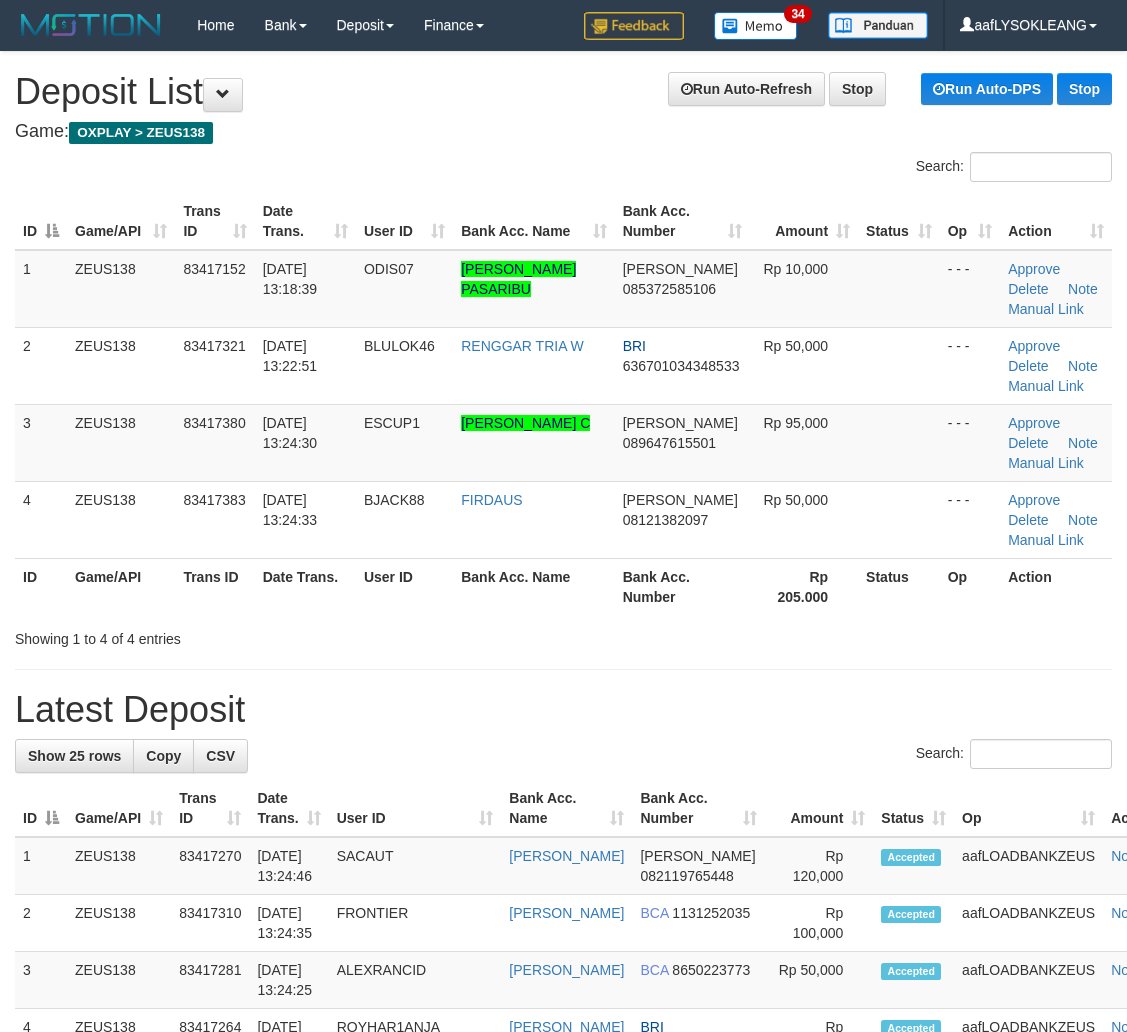 scroll, scrollTop: 0, scrollLeft: 0, axis: both 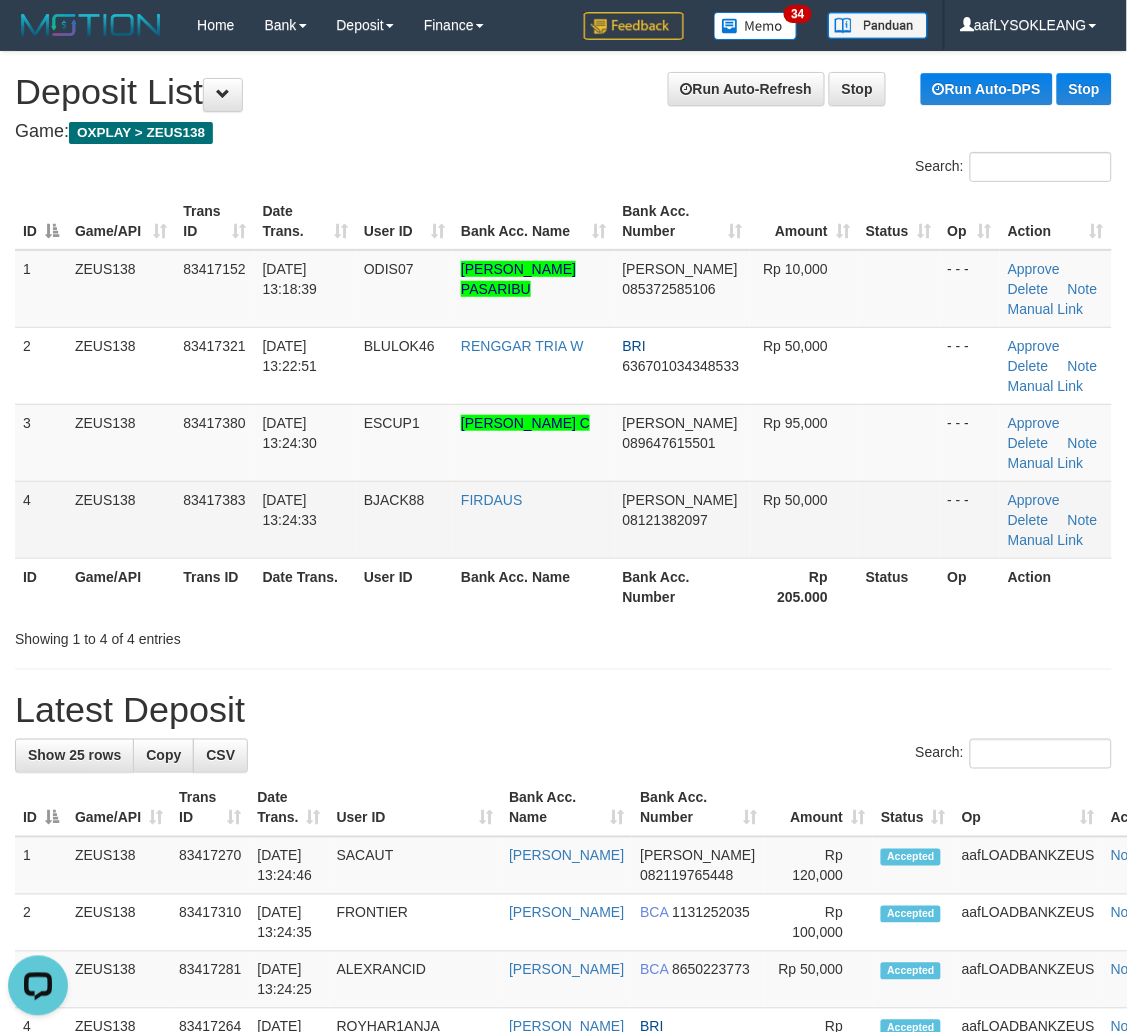 click at bounding box center (899, 519) 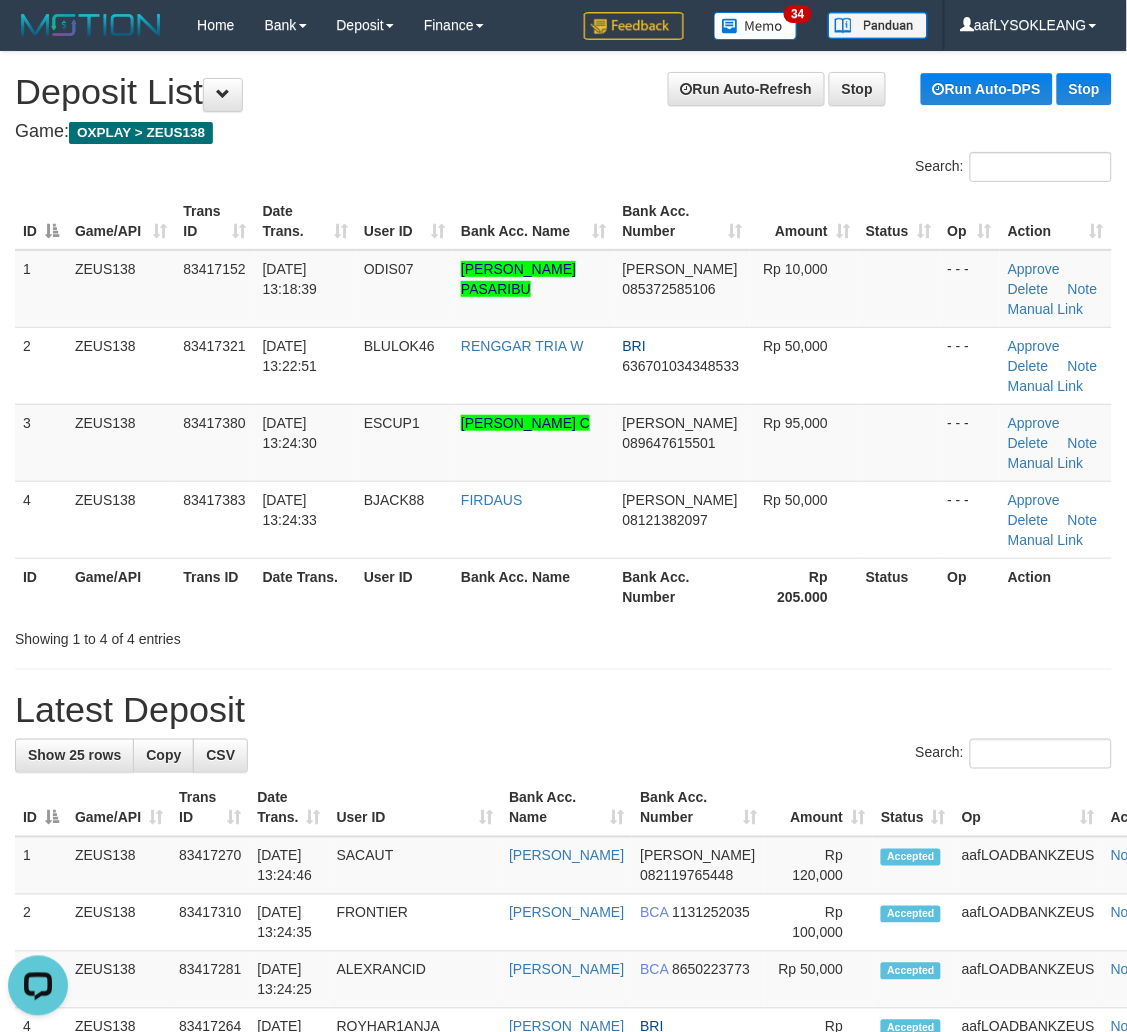 scroll, scrollTop: 888, scrollLeft: 0, axis: vertical 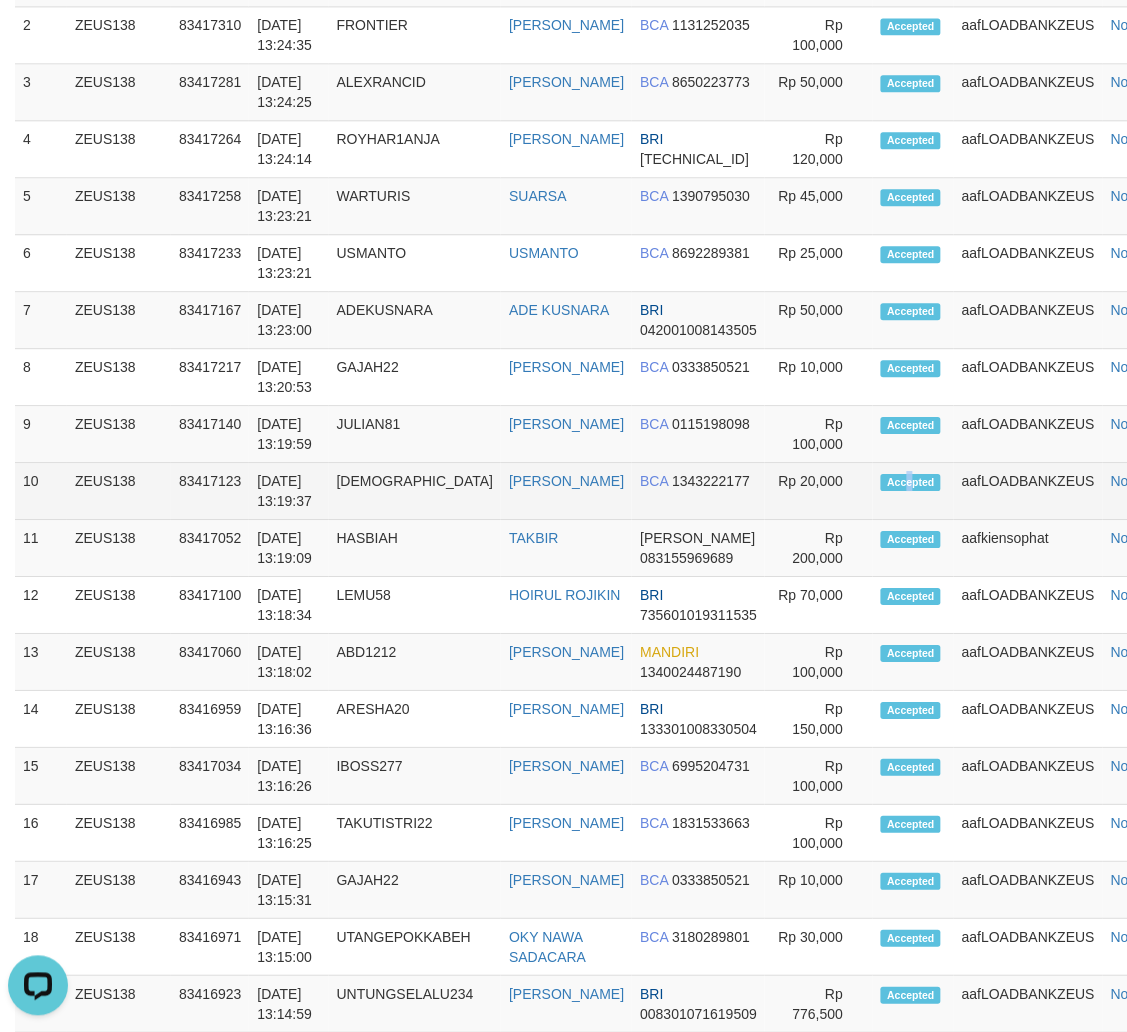 click on "1
ZEUS138
83417270
11/07/2025 13:24:46
SACAUT
MARTIN DAVID PATOGU HUTAGALUNG
DANA
082119765448 2 3" at bounding box center (600, 662) 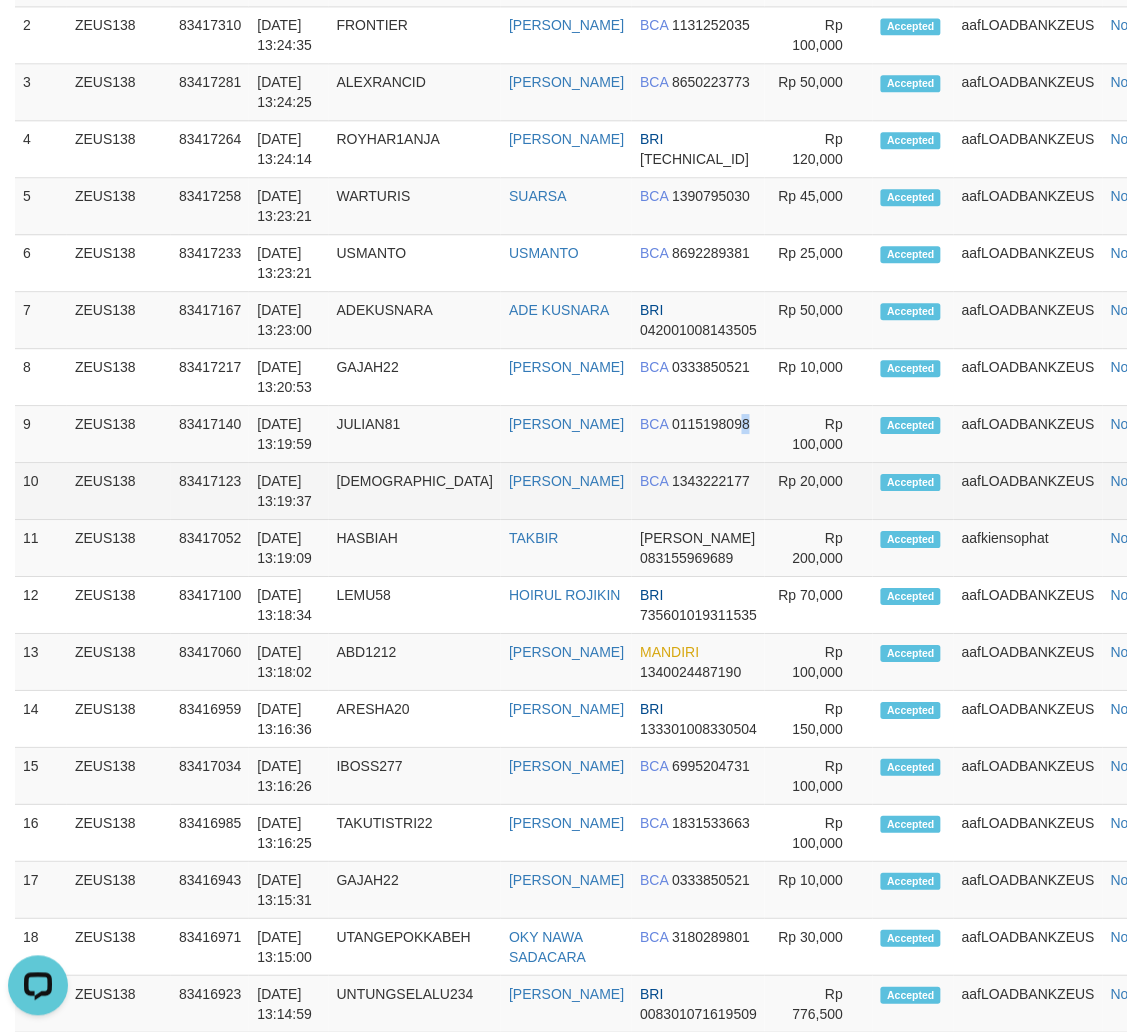 drag, startPoint x: 715, startPoint y: 460, endPoint x: 811, endPoint y: 484, distance: 98.95454 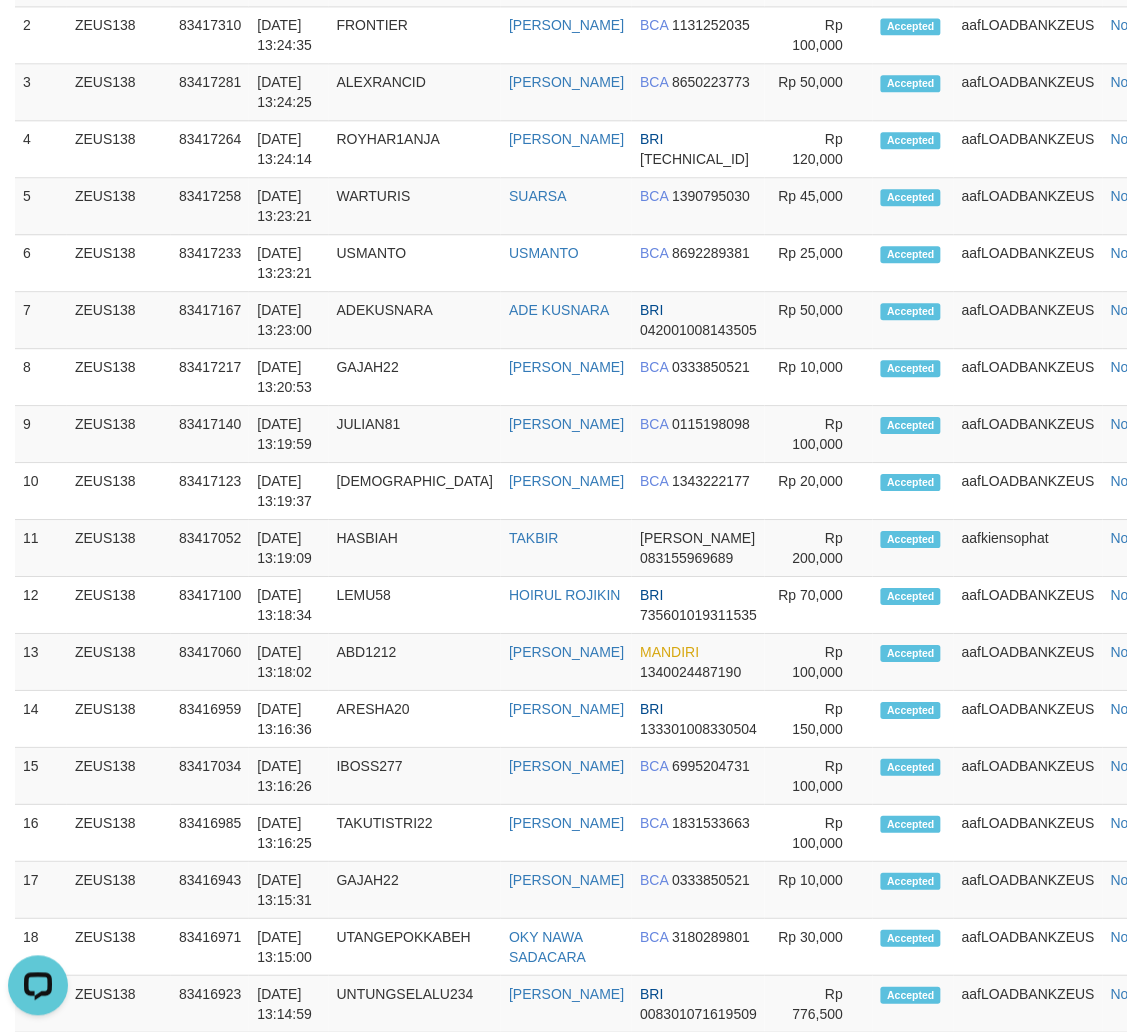 scroll, scrollTop: 1496, scrollLeft: 0, axis: vertical 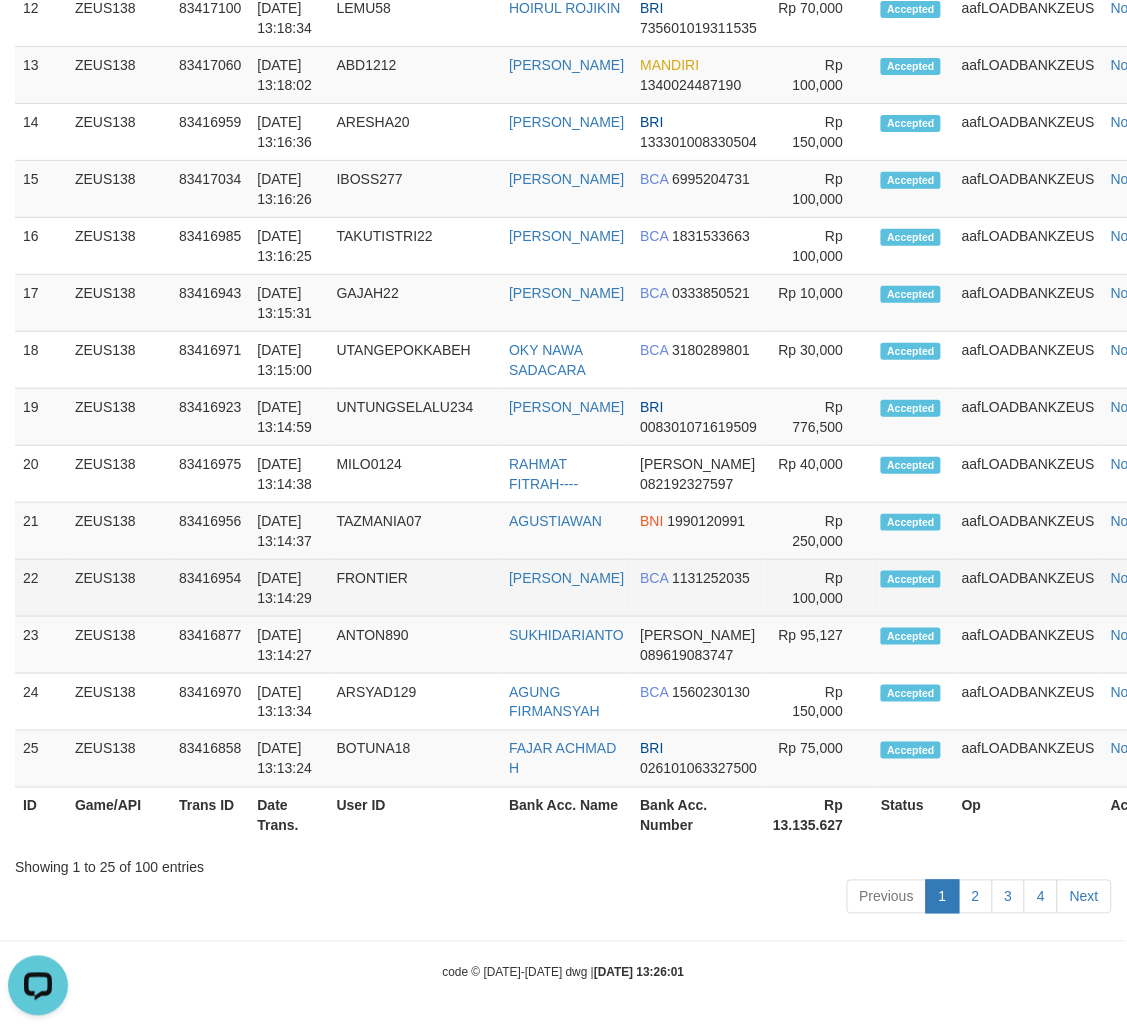 drag, startPoint x: 924, startPoint y: 566, endPoint x: 1007, endPoint y: 595, distance: 87.92042 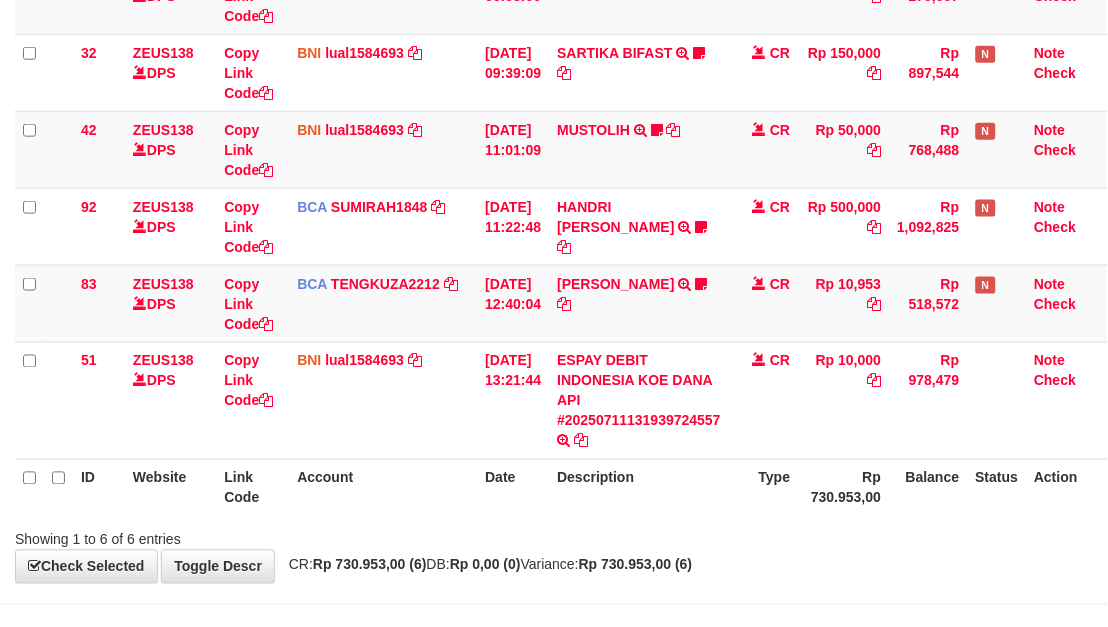 scroll, scrollTop: 358, scrollLeft: 0, axis: vertical 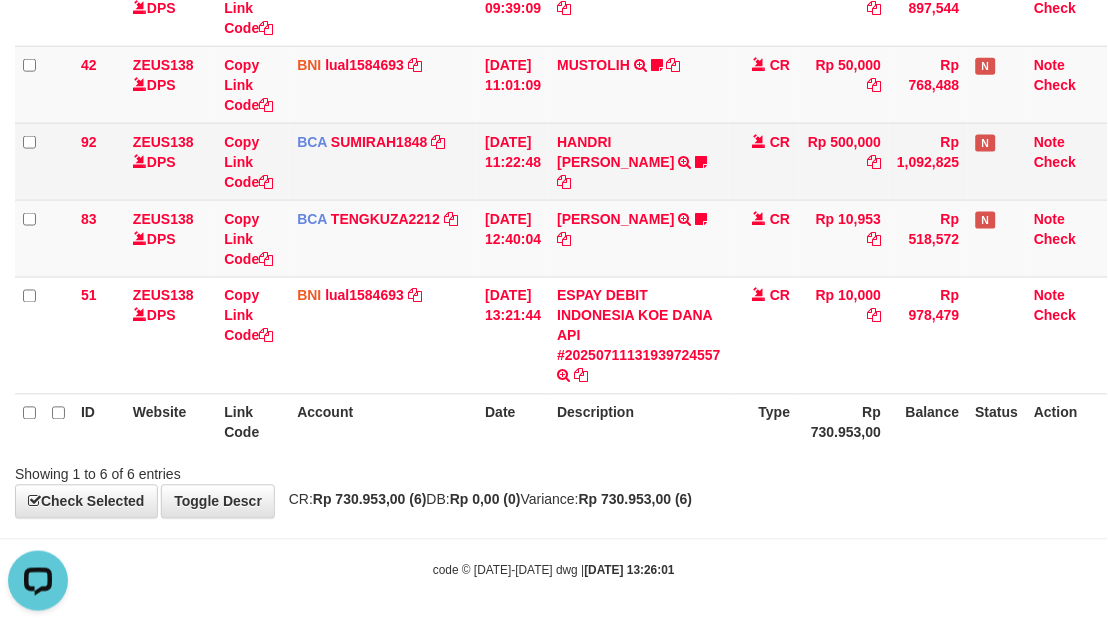 drag, startPoint x: 762, startPoint y: 251, endPoint x: 305, endPoint y: 192, distance: 460.7928 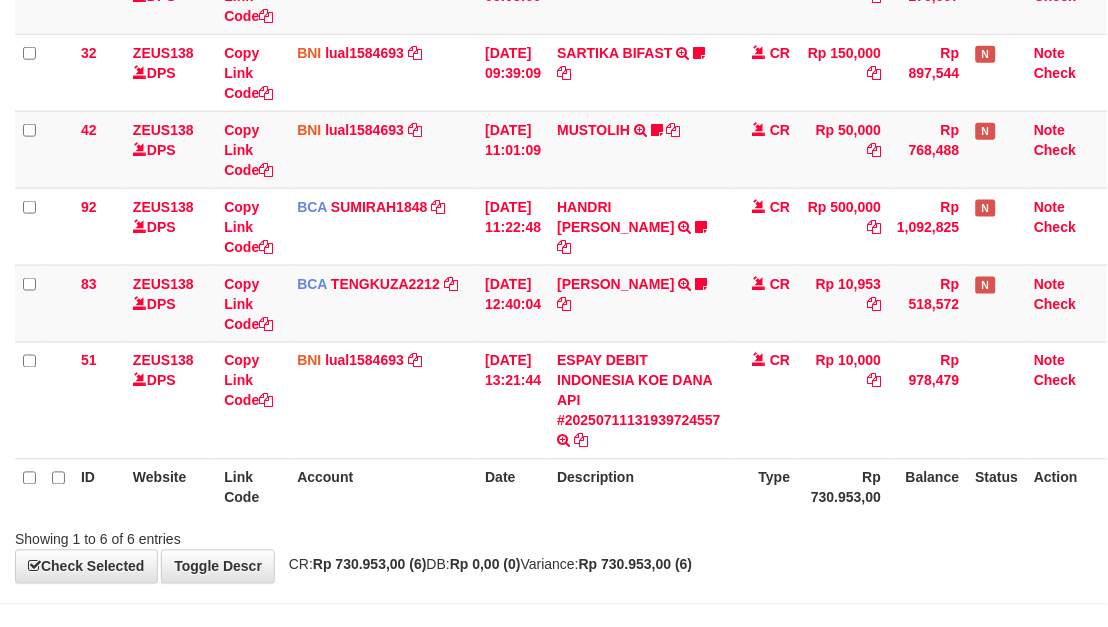 scroll, scrollTop: 358, scrollLeft: 0, axis: vertical 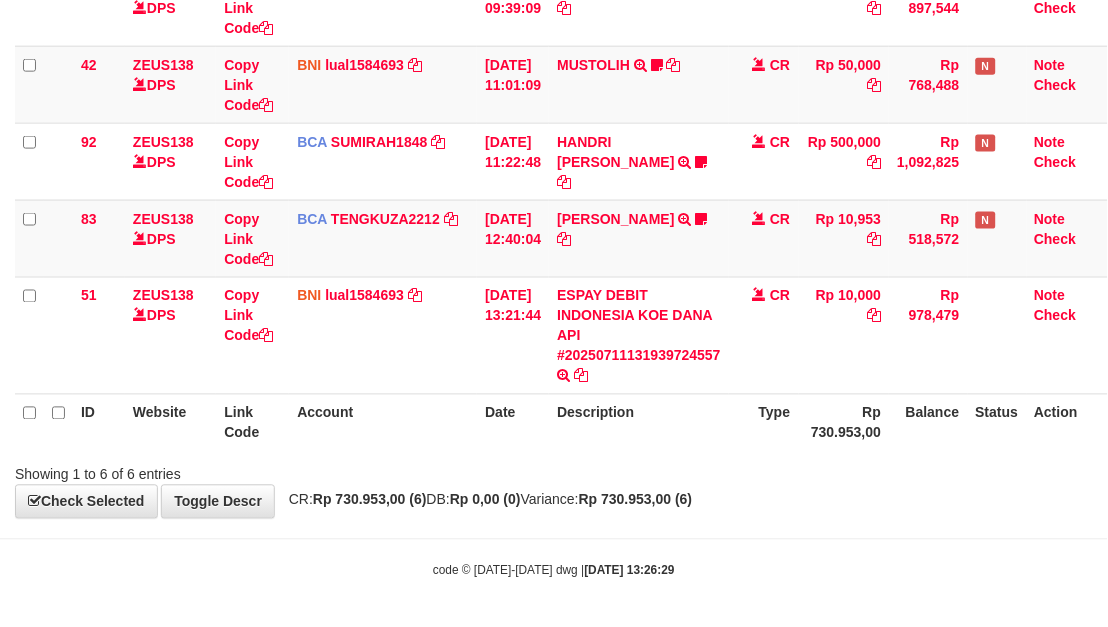 click on "ID Website Link Code Account Date Description Type Rp 730.953,00 Balance Status Action" at bounding box center [561, 422] 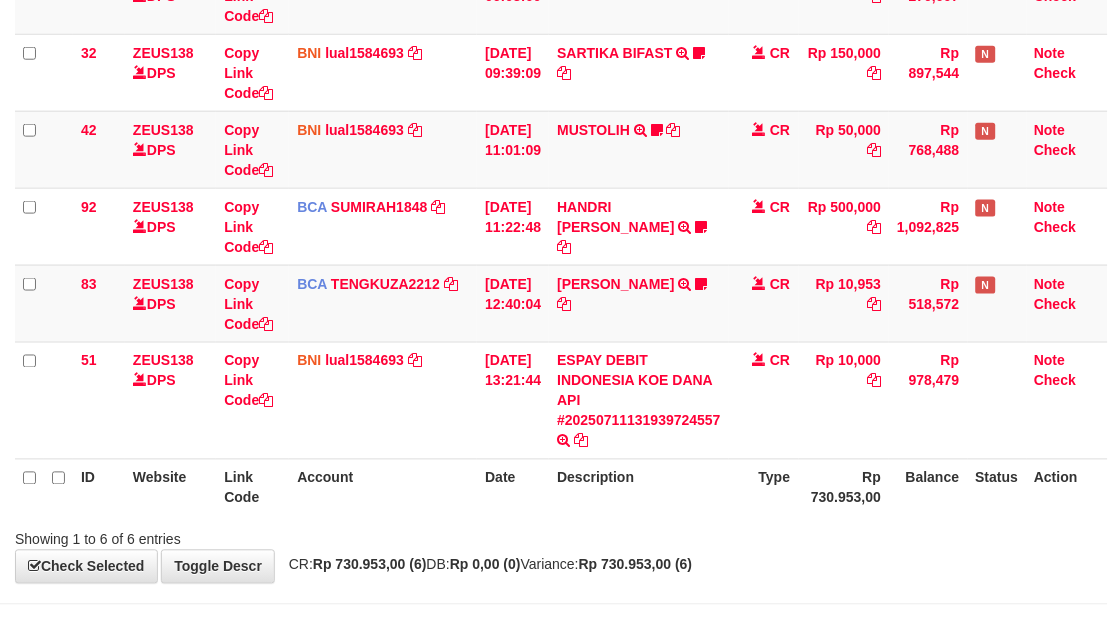 scroll, scrollTop: 358, scrollLeft: 0, axis: vertical 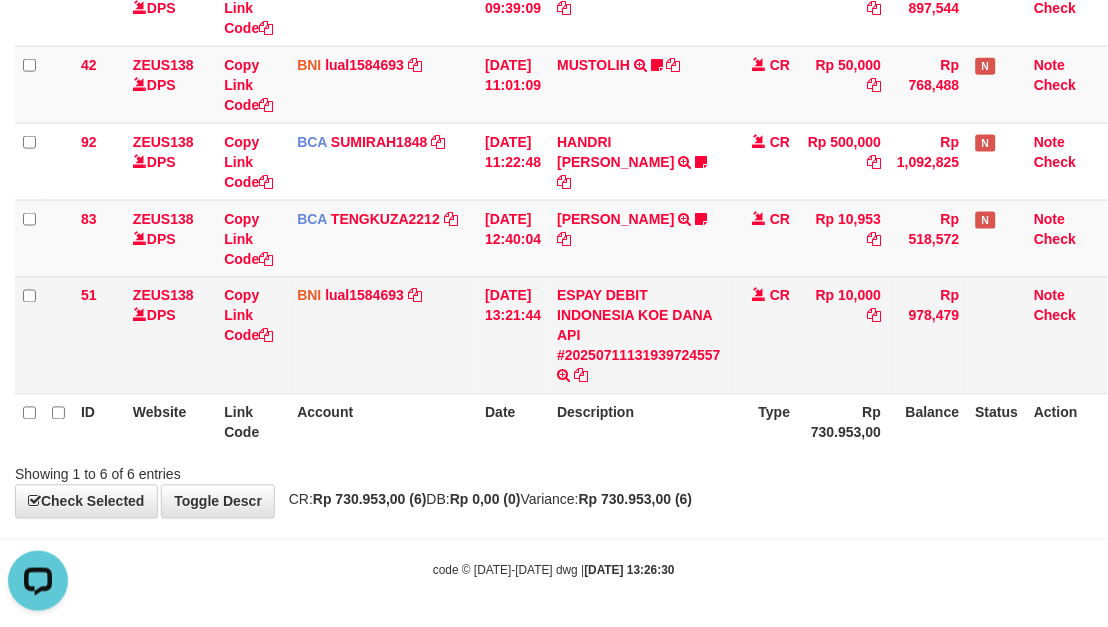 click on "ESPAY DEBIT INDONESIA [PERSON_NAME] API #20250711131939724557         TRANSFER [PERSON_NAME] DEBIT INDONESIA [PERSON_NAME] API #20250711131939724557" at bounding box center [639, 335] 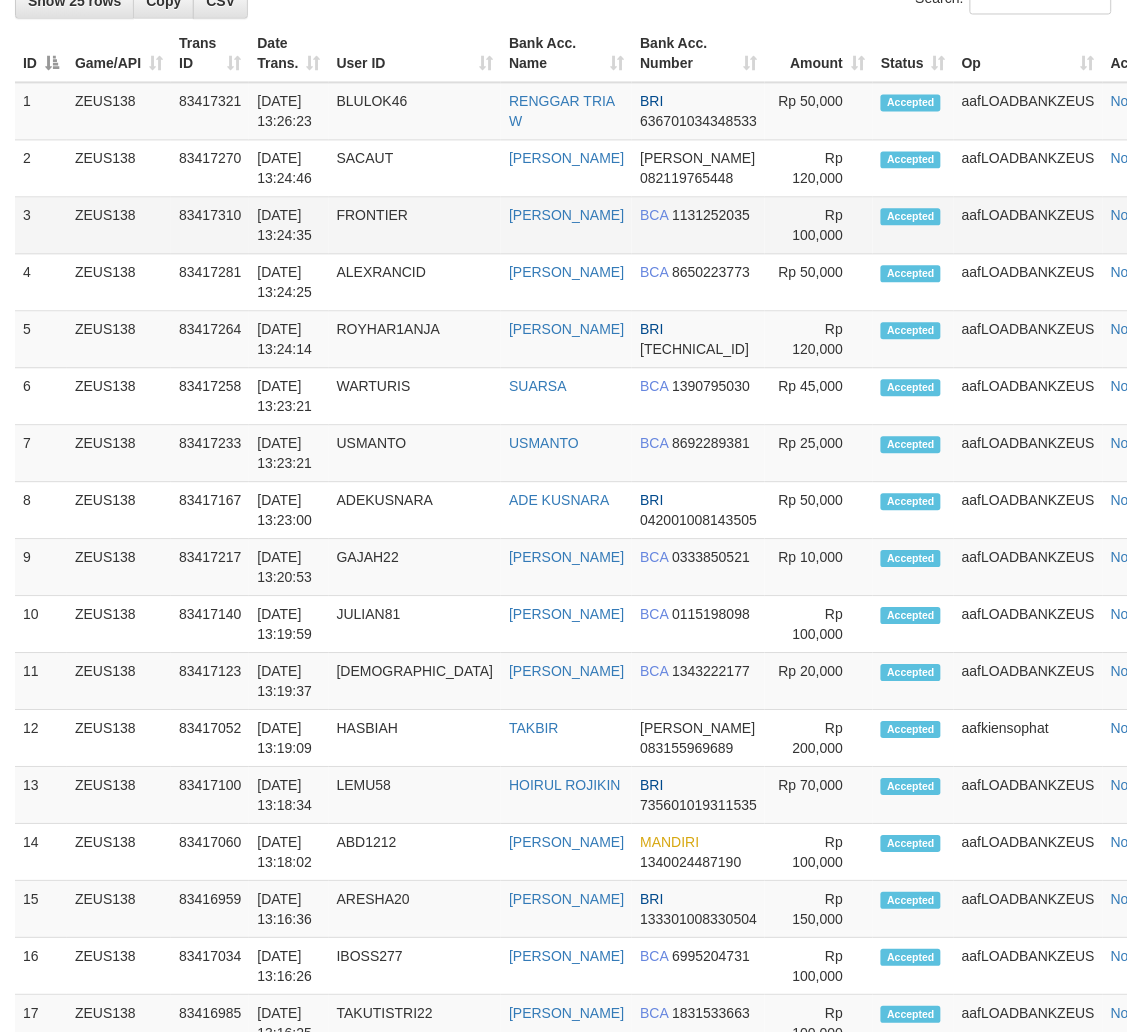 scroll, scrollTop: 163, scrollLeft: 0, axis: vertical 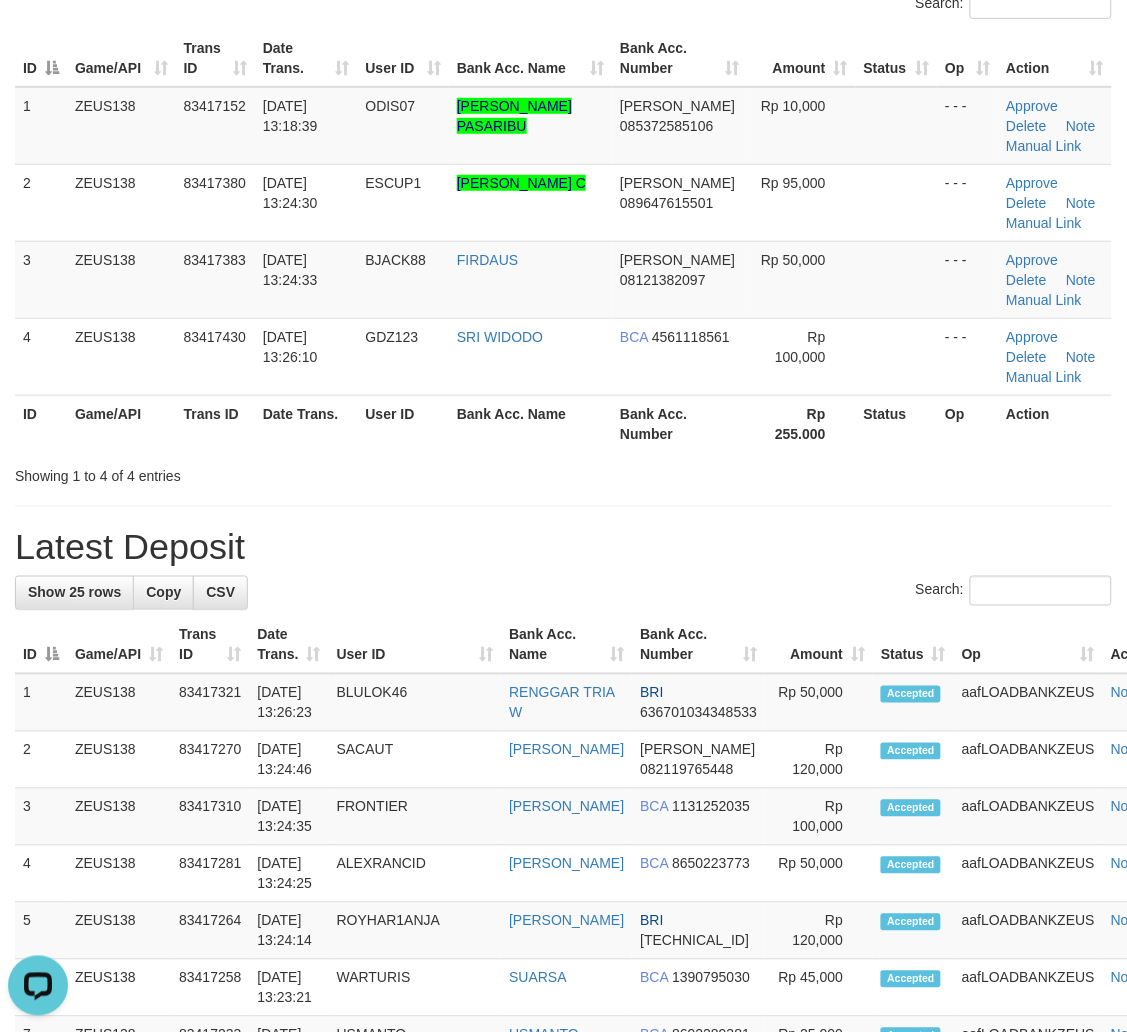 drag, startPoint x: 408, startPoint y: 622, endPoint x: 362, endPoint y: 557, distance: 79.630394 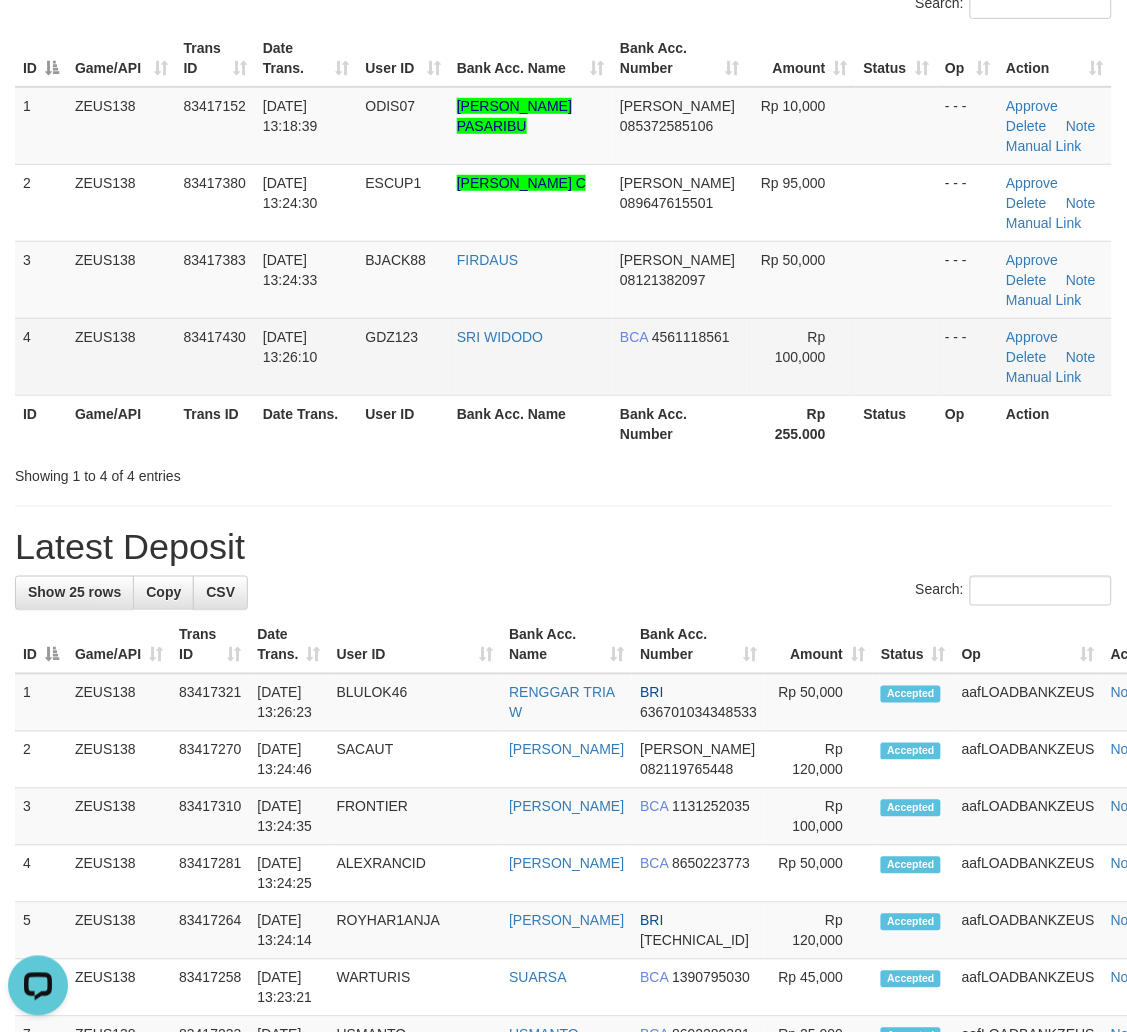 scroll, scrollTop: 0, scrollLeft: 0, axis: both 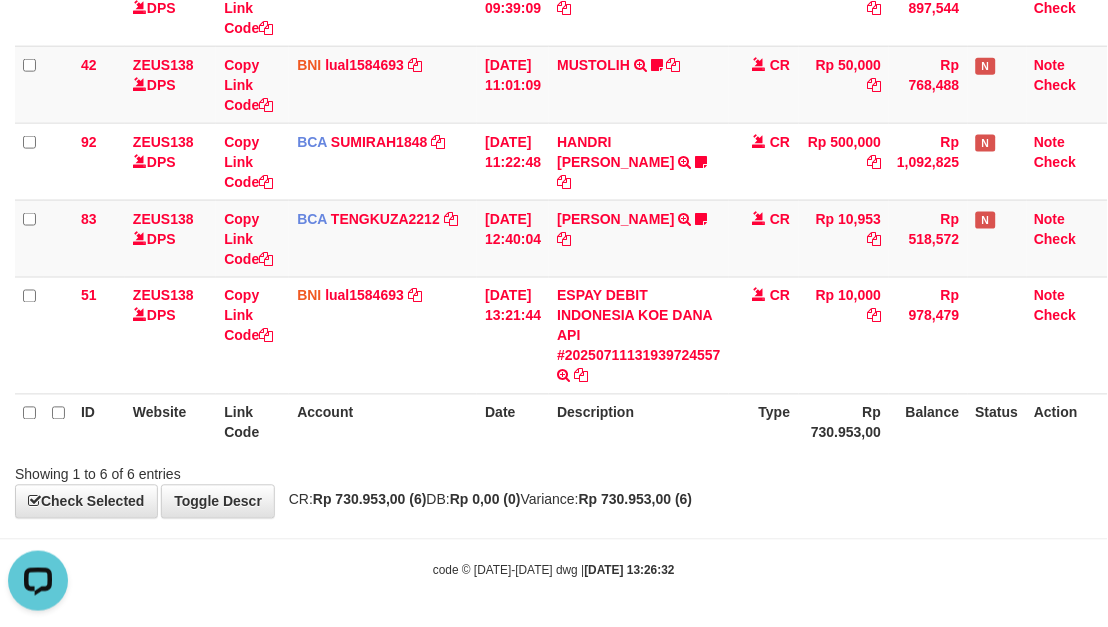 drag, startPoint x: 773, startPoint y: 544, endPoint x: 517, endPoint y: 477, distance: 264.62238 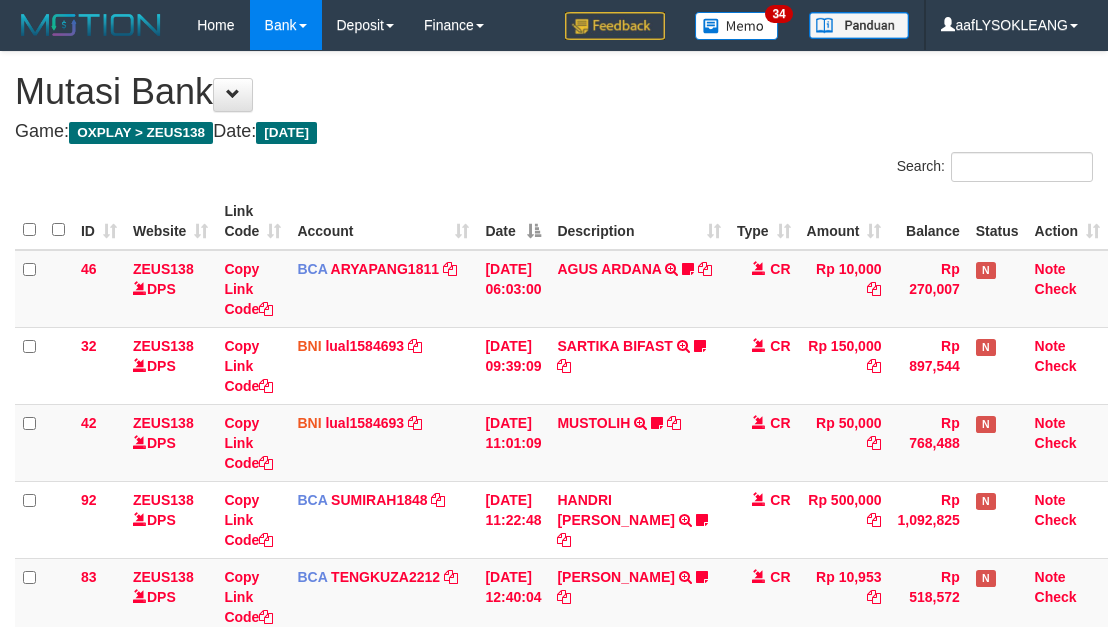 scroll, scrollTop: 358, scrollLeft: 0, axis: vertical 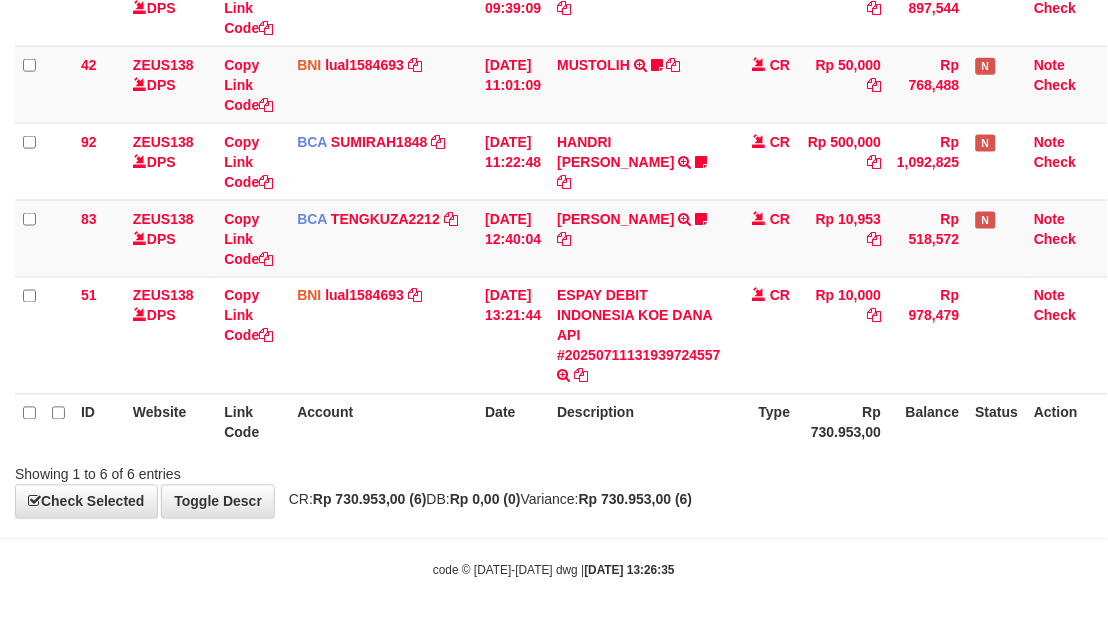 drag, startPoint x: 750, startPoint y: 516, endPoint x: 7, endPoint y: 251, distance: 788.84344 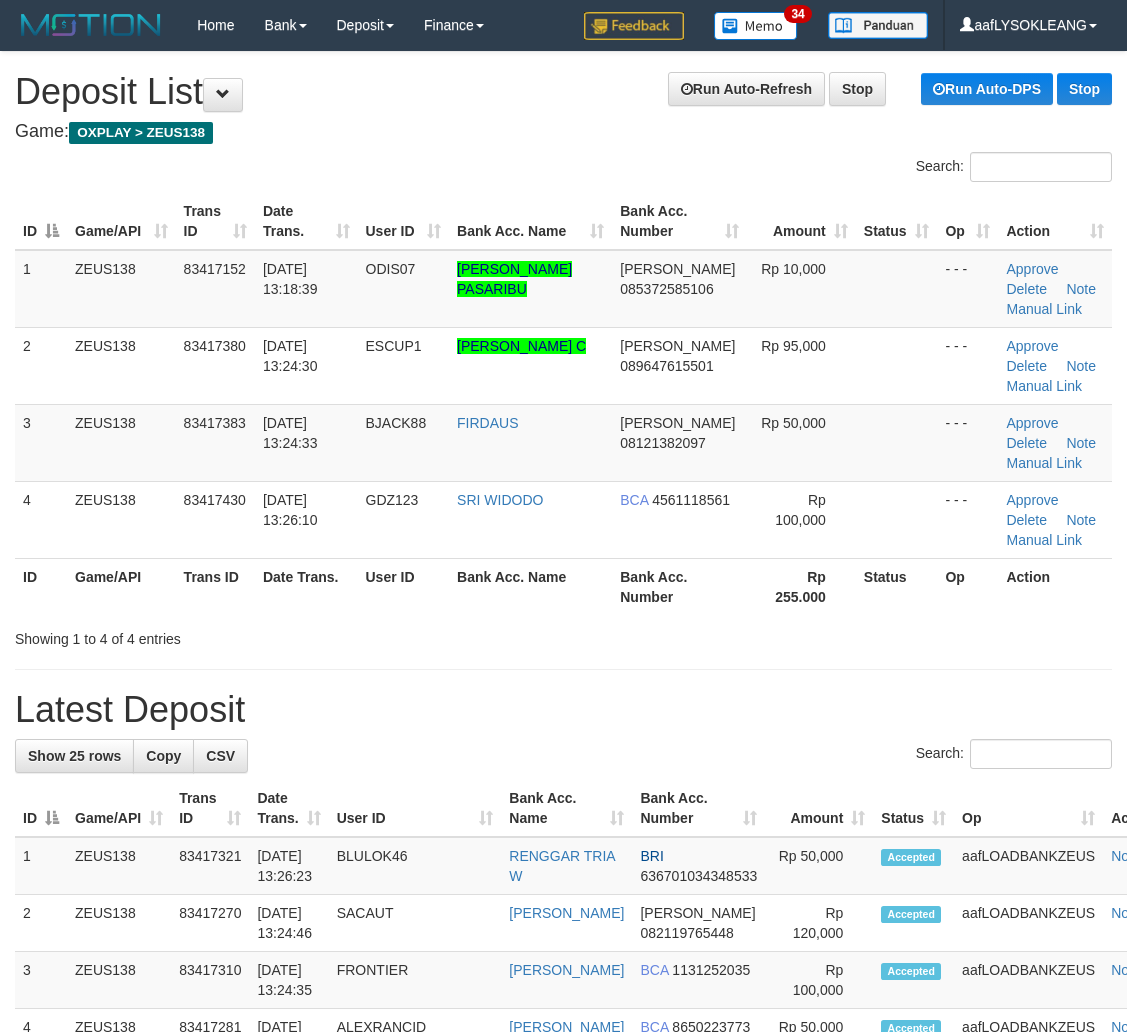 scroll, scrollTop: 147, scrollLeft: 0, axis: vertical 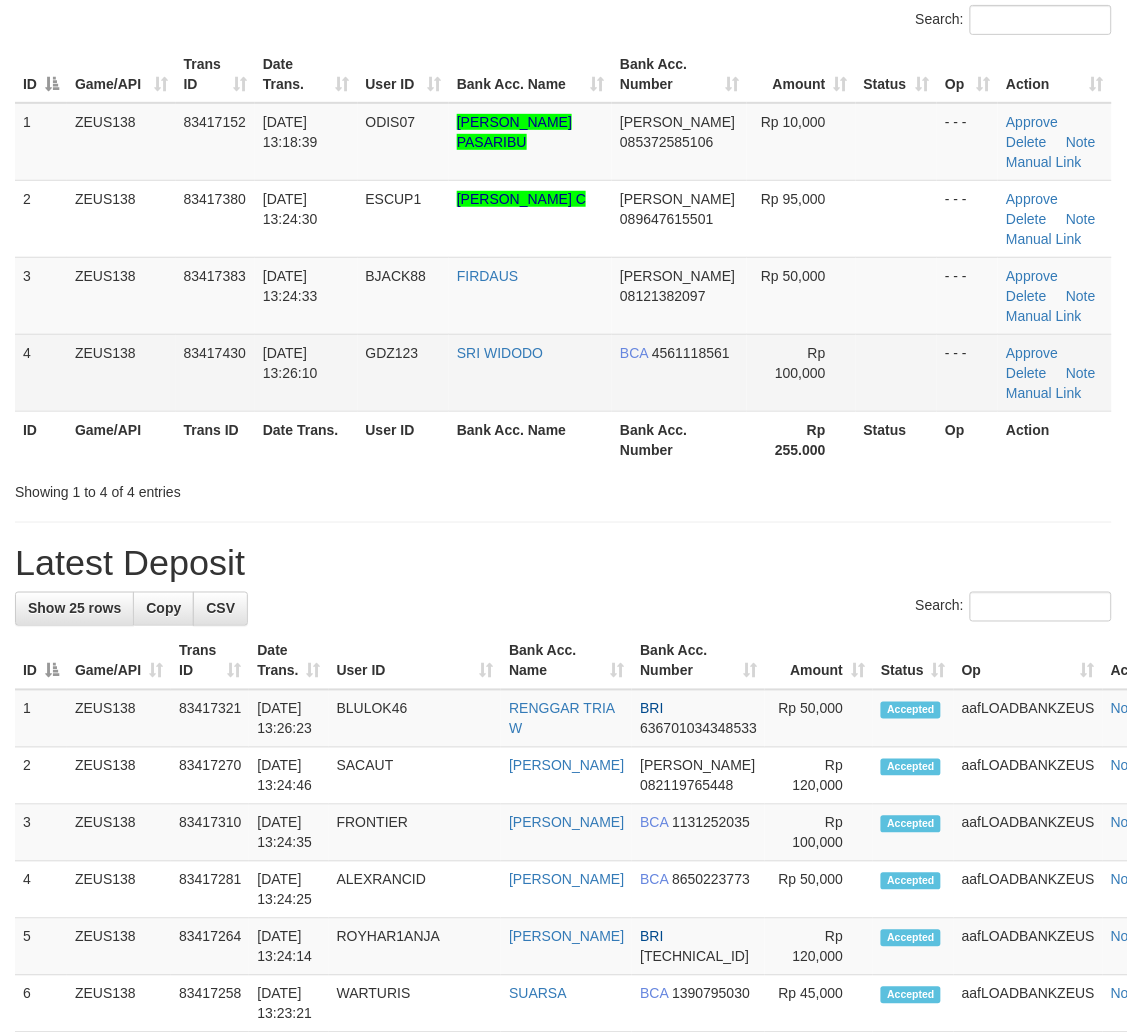 drag, startPoint x: 615, startPoint y: 390, endPoint x: 630, endPoint y: 387, distance: 15.297058 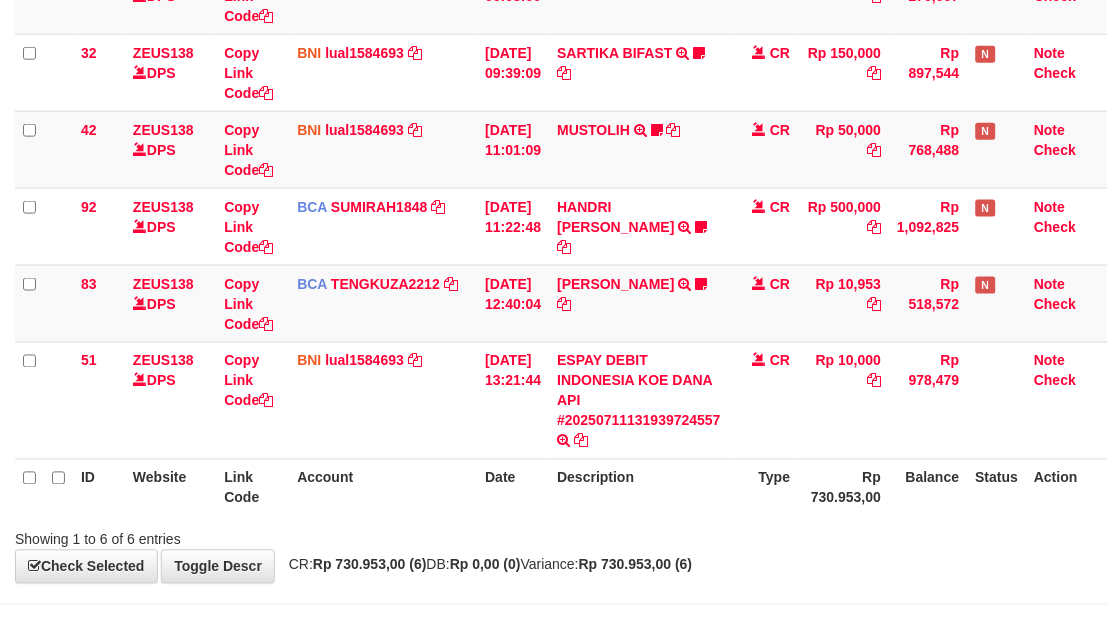 scroll, scrollTop: 358, scrollLeft: 0, axis: vertical 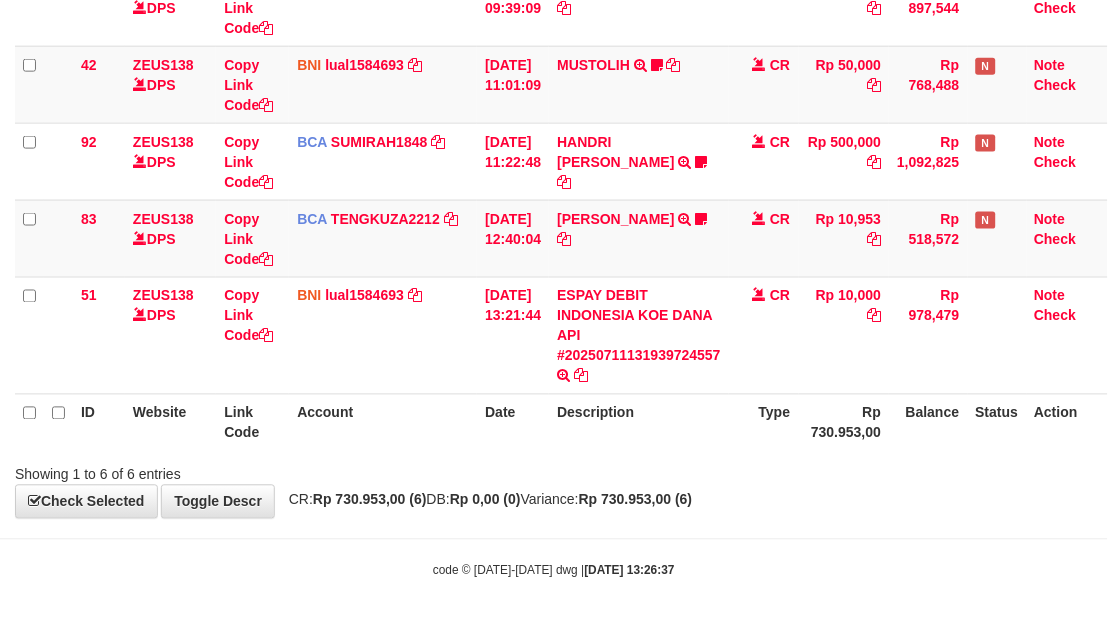 drag, startPoint x: 782, startPoint y: 565, endPoint x: 763, endPoint y: 542, distance: 29.832869 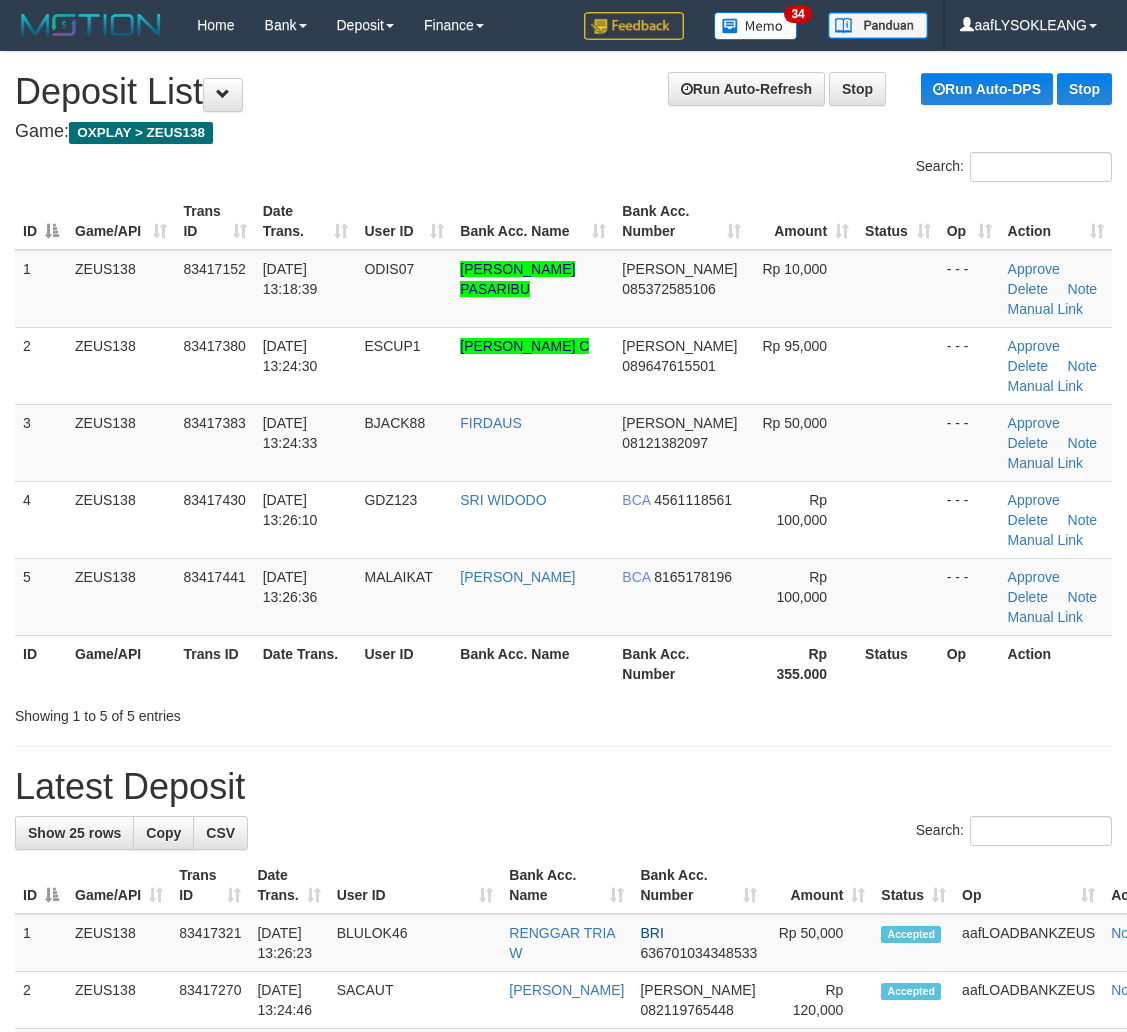 scroll, scrollTop: 0, scrollLeft: 0, axis: both 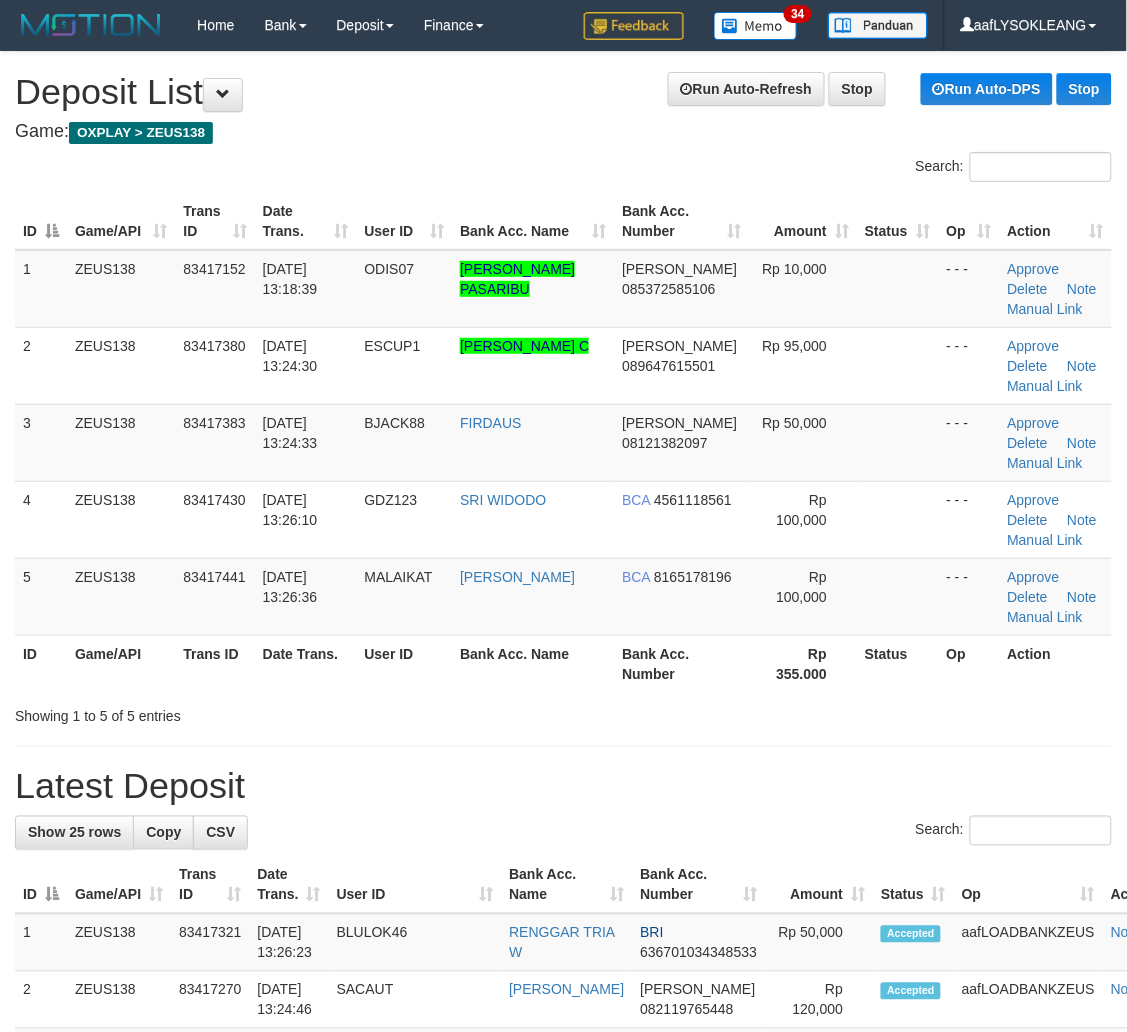 drag, startPoint x: 833, startPoint y: 678, endPoint x: 875, endPoint y: 691, distance: 43.965897 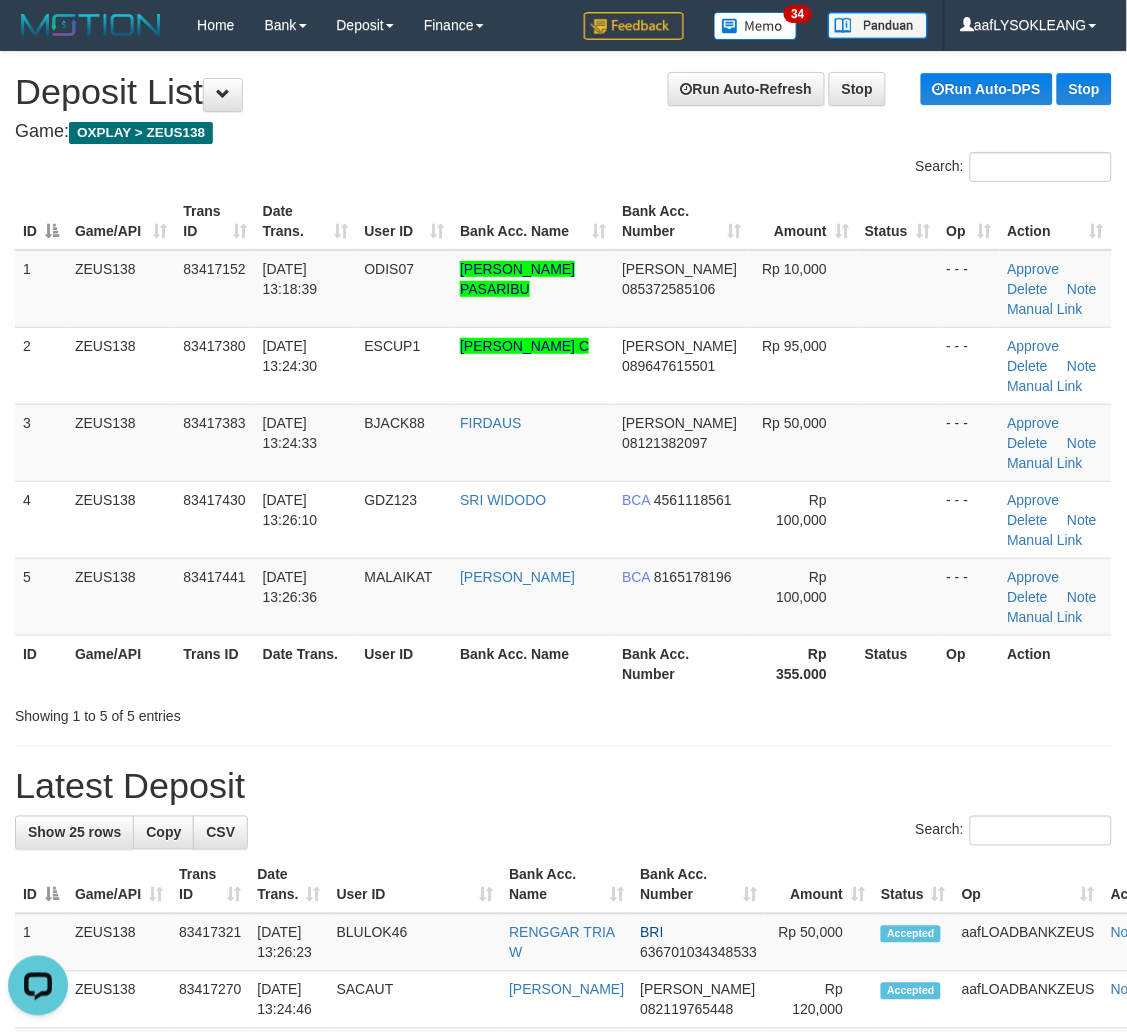 scroll, scrollTop: 0, scrollLeft: 0, axis: both 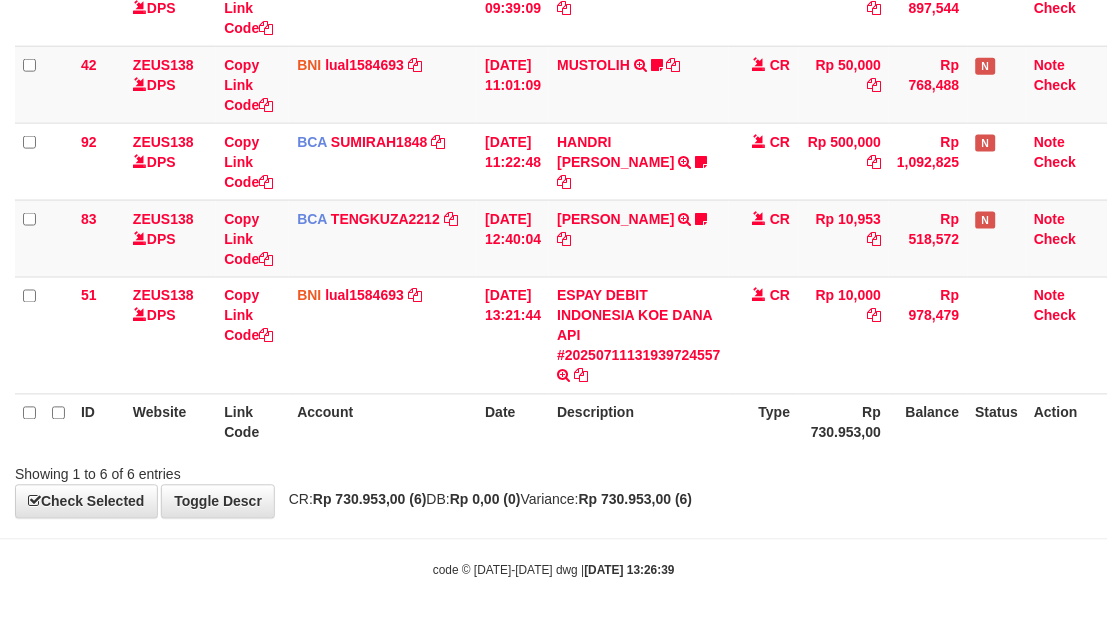 click on "code © [DATE]-[DATE] dwg |  [DATE] 13:26:39" at bounding box center [554, 570] 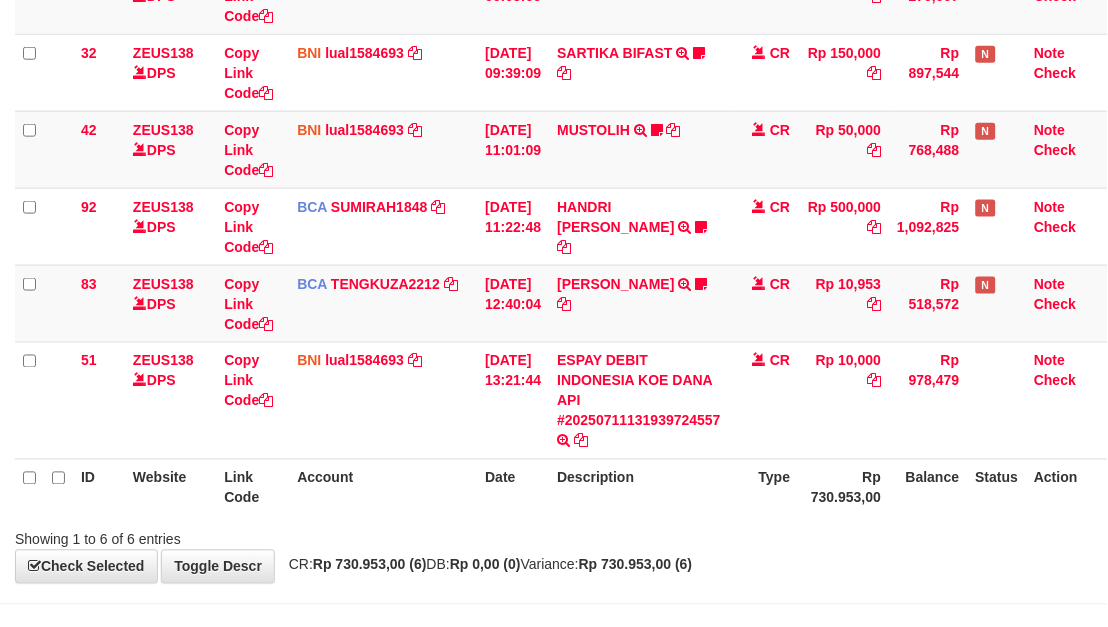 scroll, scrollTop: 358, scrollLeft: 0, axis: vertical 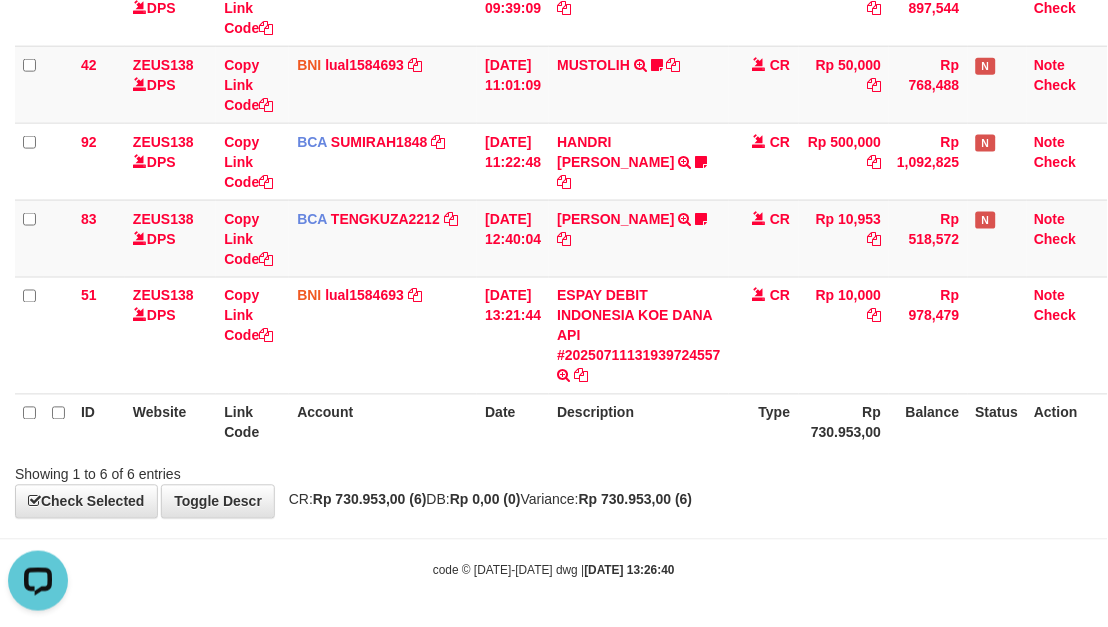 click on "Toggle navigation
Home
Bank
Account List
Load
By Website
Group
[OXPLAY]													ZEUS138
By Load Group (DPS)" at bounding box center (554, 136) 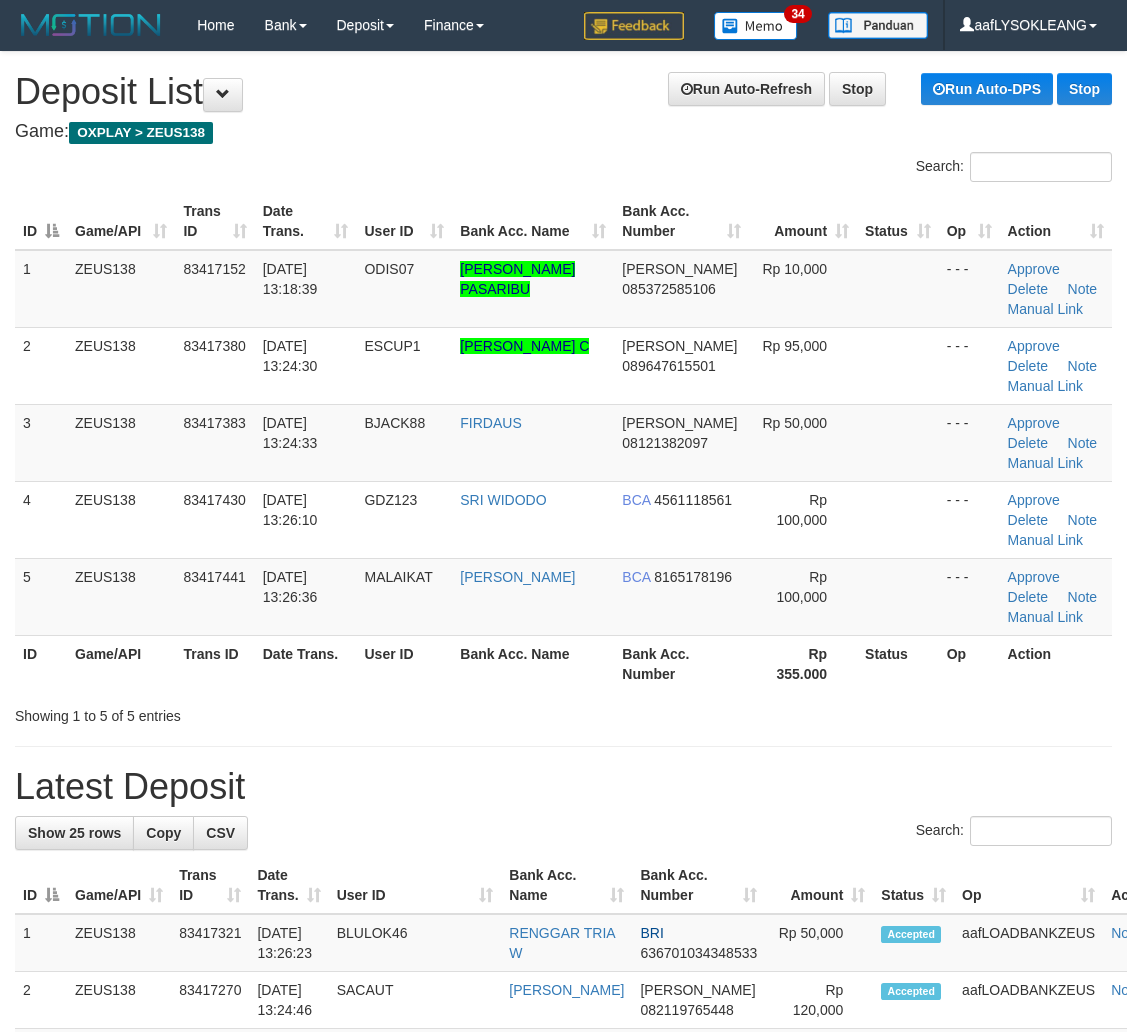 scroll, scrollTop: 0, scrollLeft: 0, axis: both 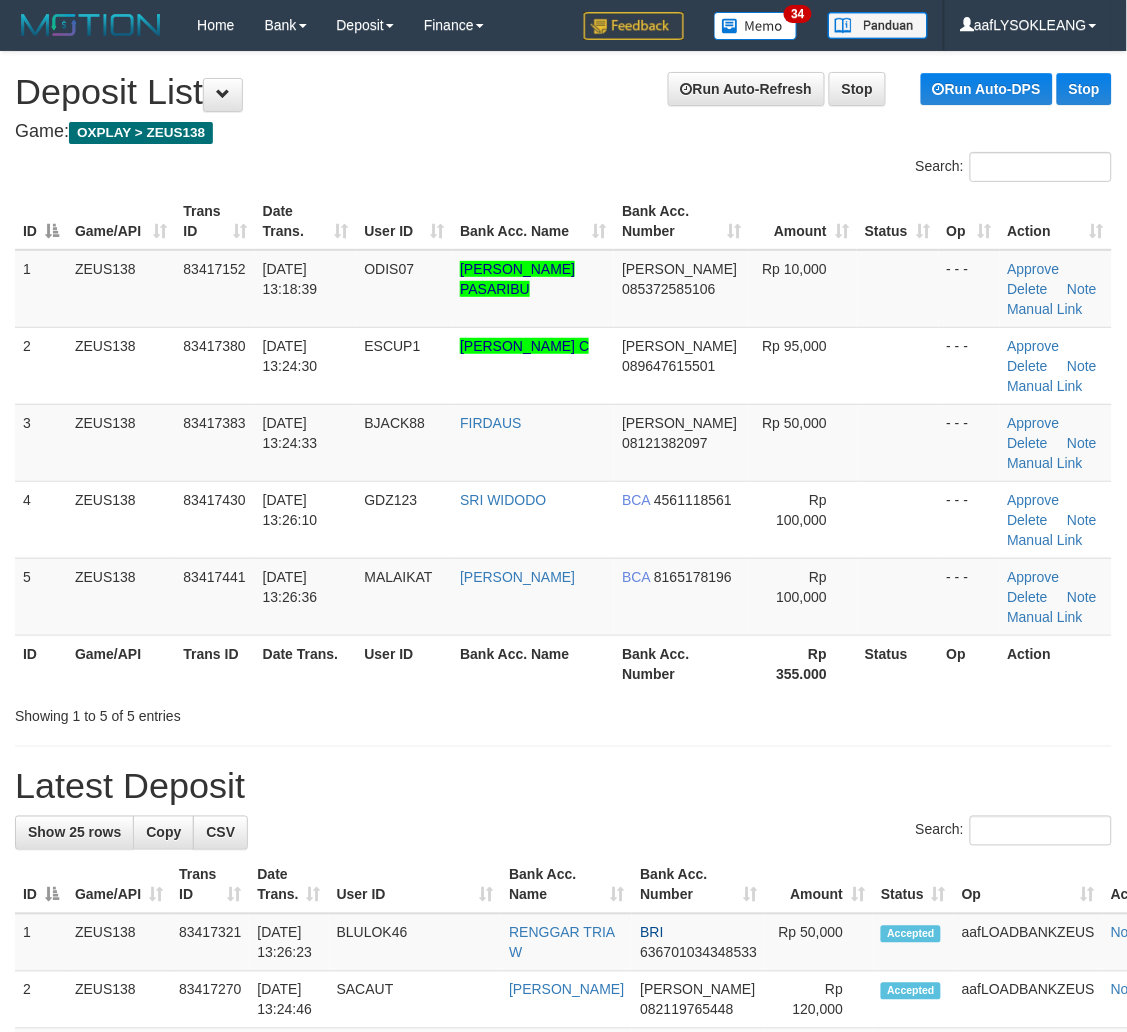 click on "Rp 100,000" at bounding box center (803, 596) 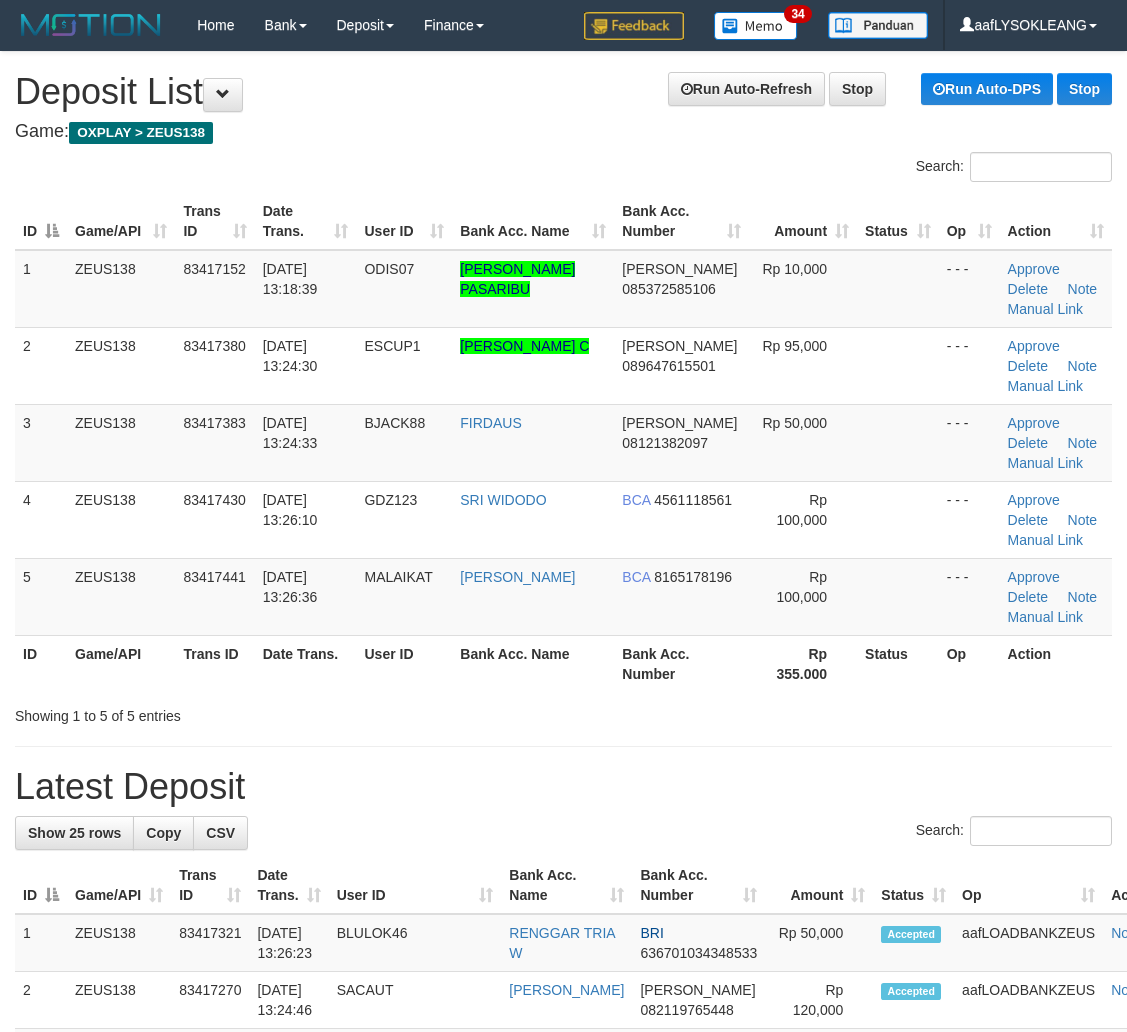 scroll, scrollTop: 0, scrollLeft: 0, axis: both 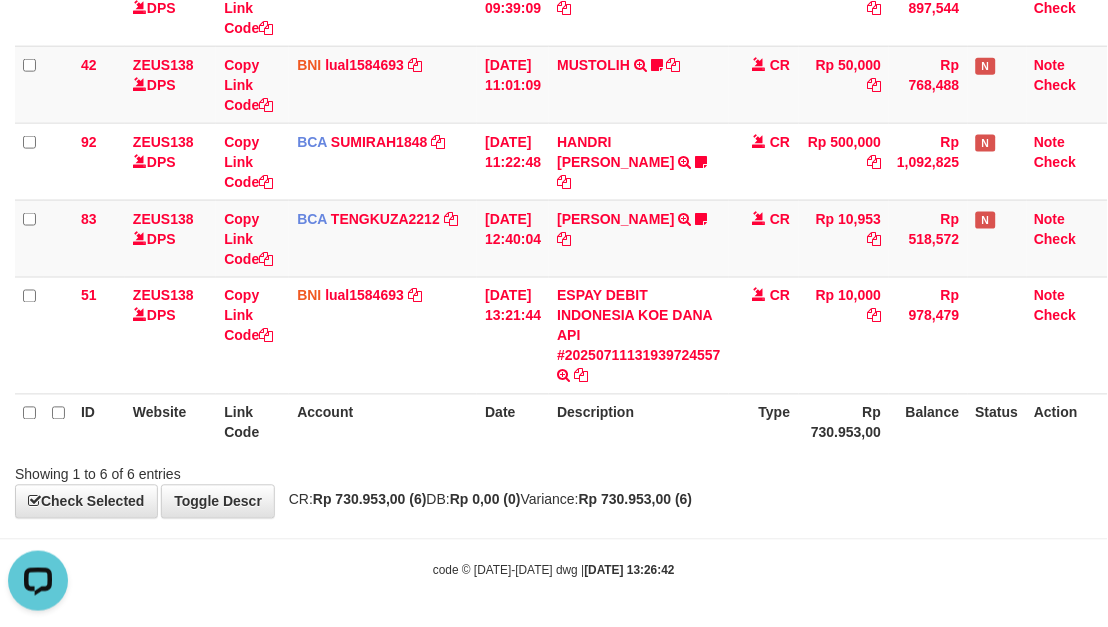 drag, startPoint x: 700, startPoint y: 574, endPoint x: 3, endPoint y: 502, distance: 700.7089 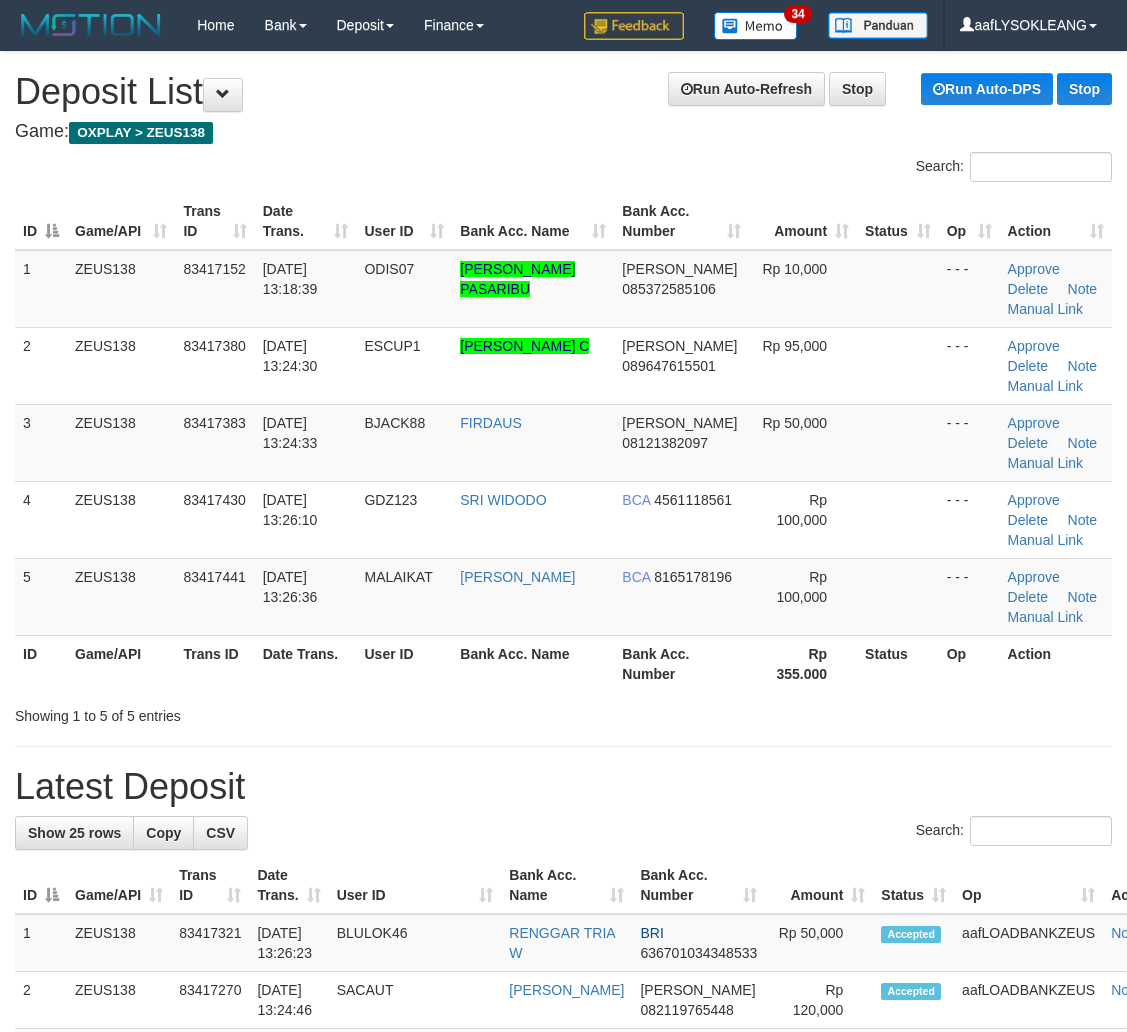 scroll, scrollTop: 0, scrollLeft: 0, axis: both 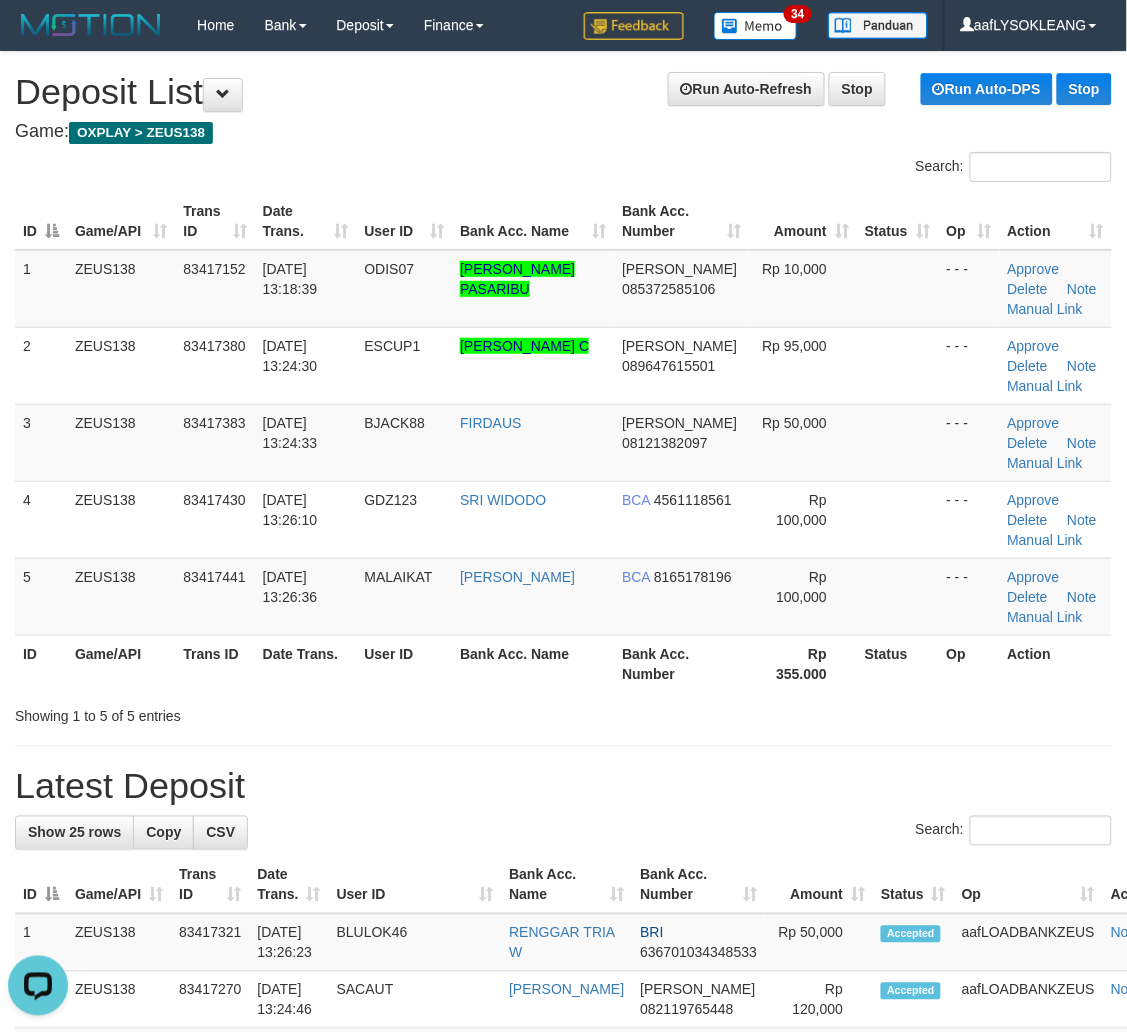 drag, startPoint x: 751, startPoint y: 783, endPoint x: 1107, endPoint y: 821, distance: 358.02234 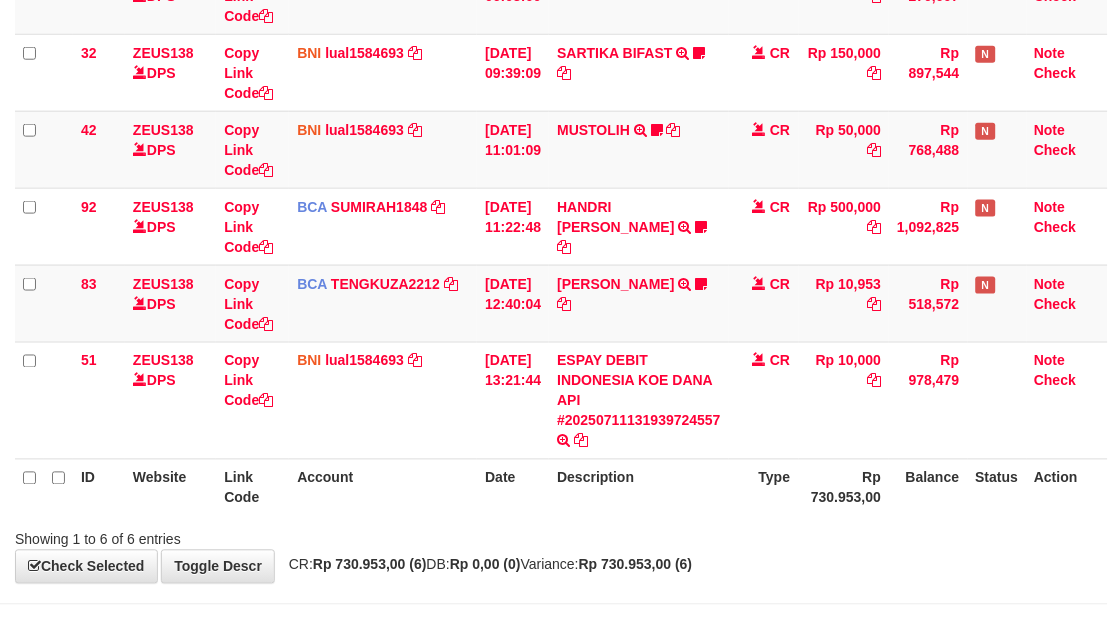 drag, startPoint x: 712, startPoint y: 523, endPoint x: 695, endPoint y: 520, distance: 17.262676 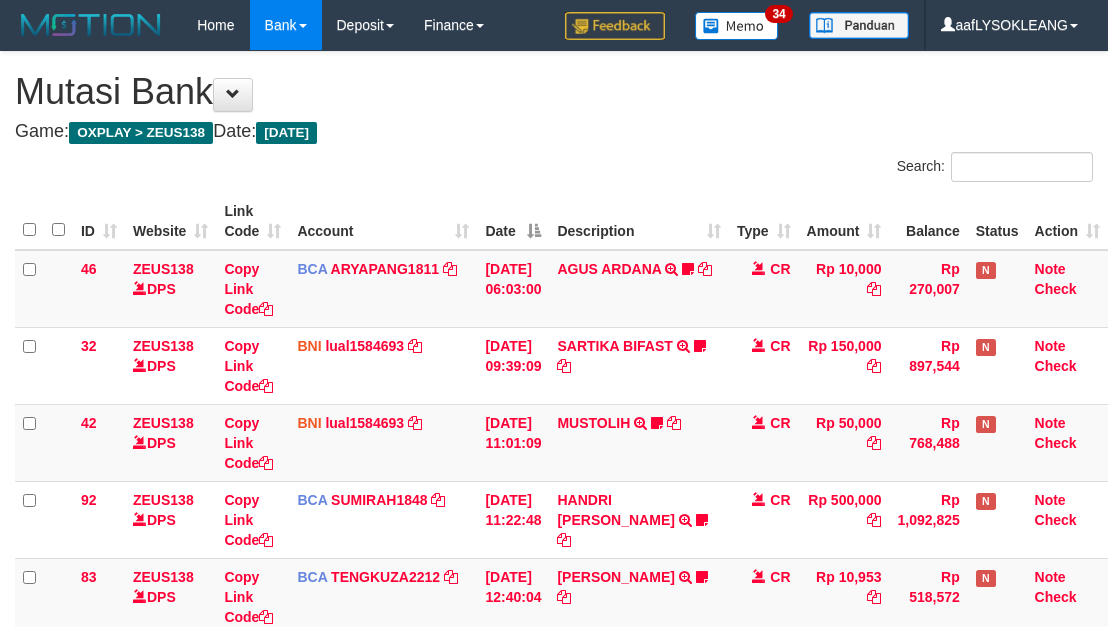 scroll, scrollTop: 293, scrollLeft: 0, axis: vertical 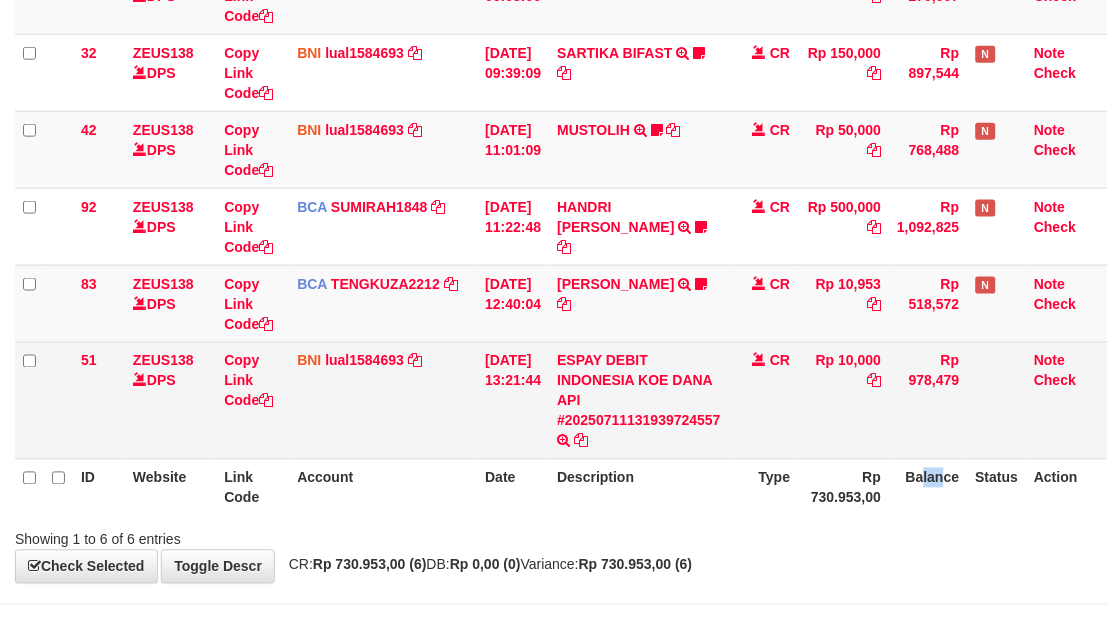 click on "Balance" at bounding box center (928, 487) 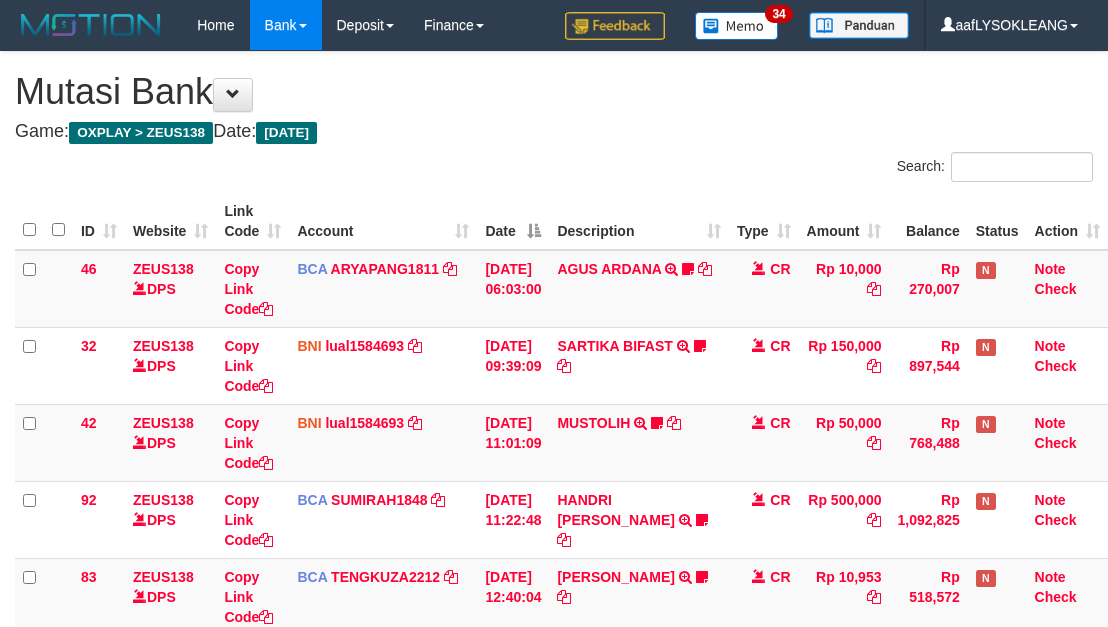 scroll, scrollTop: 358, scrollLeft: 0, axis: vertical 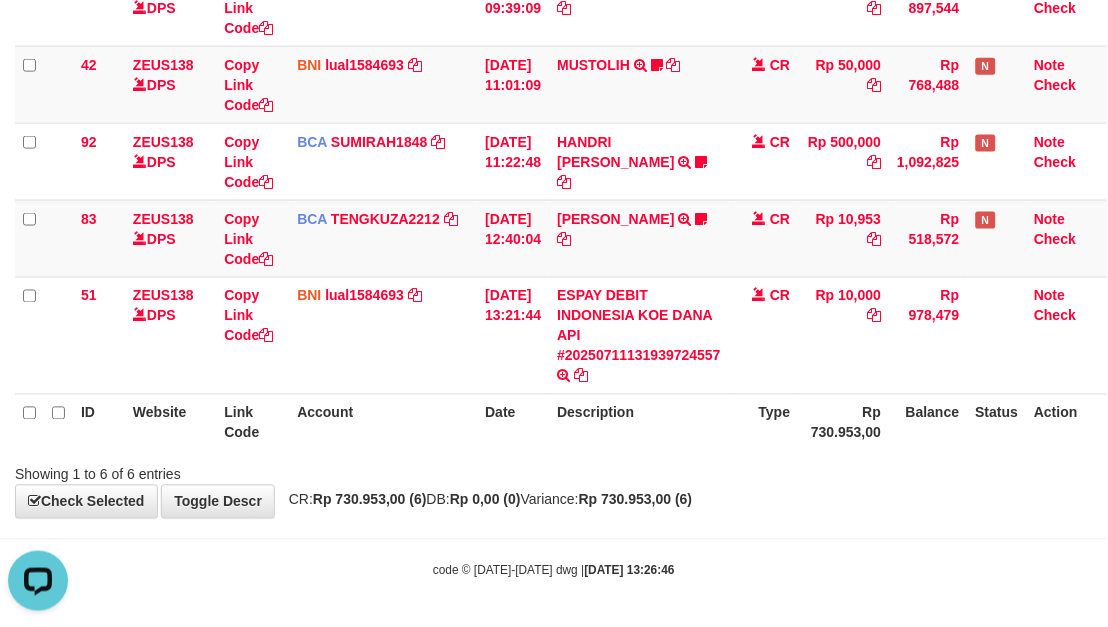 drag, startPoint x: 784, startPoint y: 456, endPoint x: 4, endPoint y: 412, distance: 781.24005 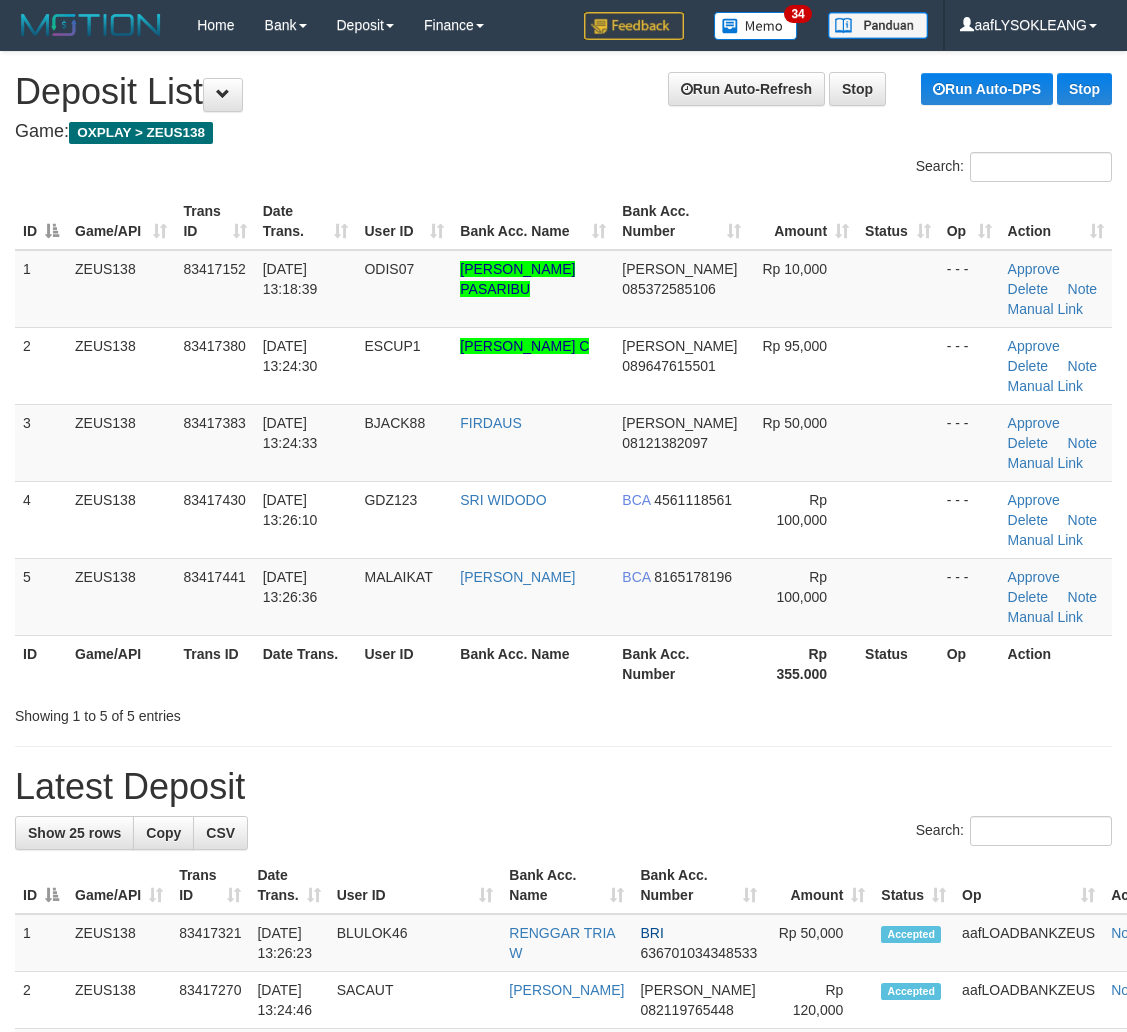 scroll, scrollTop: 0, scrollLeft: 0, axis: both 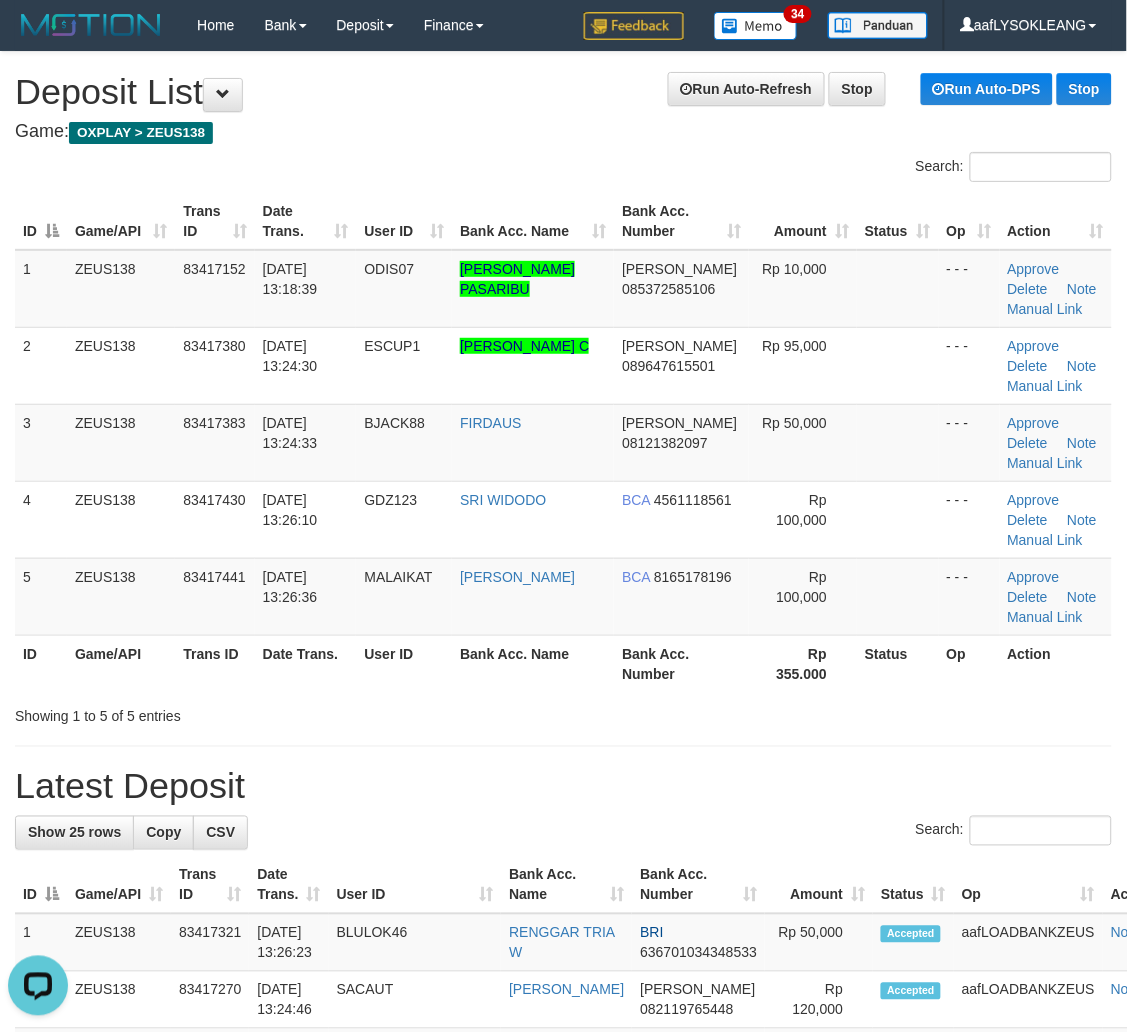 click on "**********" at bounding box center (563, 1262) 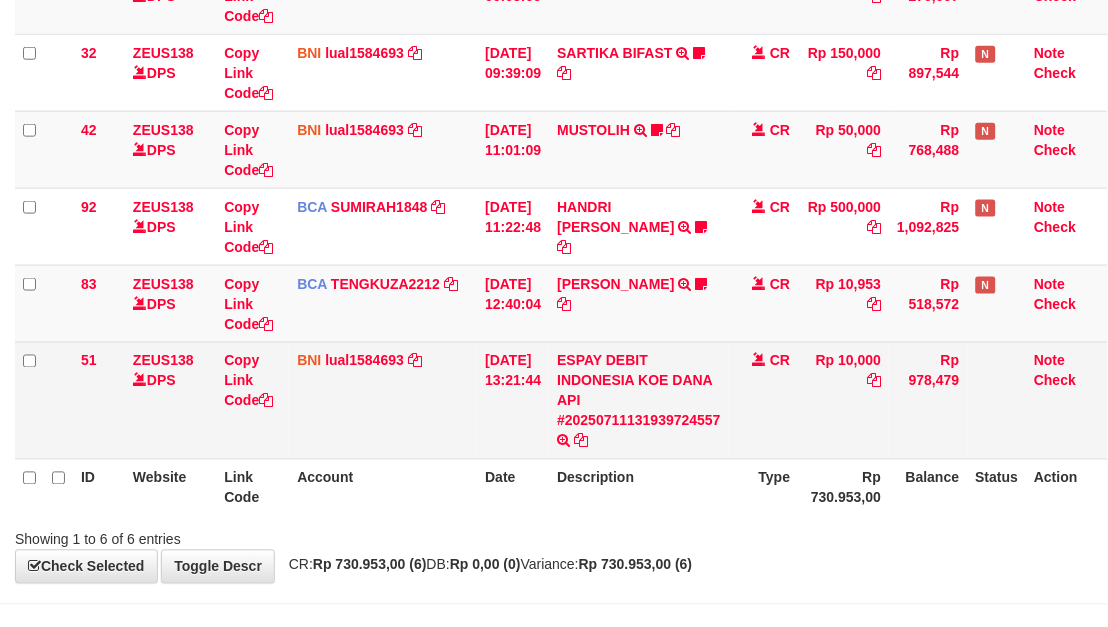 scroll, scrollTop: 358, scrollLeft: 0, axis: vertical 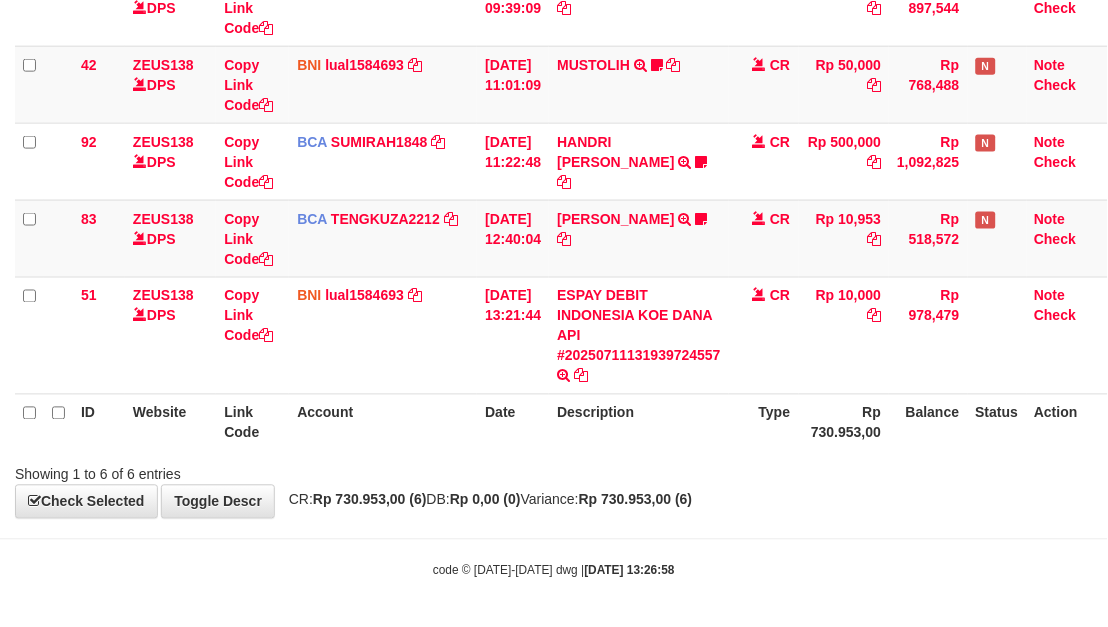 drag, startPoint x: 962, startPoint y: 567, endPoint x: 841, endPoint y: 532, distance: 125.96031 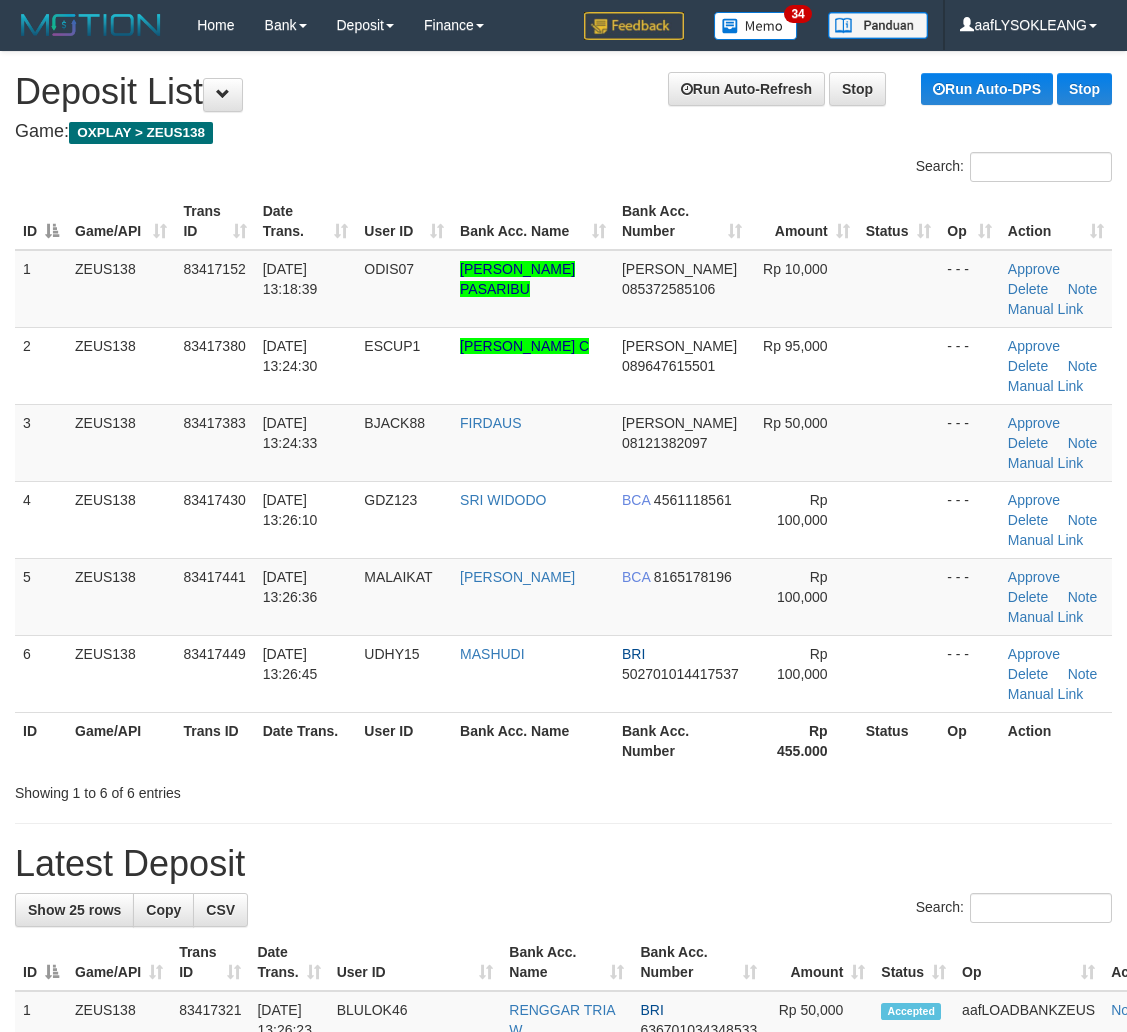 scroll, scrollTop: 0, scrollLeft: 0, axis: both 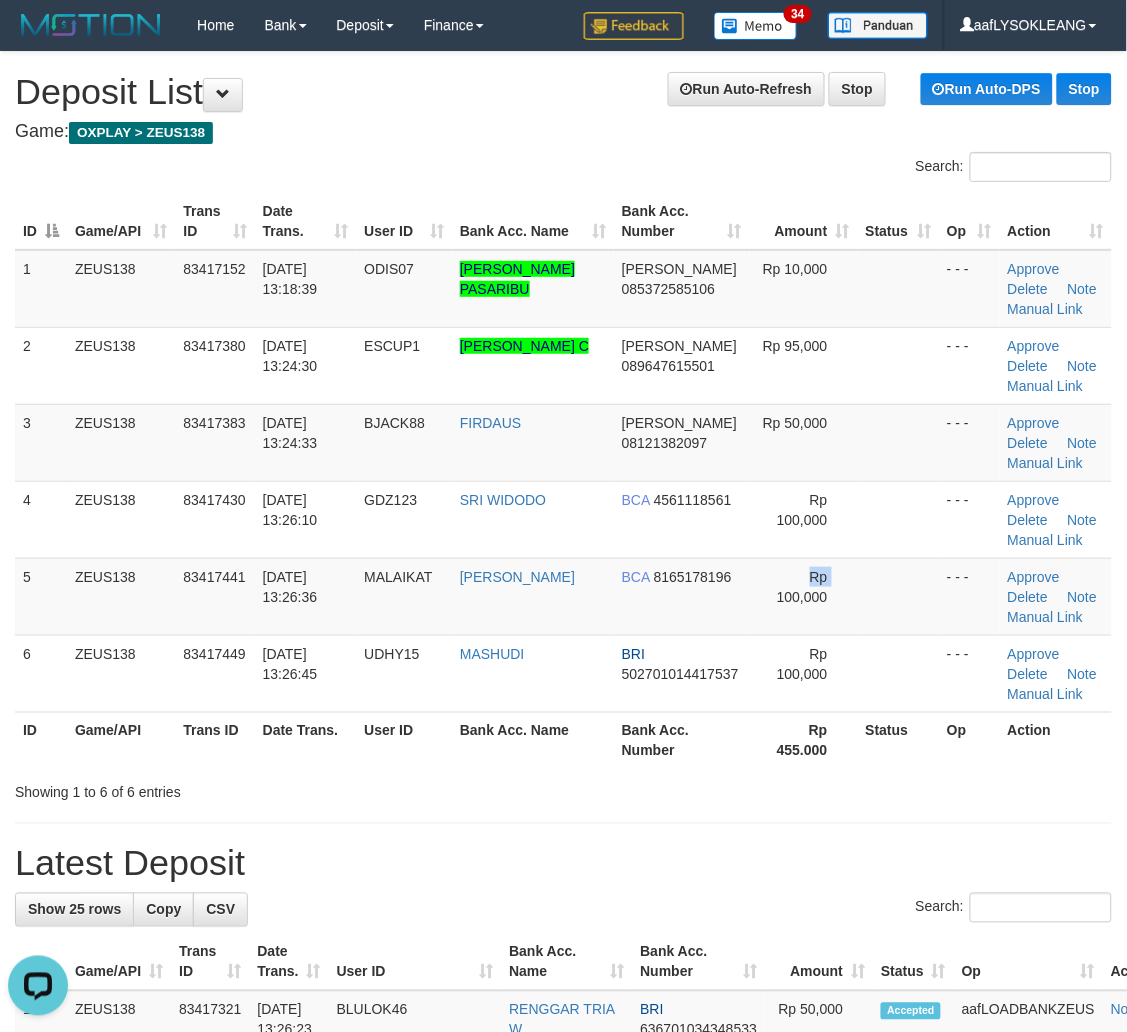 drag, startPoint x: 718, startPoint y: 571, endPoint x: 1140, endPoint y: 641, distance: 427.7663 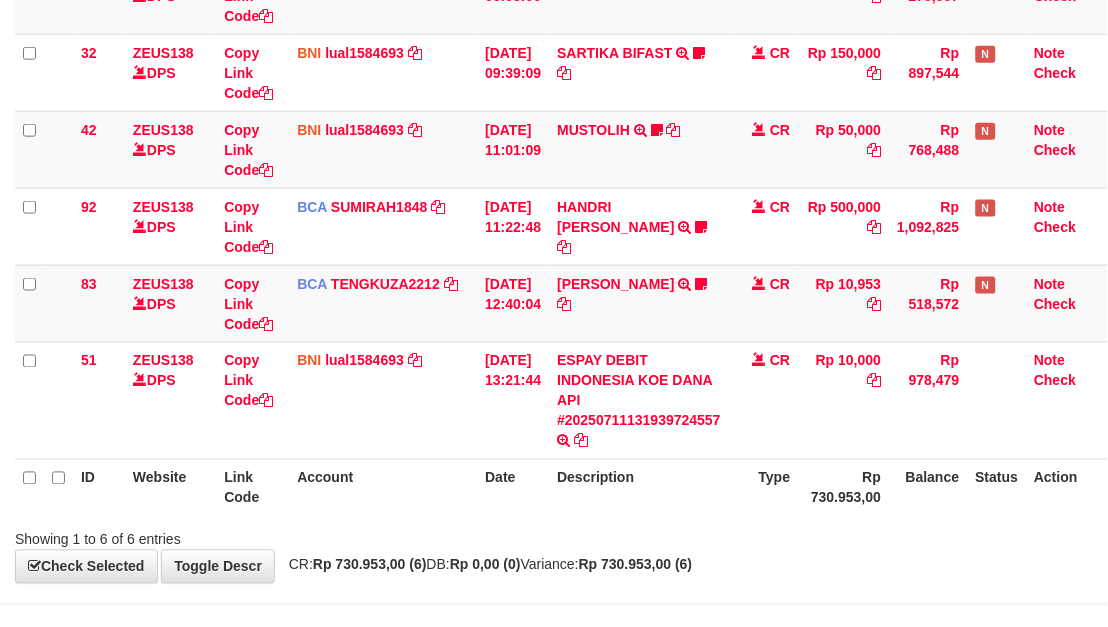 scroll, scrollTop: 358, scrollLeft: 0, axis: vertical 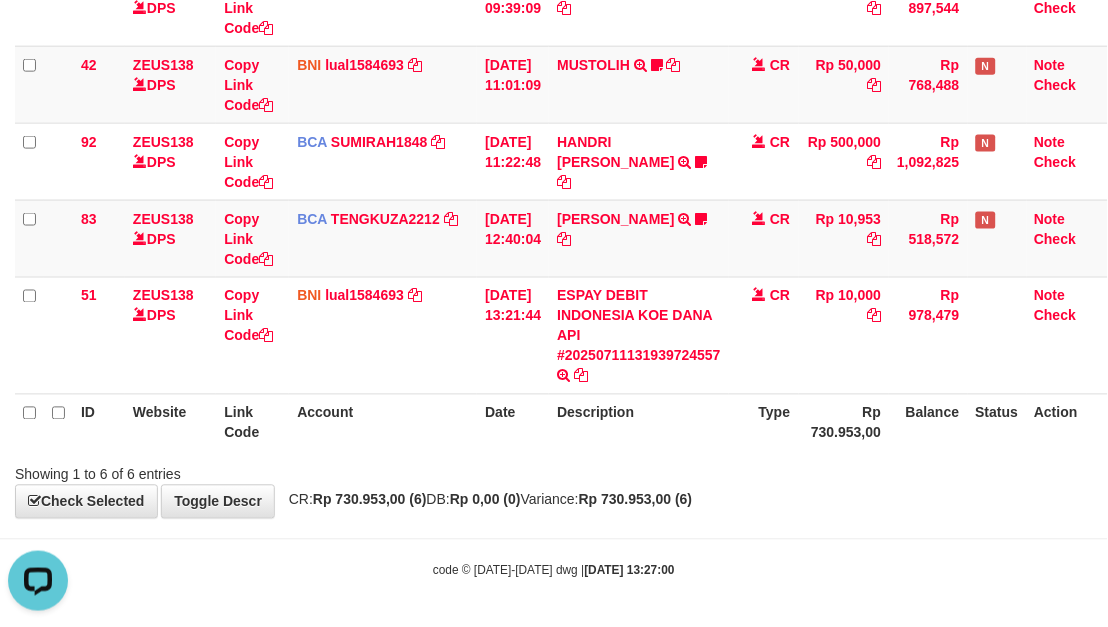 drag, startPoint x: 694, startPoint y: 426, endPoint x: 326, endPoint y: 400, distance: 368.91733 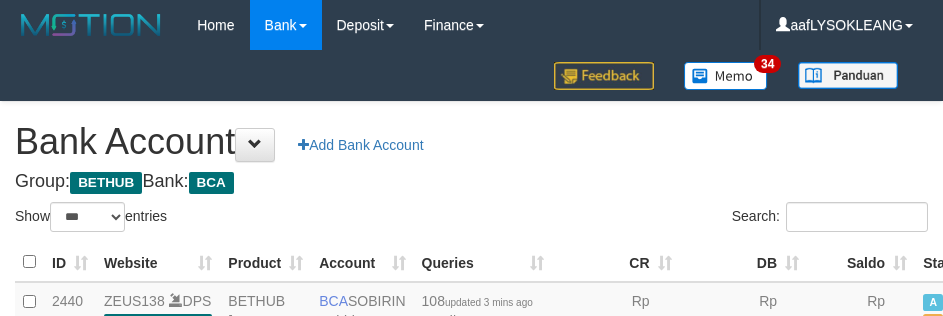 select on "***" 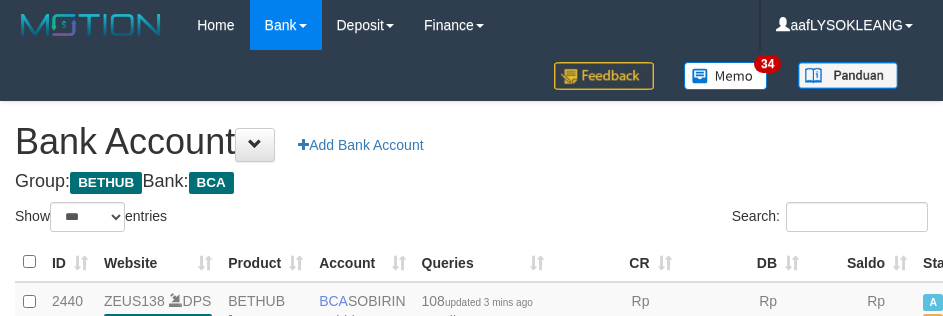 scroll, scrollTop: 191, scrollLeft: 0, axis: vertical 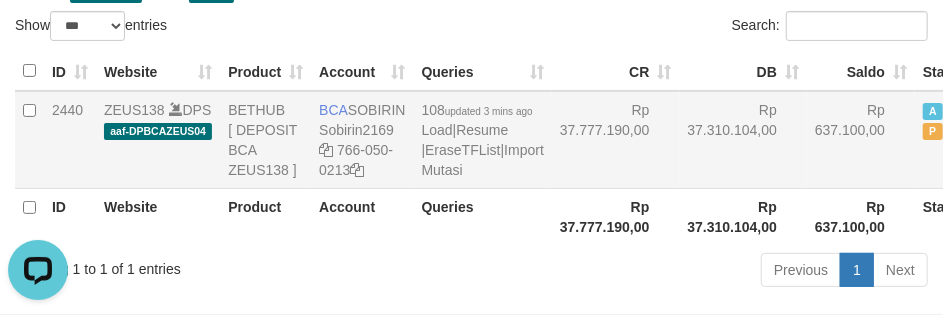 click on "Rp 637.100,00" at bounding box center [861, 140] 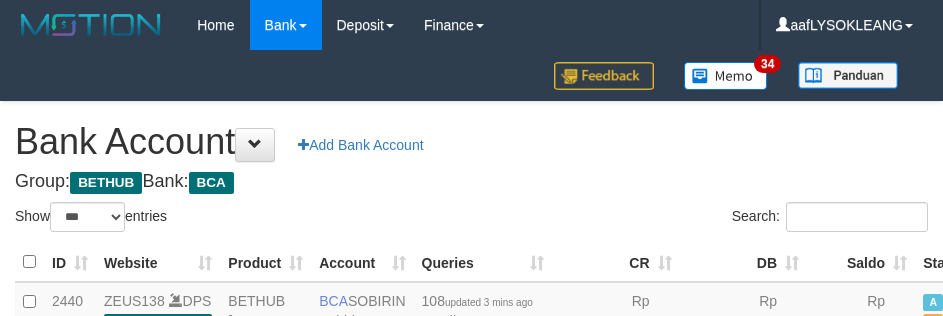 select on "***" 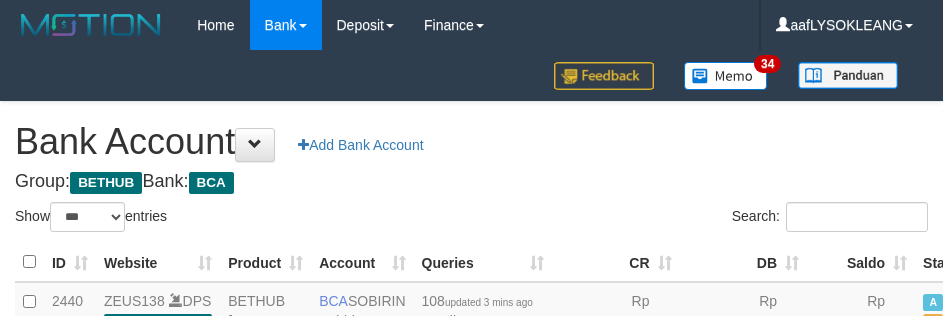 scroll, scrollTop: 191, scrollLeft: 0, axis: vertical 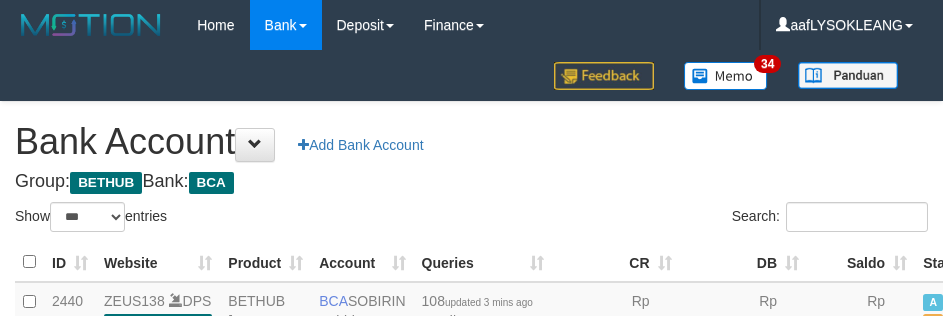 select on "***" 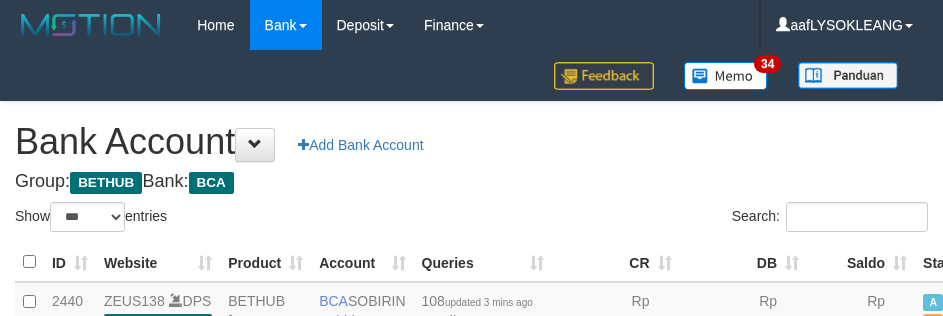 scroll, scrollTop: 191, scrollLeft: 0, axis: vertical 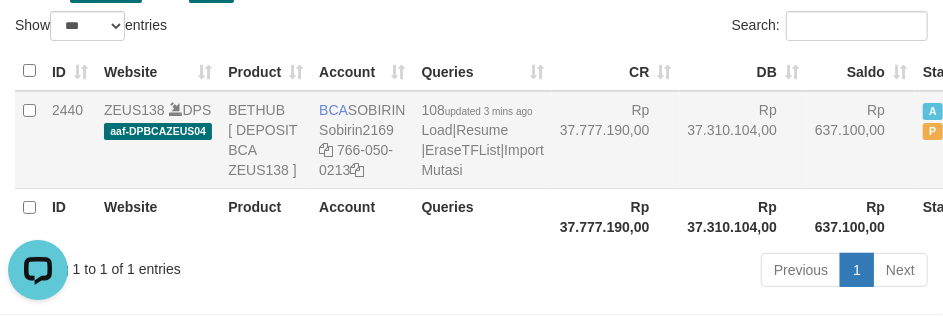 drag, startPoint x: 645, startPoint y: 158, endPoint x: 661, endPoint y: 160, distance: 16.124516 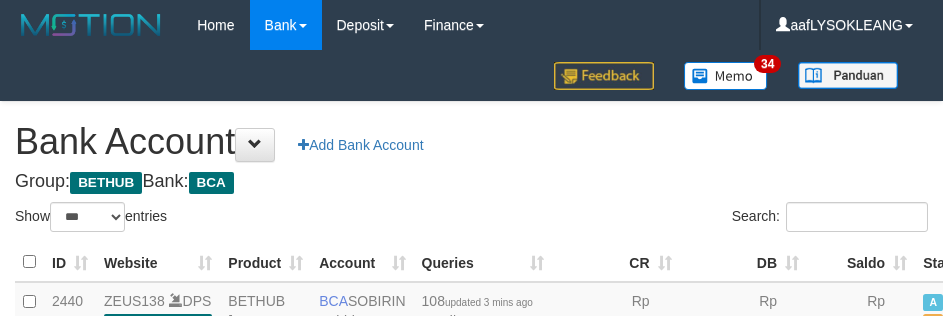 select on "***" 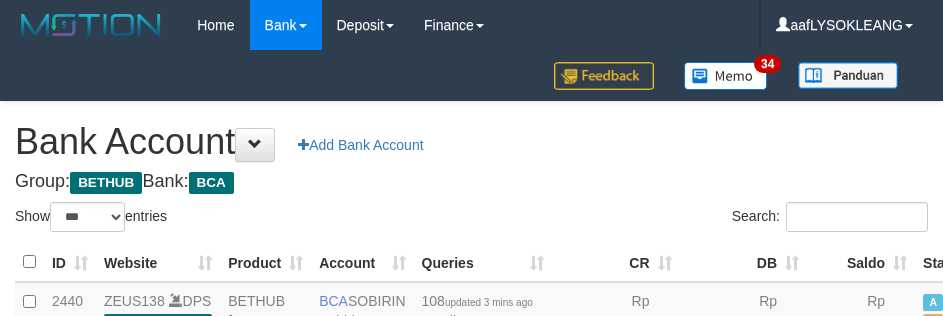 scroll, scrollTop: 191, scrollLeft: 0, axis: vertical 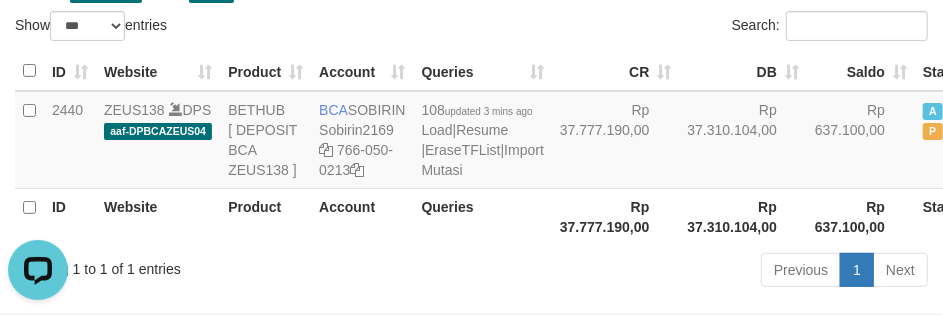 drag, startPoint x: 648, startPoint y: 158, endPoint x: 437, endPoint y: 268, distance: 237.95168 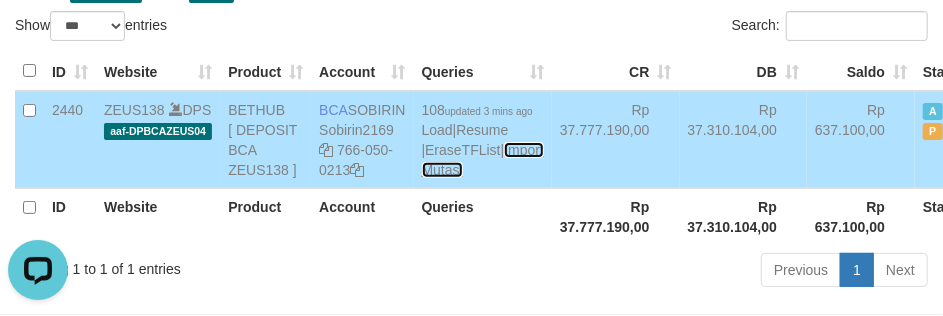 click on "Import Mutasi" at bounding box center [483, 160] 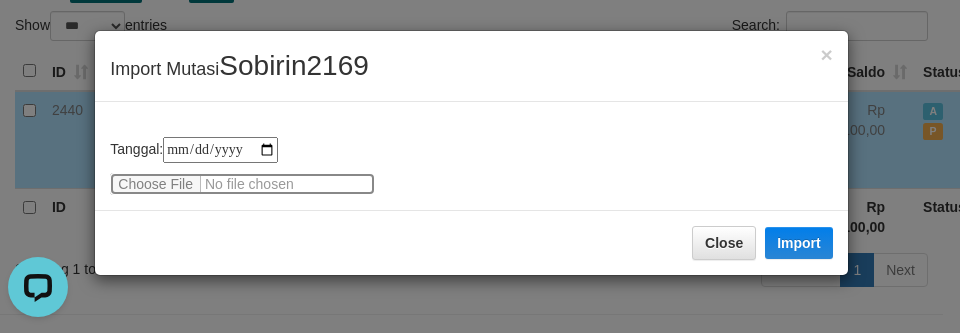 click at bounding box center (242, 184) 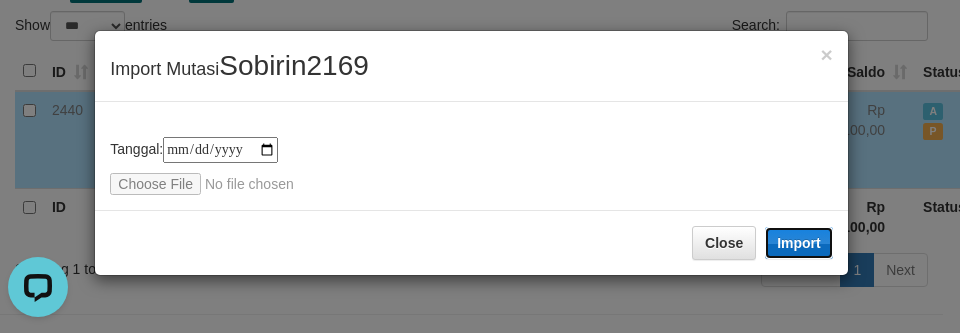 click on "Import" at bounding box center (799, 243) 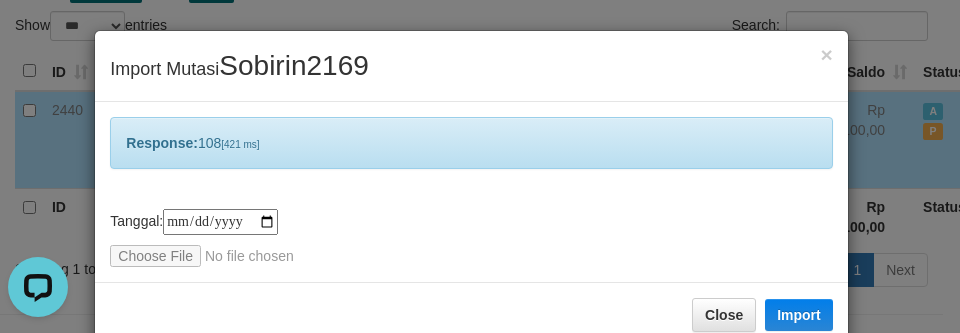 scroll, scrollTop: 42, scrollLeft: 0, axis: vertical 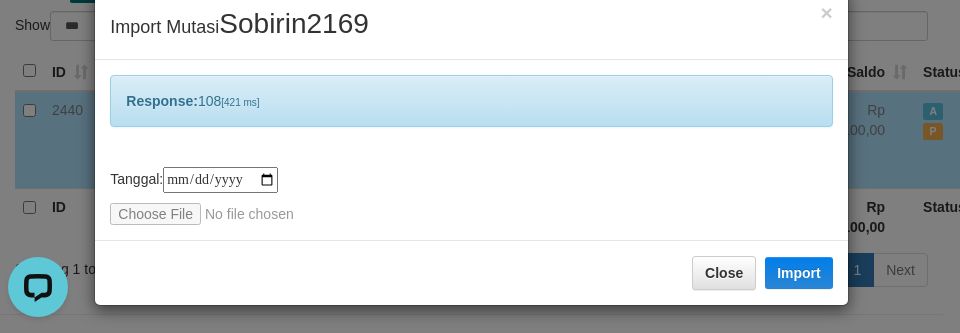 click on "**********" at bounding box center (471, 196) 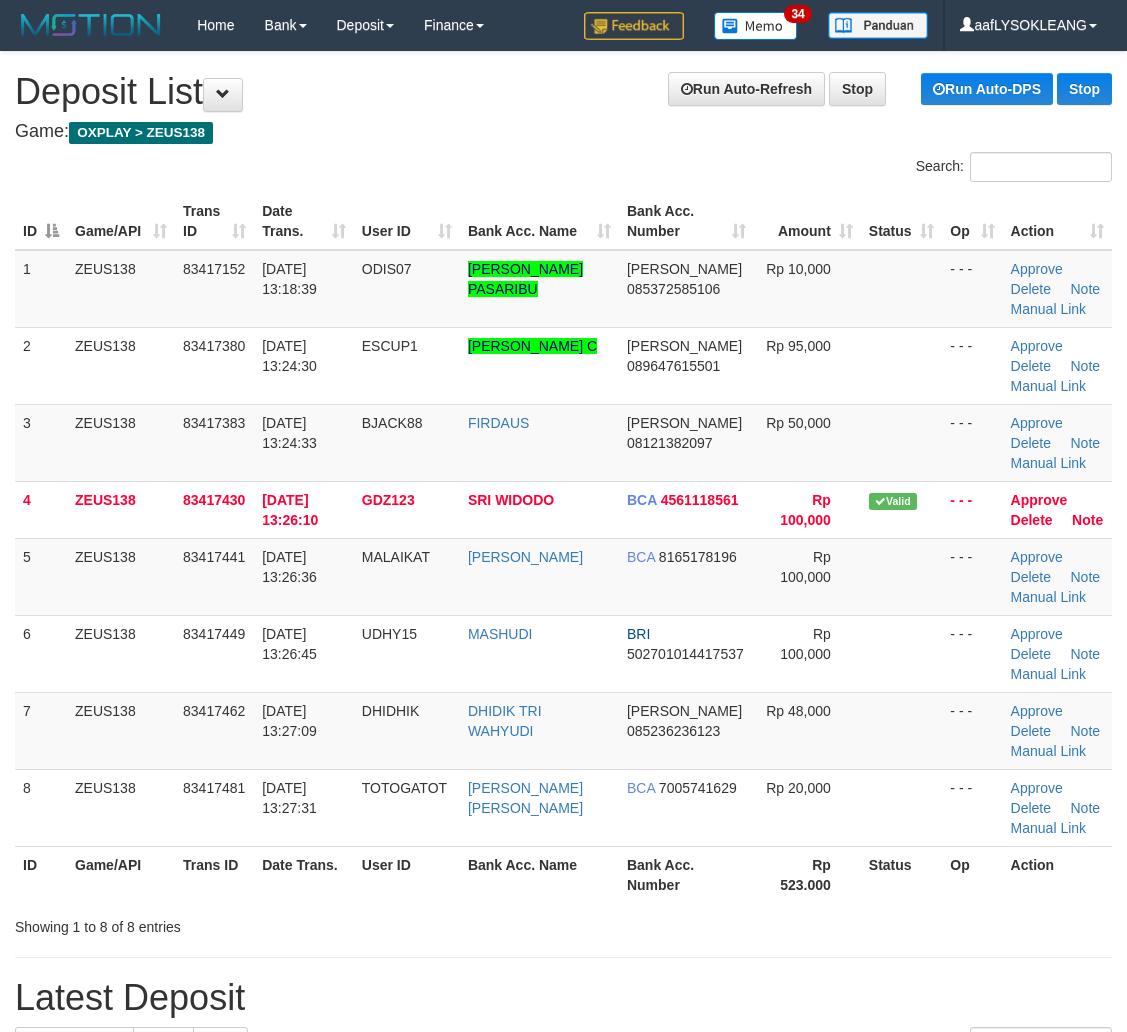 scroll, scrollTop: 0, scrollLeft: 0, axis: both 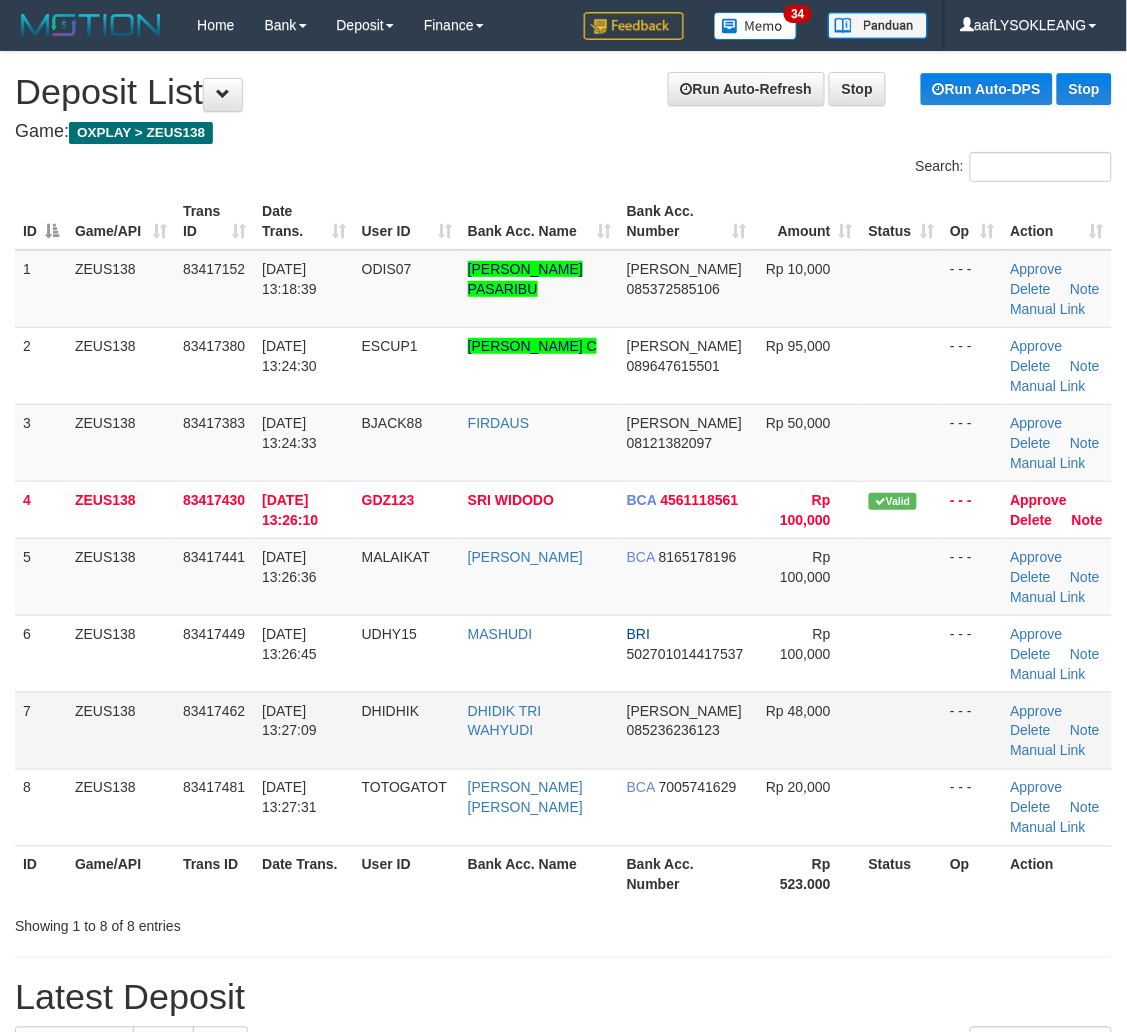click on "7
ZEUS138
83417462
11/07/2025 13:27:09
DHIDHIK
DHIDIK TRI WAHYUDI
DANA
085236236123
Rp 48,000
- - -
Approve
Delete
Note
Manual Link" at bounding box center [563, 730] 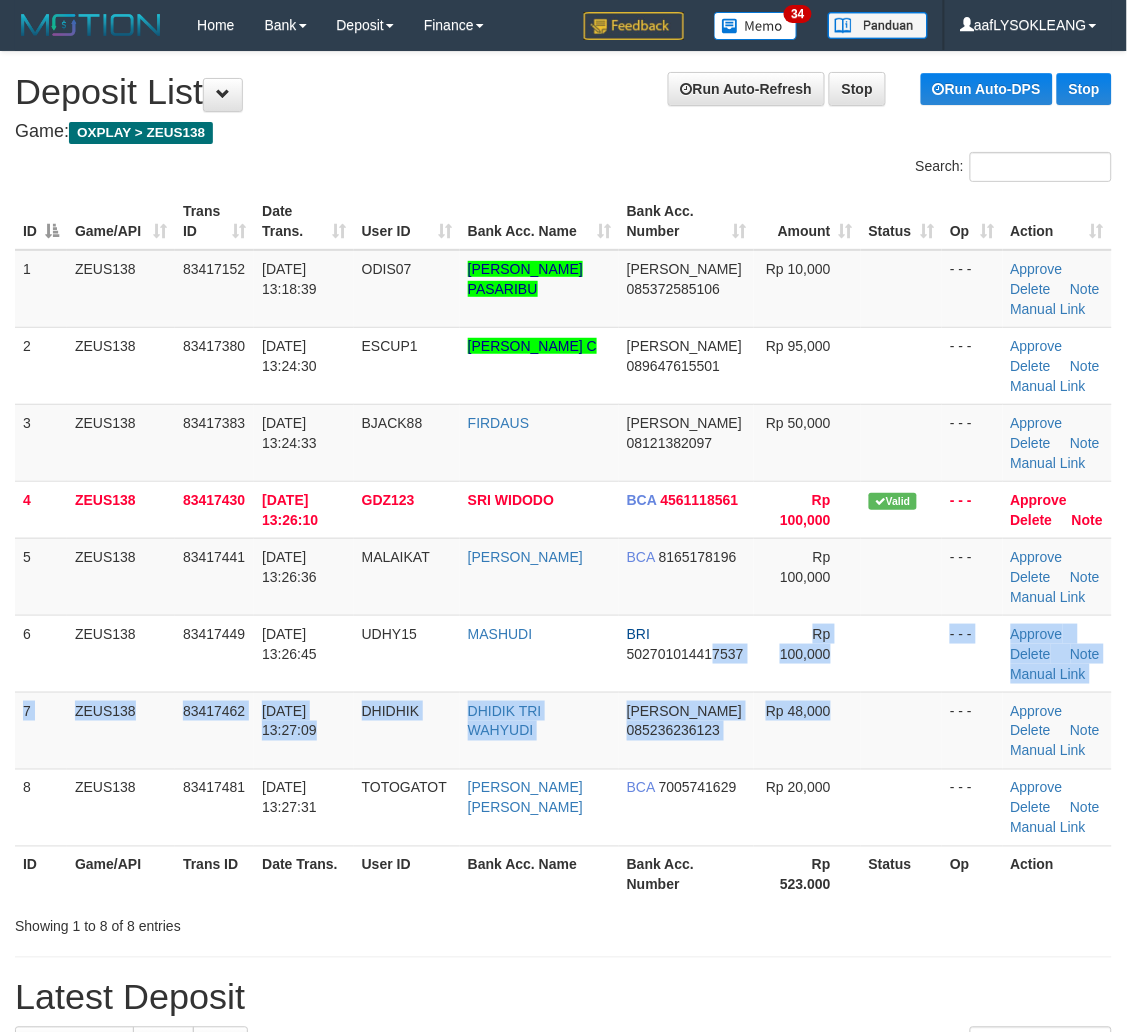 drag, startPoint x: 723, startPoint y: 678, endPoint x: 1121, endPoint y: 718, distance: 400.005 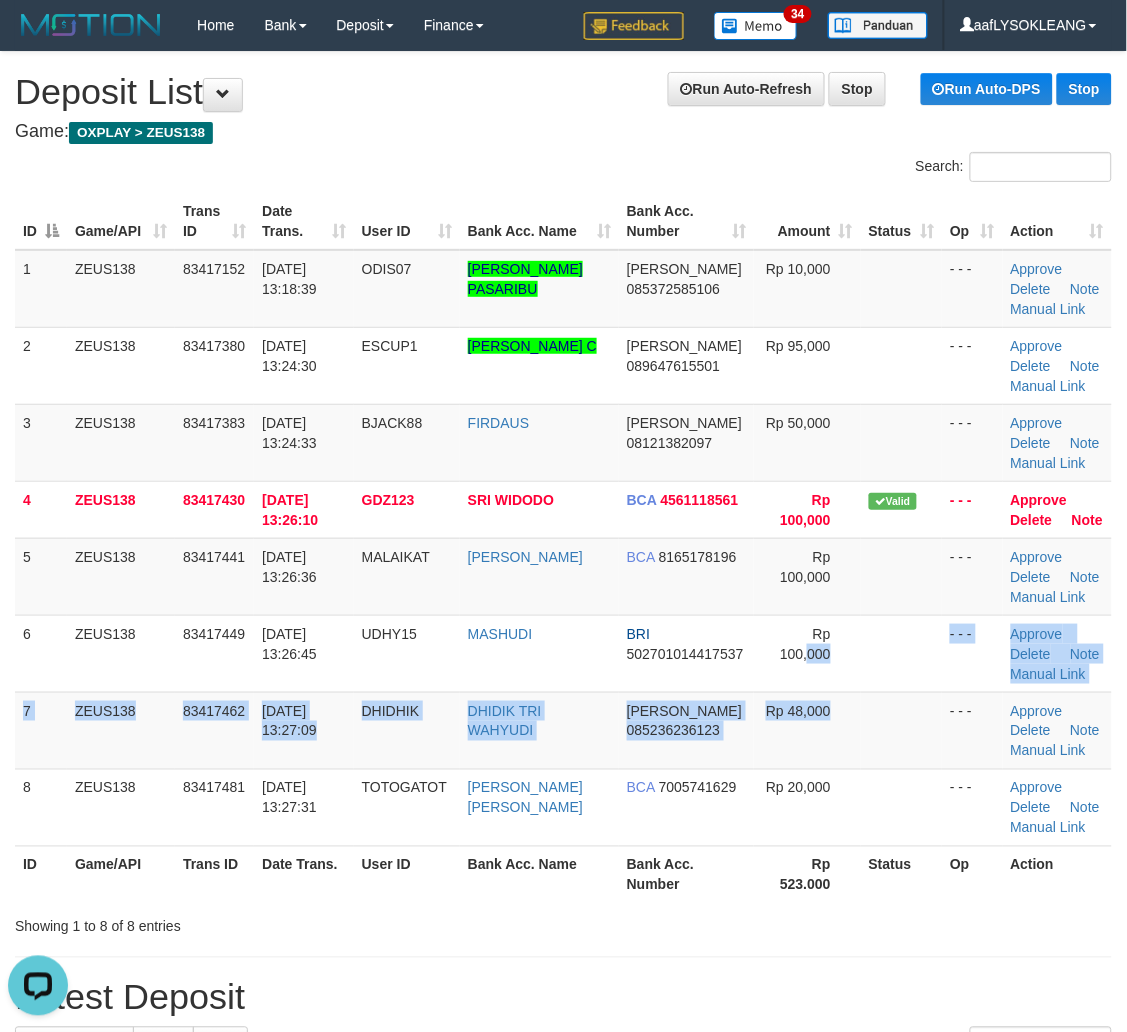scroll, scrollTop: 0, scrollLeft: 0, axis: both 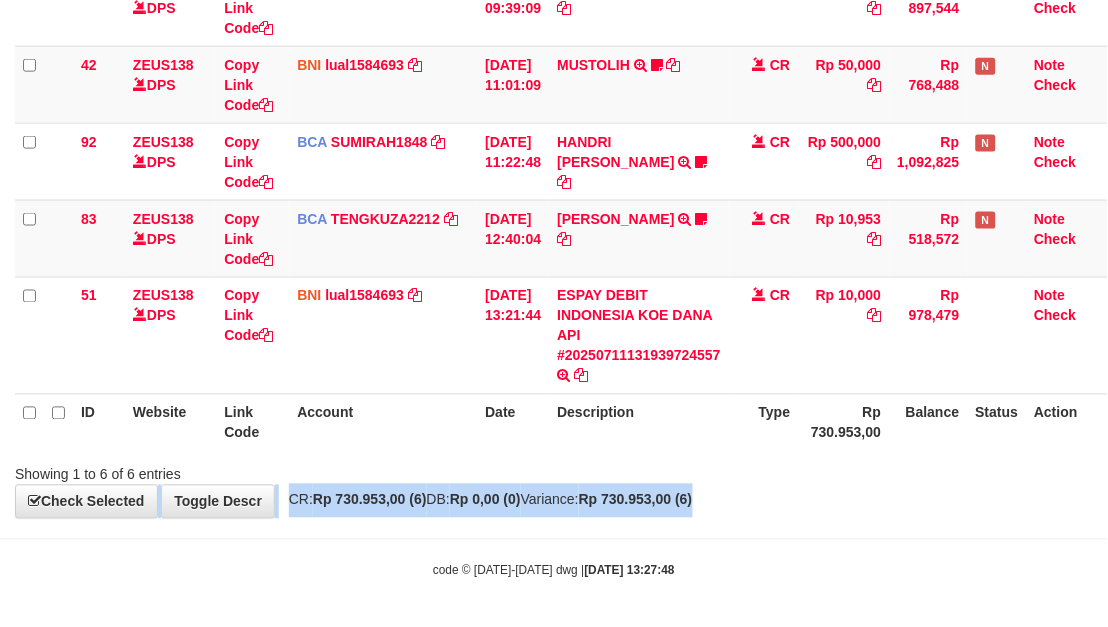 drag, startPoint x: 835, startPoint y: 488, endPoint x: 805, endPoint y: 490, distance: 30.066593 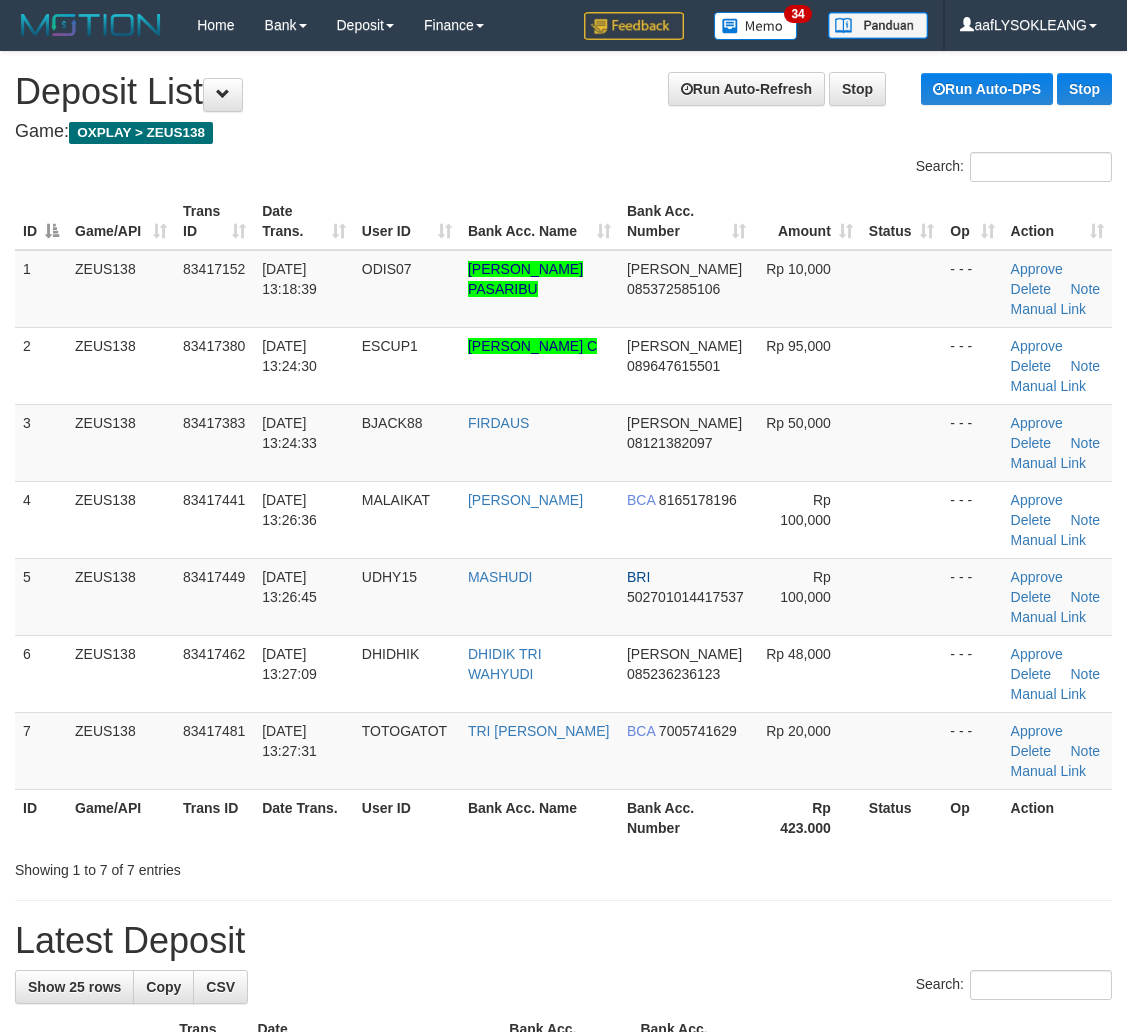 scroll, scrollTop: 147, scrollLeft: 0, axis: vertical 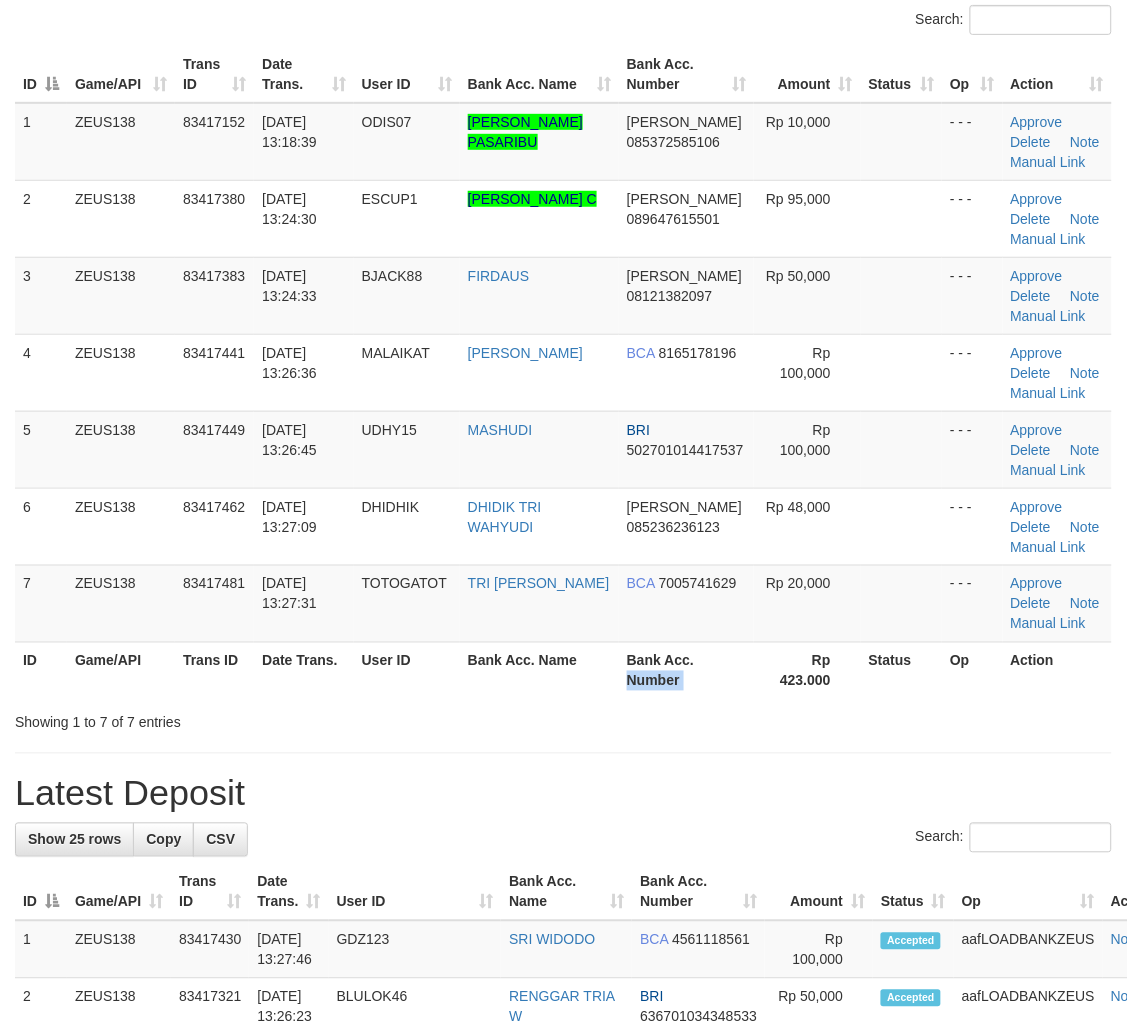 click on "ID Game/API Trans ID Date Trans. User ID Bank Acc. Name Bank Acc. Number Rp 423.000 Status Op Action" at bounding box center (563, 670) 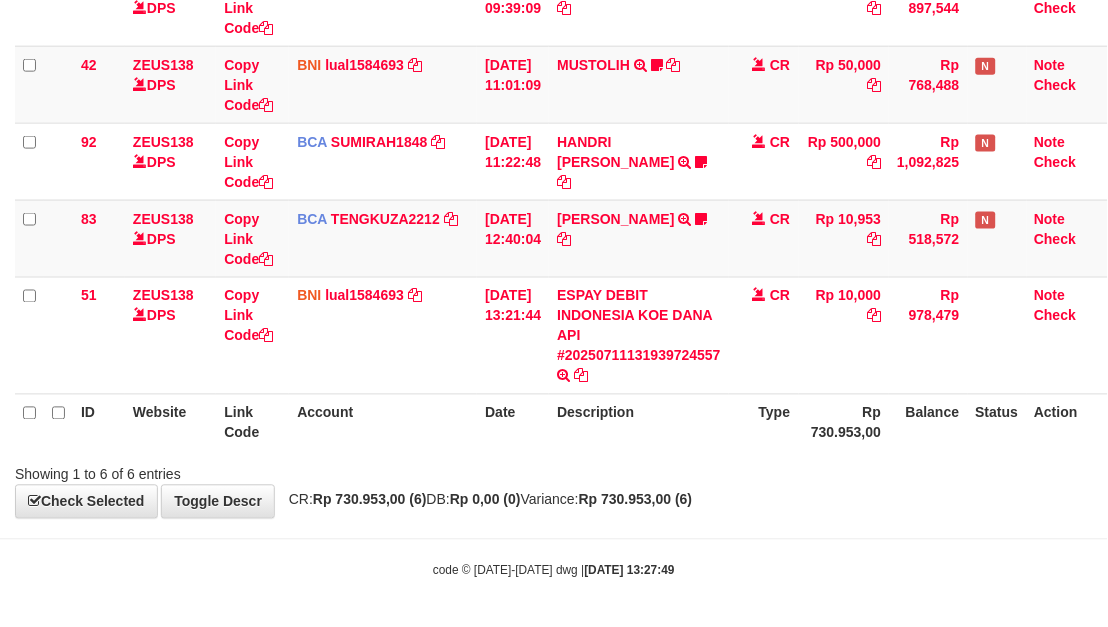 scroll, scrollTop: 358, scrollLeft: 0, axis: vertical 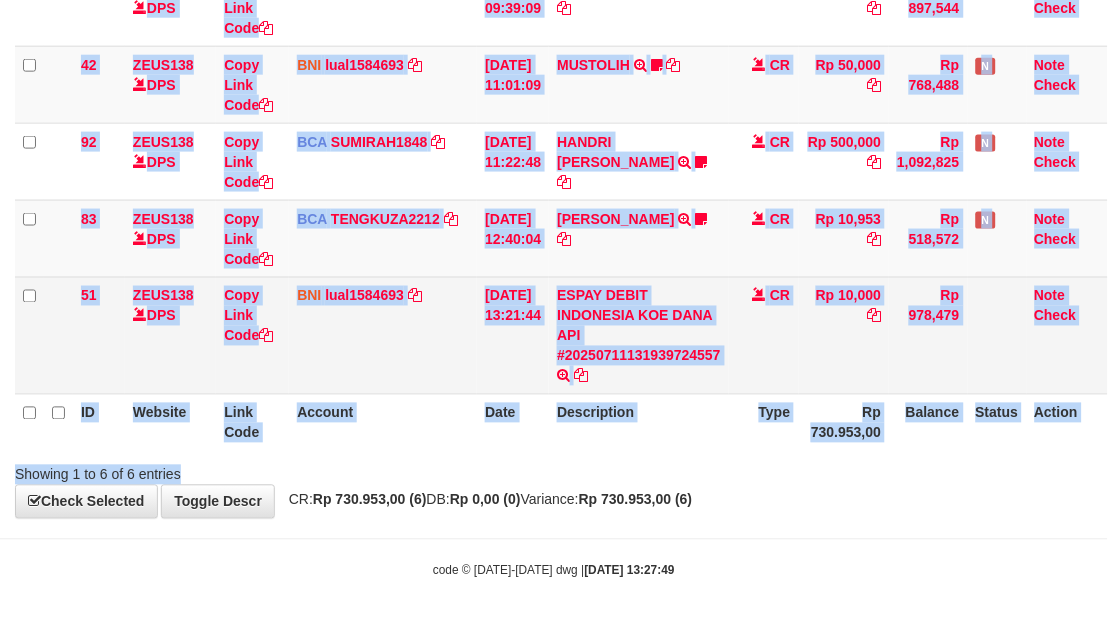 drag, startPoint x: 880, startPoint y: 452, endPoint x: 305, endPoint y: 326, distance: 588.6434 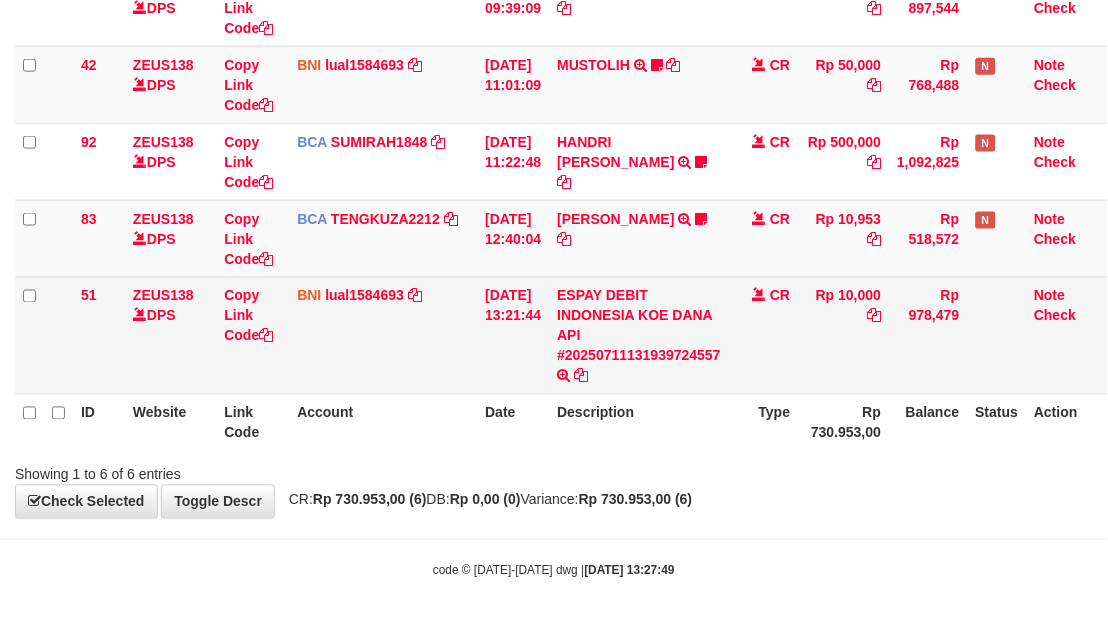 drag, startPoint x: 283, startPoint y: 312, endPoint x: 358, endPoint y: 314, distance: 75.026665 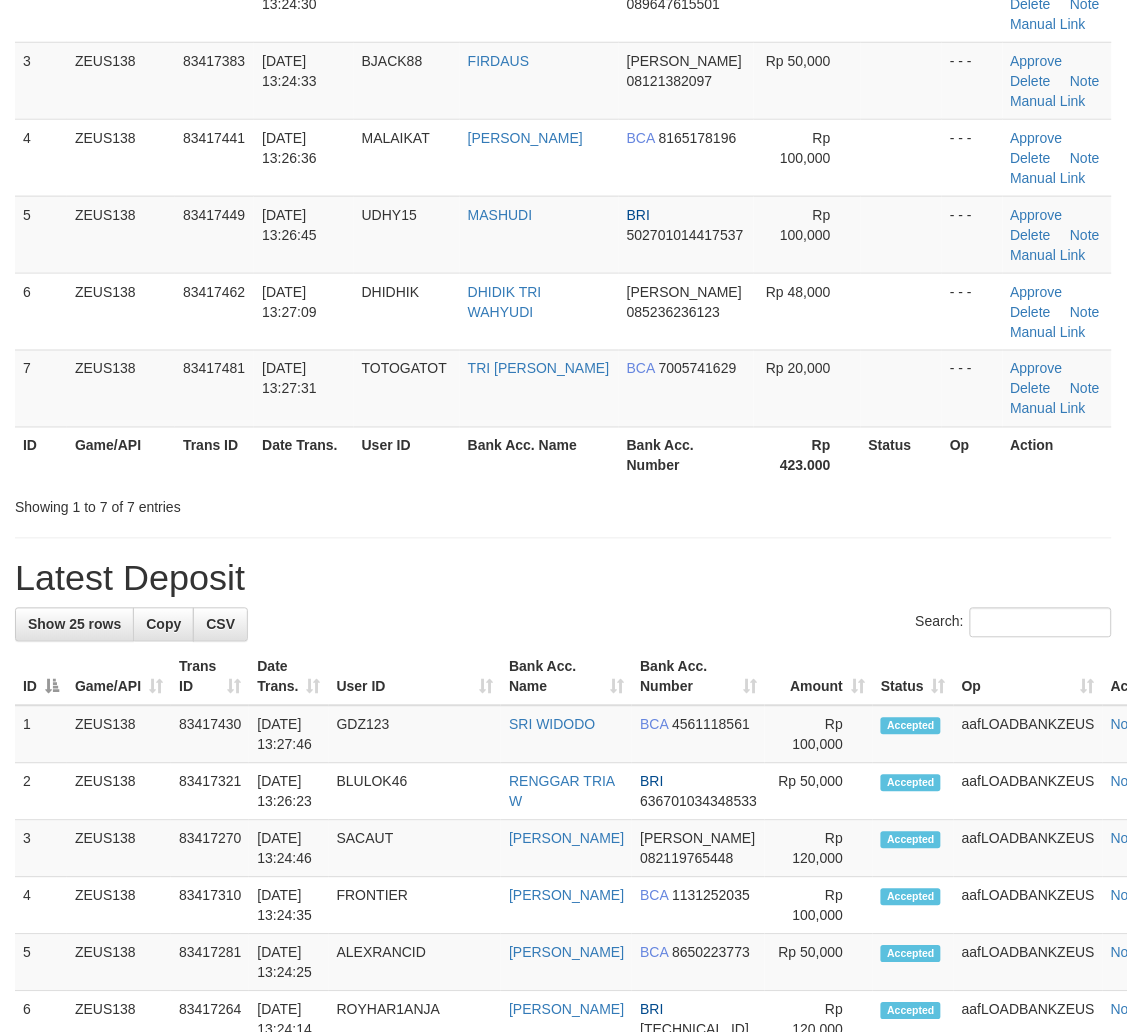 scroll, scrollTop: 147, scrollLeft: 0, axis: vertical 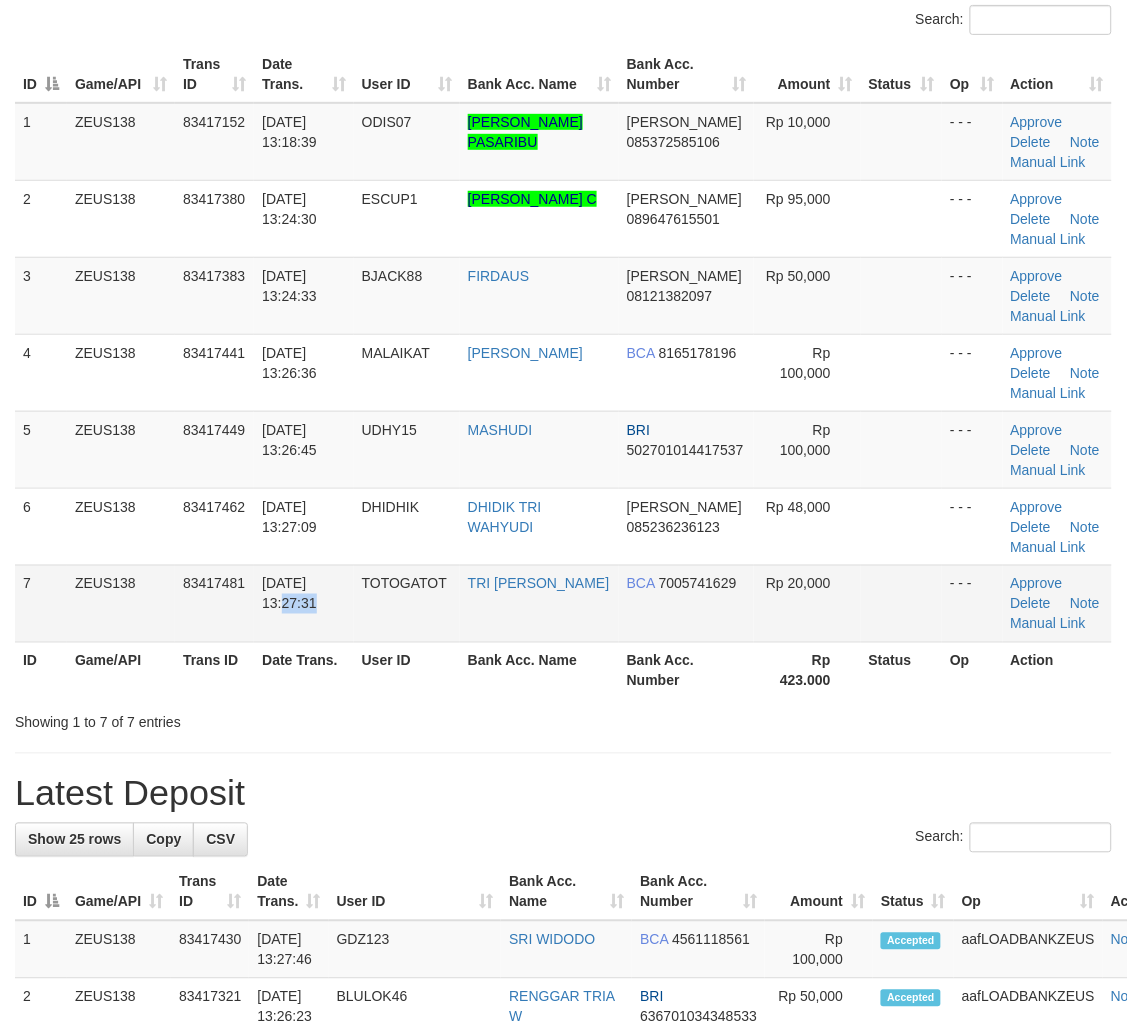 click on "7
ZEUS138
83417481
11/07/2025 13:27:31
TOTOGATOT
TRI MEI KRISTINA
BCA
7005741629
Rp 20,000
- - -
Approve
Delete
Note
Manual Link" at bounding box center (563, 603) 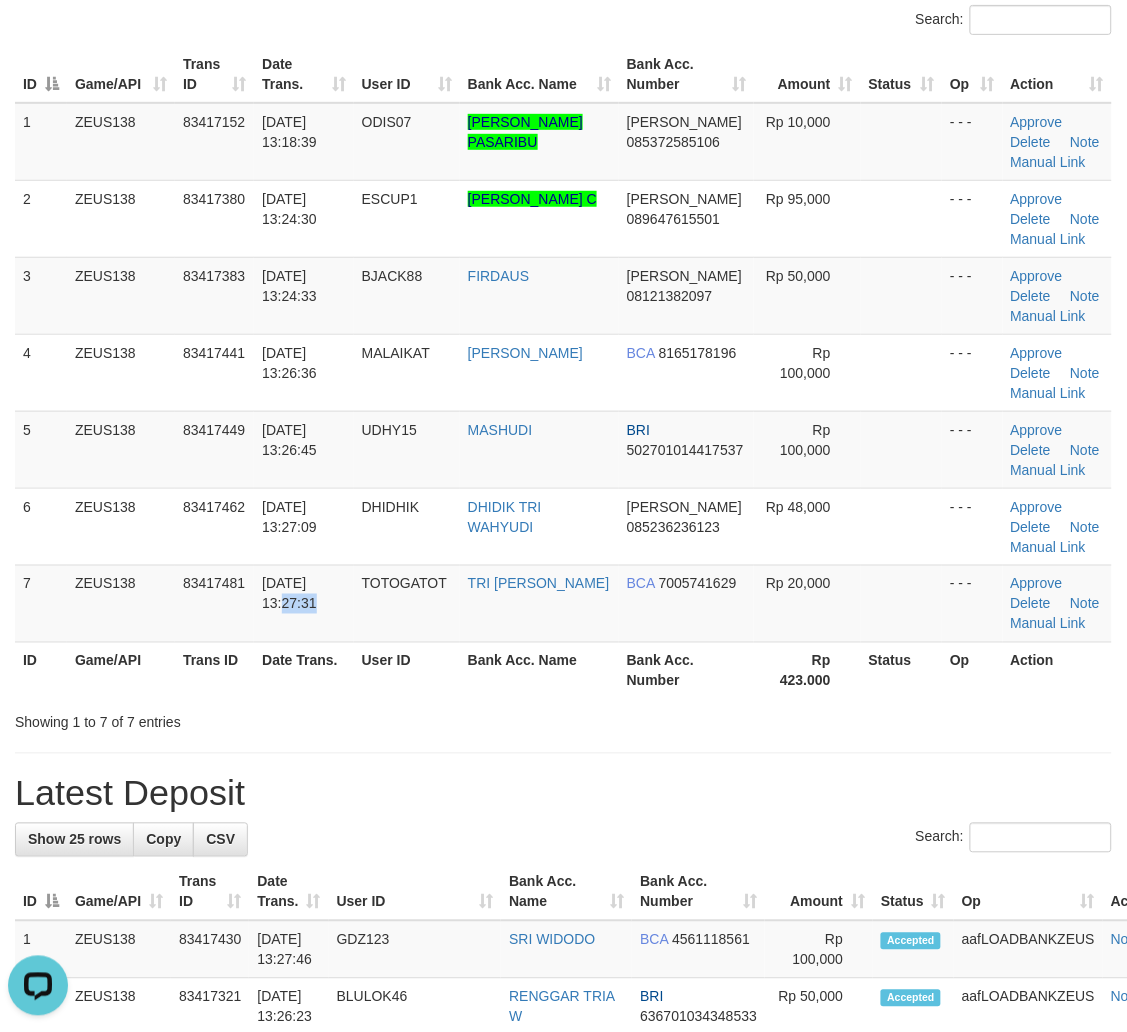 scroll, scrollTop: 0, scrollLeft: 0, axis: both 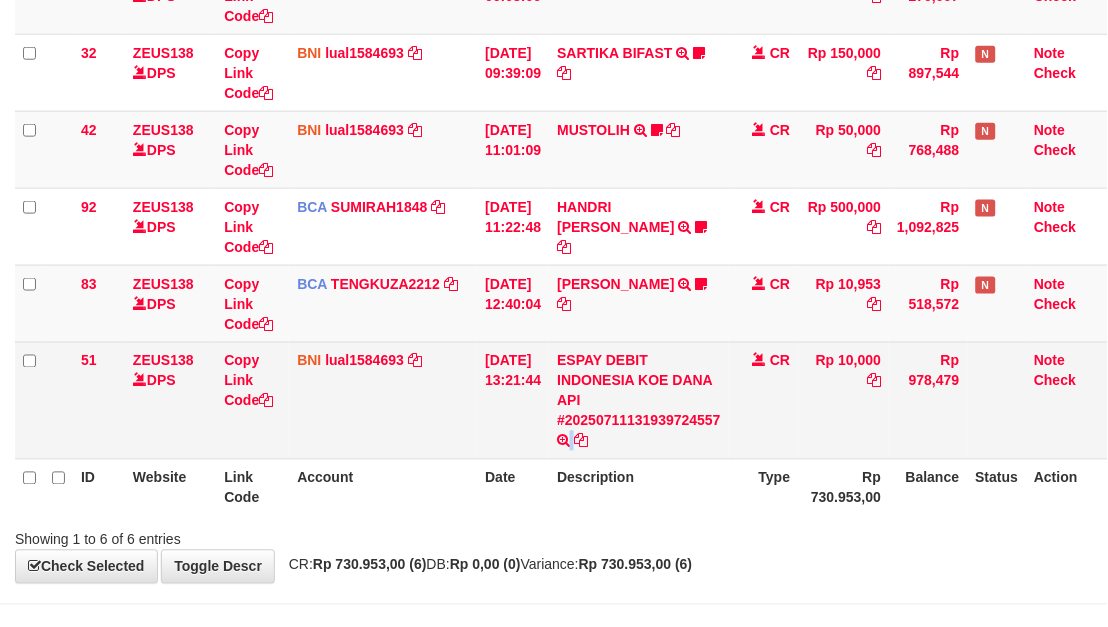 drag, startPoint x: 605, startPoint y: 452, endPoint x: 355, endPoint y: 407, distance: 254.01772 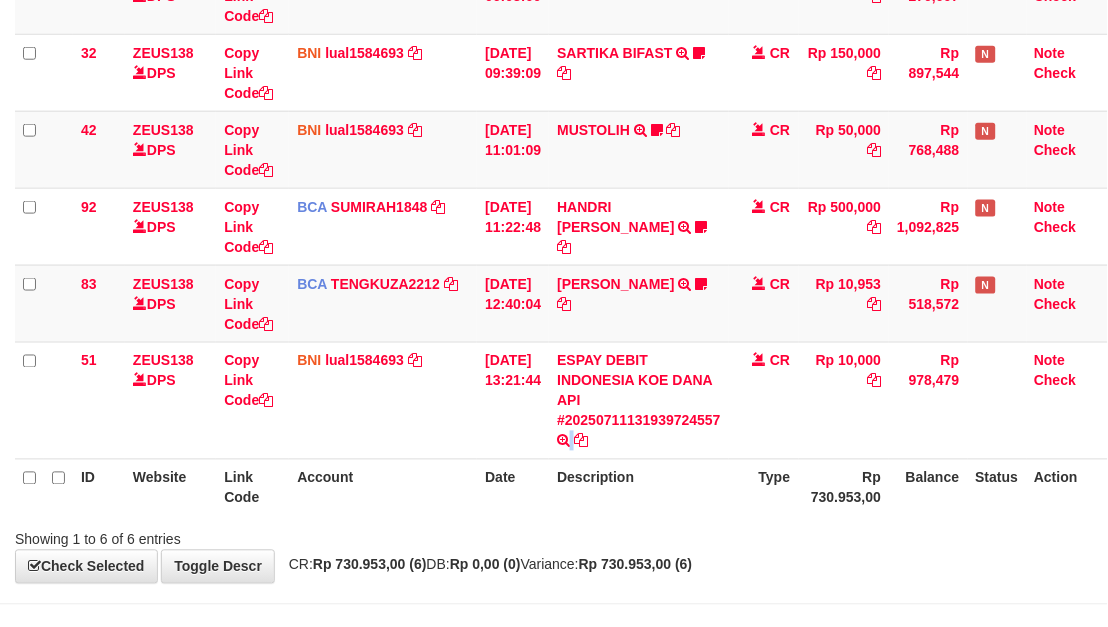 scroll, scrollTop: 358, scrollLeft: 0, axis: vertical 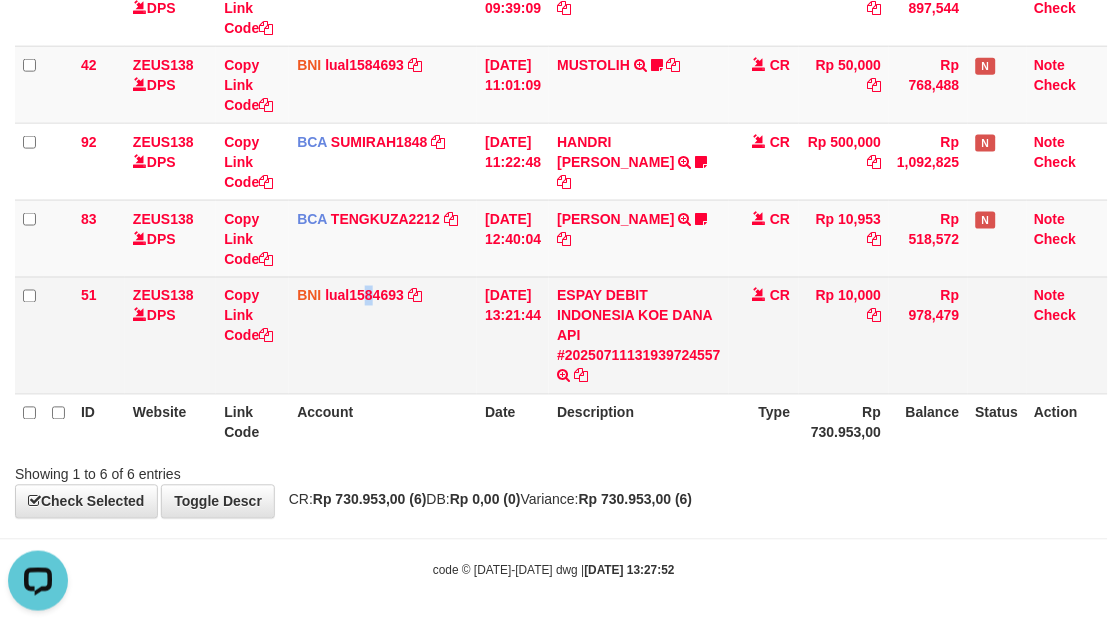 click on "BNI
lual1584693
DPS
LUCKY ALAMSYAH
mutasi_20250711_2414 | 51
mutasi_20250711_2414 | 51" at bounding box center [383, 335] 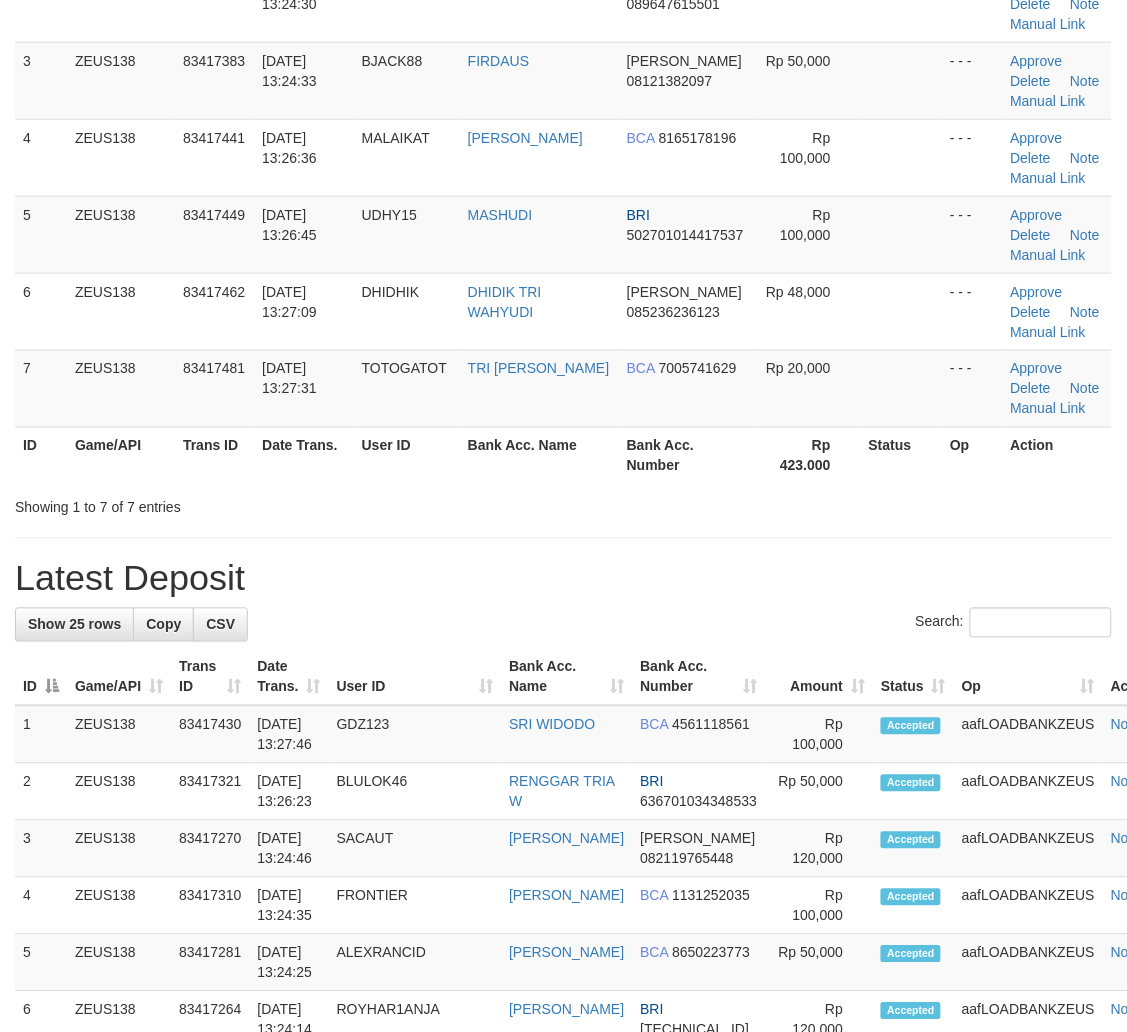 scroll, scrollTop: 147, scrollLeft: 0, axis: vertical 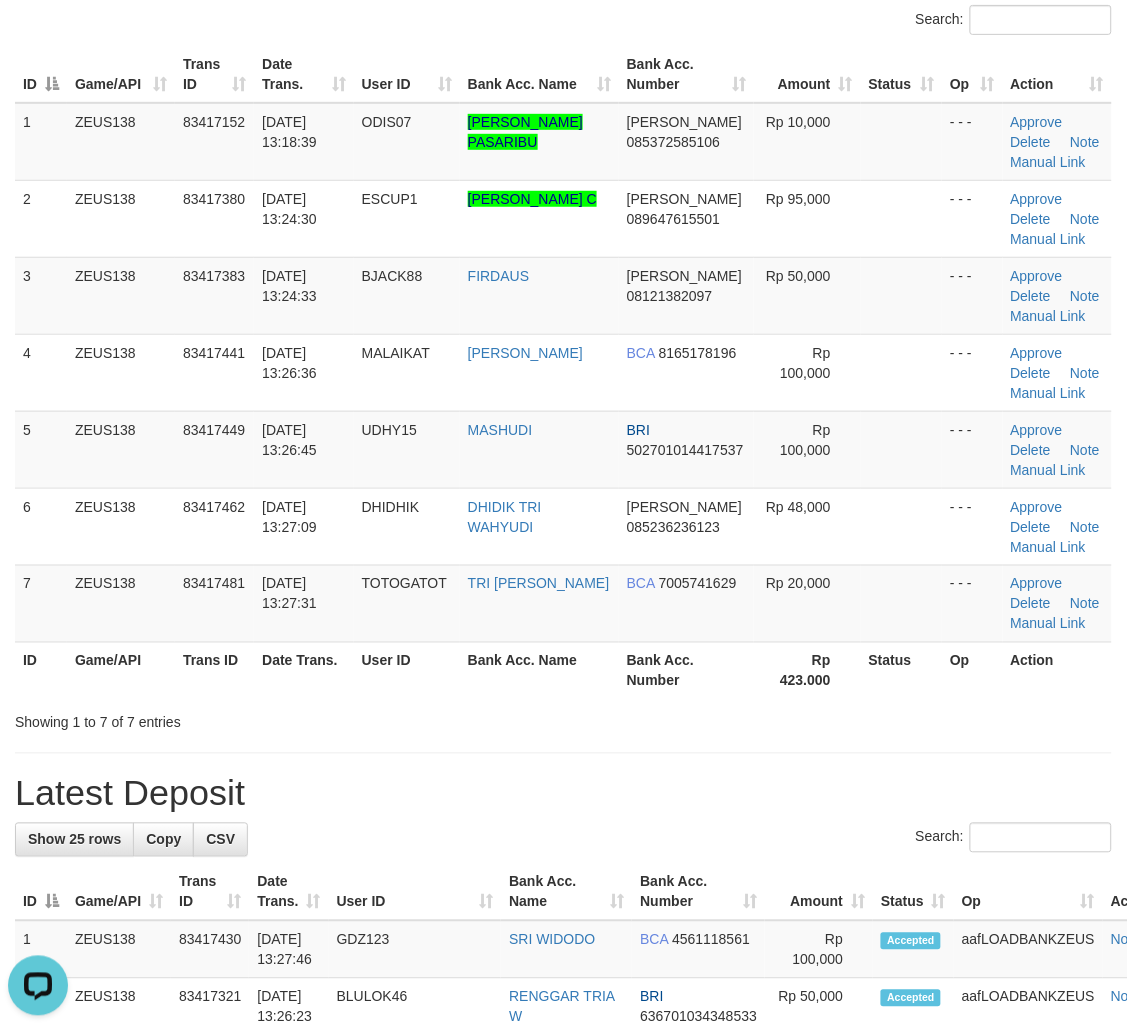 click on "**********" at bounding box center [563, 1192] 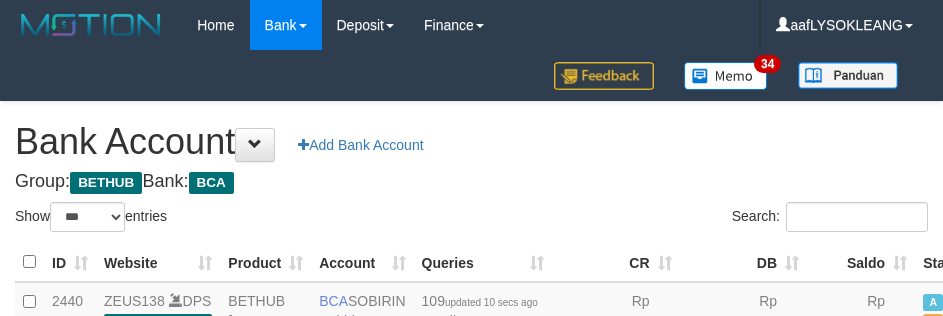 select on "***" 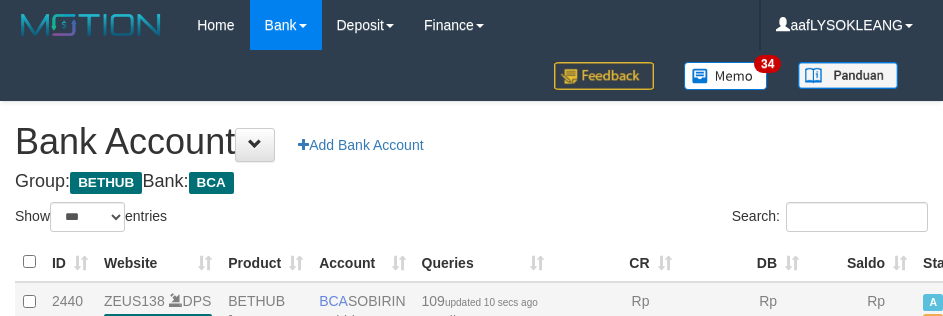 scroll, scrollTop: 191, scrollLeft: 0, axis: vertical 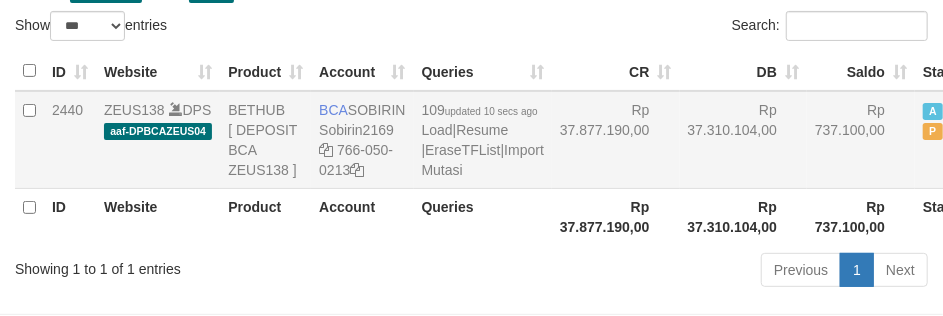 drag, startPoint x: 697, startPoint y: 196, endPoint x: 722, endPoint y: 204, distance: 26.24881 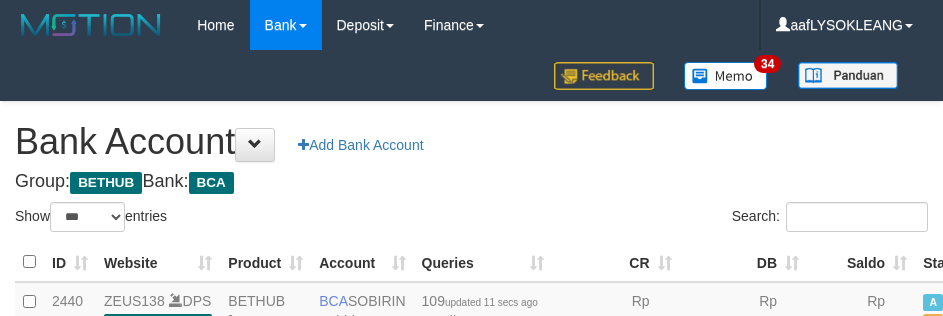 select on "***" 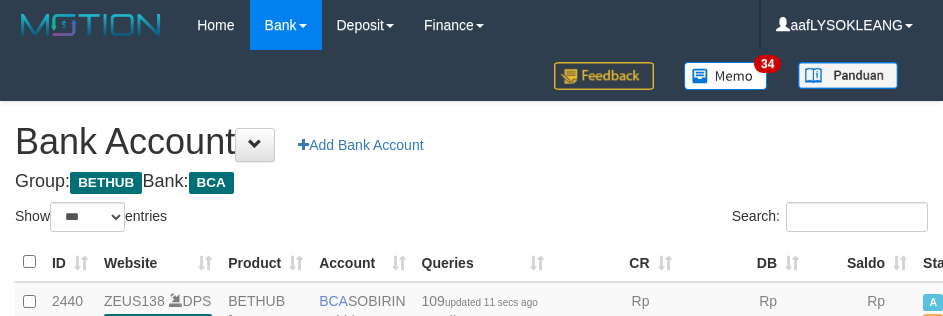 scroll, scrollTop: 191, scrollLeft: 0, axis: vertical 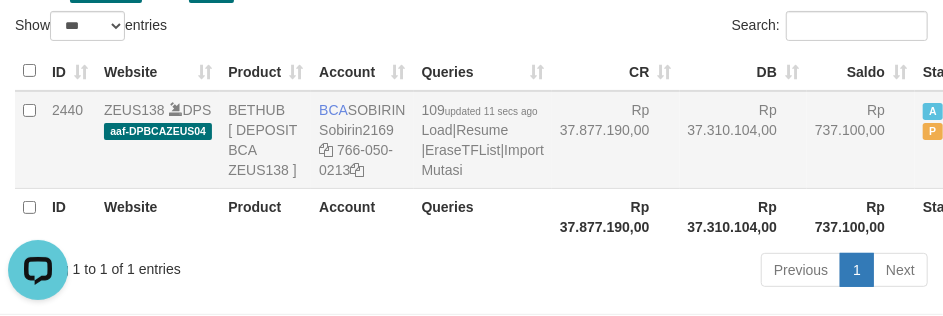 click on "Rp 37.310.104,00" at bounding box center [744, 140] 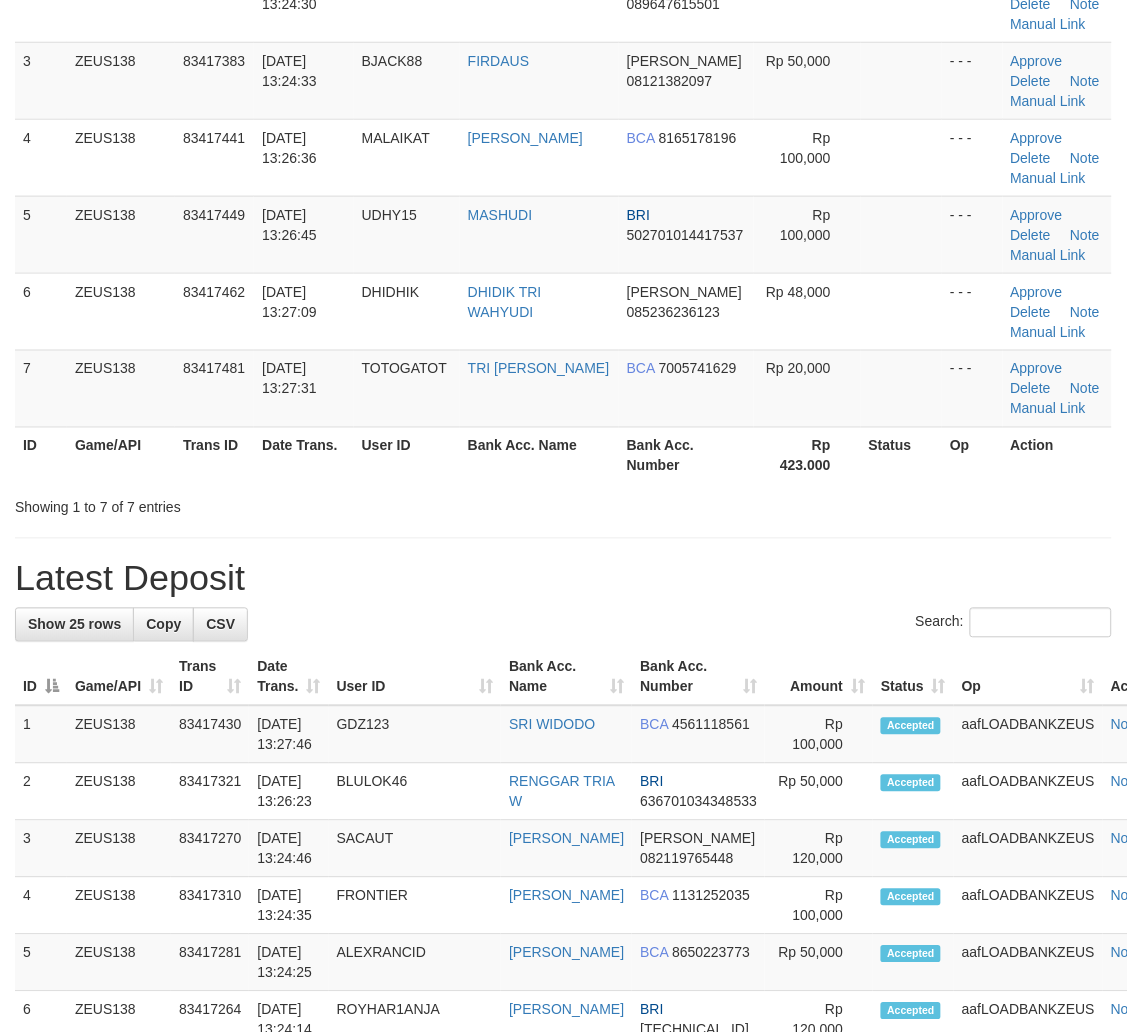scroll, scrollTop: 147, scrollLeft: 0, axis: vertical 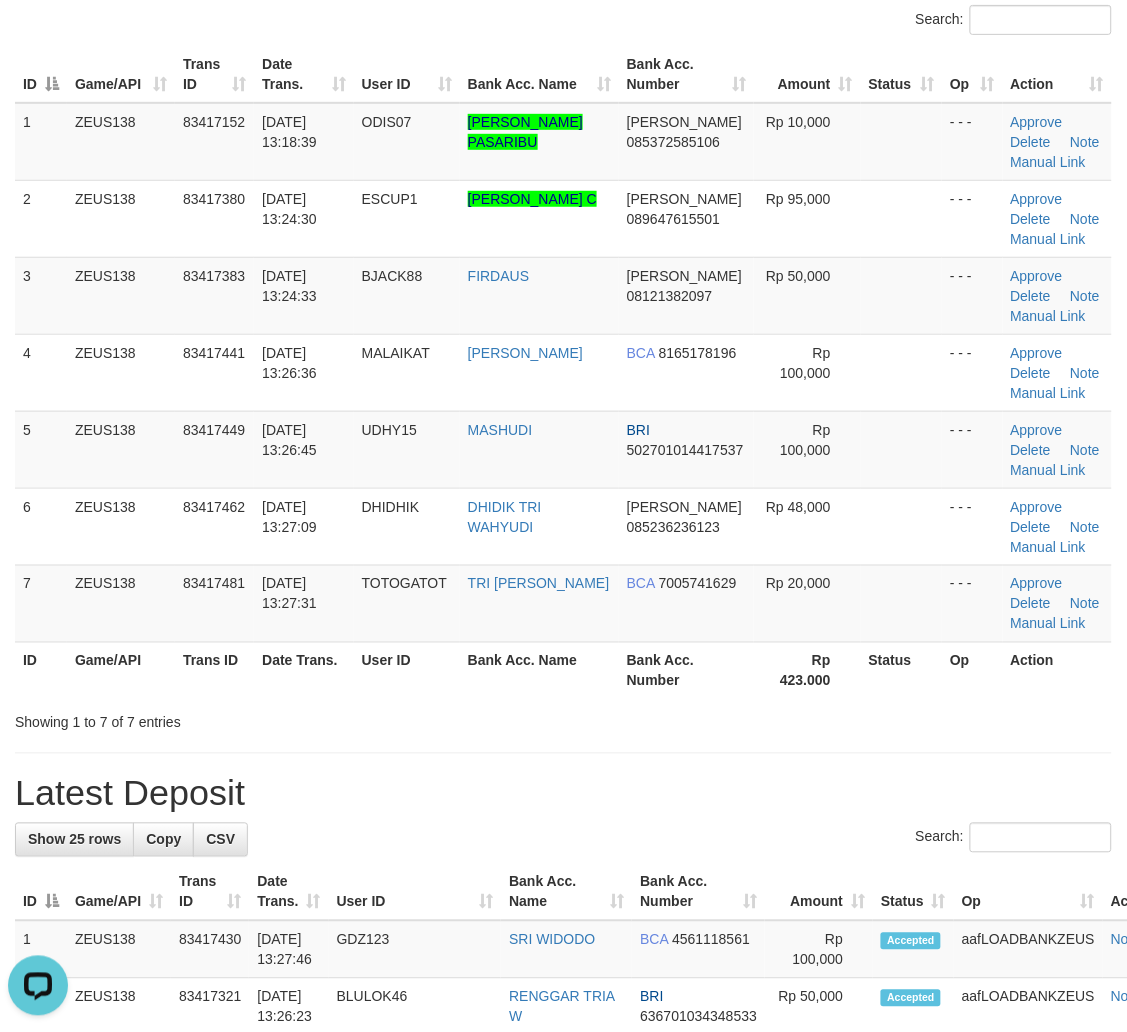 drag, startPoint x: 903, startPoint y: 722, endPoint x: 923, endPoint y: 722, distance: 20 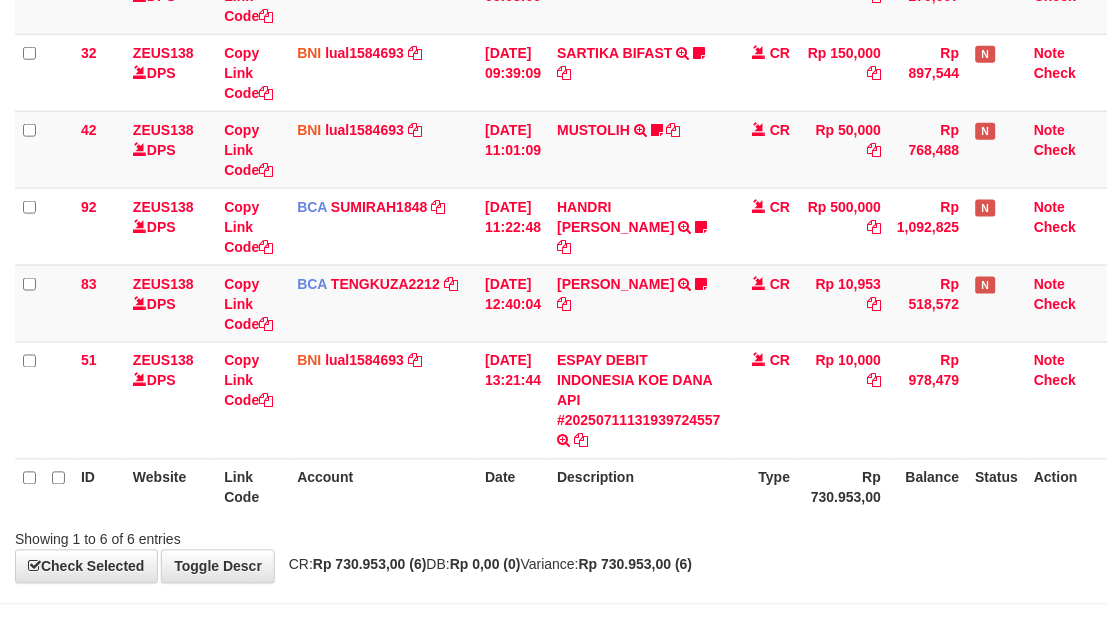 scroll, scrollTop: 358, scrollLeft: 0, axis: vertical 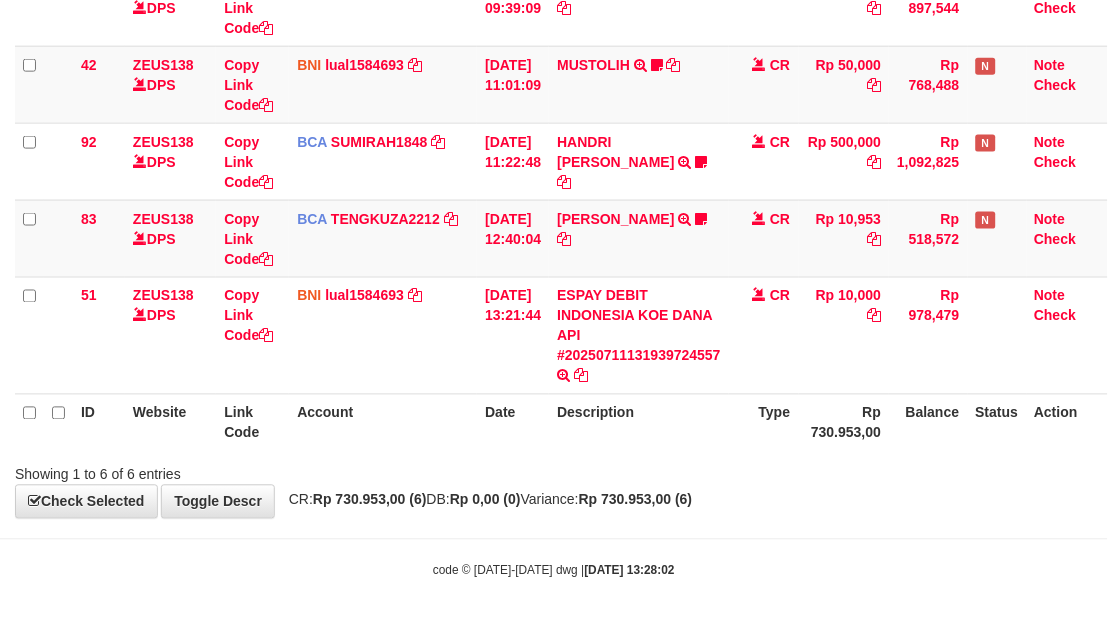drag, startPoint x: 873, startPoint y: 496, endPoint x: 831, endPoint y: 492, distance: 42.190044 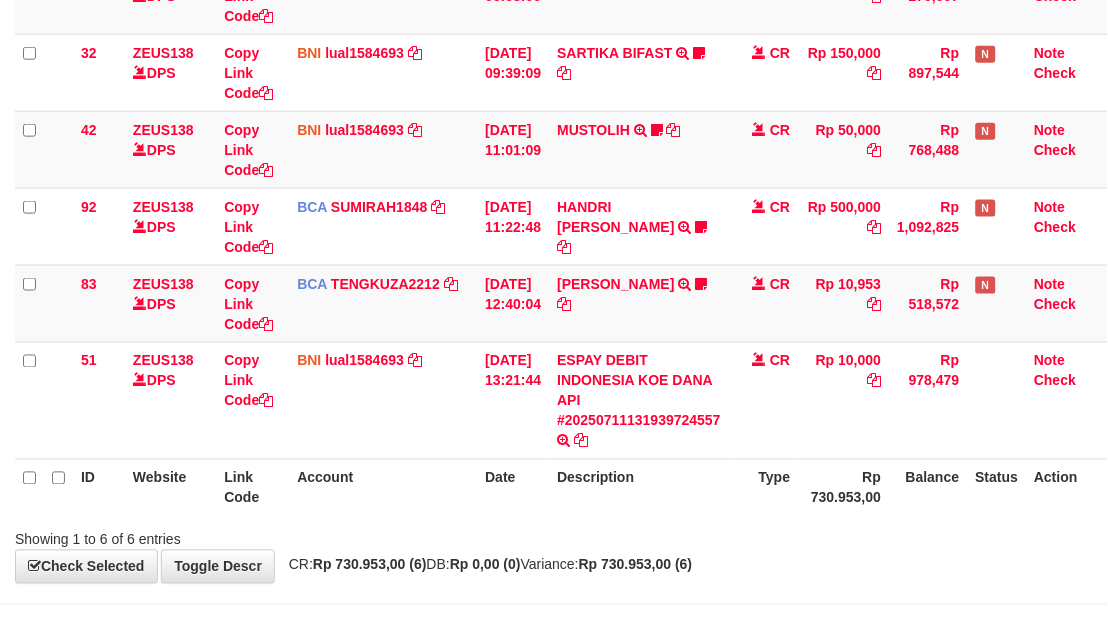 scroll, scrollTop: 358, scrollLeft: 0, axis: vertical 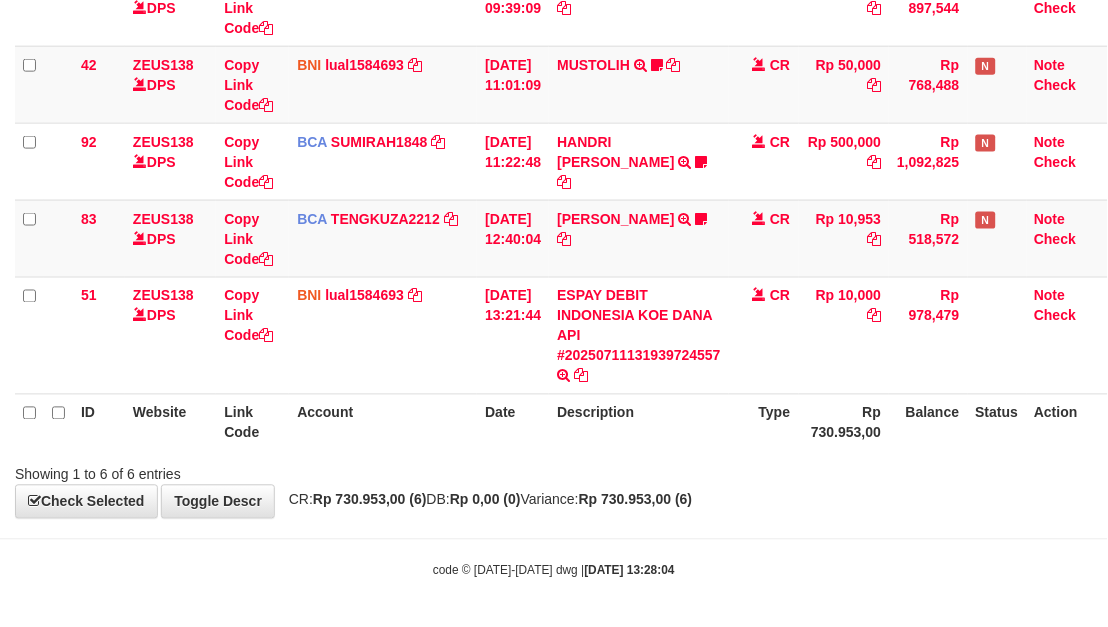 drag, startPoint x: 888, startPoint y: 466, endPoint x: 842, endPoint y: 453, distance: 47.801674 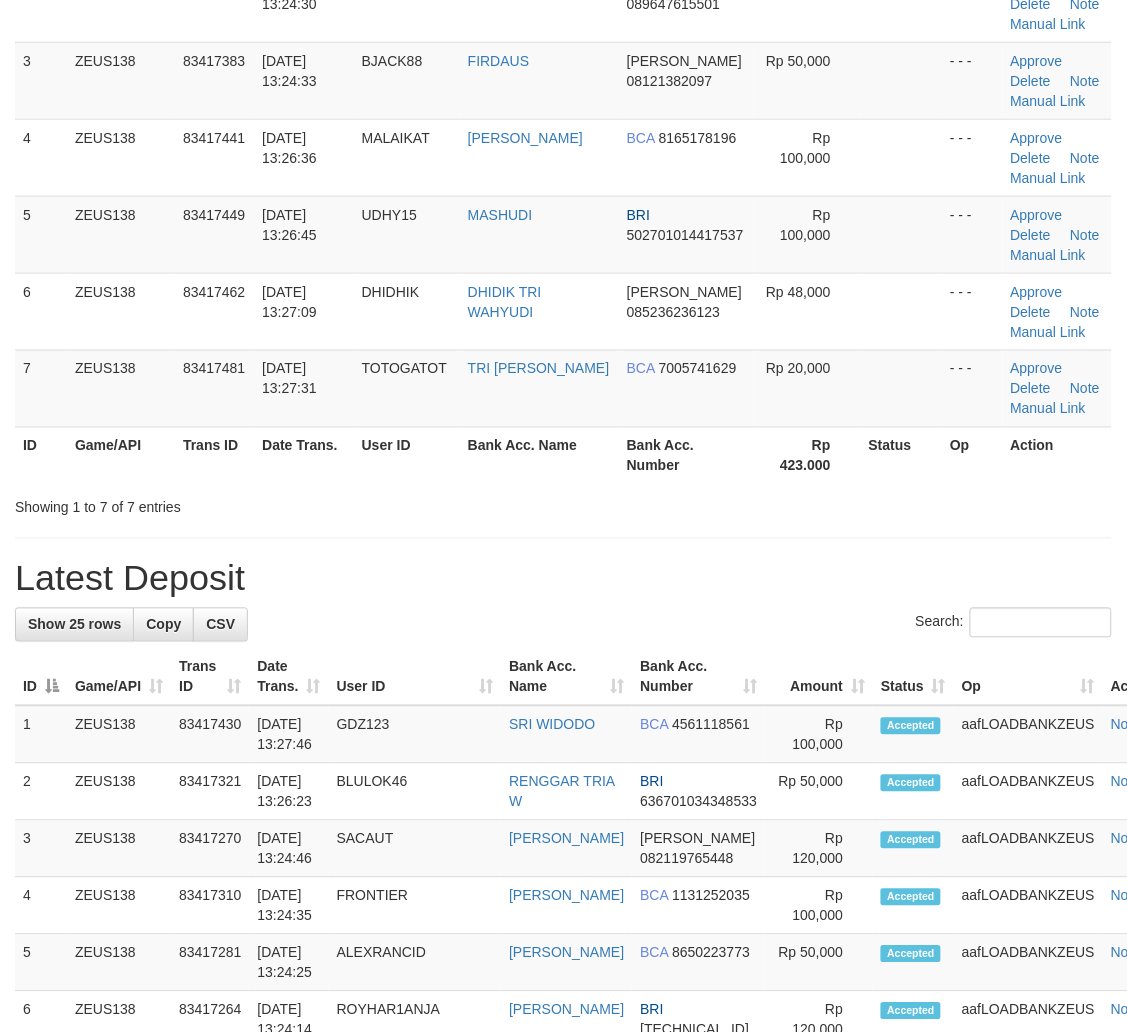 scroll, scrollTop: 147, scrollLeft: 0, axis: vertical 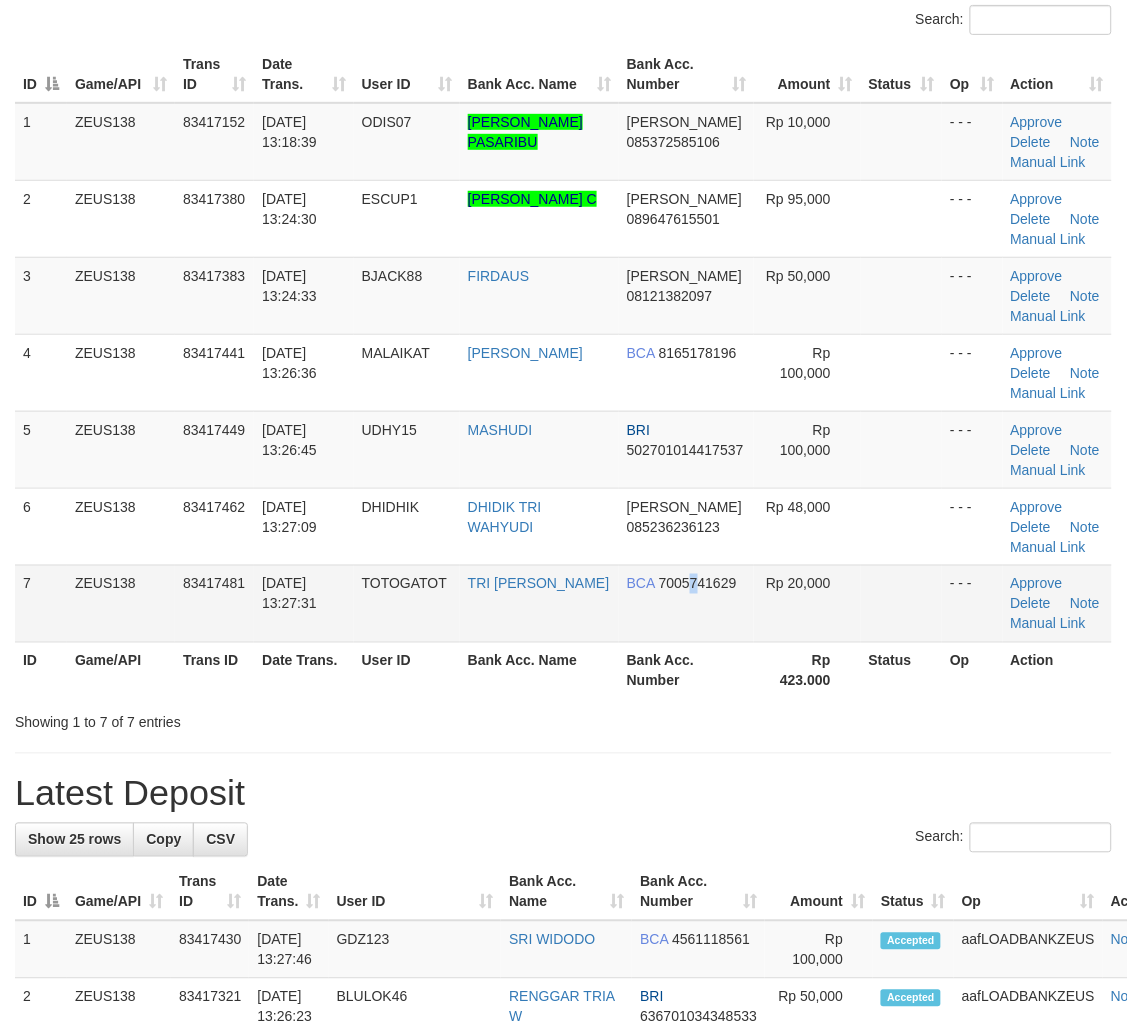 click on "BCA
7005741629" at bounding box center (686, 603) 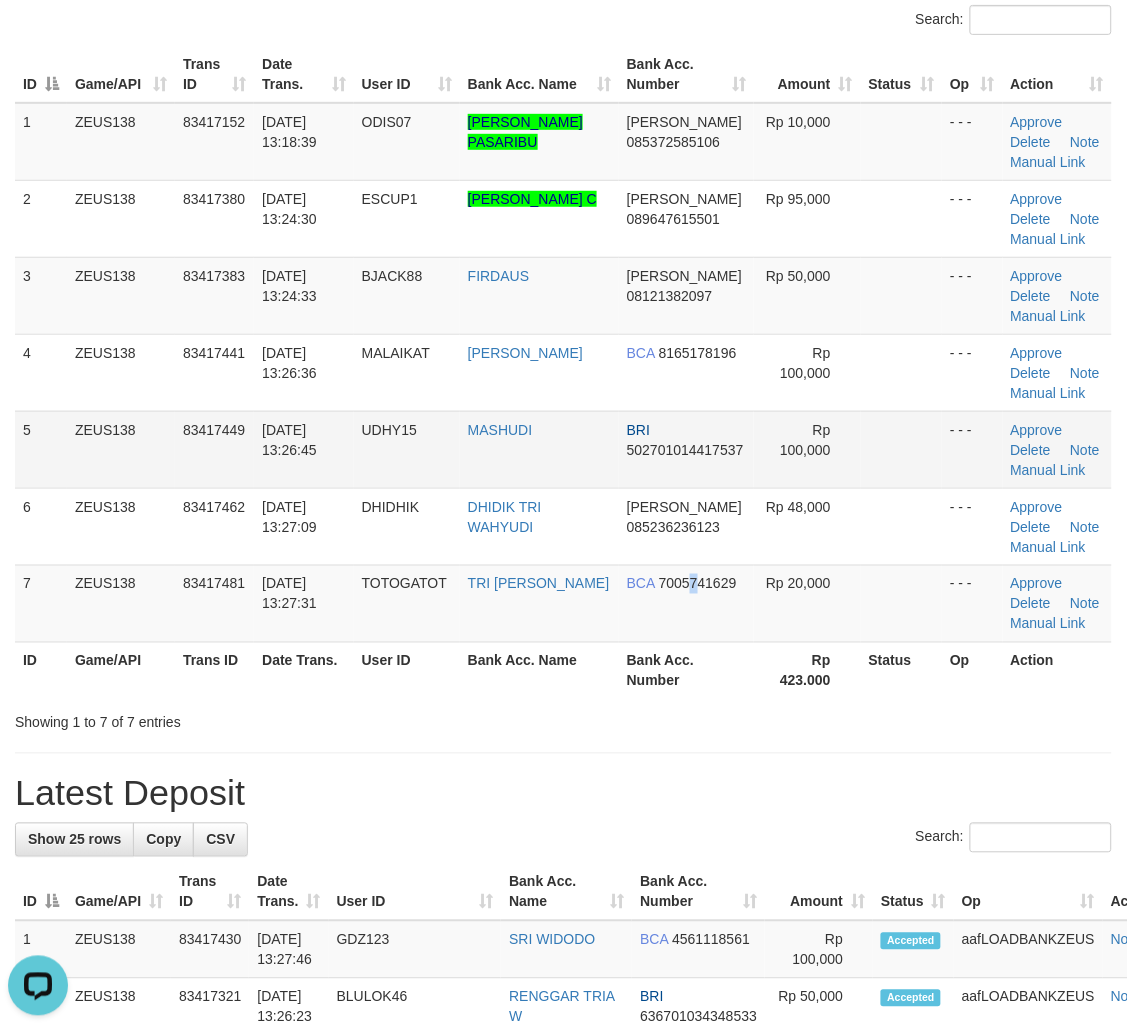 scroll, scrollTop: 0, scrollLeft: 0, axis: both 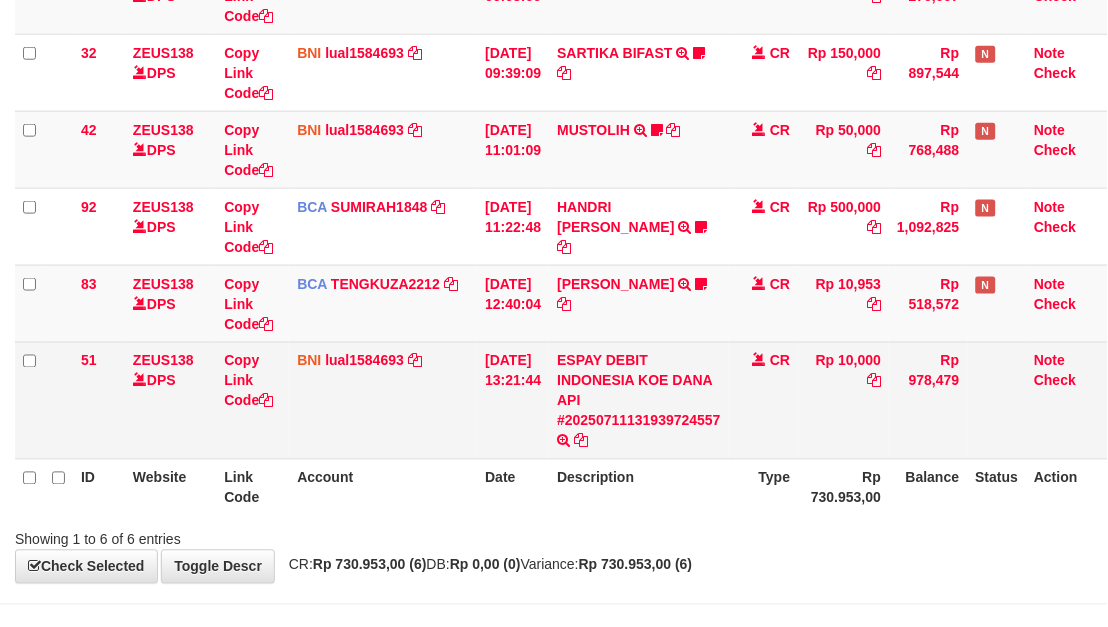 click on "CR" at bounding box center [764, 400] 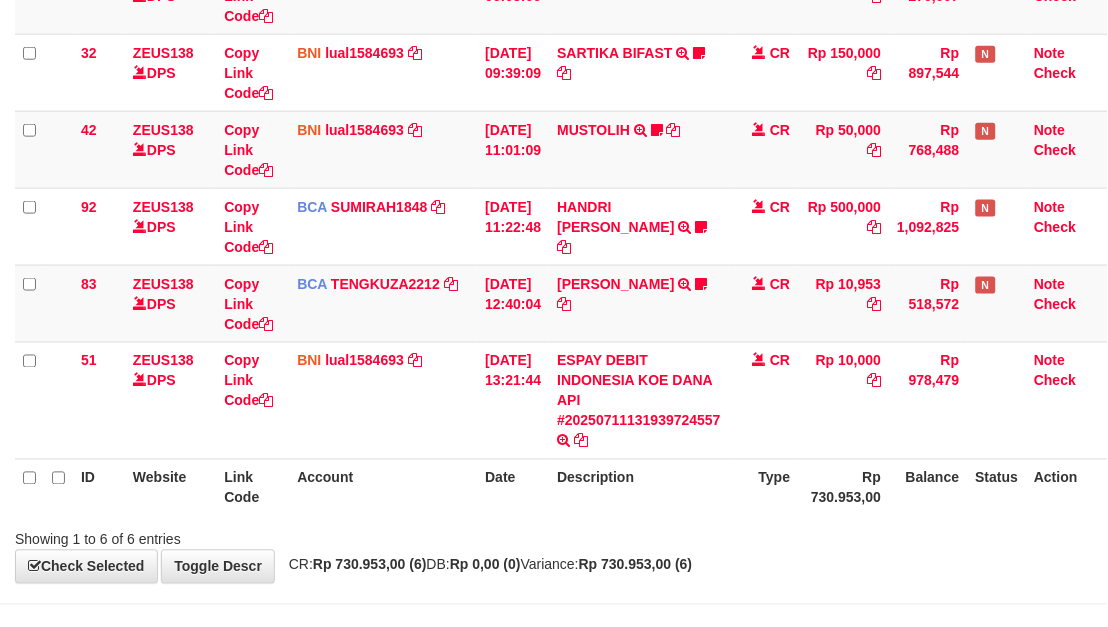 scroll, scrollTop: 358, scrollLeft: 0, axis: vertical 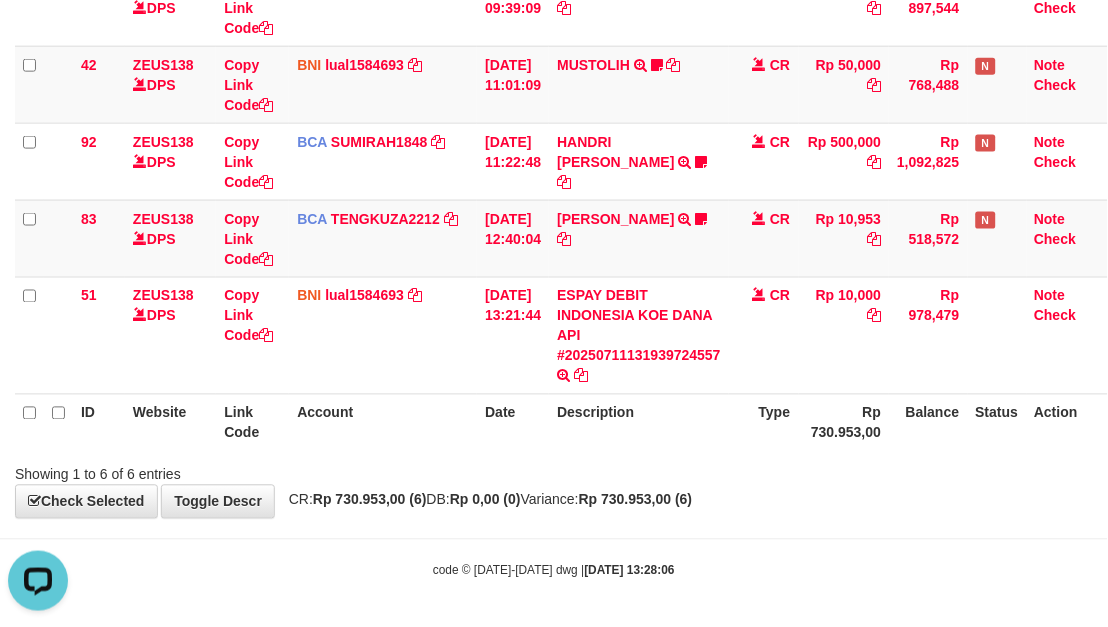 drag, startPoint x: 857, startPoint y: 514, endPoint x: 882, endPoint y: 516, distance: 25.079872 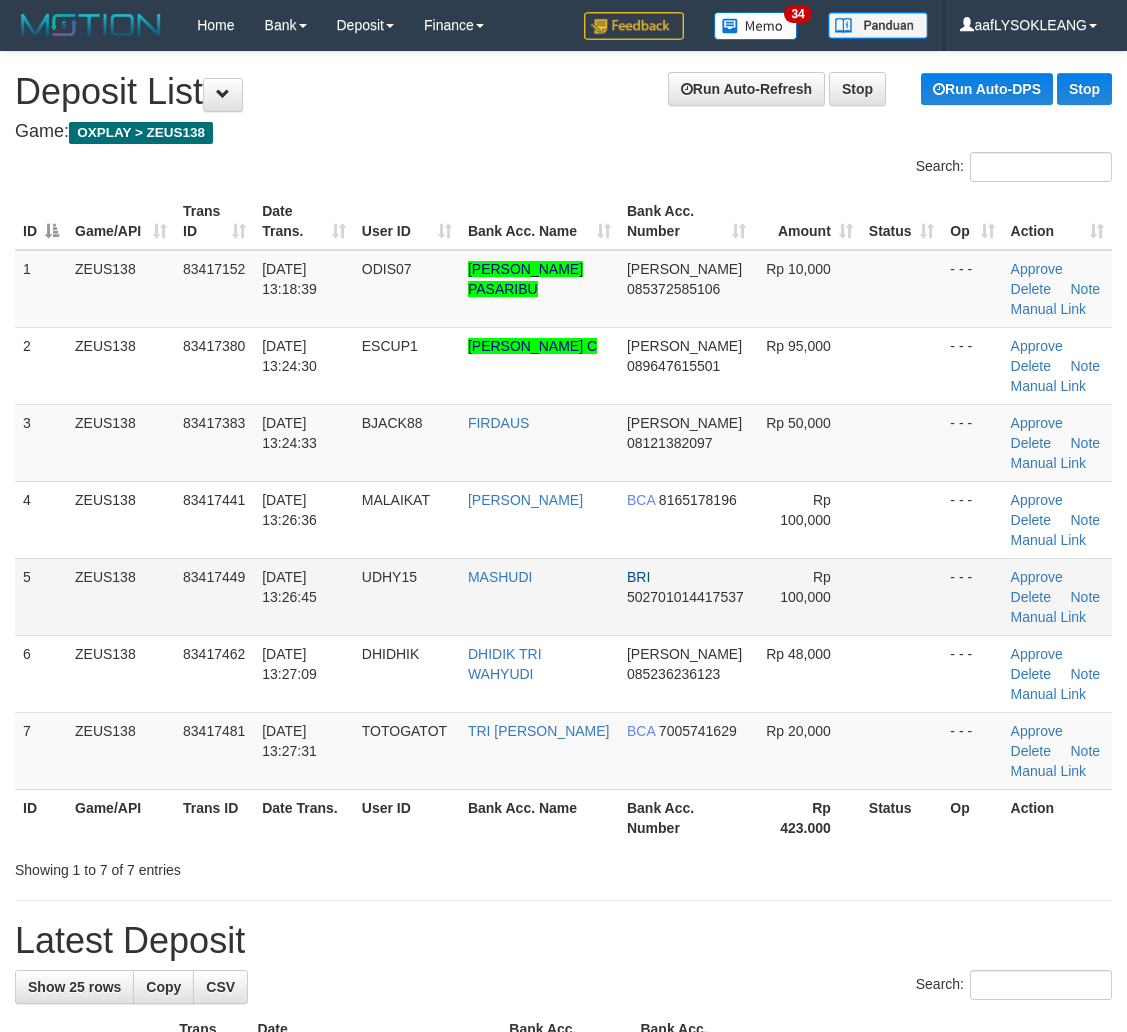 scroll, scrollTop: 0, scrollLeft: 0, axis: both 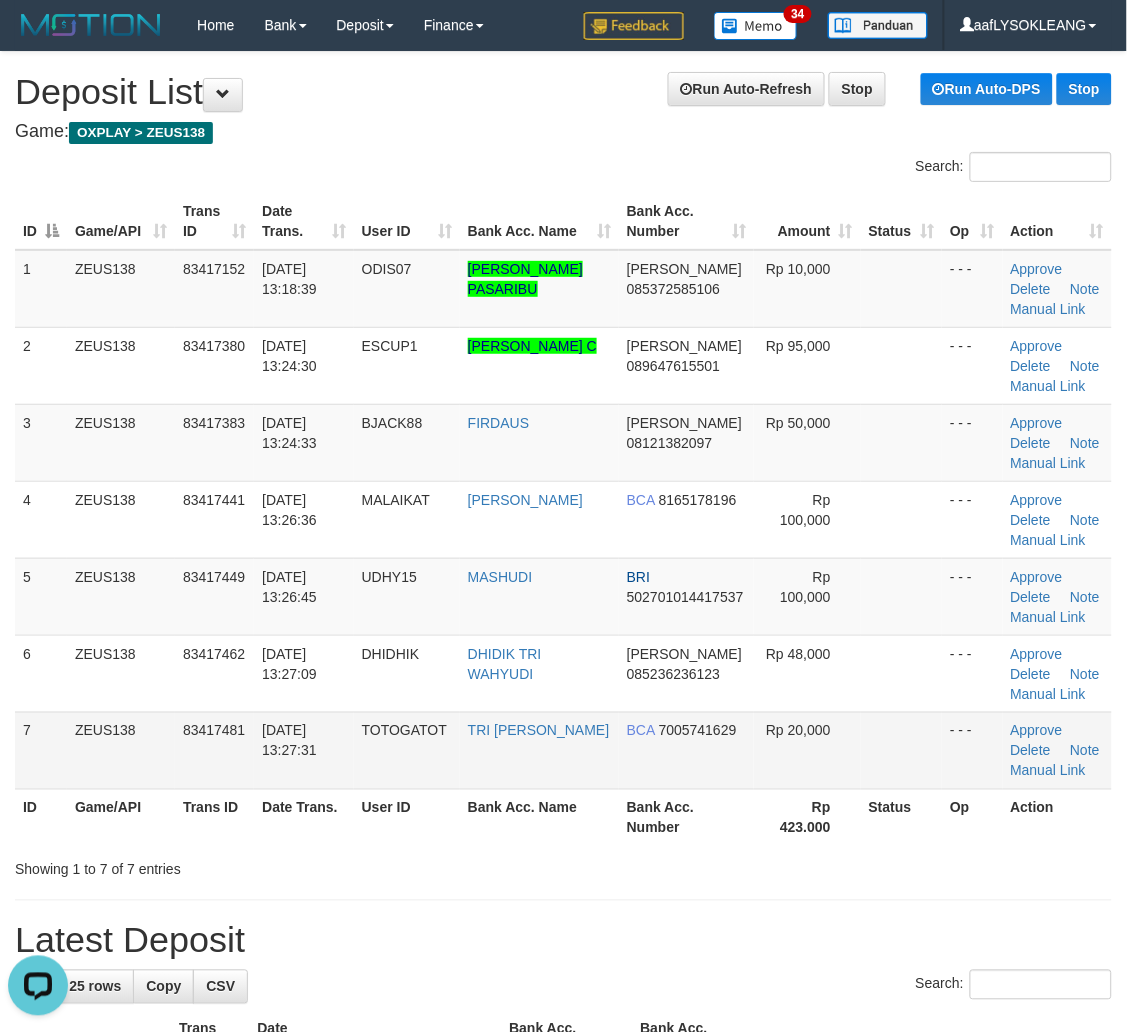 drag, startPoint x: 886, startPoint y: 758, endPoint x: 901, endPoint y: 763, distance: 15.811388 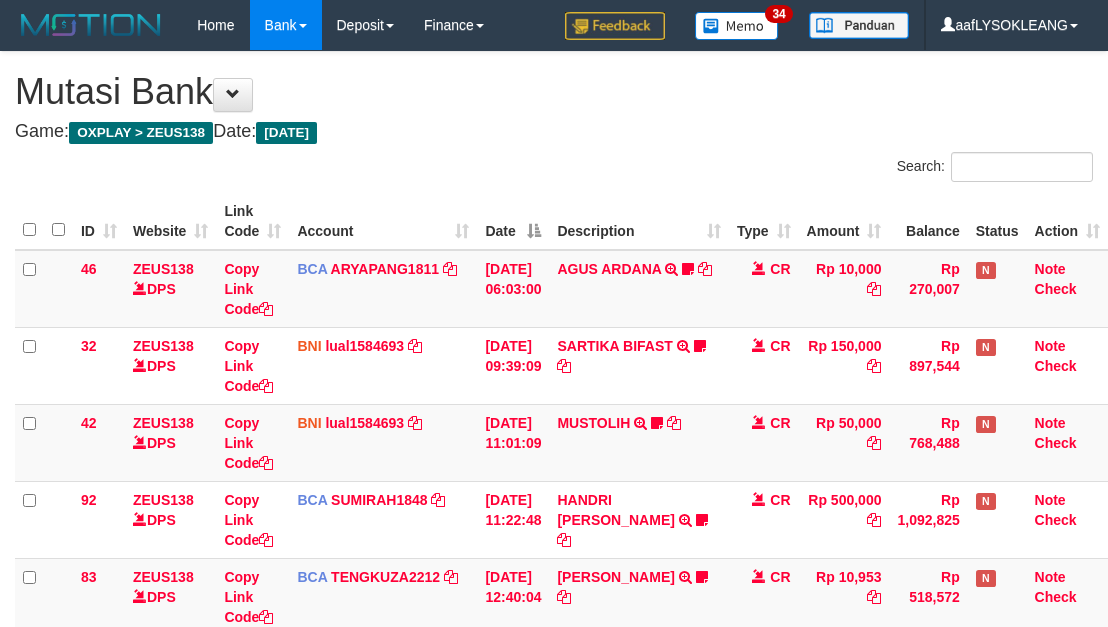 scroll, scrollTop: 358, scrollLeft: 0, axis: vertical 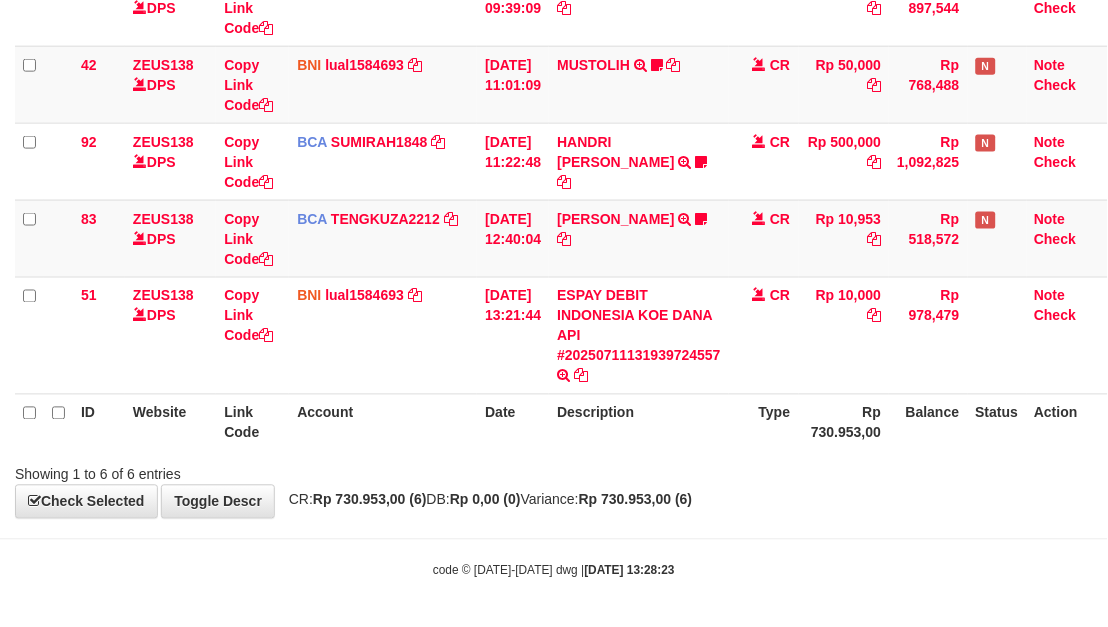 click on "**********" at bounding box center [554, 106] 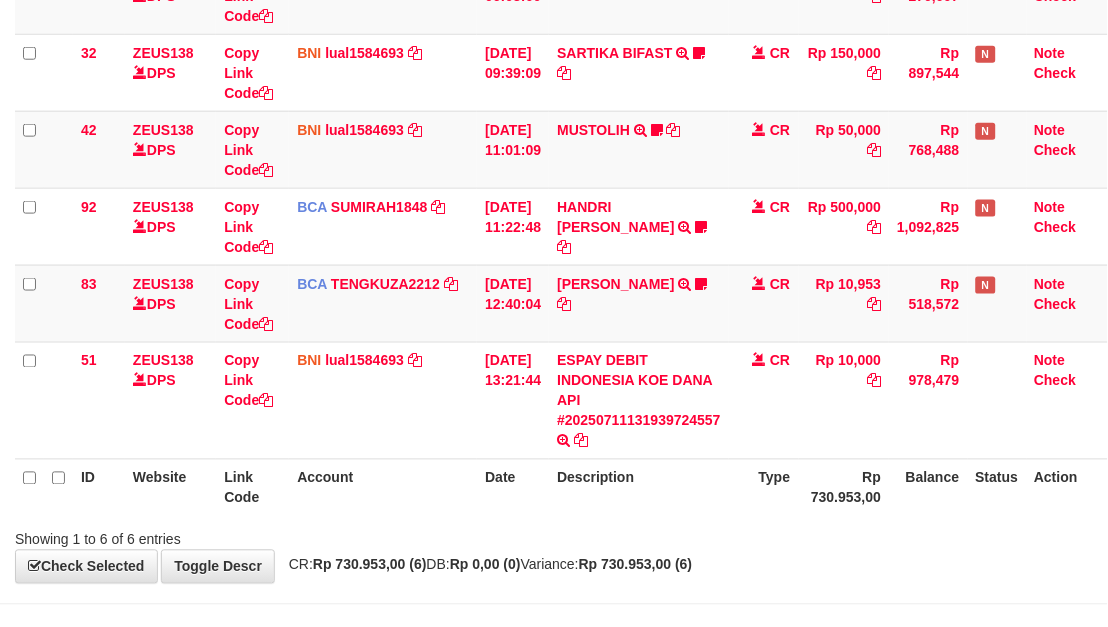scroll, scrollTop: 358, scrollLeft: 0, axis: vertical 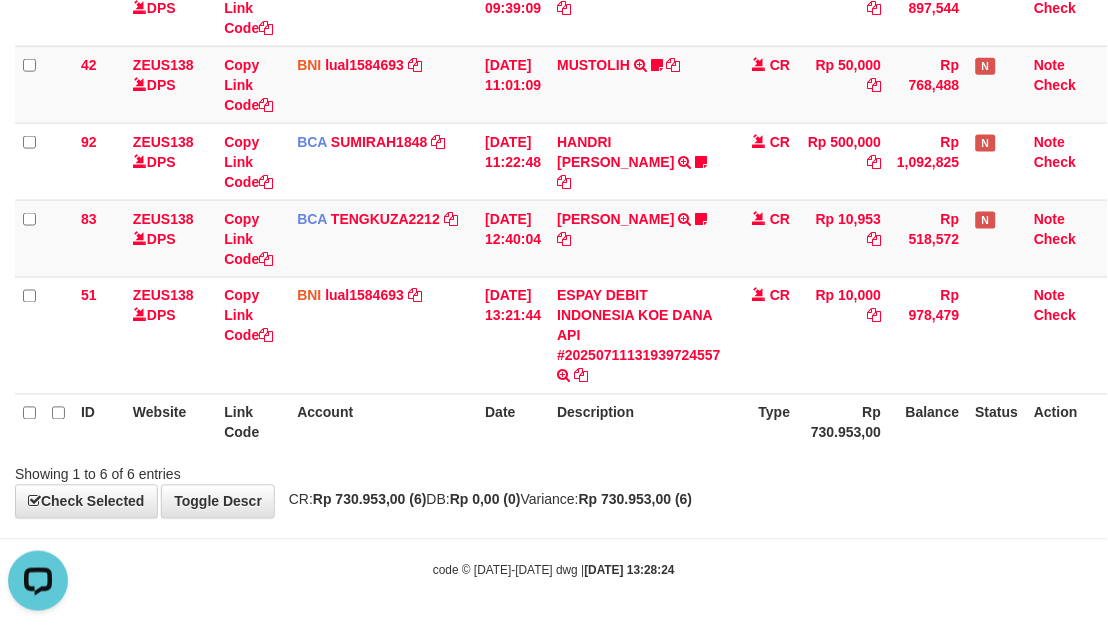 drag, startPoint x: 906, startPoint y: 533, endPoint x: 877, endPoint y: 522, distance: 31.016125 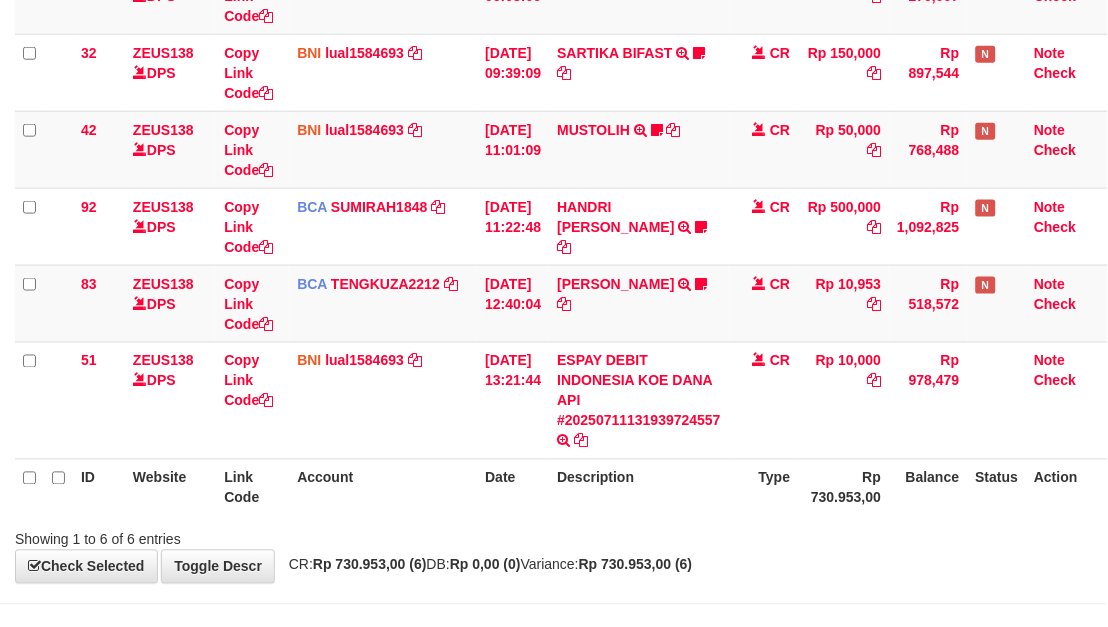 click on "**********" at bounding box center [554, 171] 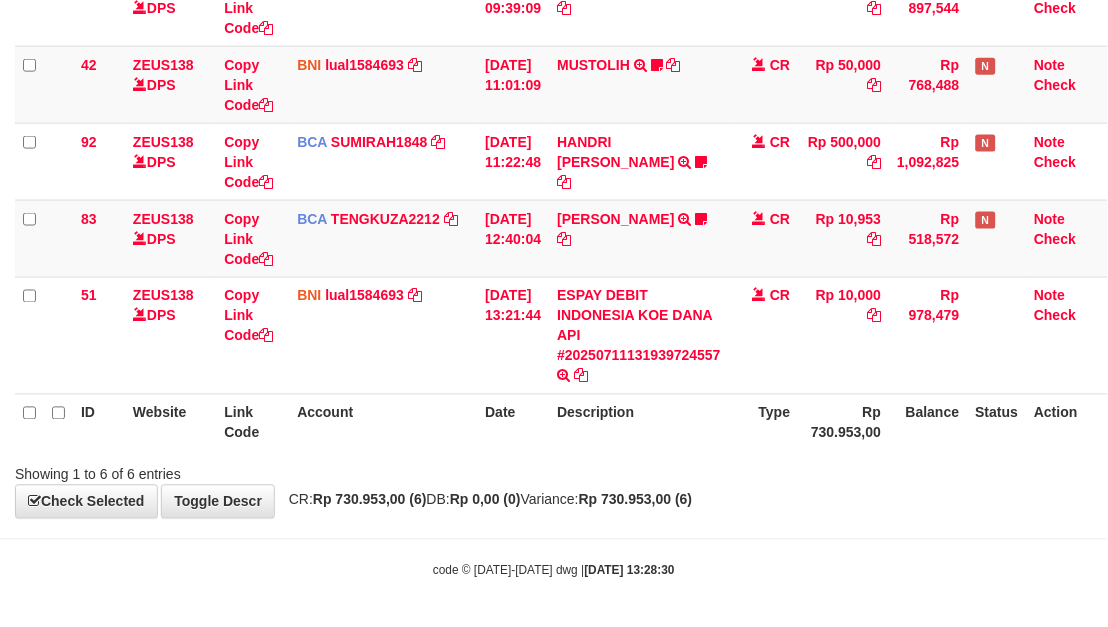click on "Toggle navigation
Home
Bank
Account List
Load
By Website
Group
[OXPLAY]													ZEUS138
By Load Group (DPS)" at bounding box center (554, 136) 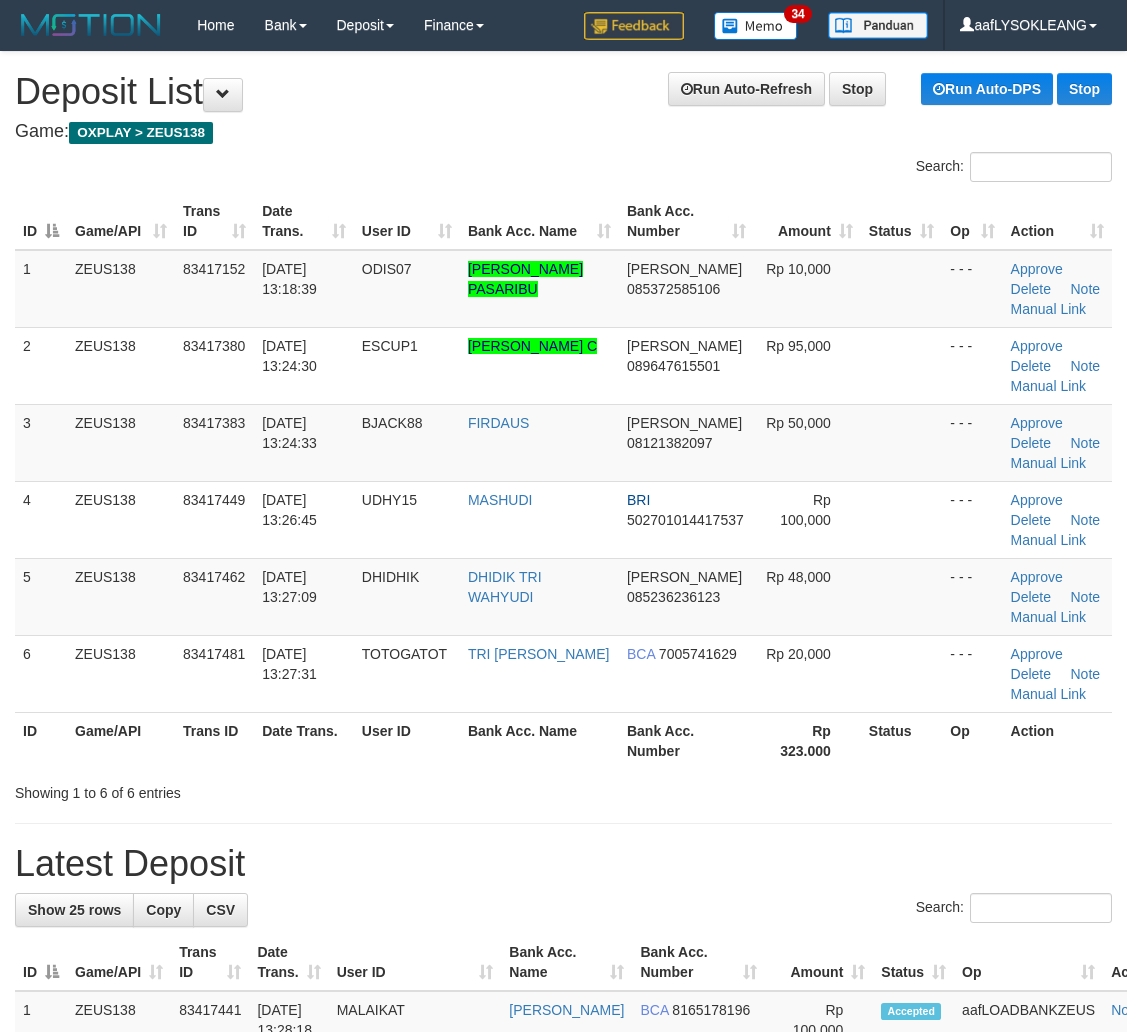 scroll, scrollTop: 0, scrollLeft: 0, axis: both 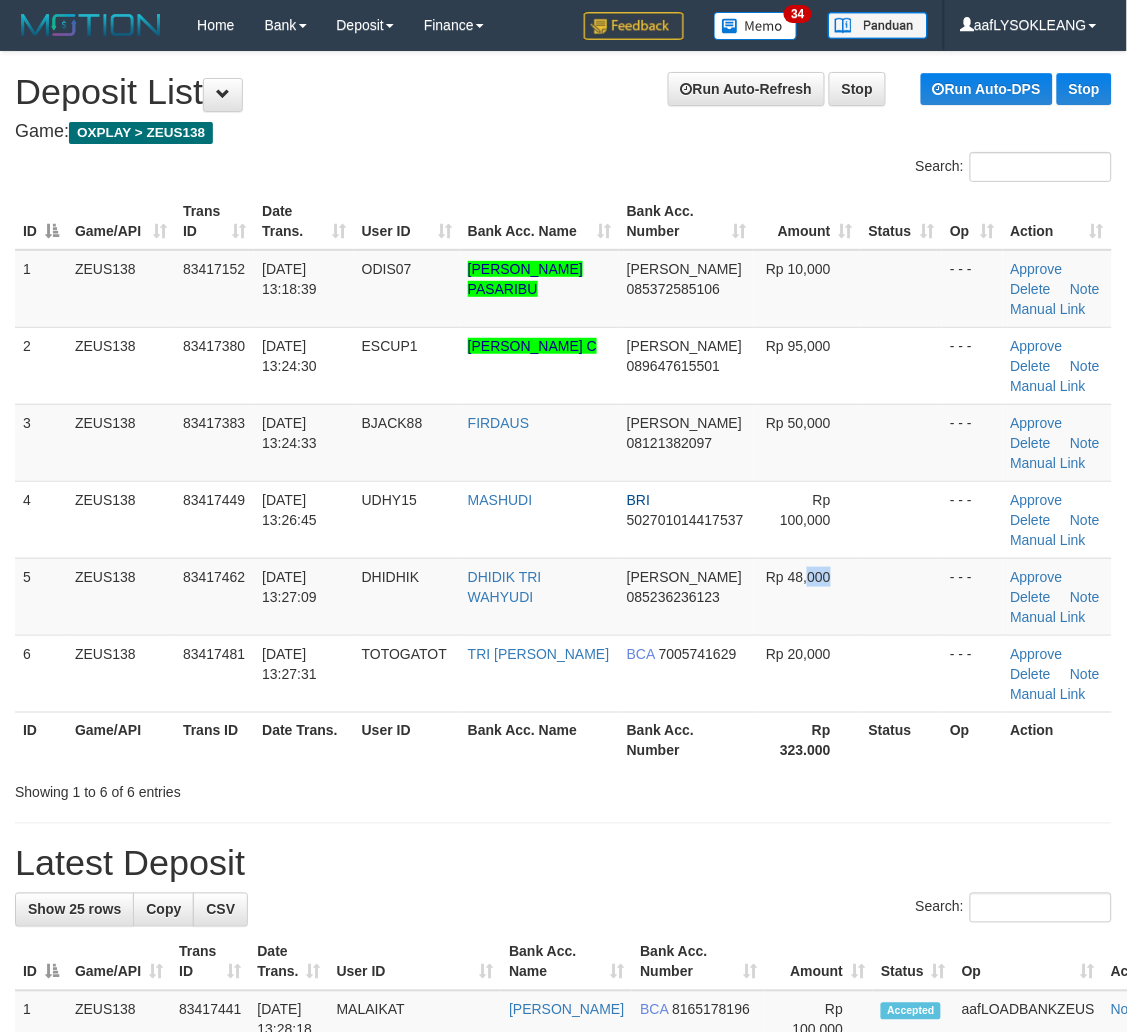 drag, startPoint x: 793, startPoint y: 606, endPoint x: 1142, endPoint y: 673, distance: 355.37305 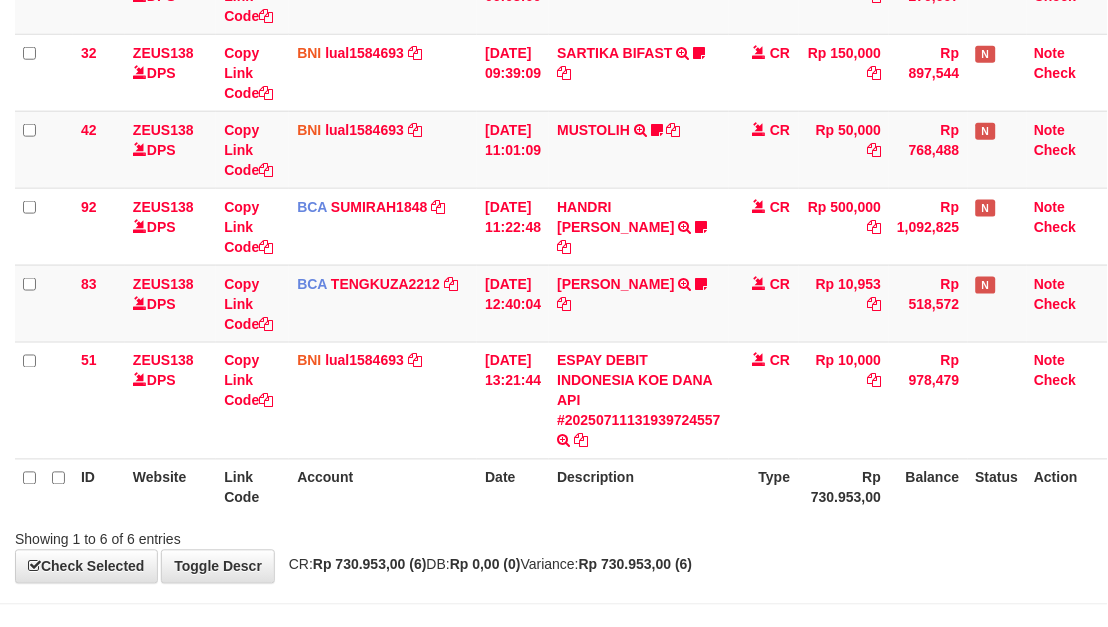 scroll, scrollTop: 358, scrollLeft: 0, axis: vertical 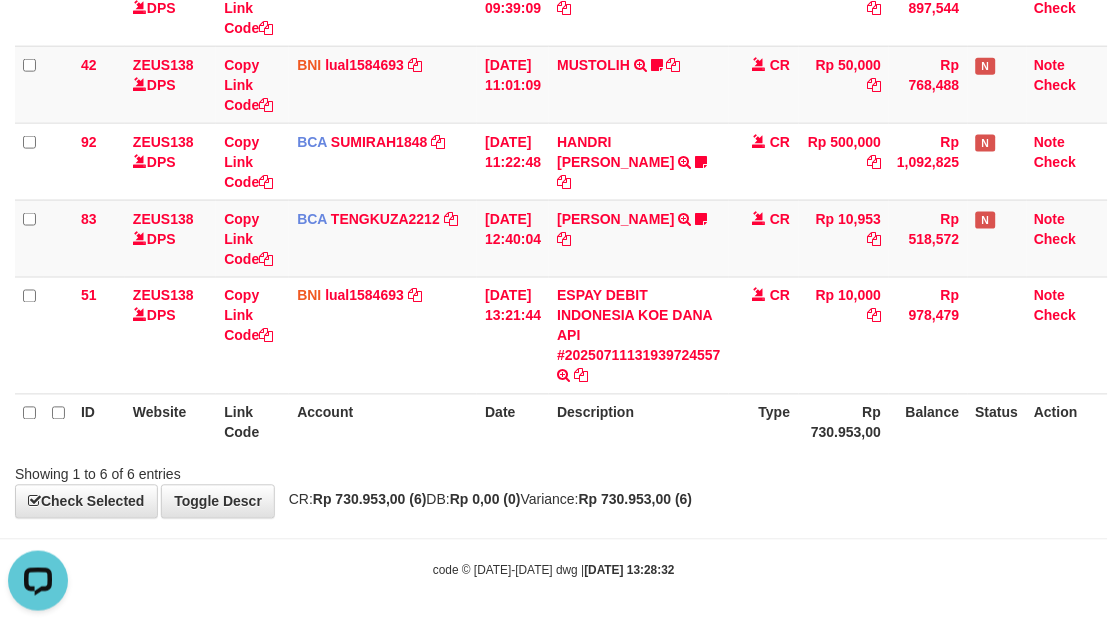 drag, startPoint x: 806, startPoint y: 507, endPoint x: 795, endPoint y: 510, distance: 11.401754 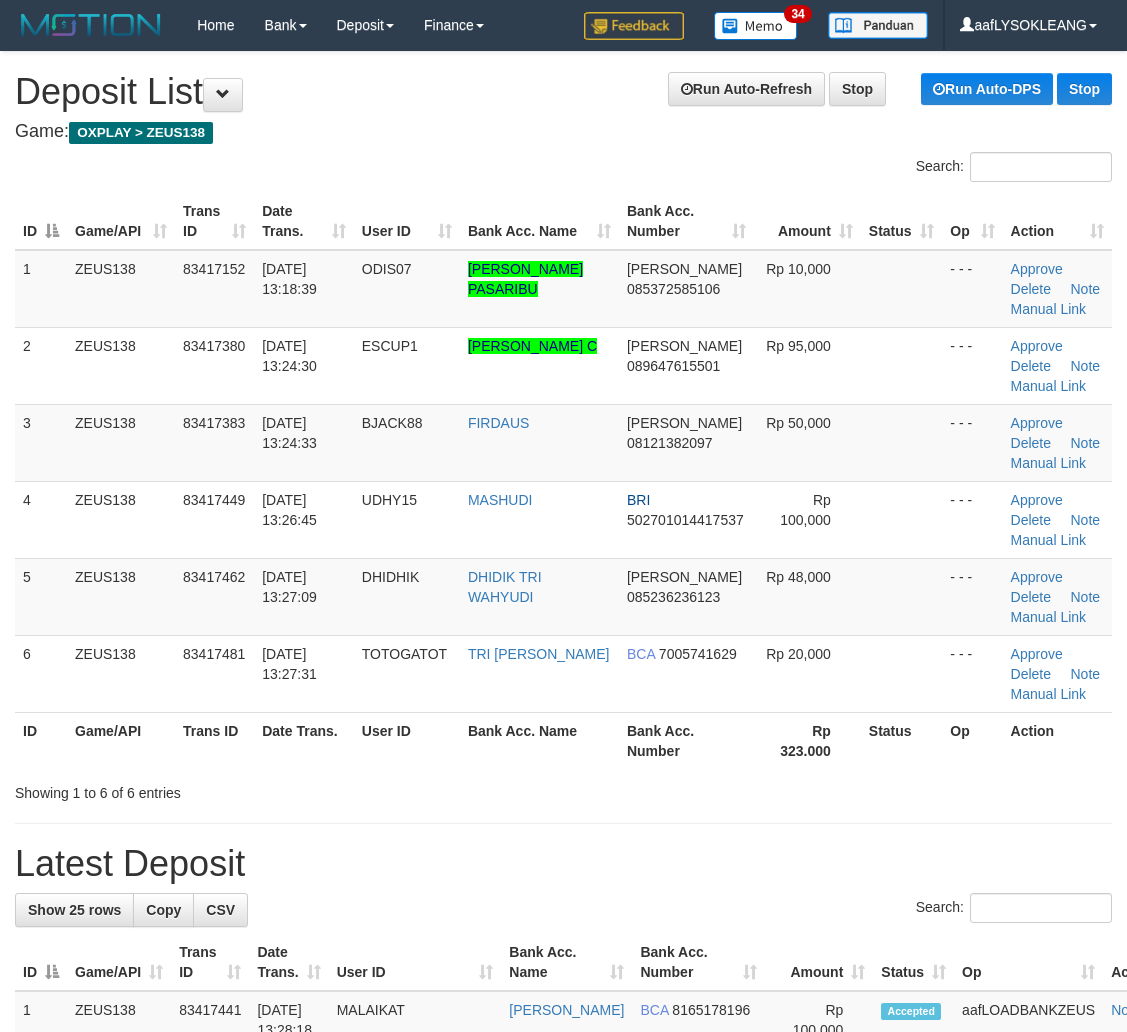 scroll, scrollTop: 0, scrollLeft: 0, axis: both 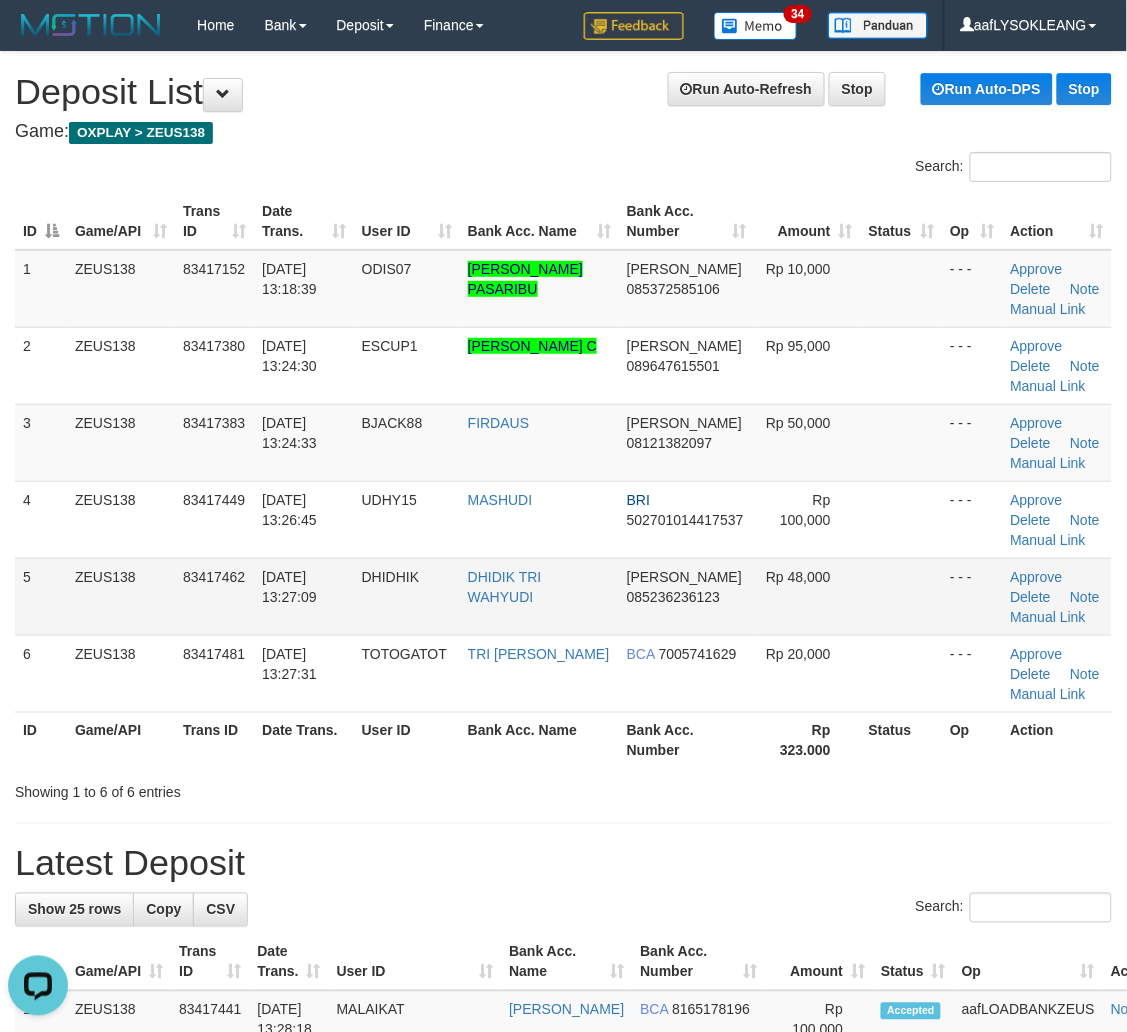 drag, startPoint x: 848, startPoint y: 608, endPoint x: 960, endPoint y: 633, distance: 114.75626 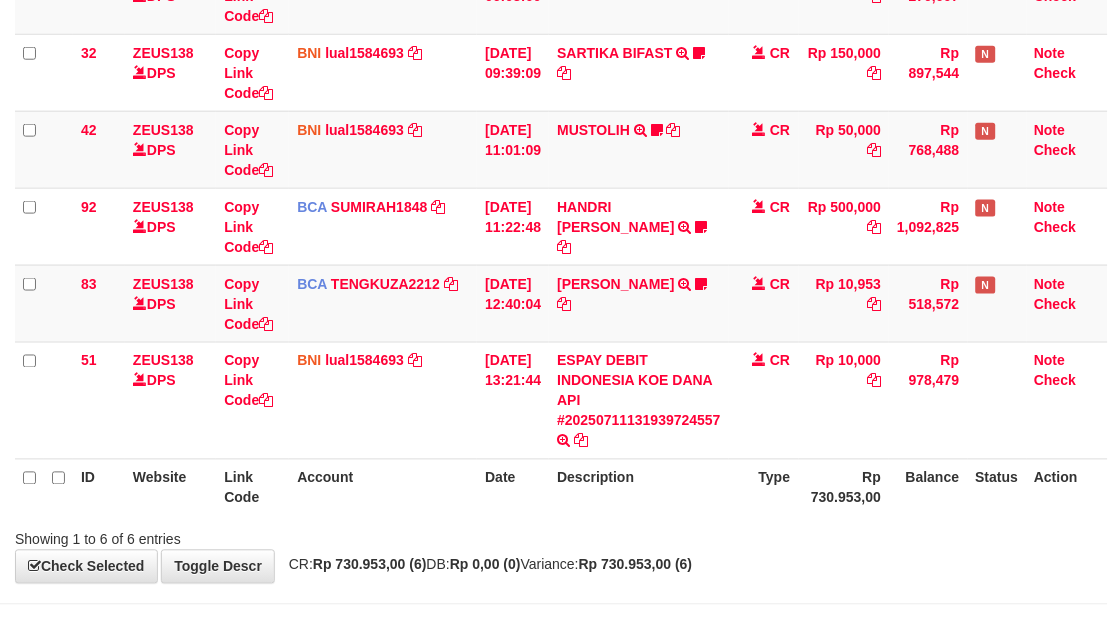 scroll, scrollTop: 358, scrollLeft: 0, axis: vertical 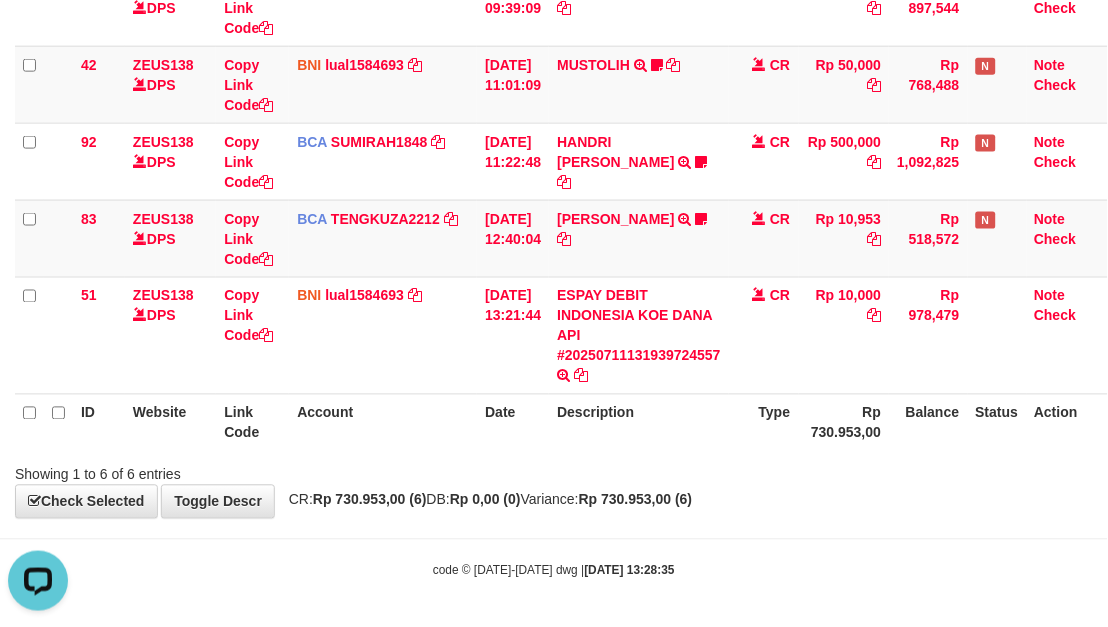 click on "Description" at bounding box center (639, 422) 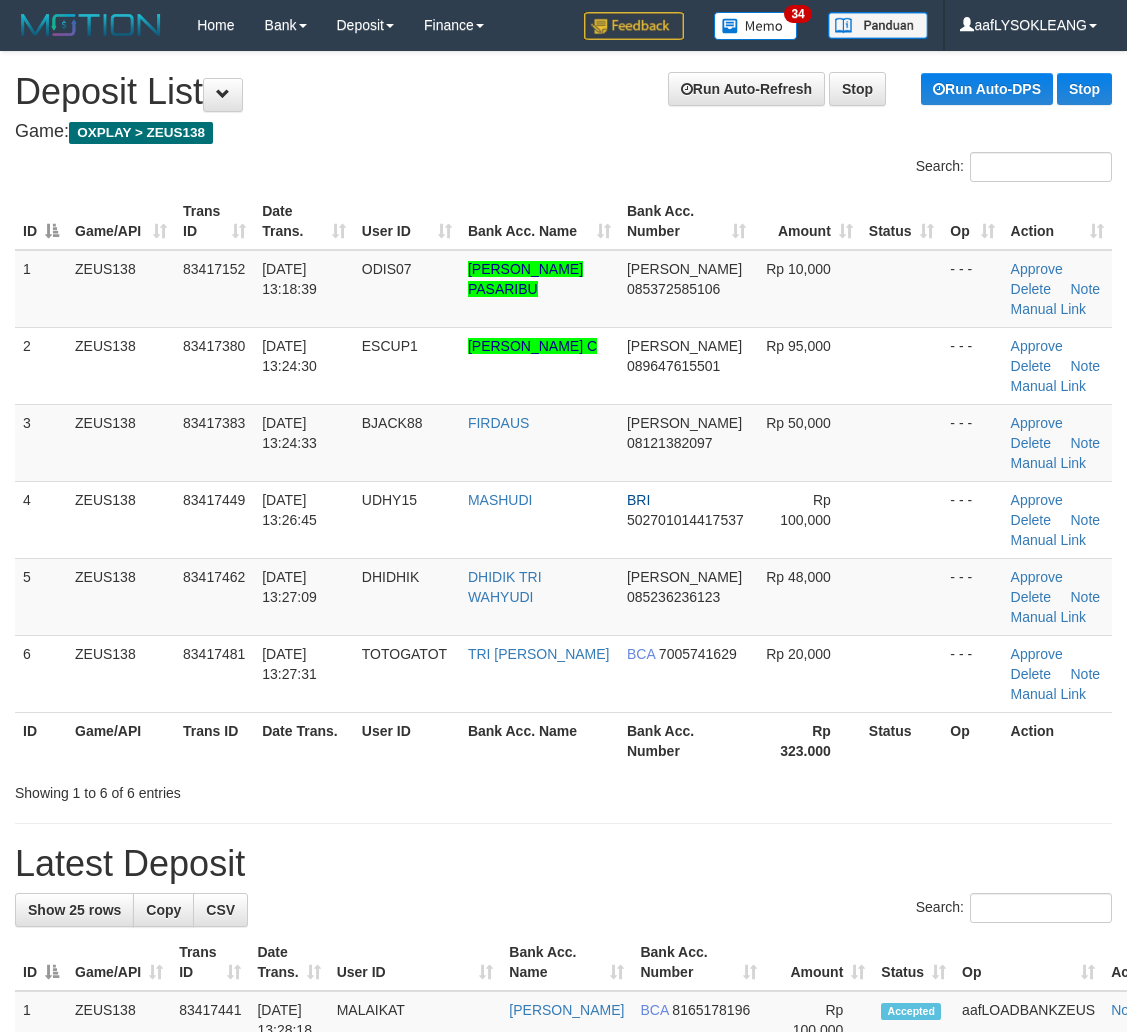 scroll, scrollTop: 0, scrollLeft: 0, axis: both 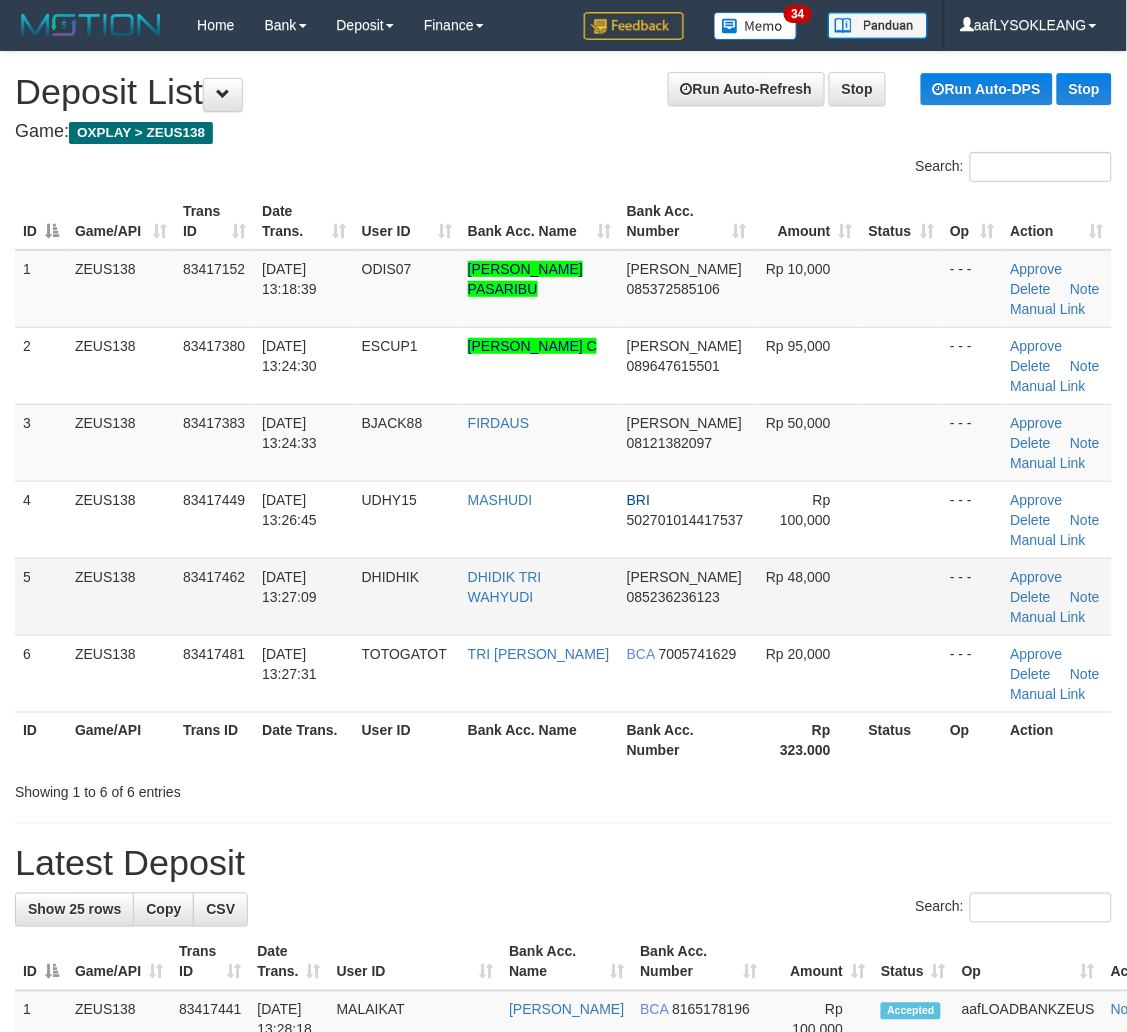 click on "- - -" at bounding box center (972, 596) 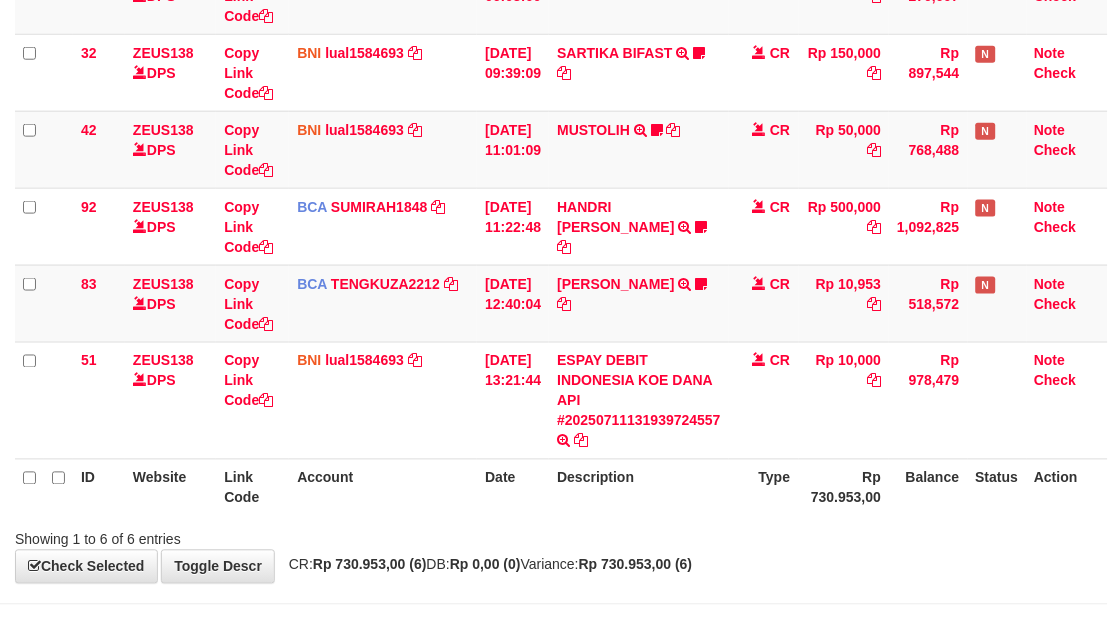 scroll, scrollTop: 358, scrollLeft: 0, axis: vertical 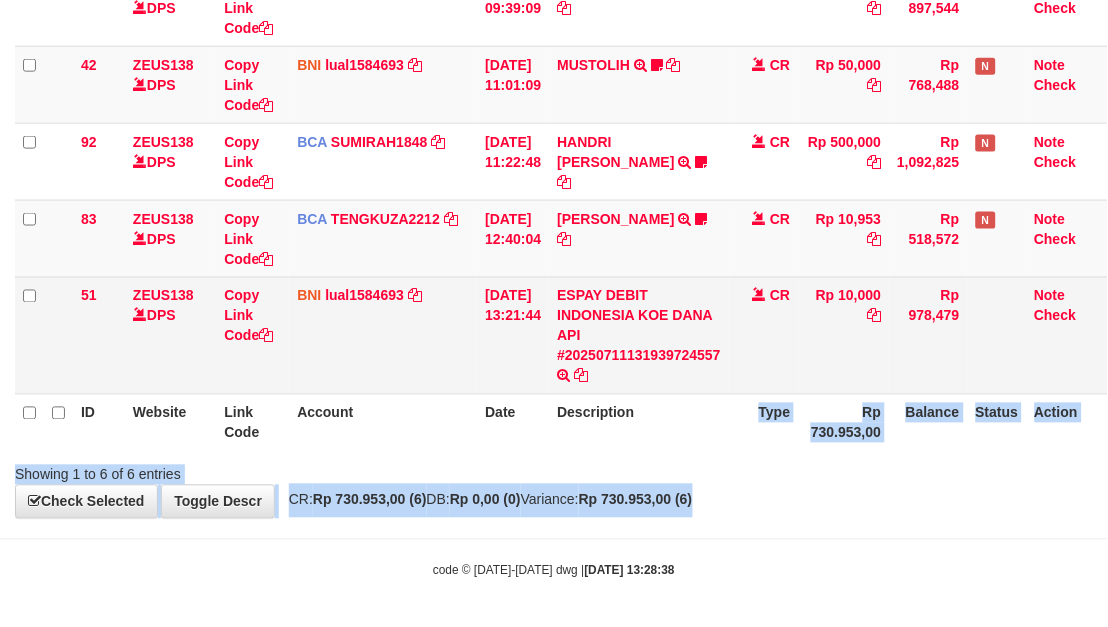 drag, startPoint x: 760, startPoint y: 495, endPoint x: 265, endPoint y: 374, distance: 509.57434 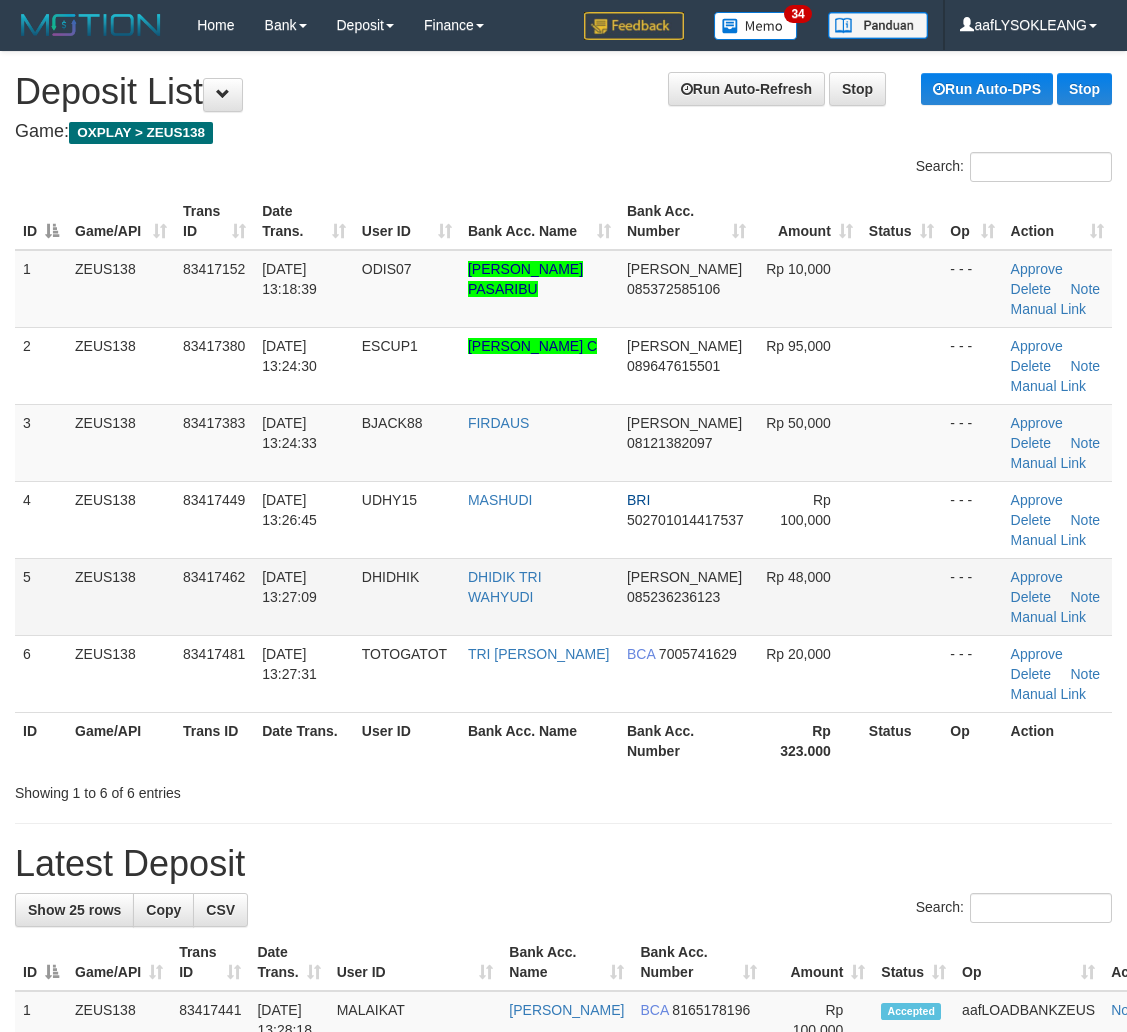 scroll, scrollTop: 0, scrollLeft: 0, axis: both 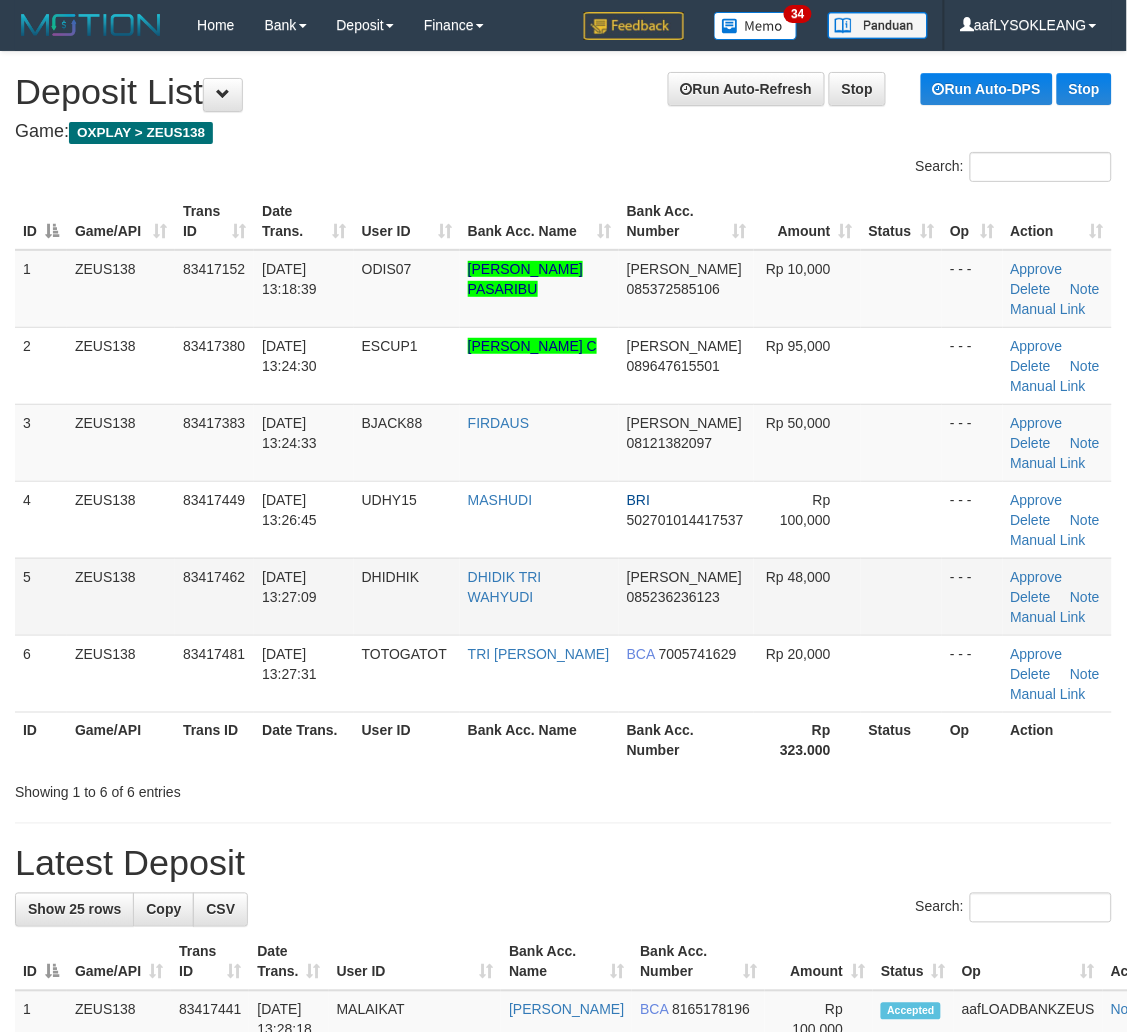 drag, startPoint x: 872, startPoint y: 595, endPoint x: 882, endPoint y: 601, distance: 11.661903 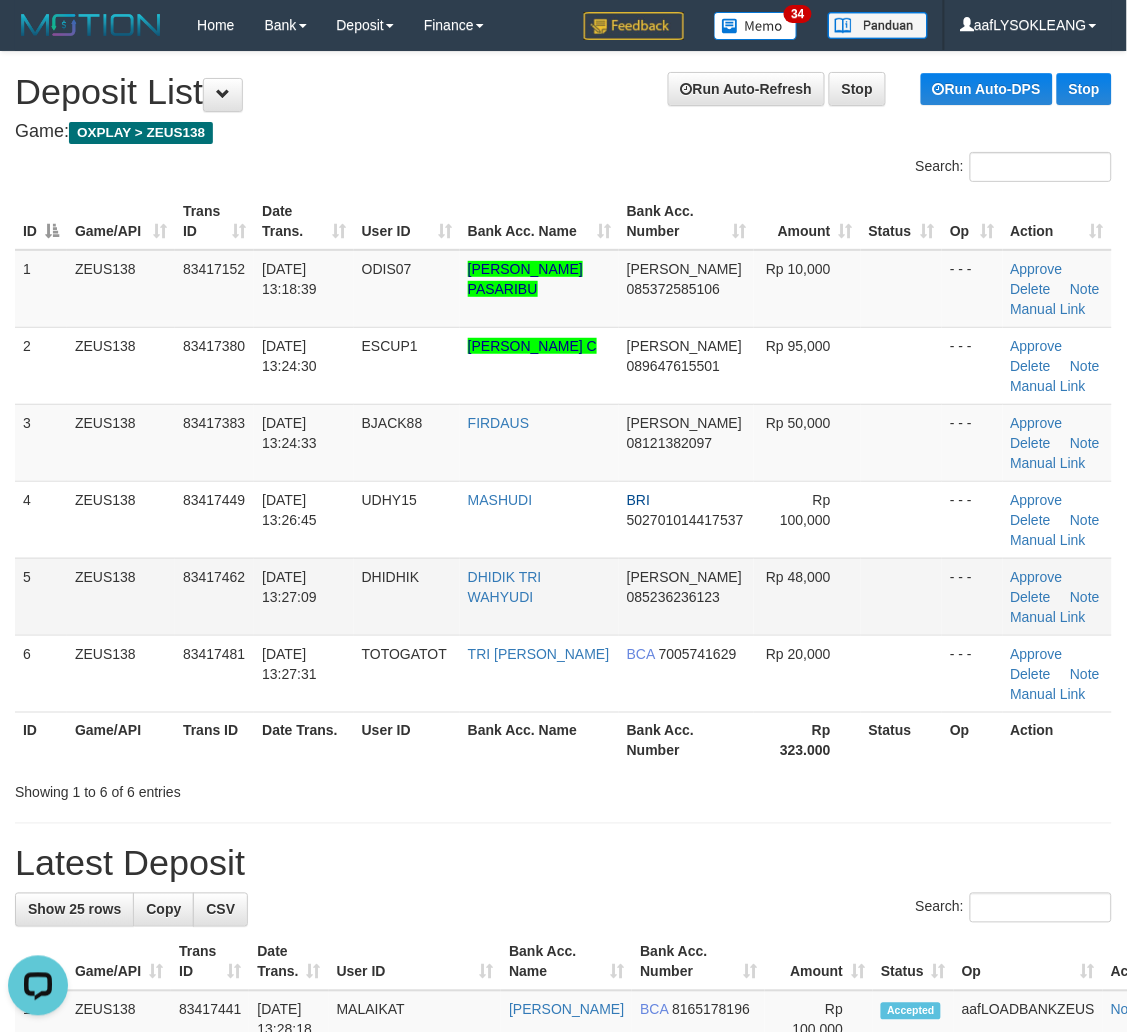 scroll, scrollTop: 0, scrollLeft: 0, axis: both 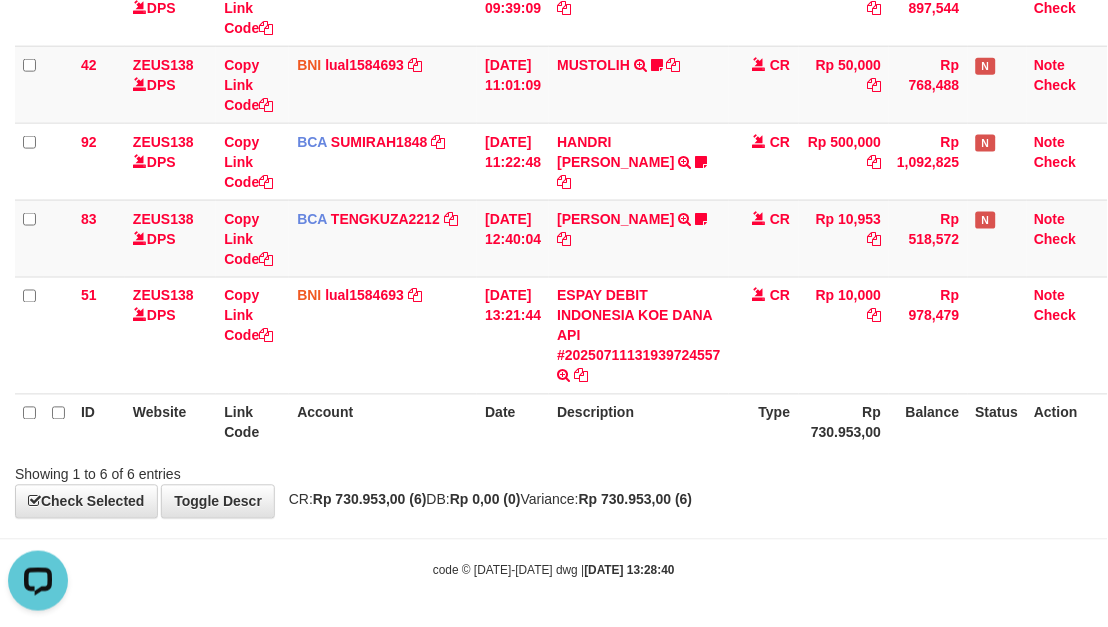 drag, startPoint x: 786, startPoint y: 560, endPoint x: 710, endPoint y: 522, distance: 84.97058 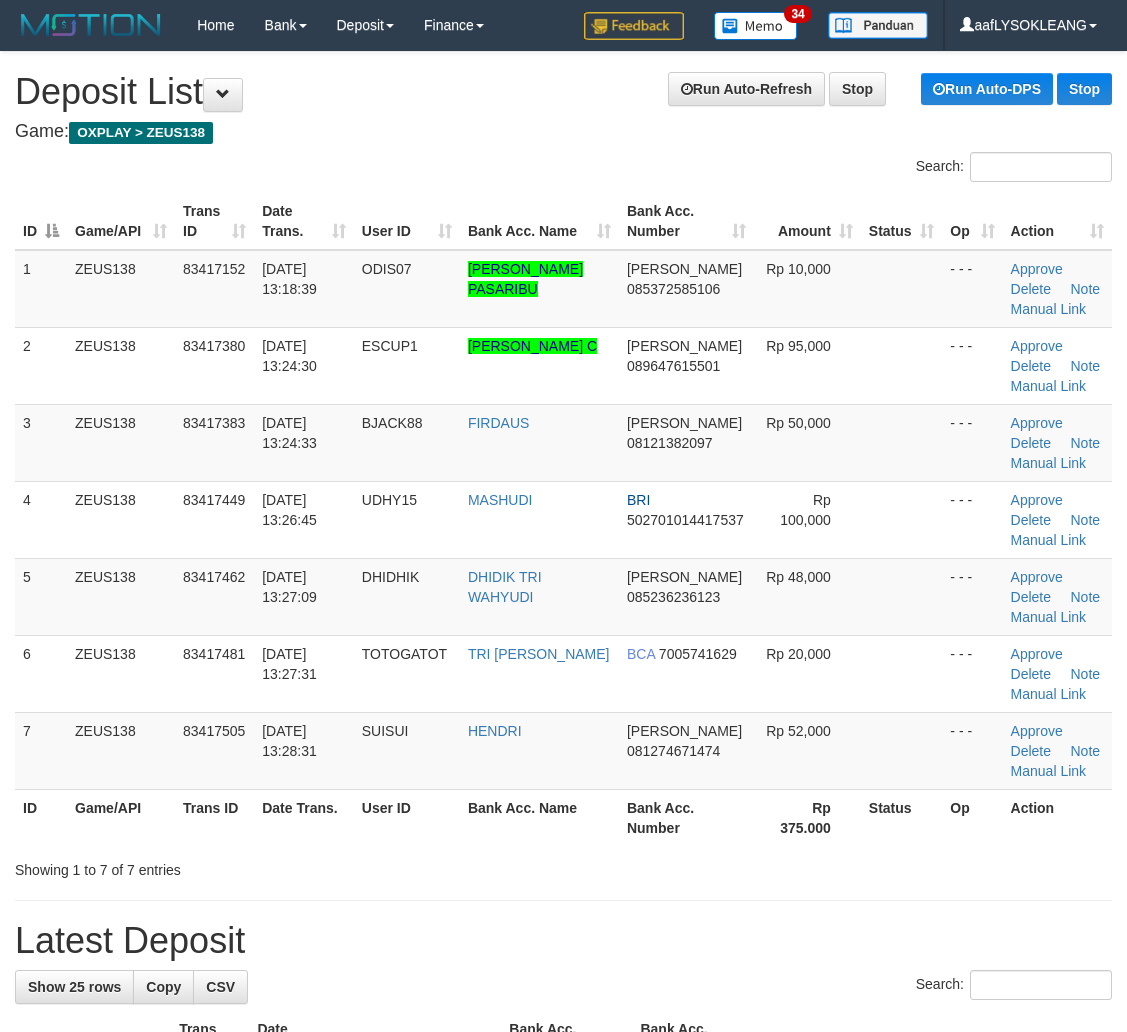 scroll, scrollTop: 0, scrollLeft: 0, axis: both 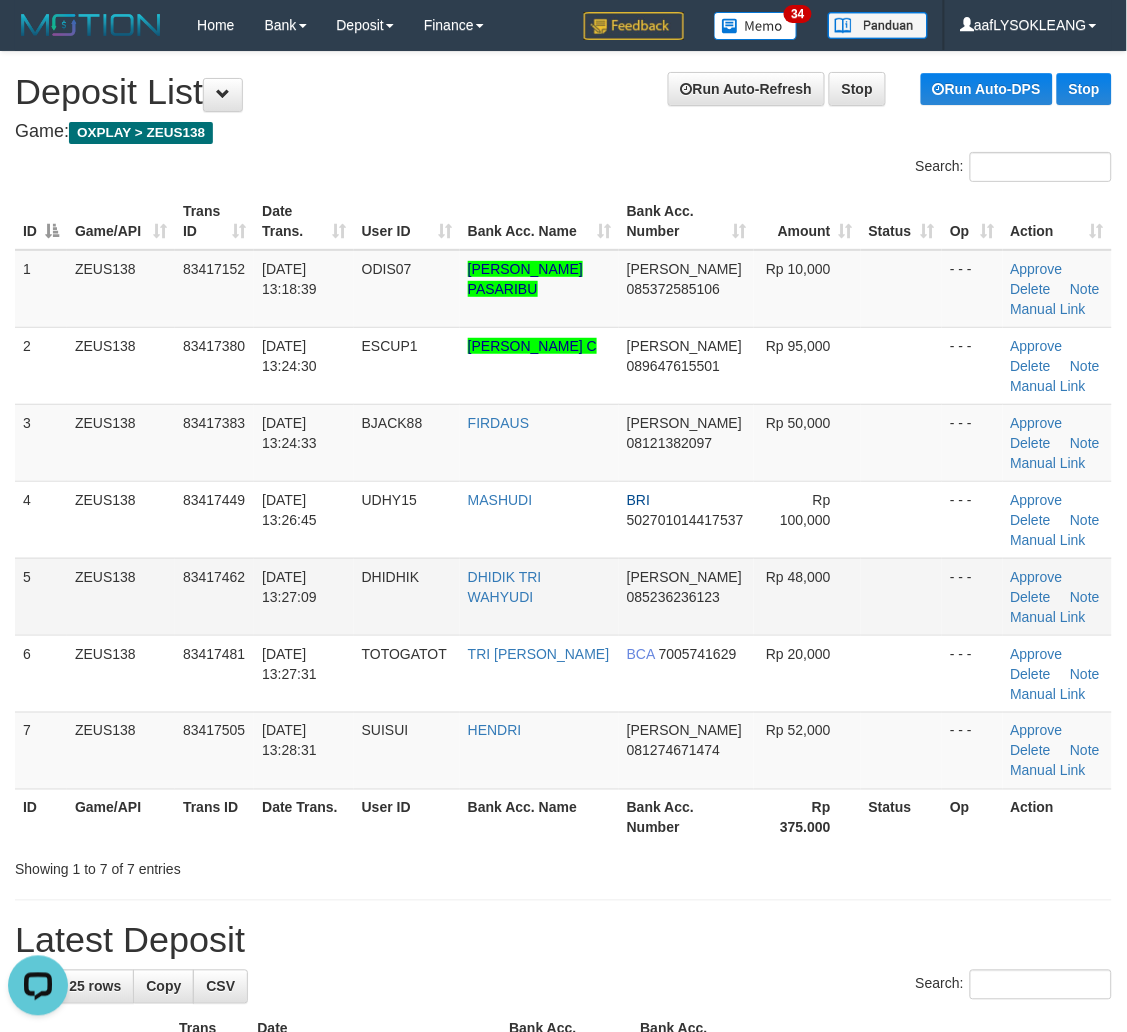 drag, startPoint x: 921, startPoint y: 531, endPoint x: 974, endPoint y: 564, distance: 62.433964 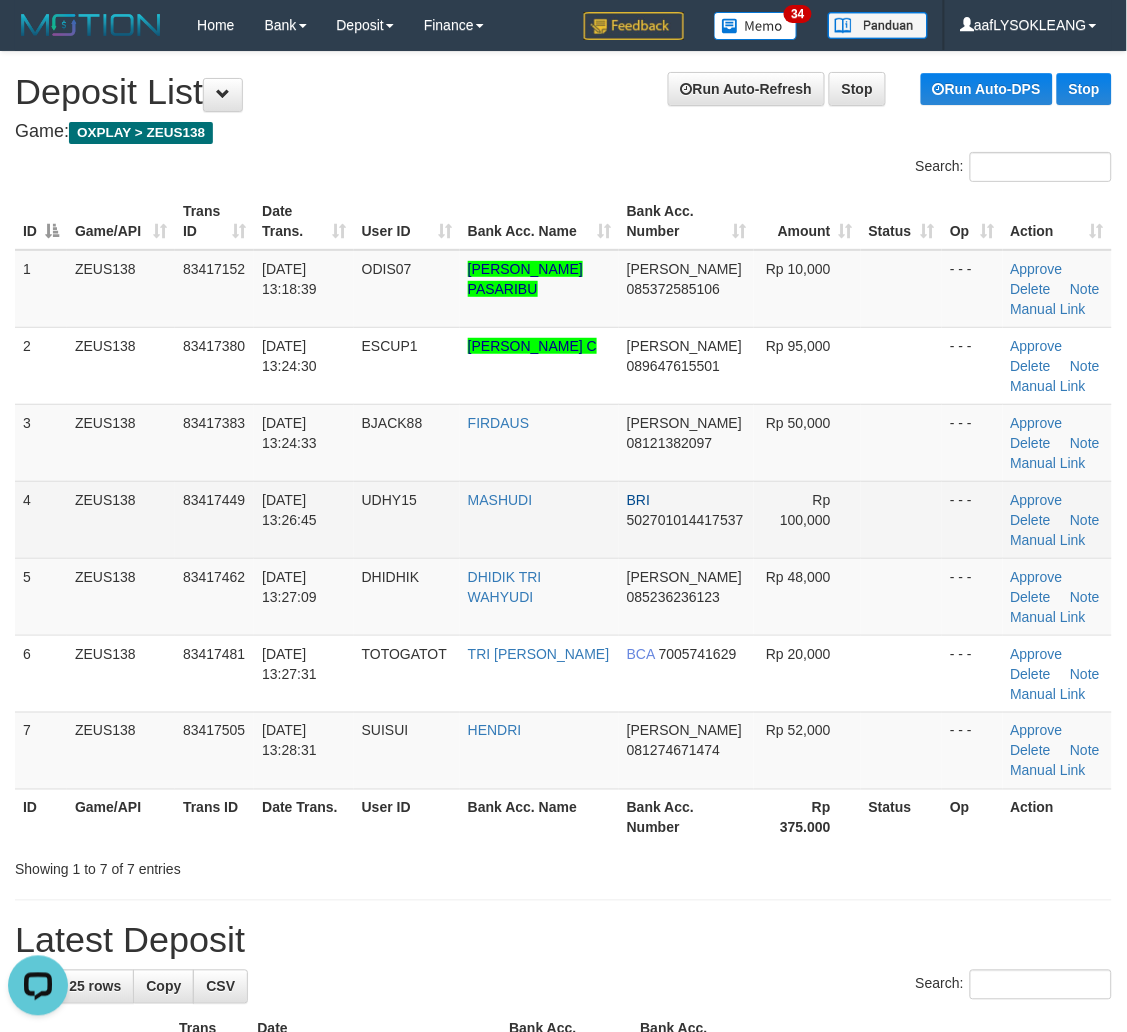 drag, startPoint x: 866, startPoint y: 447, endPoint x: 962, endPoint y: 523, distance: 122.441826 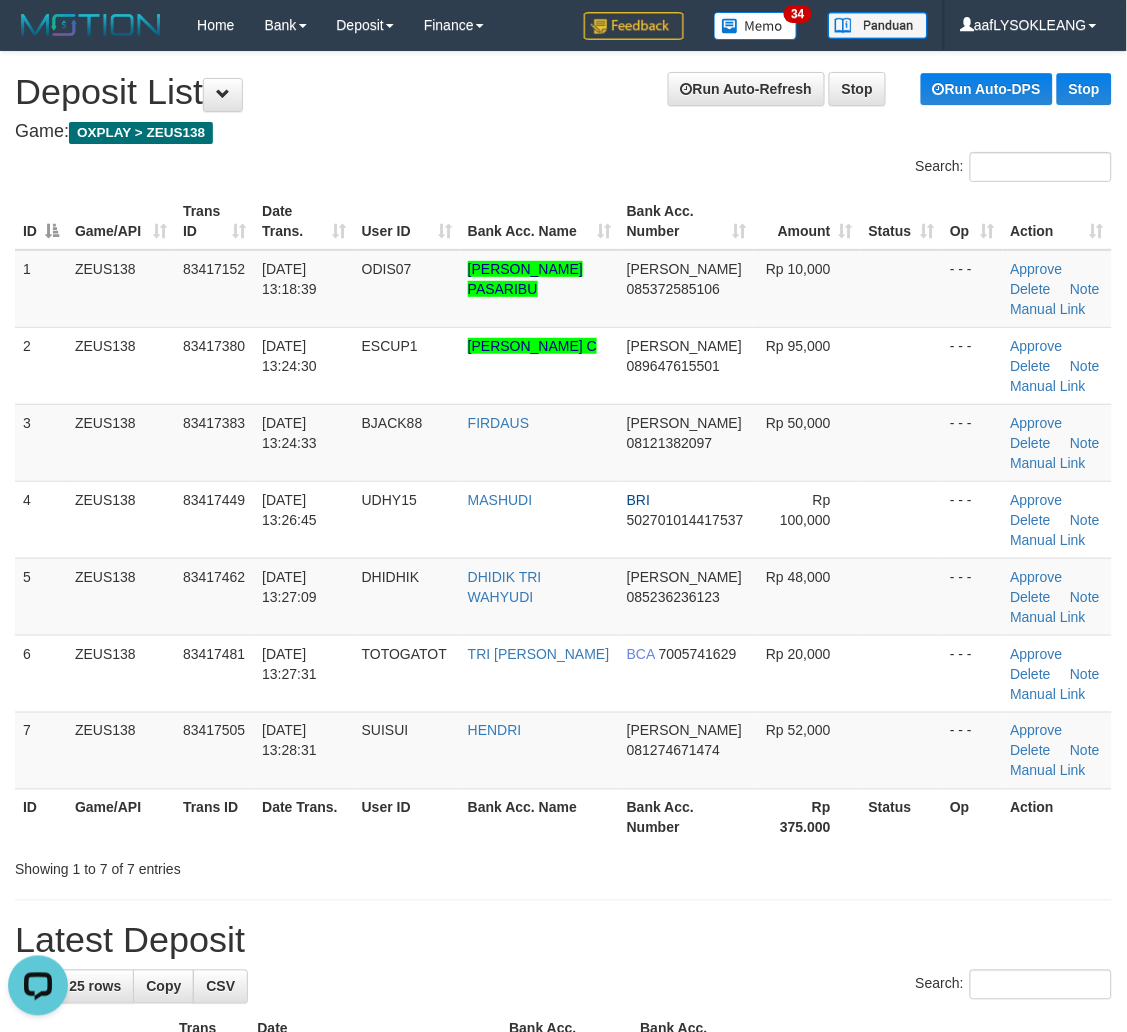 scroll, scrollTop: 444, scrollLeft: 0, axis: vertical 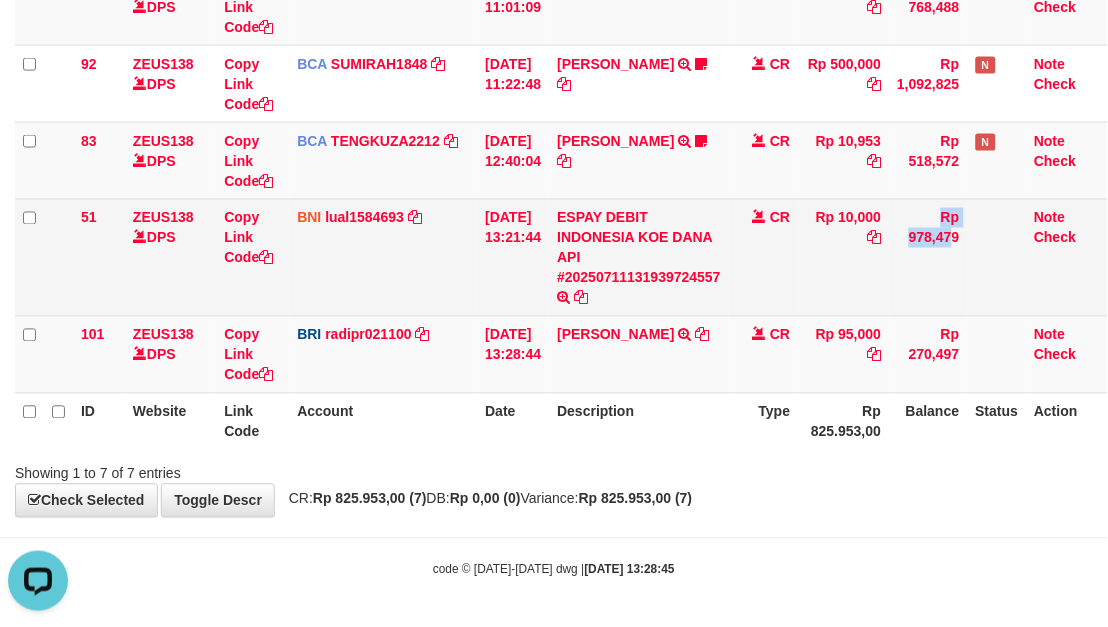 click on "51
ZEUS138    DPS
Copy Link Code
BNI
lual1584693
DPS
LUCKY ALAMSYAH
mutasi_20250711_2414 | 51
mutasi_20250711_2414 | 51
11/07/2025 13:21:44
ESPAY DEBIT INDONESIA KOE DANA API #20250711131939724557         TRANSFER DARI ESPAY DEBIT INDONESIA KOE DANA API #20250711131939724557
CR
Rp 10,000
Rp 978,479
Note
Check" at bounding box center (561, 257) 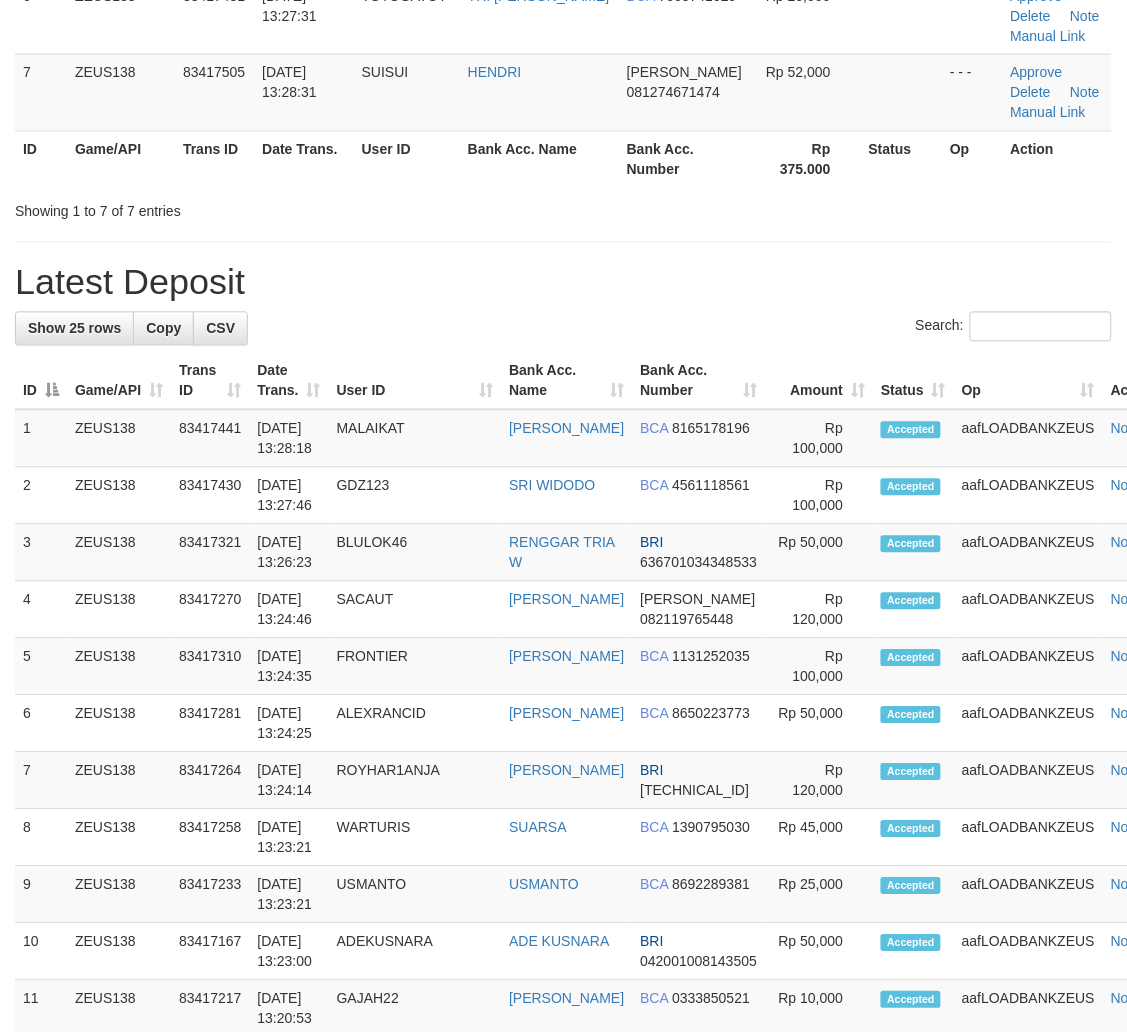 scroll, scrollTop: 444, scrollLeft: 0, axis: vertical 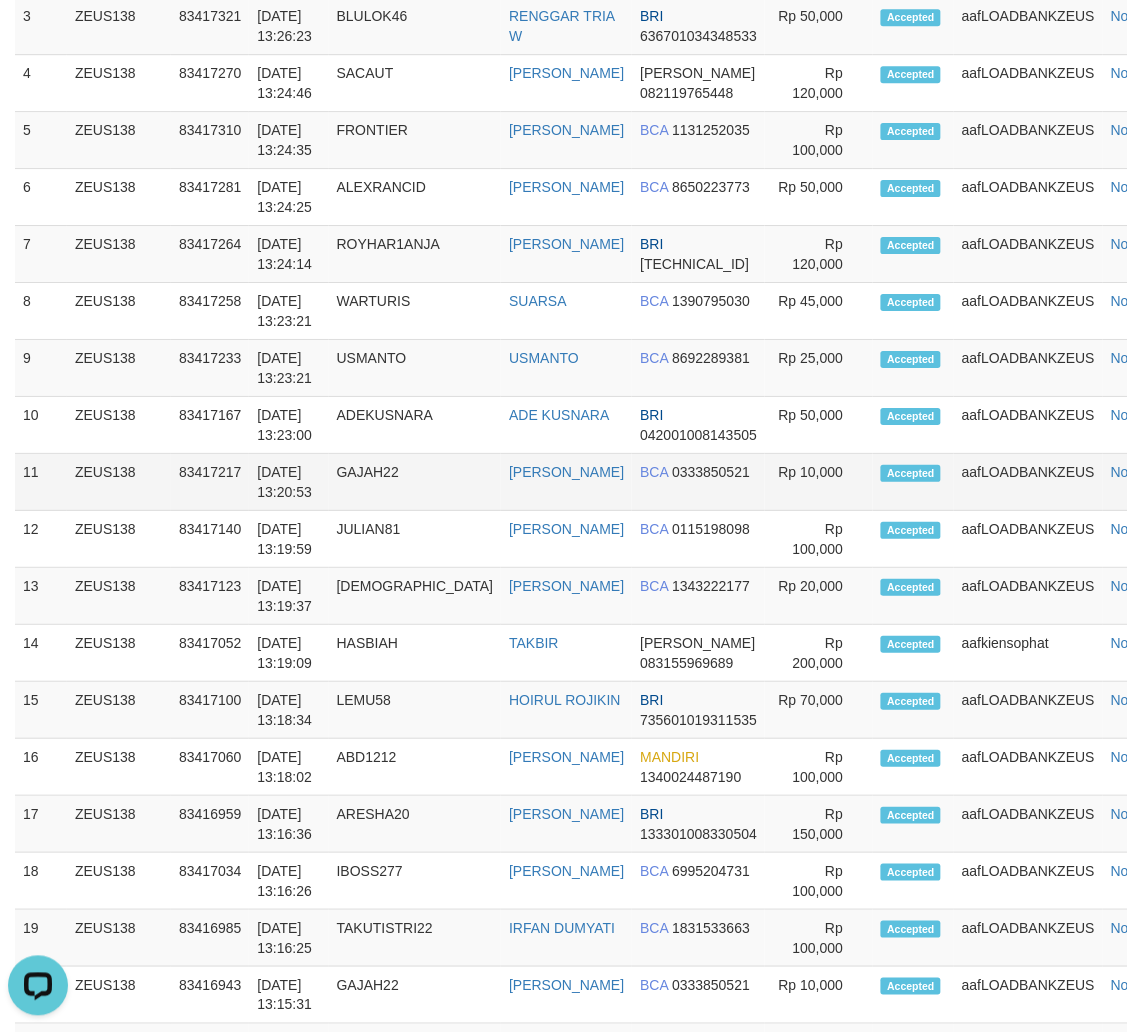 drag, startPoint x: 647, startPoint y: 483, endPoint x: 618, endPoint y: 500, distance: 33.61547 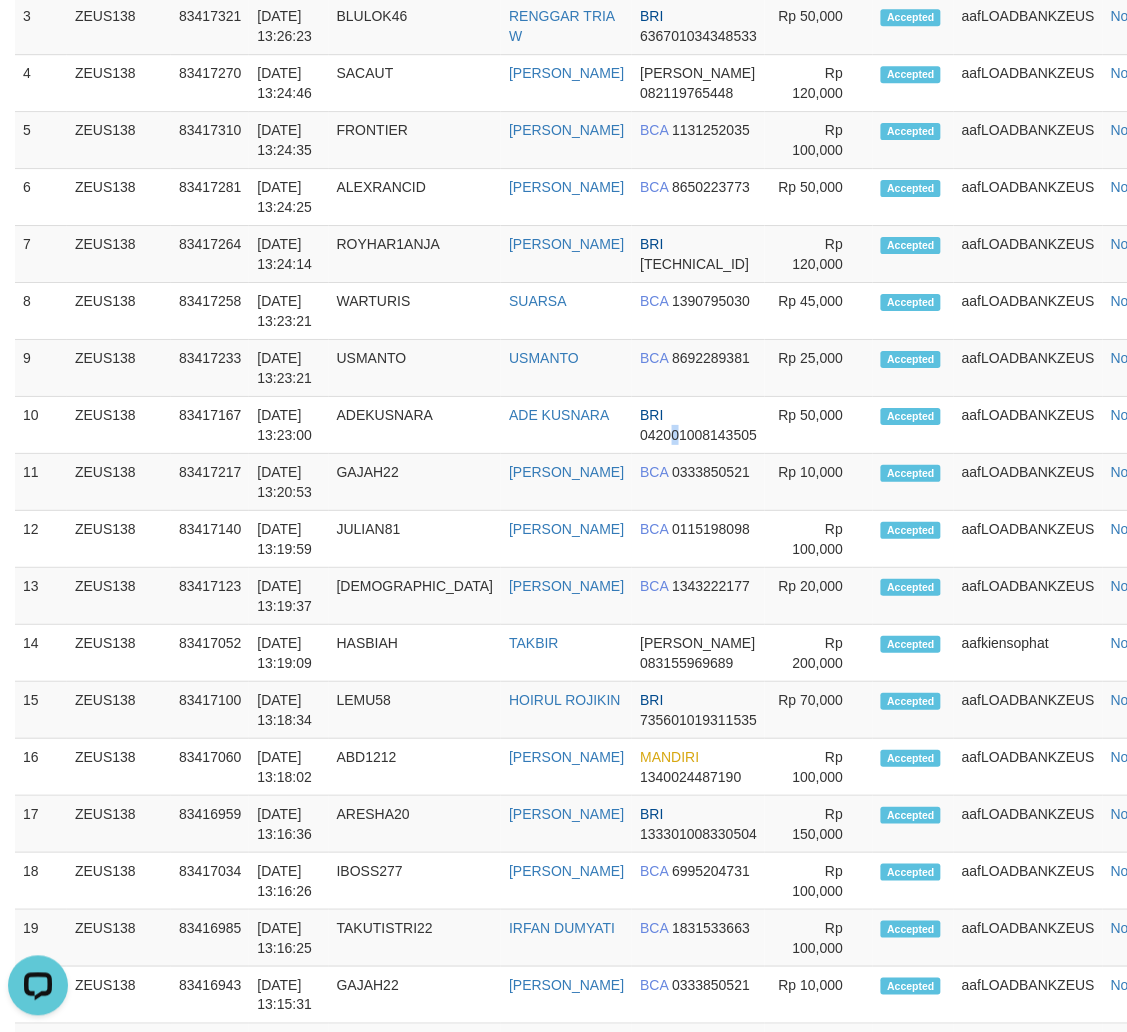 scroll, scrollTop: 592, scrollLeft: 0, axis: vertical 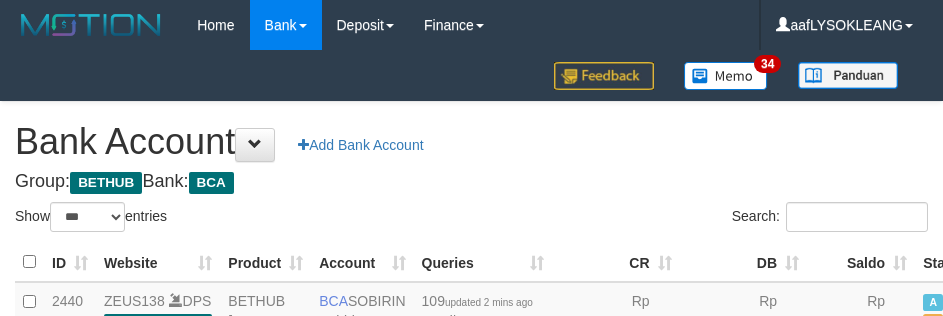 select on "***" 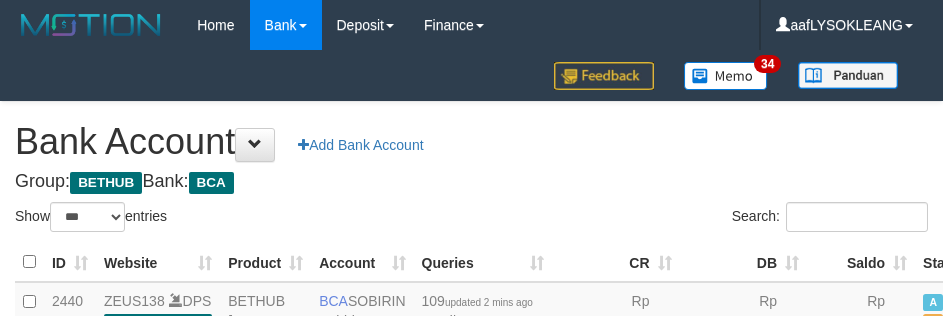 scroll, scrollTop: 191, scrollLeft: 0, axis: vertical 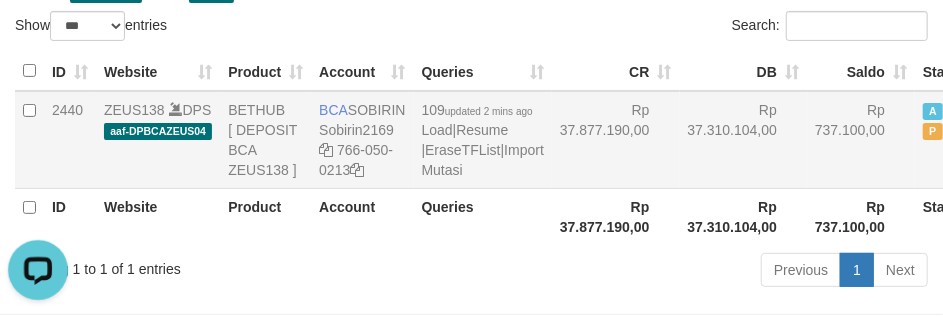 click on "Rp 37.877.190,00" at bounding box center [616, 140] 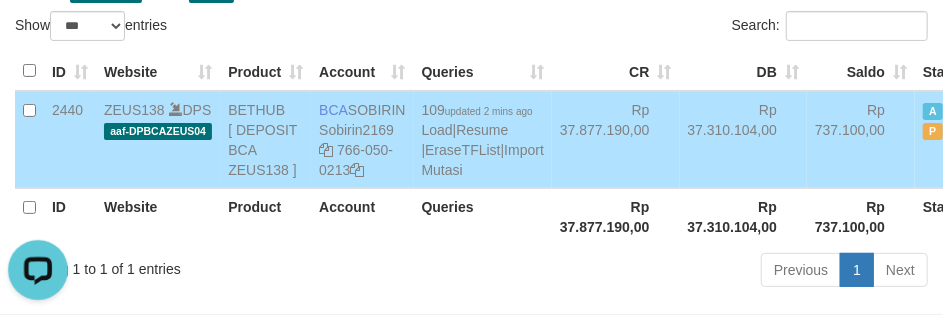 click on "109  updated 2 mins ago
Load
|
Resume
|
EraseTFList
|
Import Mutasi" at bounding box center (483, 140) 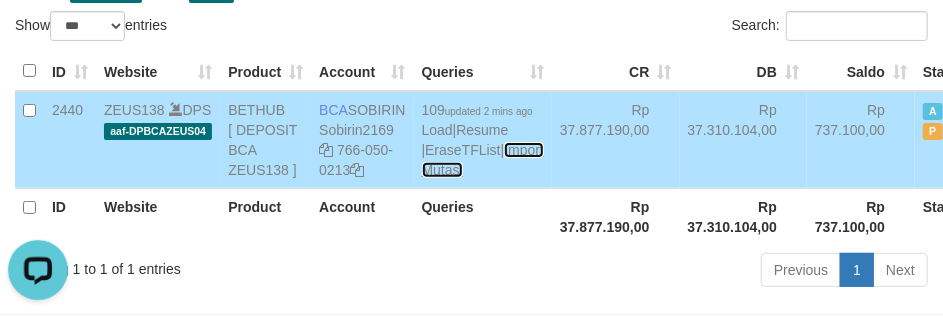 click on "Import Mutasi" at bounding box center (483, 160) 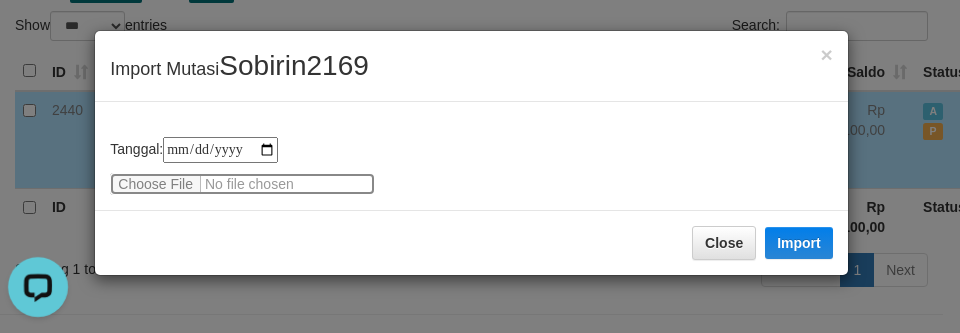 click at bounding box center [242, 184] 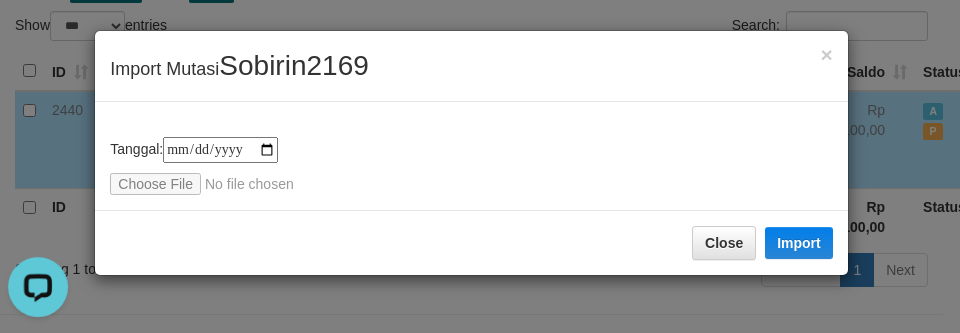 click on "Sobirin2169" at bounding box center (293, 65) 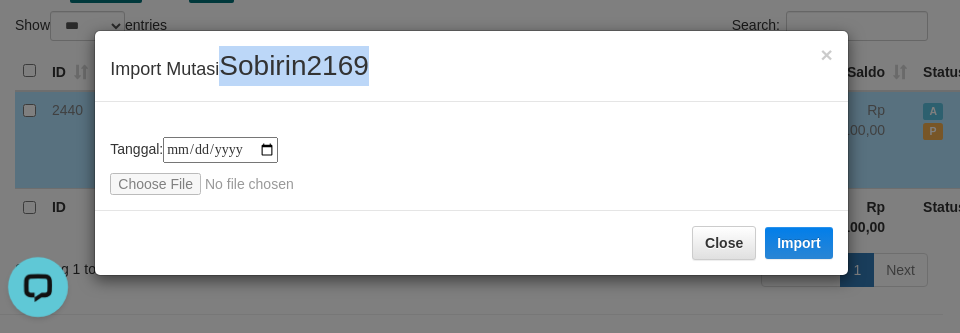 copy on "Sobirin2169" 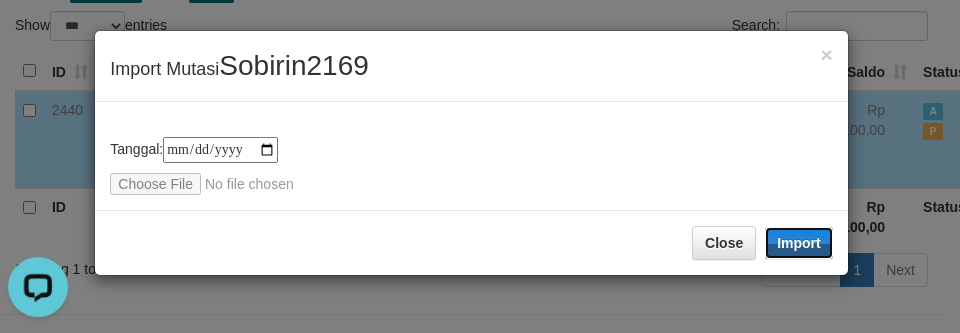 drag, startPoint x: 814, startPoint y: 238, endPoint x: 954, endPoint y: 331, distance: 168.07439 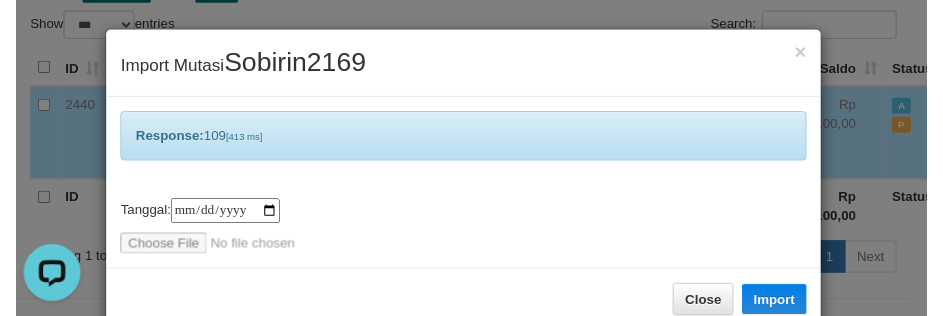 scroll, scrollTop: 42, scrollLeft: 0, axis: vertical 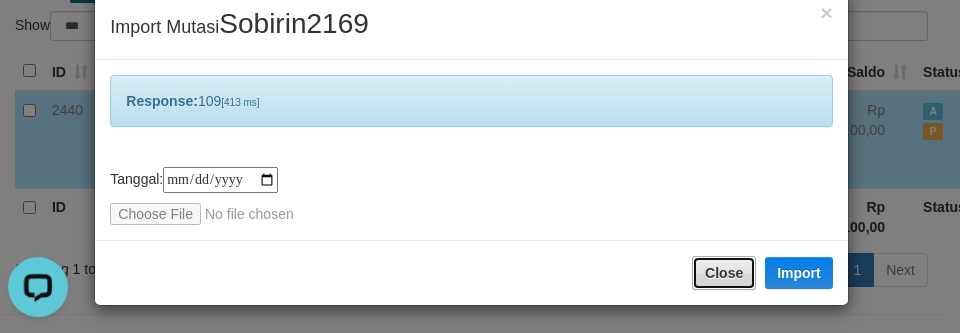 click on "Close" at bounding box center (724, 273) 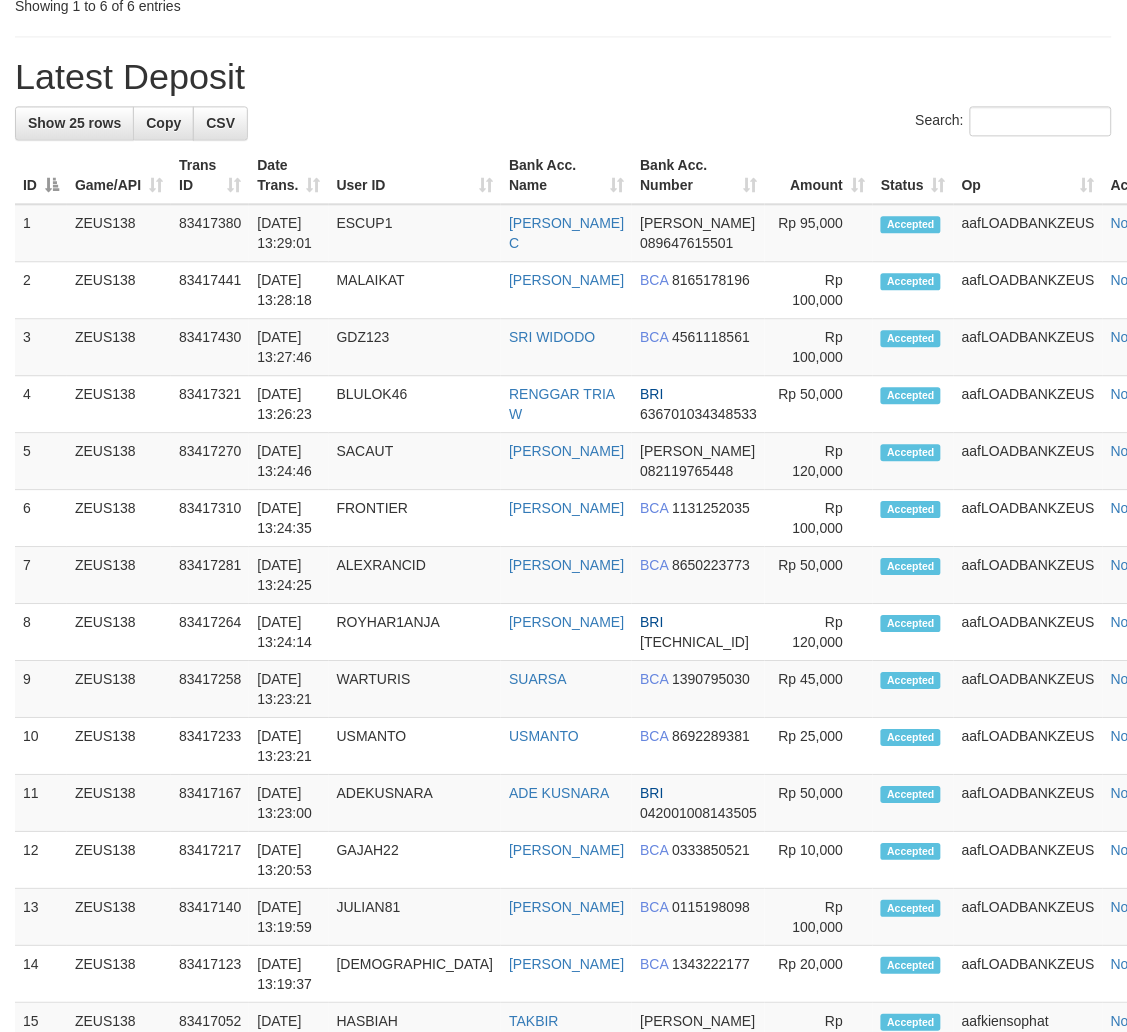 scroll, scrollTop: 592, scrollLeft: 0, axis: vertical 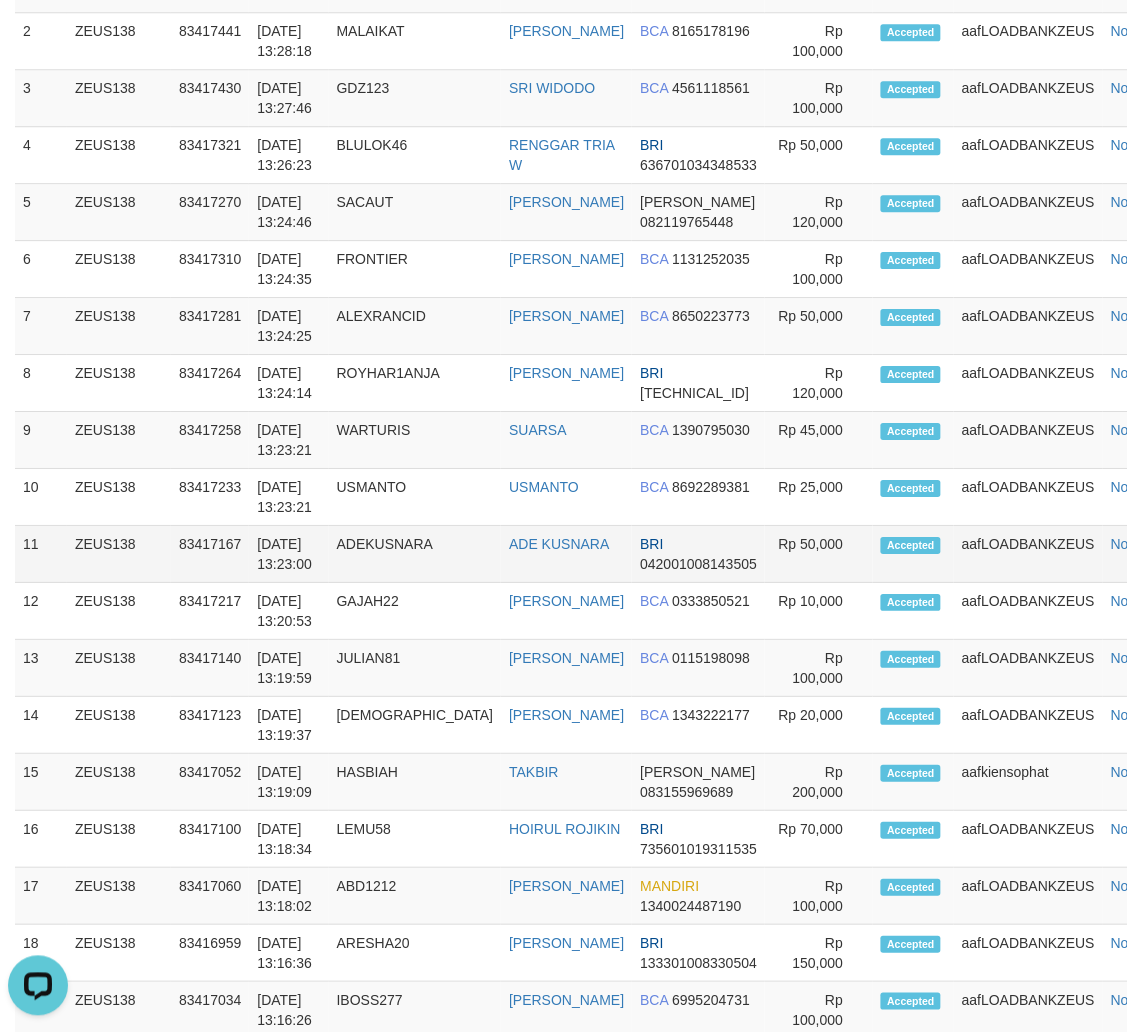 drag, startPoint x: 470, startPoint y: 656, endPoint x: 1113, endPoint y: 627, distance: 643.6536 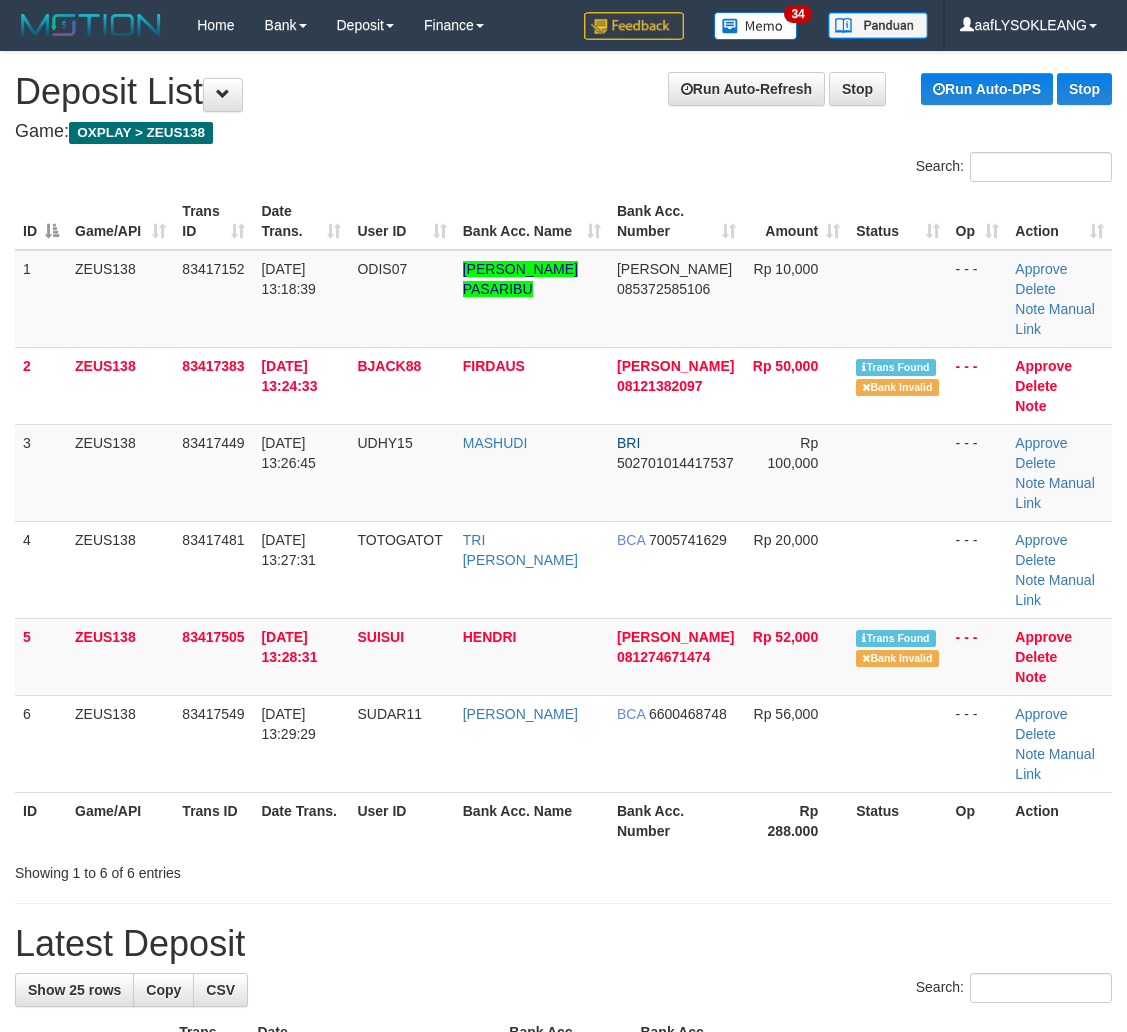 scroll, scrollTop: 1427, scrollLeft: 0, axis: vertical 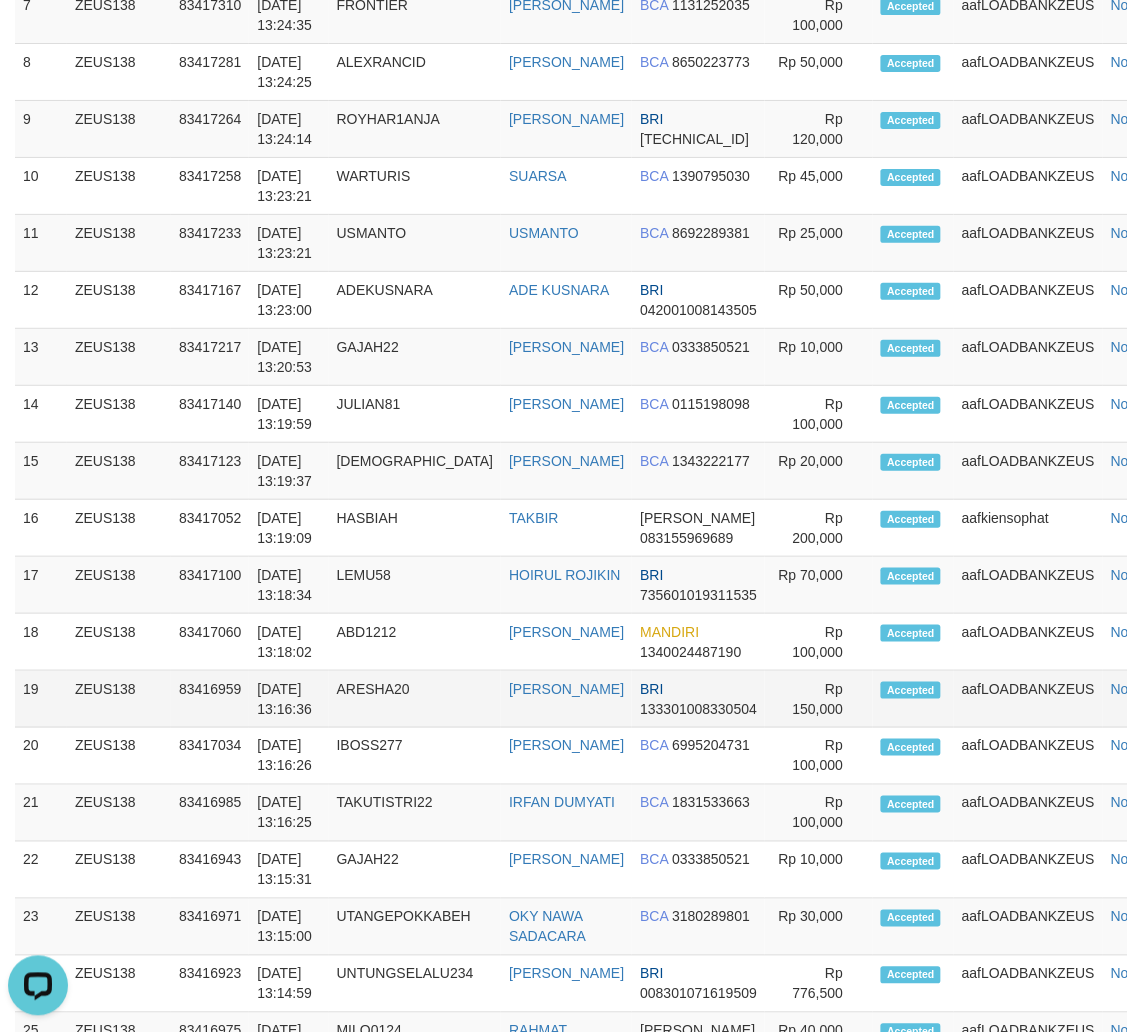 click on "Rp 150,000" at bounding box center (819, 699) 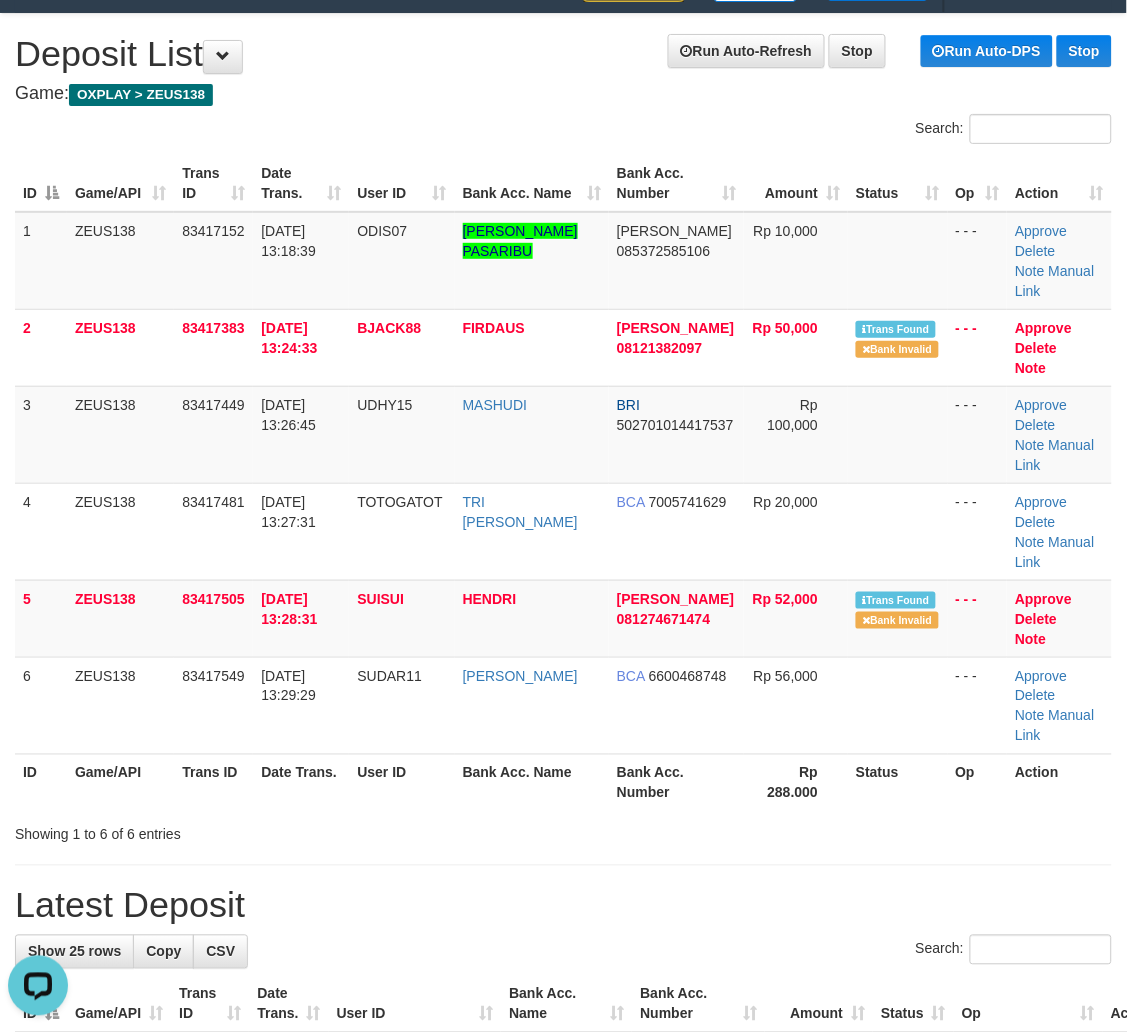 scroll, scrollTop: 1501, scrollLeft: 0, axis: vertical 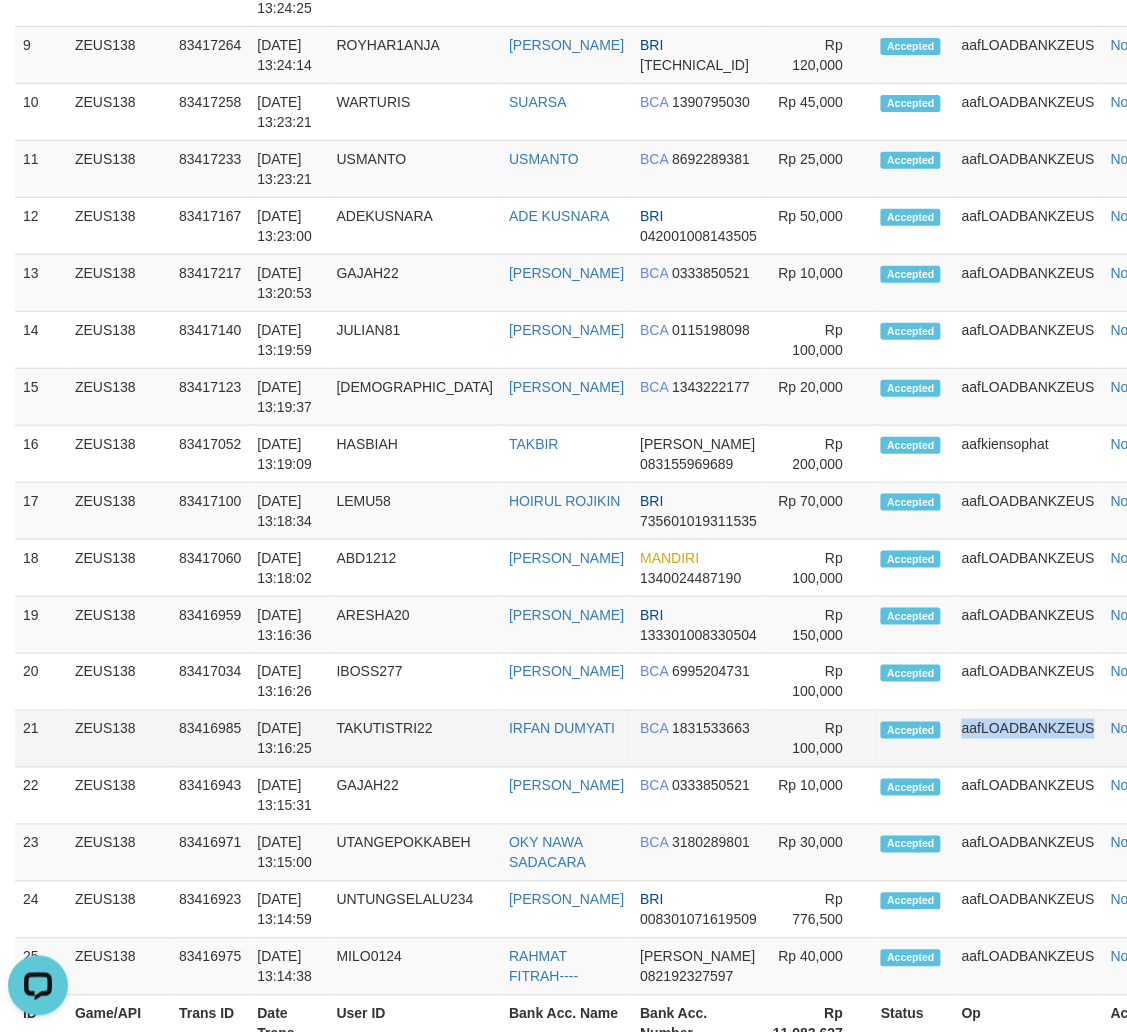click on "21
ZEUS138
83416985
11/07/2025 13:16:25
TAKUTISTRI22
IRFAN DUMYATI
BCA
1831533663
Rp 100,000
Accepted
aafLOADBANKZEUS
Note" at bounding box center (600, 739) 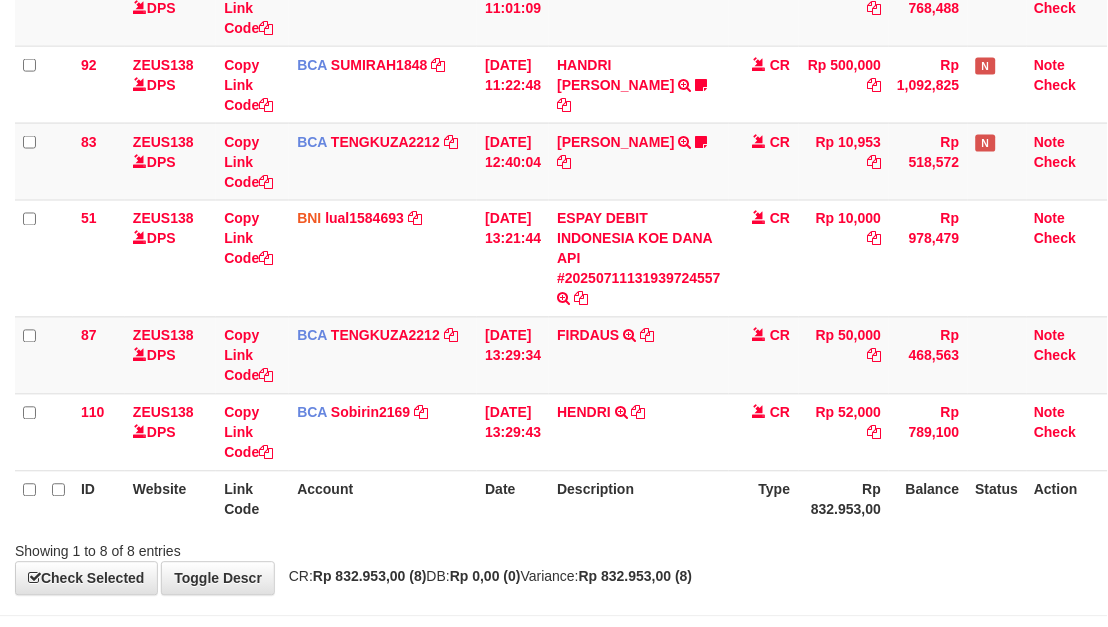 scroll, scrollTop: 513, scrollLeft: 0, axis: vertical 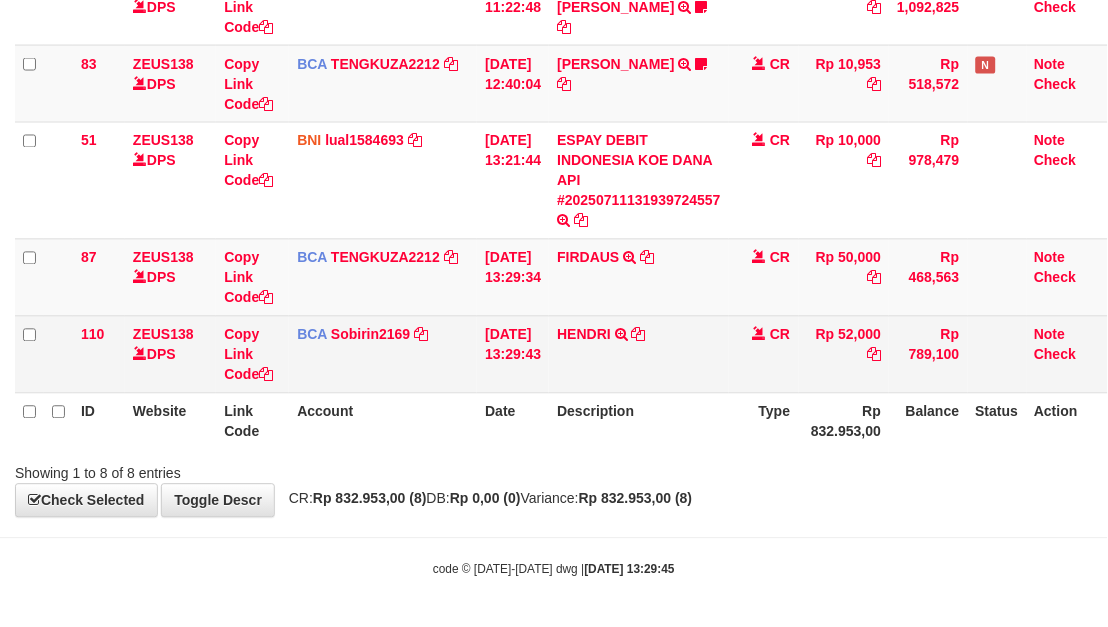 click on "HENDRI         TRSF E-BANKING CR 1107/FTSCY/WS95051
52000.002025071179982765 TRFDN-[PERSON_NAME] DEBIT INDONE" at bounding box center [639, 354] 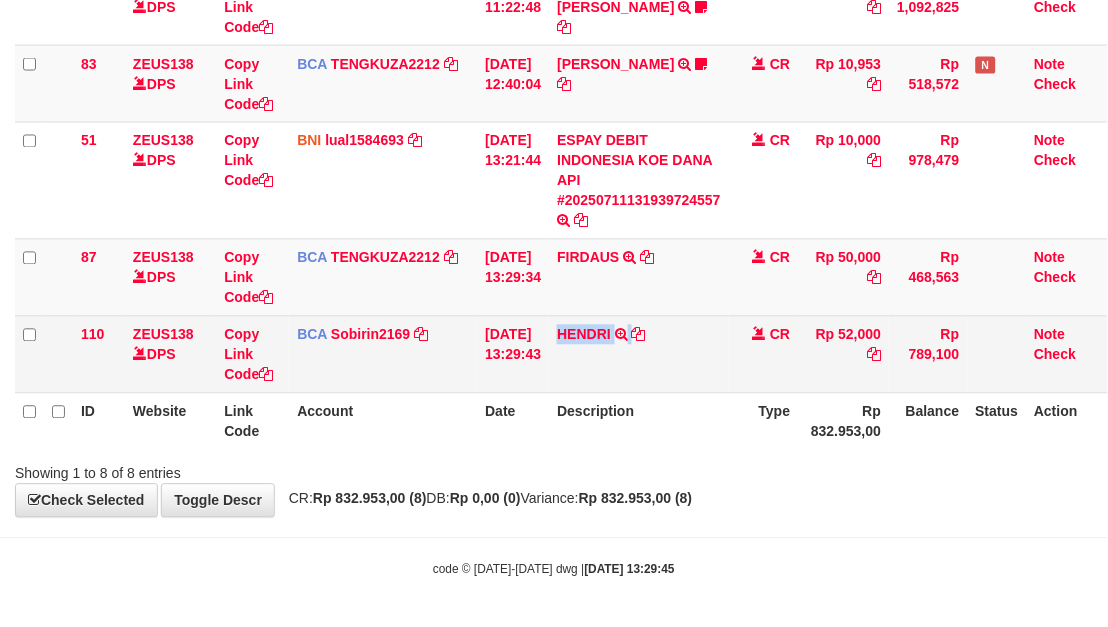 click on "HENDRI         TRSF E-BANKING CR 1107/FTSCY/WS95051
52000.002025071179982765 TRFDN-[PERSON_NAME] DEBIT INDONE" at bounding box center [639, 354] 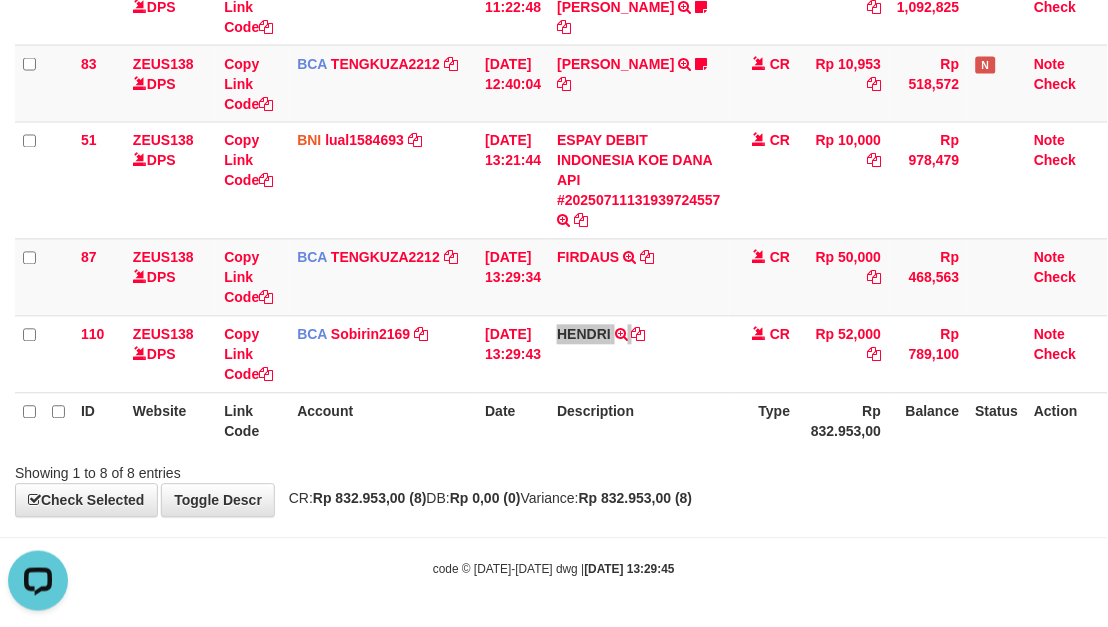 scroll, scrollTop: 0, scrollLeft: 0, axis: both 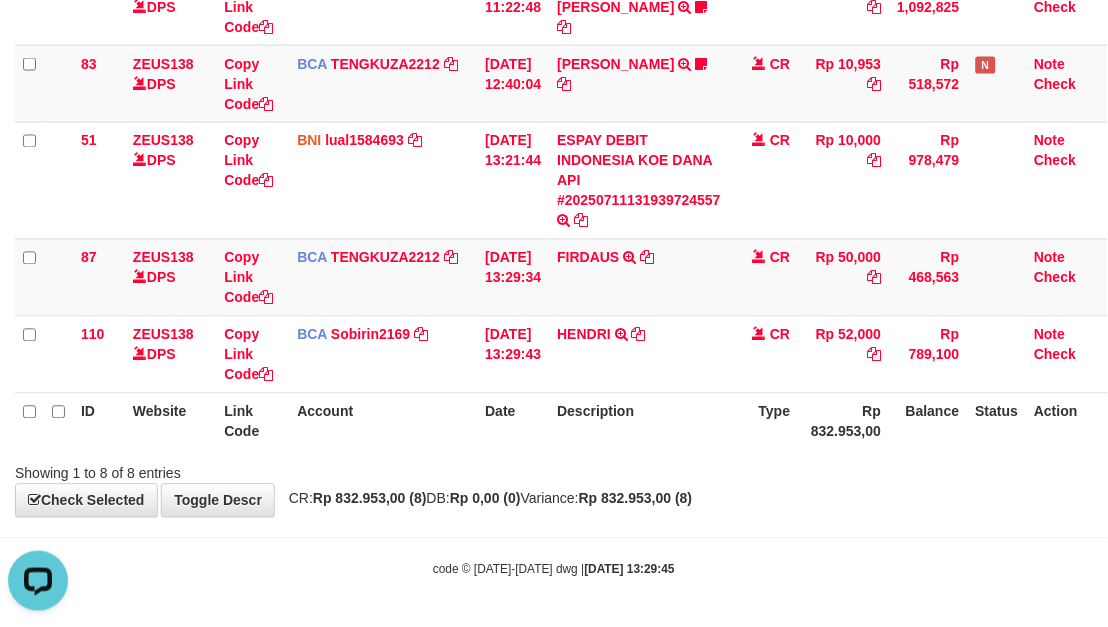 click on "Description" at bounding box center [639, 421] 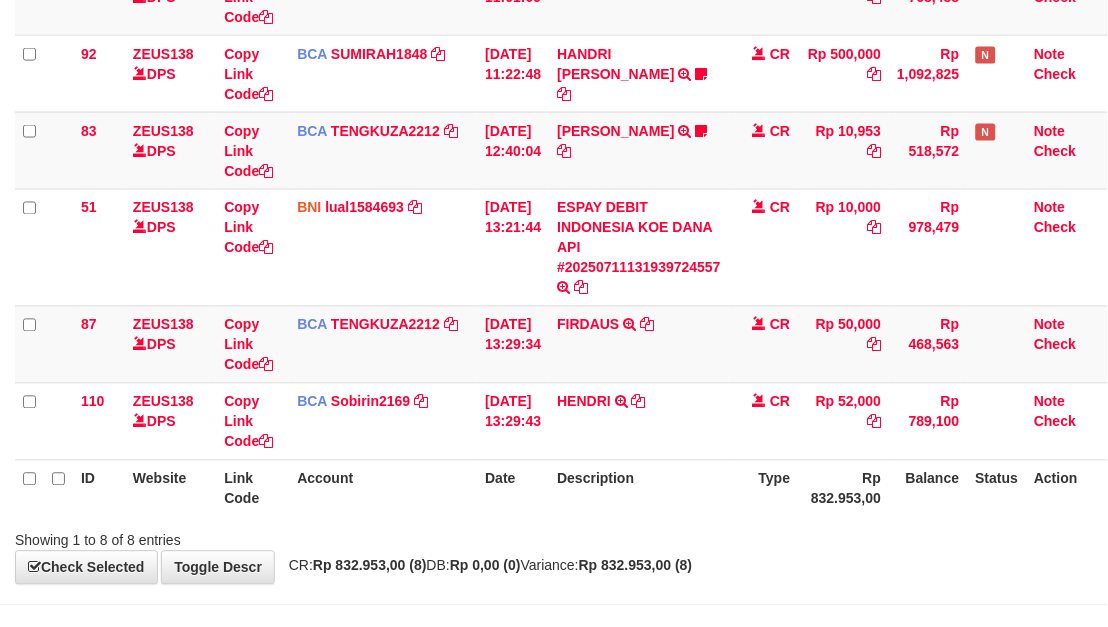scroll, scrollTop: 513, scrollLeft: 0, axis: vertical 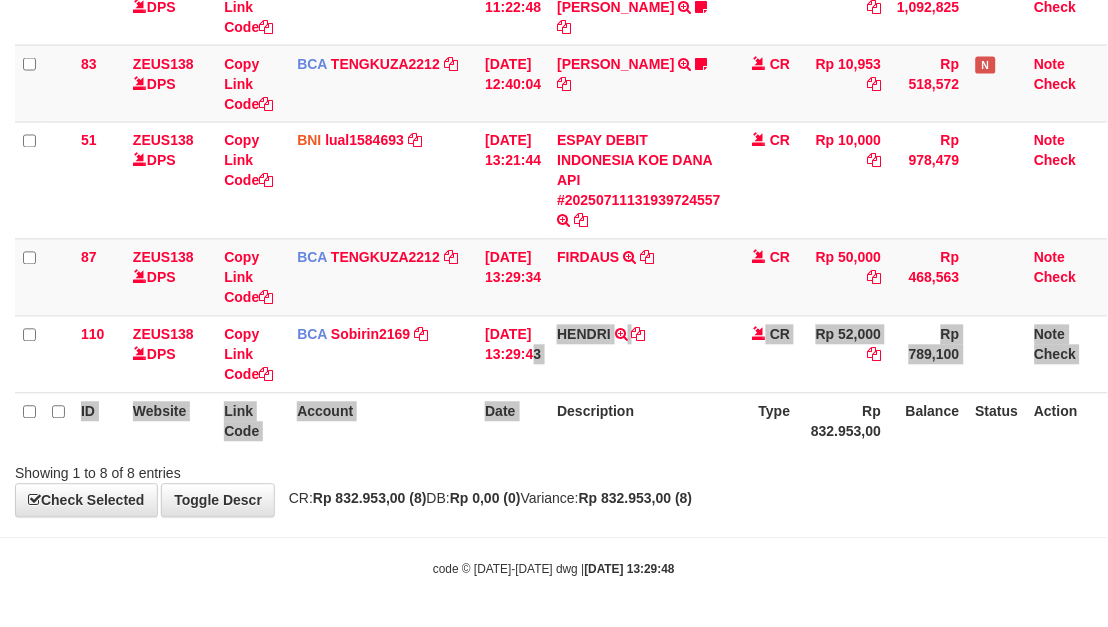 drag, startPoint x: 541, startPoint y: 406, endPoint x: 570, endPoint y: 404, distance: 29.068884 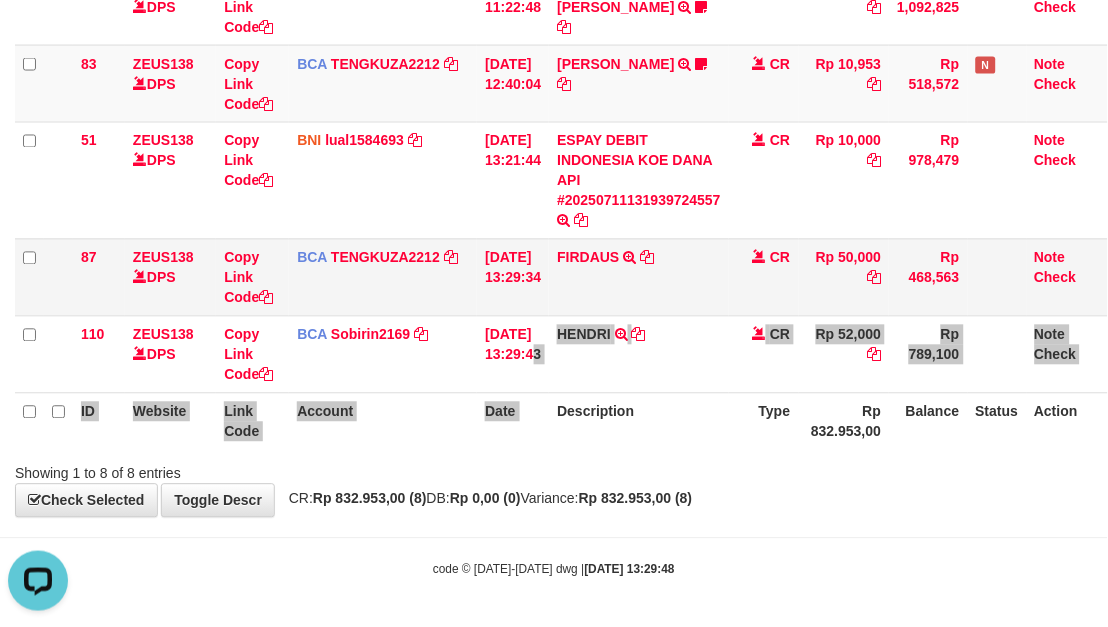scroll, scrollTop: 0, scrollLeft: 0, axis: both 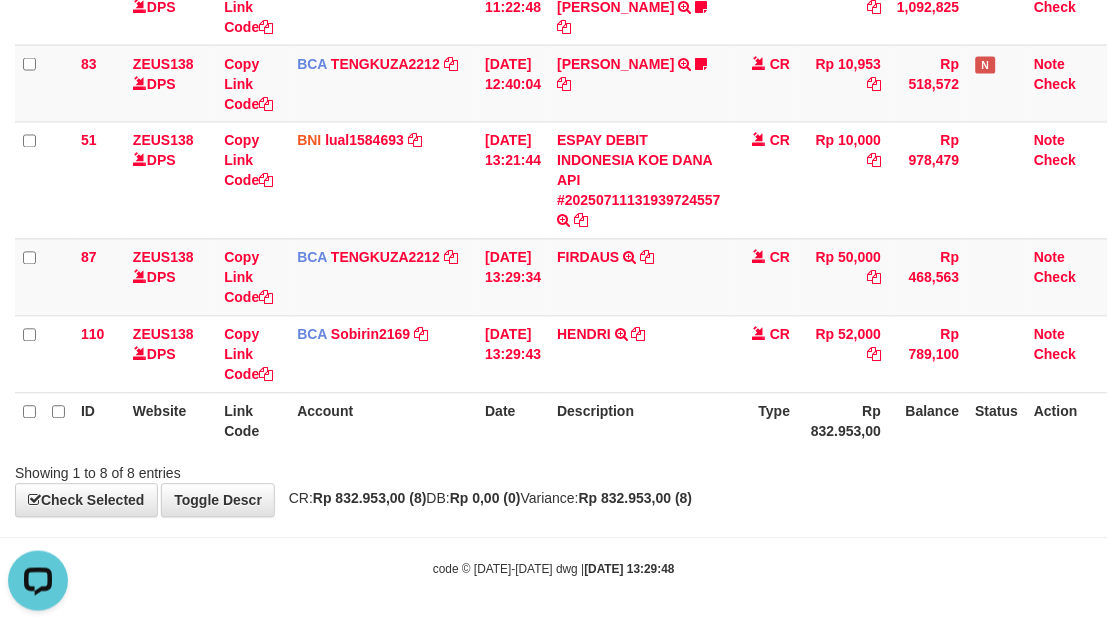 drag, startPoint x: 830, startPoint y: 465, endPoint x: 740, endPoint y: 461, distance: 90.088844 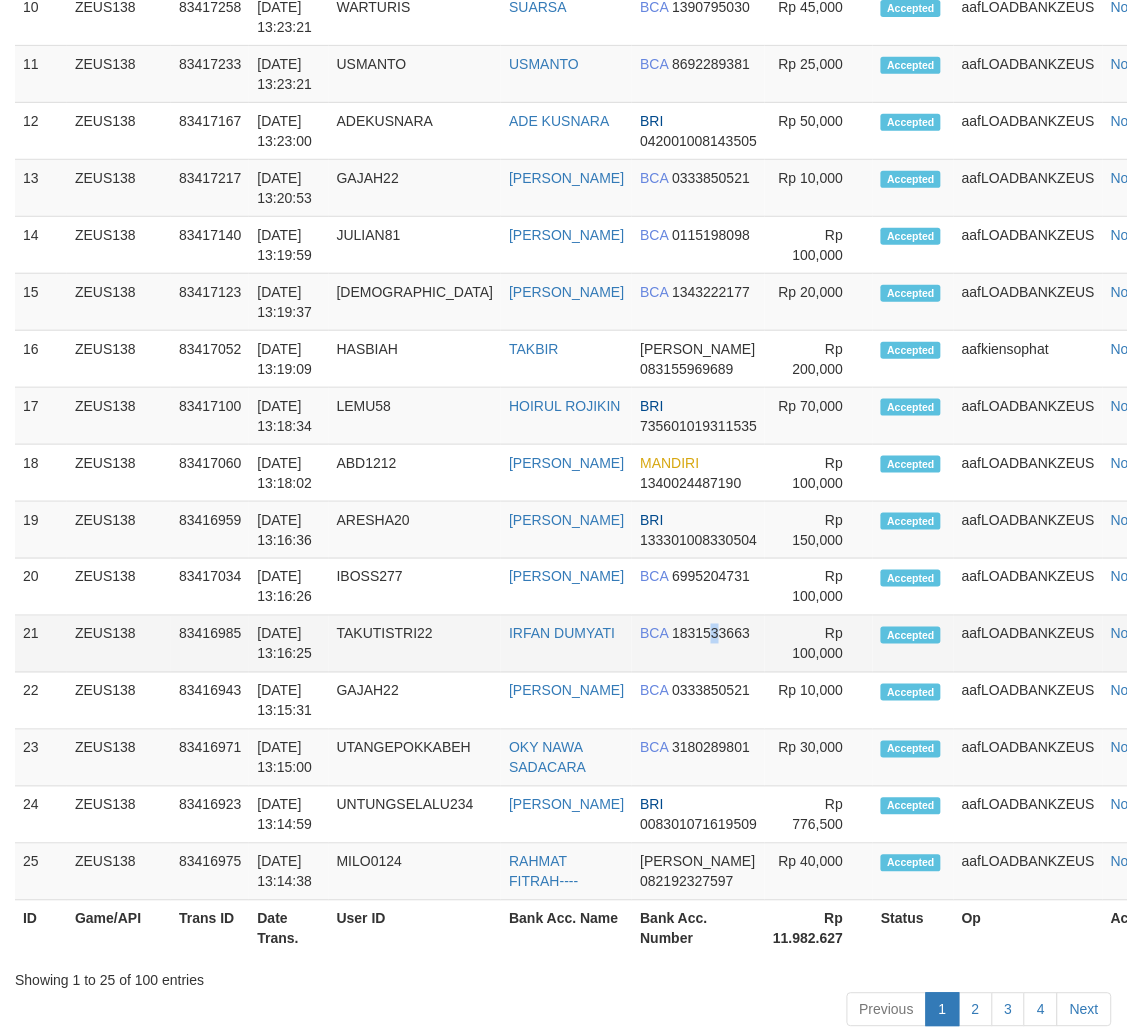 drag, startPoint x: 684, startPoint y: 591, endPoint x: 724, endPoint y: 591, distance: 40 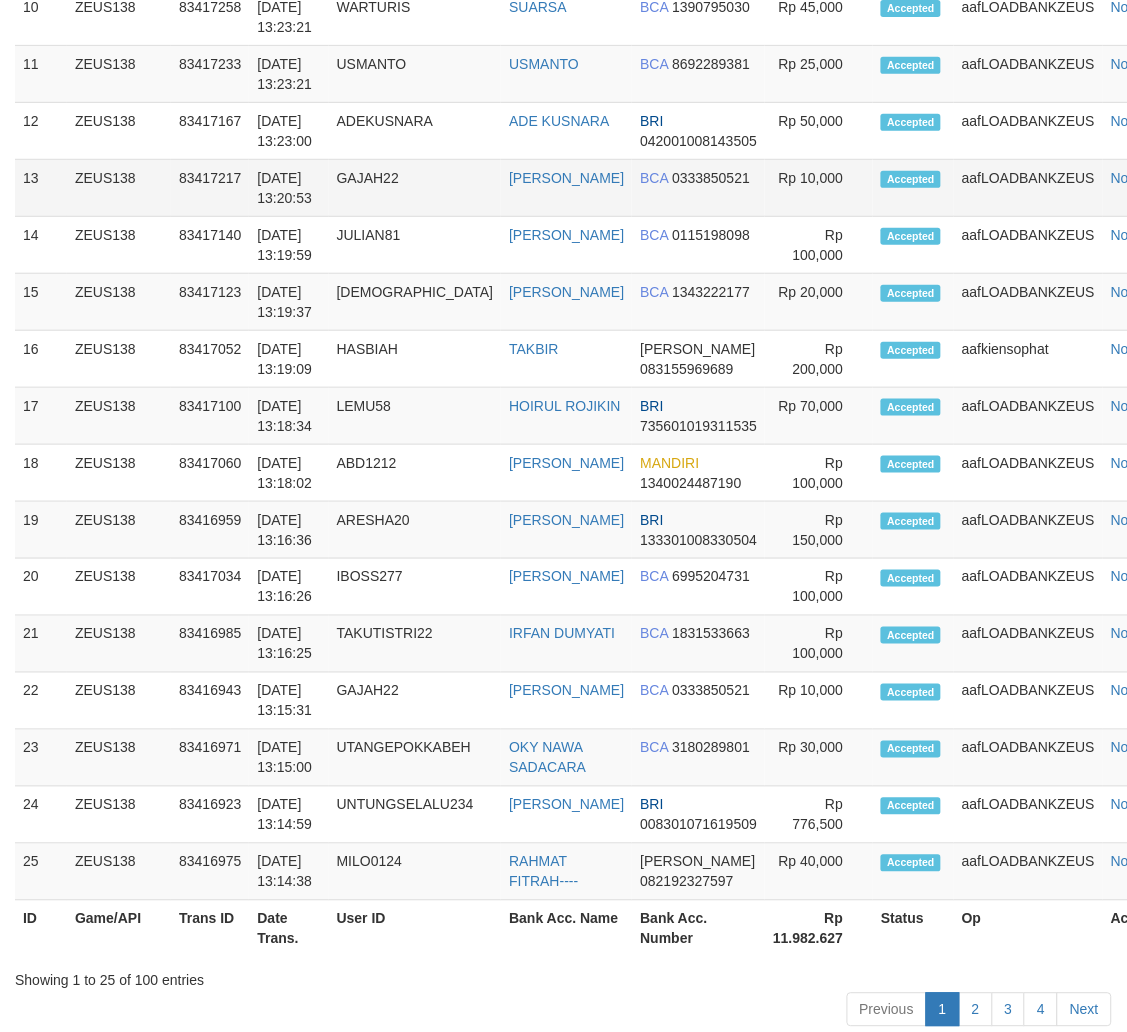 scroll, scrollTop: 1152, scrollLeft: 0, axis: vertical 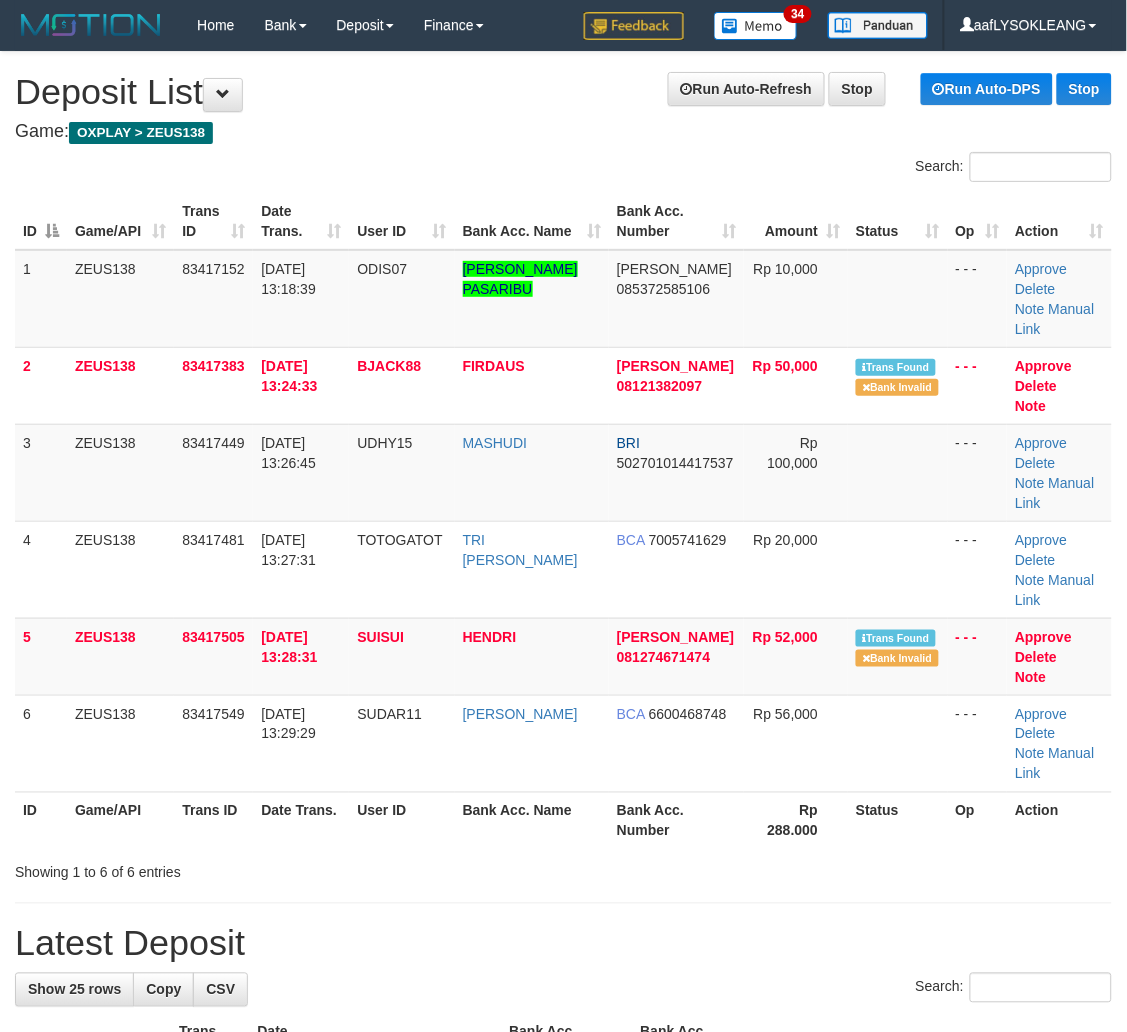 click on "ID Game/API Trans ID Date Trans. User ID Bank Acc. Name Bank Acc. Number Amount Status Op Action
1
ZEUS138
83417152
[DATE] 13:18:39
ODIS07
[PERSON_NAME] HOLONG [PERSON_NAME]
085372585106
Rp 10,000
- - -
Approve
[GEOGRAPHIC_DATA]
Note
Manual Link
2
ZEUS138
83417383
[DATE] 13:24:33
BJACK88
[GEOGRAPHIC_DATA]
[PERSON_NAME]
08121382097
Rp 50,000
Trans Found ID" at bounding box center (563, 521) 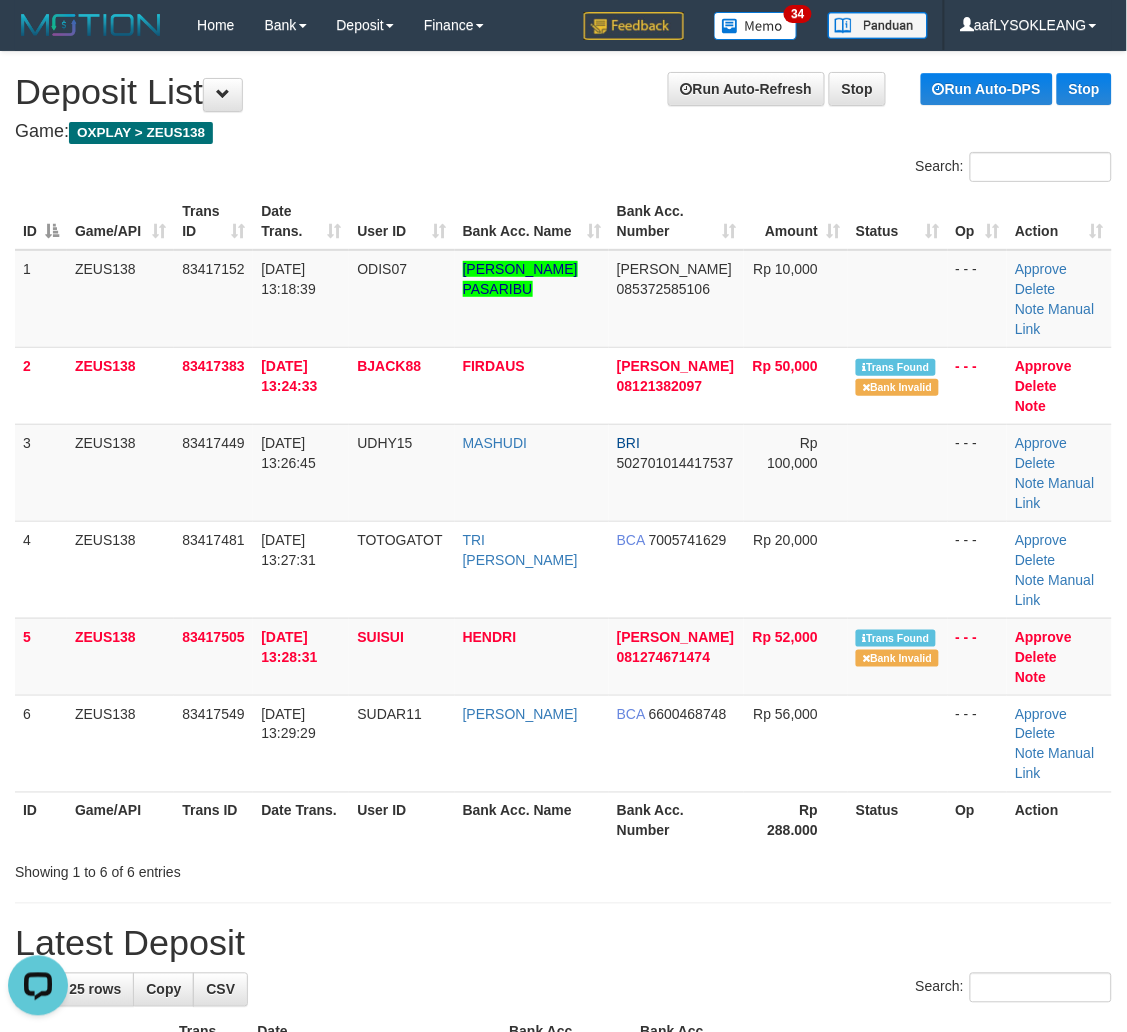 scroll, scrollTop: 0, scrollLeft: 0, axis: both 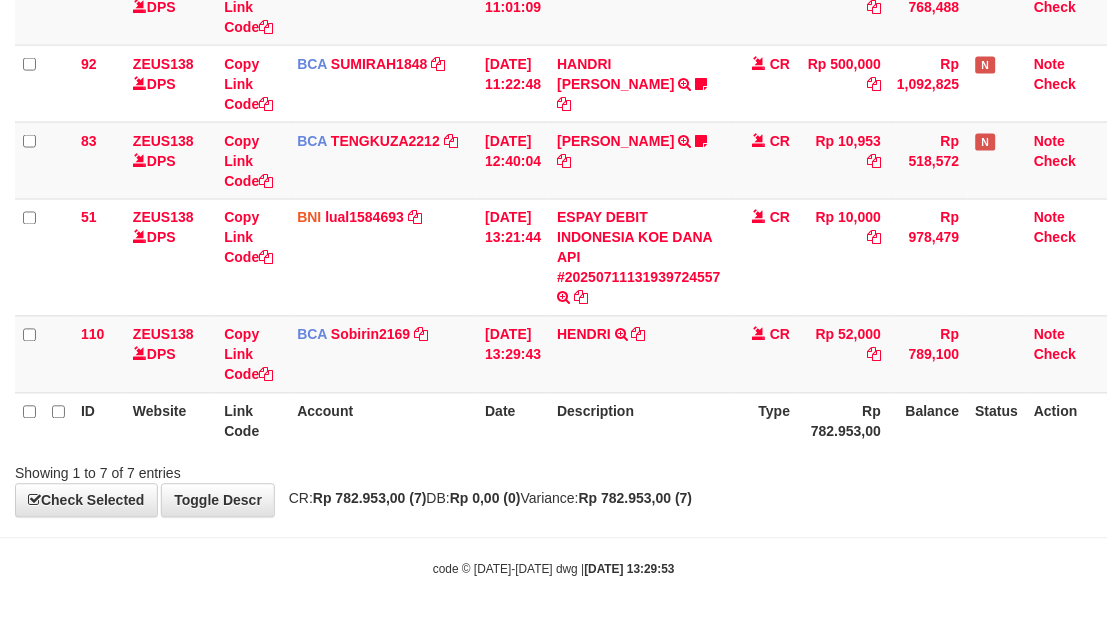 drag, startPoint x: 647, startPoint y: 487, endPoint x: 528, endPoint y: 477, distance: 119.419426 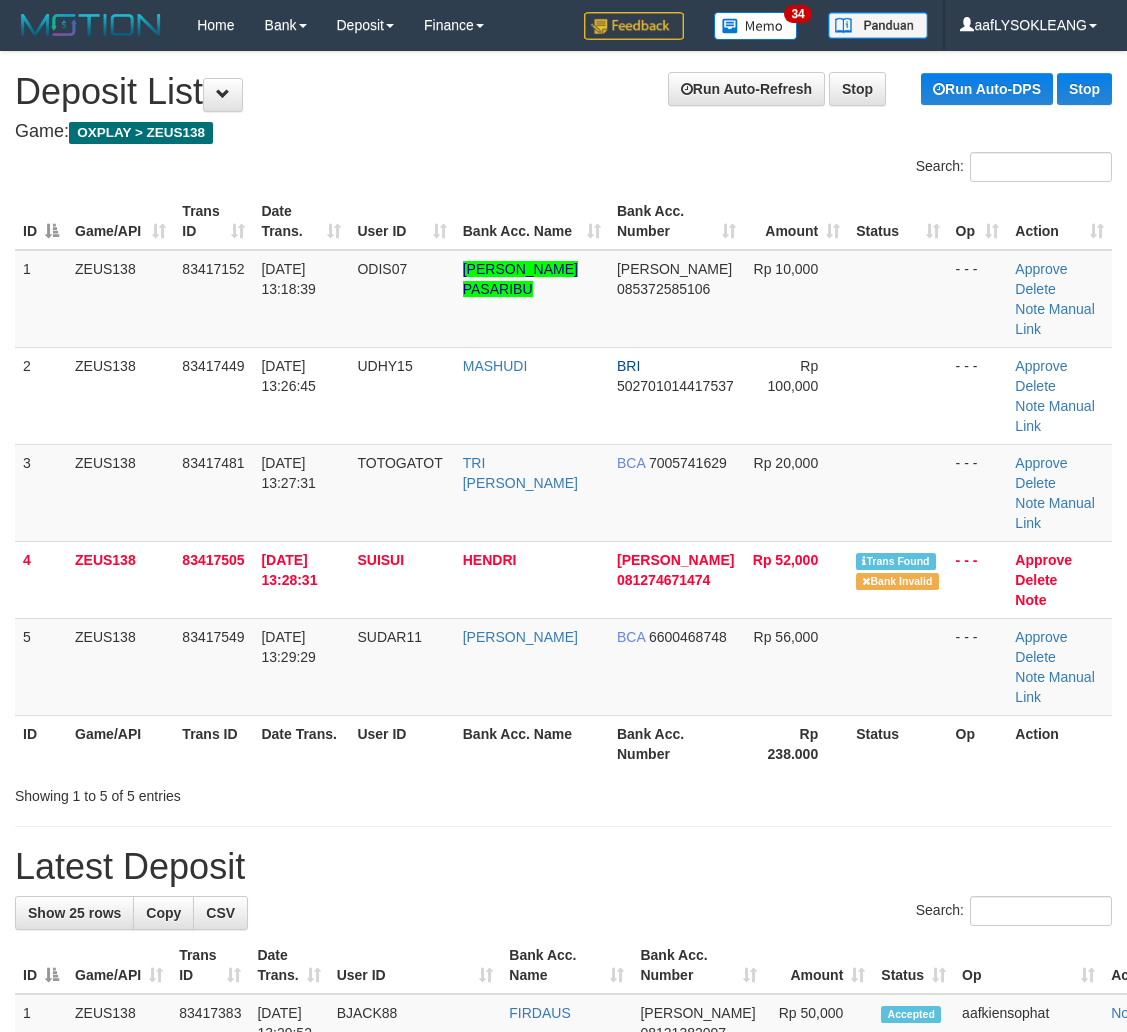 scroll, scrollTop: 0, scrollLeft: 0, axis: both 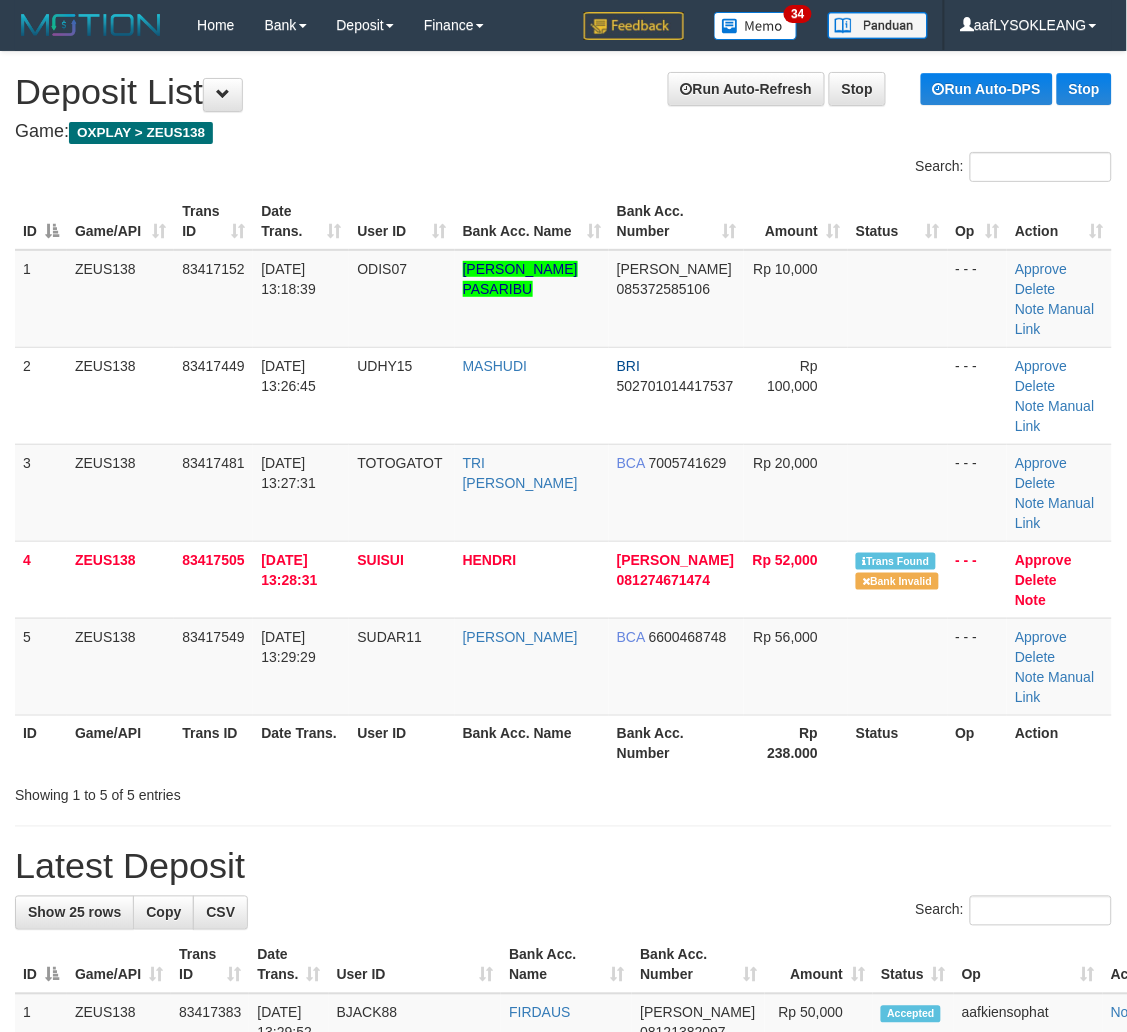 click on "Latest Deposit" at bounding box center (563, 867) 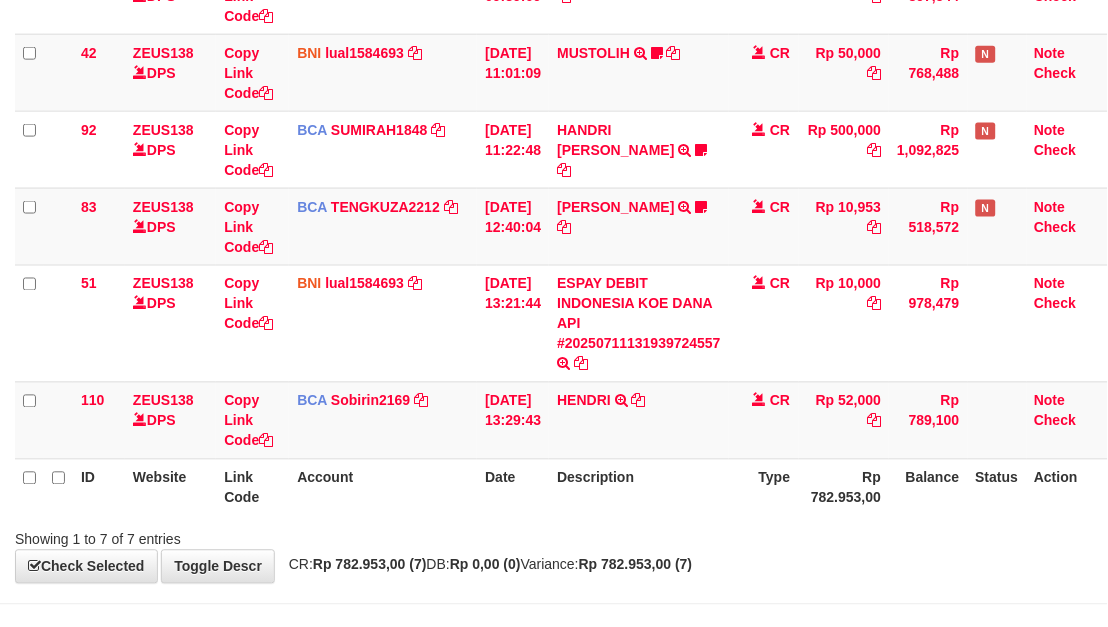 scroll, scrollTop: 436, scrollLeft: 0, axis: vertical 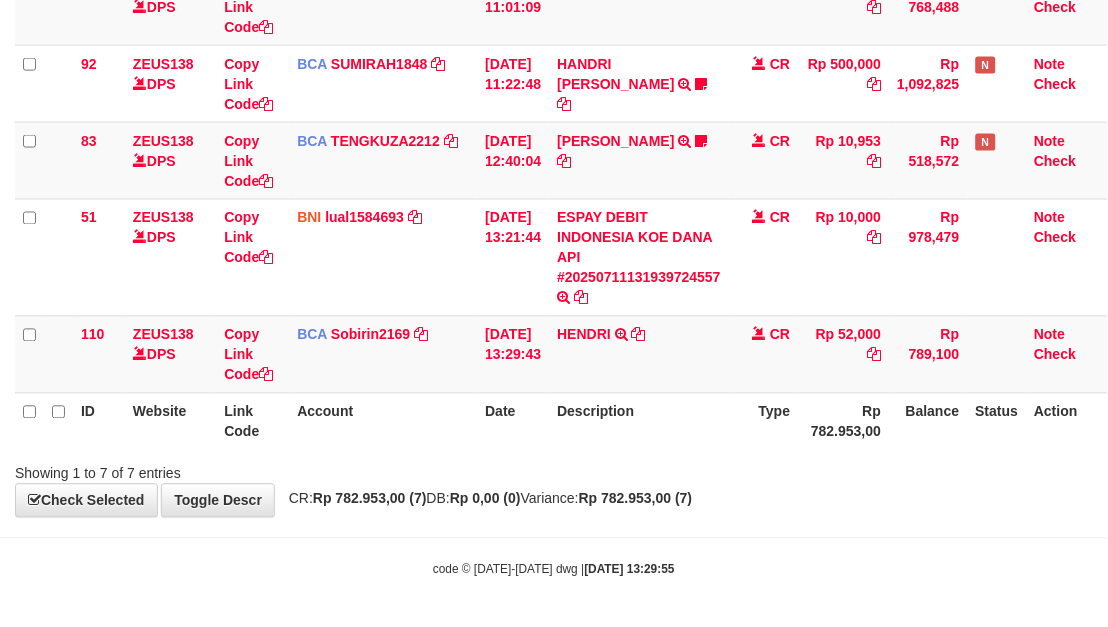 click on "**********" at bounding box center [554, 66] 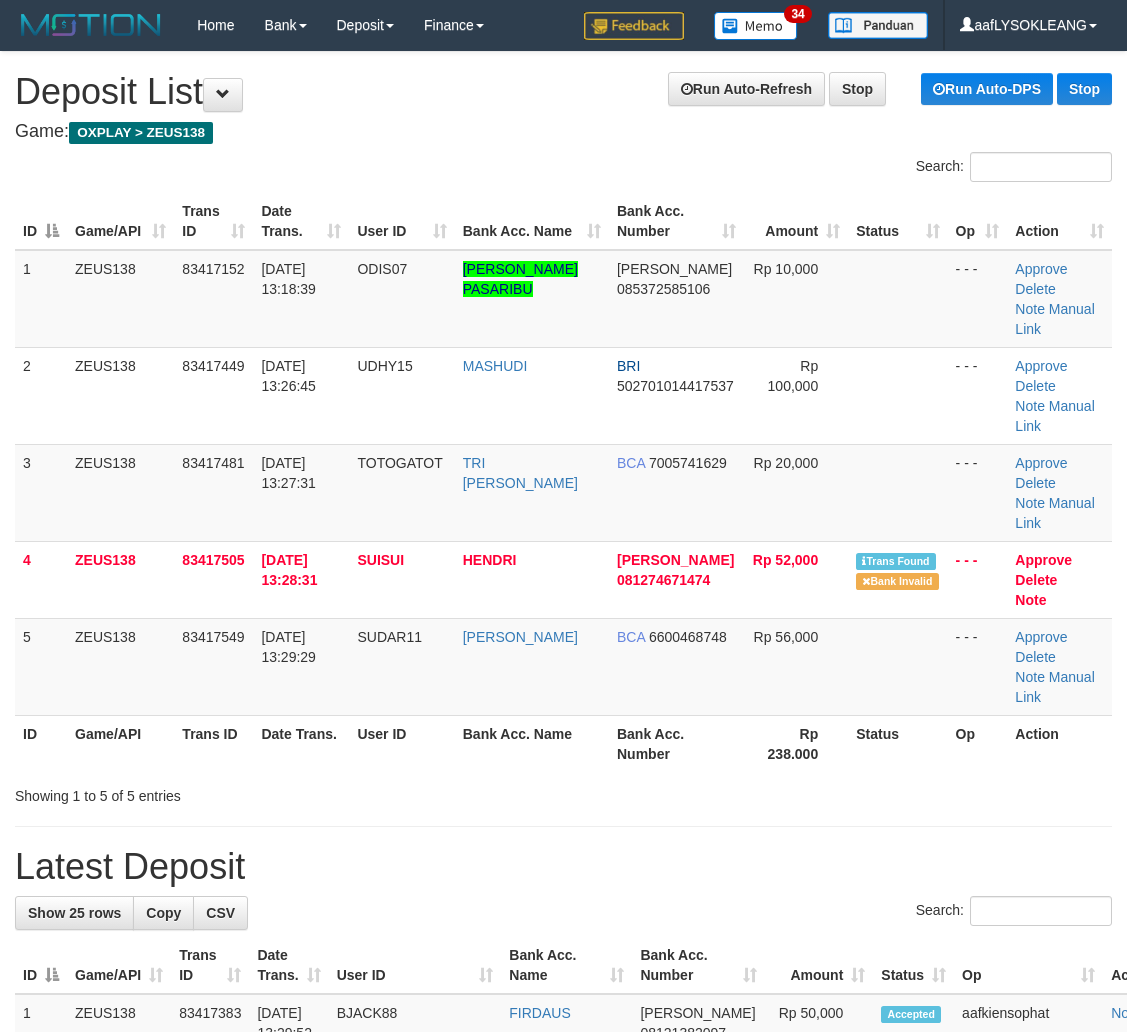 scroll, scrollTop: 0, scrollLeft: 0, axis: both 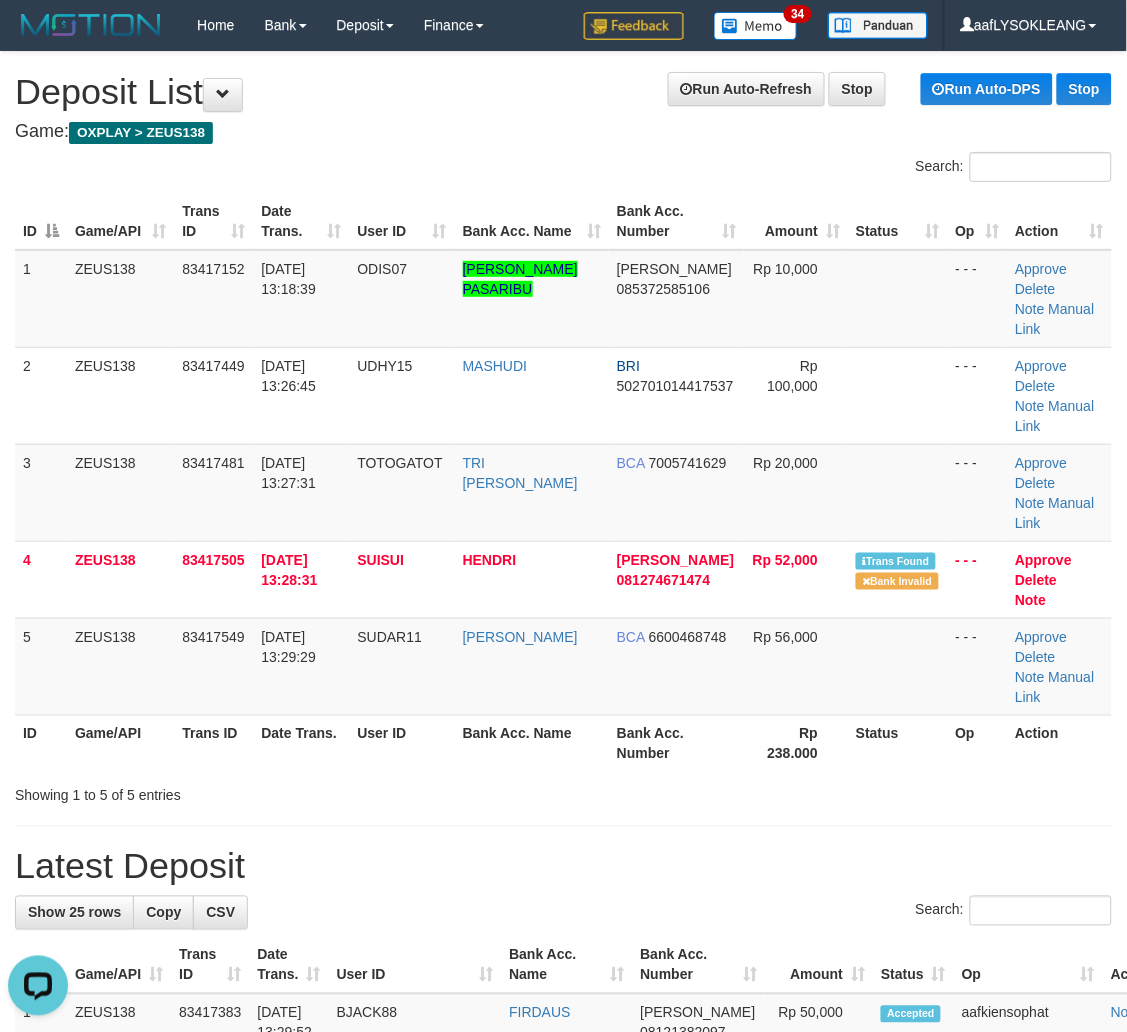 drag, startPoint x: 567, startPoint y: 712, endPoint x: 656, endPoint y: 705, distance: 89.27486 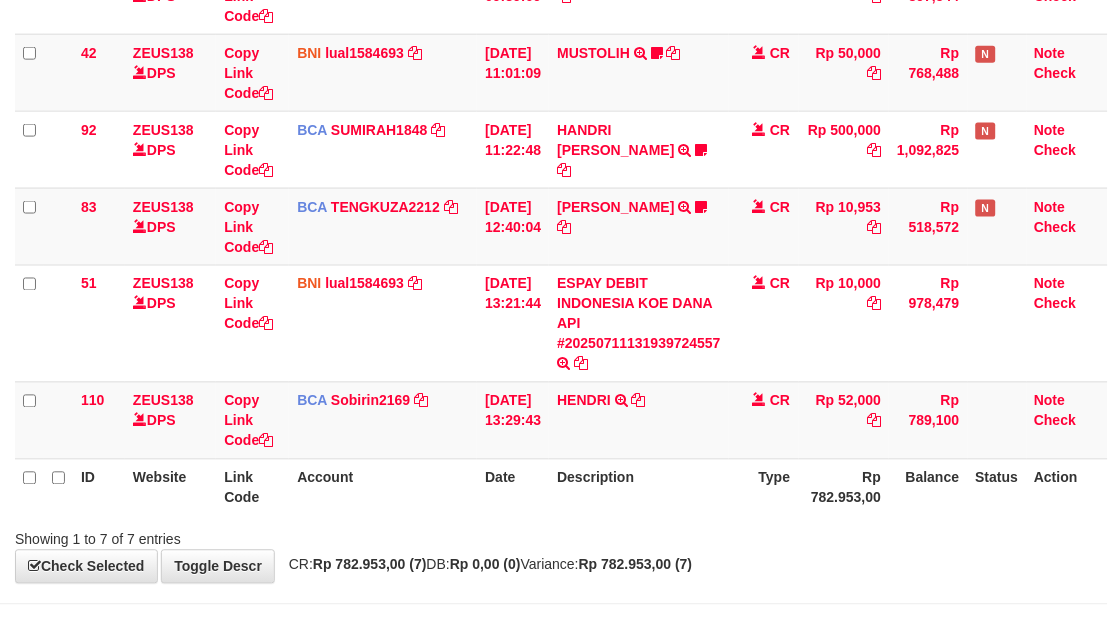 scroll, scrollTop: 436, scrollLeft: 0, axis: vertical 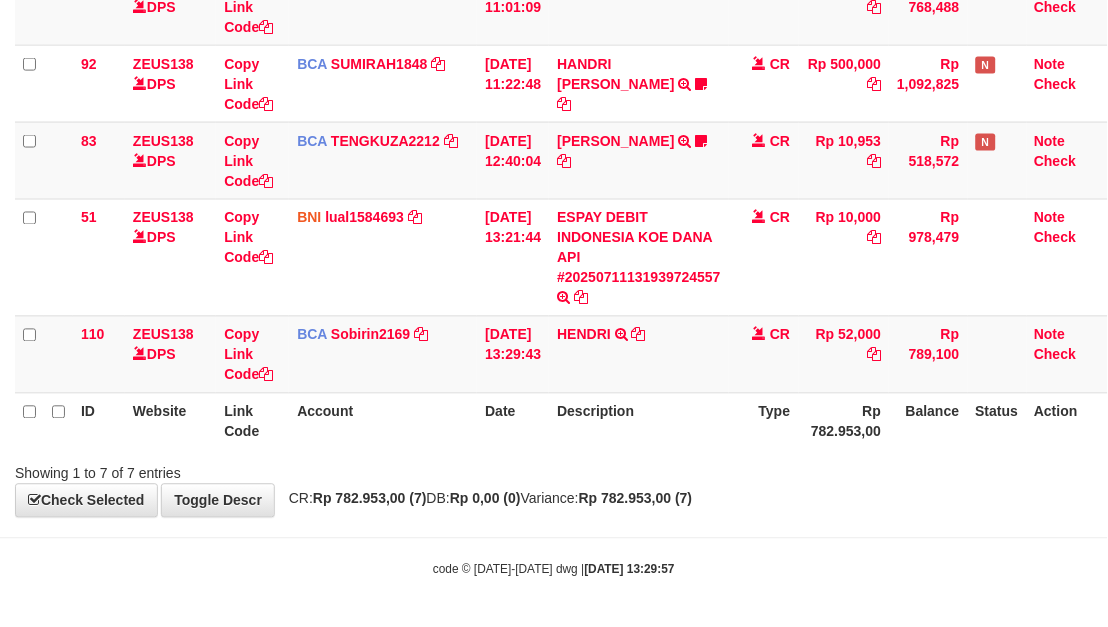 drag, startPoint x: 0, startPoint y: 0, endPoint x: 178, endPoint y: 422, distance: 458.00436 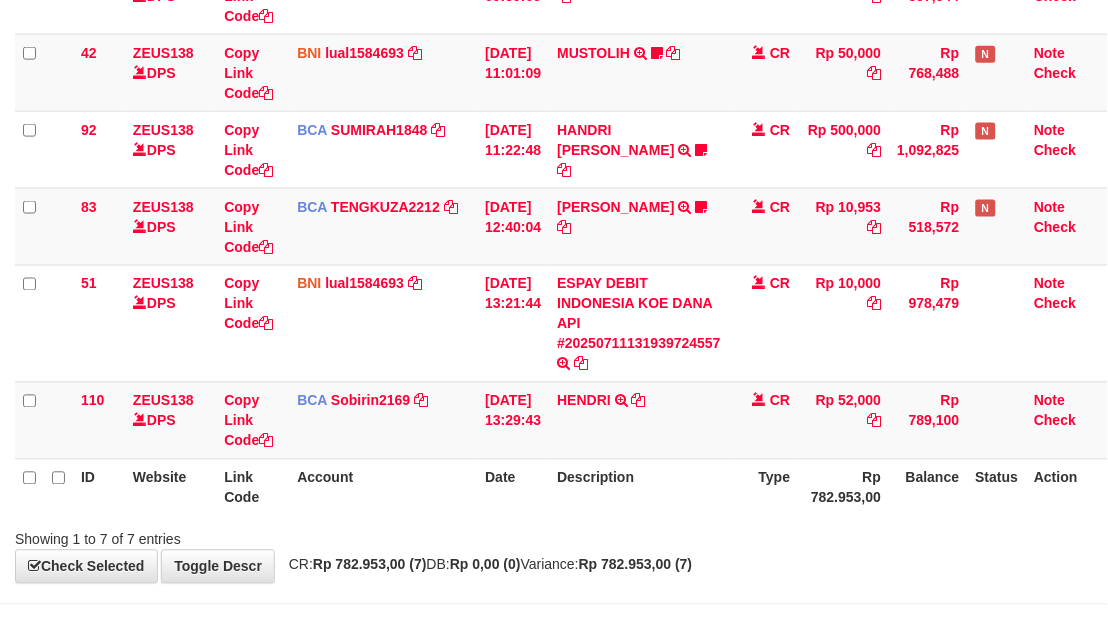 scroll, scrollTop: 436, scrollLeft: 0, axis: vertical 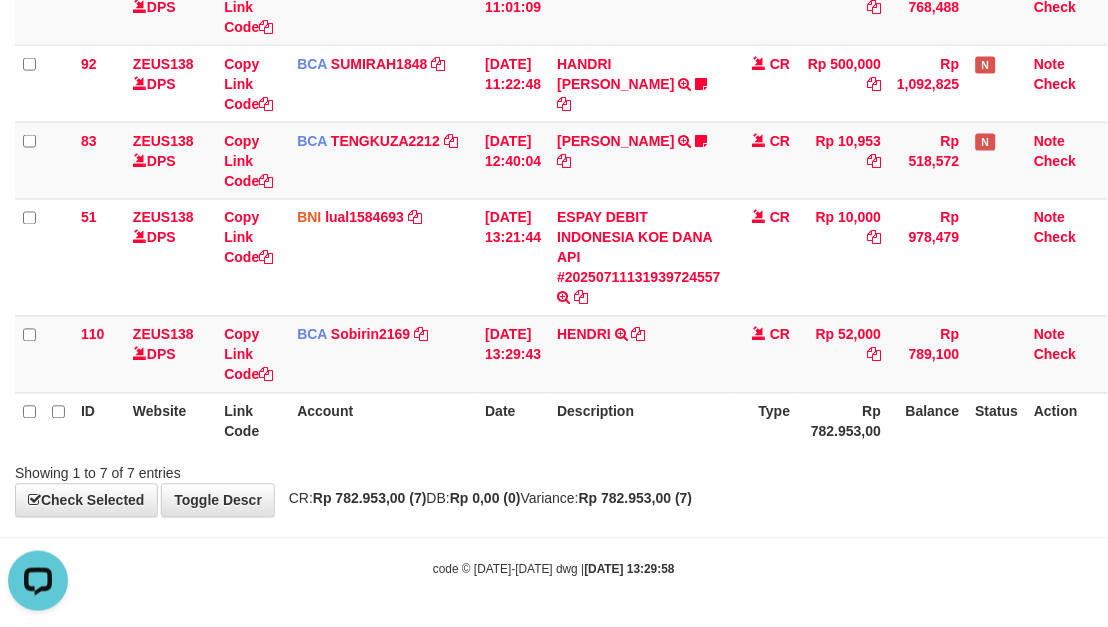 click on "Showing 1 to 7 of 7 entries" at bounding box center [554, 470] 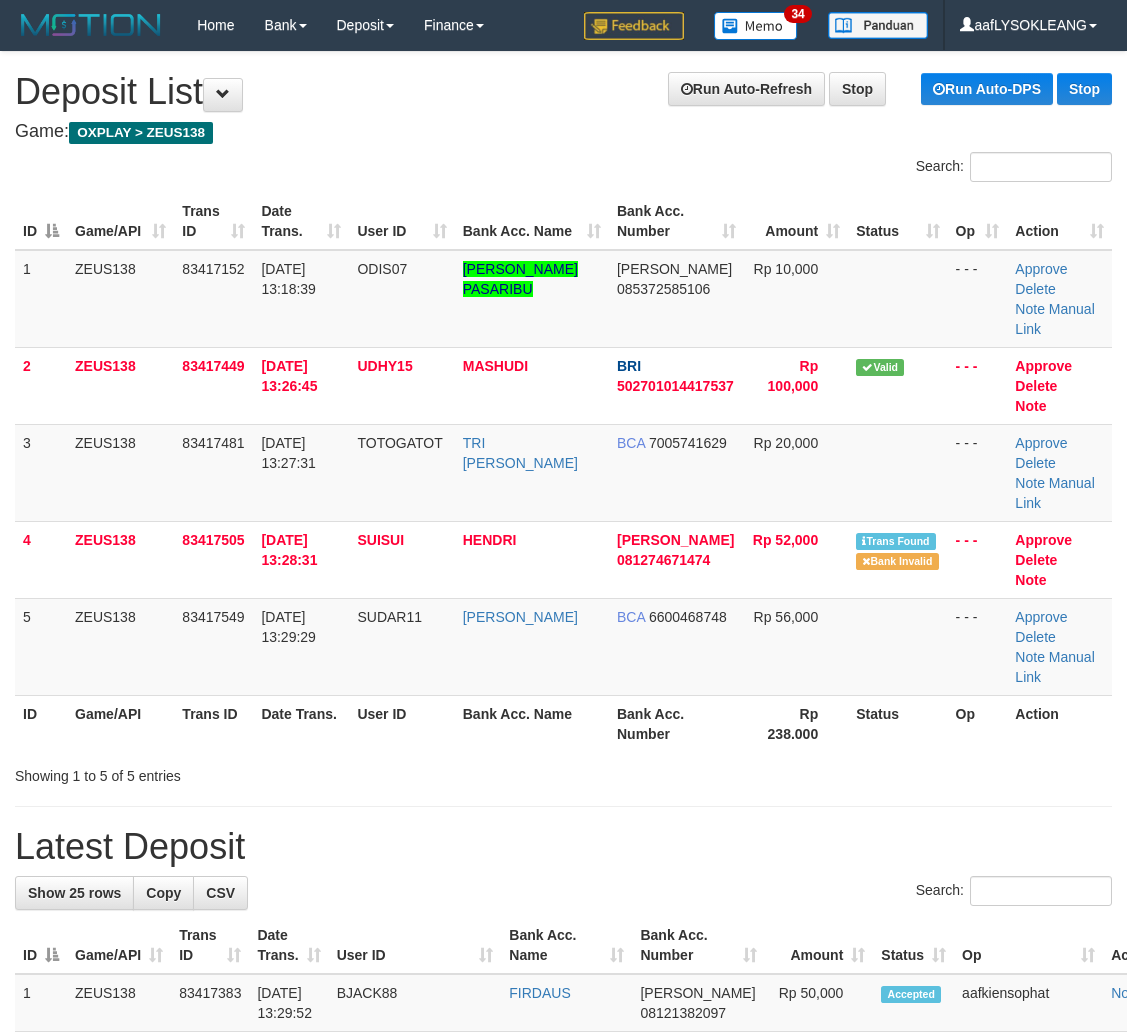 scroll, scrollTop: 0, scrollLeft: 0, axis: both 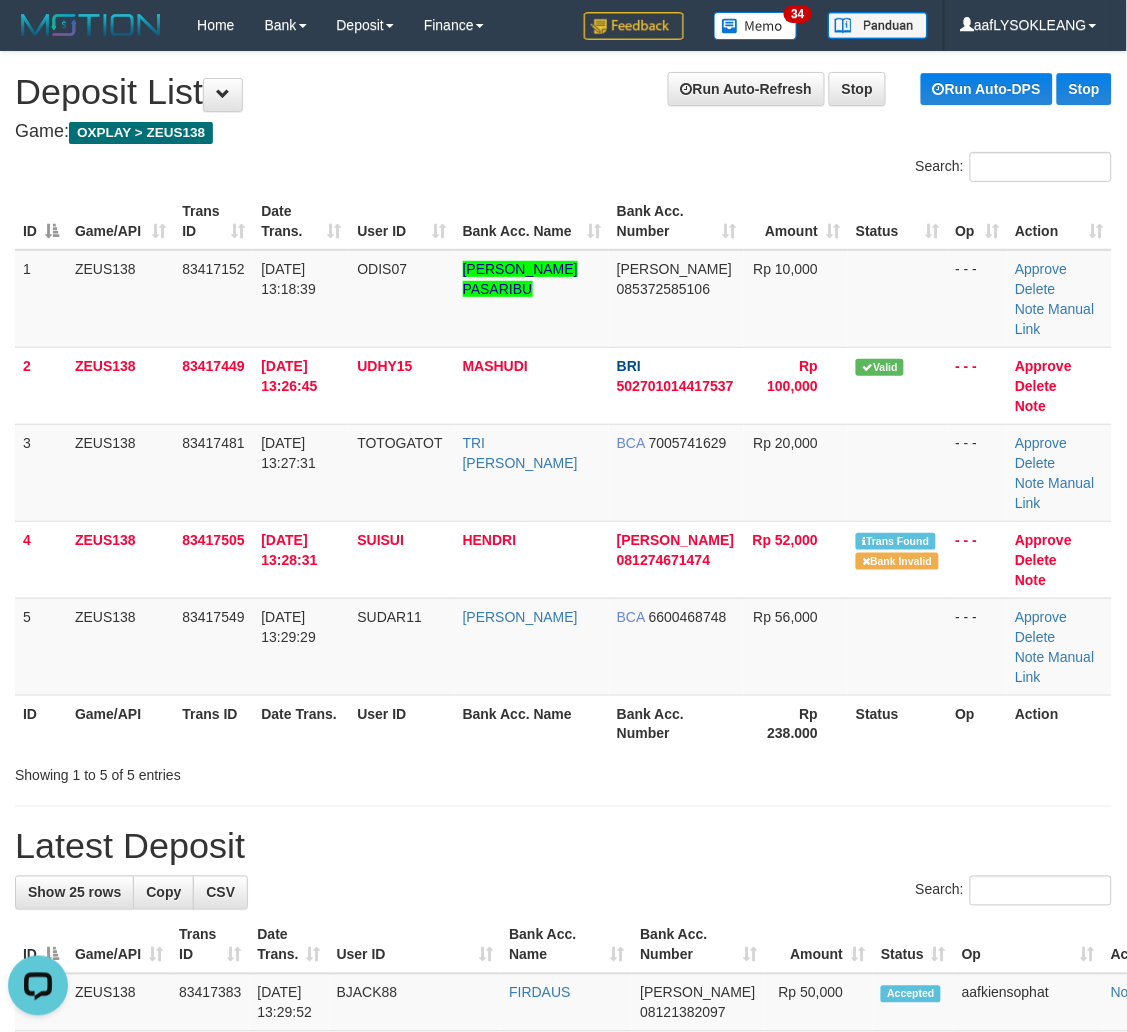 click on "Bank Acc. Number" at bounding box center [677, 723] 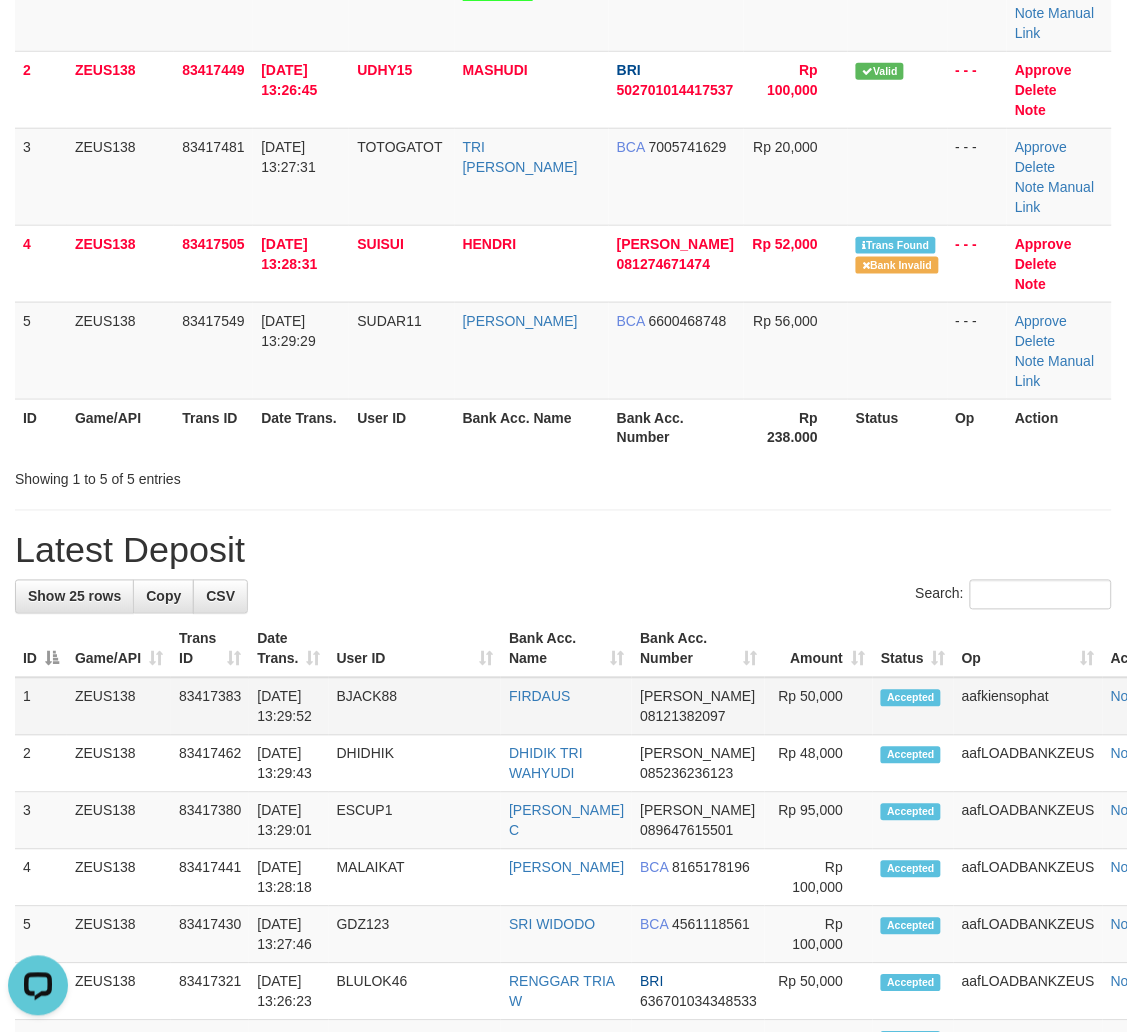 click on "DANA
08121382097" at bounding box center (698, 707) 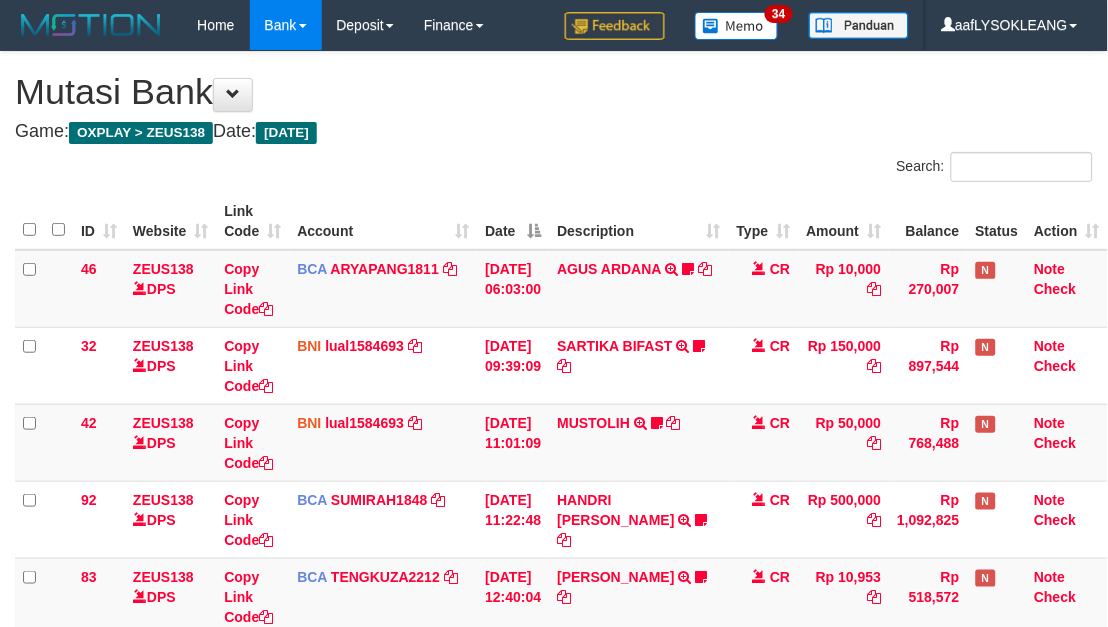 scroll, scrollTop: 358, scrollLeft: 0, axis: vertical 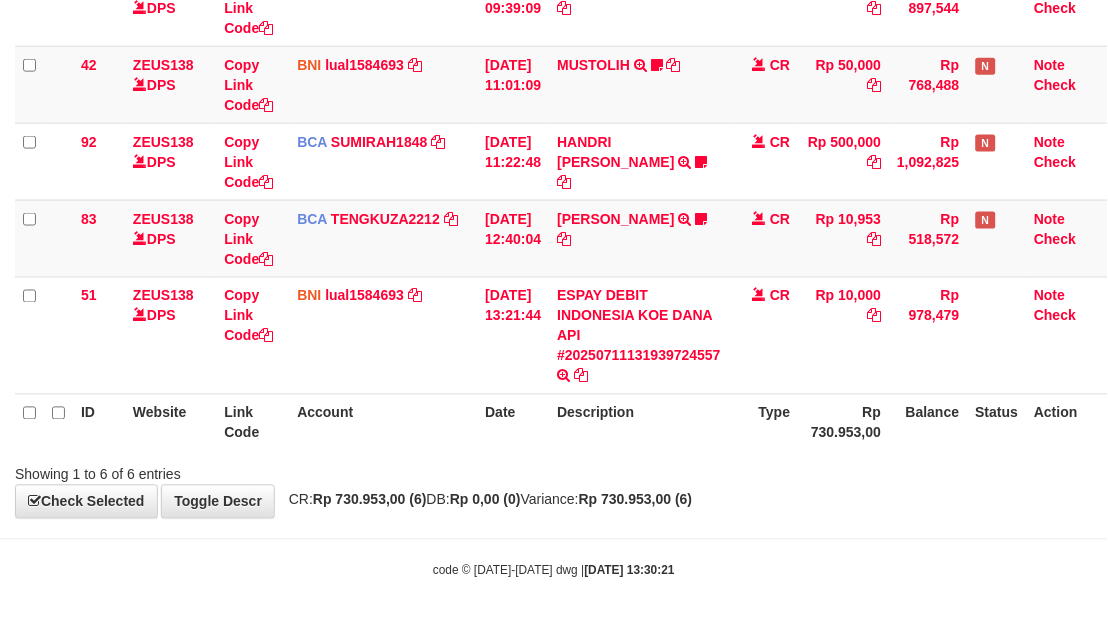drag, startPoint x: 724, startPoint y: 473, endPoint x: 675, endPoint y: 456, distance: 51.86521 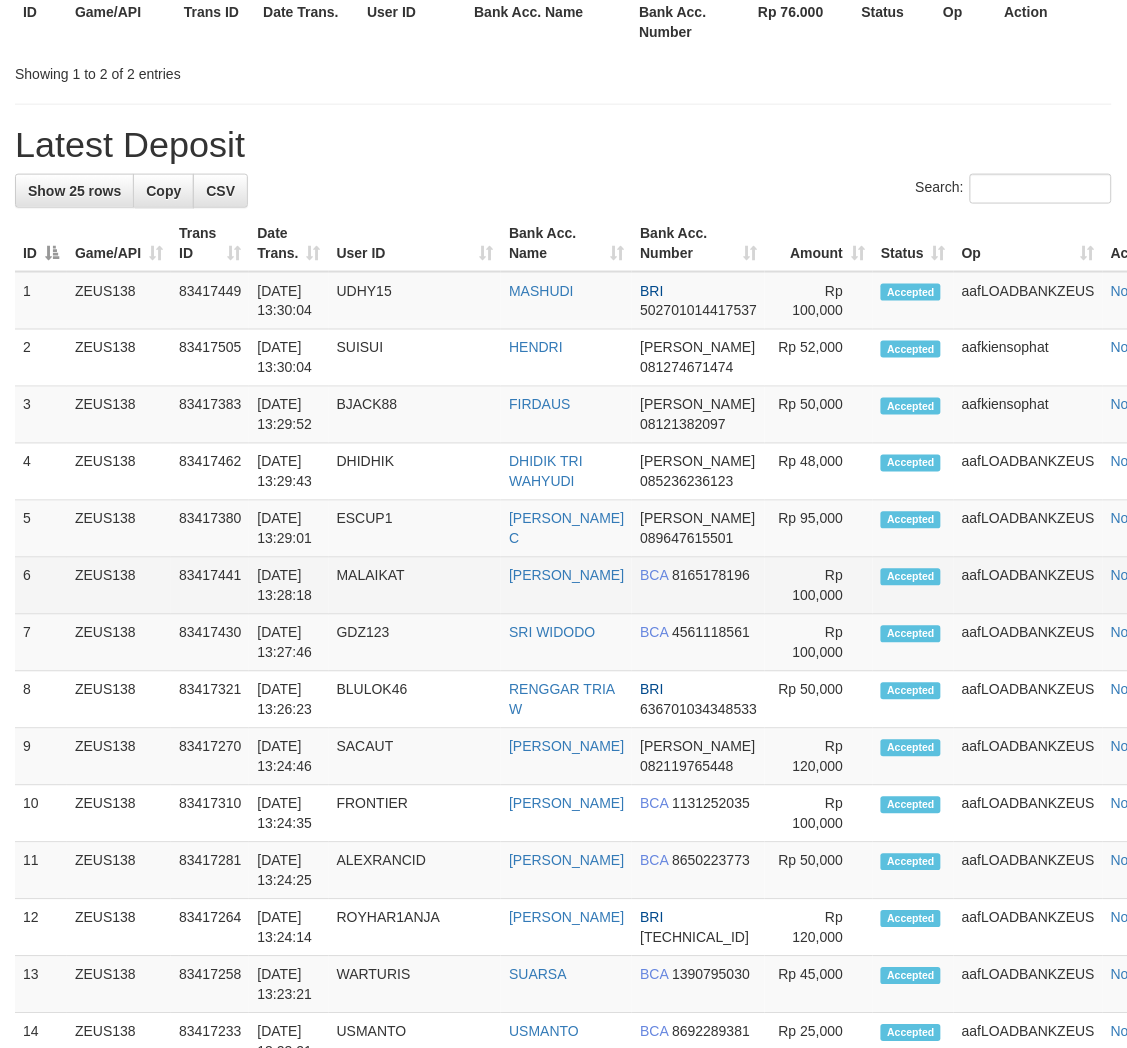 click on "Accepted" at bounding box center [913, 586] 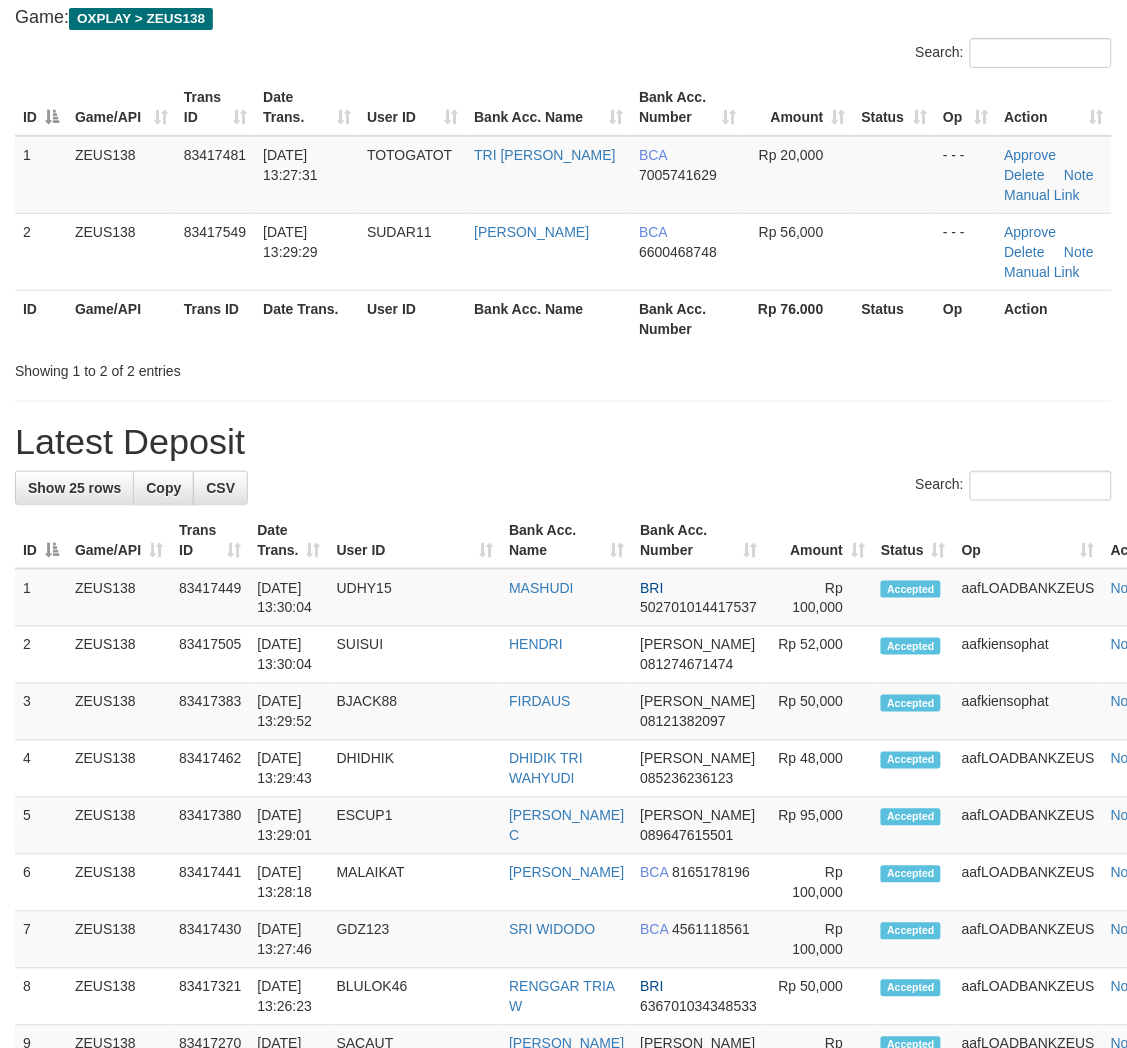 scroll, scrollTop: 0, scrollLeft: 0, axis: both 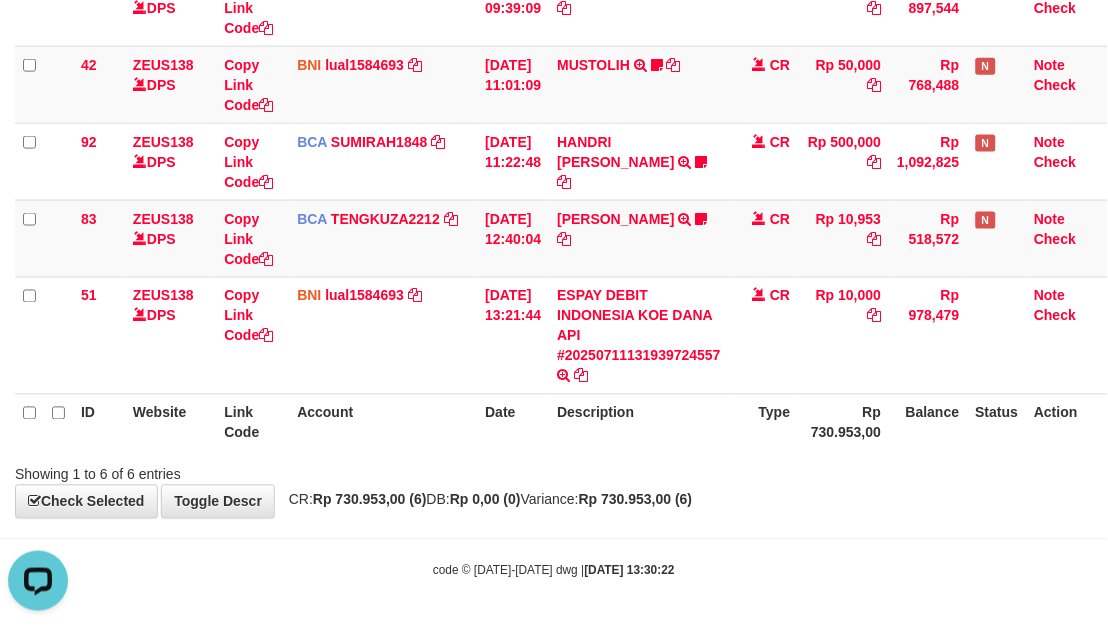 drag, startPoint x: 943, startPoint y: 445, endPoint x: 902, endPoint y: 456, distance: 42.44997 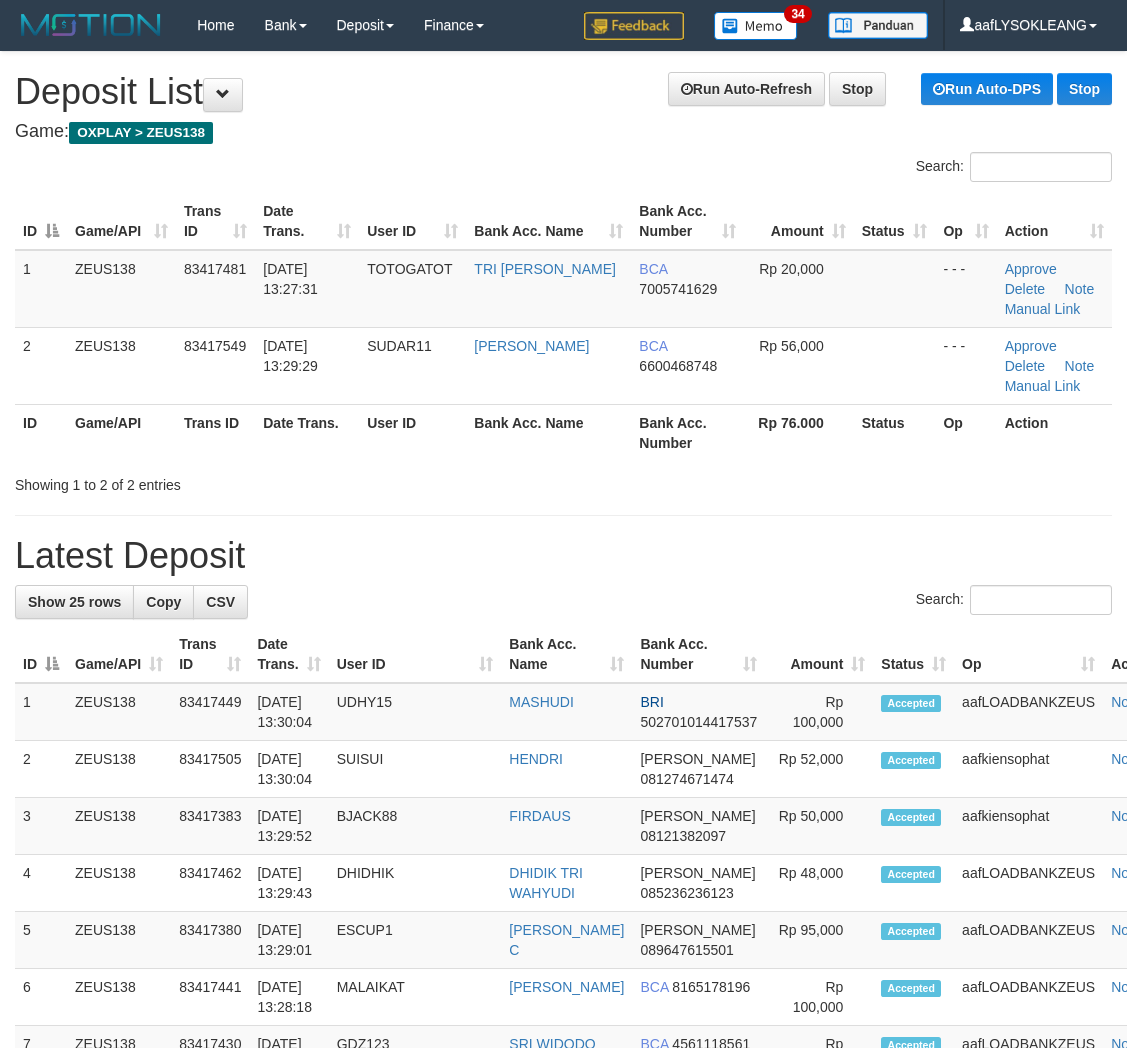 scroll, scrollTop: 0, scrollLeft: 0, axis: both 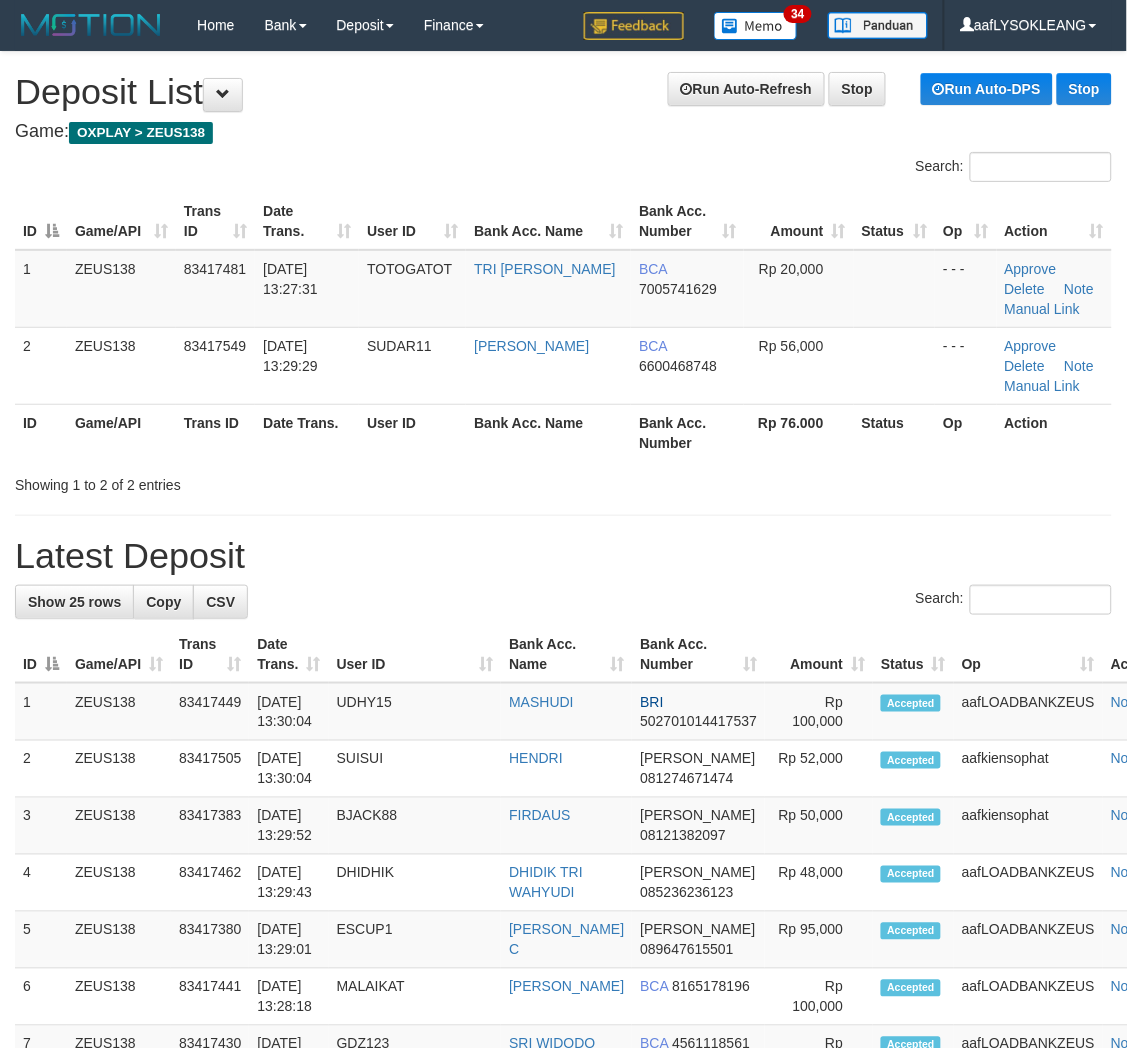click on "Latest Deposit" at bounding box center (563, 556) 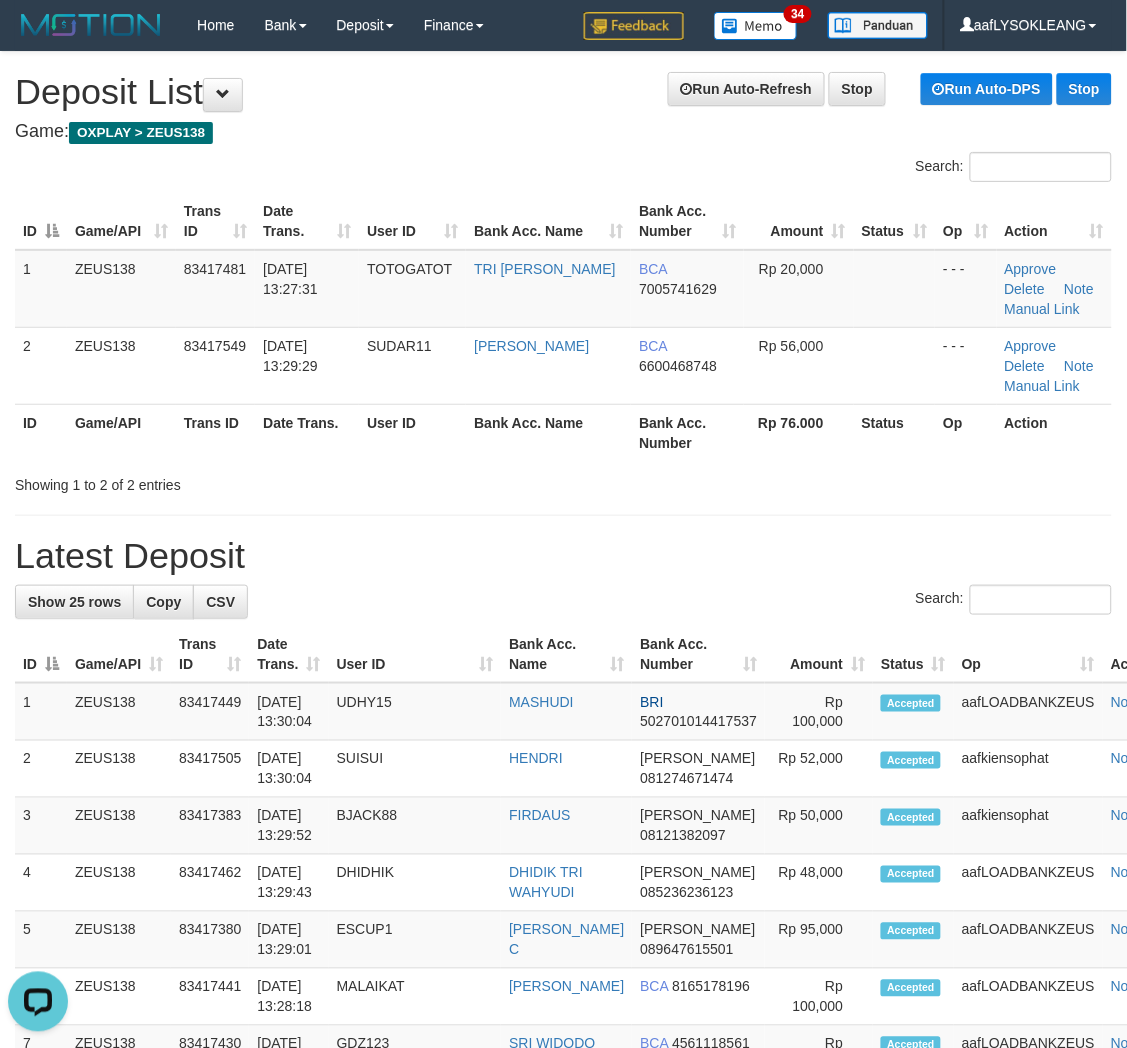 scroll, scrollTop: 0, scrollLeft: 0, axis: both 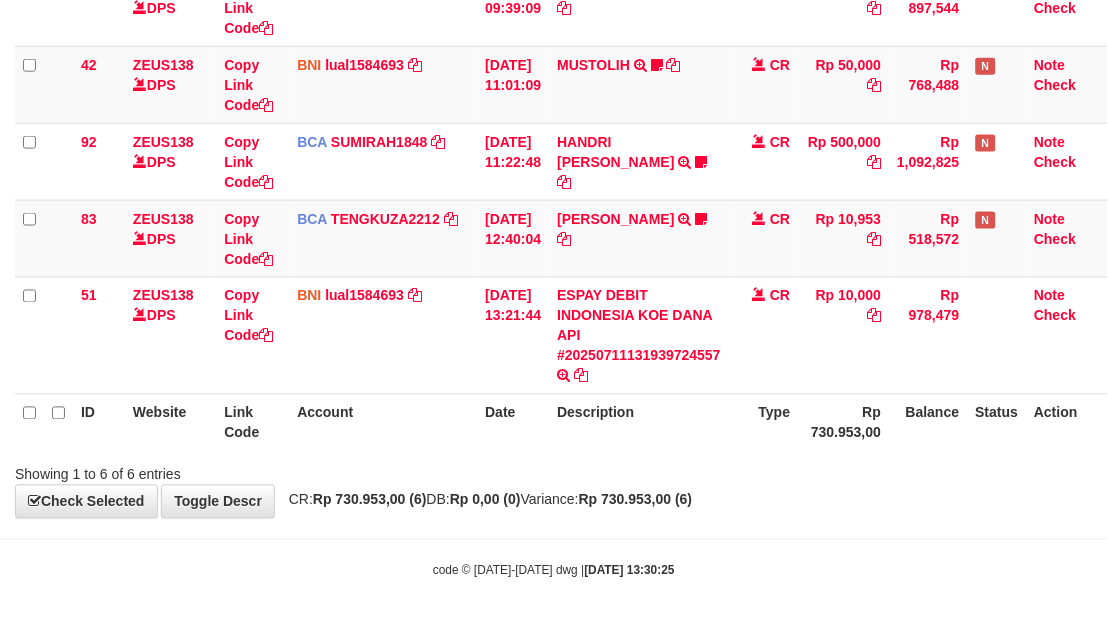 click on "**********" at bounding box center (554, 106) 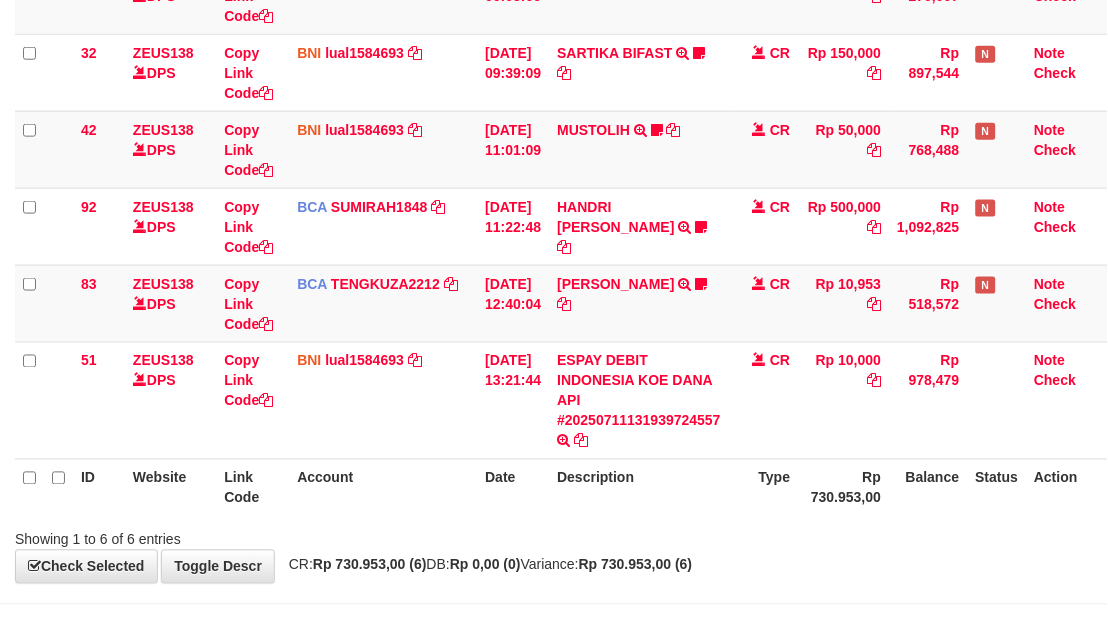 scroll, scrollTop: 358, scrollLeft: 0, axis: vertical 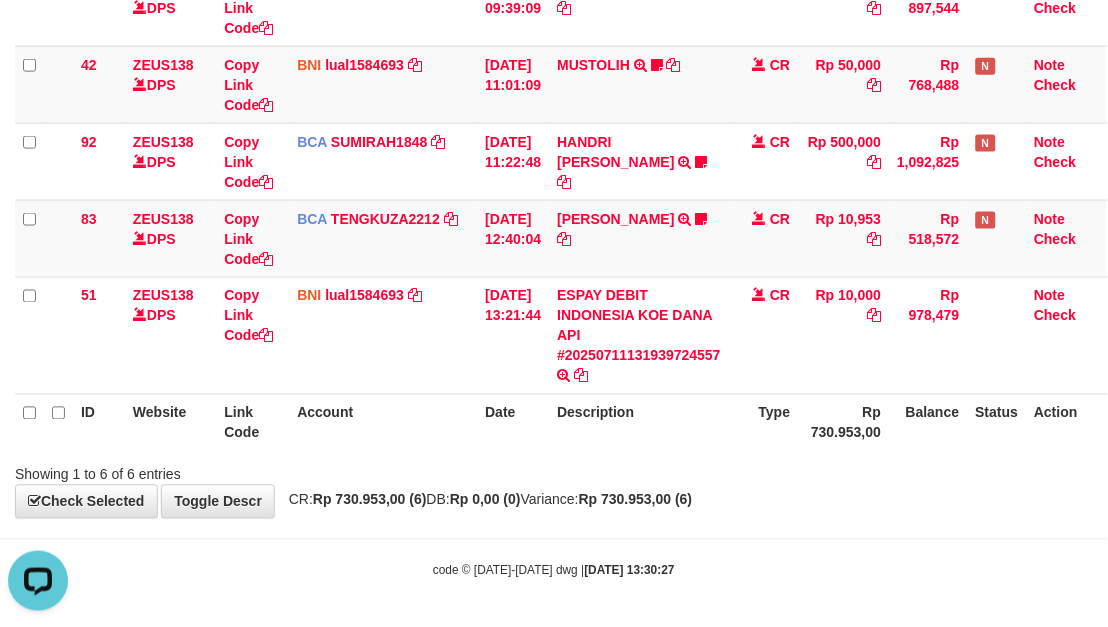 drag, startPoint x: 803, startPoint y: 495, endPoint x: 647, endPoint y: 446, distance: 163.51453 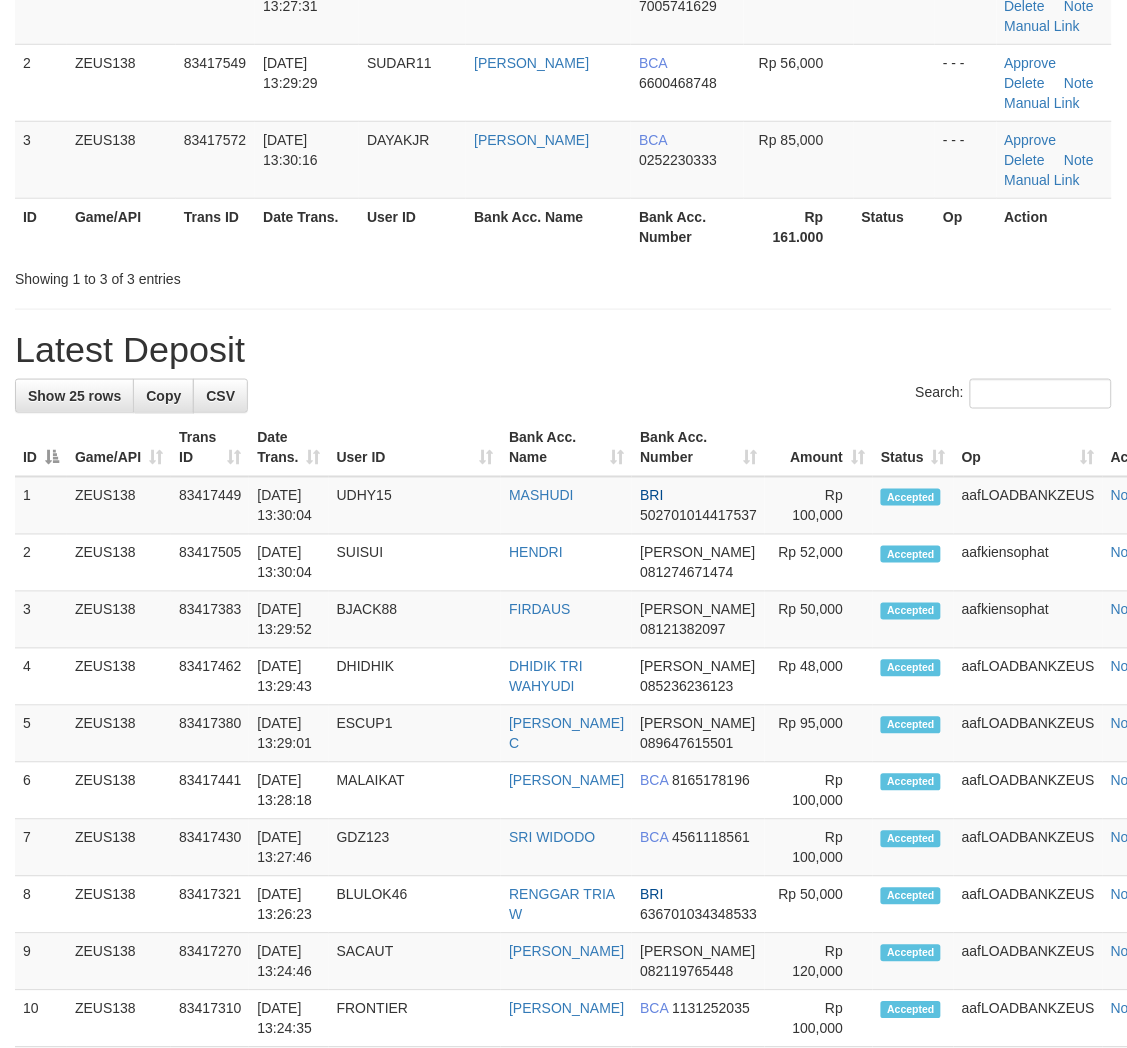 scroll, scrollTop: 147, scrollLeft: 0, axis: vertical 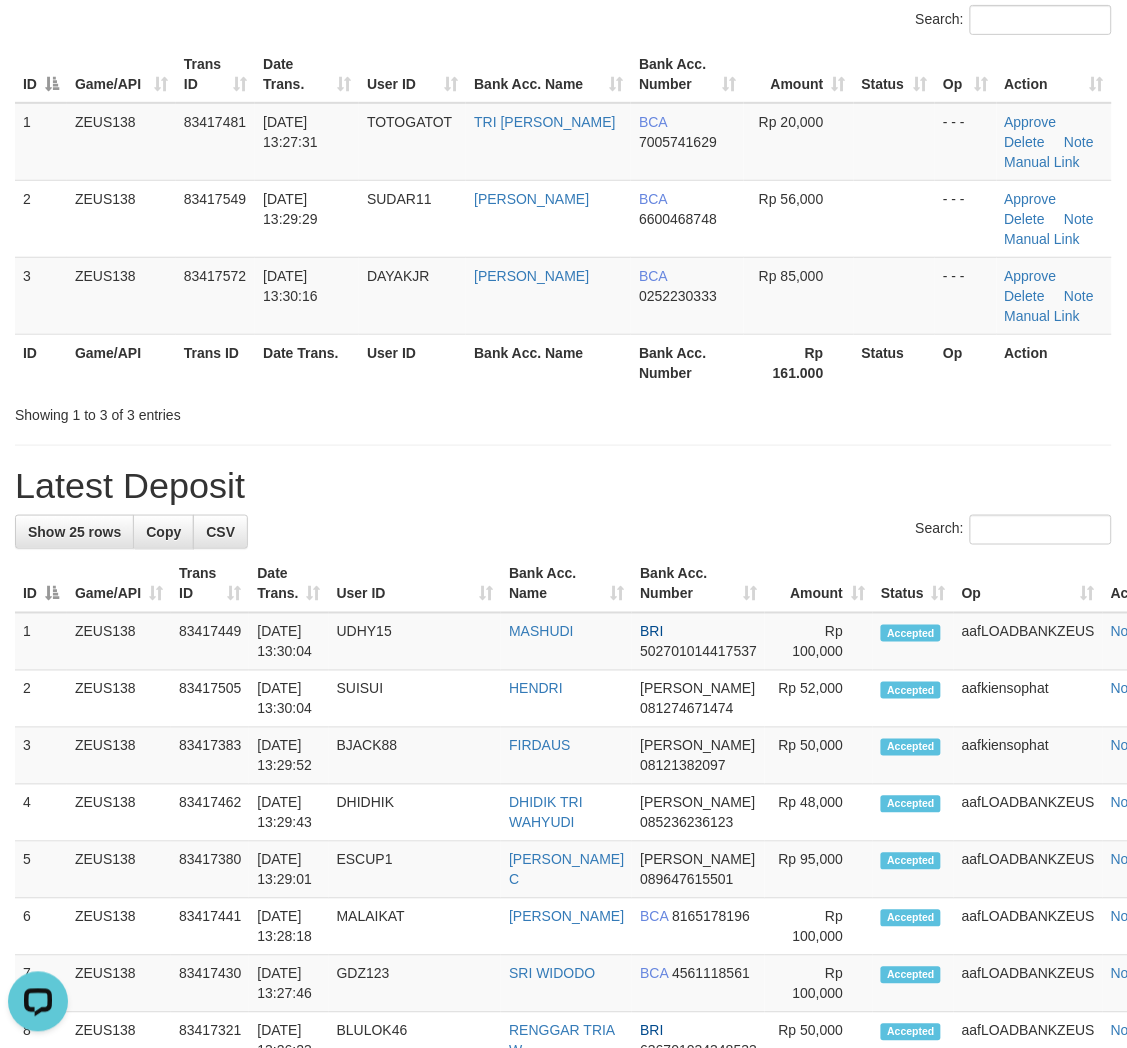 click on "Showing 1 to 3 of 3 entries" at bounding box center (563, 411) 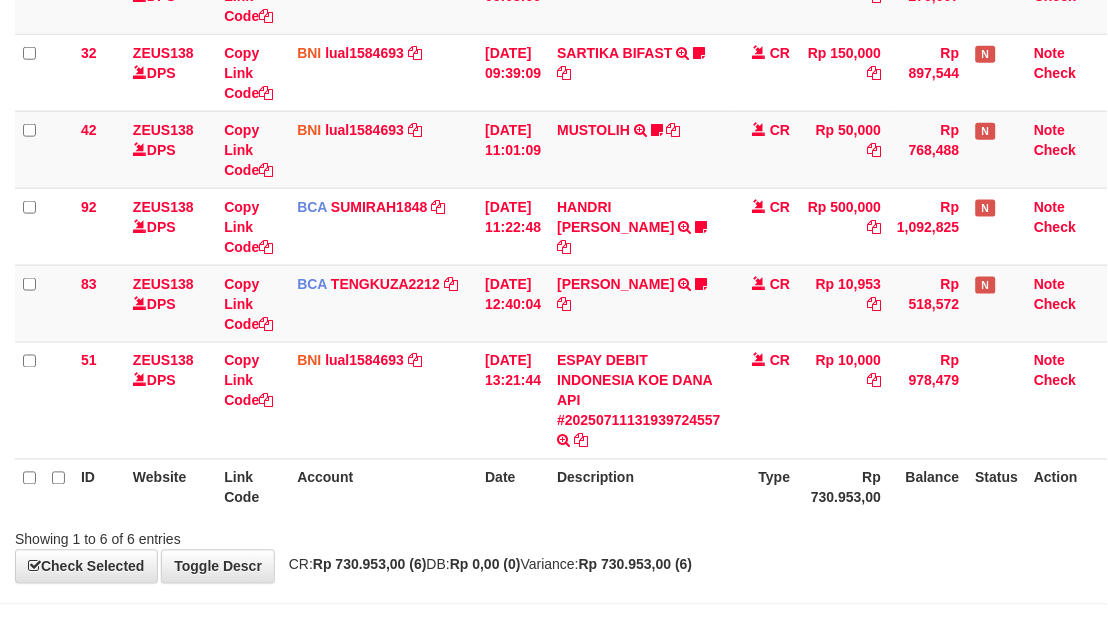 scroll, scrollTop: 358, scrollLeft: 0, axis: vertical 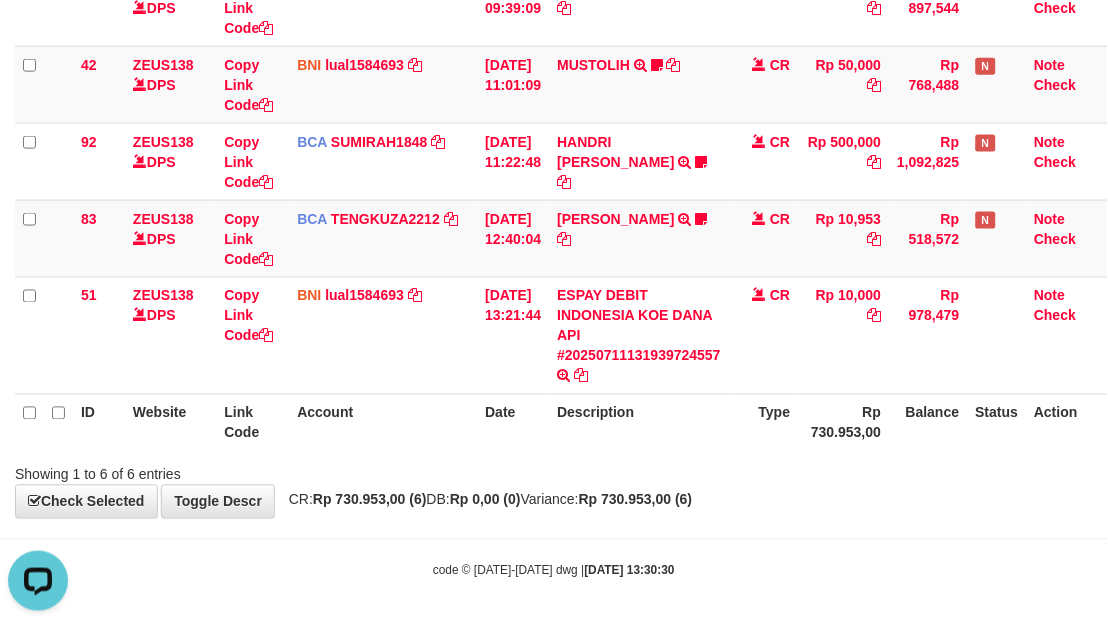 drag, startPoint x: 876, startPoint y: 480, endPoint x: 4, endPoint y: 221, distance: 909.65106 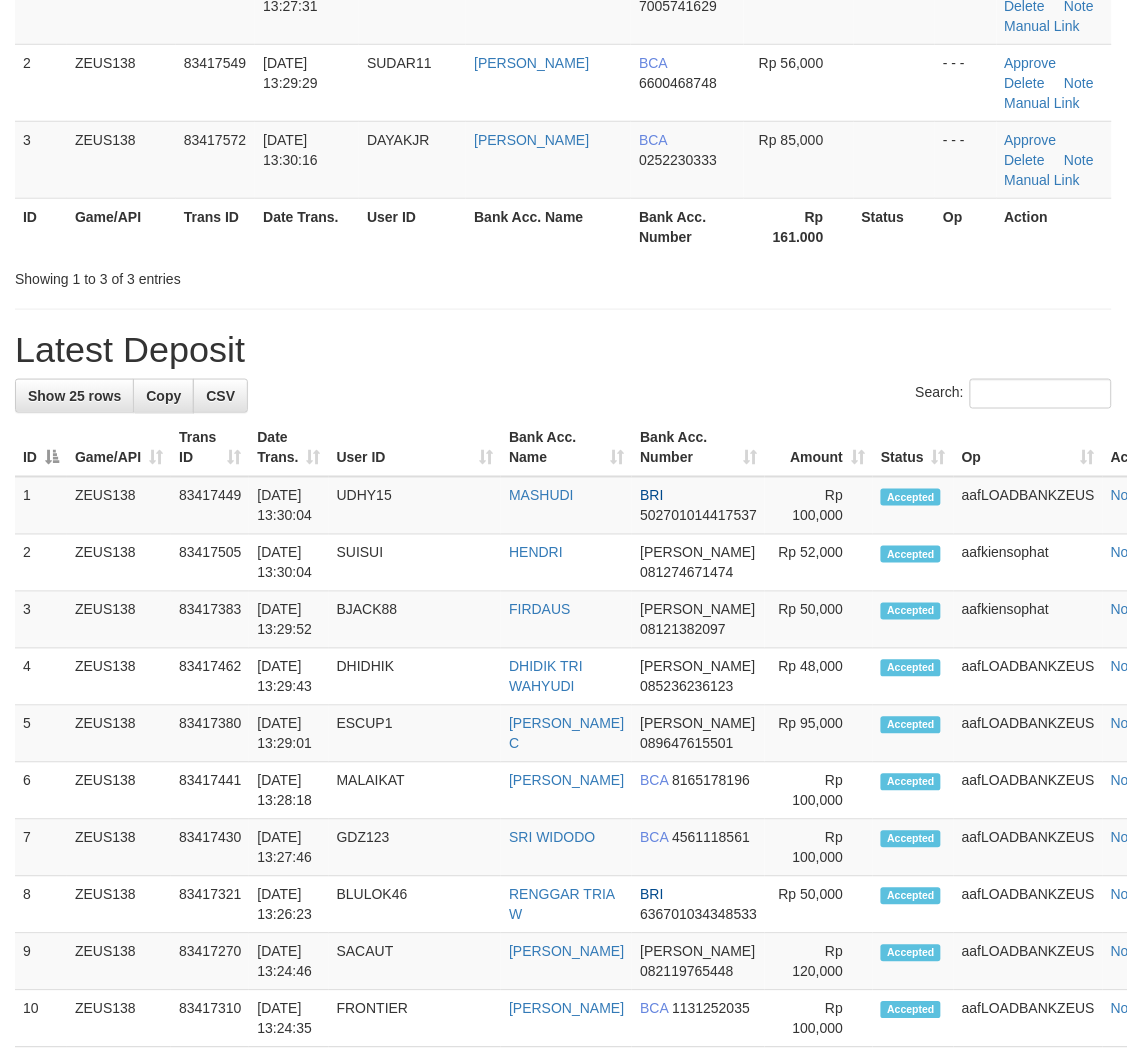 scroll, scrollTop: 147, scrollLeft: 0, axis: vertical 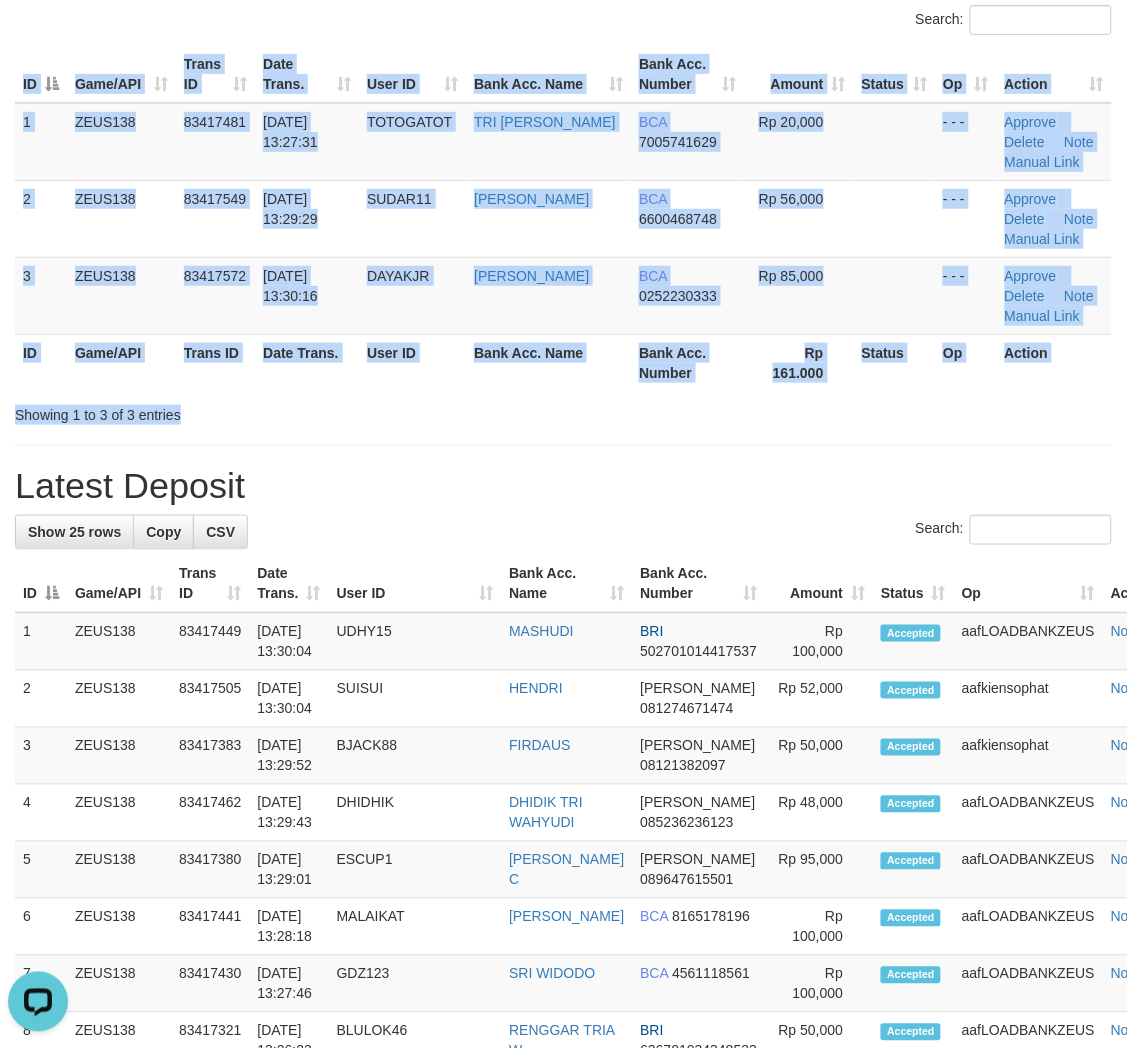 drag, startPoint x: 595, startPoint y: 393, endPoint x: 1142, endPoint y: 483, distance: 554.35455 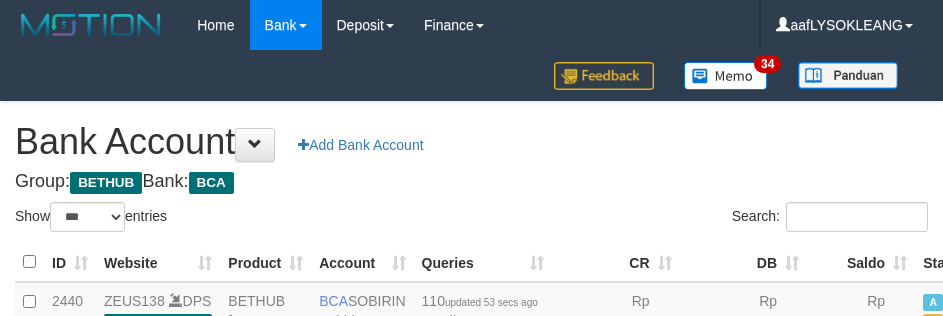 select on "***" 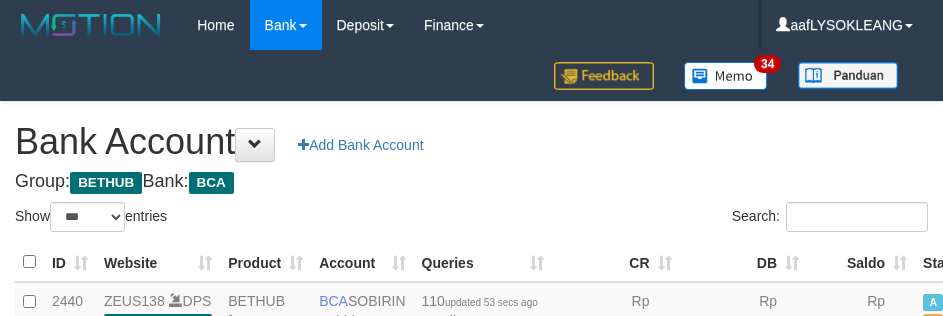 scroll, scrollTop: 191, scrollLeft: 0, axis: vertical 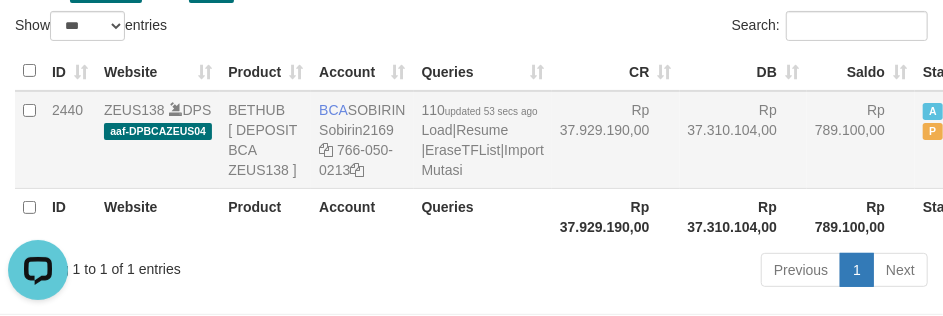 click on "Rp 37.310.104,00" at bounding box center (744, 140) 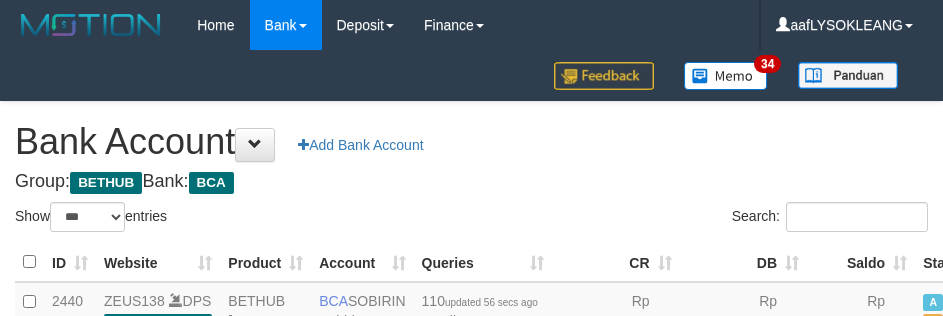 select on "***" 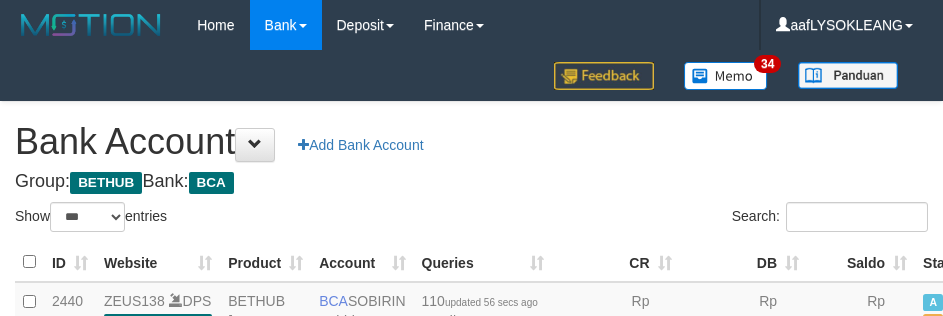 scroll, scrollTop: 191, scrollLeft: 0, axis: vertical 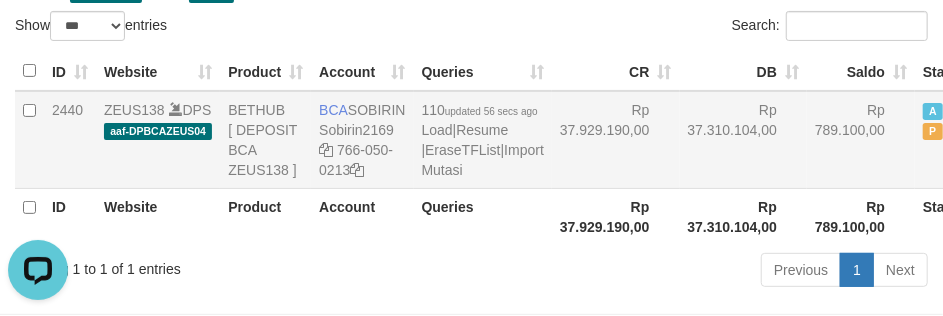click on "Rp 37.929.190,00" at bounding box center [616, 140] 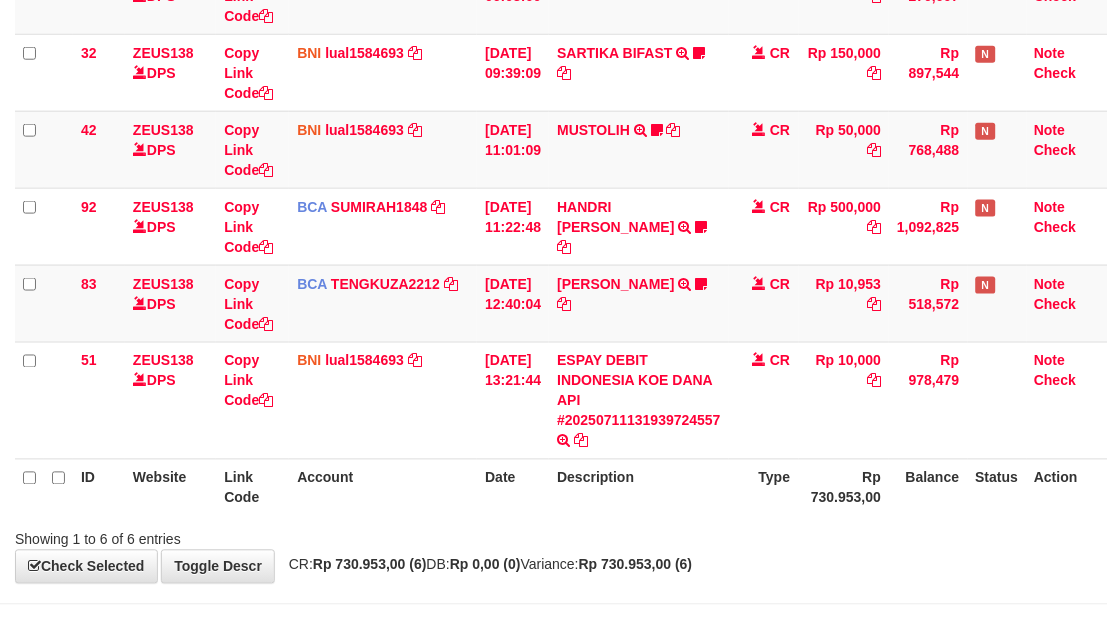 scroll, scrollTop: 358, scrollLeft: 0, axis: vertical 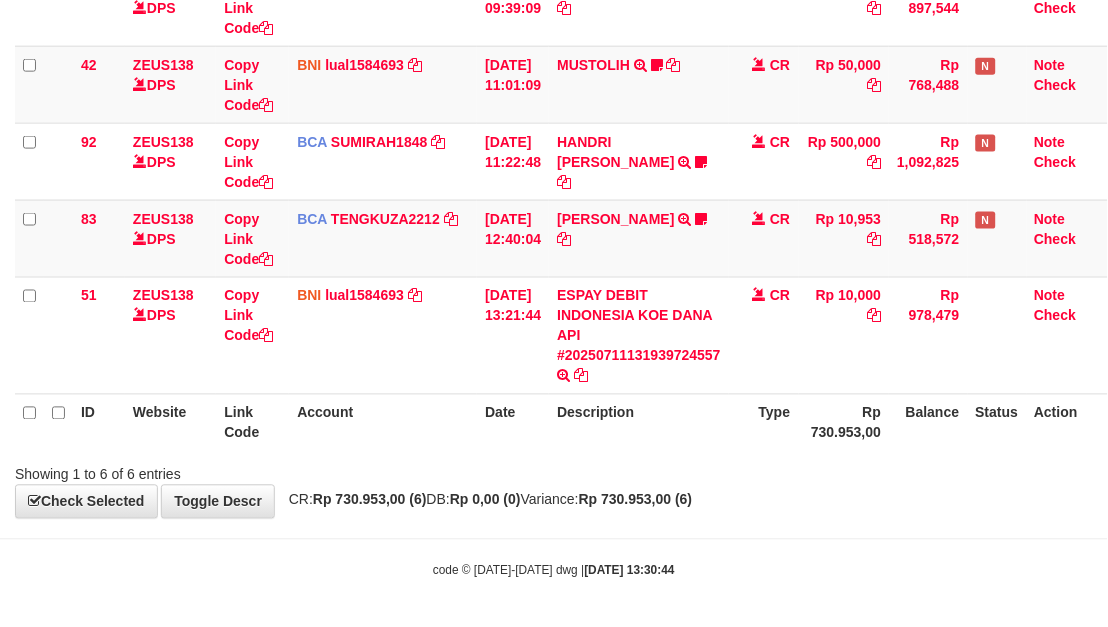 drag, startPoint x: 865, startPoint y: 524, endPoint x: 1121, endPoint y: 397, distance: 285.77087 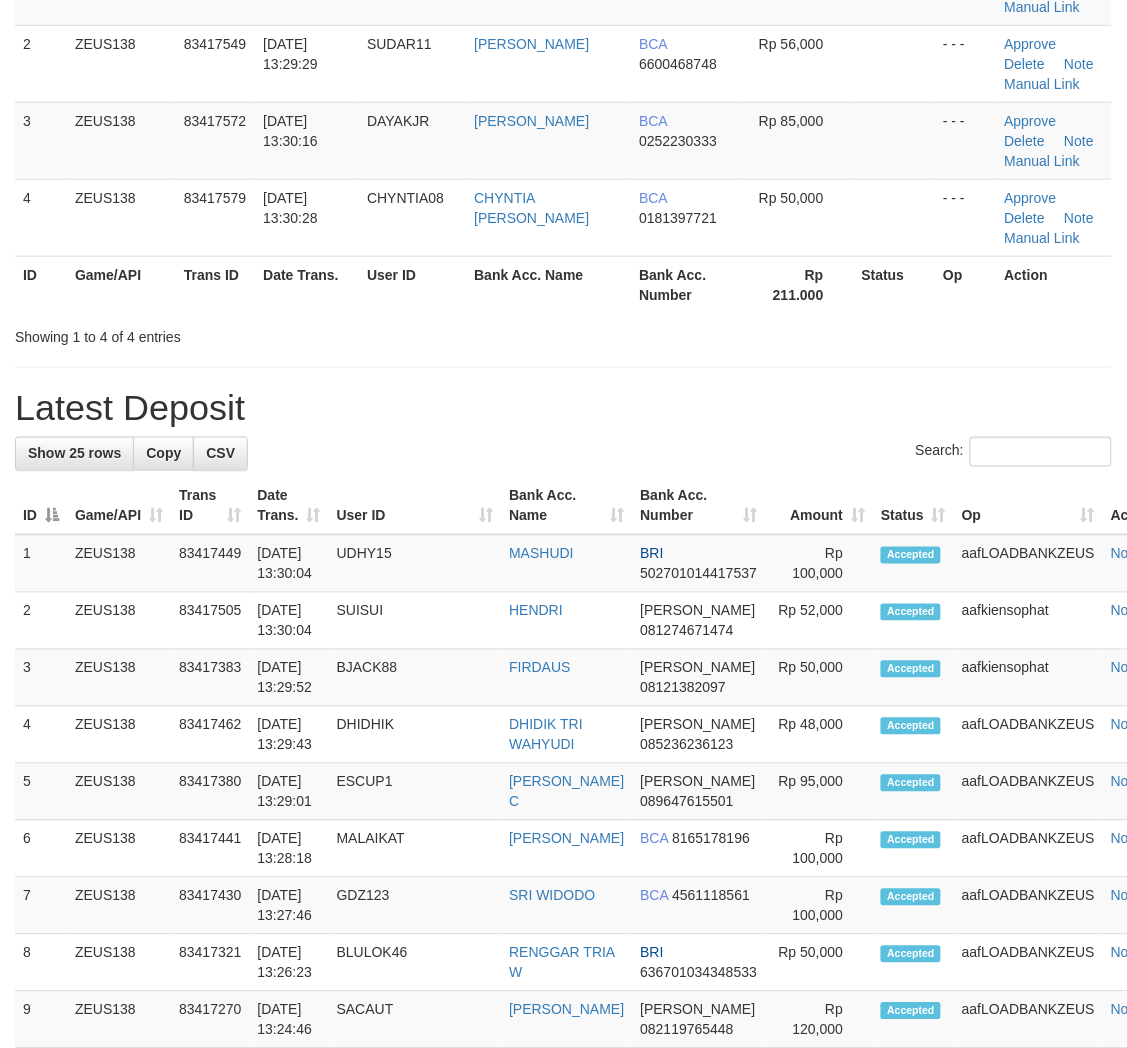 scroll, scrollTop: 147, scrollLeft: 0, axis: vertical 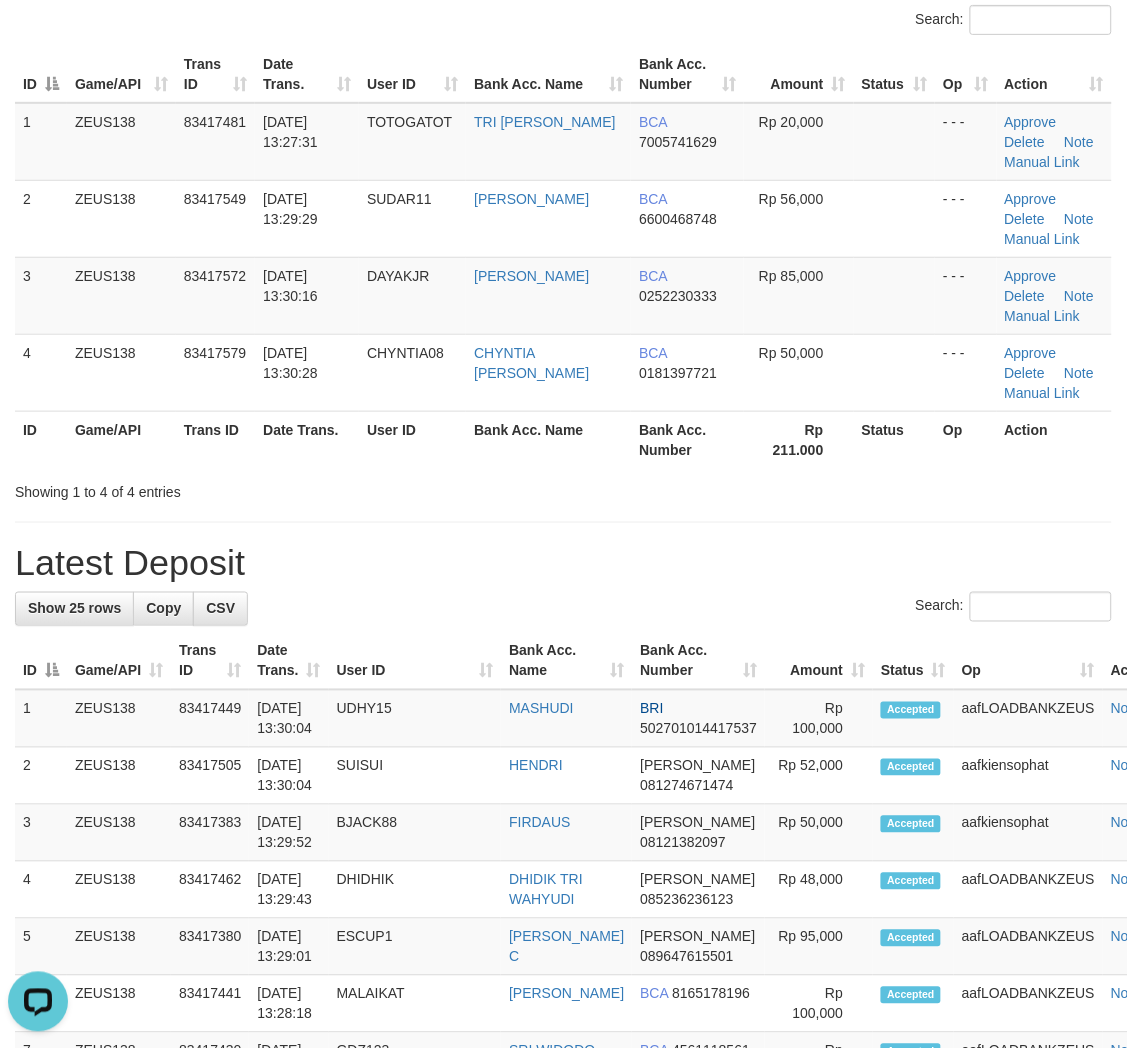 drag, startPoint x: 660, startPoint y: 530, endPoint x: 968, endPoint y: 586, distance: 313.04953 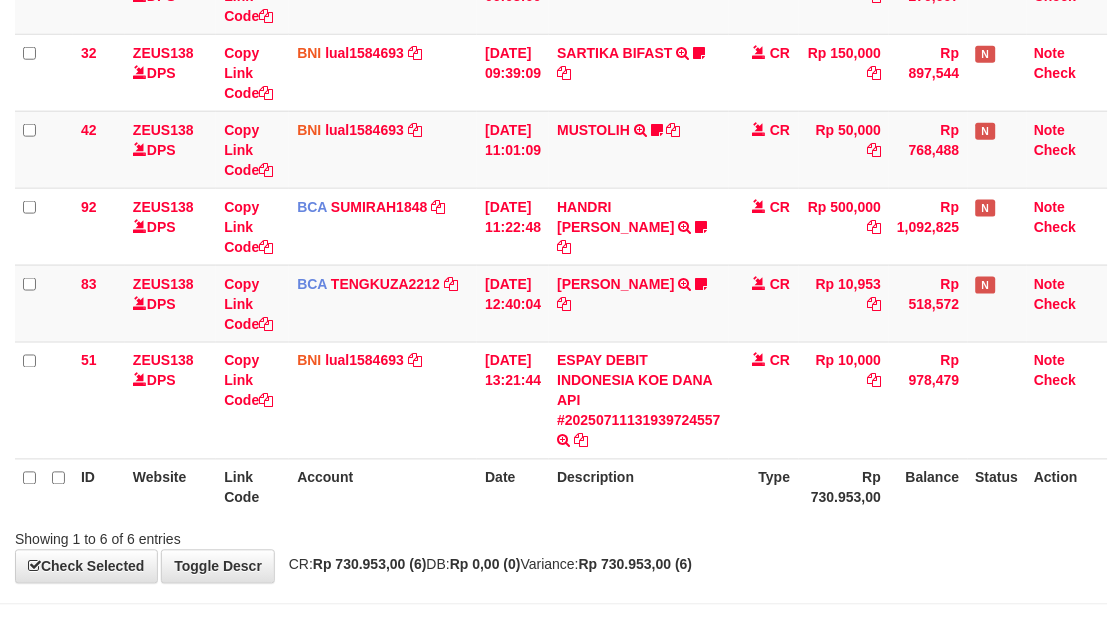 scroll, scrollTop: 211, scrollLeft: 0, axis: vertical 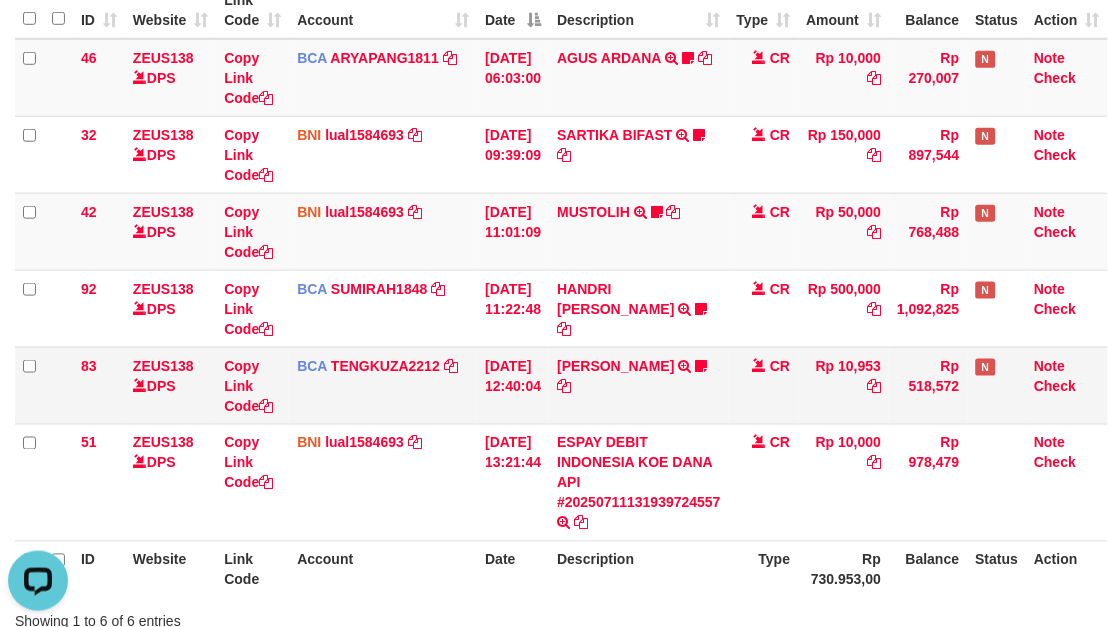 drag, startPoint x: 824, startPoint y: 491, endPoint x: 558, endPoint y: 396, distance: 282.4553 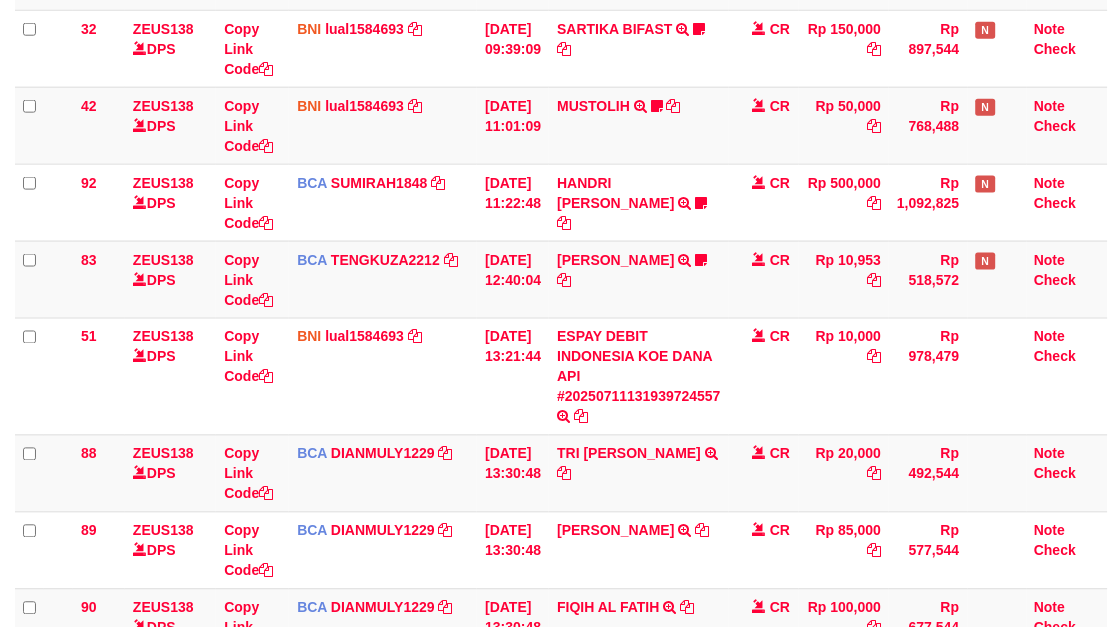 scroll, scrollTop: 590, scrollLeft: 0, axis: vertical 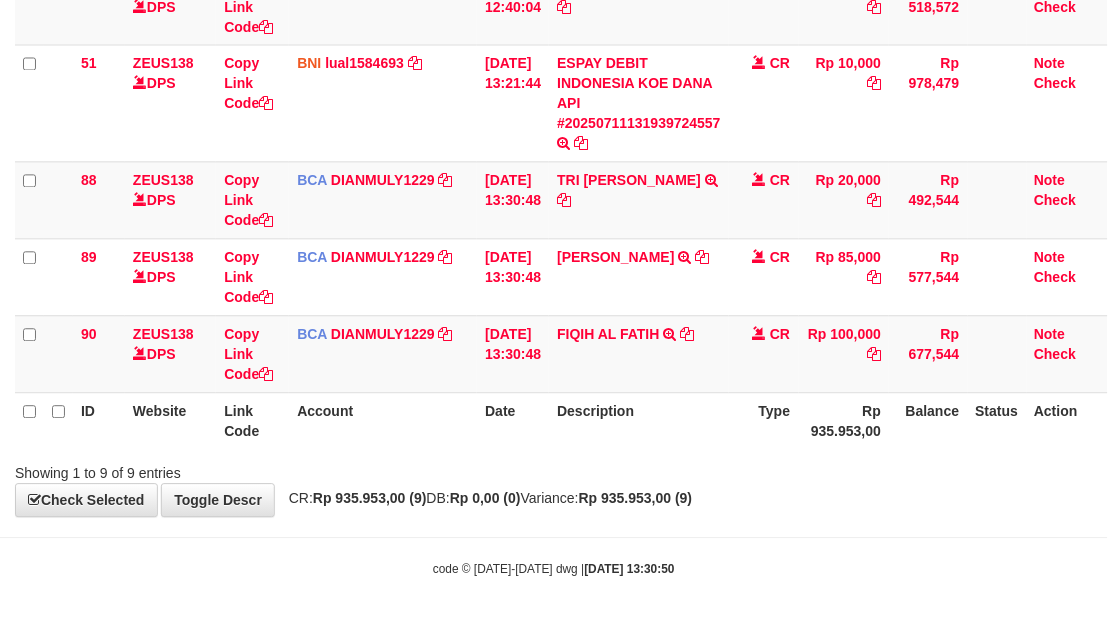 drag, startPoint x: 775, startPoint y: 493, endPoint x: 12, endPoint y: 263, distance: 796.9122 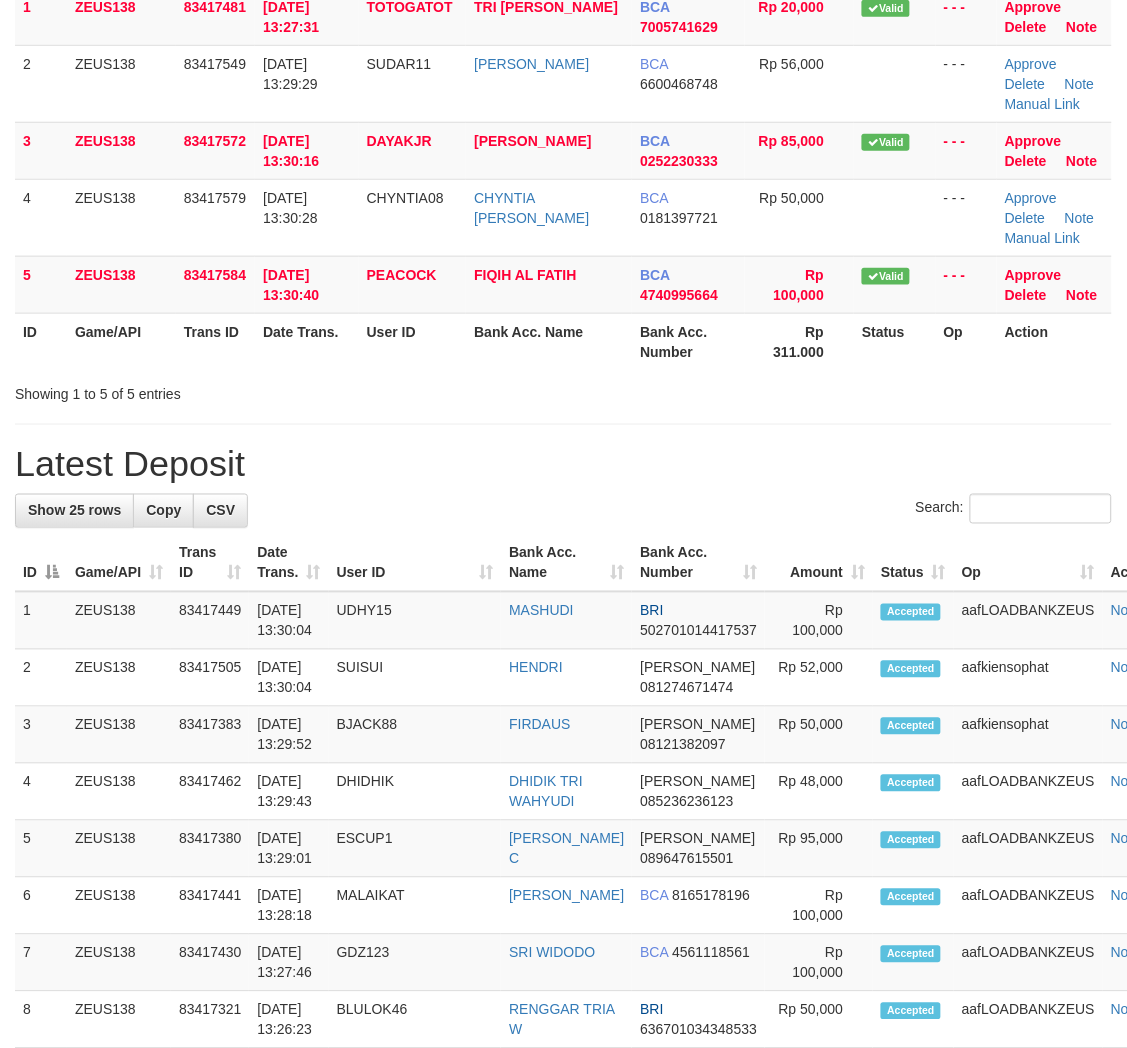 click on "**********" at bounding box center [563, 970] 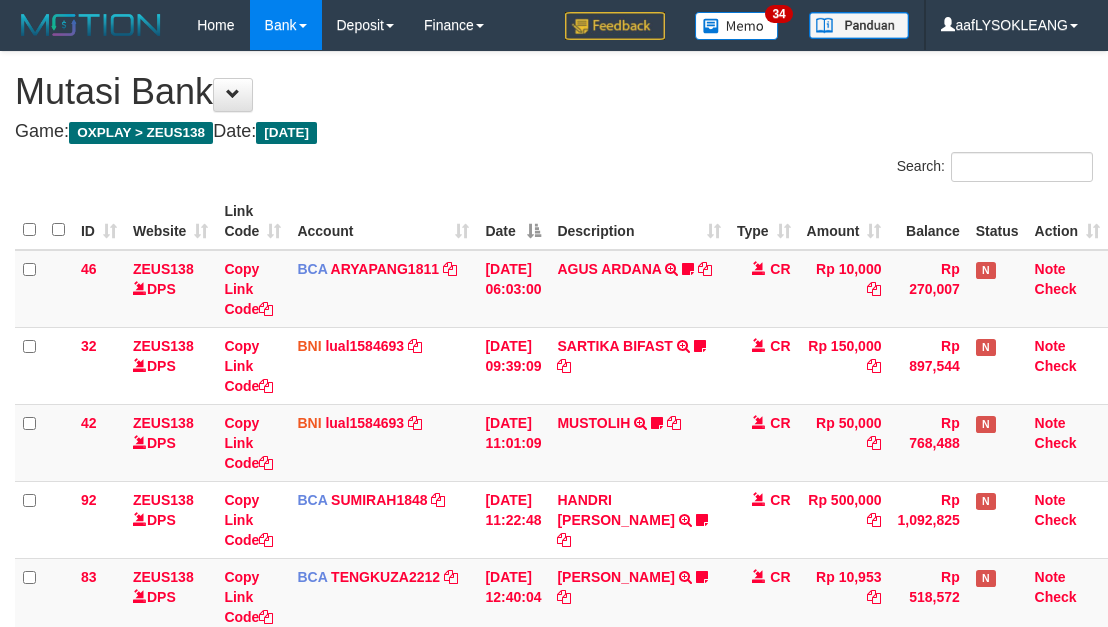scroll, scrollTop: 590, scrollLeft: 0, axis: vertical 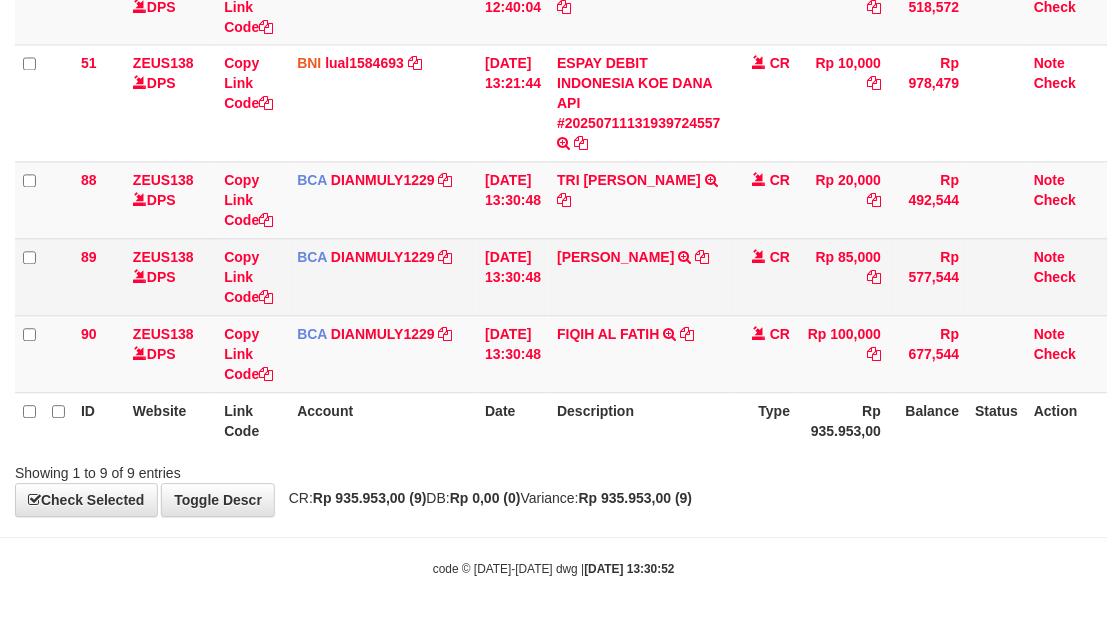 click on "SYAHRUDDIN K         TRSF E-BANKING CR 1107/FTSCY/WS95031
85000.00SYAHRUDDIN K" at bounding box center (639, 277) 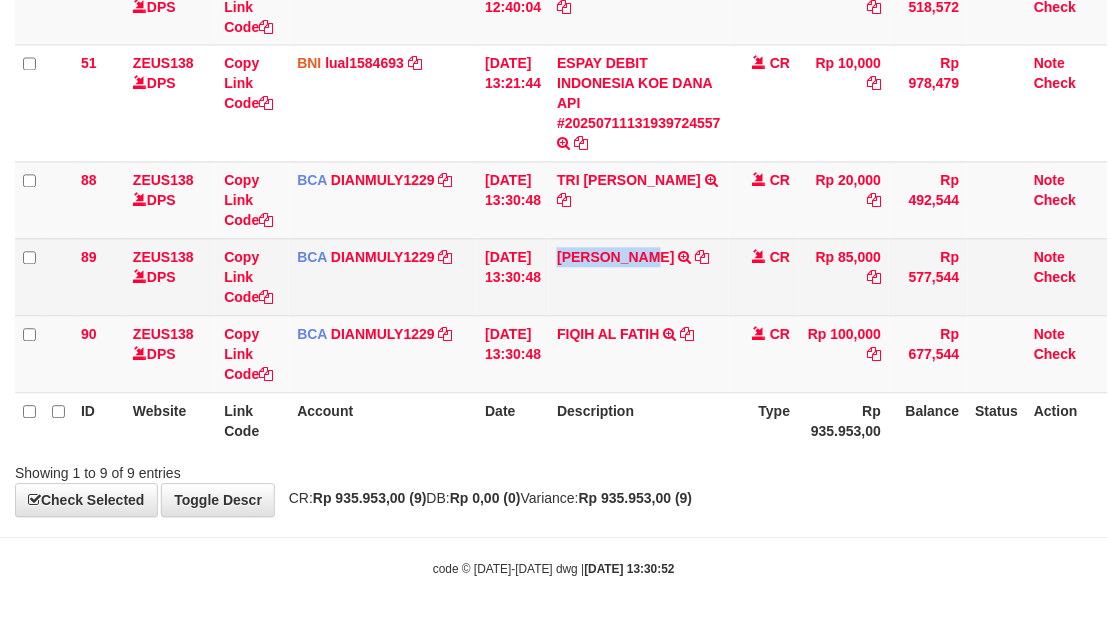 click on "SYAHRUDDIN K         TRSF E-BANKING CR 1107/FTSCY/WS95031
85000.00SYAHRUDDIN K" at bounding box center [639, 277] 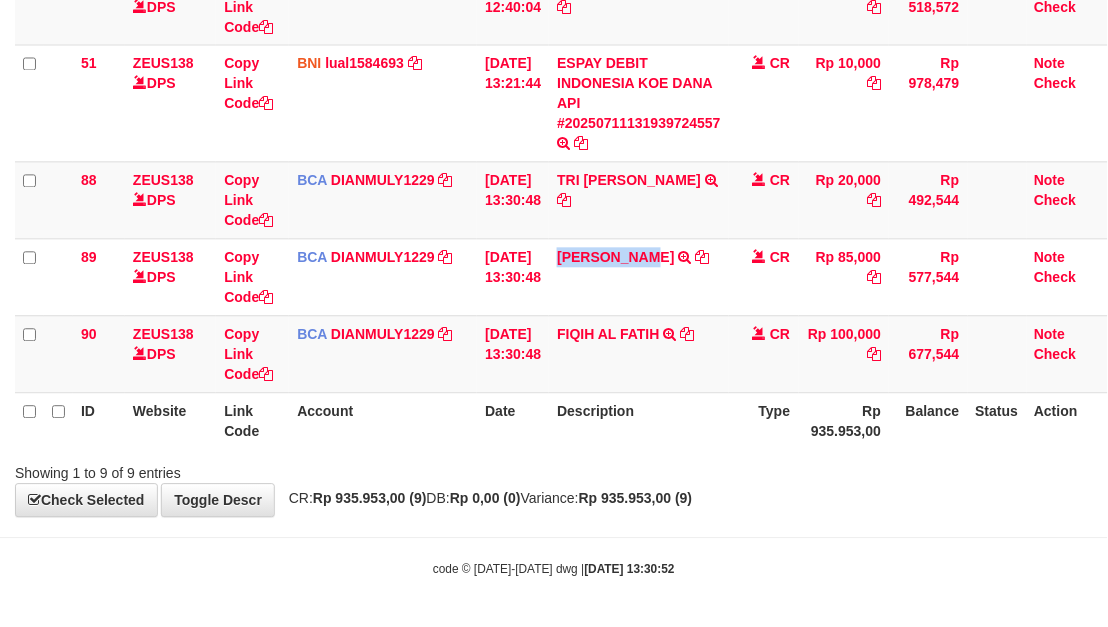 copy on "SYAHRUDDIN" 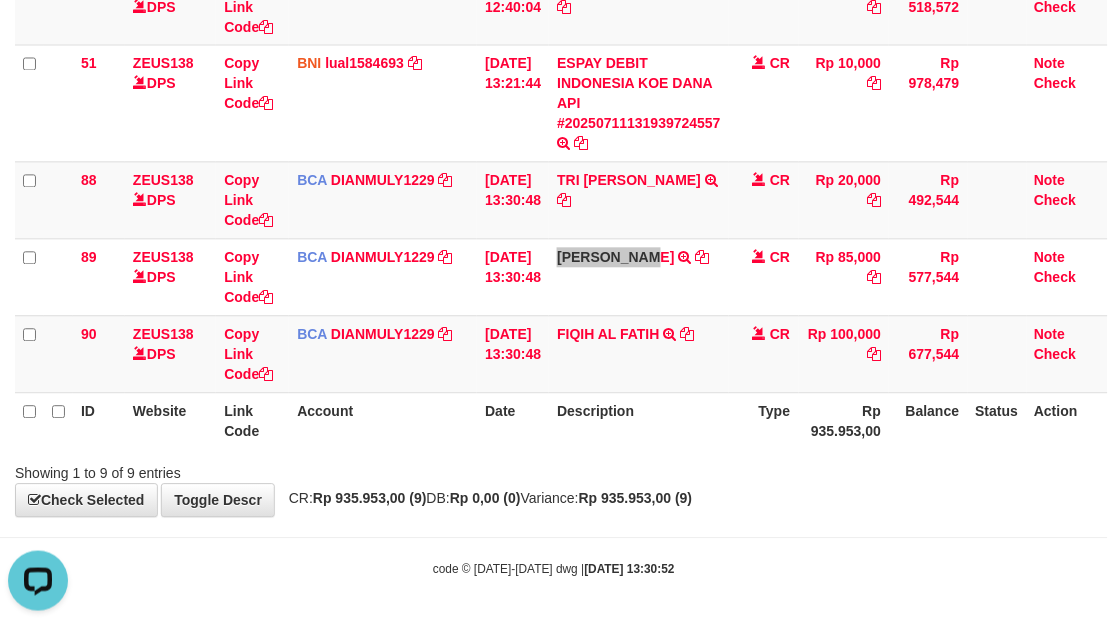 scroll, scrollTop: 0, scrollLeft: 0, axis: both 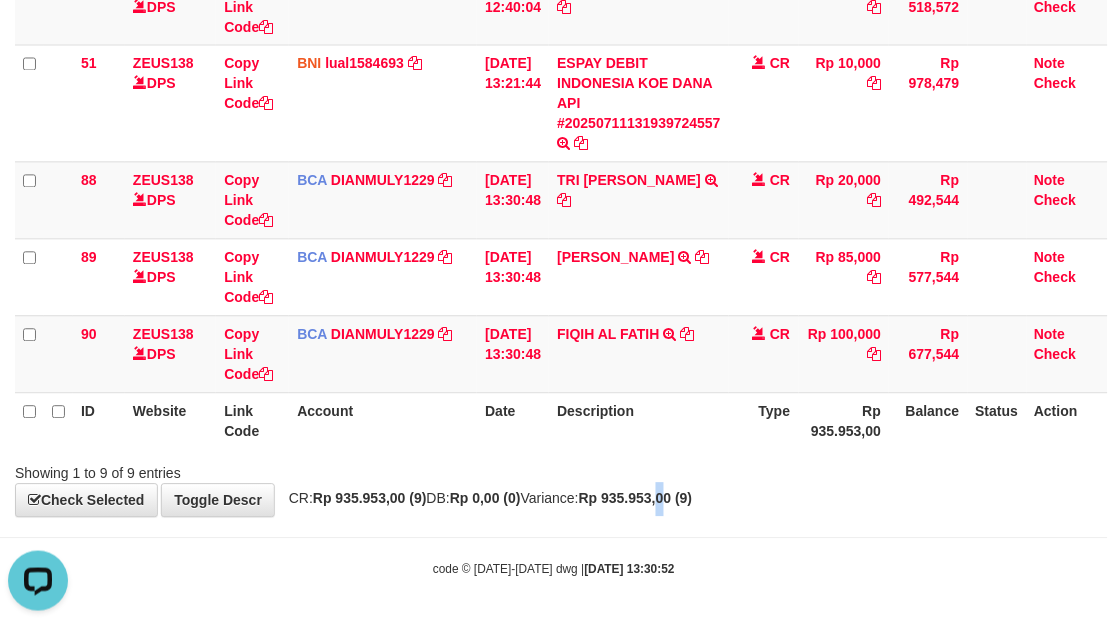 drag, startPoint x: 716, startPoint y: 508, endPoint x: 646, endPoint y: 477, distance: 76.55717 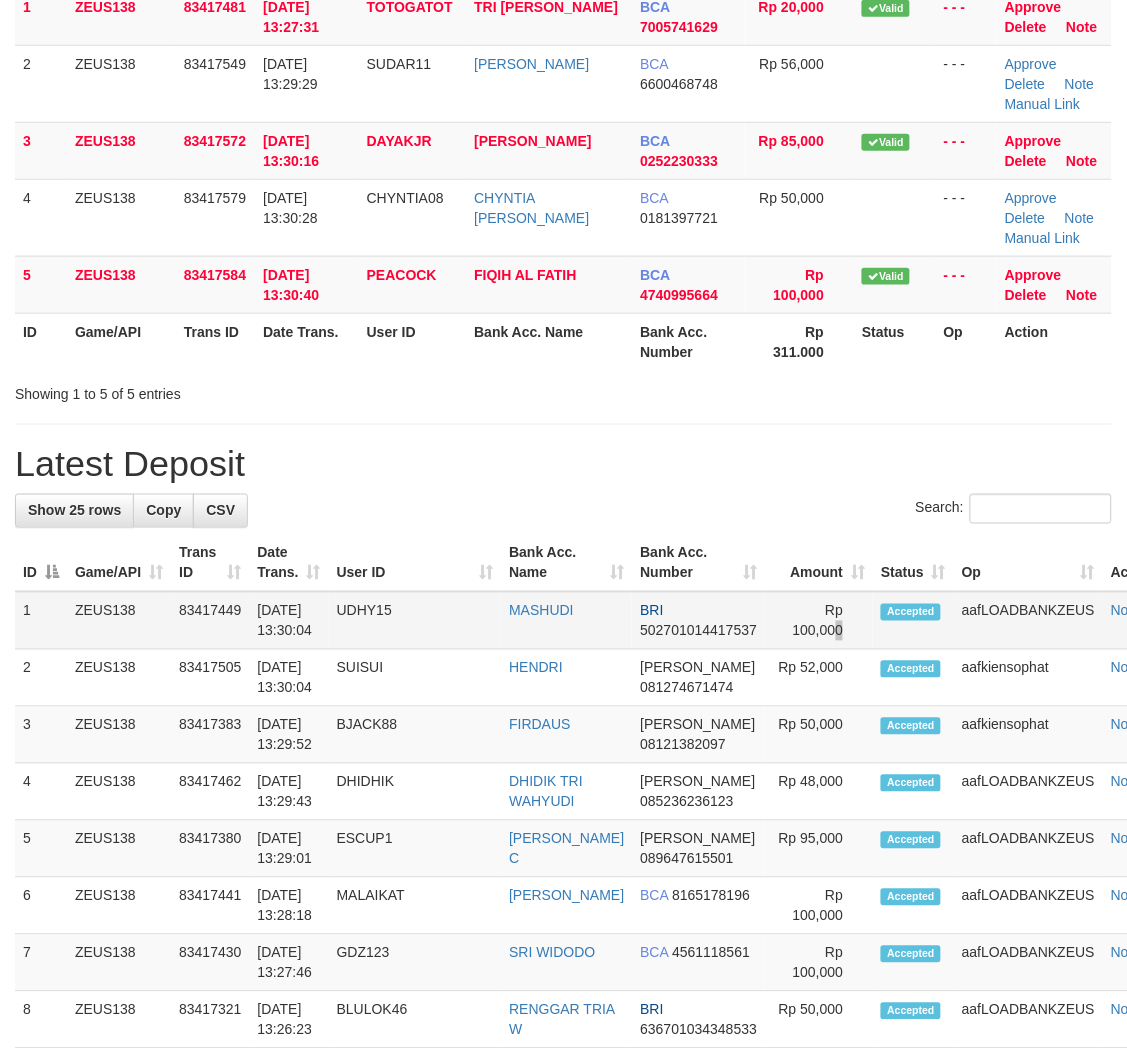 scroll, scrollTop: 147, scrollLeft: 0, axis: vertical 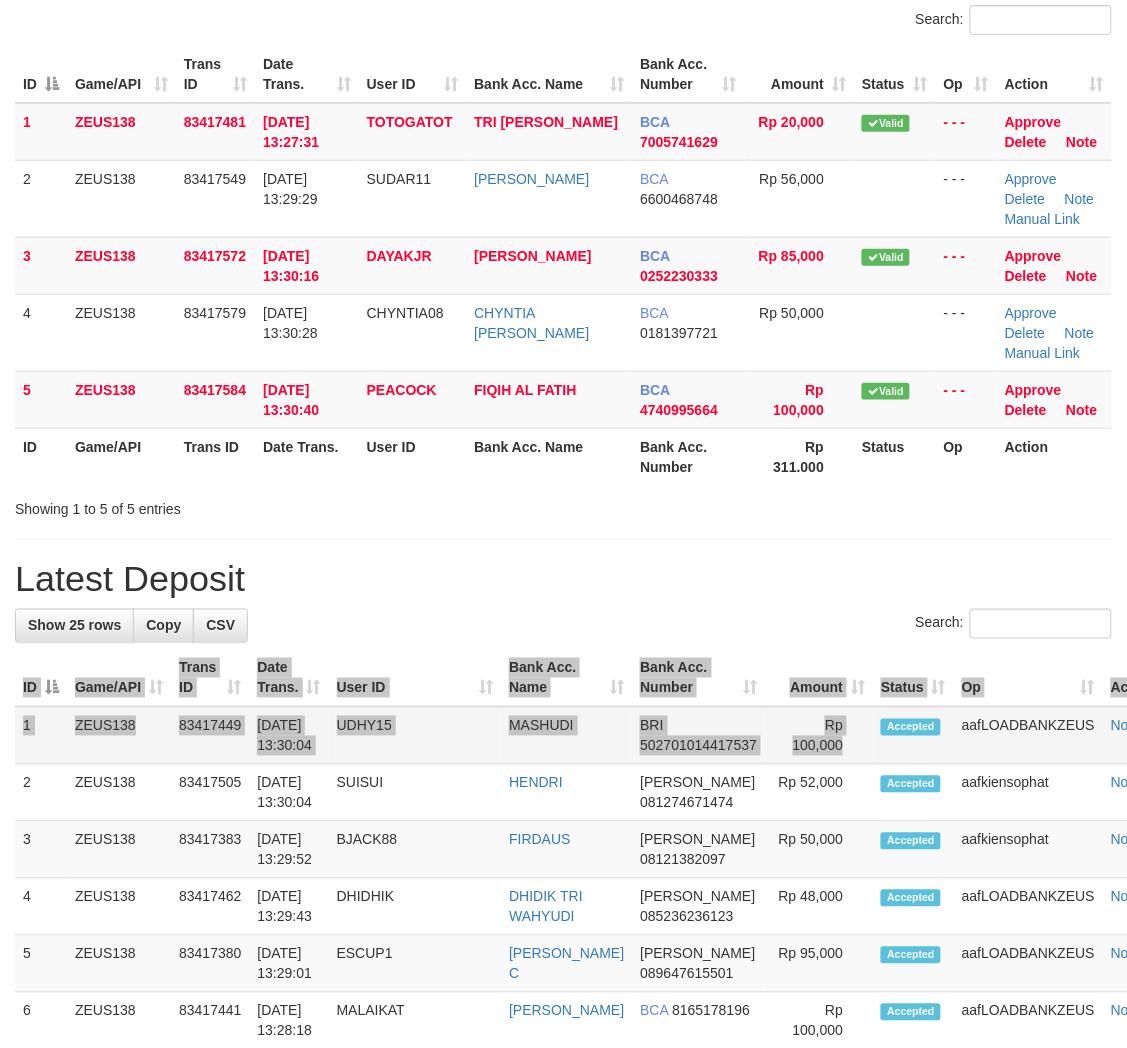 click on "Show 25 rows Copy CSV Search:
ID Game/API Trans ID Date Trans. User ID Bank Acc. Name Bank Acc. Number Amount Status Op Action
1
ZEUS138
2" at bounding box center (563, 1437) 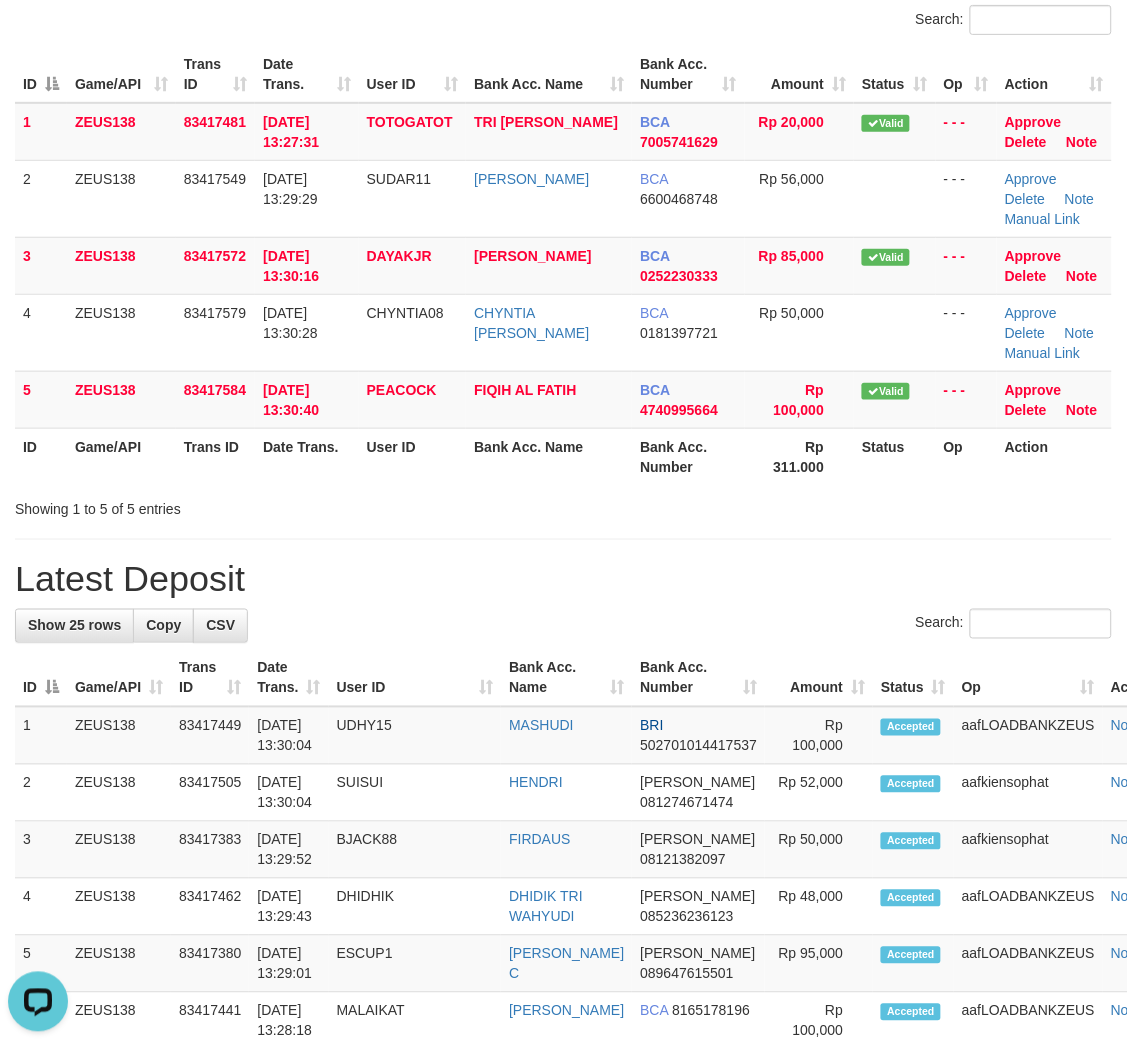 scroll, scrollTop: 0, scrollLeft: 0, axis: both 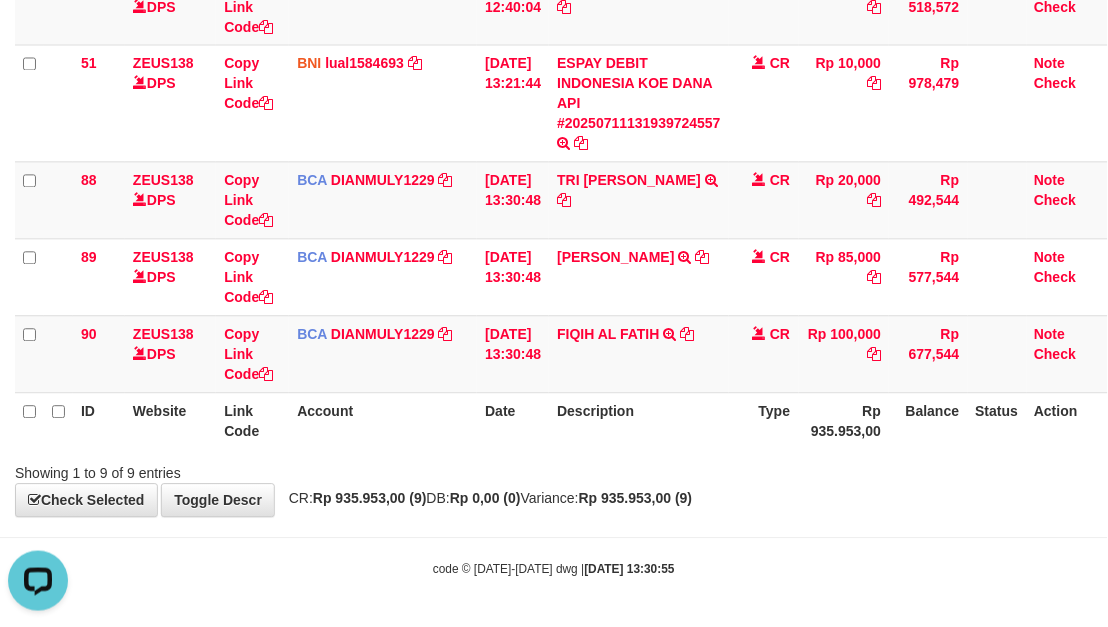 click on "Showing 1 to 9 of 9 entries" at bounding box center [554, 470] 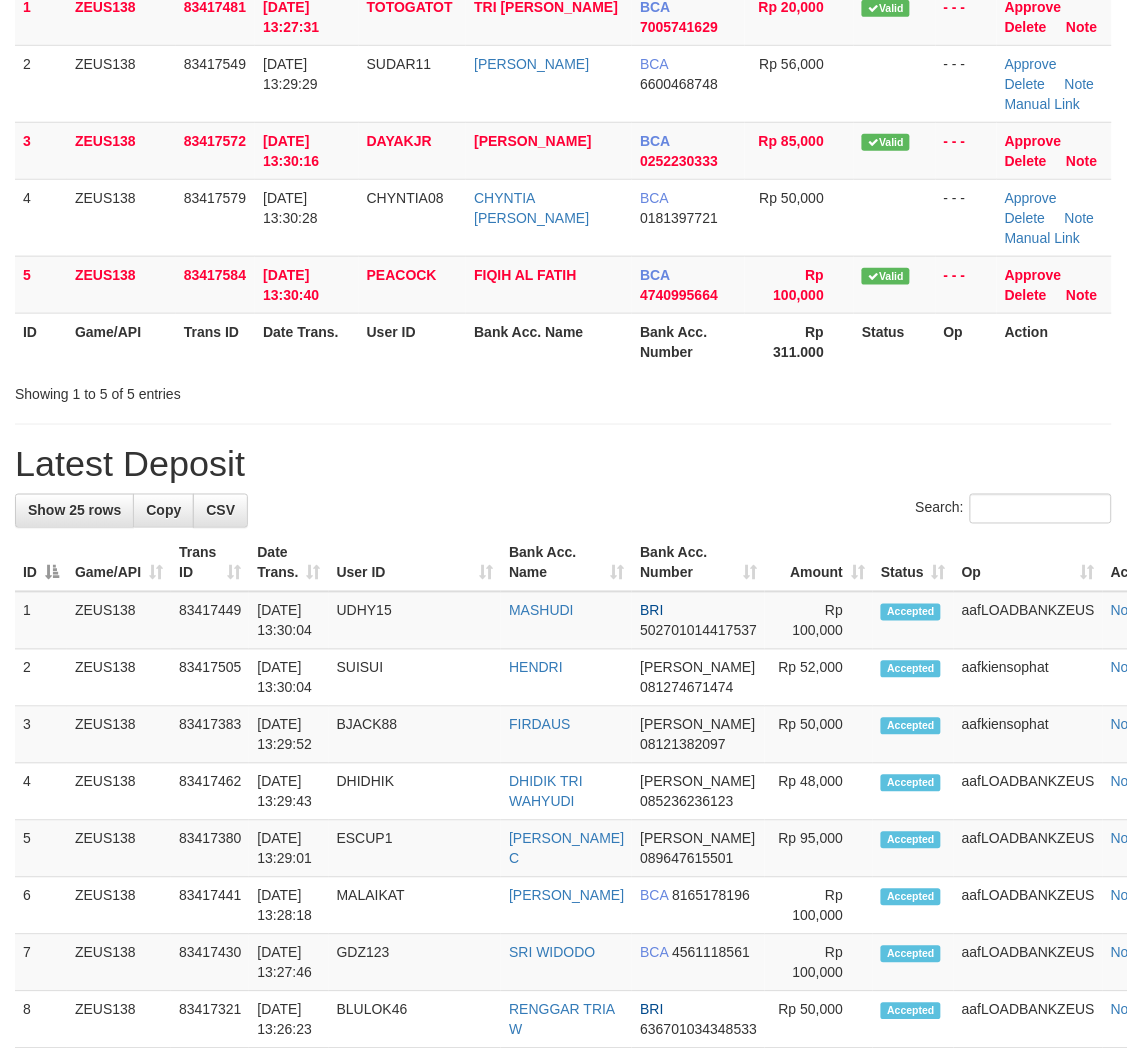 scroll, scrollTop: 147, scrollLeft: 0, axis: vertical 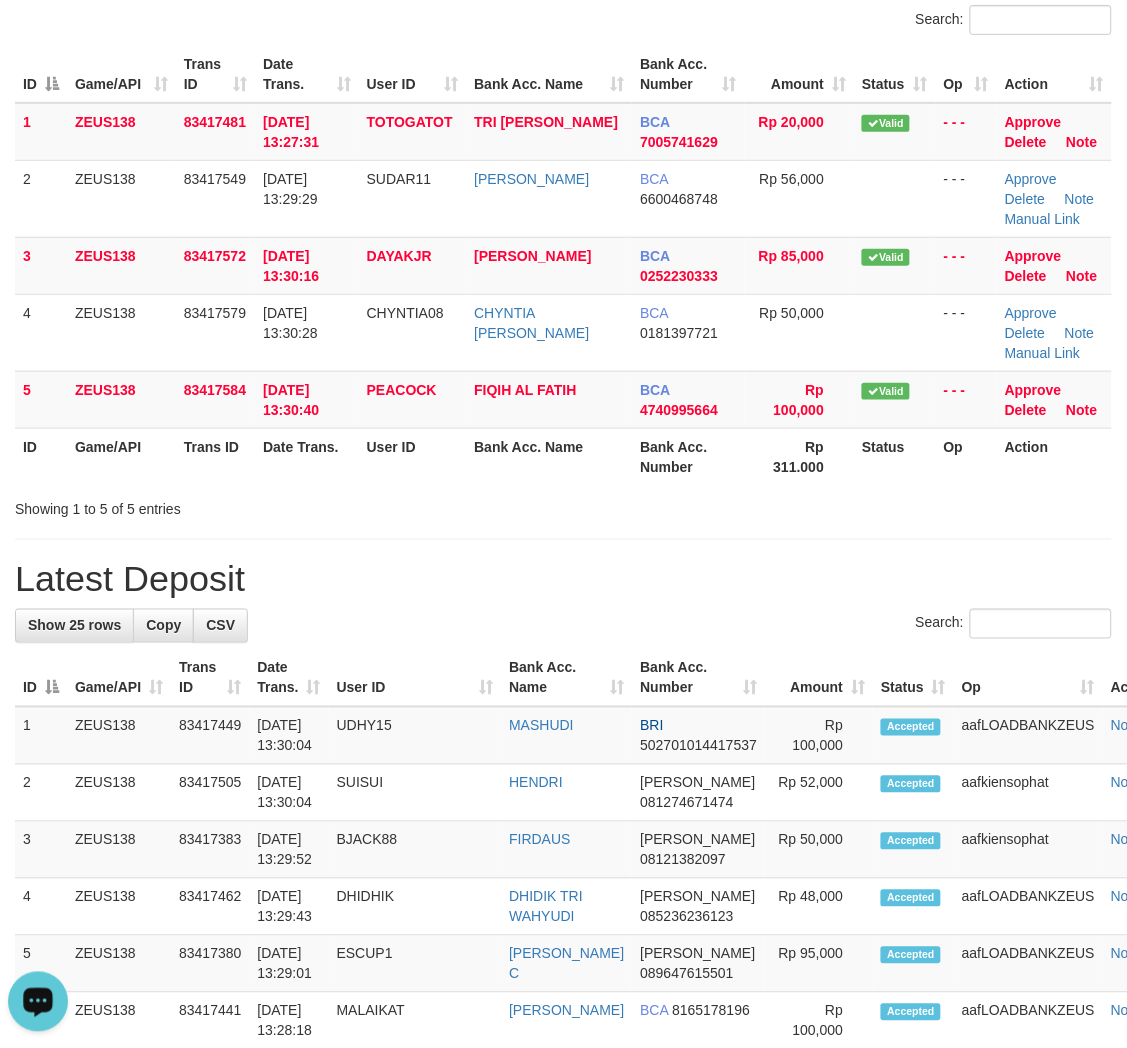 click on "Status" at bounding box center [913, 678] 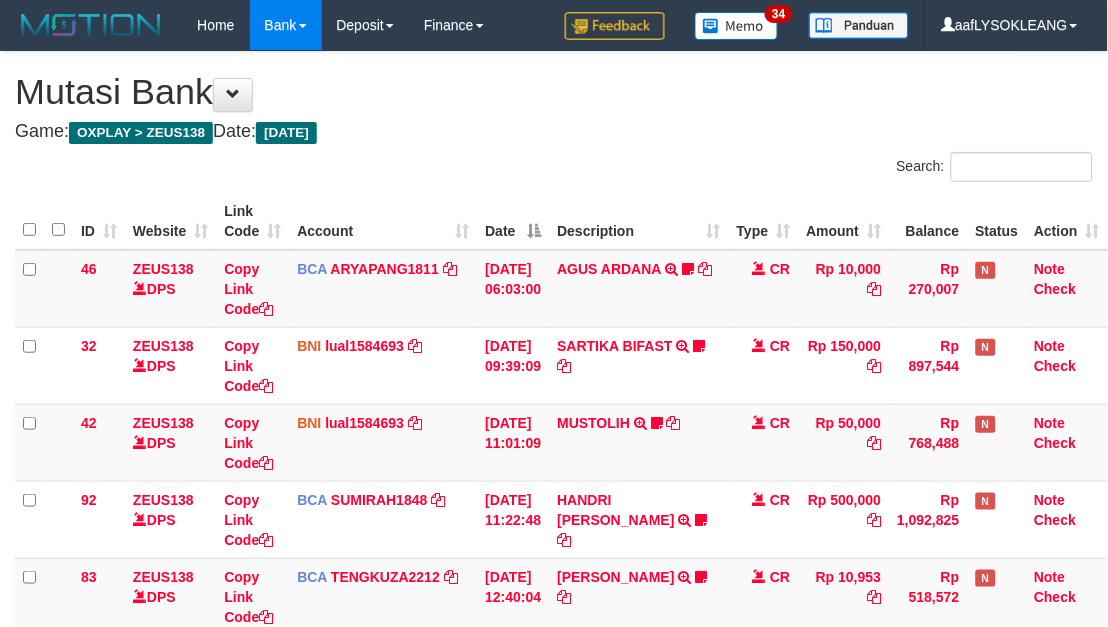 scroll, scrollTop: 358, scrollLeft: 0, axis: vertical 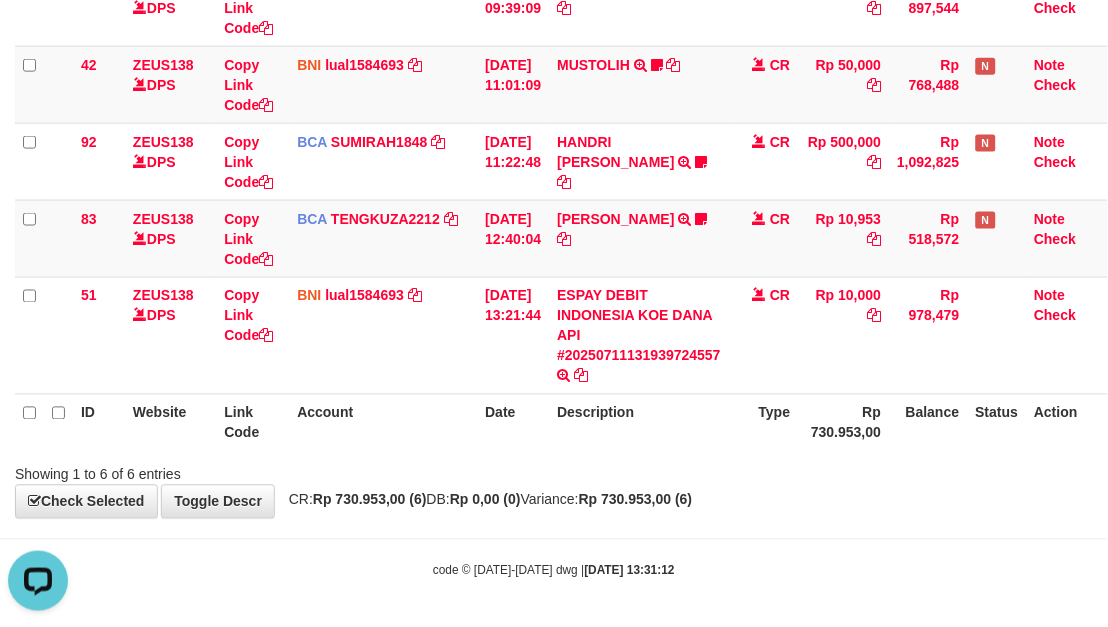 drag, startPoint x: 901, startPoint y: 508, endPoint x: 827, endPoint y: 485, distance: 77.491936 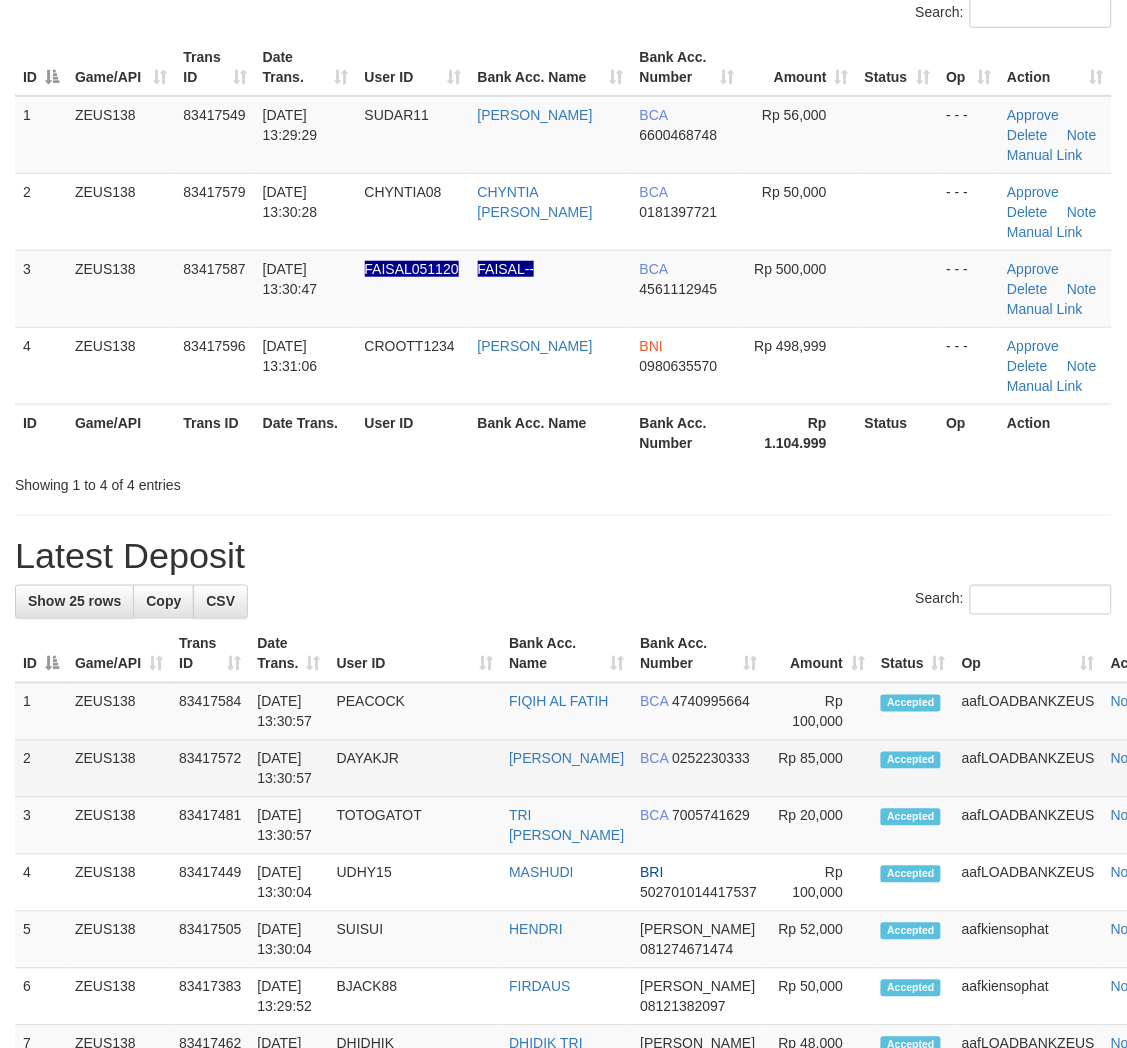 scroll, scrollTop: 0, scrollLeft: 0, axis: both 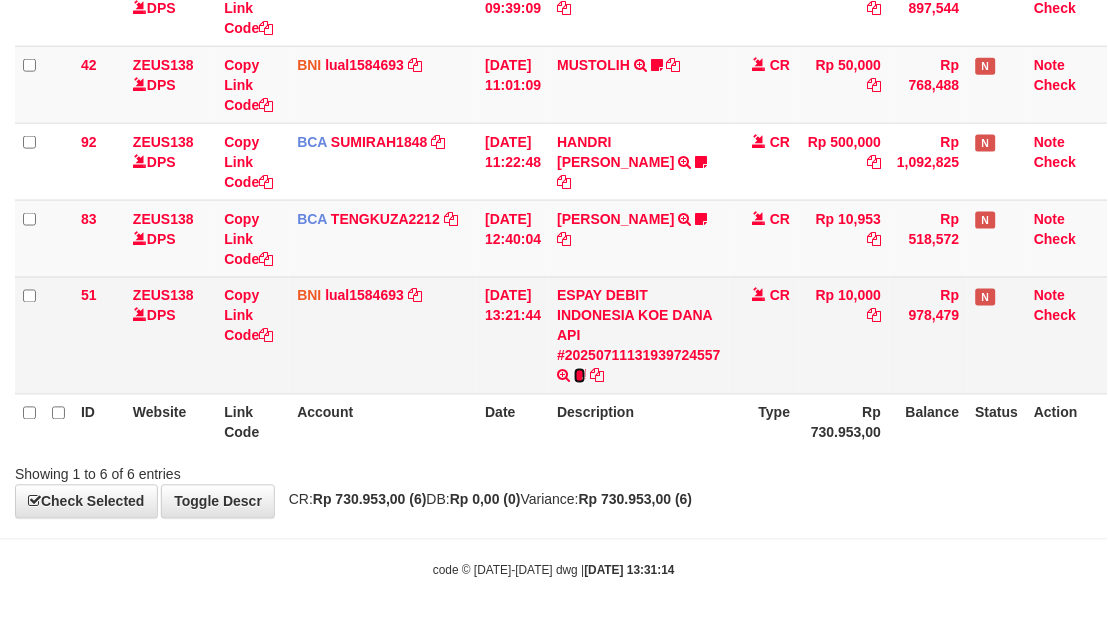 click at bounding box center [580, 376] 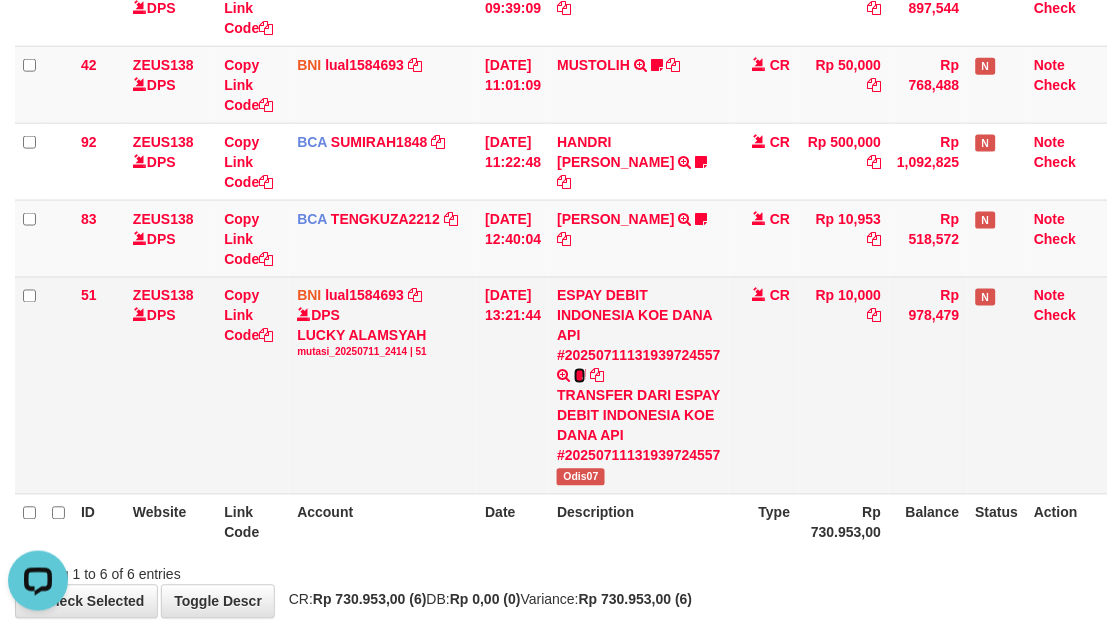 scroll, scrollTop: 0, scrollLeft: 0, axis: both 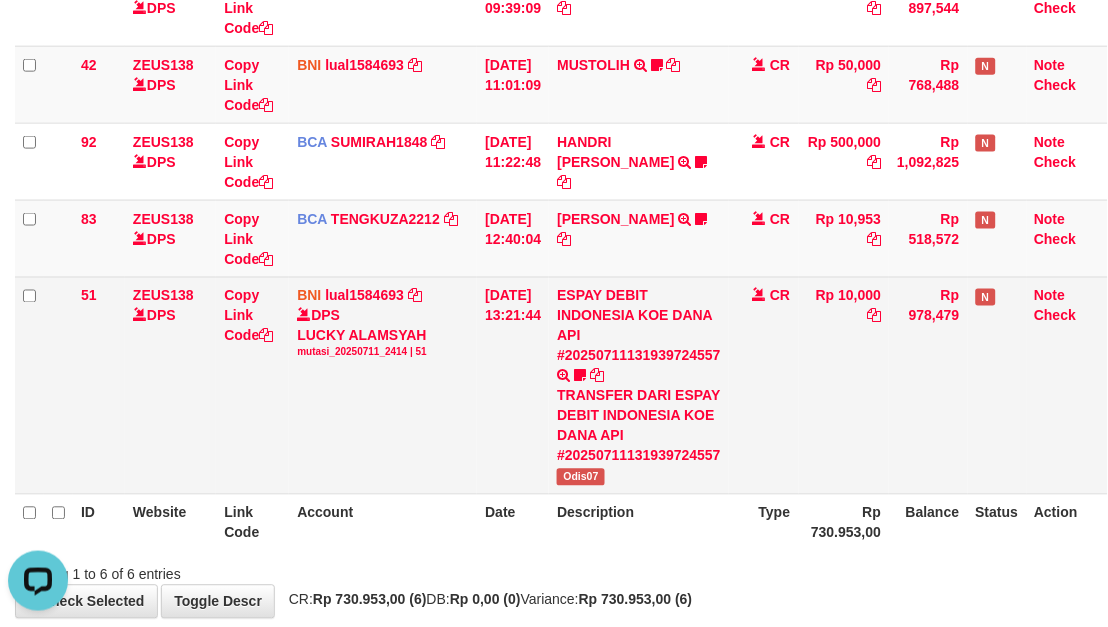 click on "Odis07" at bounding box center (581, 477) 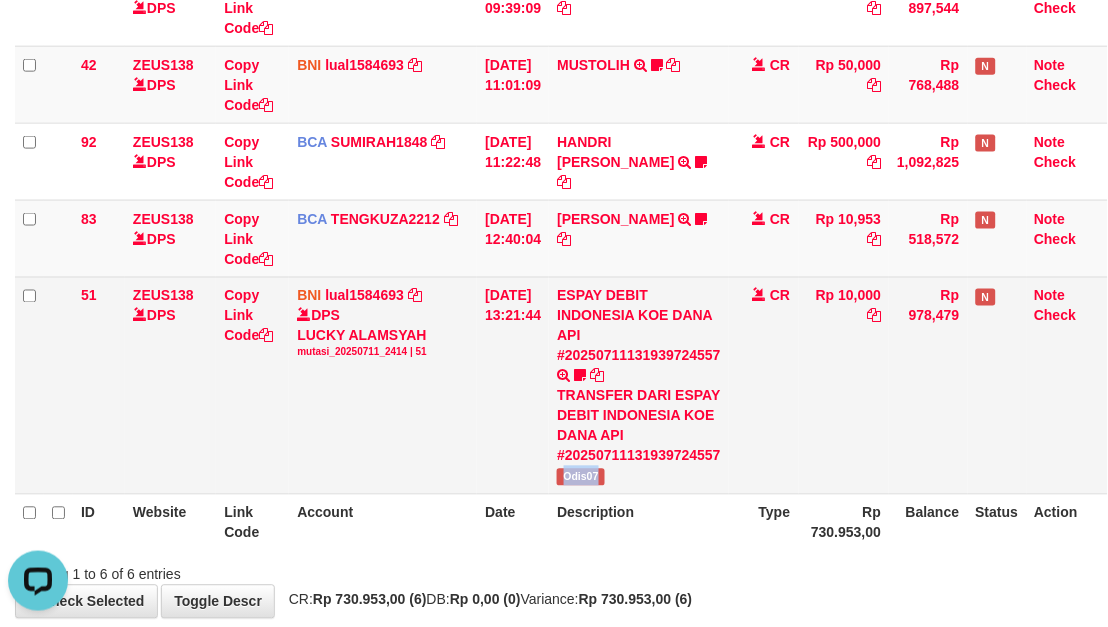 copy on "Odis07" 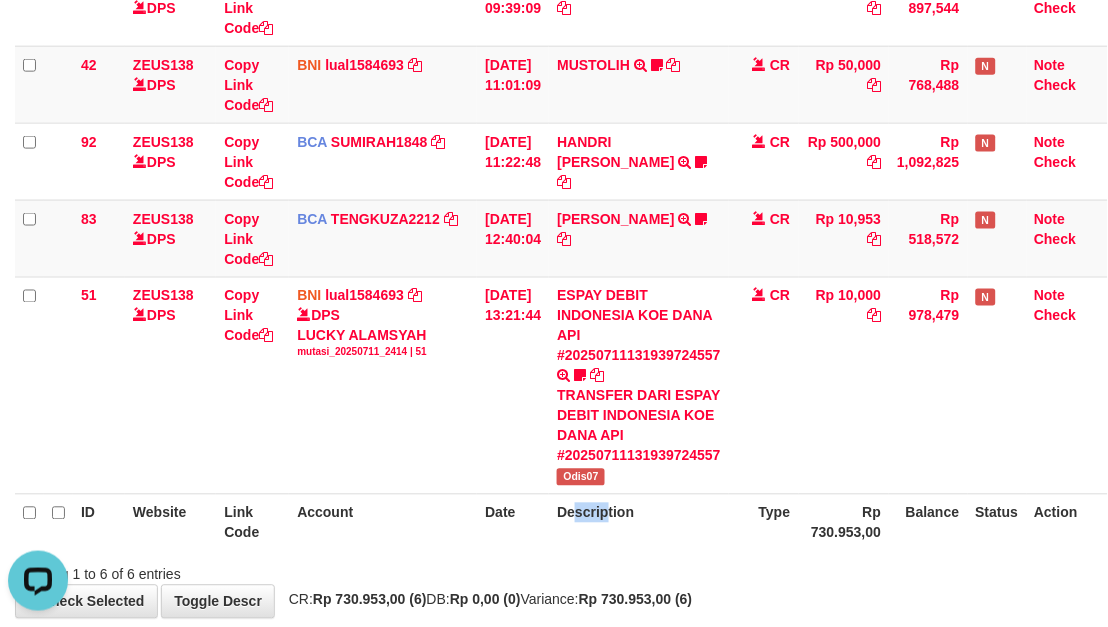 drag, startPoint x: 608, startPoint y: 527, endPoint x: 618, endPoint y: 530, distance: 10.440307 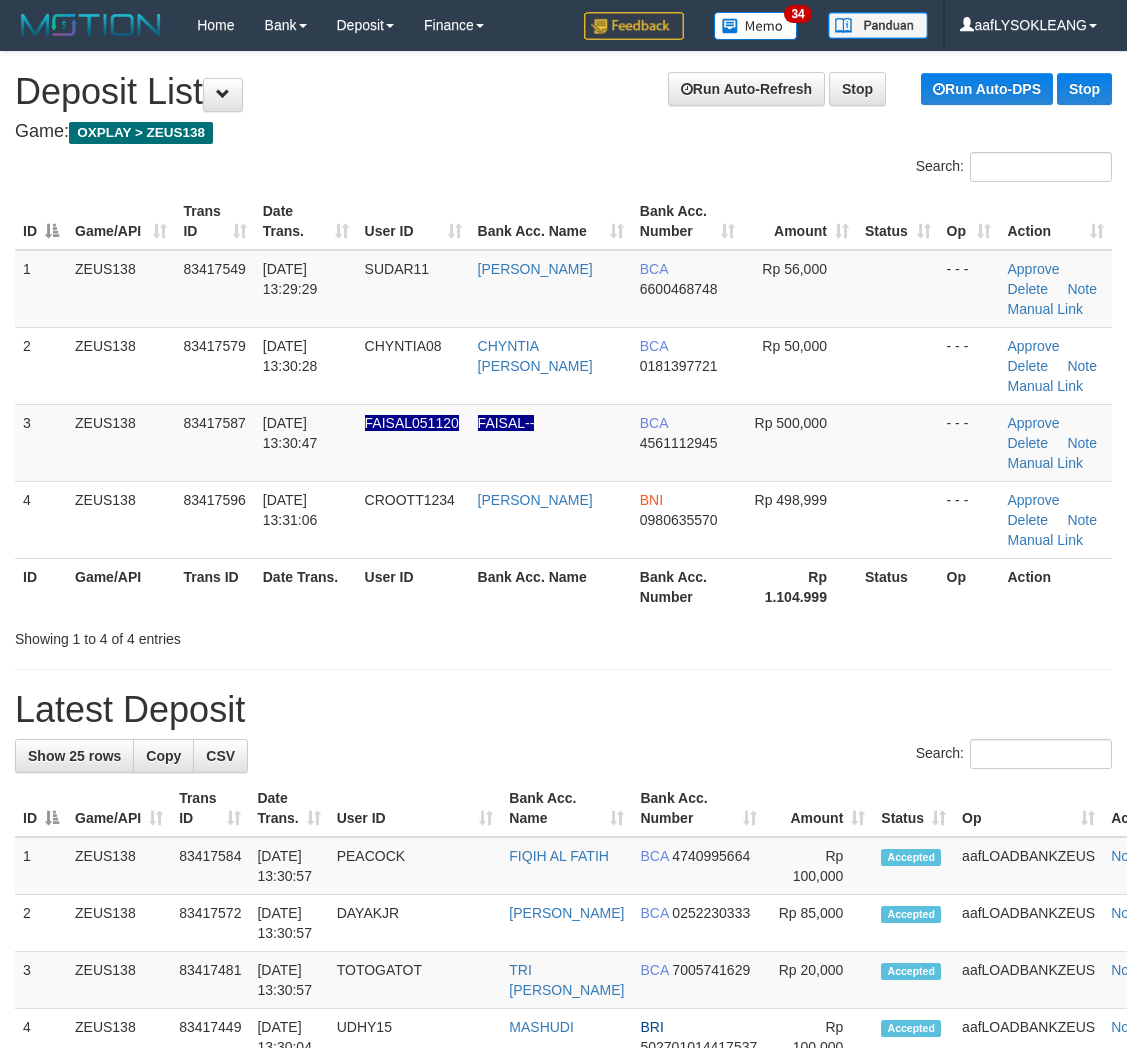 scroll, scrollTop: 0, scrollLeft: 0, axis: both 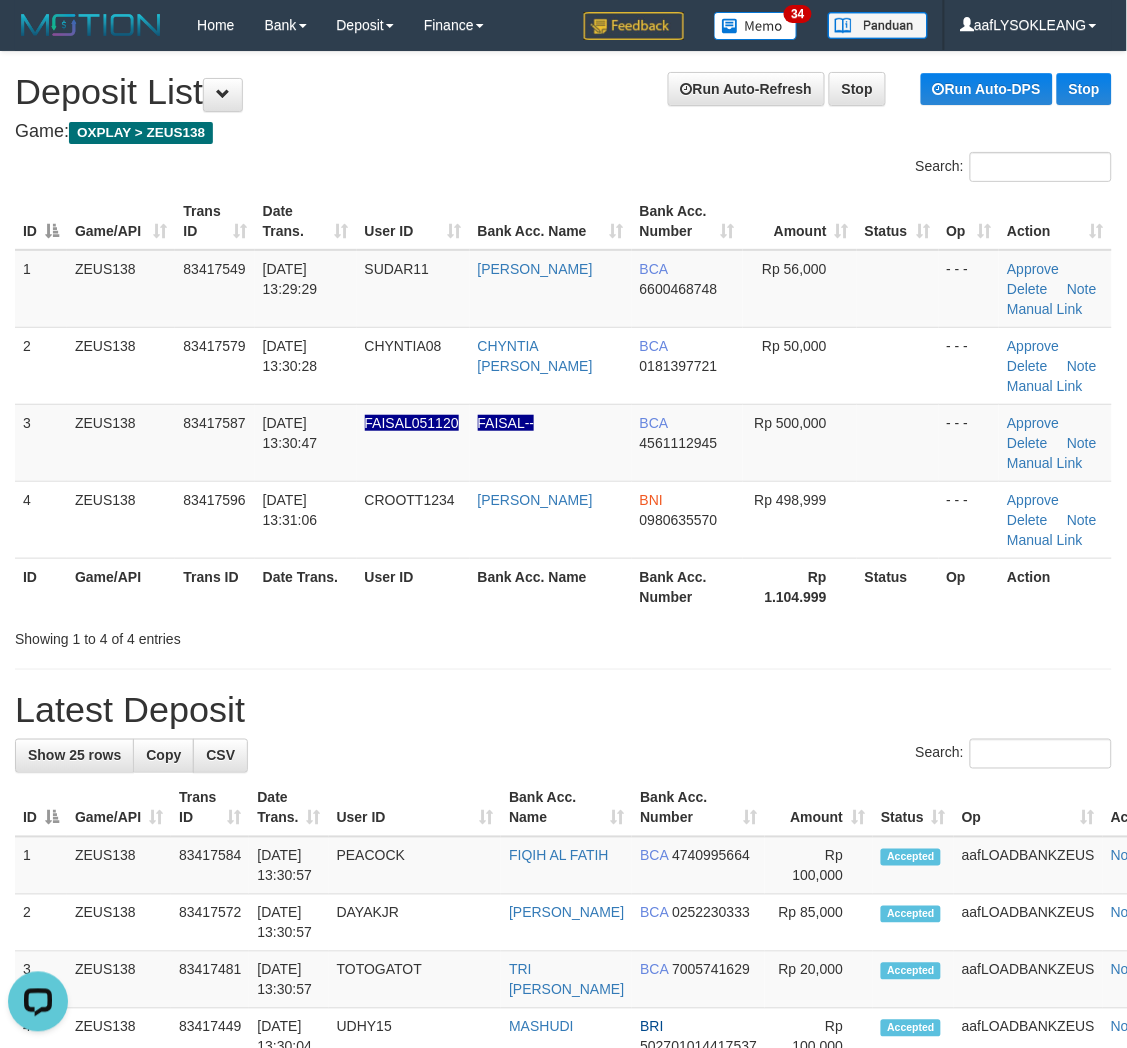 click on "Status" at bounding box center [913, 808] 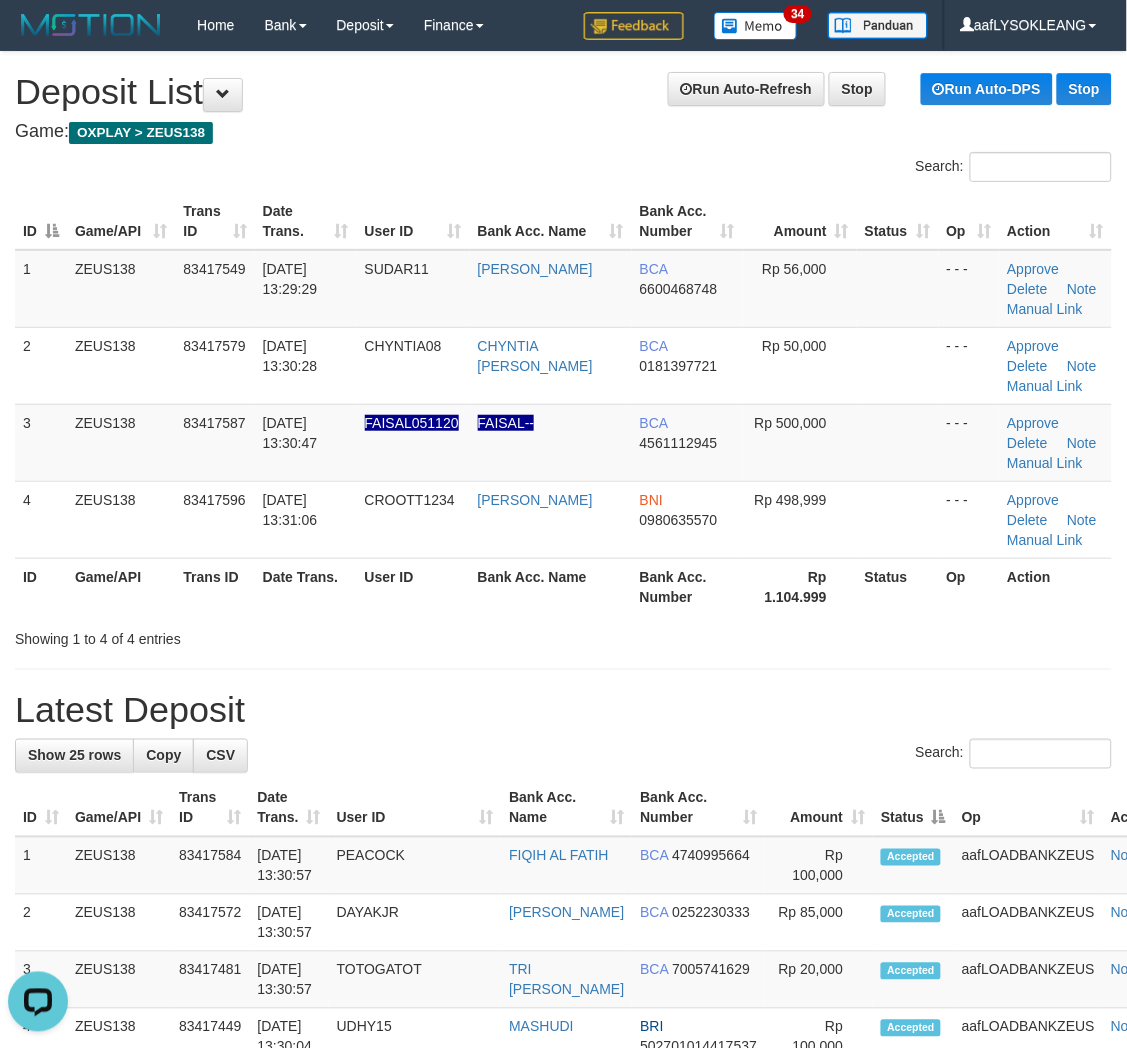 click on "**********" at bounding box center [563, 1224] 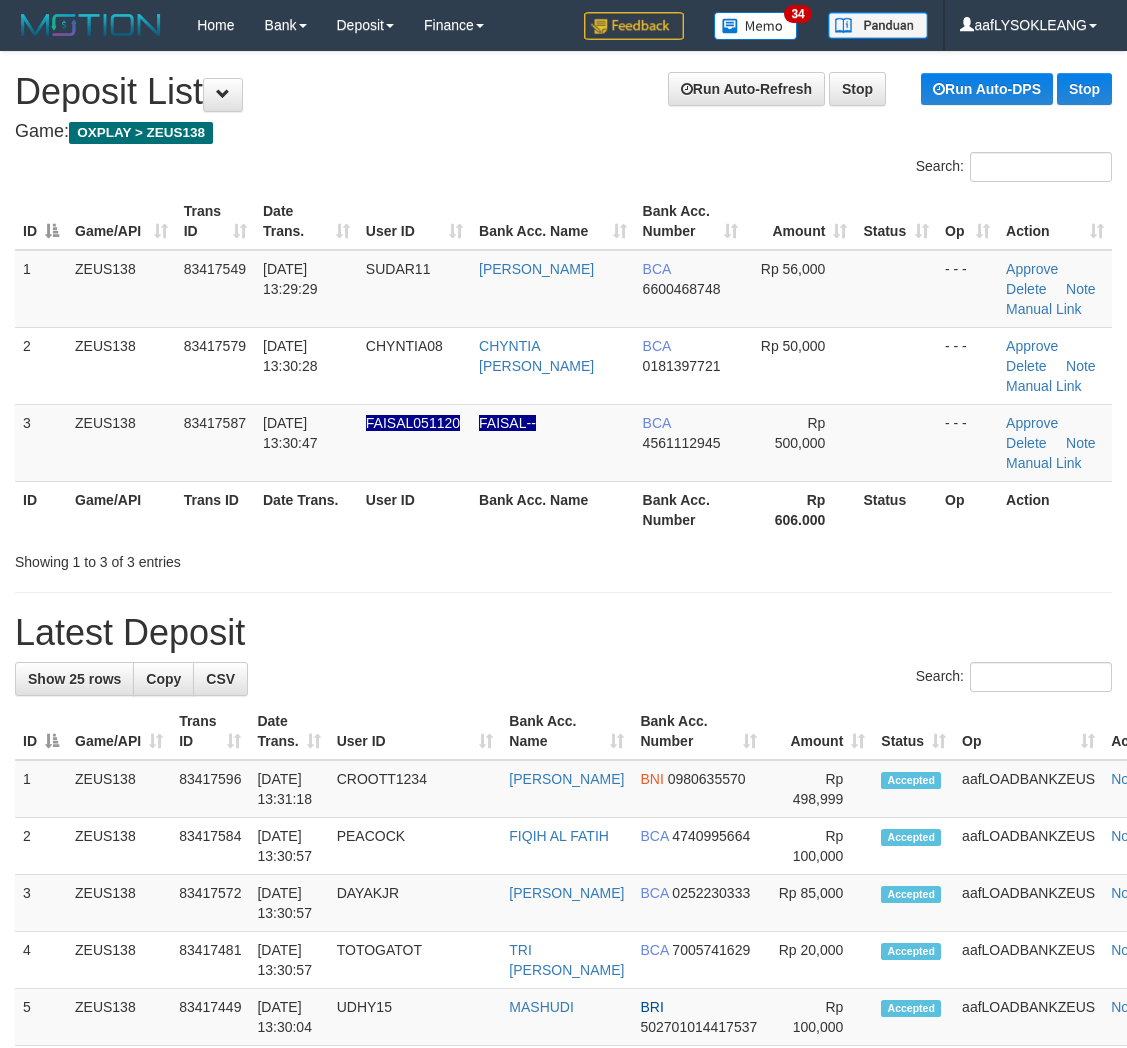 scroll, scrollTop: 0, scrollLeft: 0, axis: both 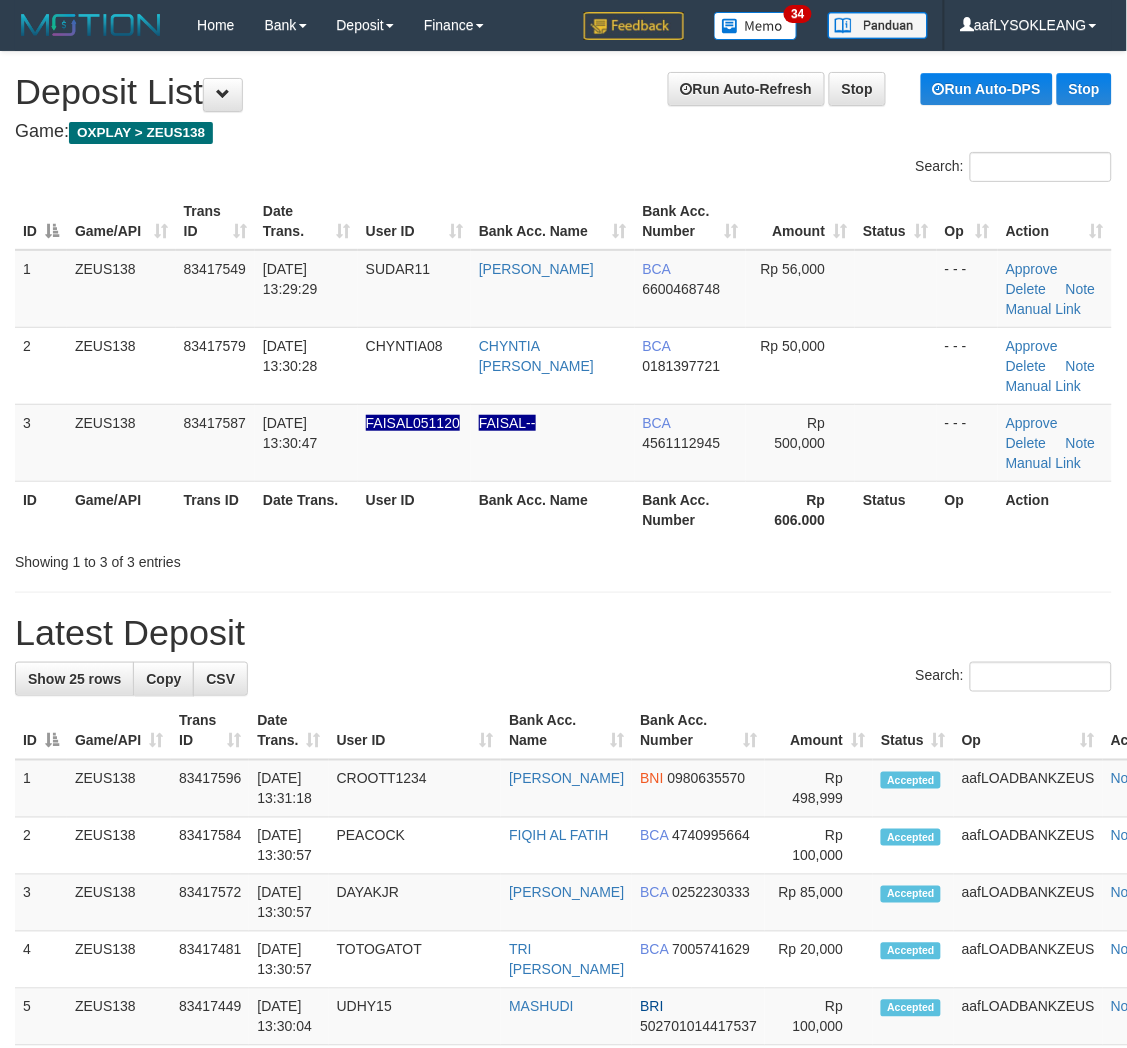 drag, startPoint x: 772, startPoint y: 602, endPoint x: 1143, endPoint y: 668, distance: 376.8249 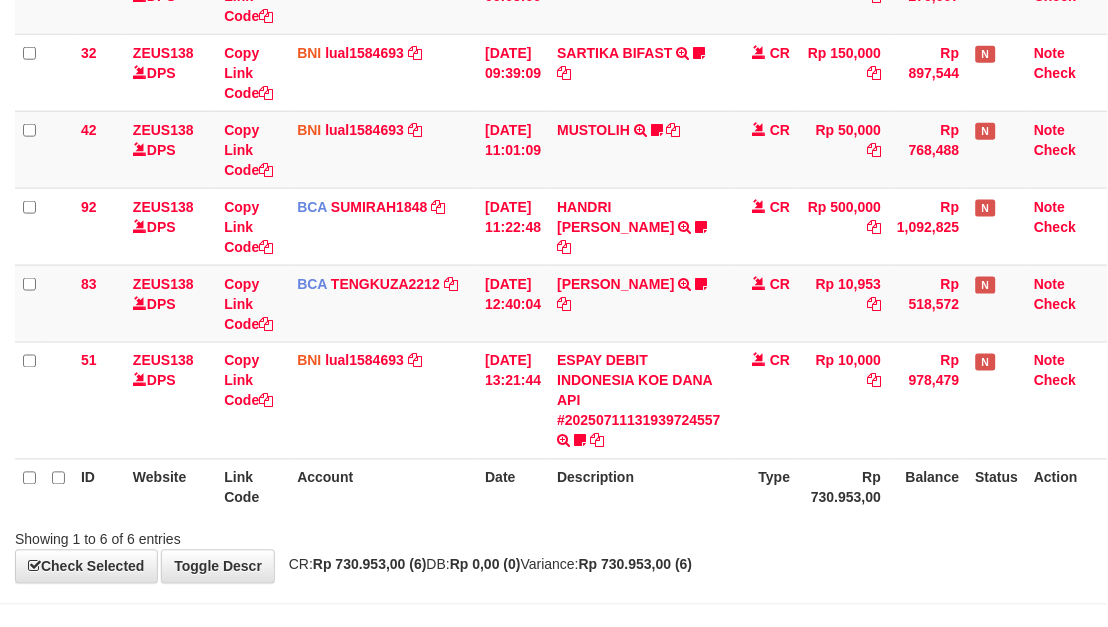 scroll, scrollTop: 358, scrollLeft: 0, axis: vertical 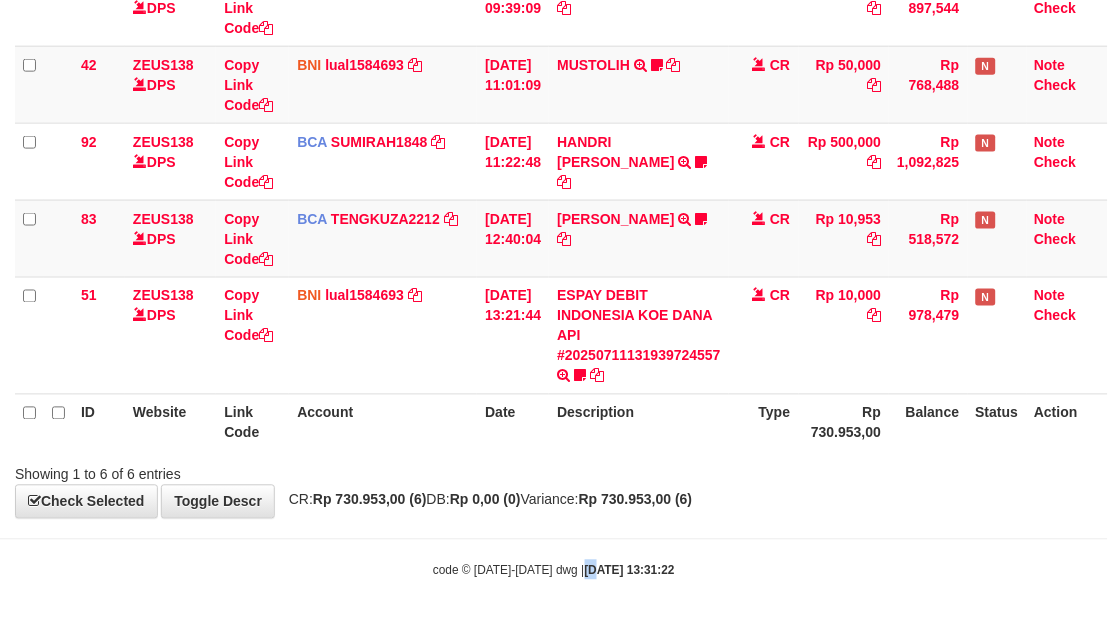 click on "Toggle navigation
Home
Bank
Account List
Load
By Website
Group
[OXPLAY]													ZEUS138
By Load Group (DPS)" at bounding box center (554, 136) 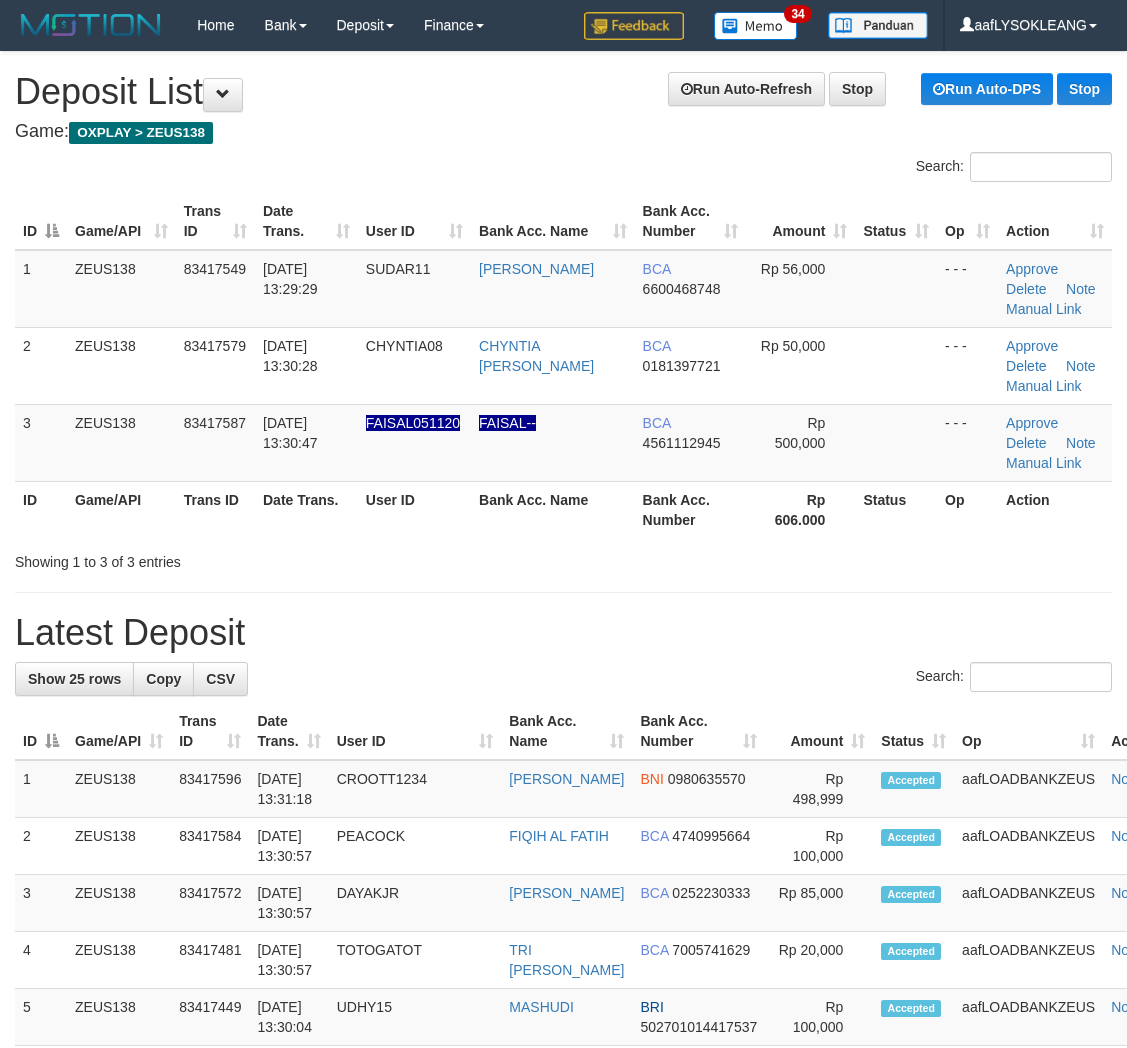 scroll, scrollTop: 0, scrollLeft: 0, axis: both 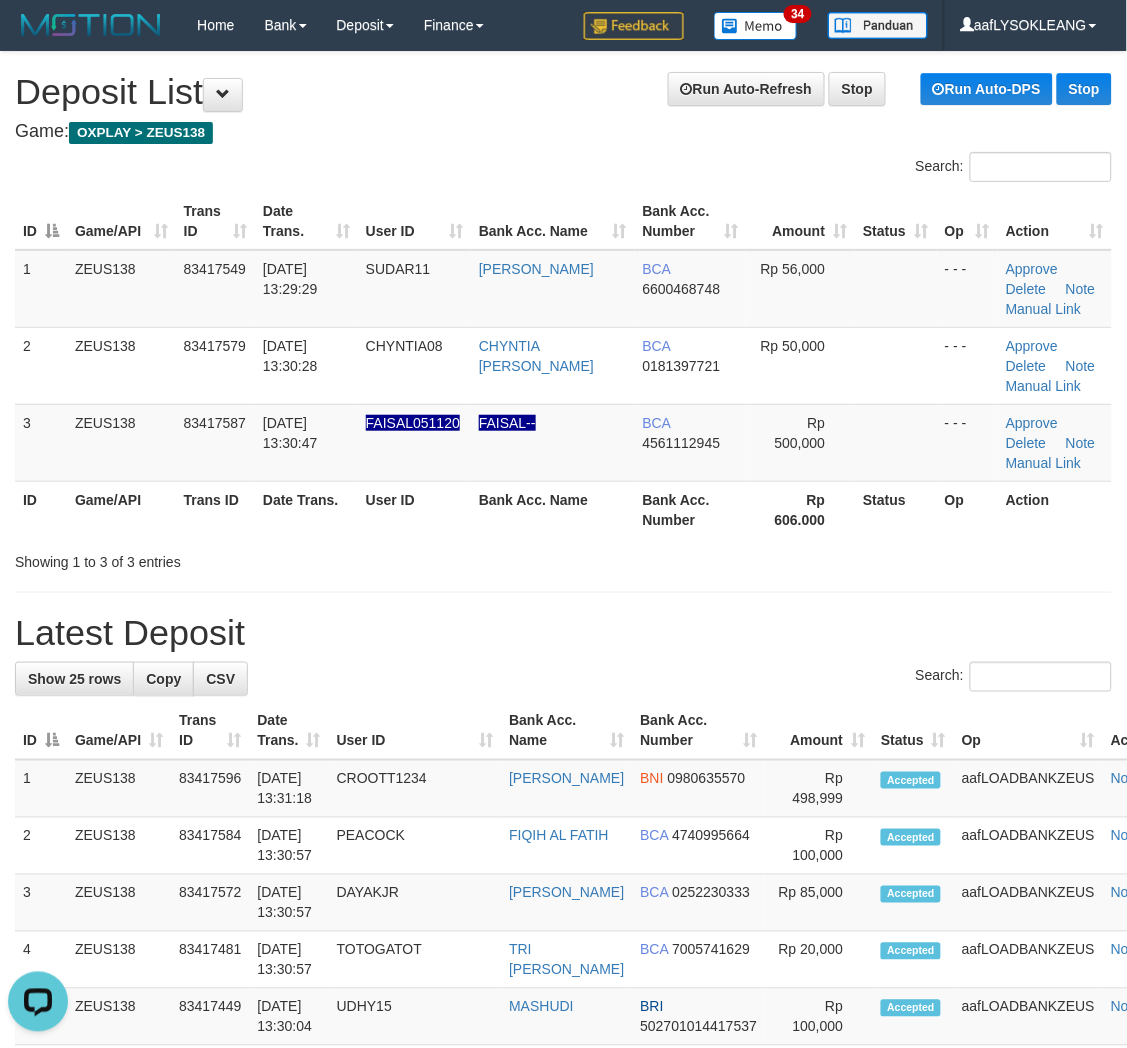 click on "**********" at bounding box center [563, 1185] 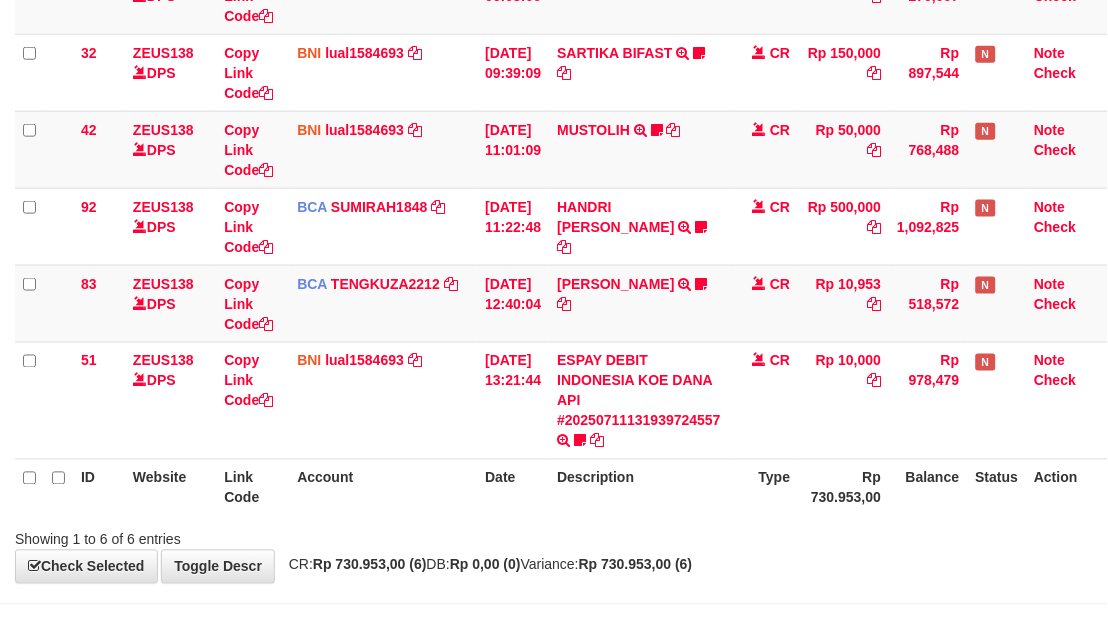 scroll, scrollTop: 358, scrollLeft: 0, axis: vertical 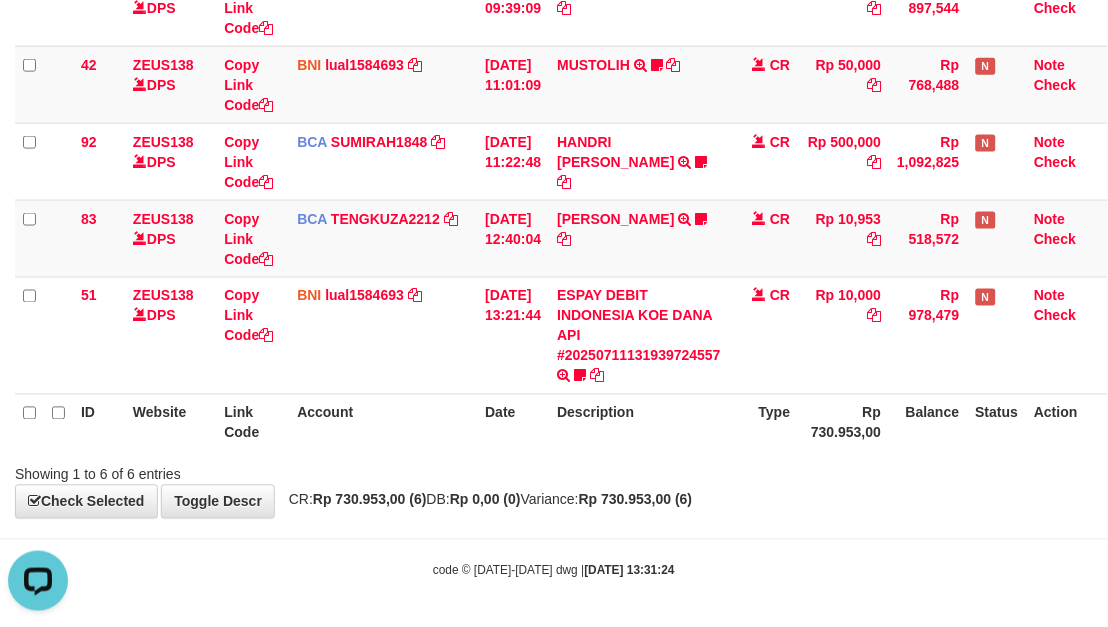 drag, startPoint x: 902, startPoint y: 525, endPoint x: 753, endPoint y: 466, distance: 160.25604 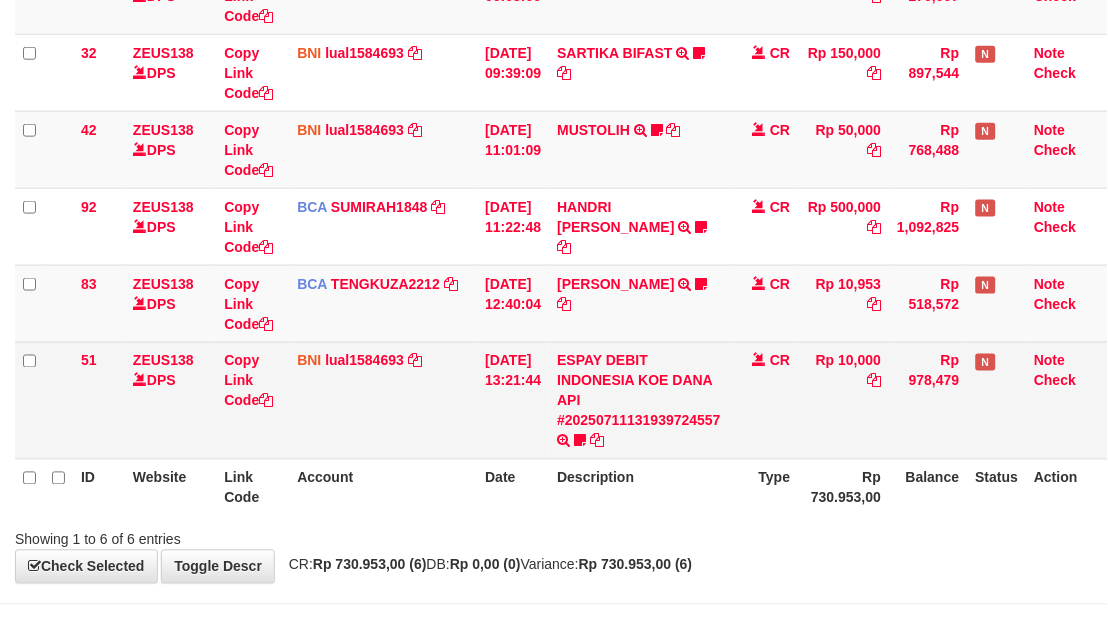 scroll, scrollTop: 358, scrollLeft: 0, axis: vertical 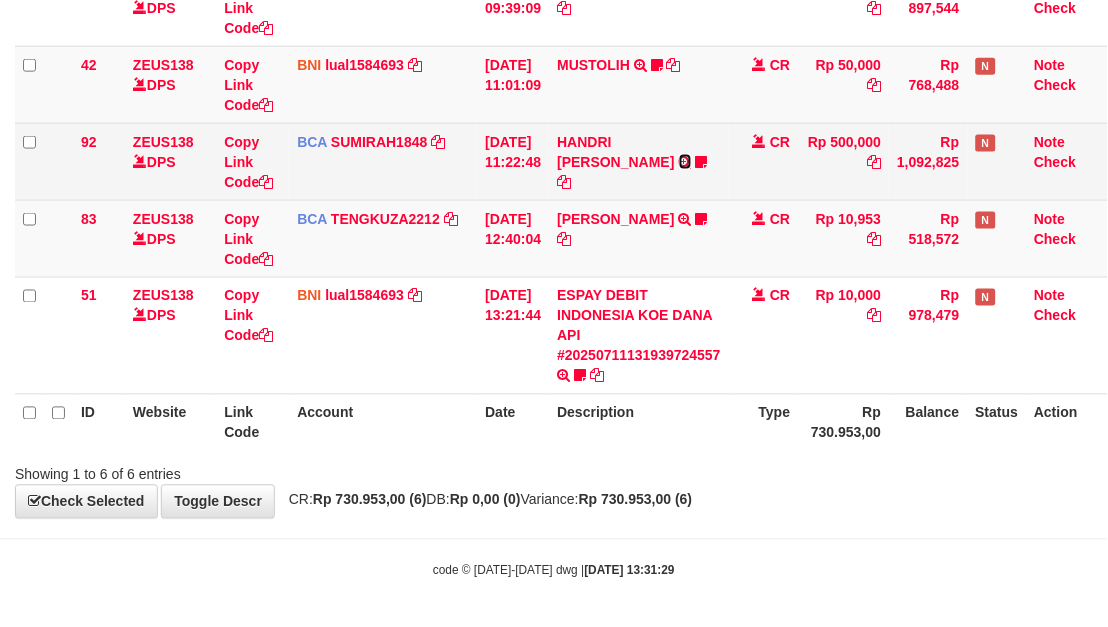 click at bounding box center (685, 162) 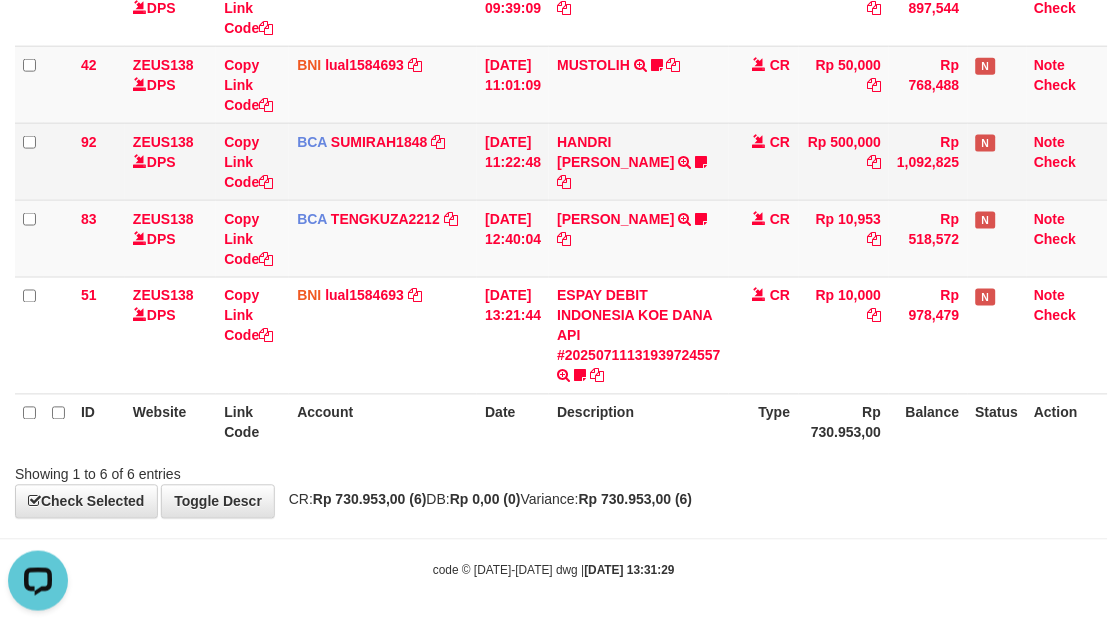 scroll, scrollTop: 0, scrollLeft: 0, axis: both 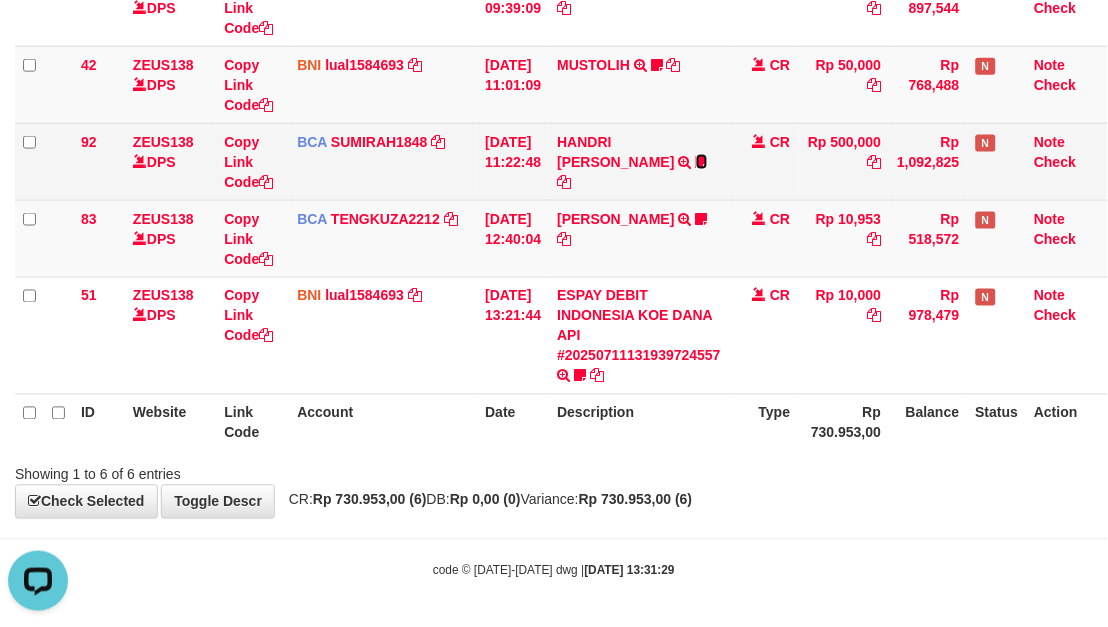 click at bounding box center [702, 162] 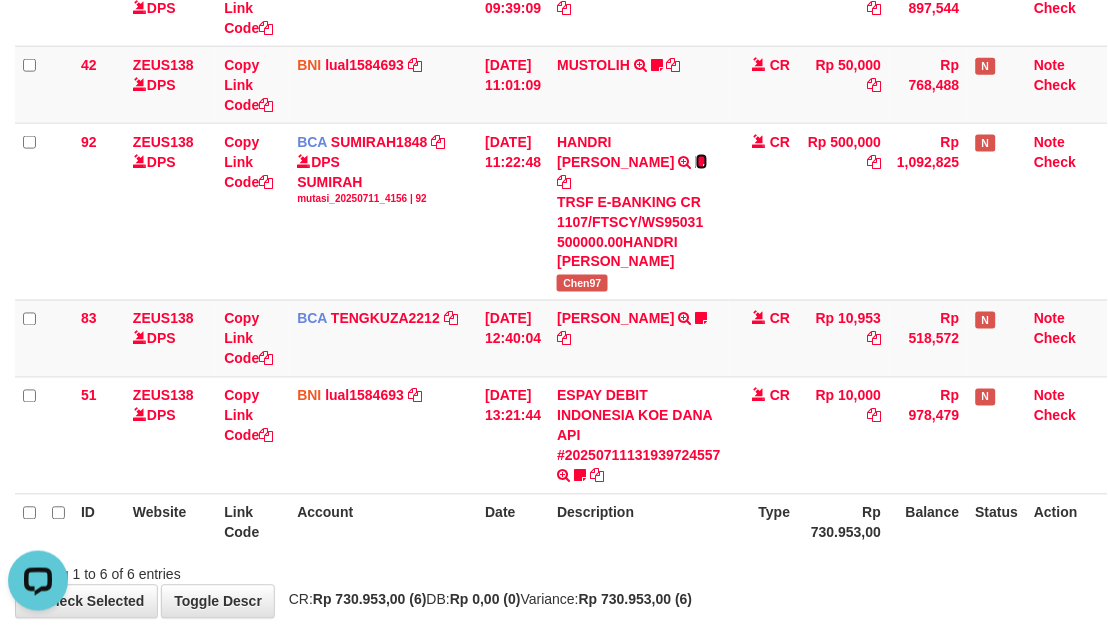 scroll, scrollTop: 438, scrollLeft: 0, axis: vertical 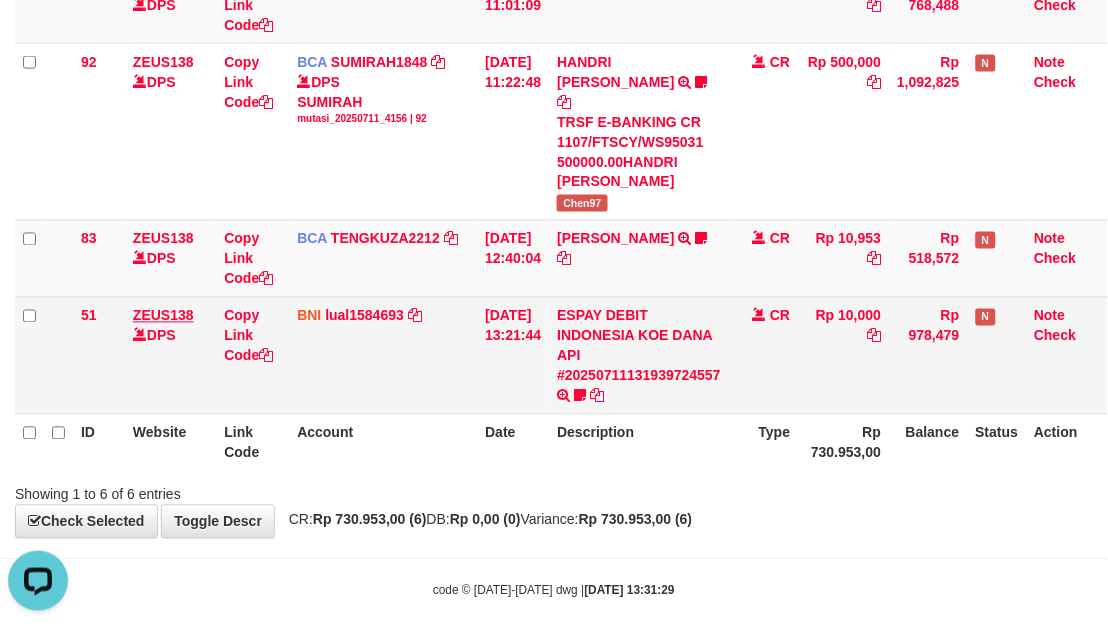 drag, startPoint x: 934, startPoint y: 511, endPoint x: 141, endPoint y: 294, distance: 822.1545 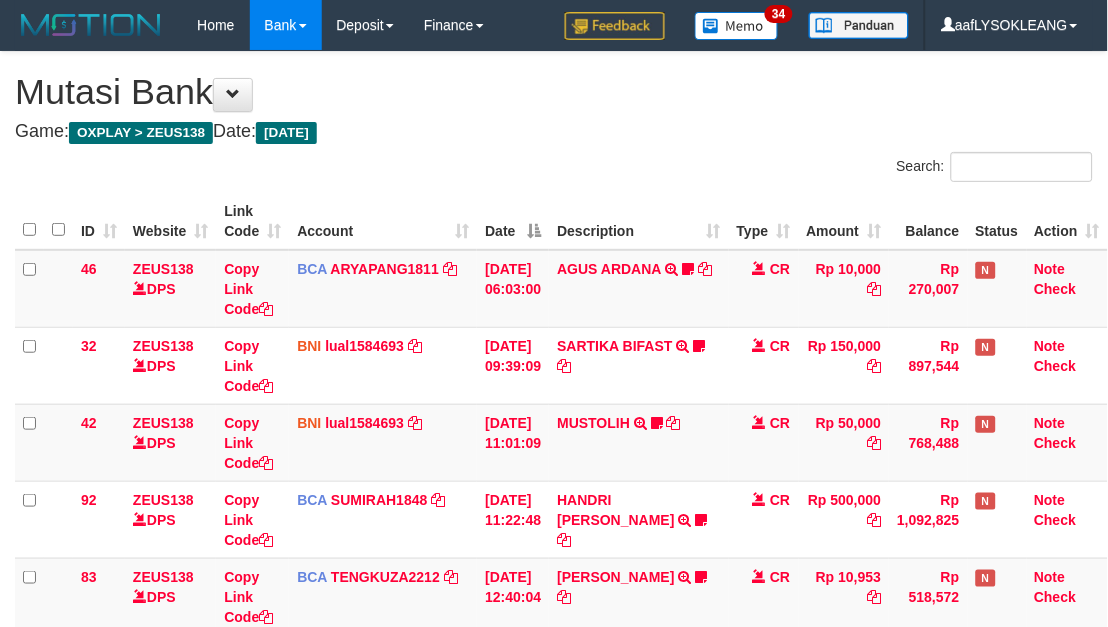 scroll, scrollTop: 358, scrollLeft: 0, axis: vertical 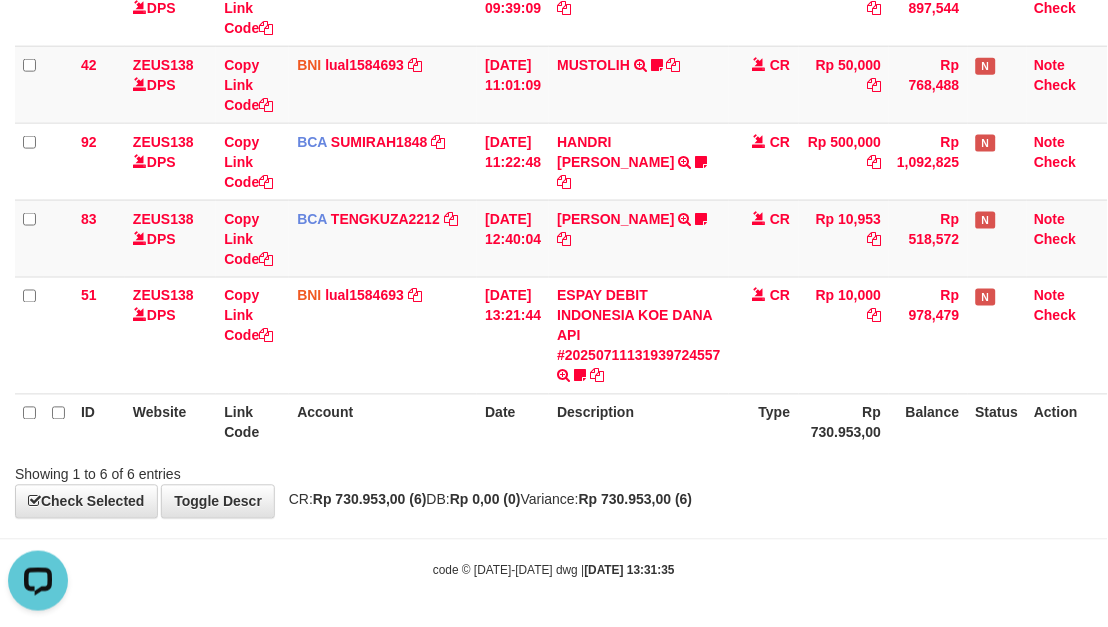 click on "**********" at bounding box center [554, 106] 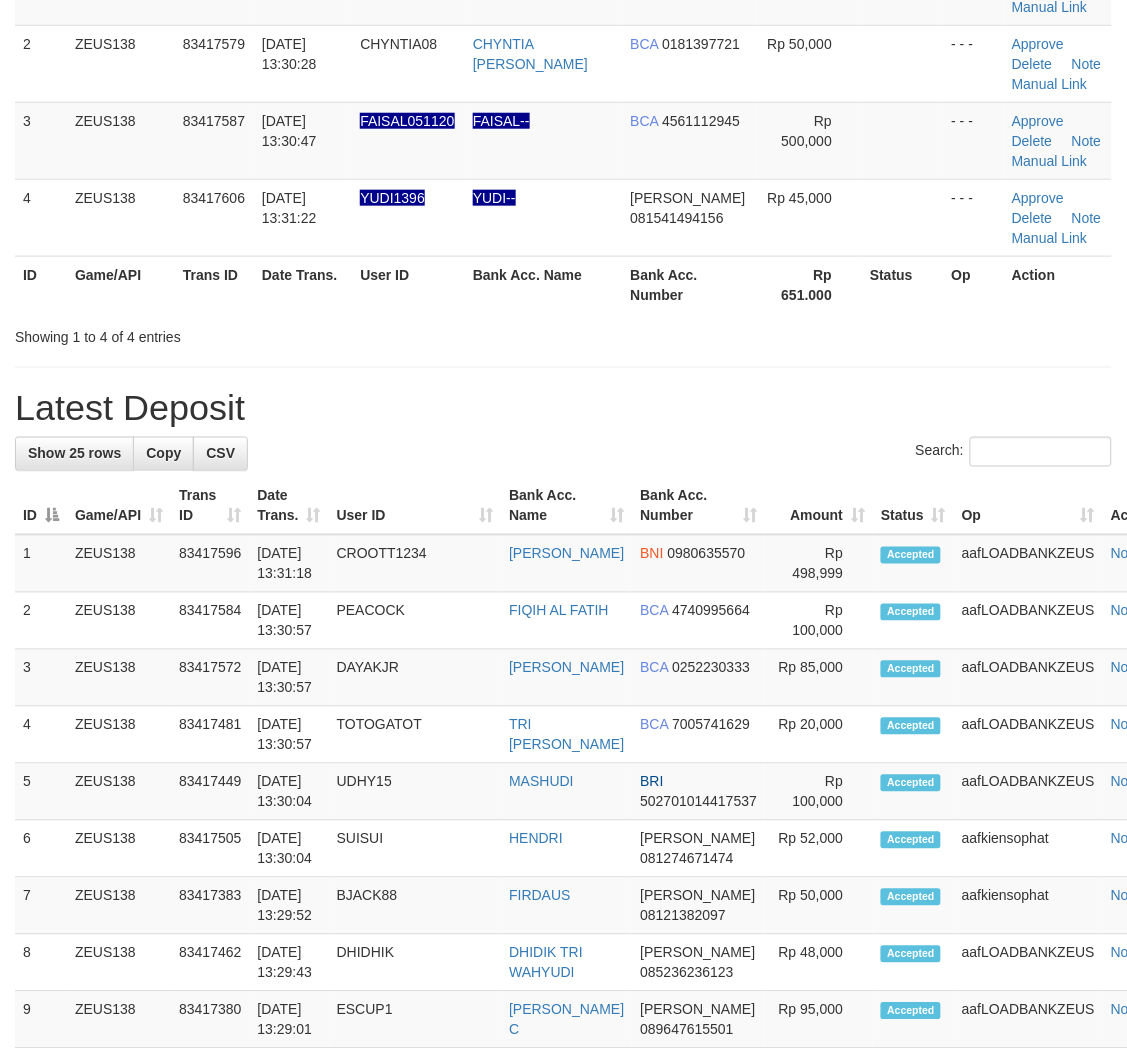 scroll, scrollTop: 147, scrollLeft: 0, axis: vertical 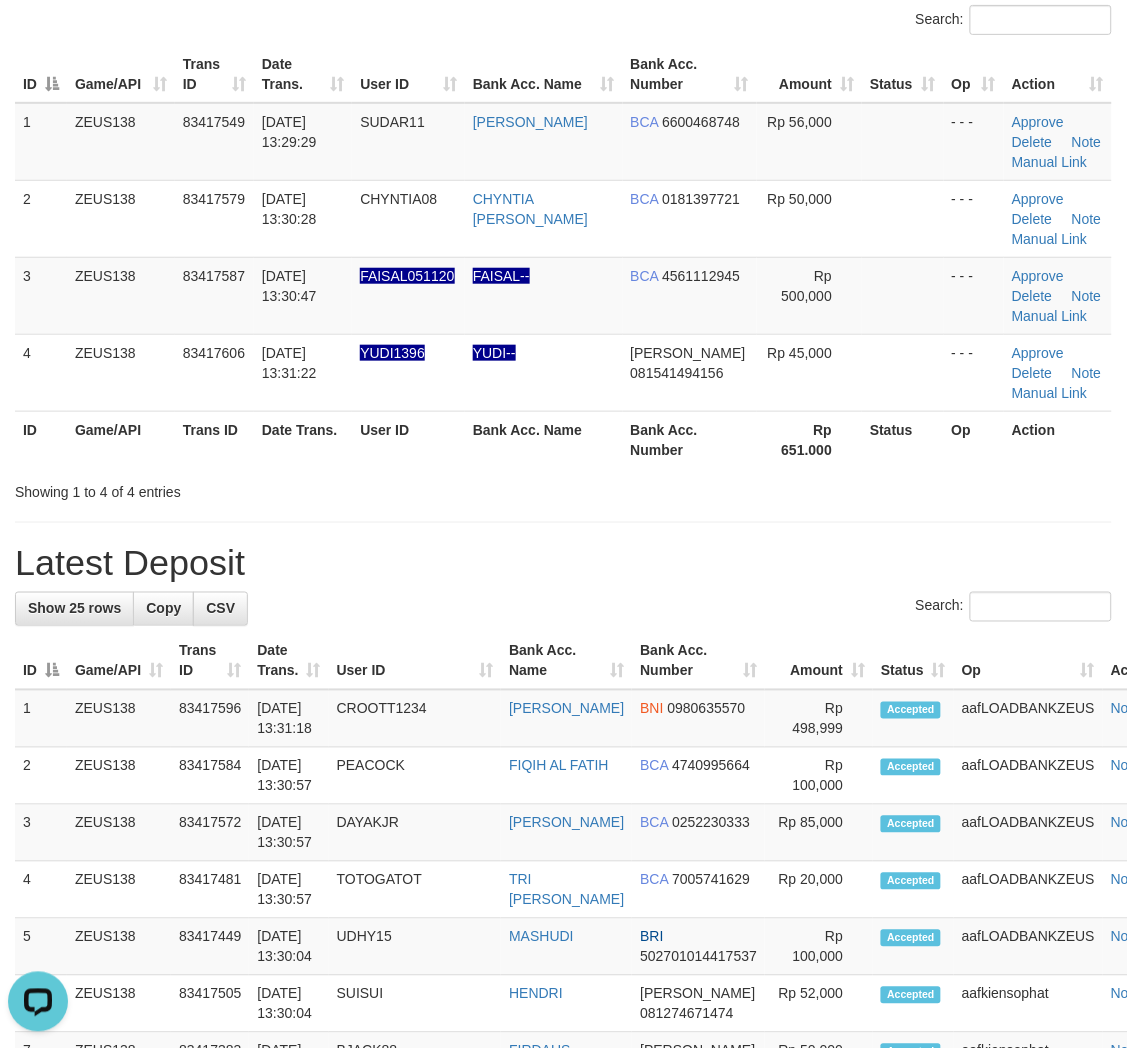 click on "Showing 1 to 4 of 4 entries" at bounding box center (563, 488) 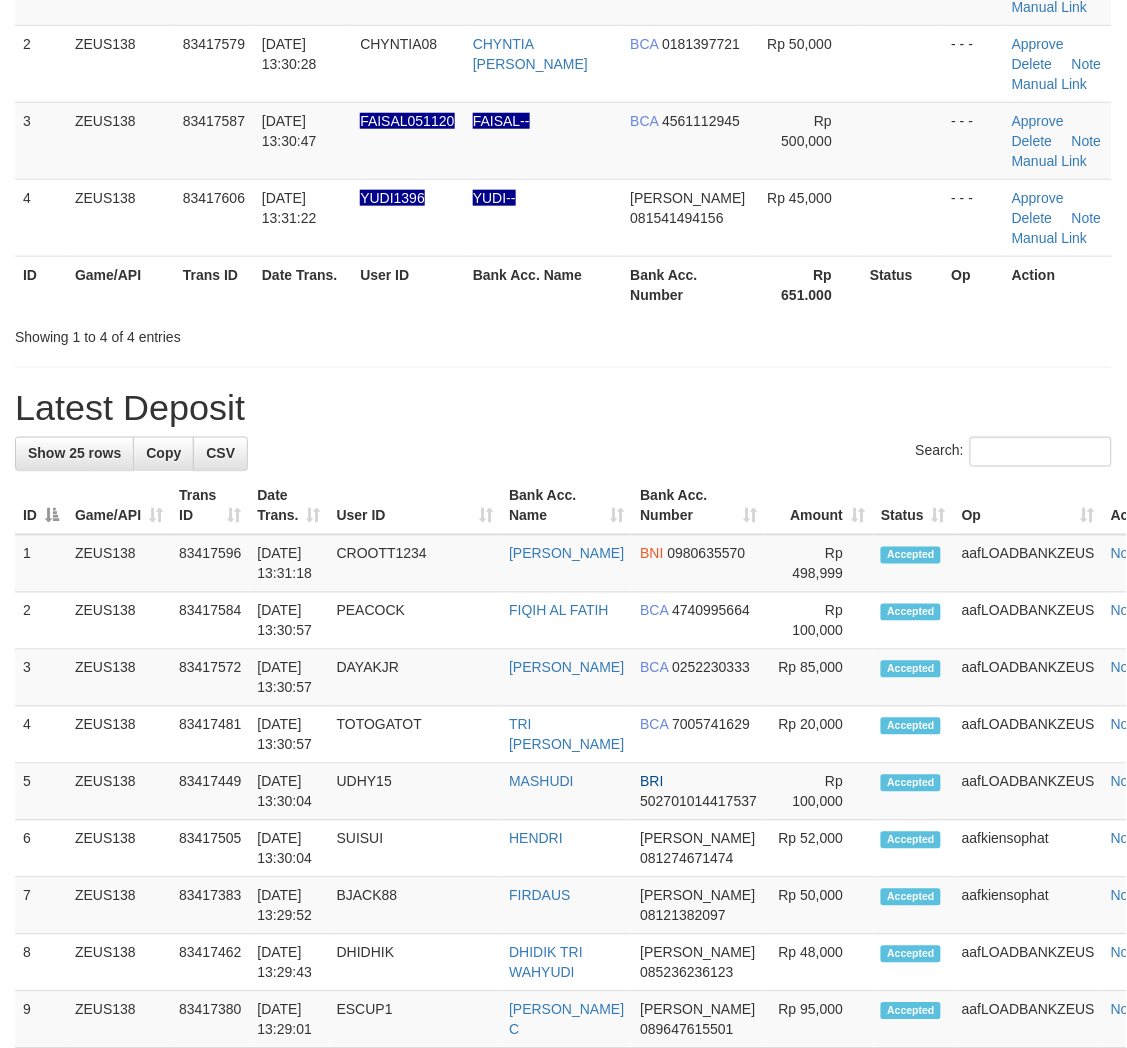 scroll, scrollTop: 147, scrollLeft: 0, axis: vertical 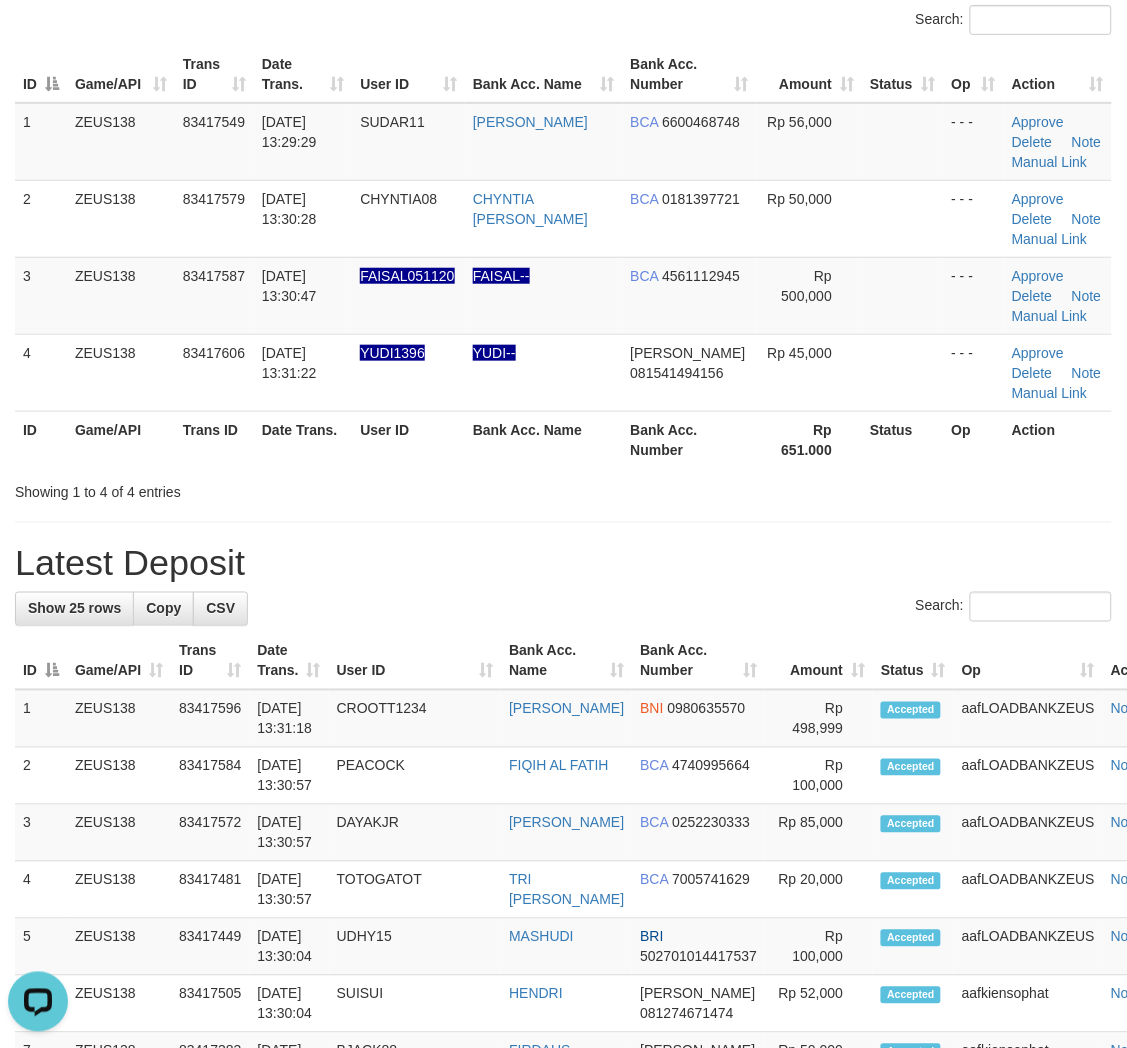 click on "Latest Deposit" at bounding box center (563, 563) 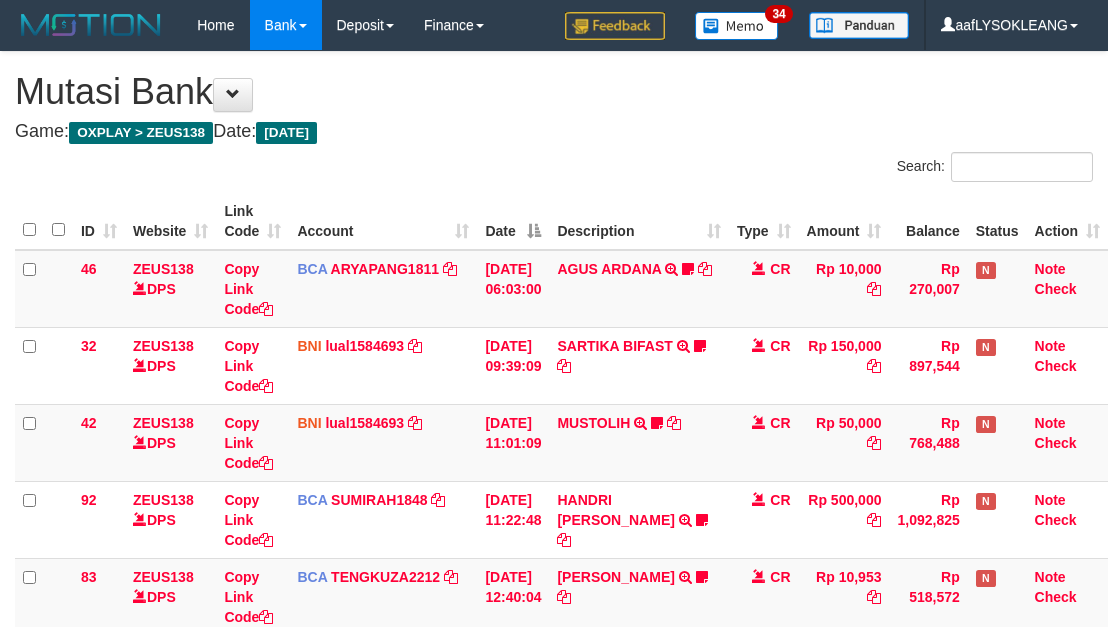 scroll, scrollTop: 293, scrollLeft: 0, axis: vertical 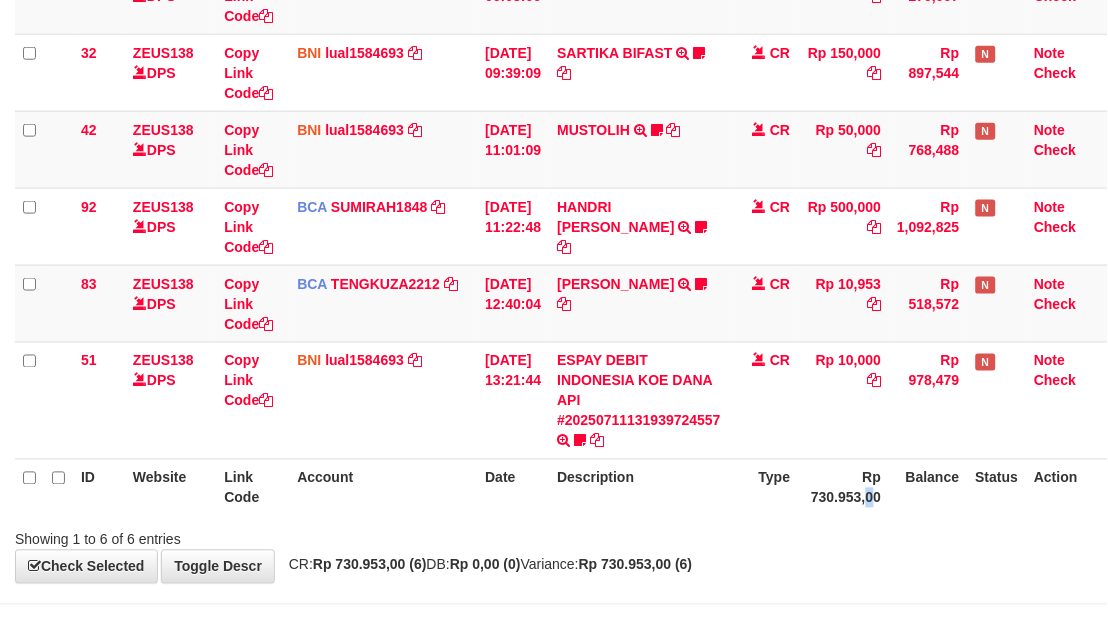 click on "Rp 730.953,00" at bounding box center (844, 487) 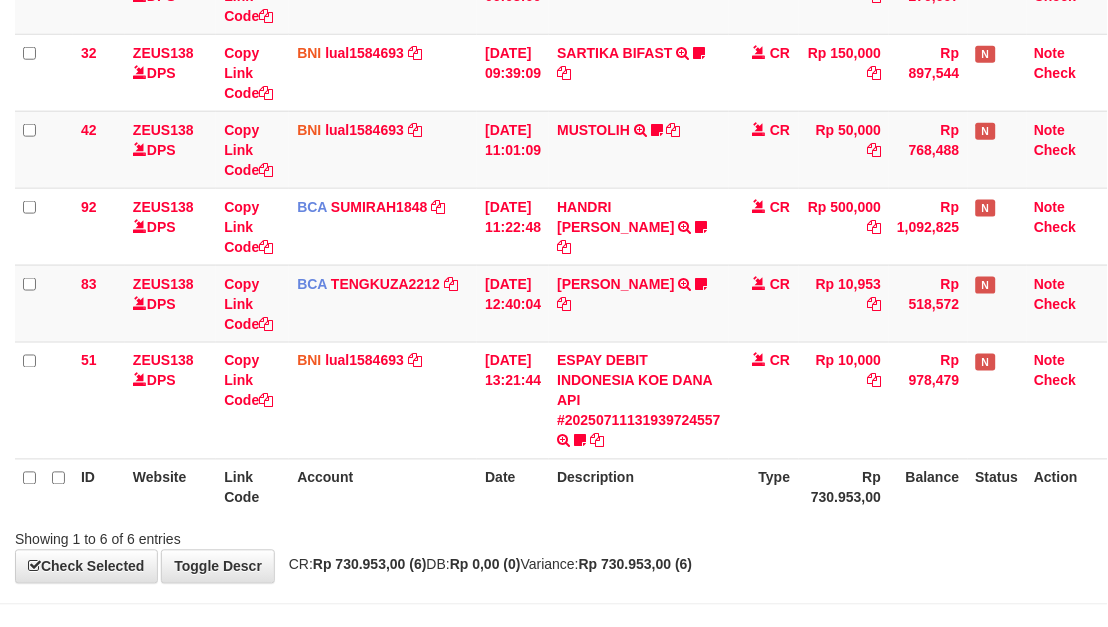scroll, scrollTop: 358, scrollLeft: 0, axis: vertical 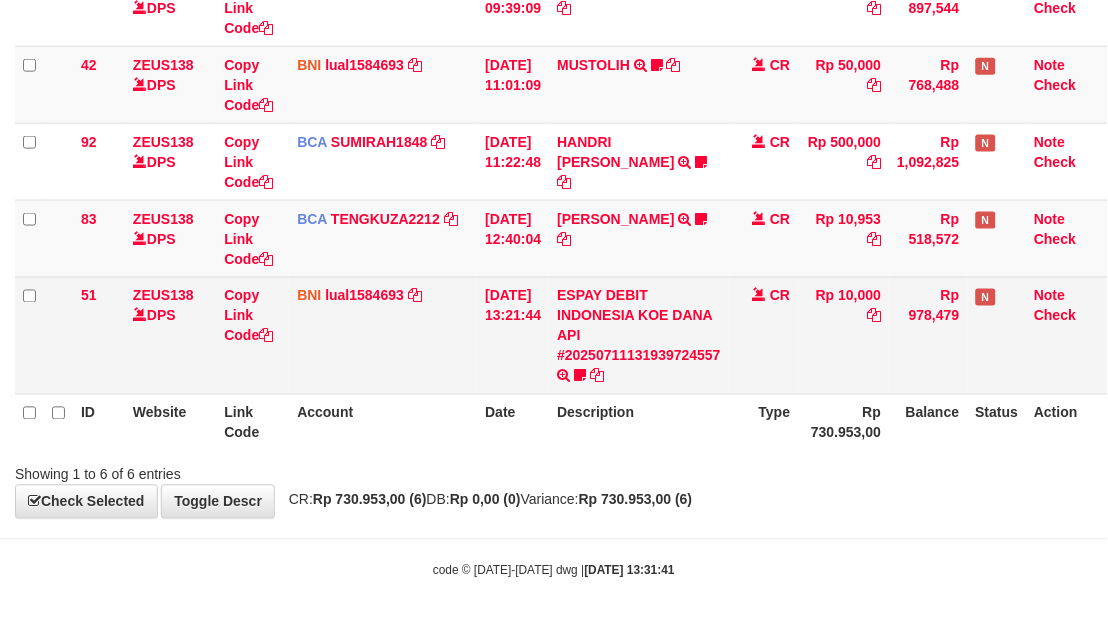 drag, startPoint x: 877, startPoint y: 505, endPoint x: 212, endPoint y: 342, distance: 684.6853 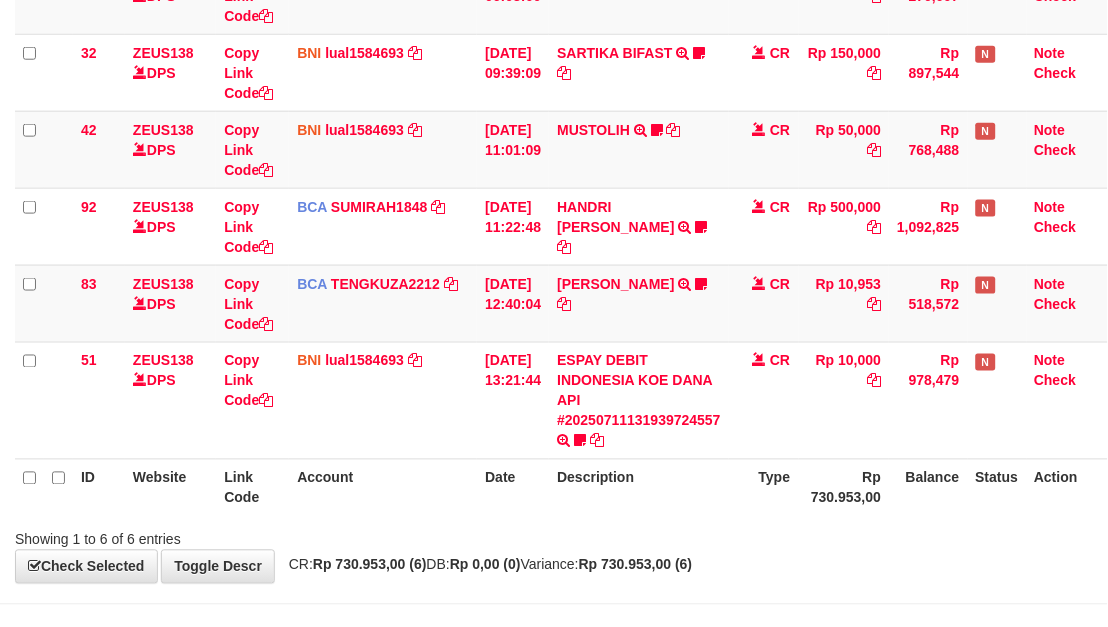 scroll, scrollTop: 358, scrollLeft: 0, axis: vertical 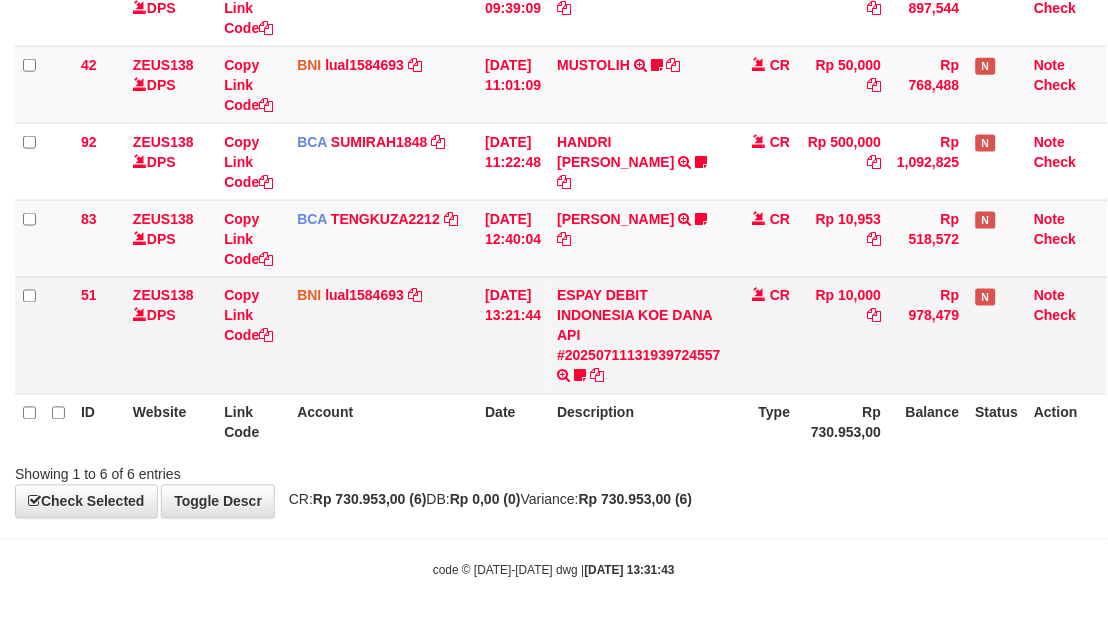 drag, startPoint x: 936, startPoint y: 521, endPoint x: 304, endPoint y: 357, distance: 652.9318 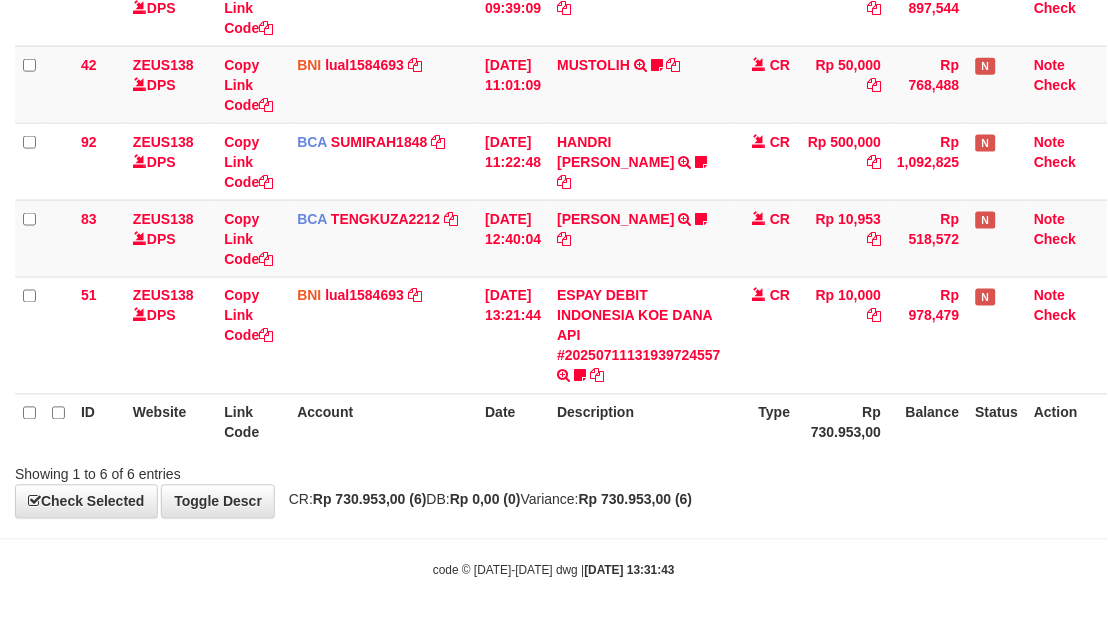 click on "Showing 1 to 6 of 6 entries" at bounding box center (554, 471) 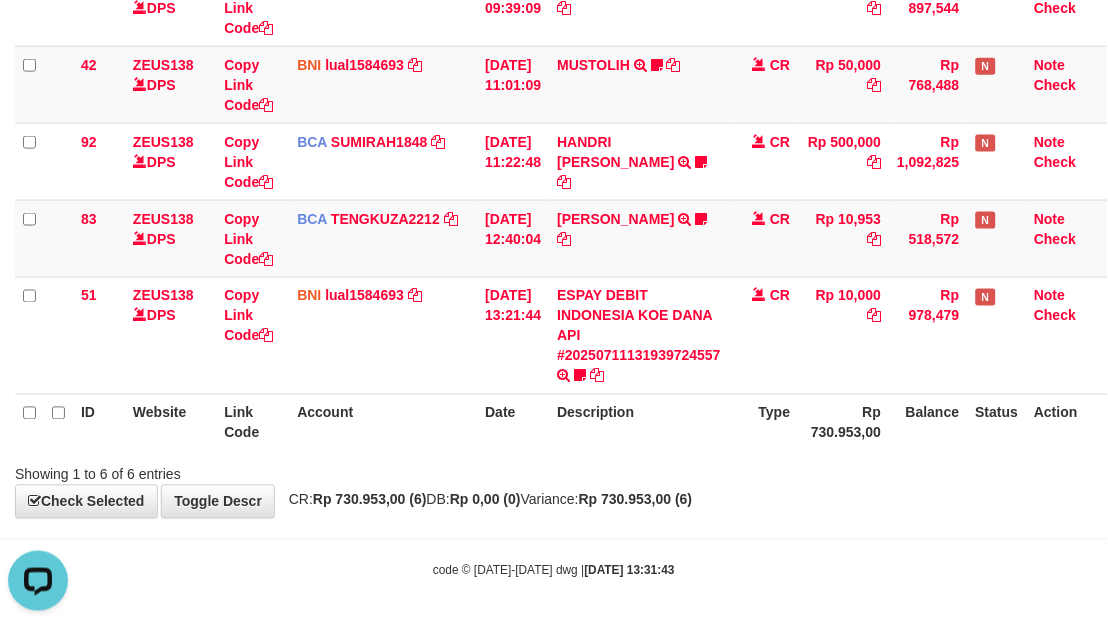 scroll, scrollTop: 0, scrollLeft: 0, axis: both 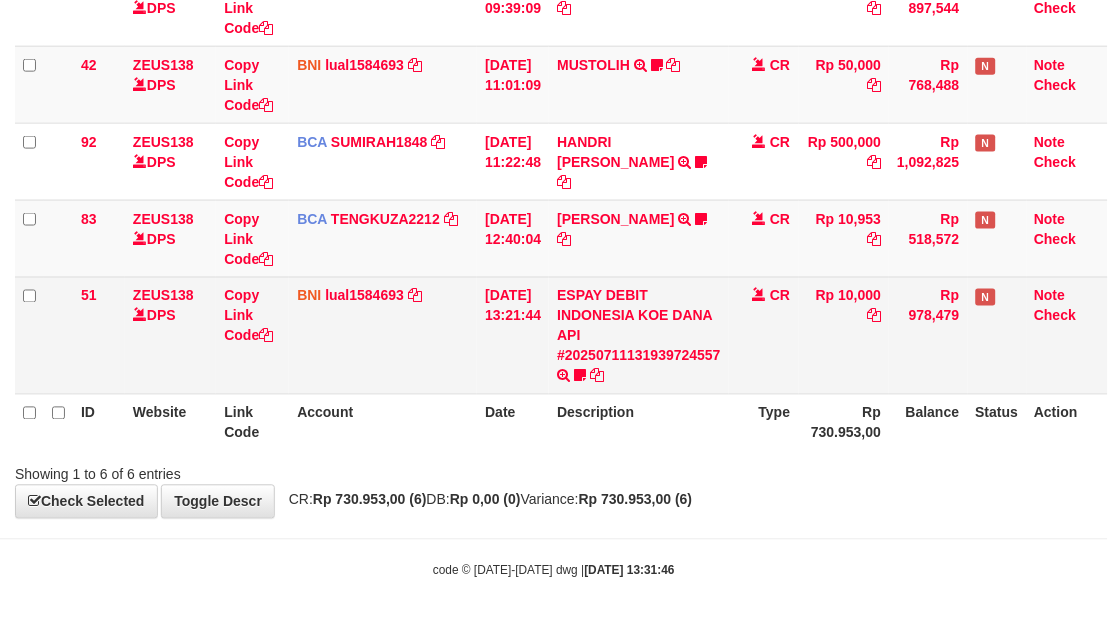 drag, startPoint x: 841, startPoint y: 454, endPoint x: 327, endPoint y: 334, distance: 527.82196 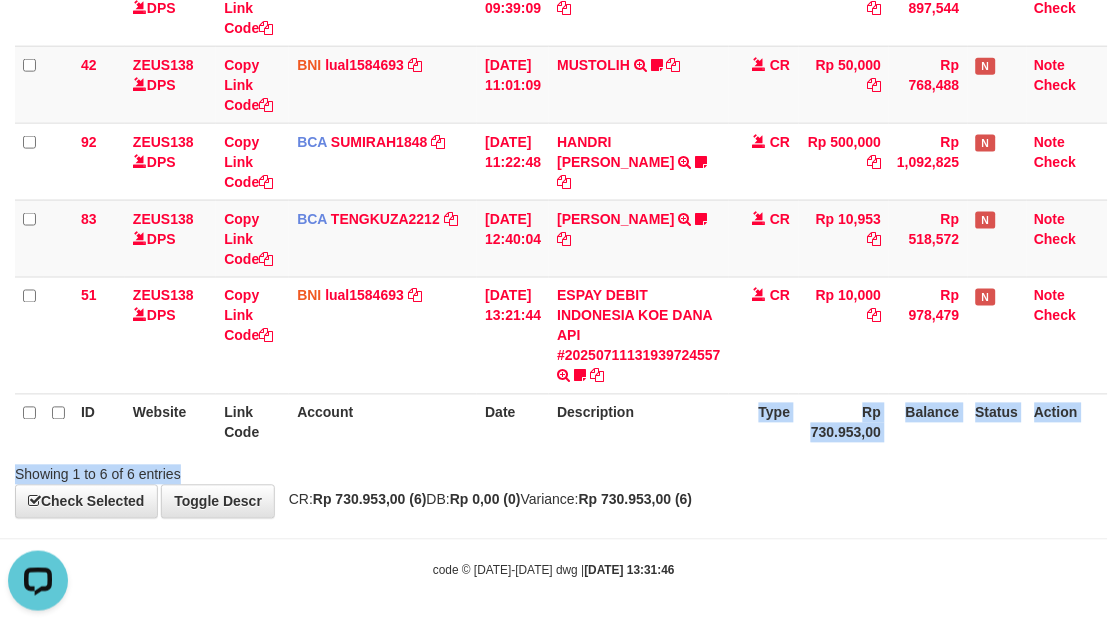 scroll, scrollTop: 0, scrollLeft: 0, axis: both 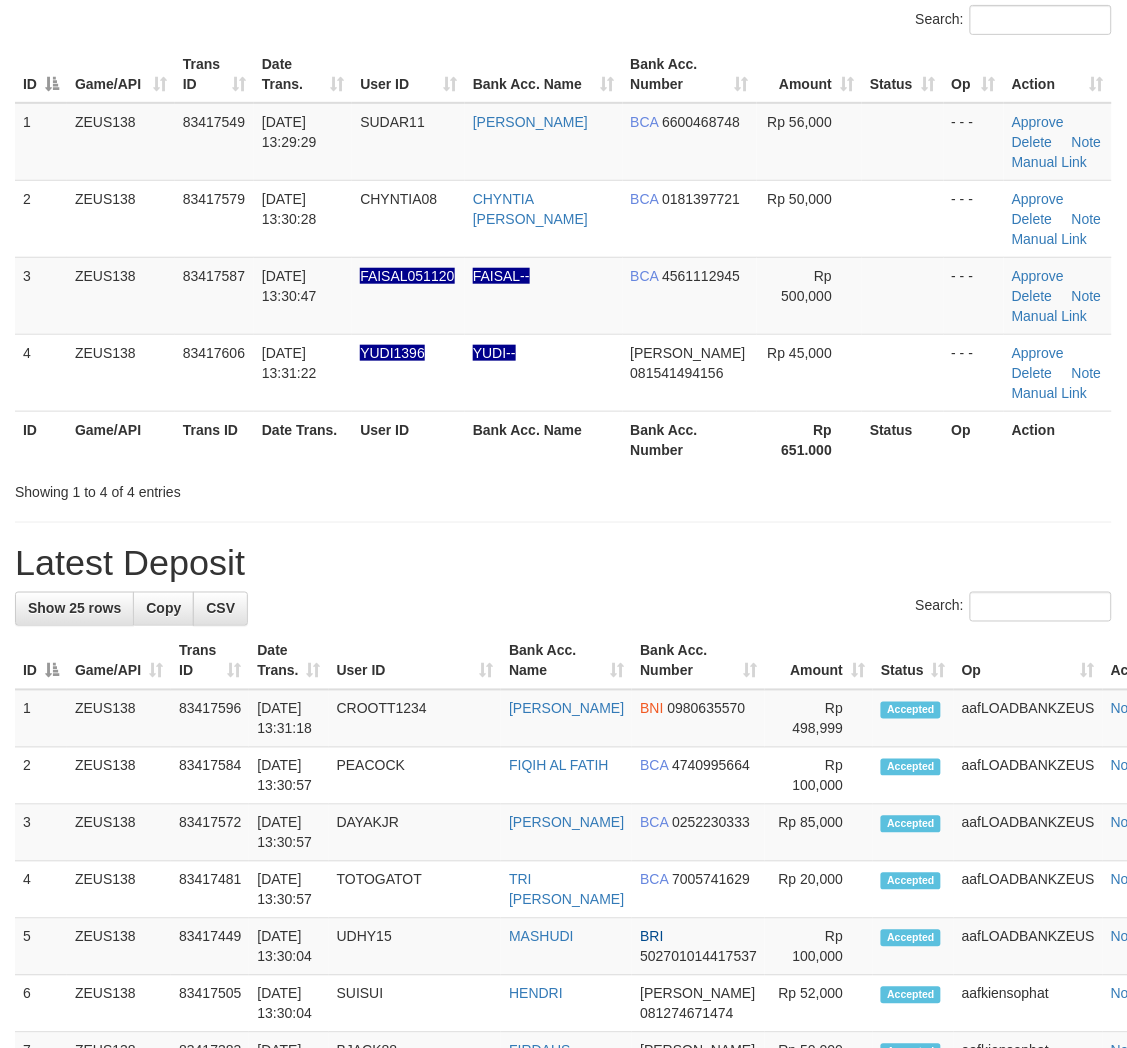click on "**********" at bounding box center [563, 1077] 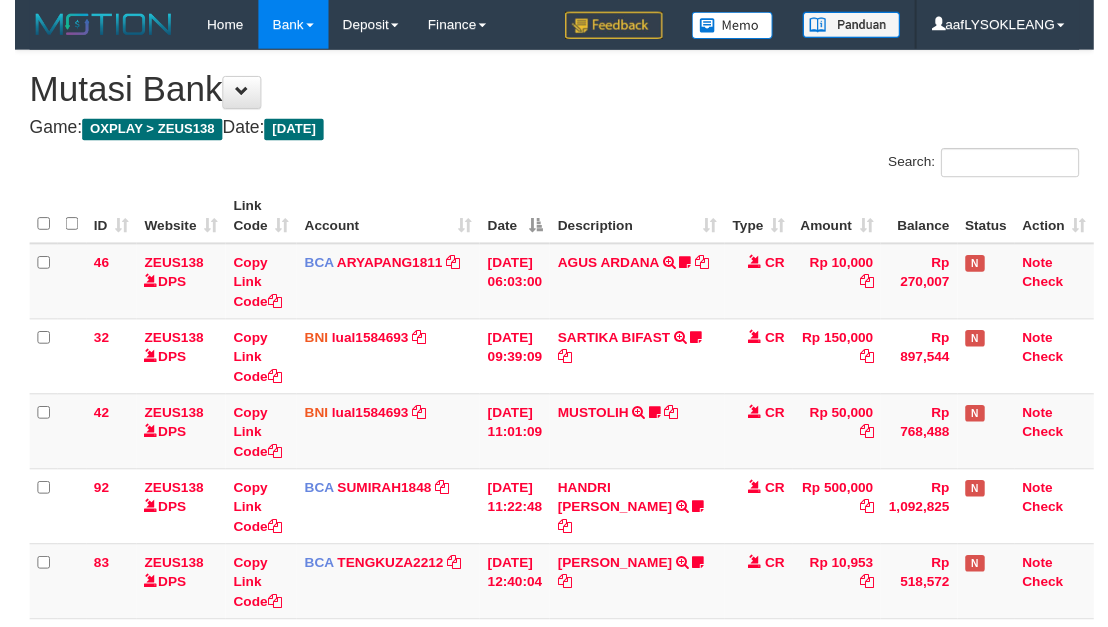 scroll, scrollTop: 293, scrollLeft: 0, axis: vertical 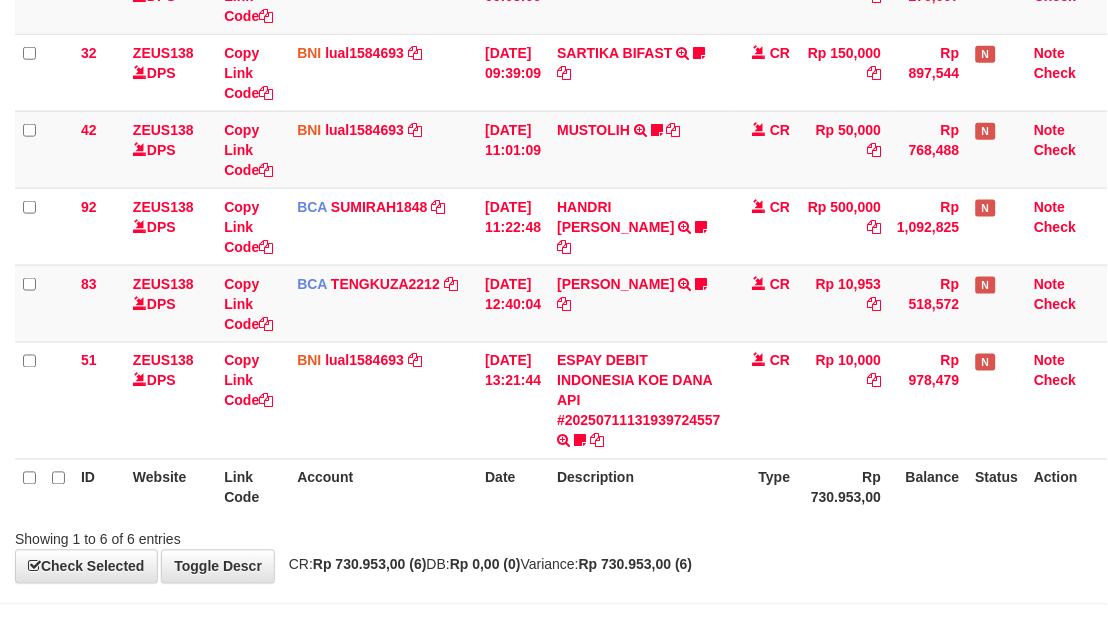 click on "**********" at bounding box center [554, 171] 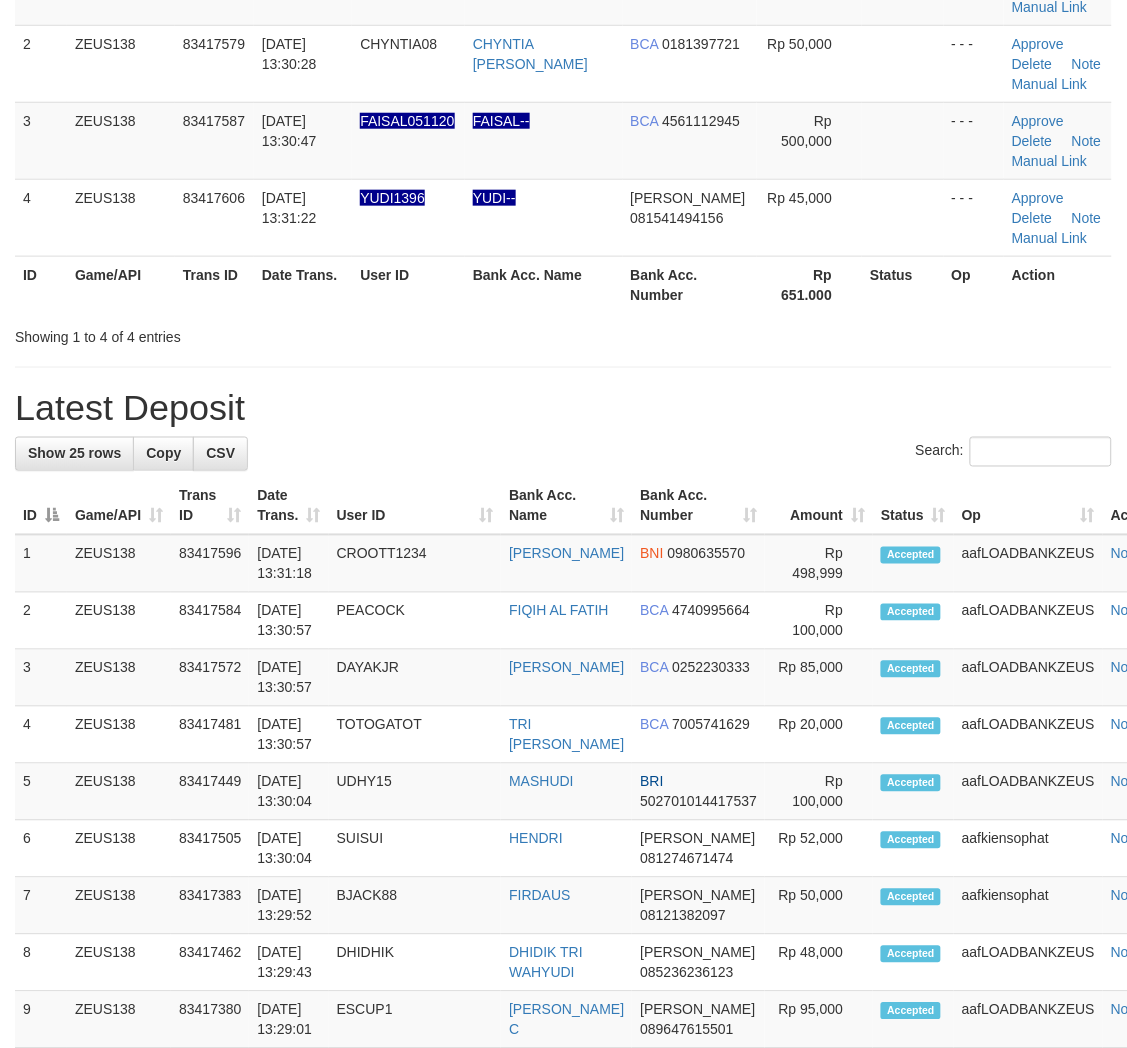 scroll, scrollTop: 147, scrollLeft: 0, axis: vertical 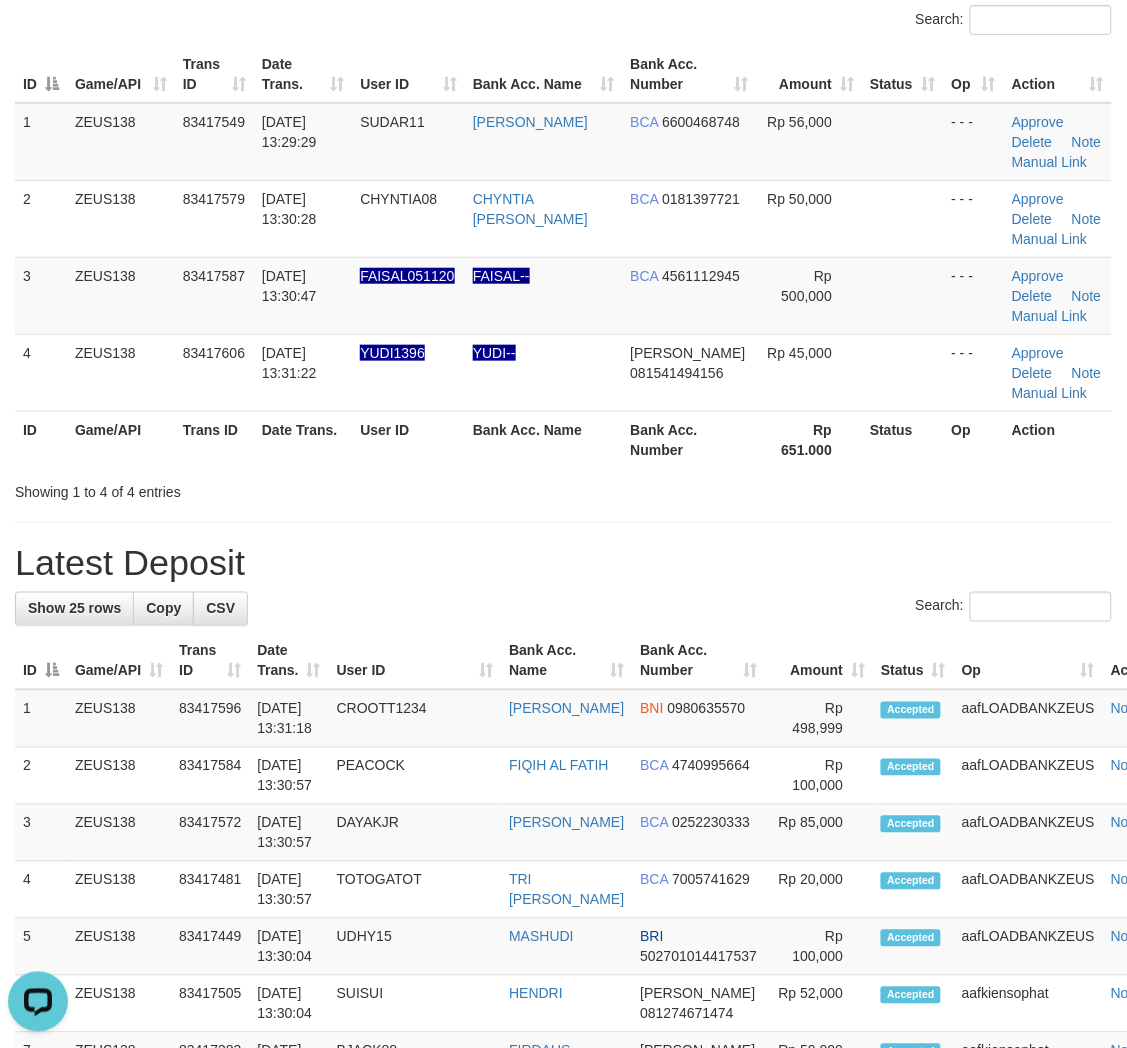 click on "Bank Acc. Number" at bounding box center [698, 661] 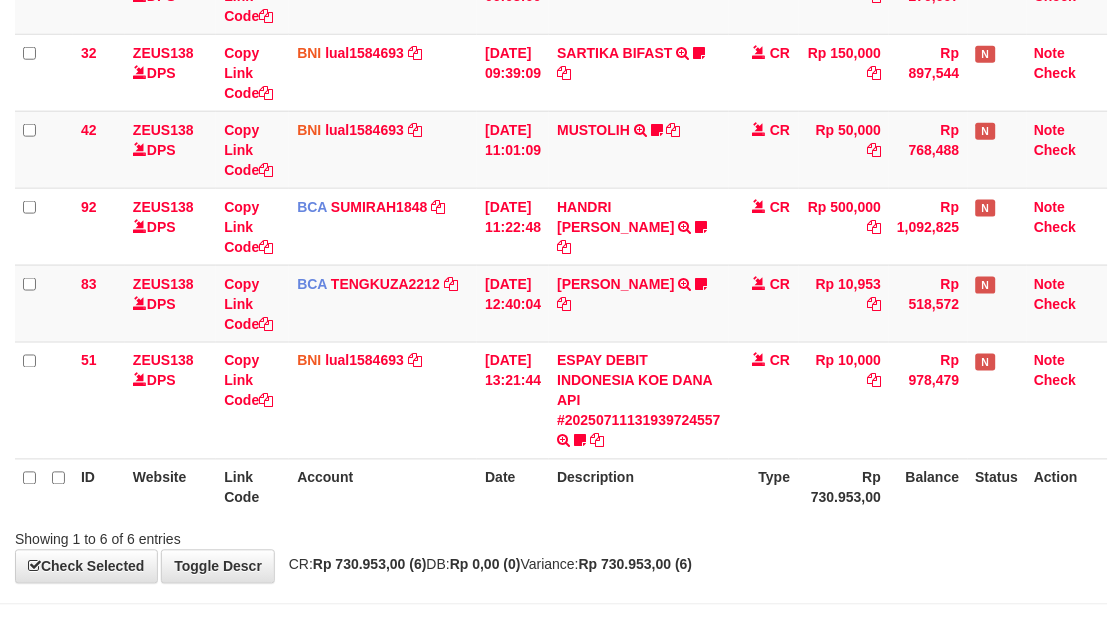 scroll, scrollTop: 358, scrollLeft: 0, axis: vertical 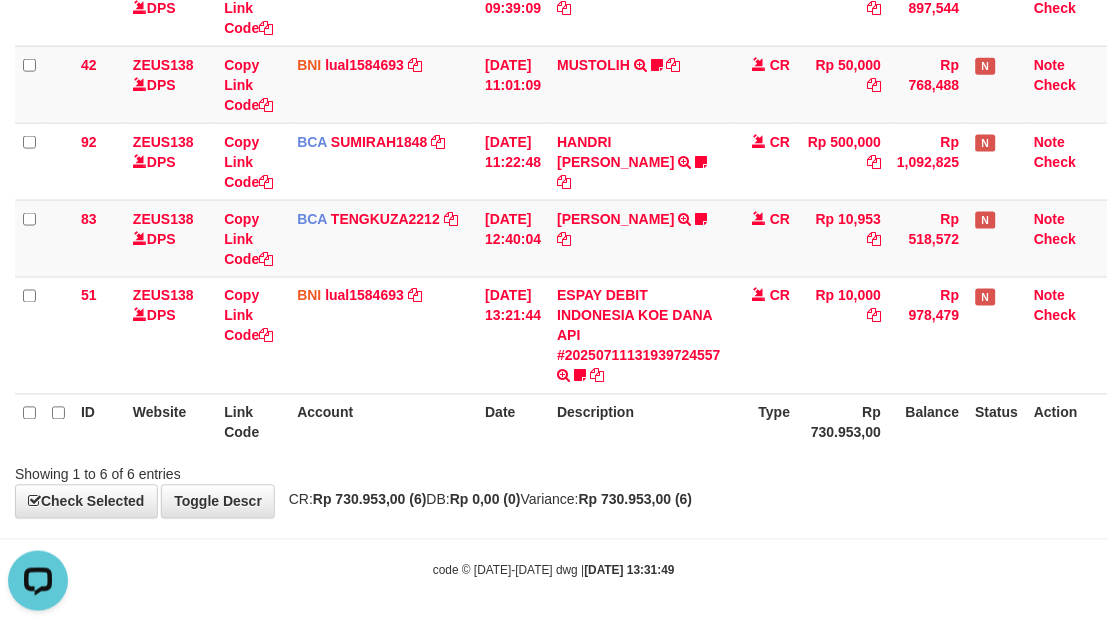 drag, startPoint x: 666, startPoint y: 438, endPoint x: 602, endPoint y: 431, distance: 64.381676 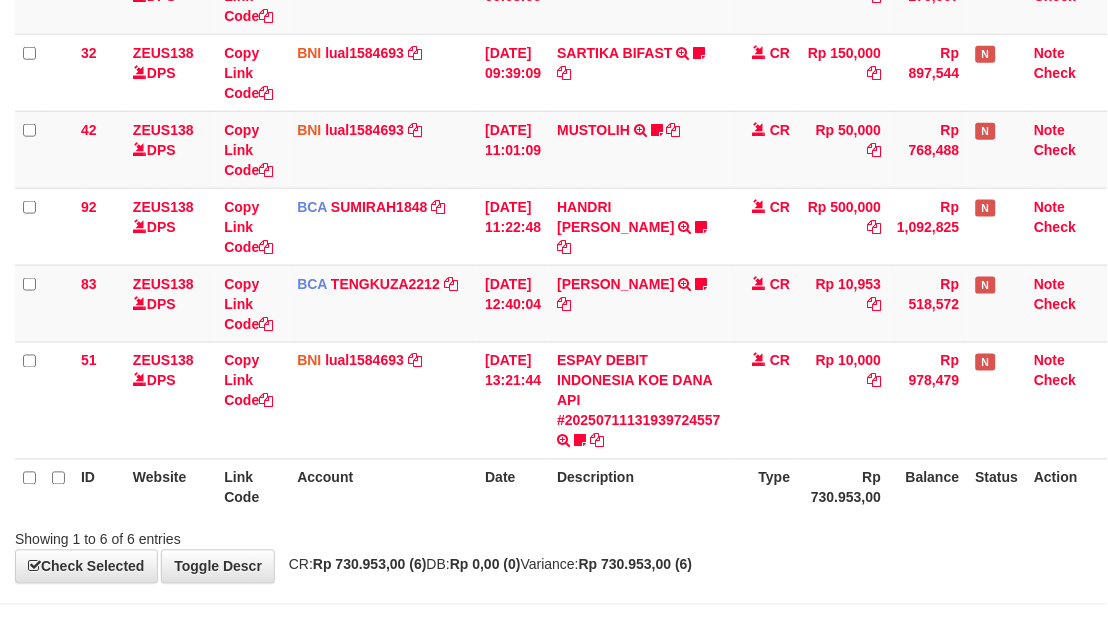scroll, scrollTop: 358, scrollLeft: 0, axis: vertical 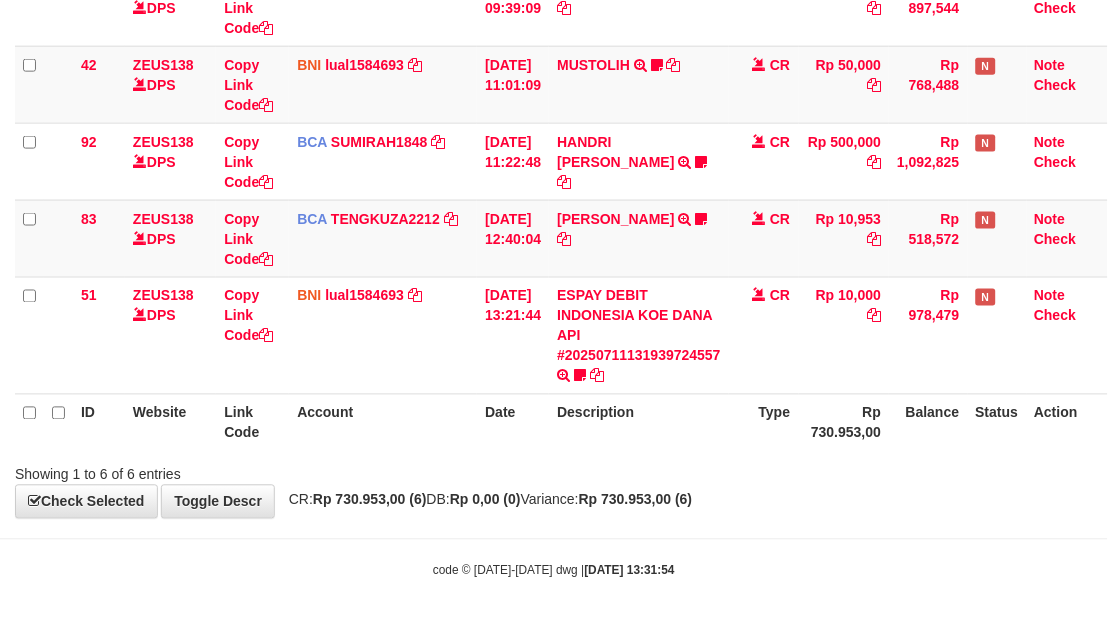 drag, startPoint x: 723, startPoint y: 526, endPoint x: 670, endPoint y: 480, distance: 70.178345 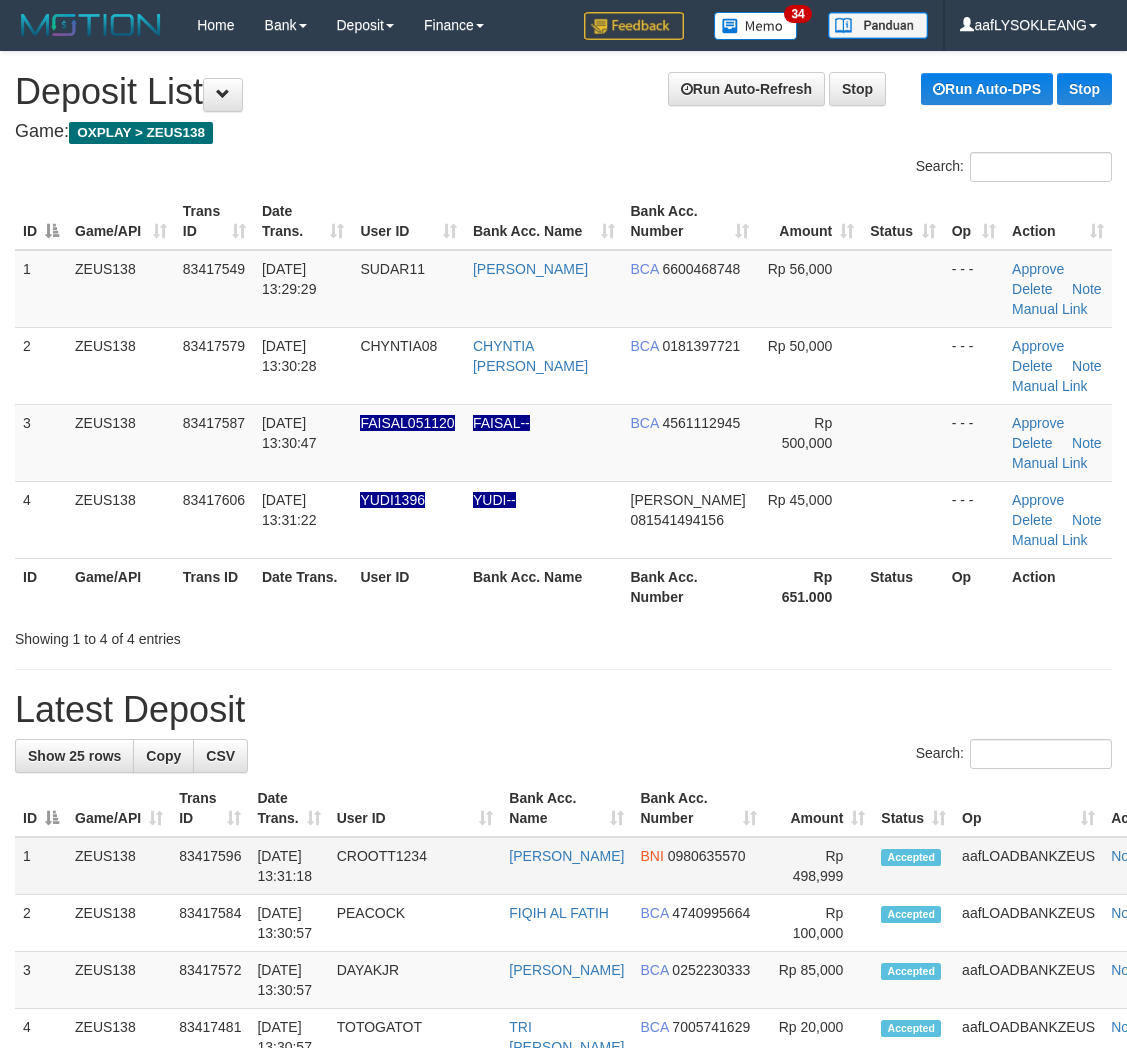 scroll, scrollTop: 302, scrollLeft: 0, axis: vertical 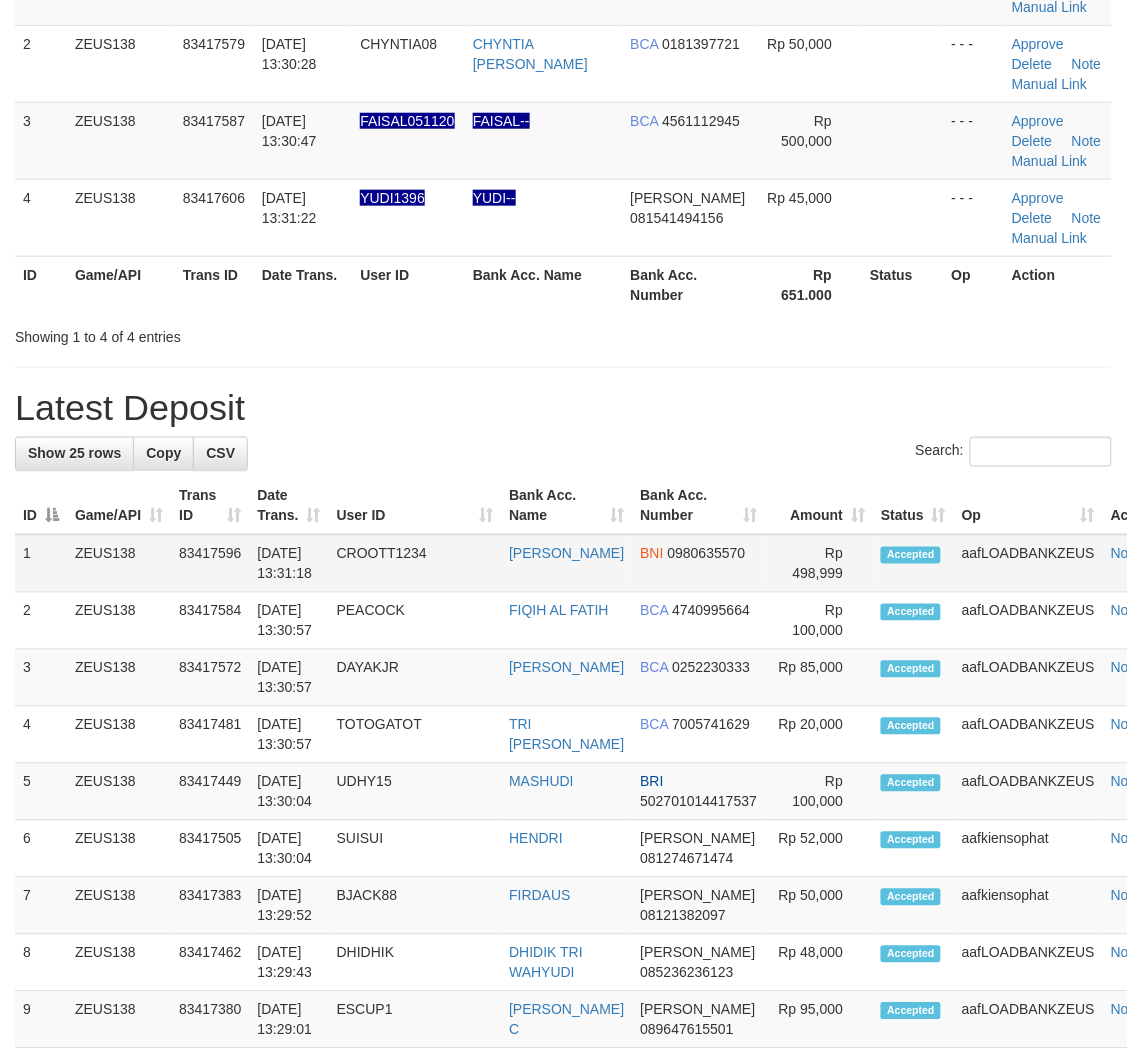 click on "0980635570" at bounding box center (707, 554) 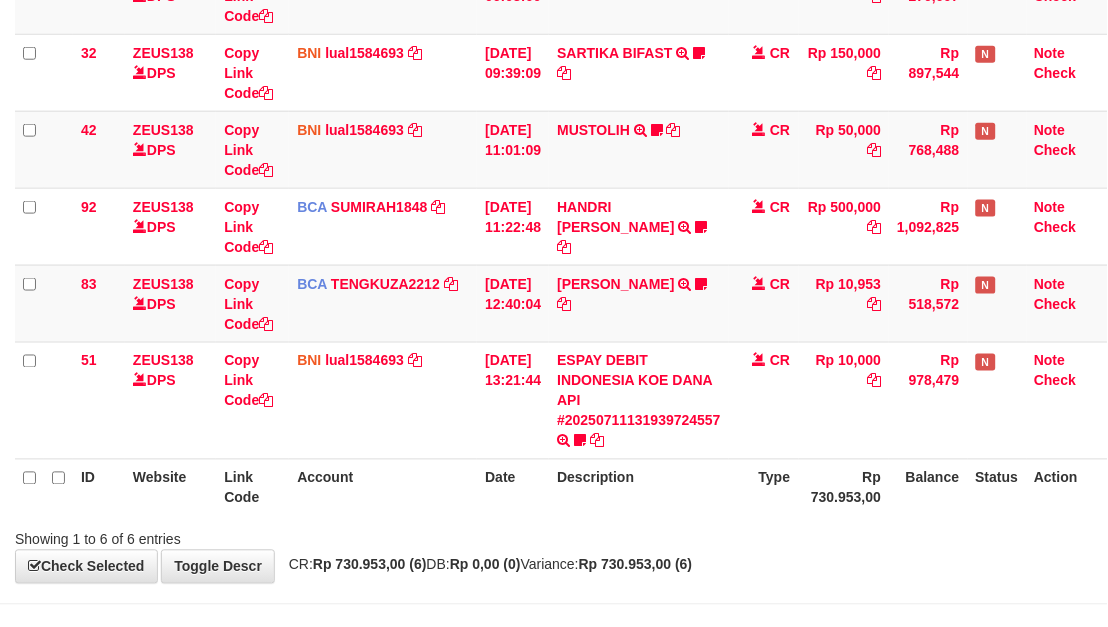 scroll, scrollTop: 358, scrollLeft: 0, axis: vertical 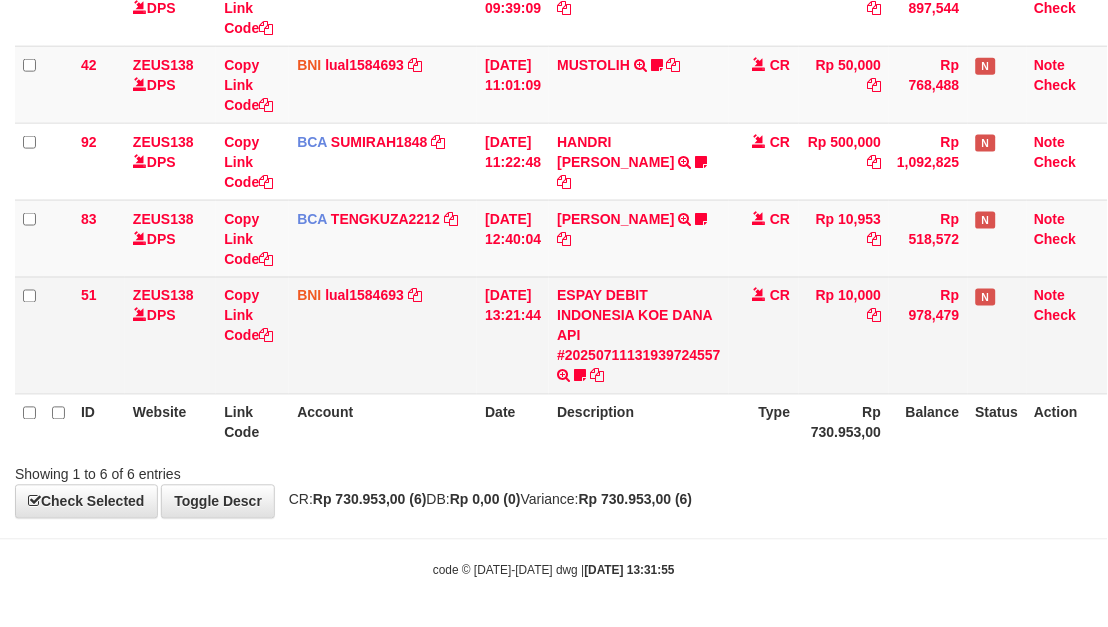 click on "Rp 10,000" at bounding box center [844, 335] 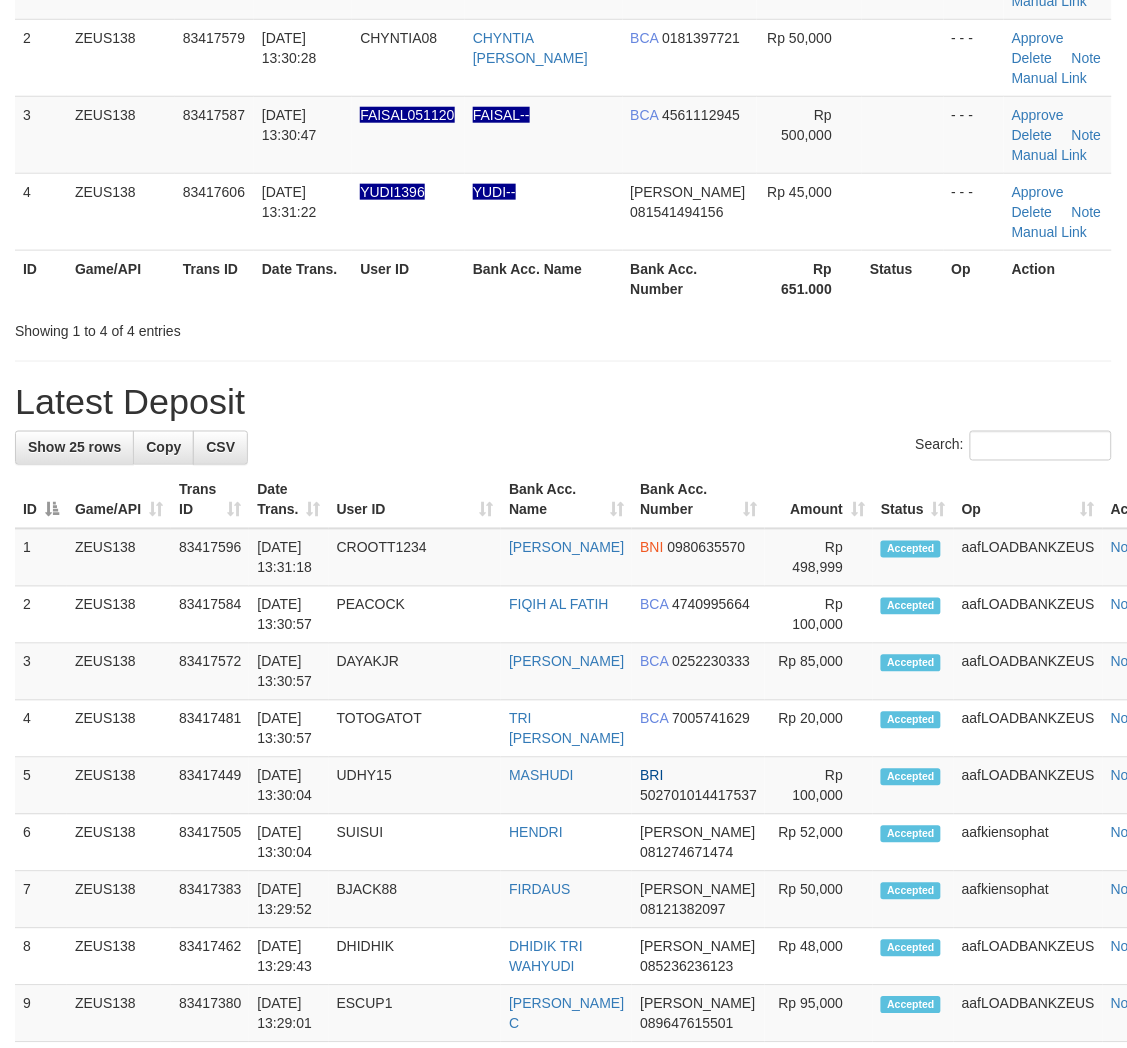 scroll, scrollTop: 154, scrollLeft: 0, axis: vertical 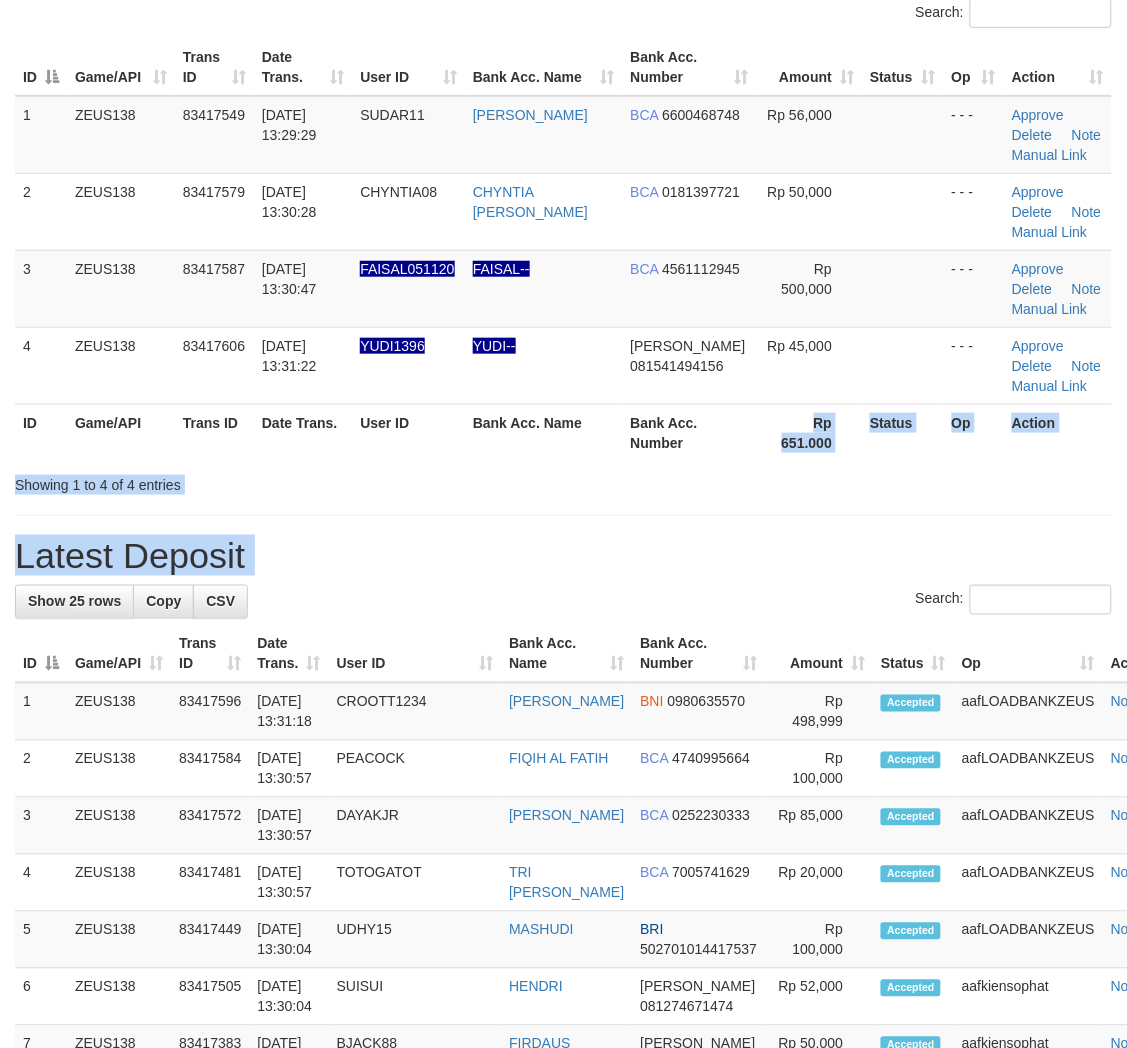drag, startPoint x: 694, startPoint y: 436, endPoint x: 884, endPoint y: 518, distance: 206.9396 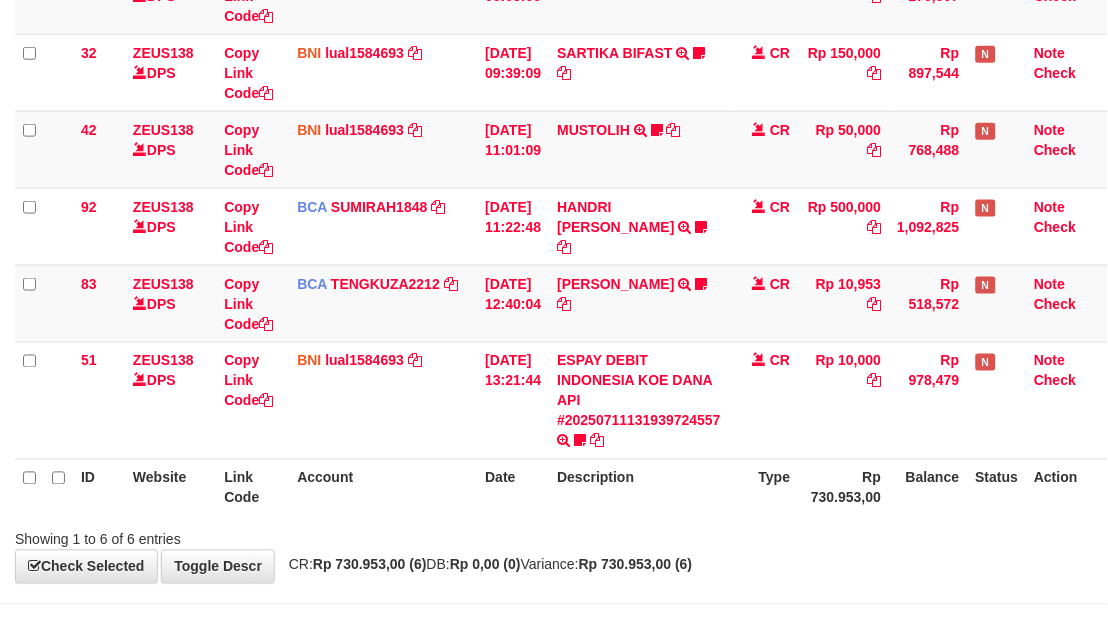 scroll, scrollTop: 358, scrollLeft: 0, axis: vertical 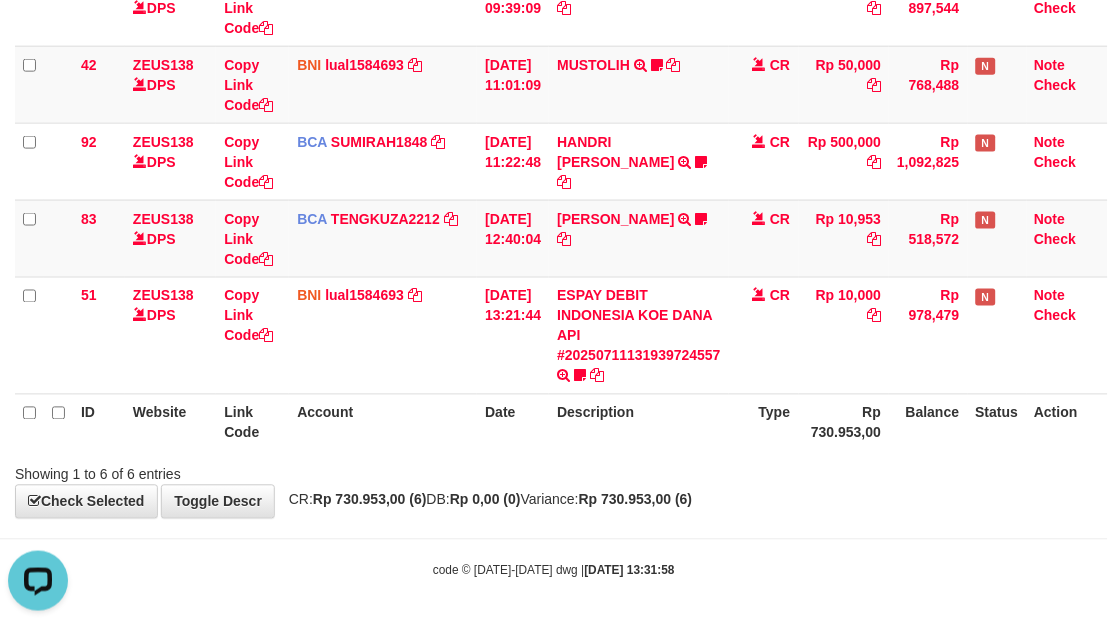 drag, startPoint x: 662, startPoint y: 476, endPoint x: 627, endPoint y: 453, distance: 41.880783 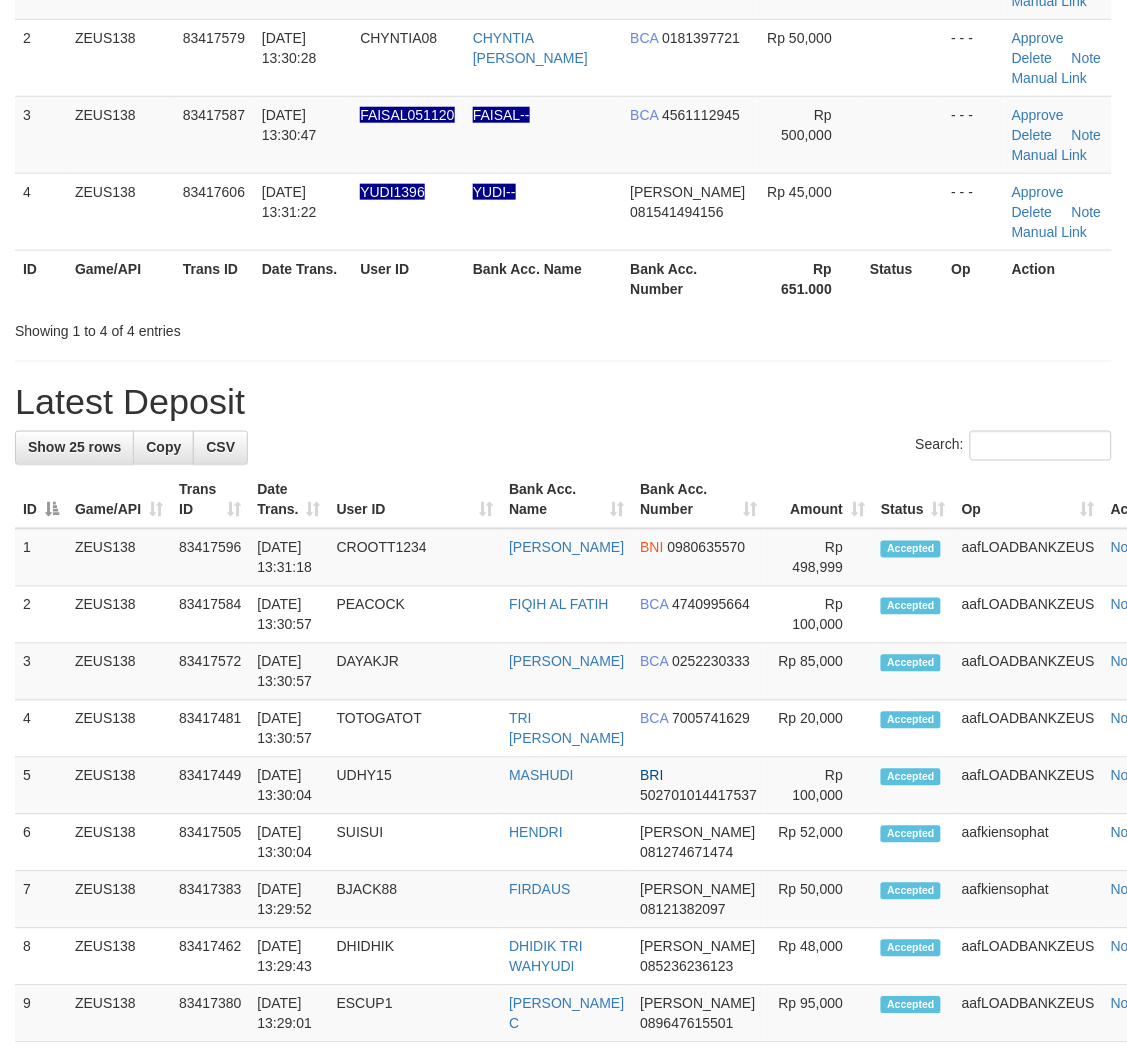 drag, startPoint x: 640, startPoint y: 440, endPoint x: 631, endPoint y: 447, distance: 11.401754 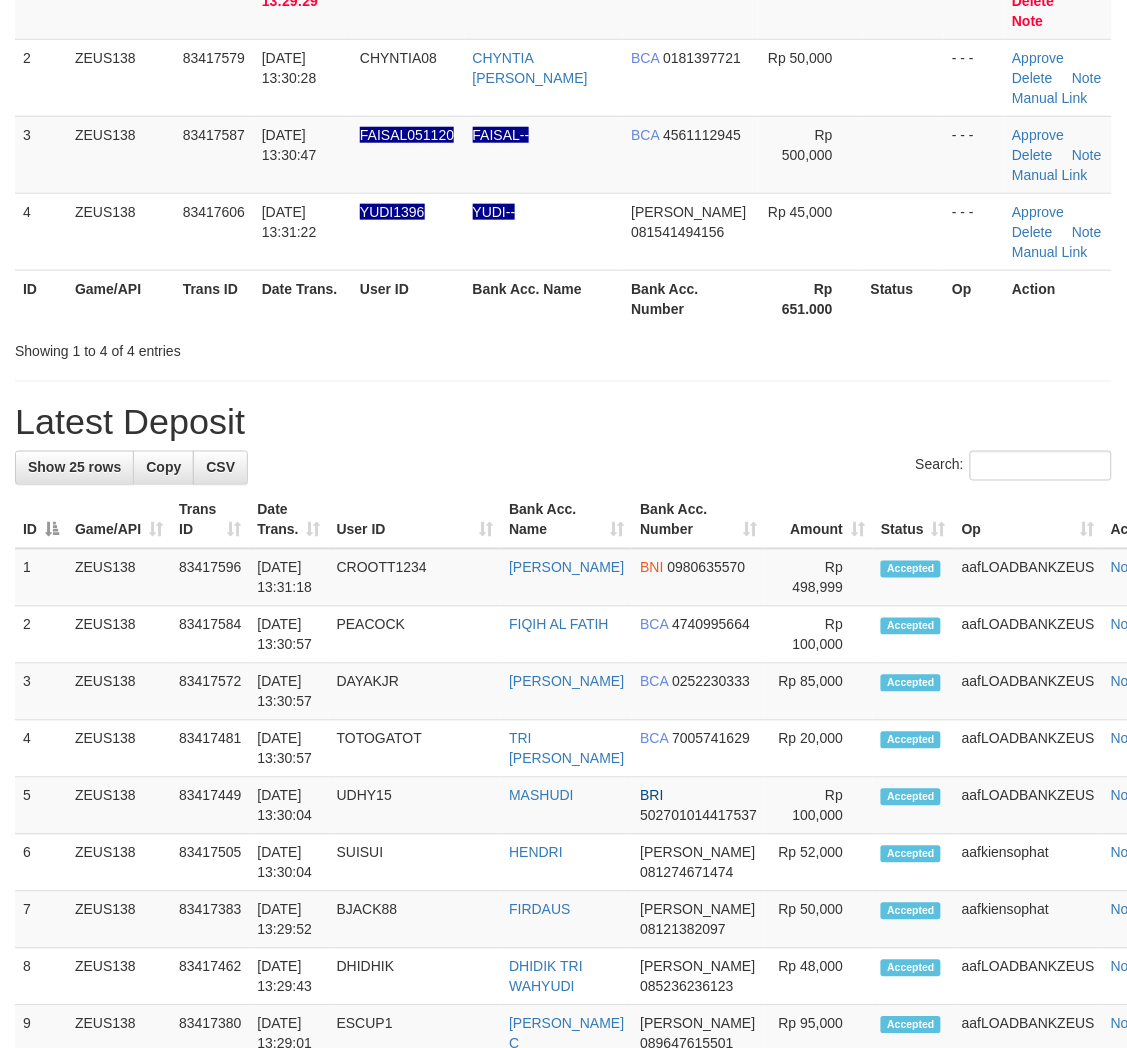 scroll, scrollTop: 154, scrollLeft: 0, axis: vertical 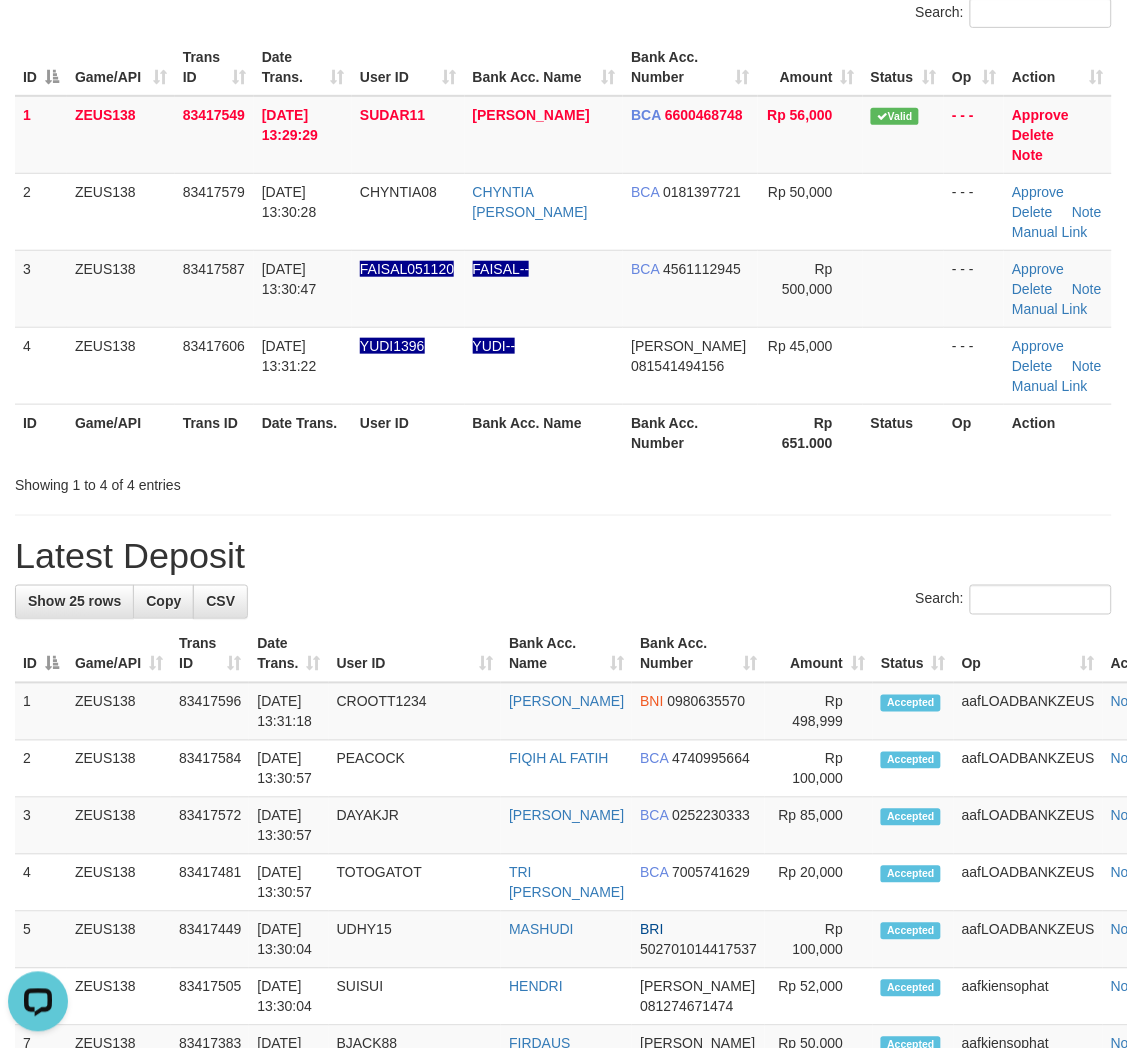 drag, startPoint x: 660, startPoint y: 514, endPoint x: 0, endPoint y: 340, distance: 682.5511 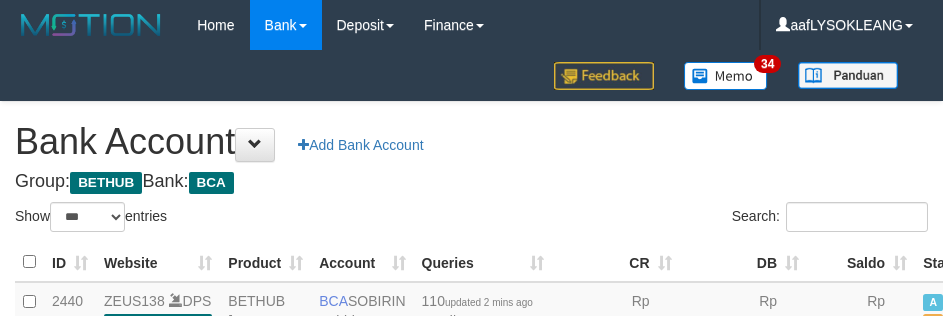 select on "***" 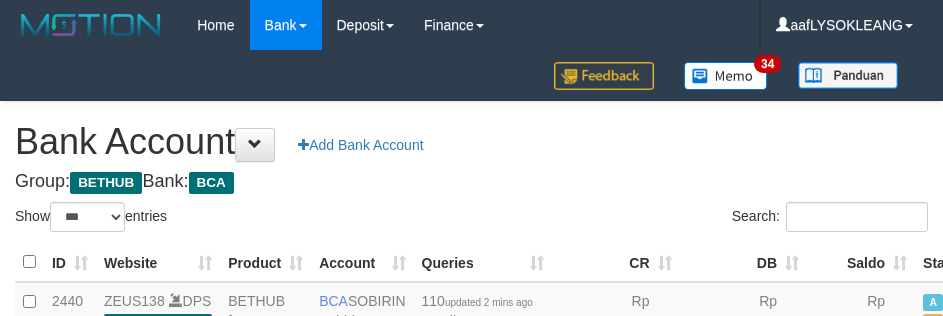 scroll, scrollTop: 191, scrollLeft: 0, axis: vertical 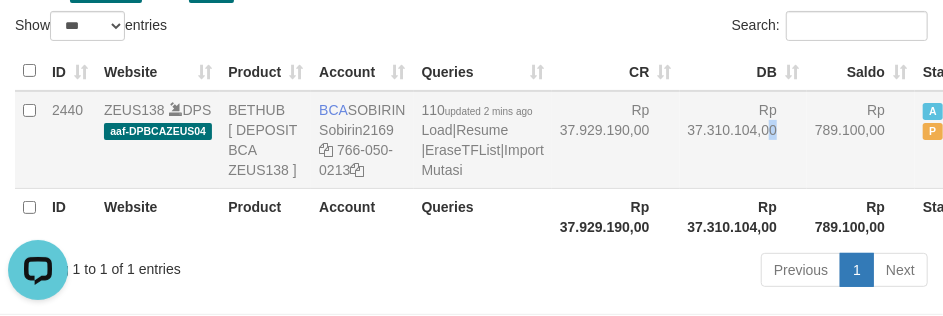 click on "Rp 37.310.104,00" at bounding box center (744, 140) 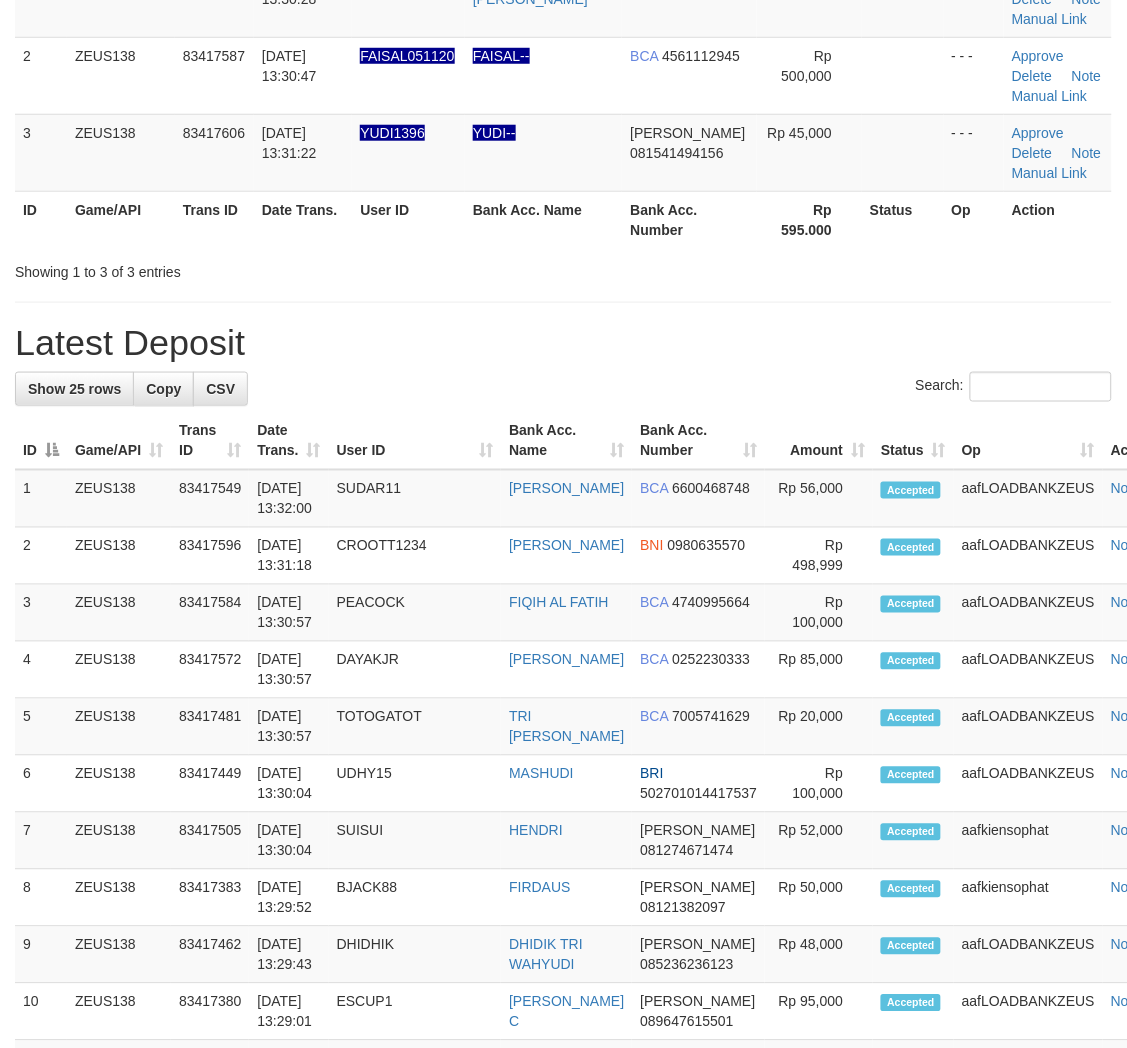 scroll, scrollTop: 154, scrollLeft: 0, axis: vertical 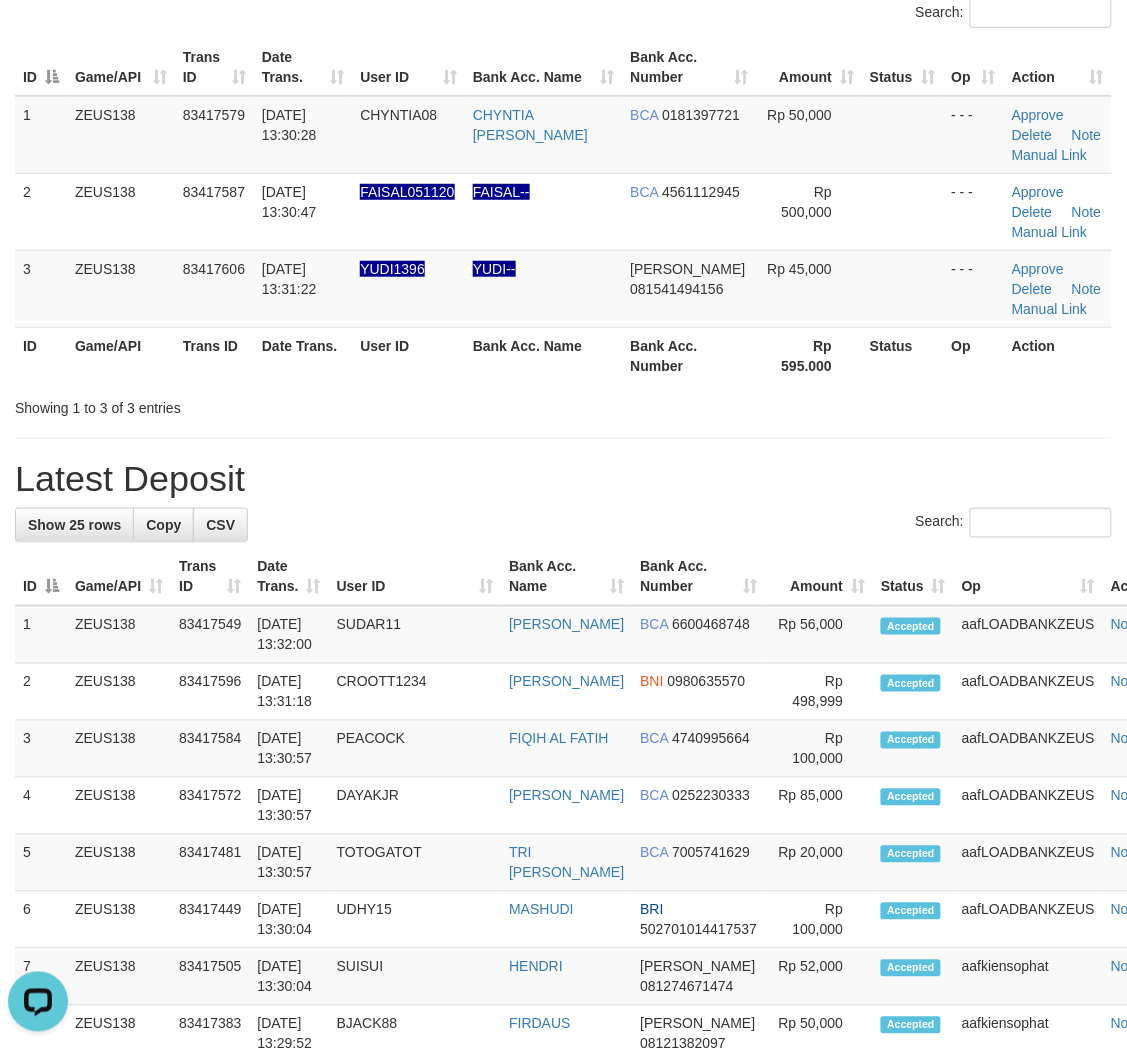 drag, startPoint x: 665, startPoint y: 483, endPoint x: 610, endPoint y: 485, distance: 55.03635 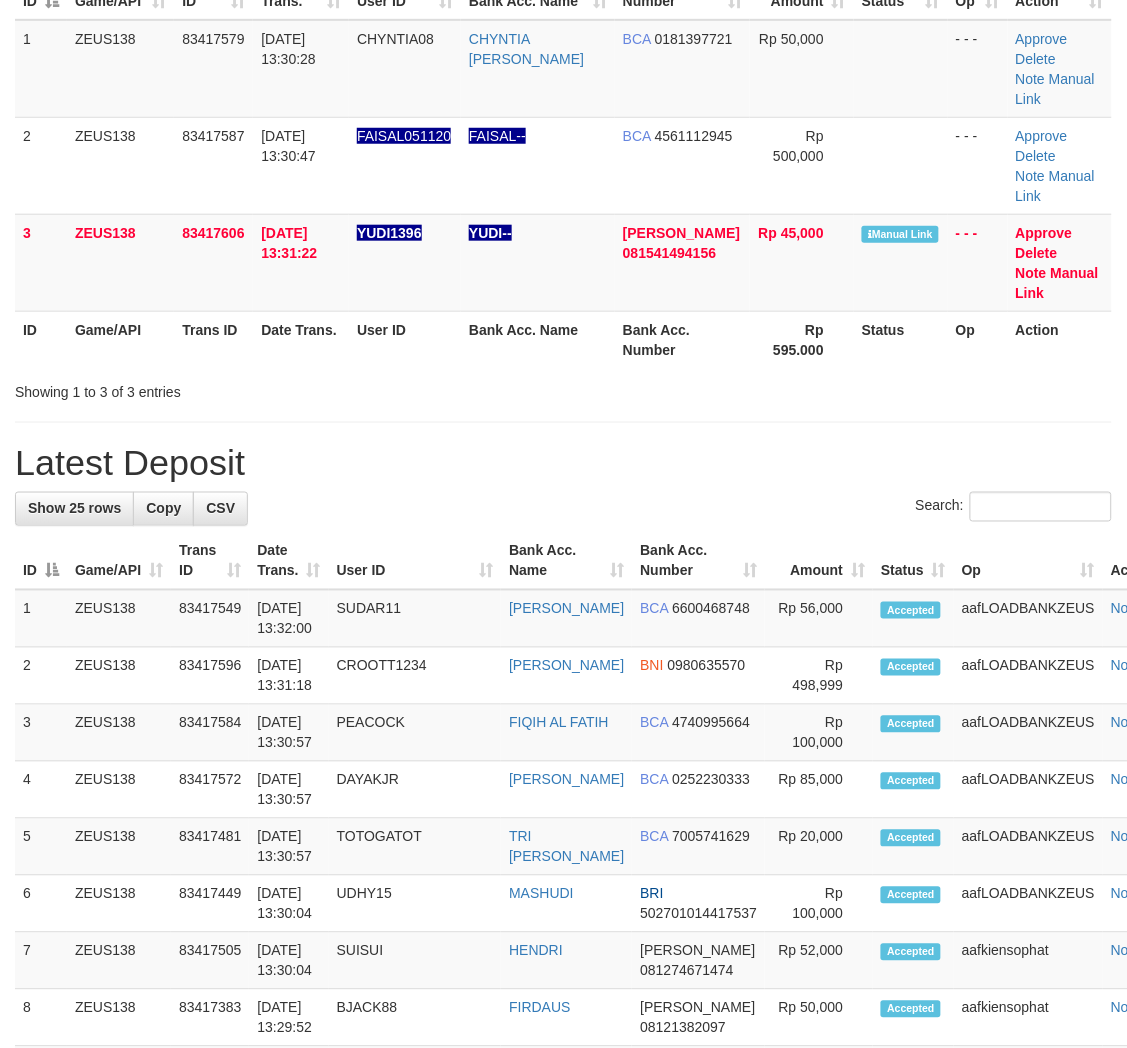 scroll, scrollTop: 154, scrollLeft: 0, axis: vertical 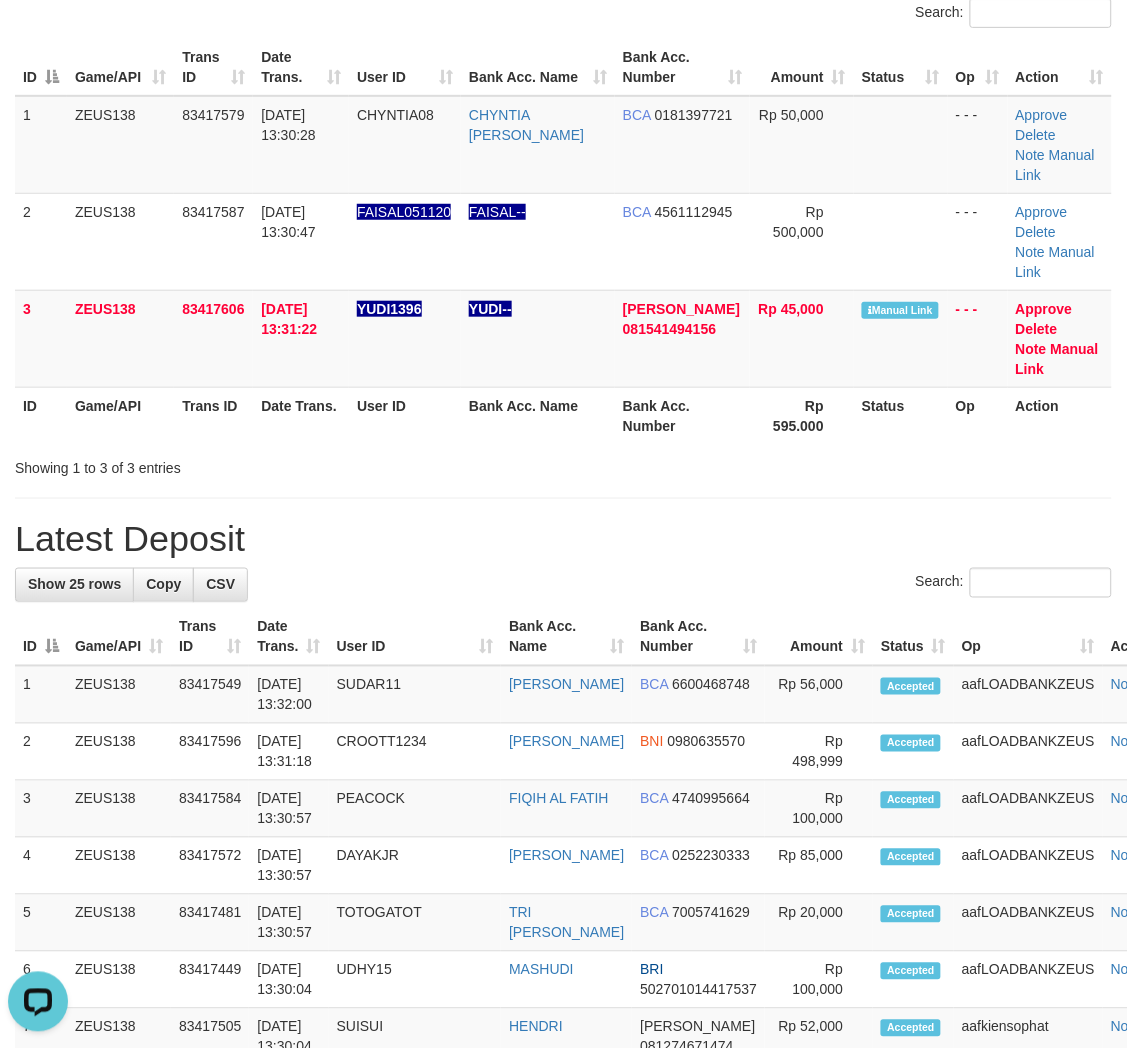 click on "**********" at bounding box center [563, 1061] 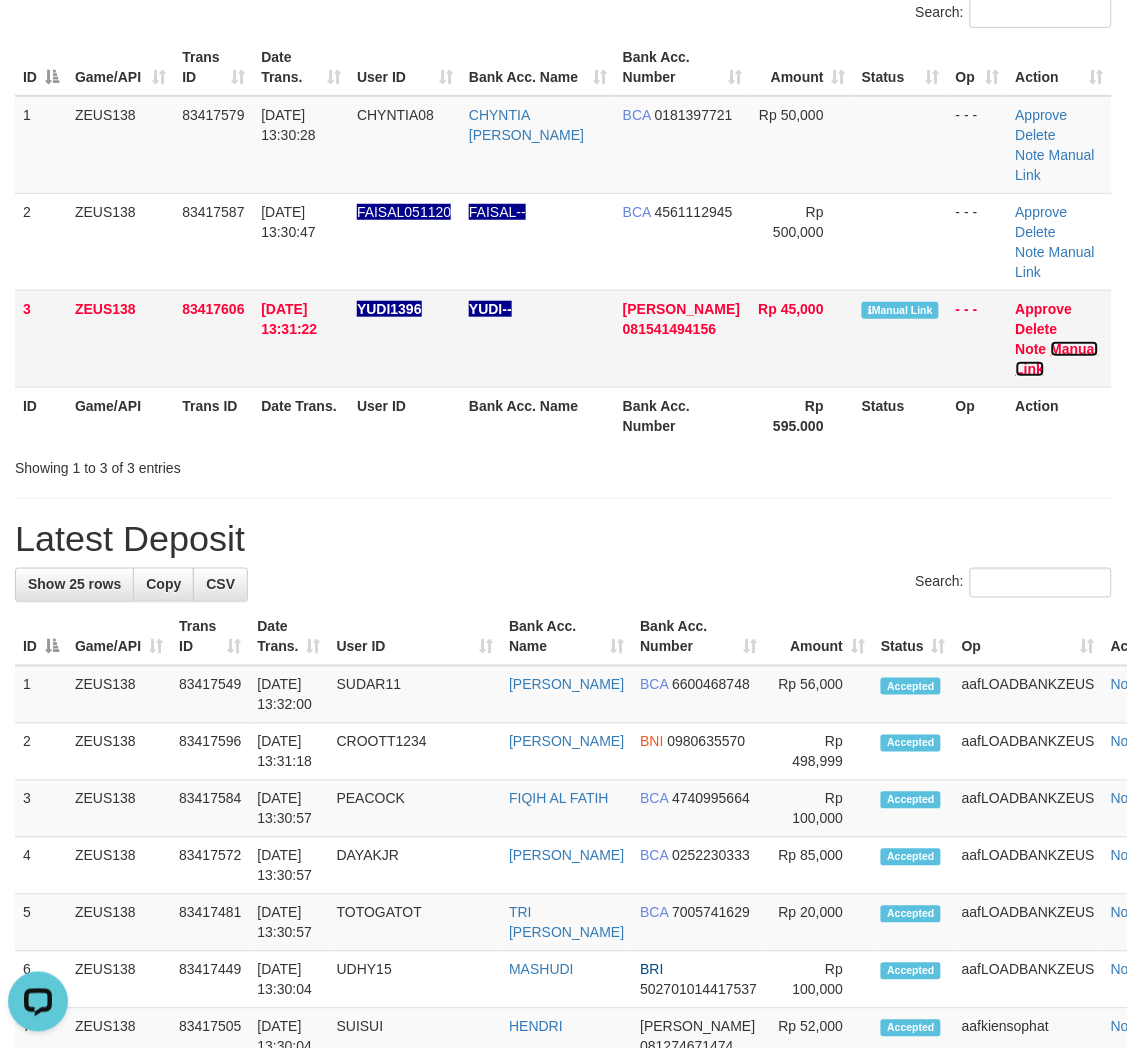 click on "Manual Link" at bounding box center [1057, 359] 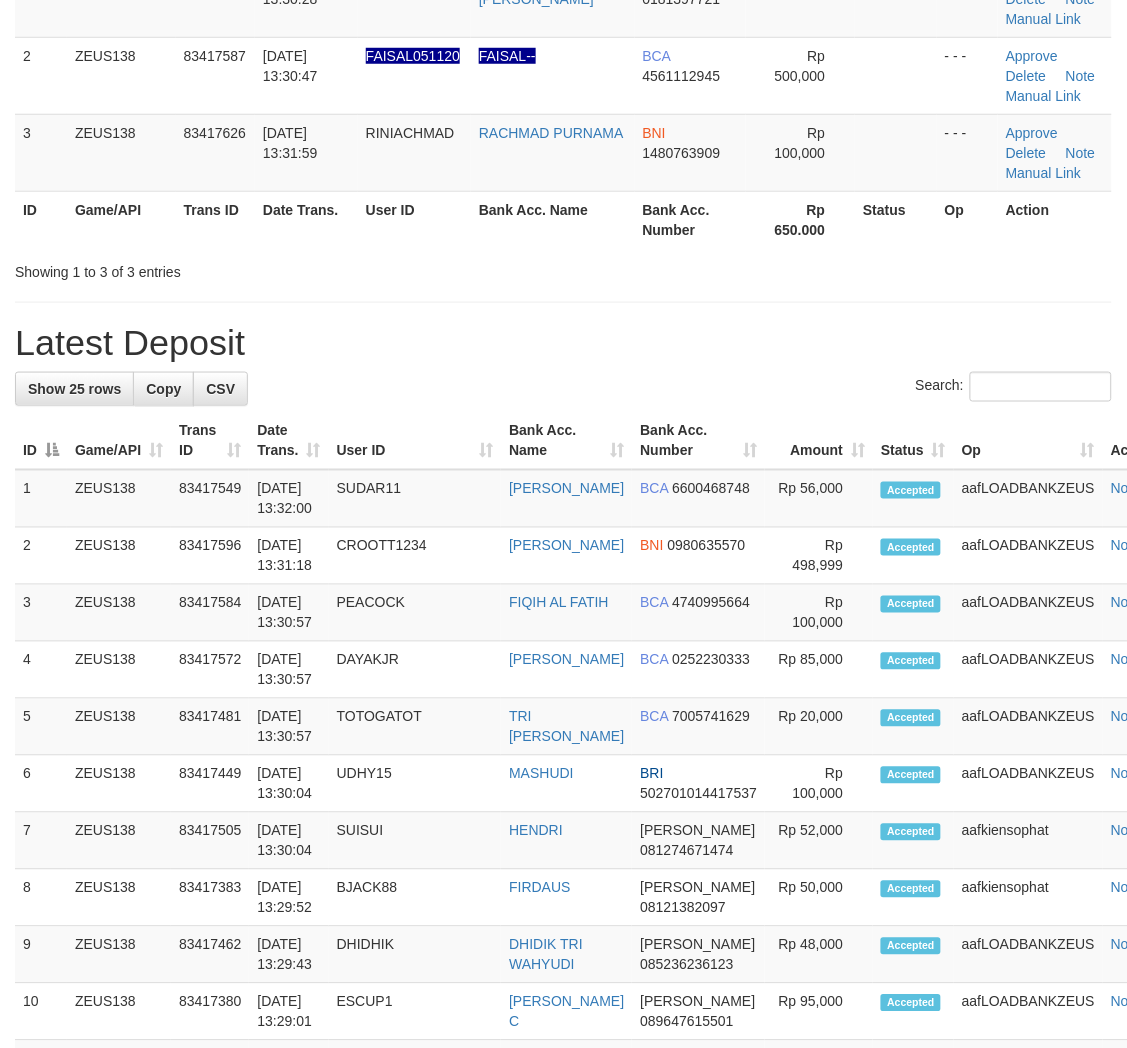scroll, scrollTop: 154, scrollLeft: 0, axis: vertical 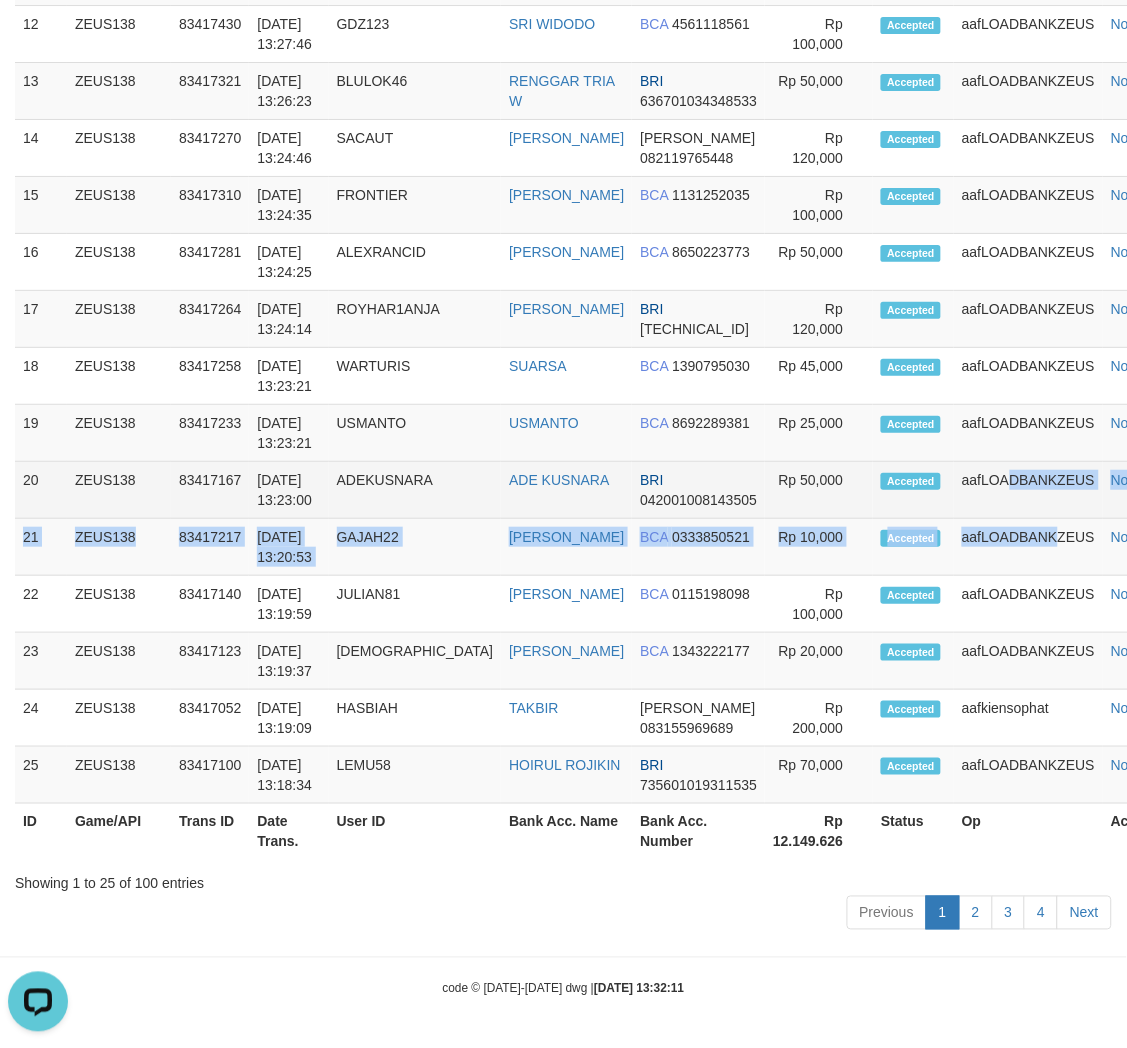 drag, startPoint x: 891, startPoint y: 484, endPoint x: 825, endPoint y: 487, distance: 66.068146 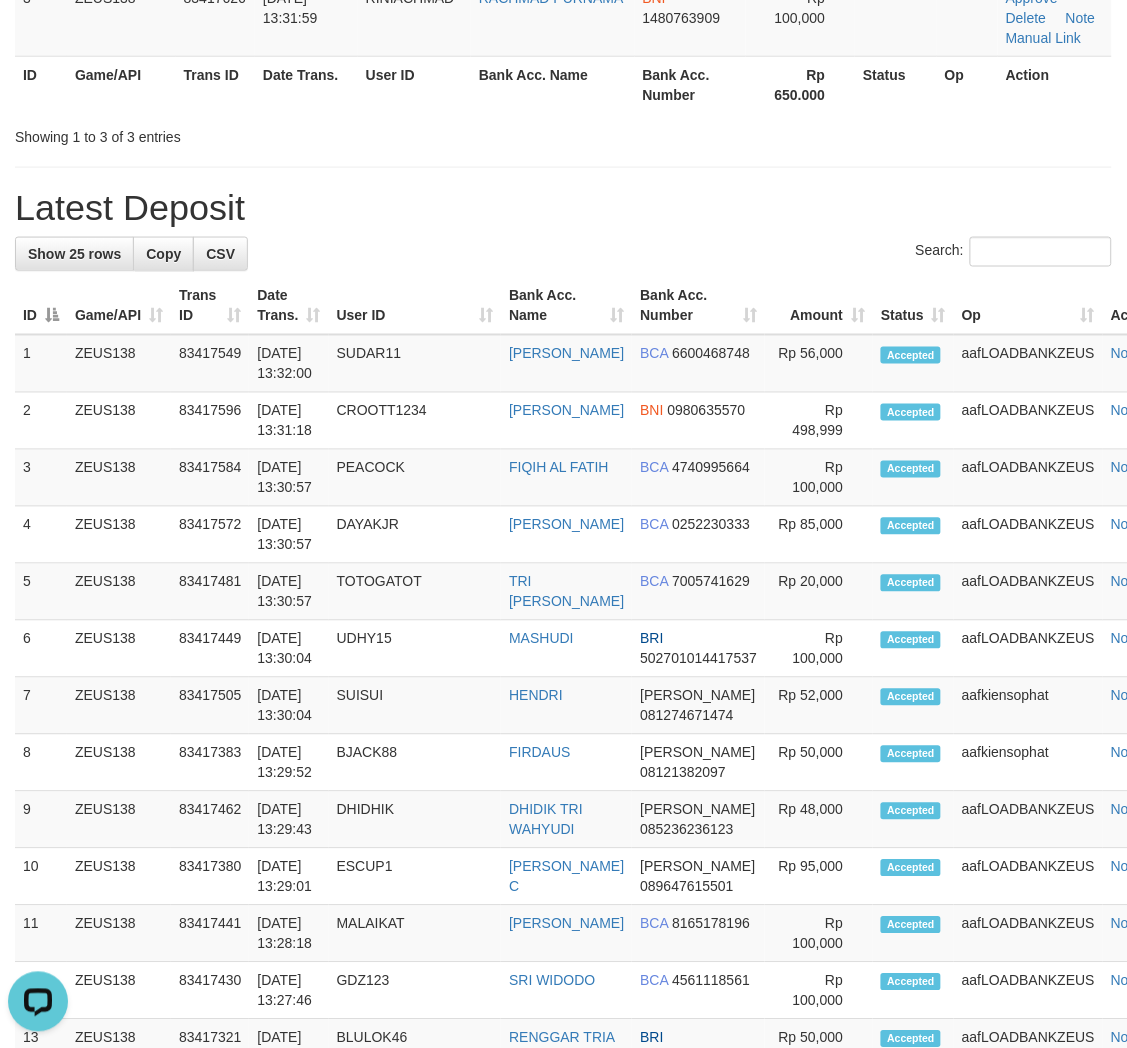 scroll, scrollTop: 0, scrollLeft: 0, axis: both 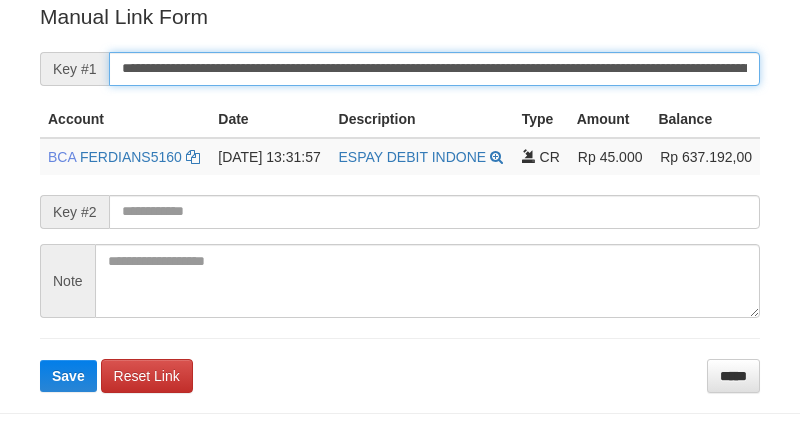 drag, startPoint x: 0, startPoint y: 0, endPoint x: 561, endPoint y: 60, distance: 564.19946 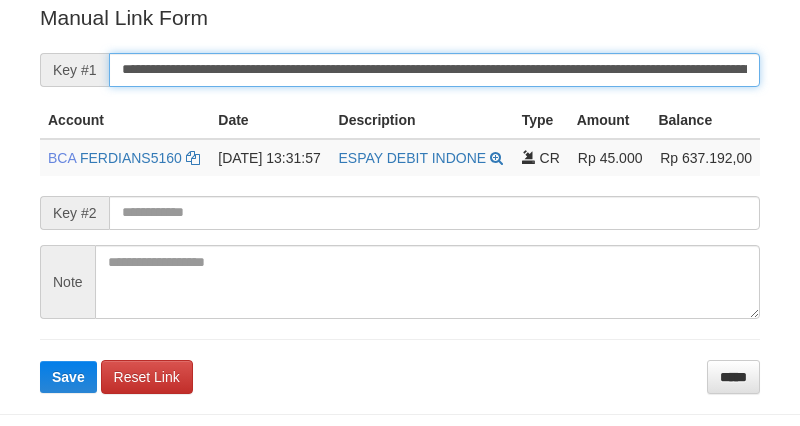 click on "Save" at bounding box center [68, 377] 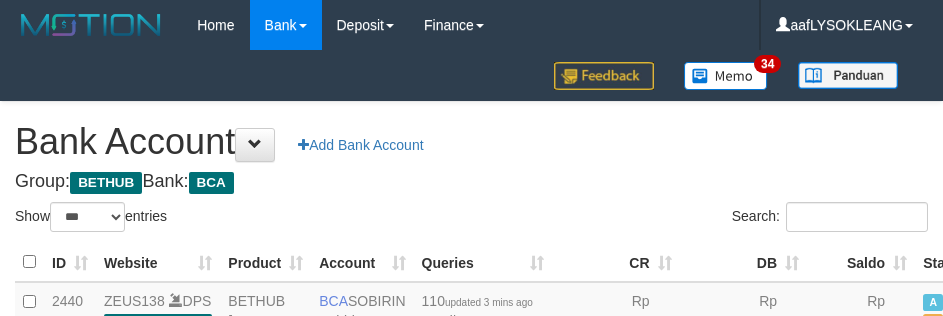 select on "***" 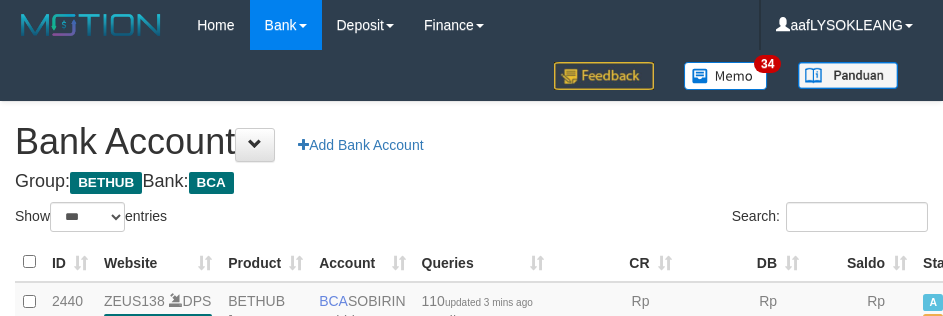 scroll, scrollTop: 191, scrollLeft: 0, axis: vertical 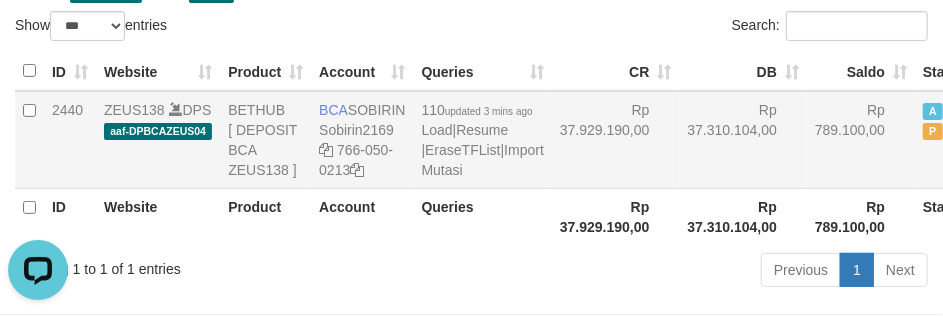 drag, startPoint x: 698, startPoint y: 158, endPoint x: 718, endPoint y: 173, distance: 25 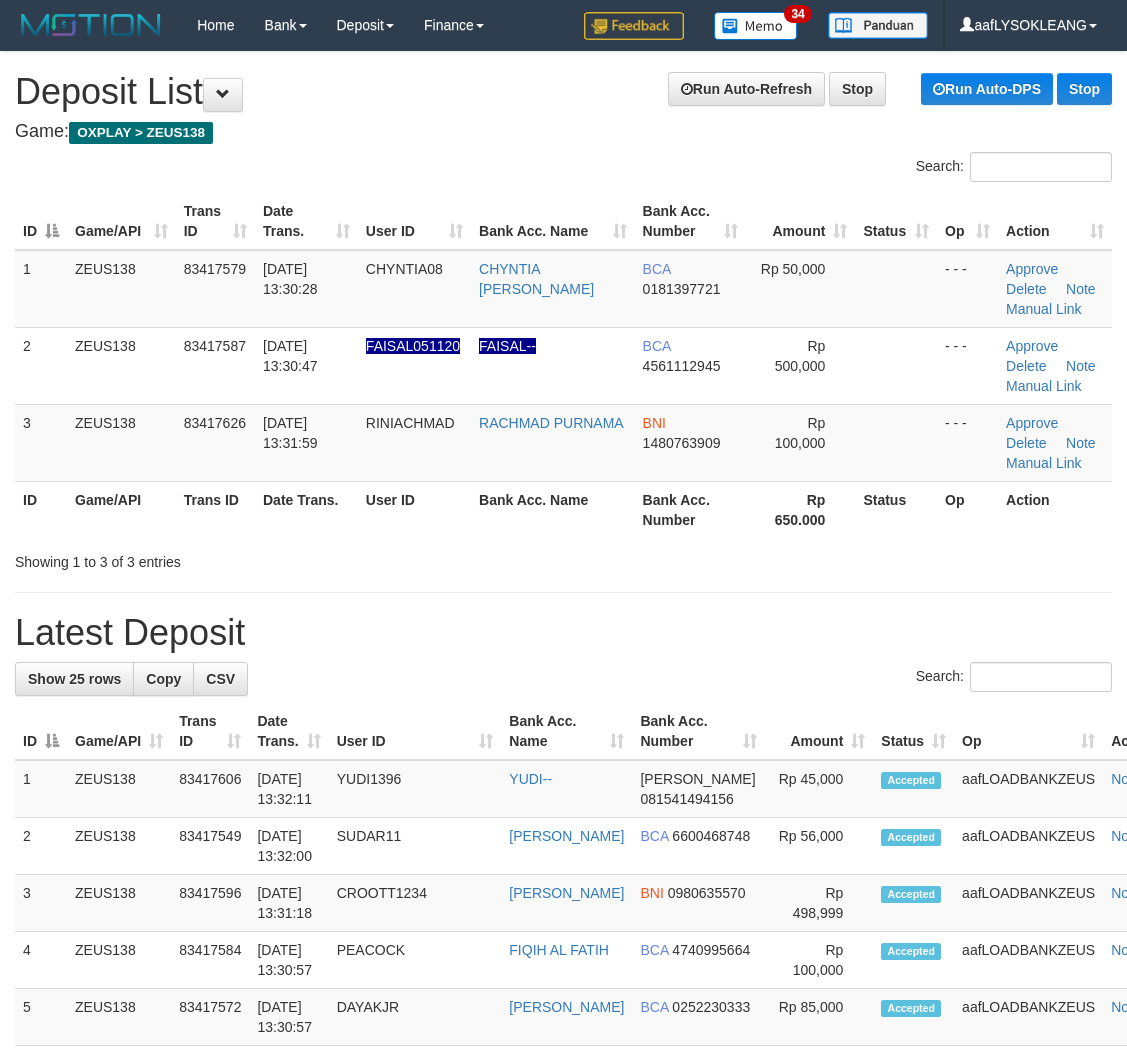 scroll, scrollTop: 0, scrollLeft: 0, axis: both 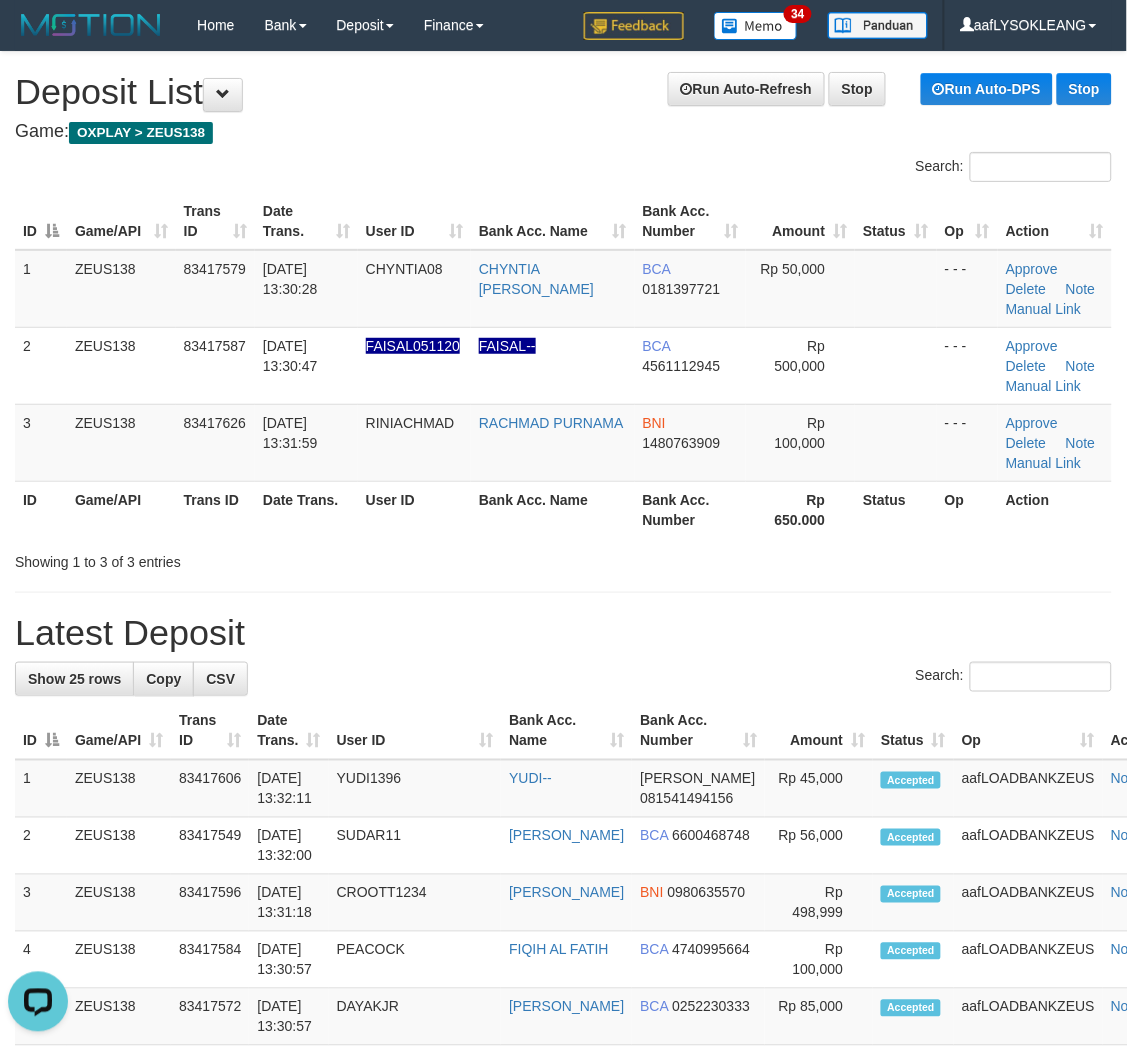 drag, startPoint x: 871, startPoint y: 645, endPoint x: 898, endPoint y: 654, distance: 28.460499 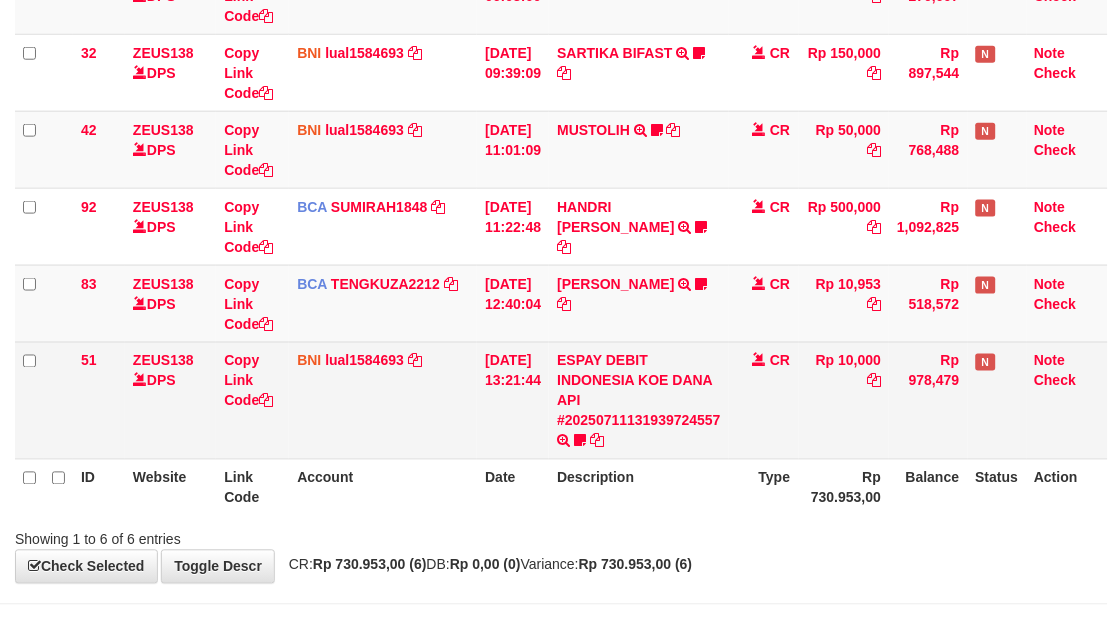 scroll, scrollTop: 358, scrollLeft: 0, axis: vertical 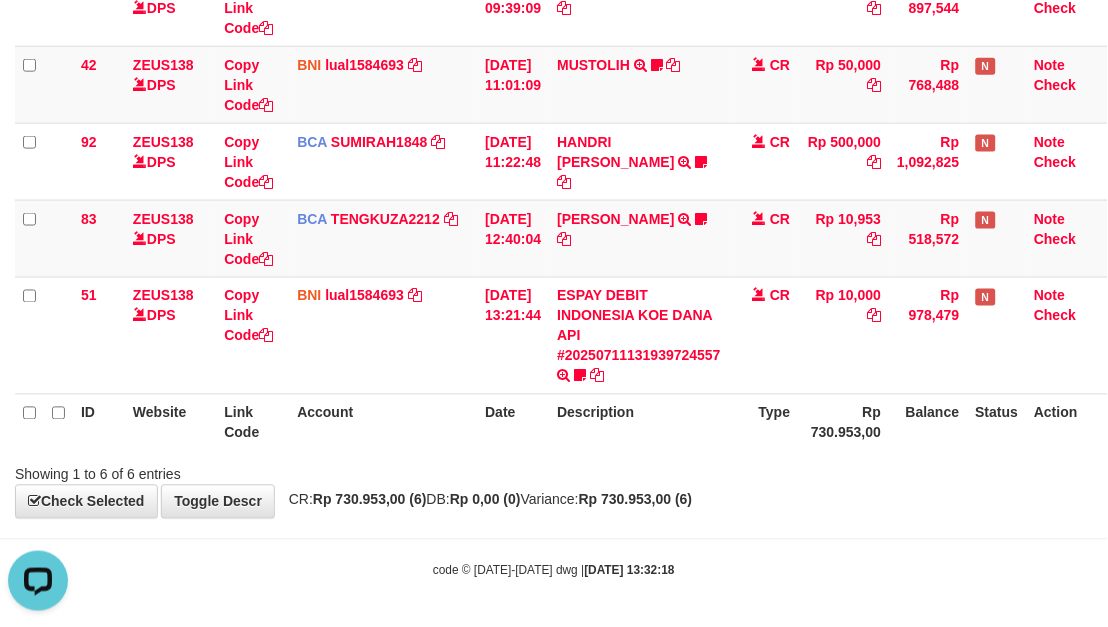 drag, startPoint x: 856, startPoint y: 566, endPoint x: 866, endPoint y: 562, distance: 10.770329 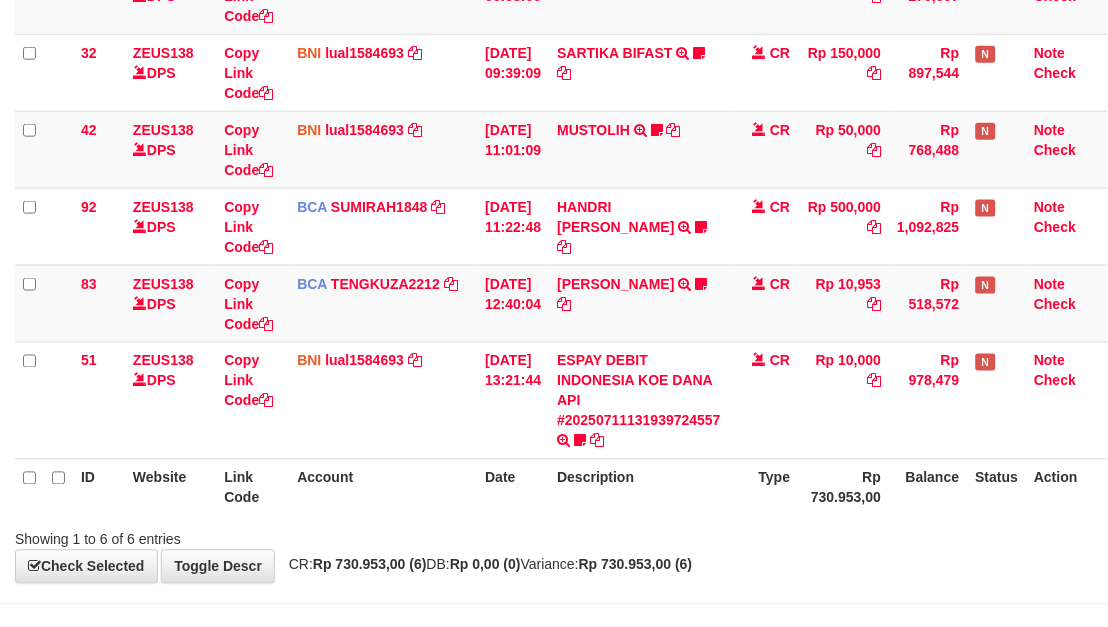 scroll, scrollTop: 358, scrollLeft: 0, axis: vertical 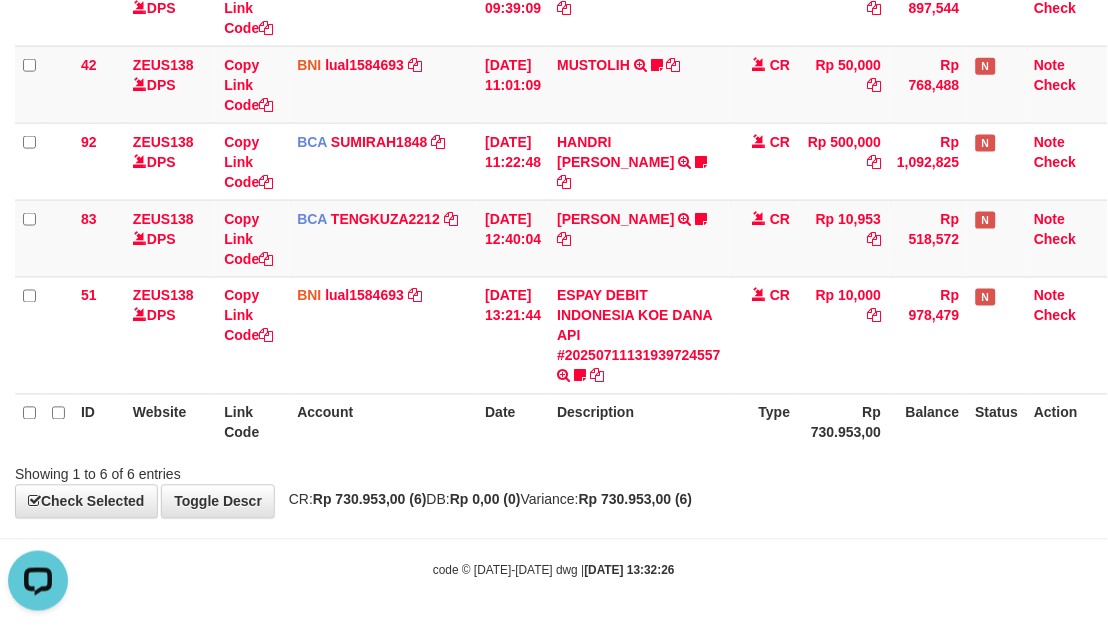 drag, startPoint x: 843, startPoint y: 598, endPoint x: 802, endPoint y: 566, distance: 52.009613 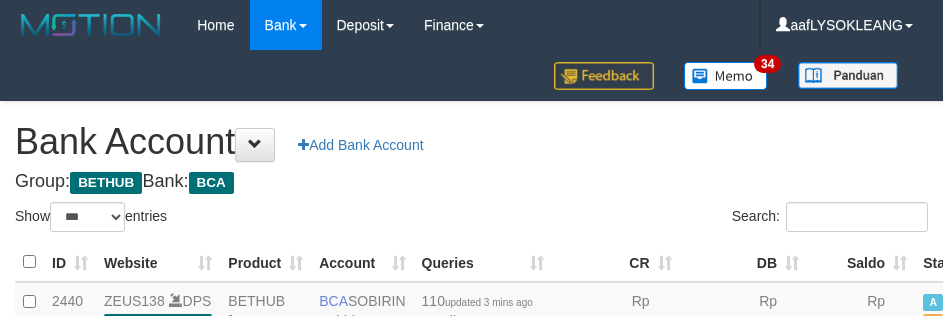 select on "***" 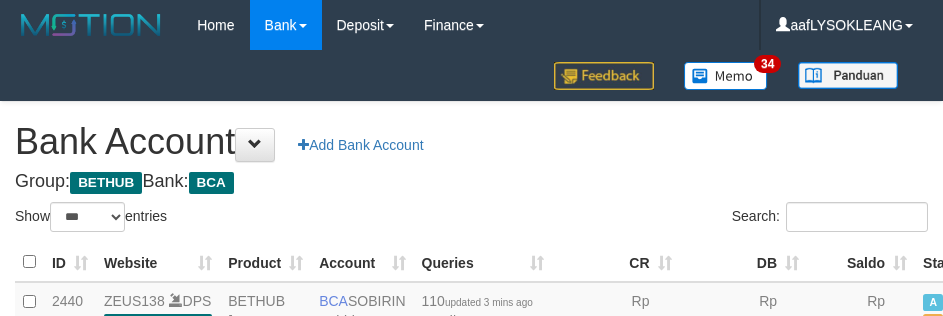 scroll, scrollTop: 191, scrollLeft: 0, axis: vertical 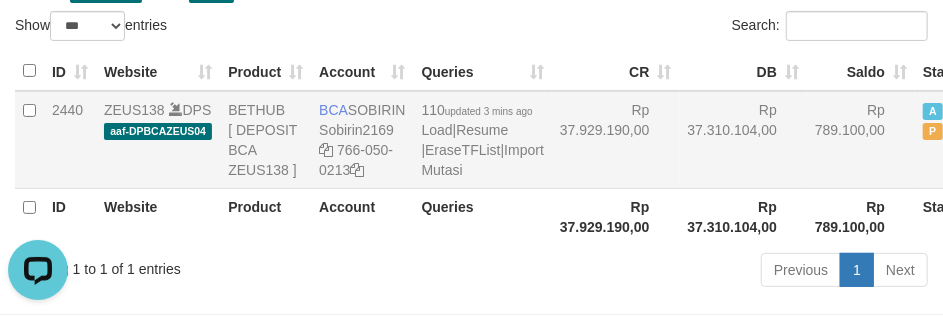 drag, startPoint x: 600, startPoint y: 136, endPoint x: 571, endPoint y: 163, distance: 39.623226 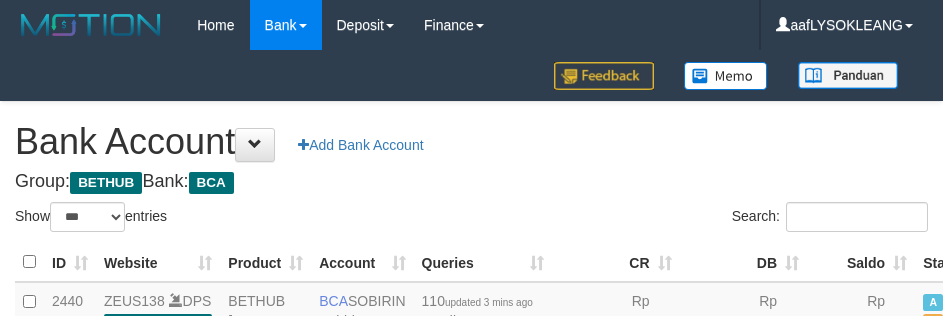 select on "***" 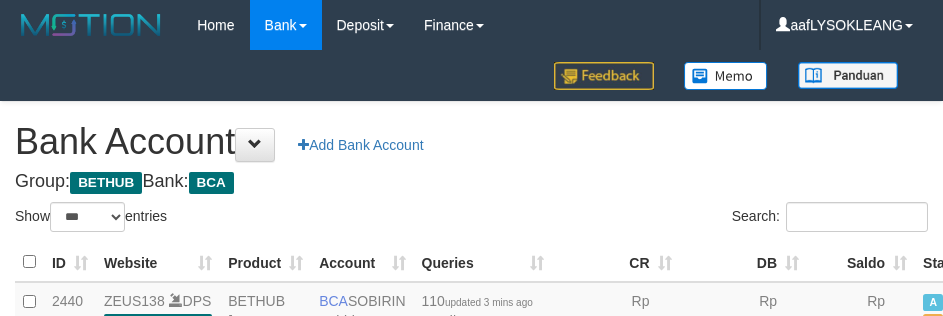 scroll, scrollTop: 191, scrollLeft: 0, axis: vertical 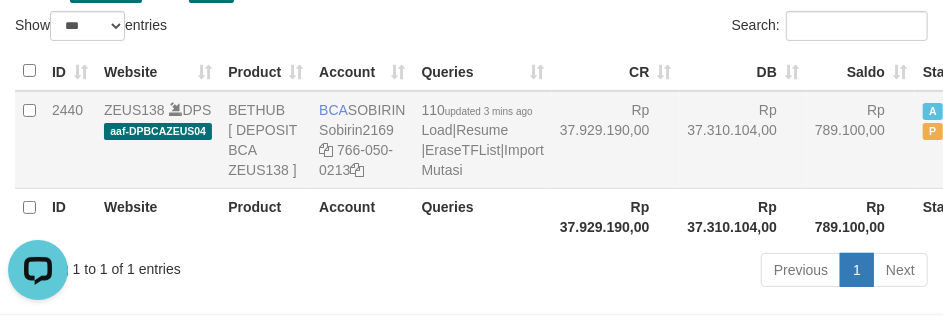 click on "Rp 37.929.190,00" at bounding box center (616, 140) 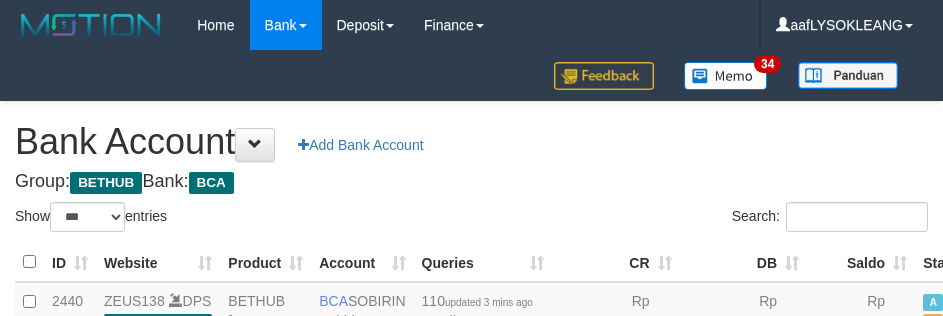 select on "***" 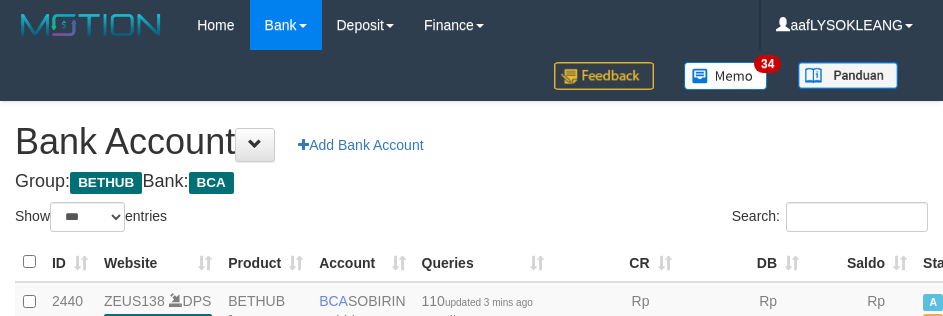 scroll, scrollTop: 191, scrollLeft: 0, axis: vertical 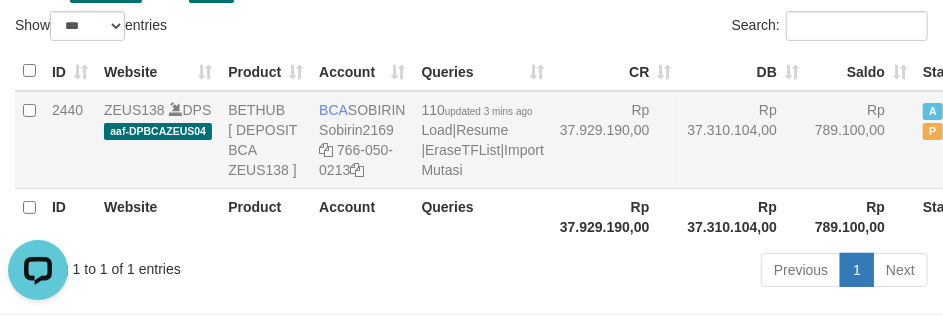 drag, startPoint x: 662, startPoint y: 203, endPoint x: 698, endPoint y: 215, distance: 37.94733 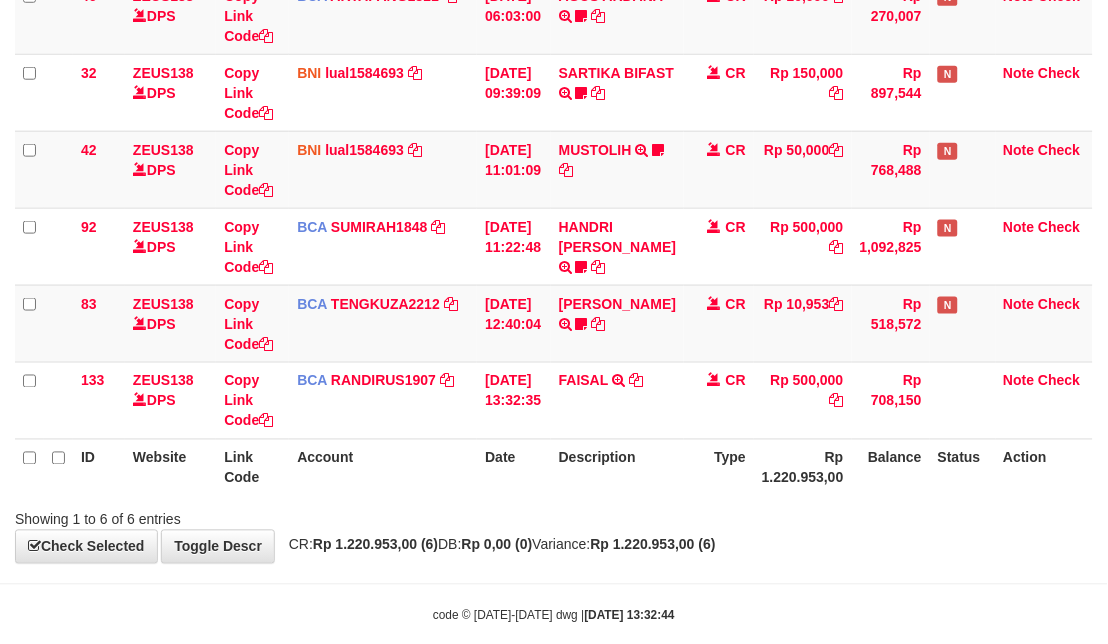scroll, scrollTop: 303, scrollLeft: 0, axis: vertical 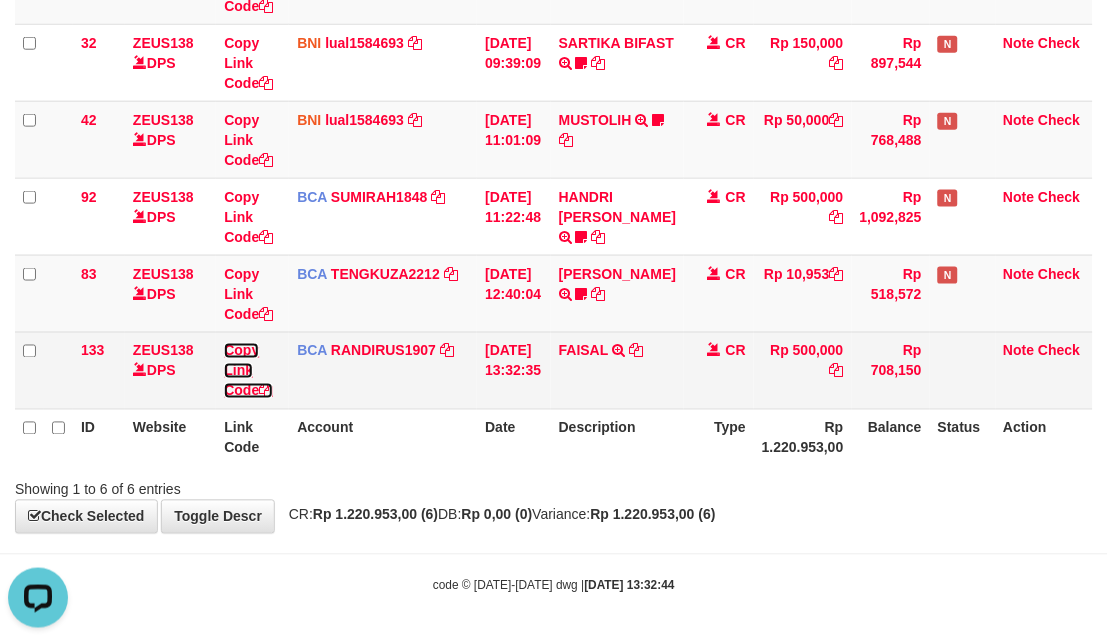 click on "Copy Link Code" at bounding box center (248, 371) 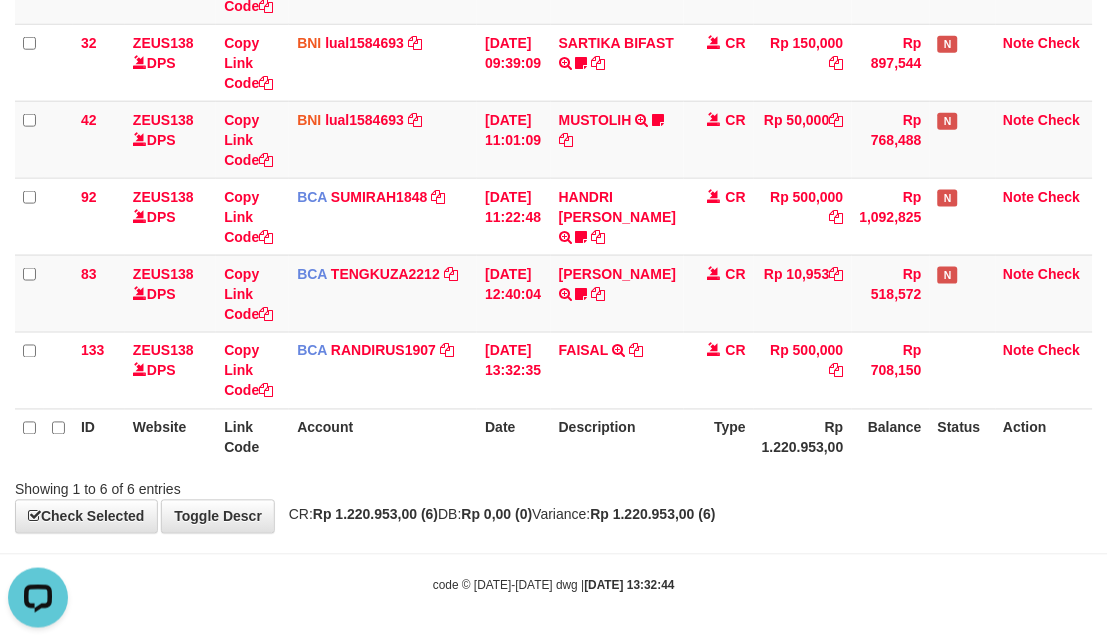 scroll, scrollTop: 320, scrollLeft: 0, axis: vertical 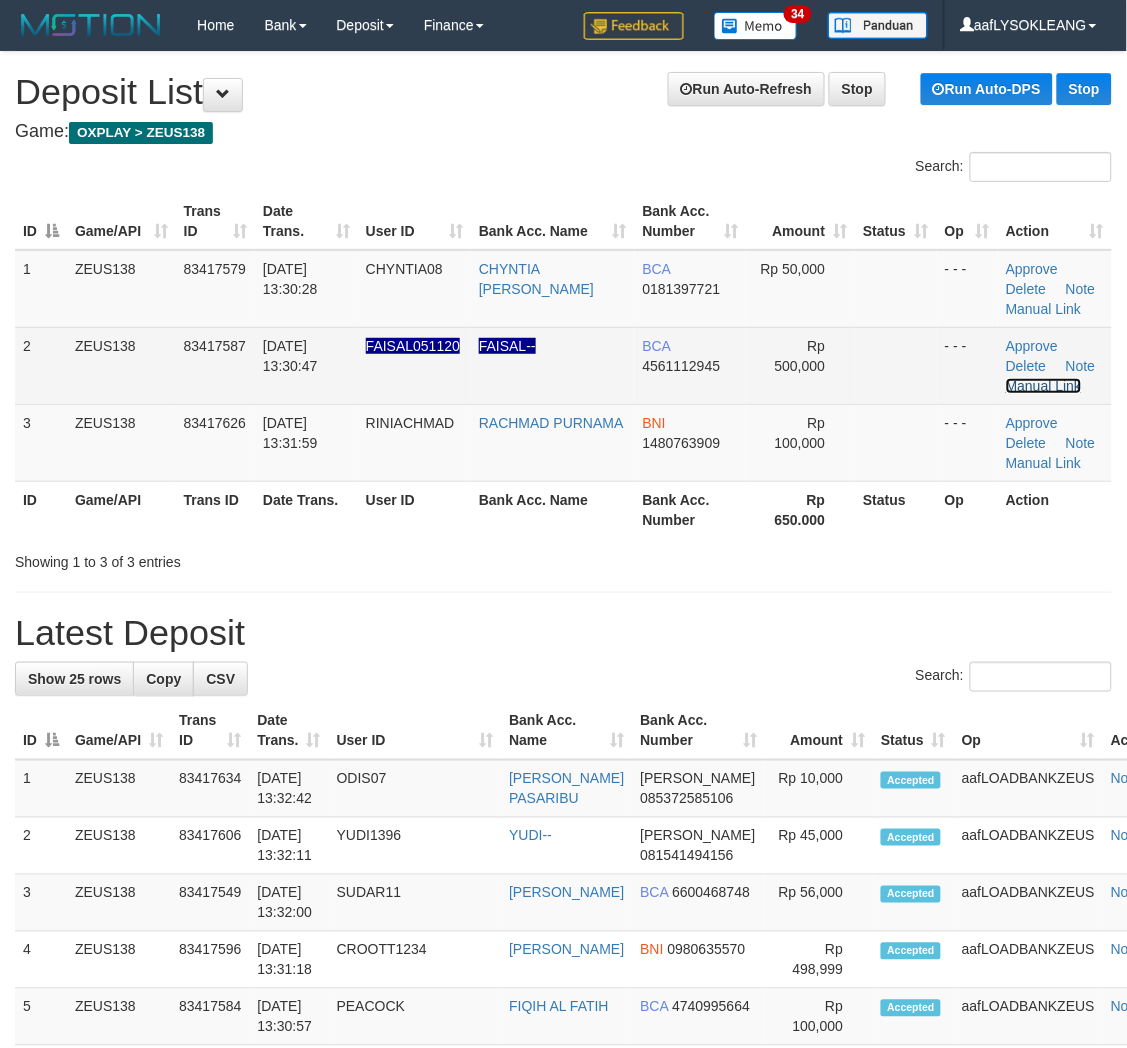 click on "Manual Link" at bounding box center [1044, 386] 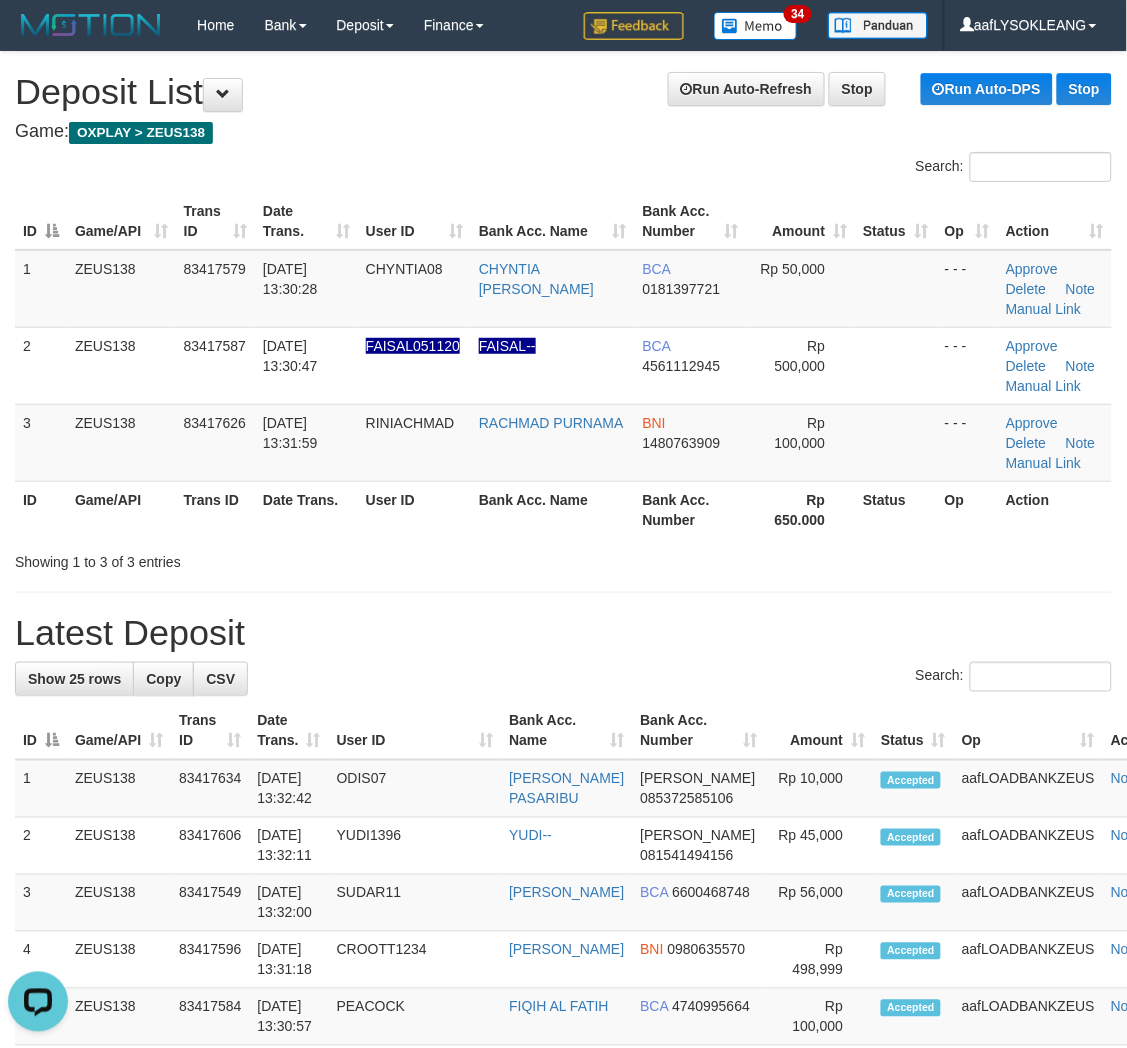 scroll, scrollTop: 0, scrollLeft: 0, axis: both 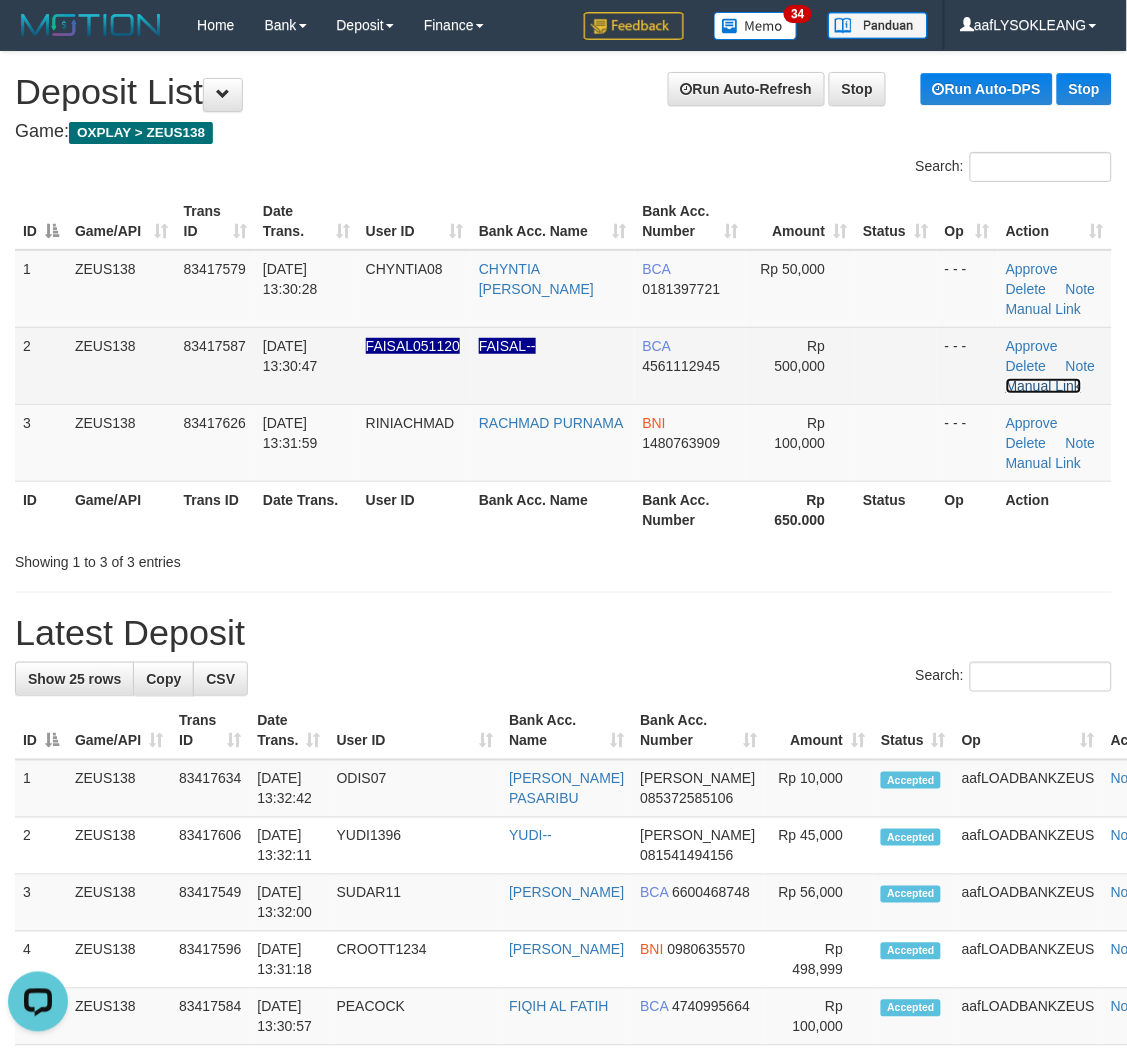 click on "Manual Link" at bounding box center (1044, 386) 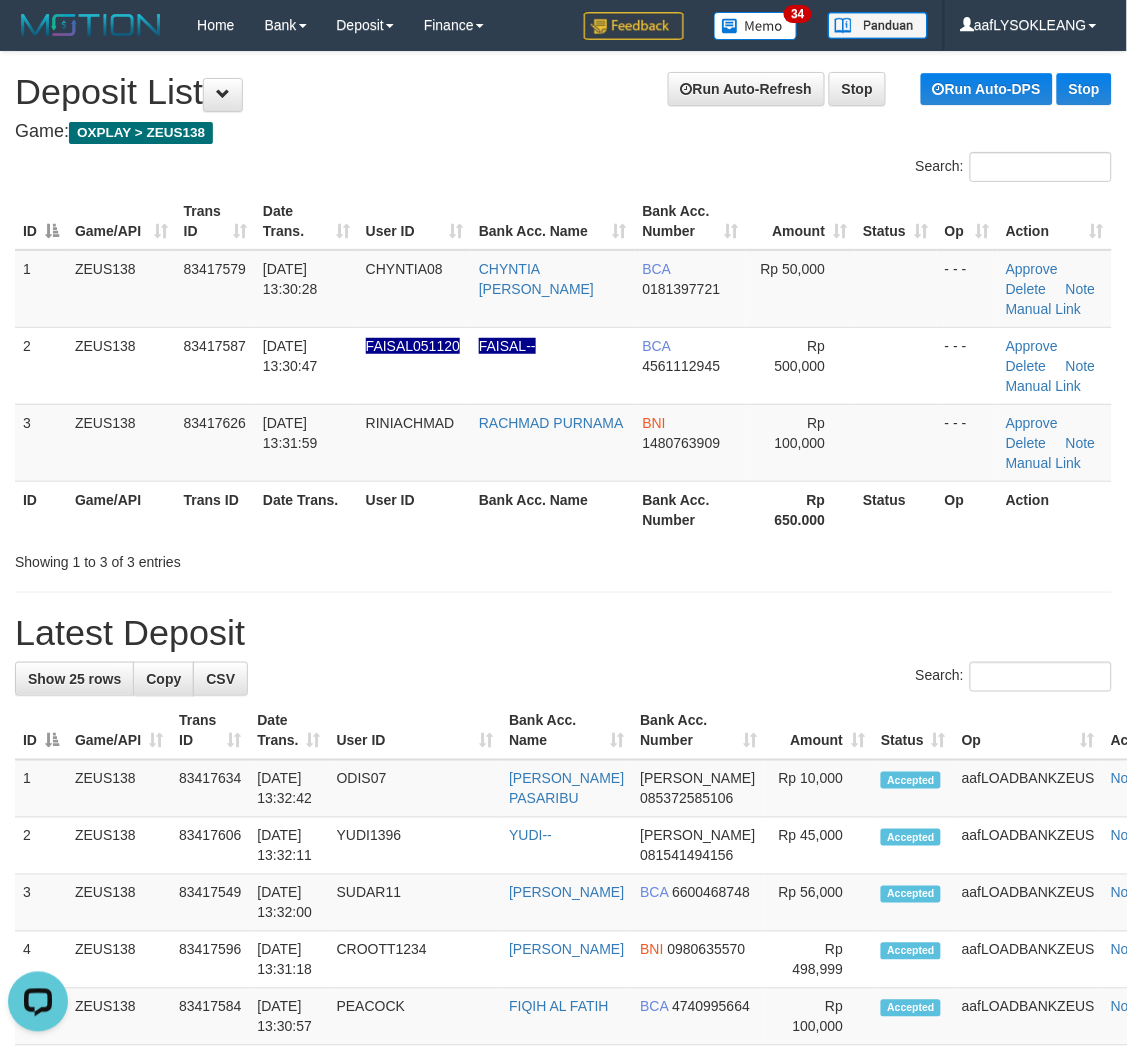 click on "Latest Deposit" at bounding box center [563, 633] 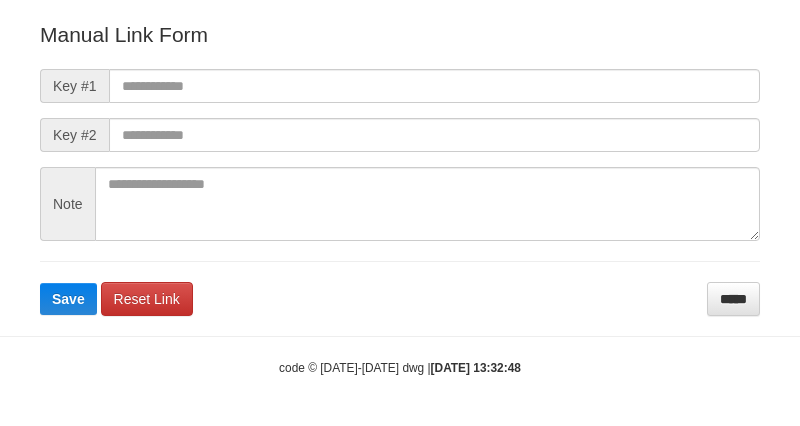 scroll, scrollTop: 222, scrollLeft: 0, axis: vertical 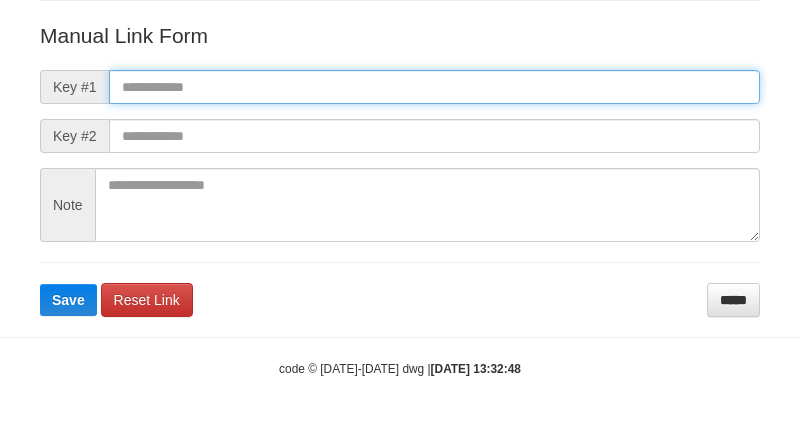paste on "**********" 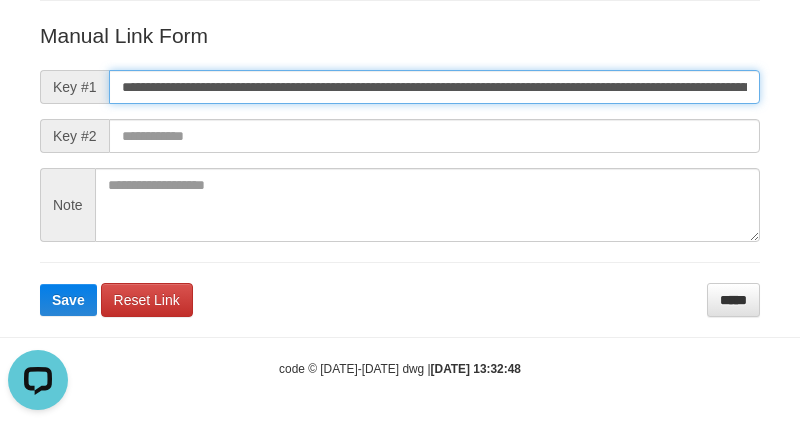 click on "**********" at bounding box center (434, 87) 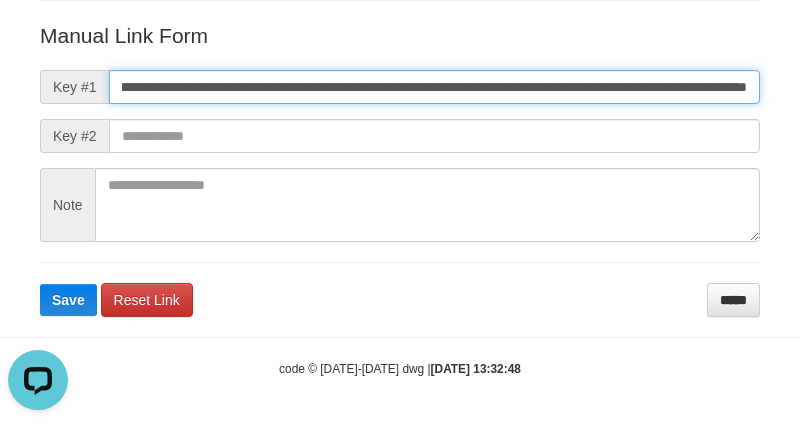type on "**********" 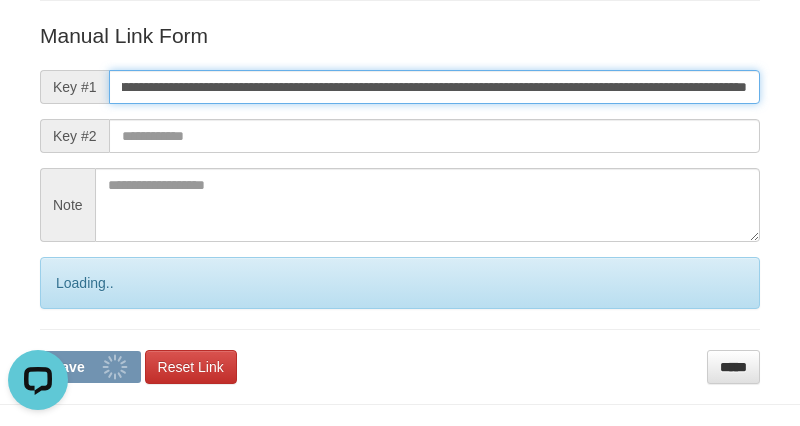 click on "Save" at bounding box center [90, 367] 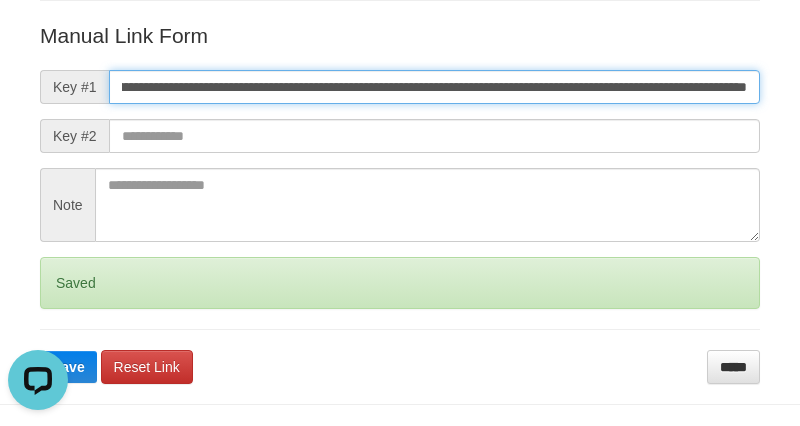 click on "Save" at bounding box center (68, 367) 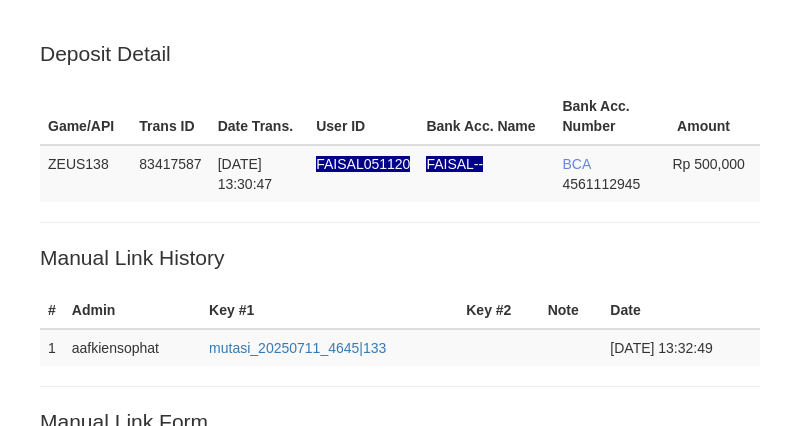 scroll, scrollTop: 405, scrollLeft: 0, axis: vertical 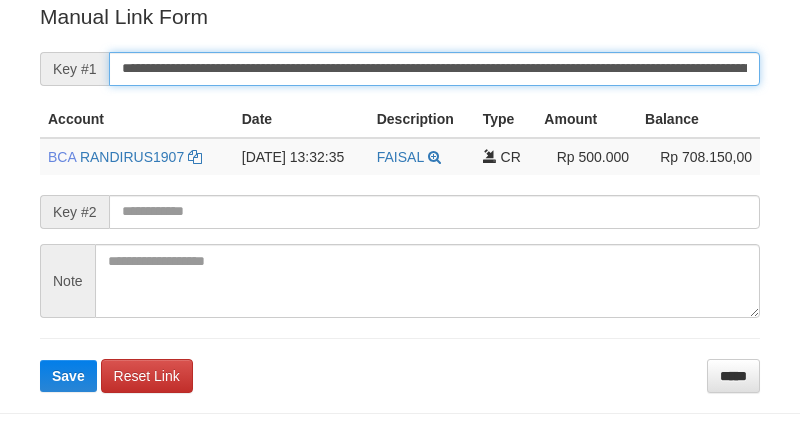 click on "**********" at bounding box center [434, 69] 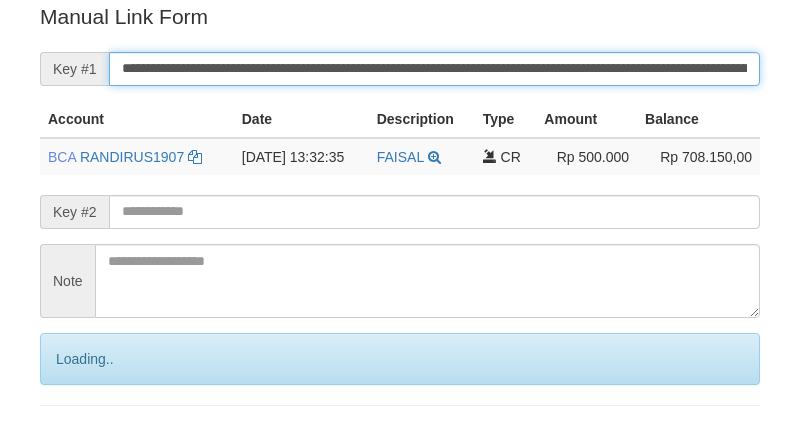 click on "Save" at bounding box center [90, 443] 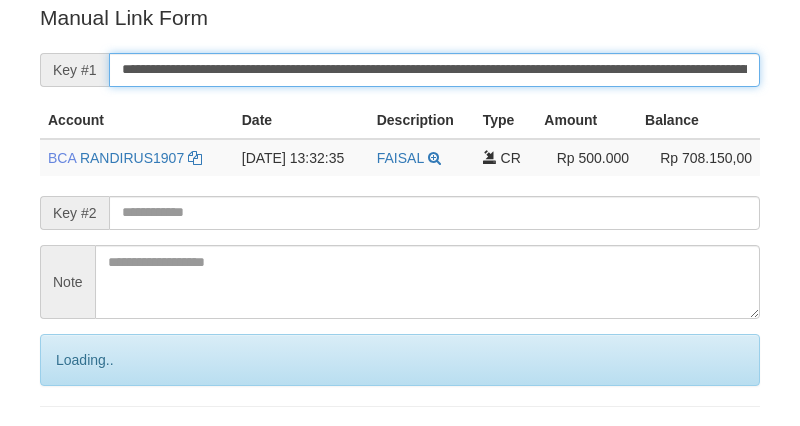 click on "Save" at bounding box center (90, 444) 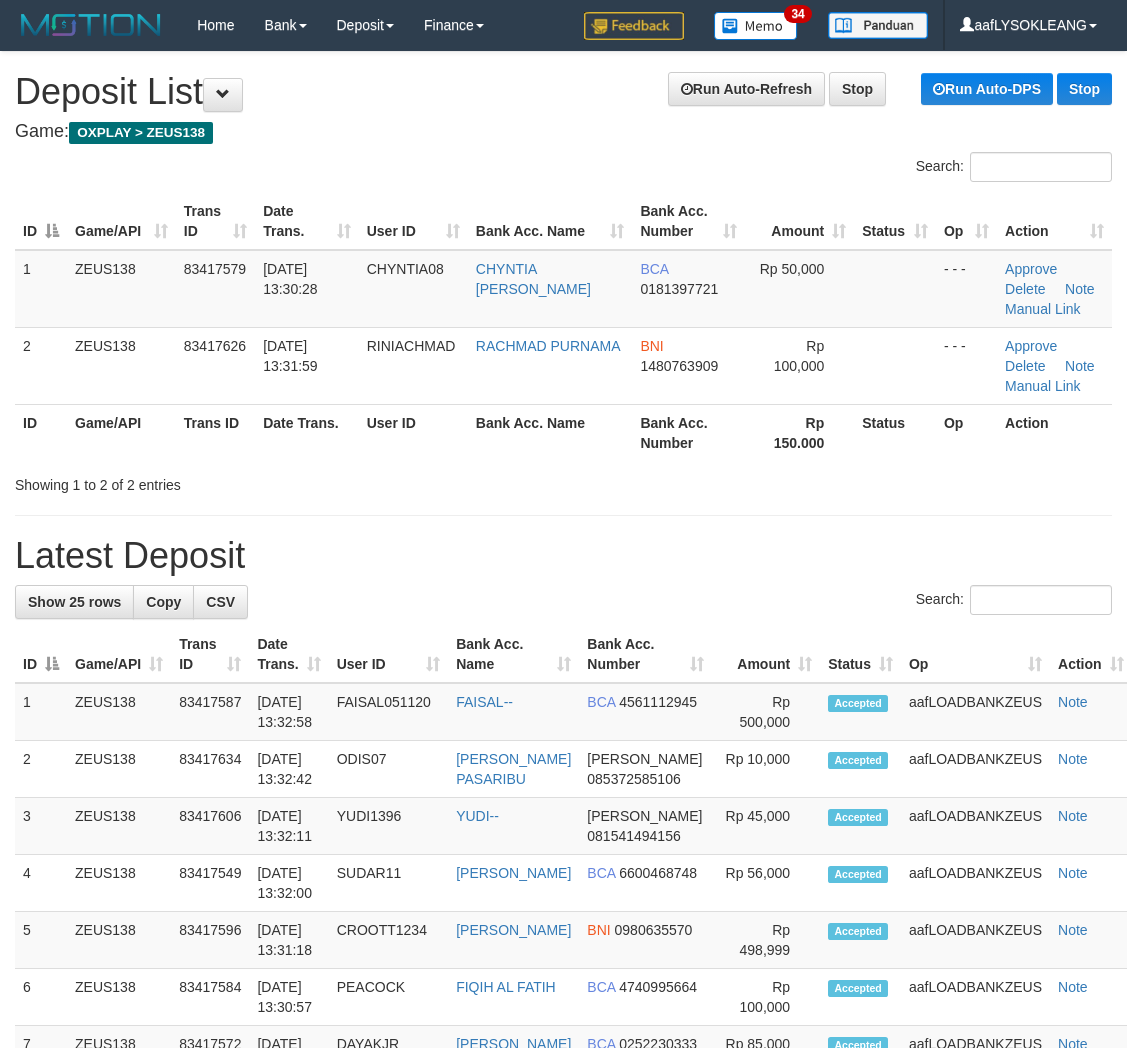 scroll, scrollTop: 0, scrollLeft: 0, axis: both 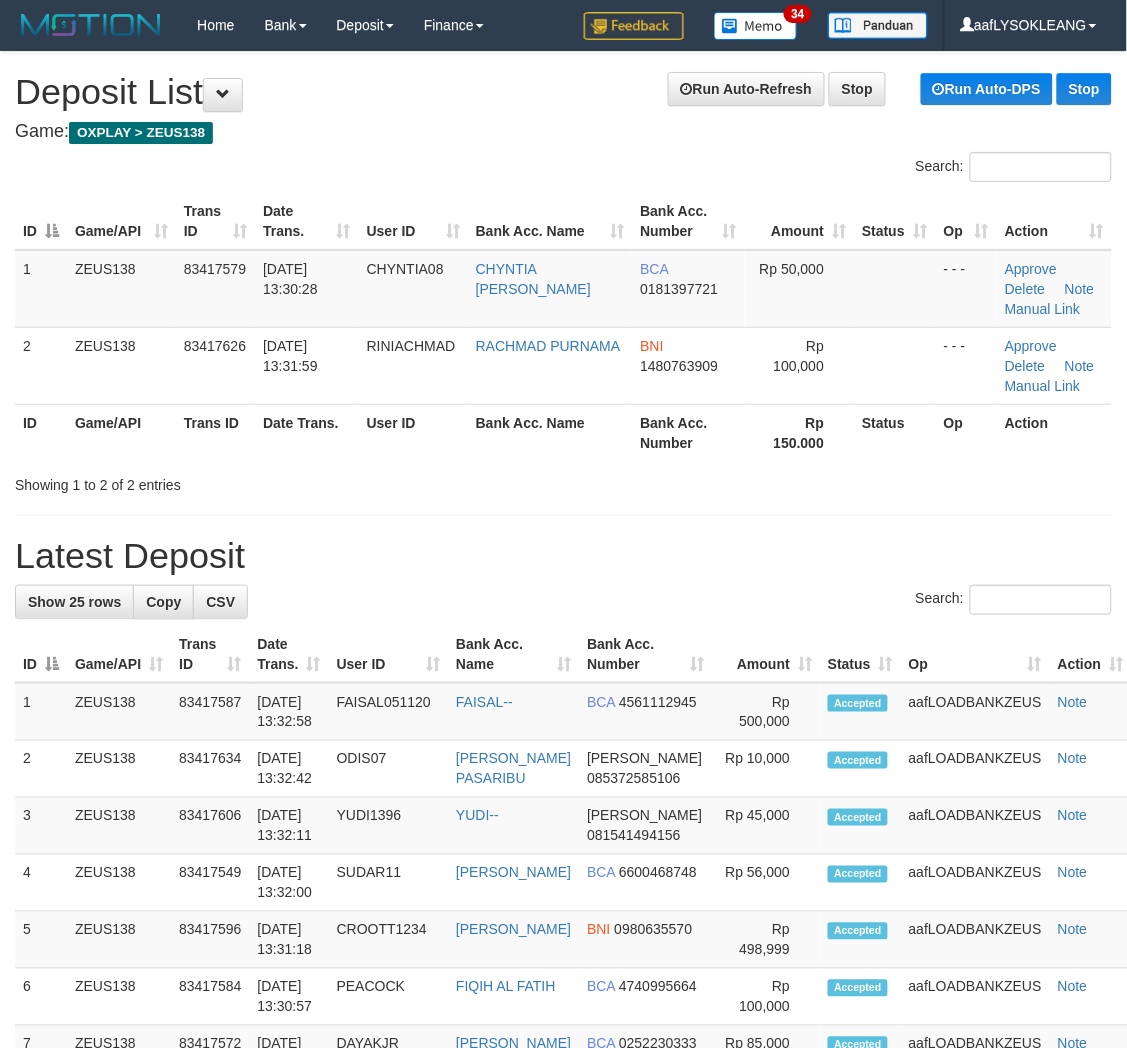 click on "Show 25 rows Copy CSV Search:
ID Game/API Trans ID Date Trans. User ID Bank Acc. Name Bank Acc. Number Amount Status Op Action
1
ZEUS138
2" at bounding box center [563, 1413] 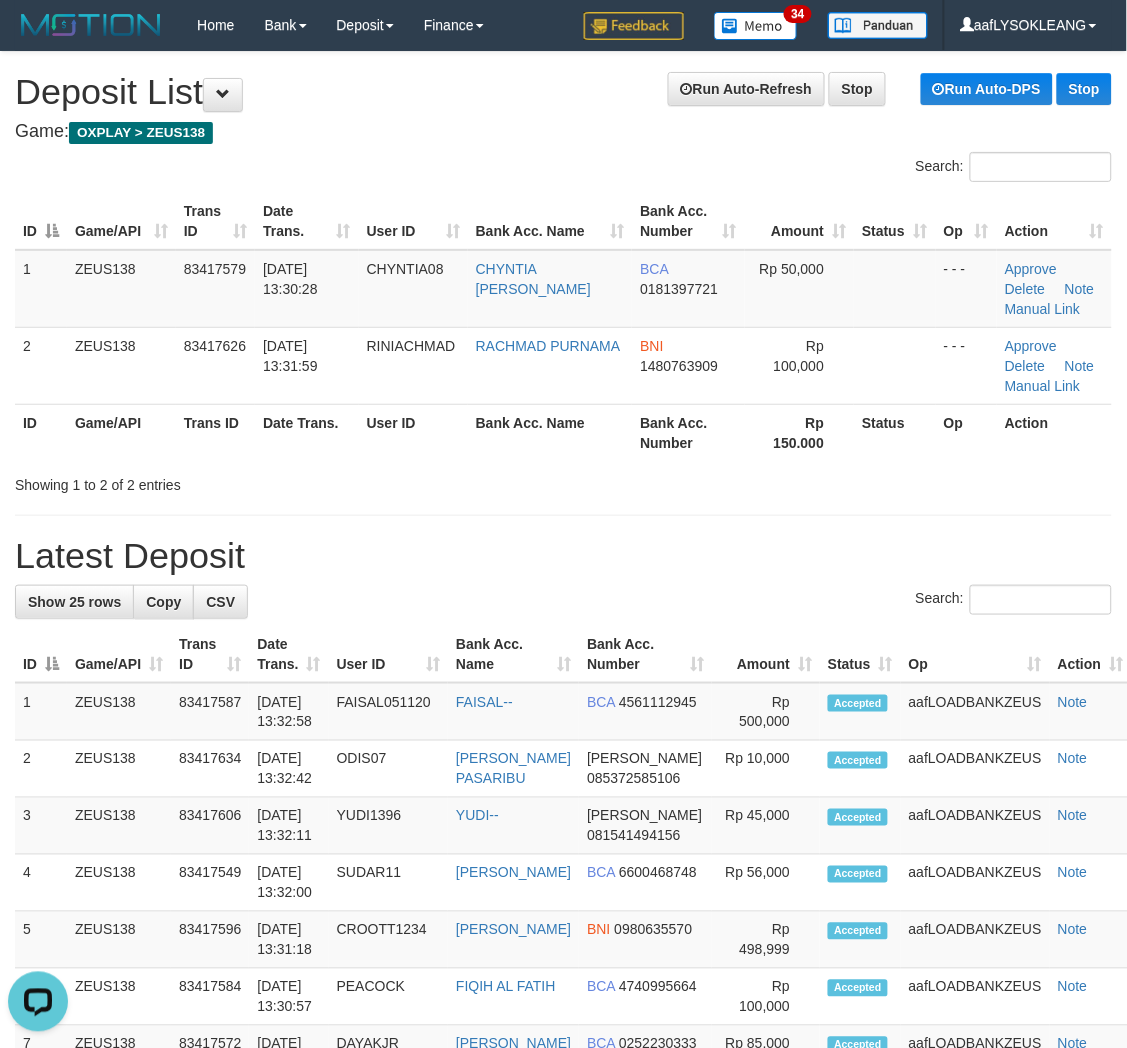 scroll, scrollTop: 0, scrollLeft: 0, axis: both 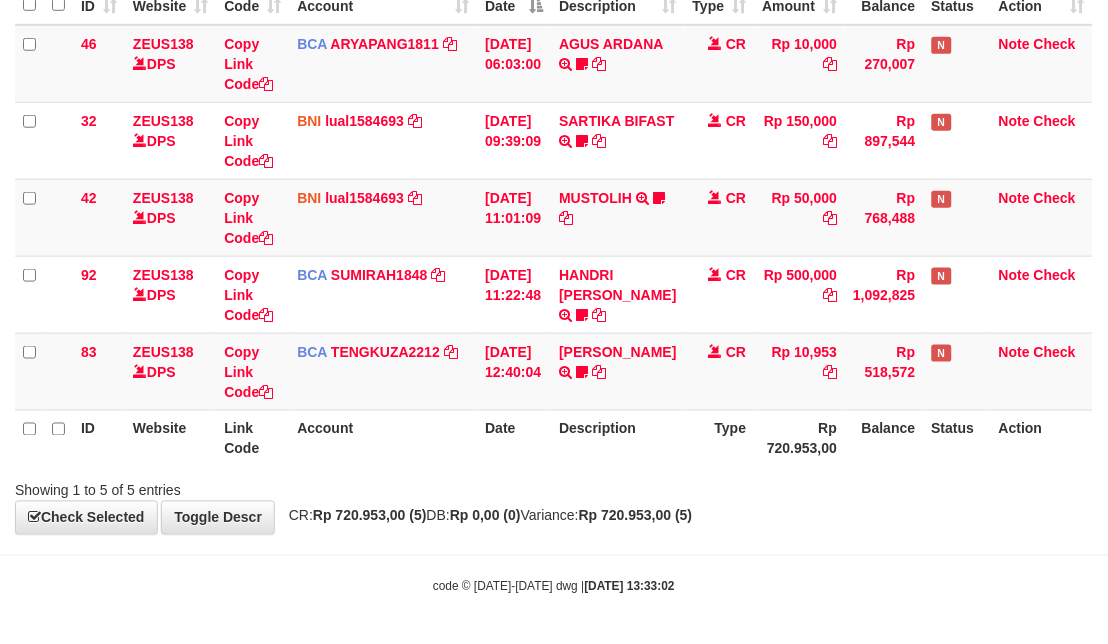 drag, startPoint x: 742, startPoint y: 532, endPoint x: 691, endPoint y: 451, distance: 95.71834 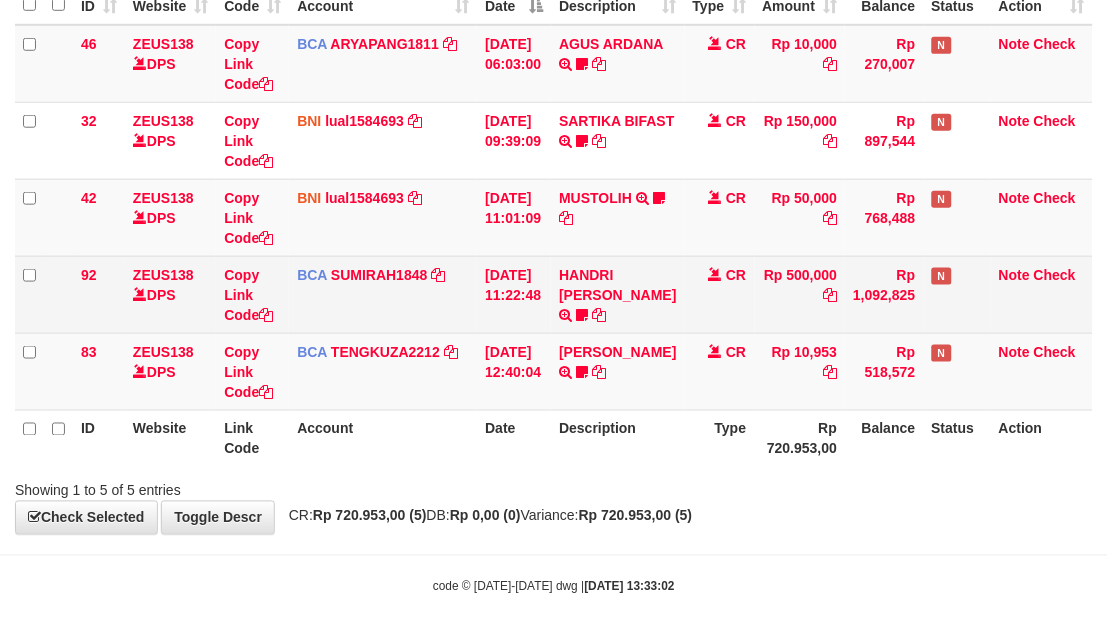 drag, startPoint x: 180, startPoint y: 307, endPoint x: 218, endPoint y: 302, distance: 38.327538 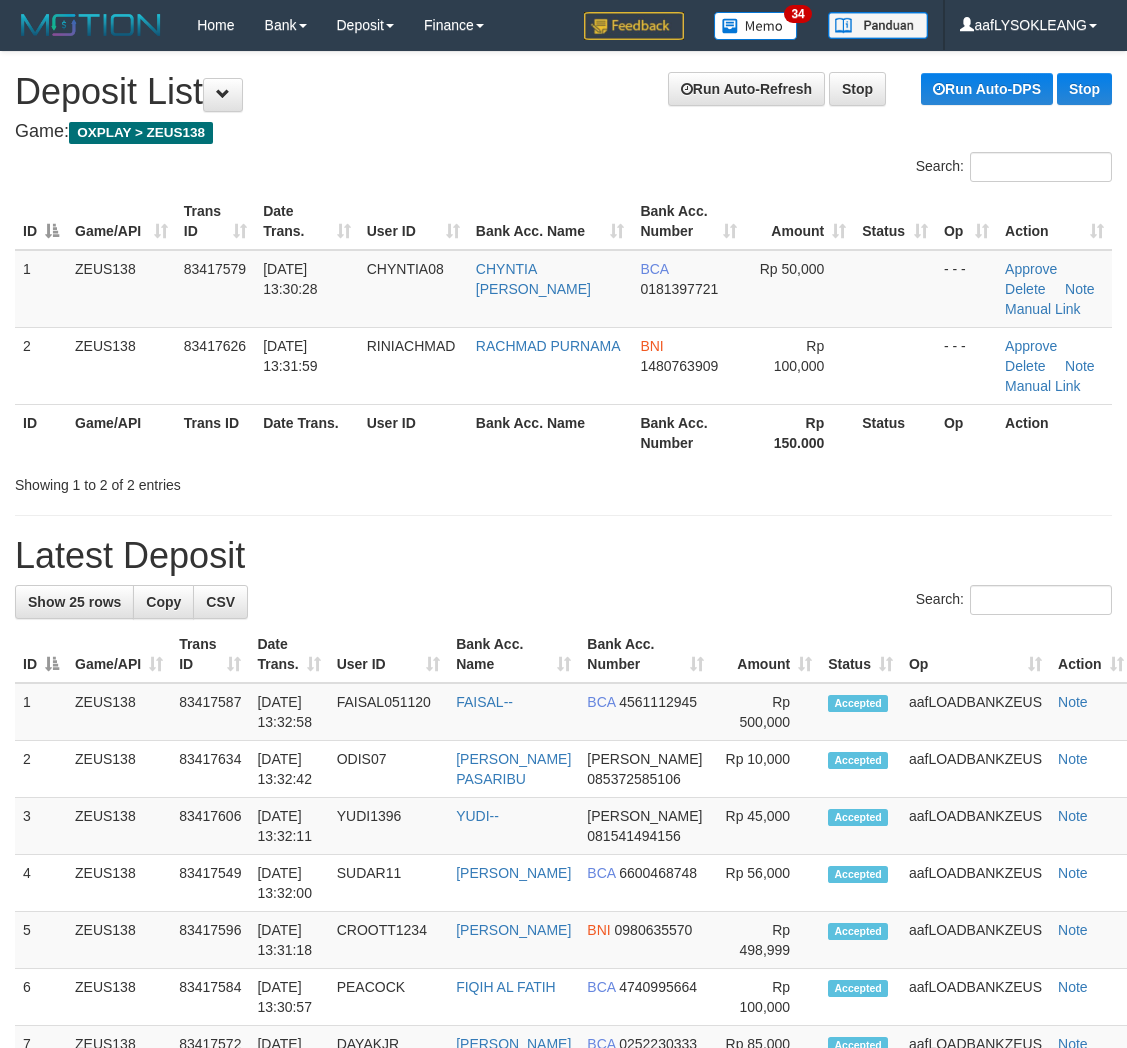scroll, scrollTop: 0, scrollLeft: 0, axis: both 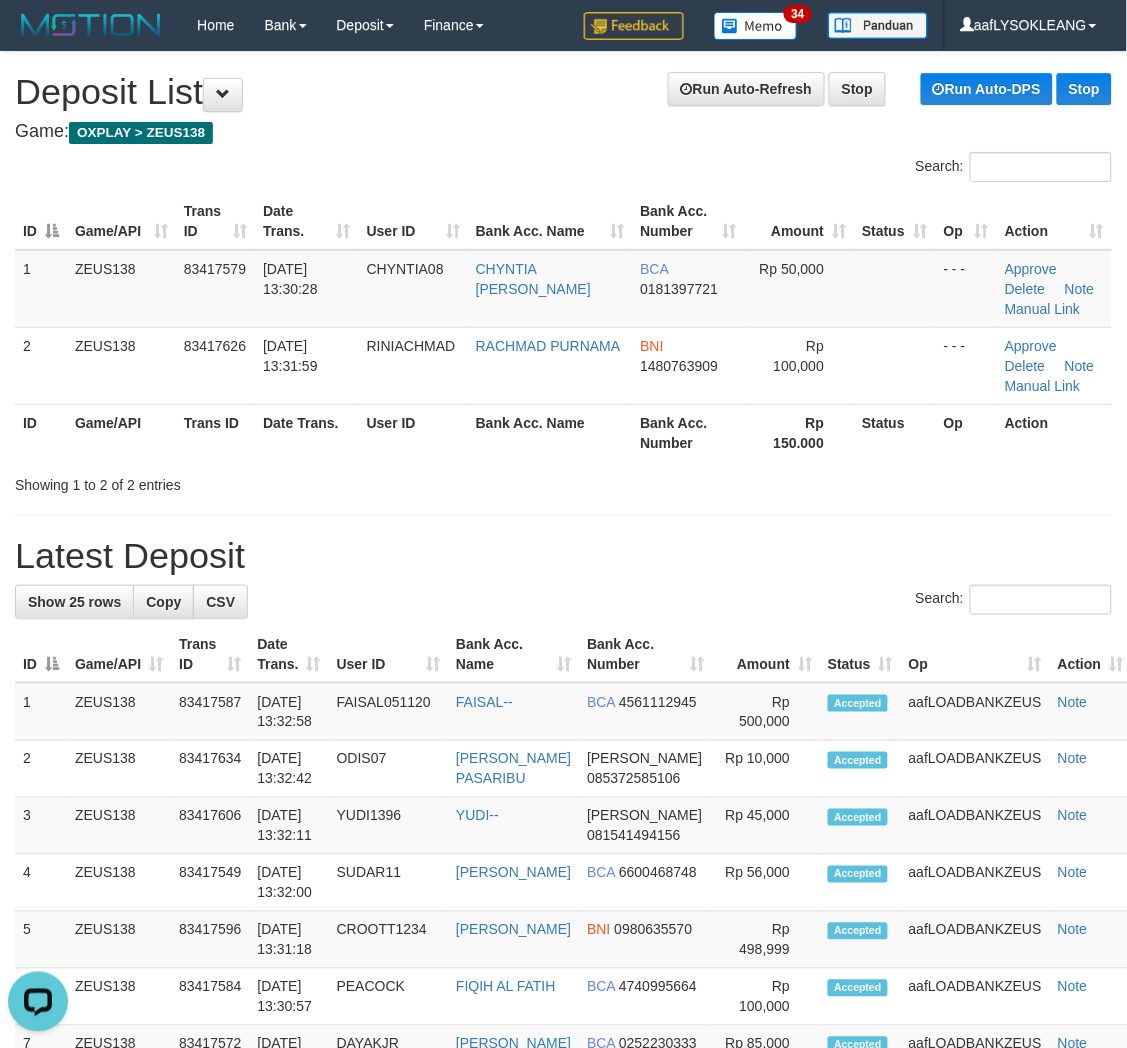 click on "Latest Deposit" at bounding box center (563, 556) 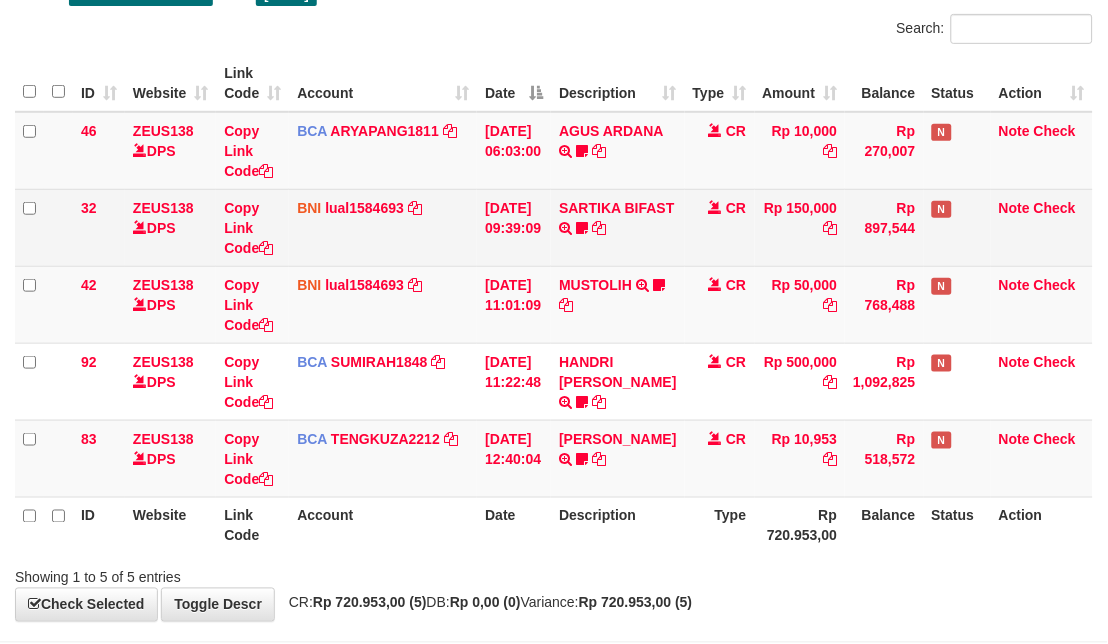 scroll, scrollTop: 225, scrollLeft: 0, axis: vertical 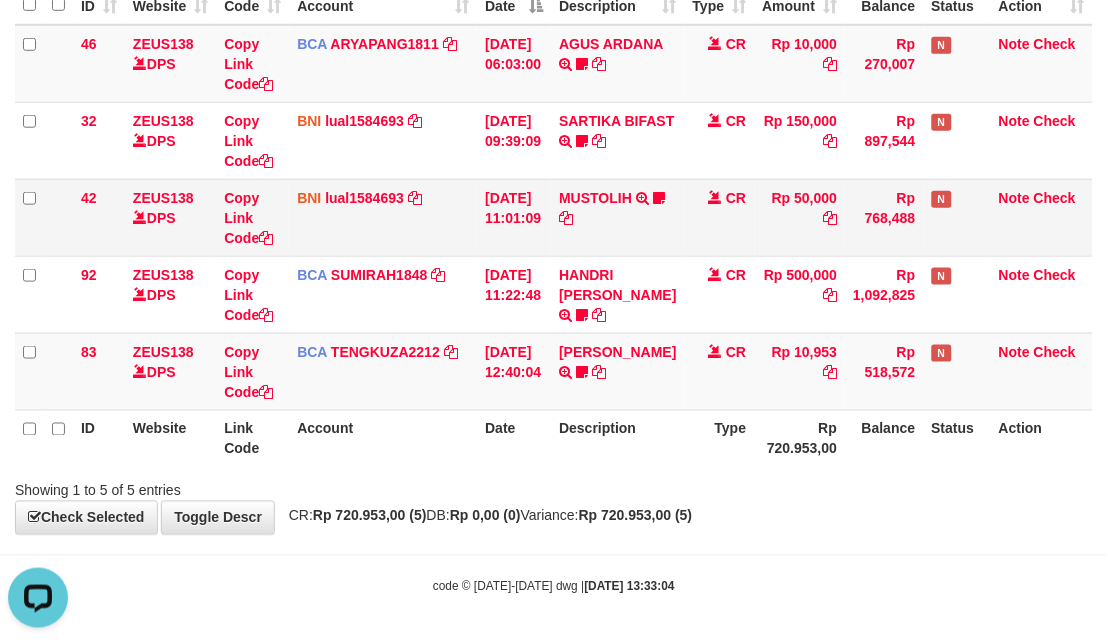 drag, startPoint x: 423, startPoint y: 196, endPoint x: 407, endPoint y: 195, distance: 16.03122 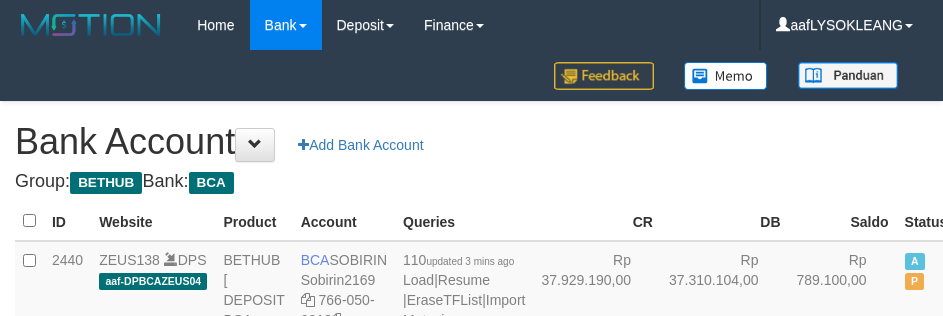 scroll, scrollTop: 191, scrollLeft: 0, axis: vertical 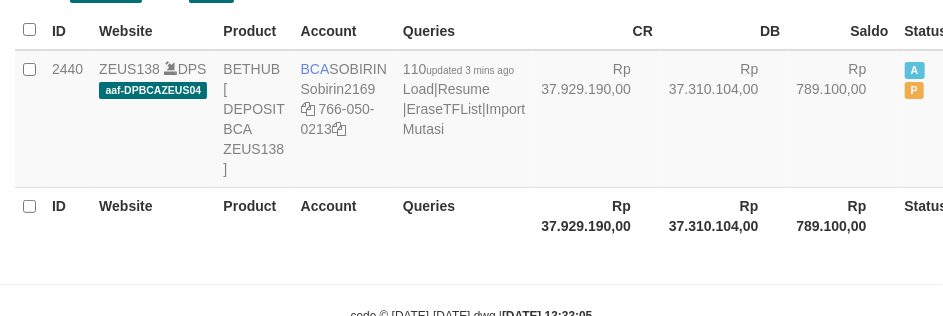 select on "***" 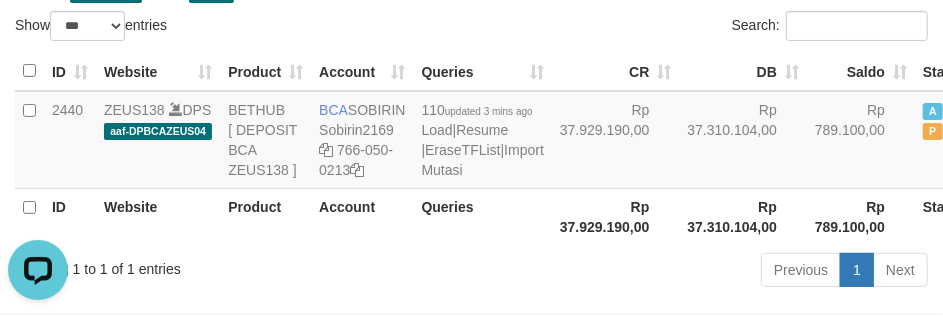 scroll, scrollTop: 0, scrollLeft: 0, axis: both 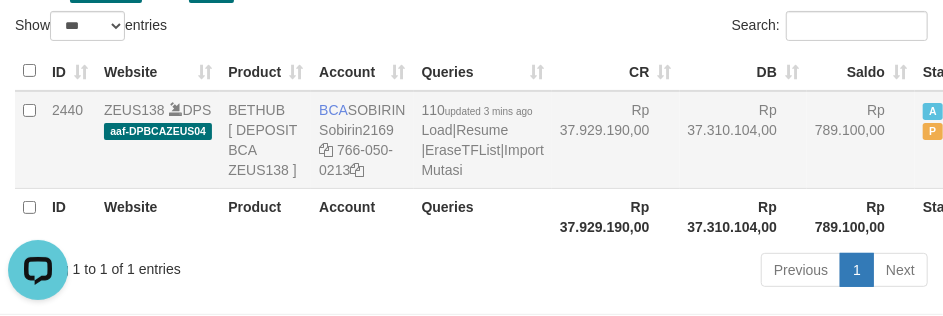 drag, startPoint x: 704, startPoint y: 205, endPoint x: 717, endPoint y: 330, distance: 125.67418 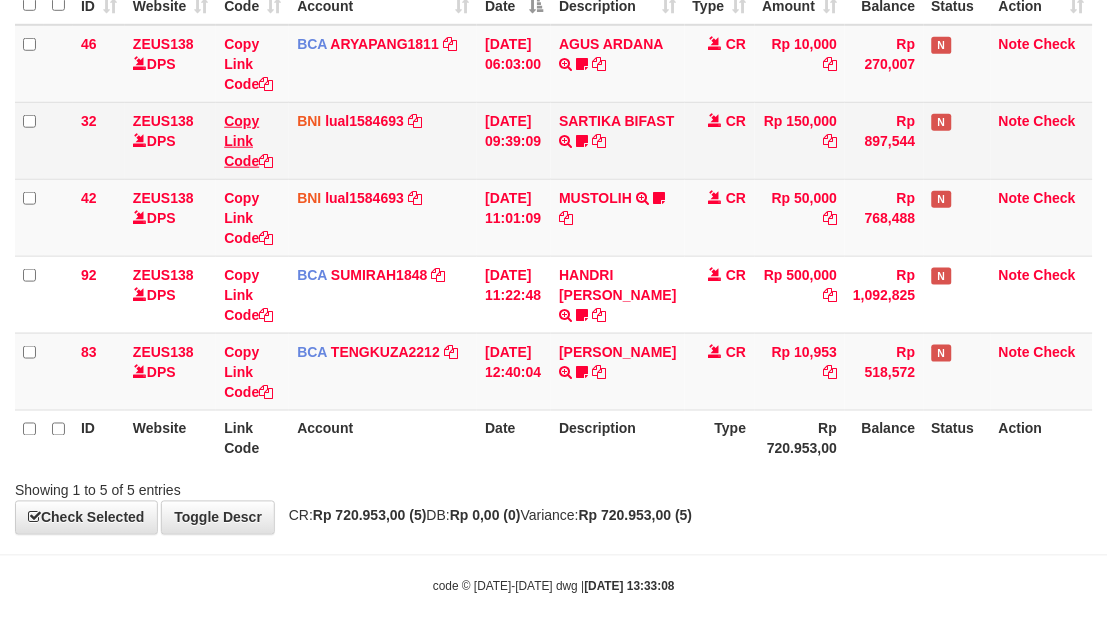 scroll, scrollTop: 225, scrollLeft: 0, axis: vertical 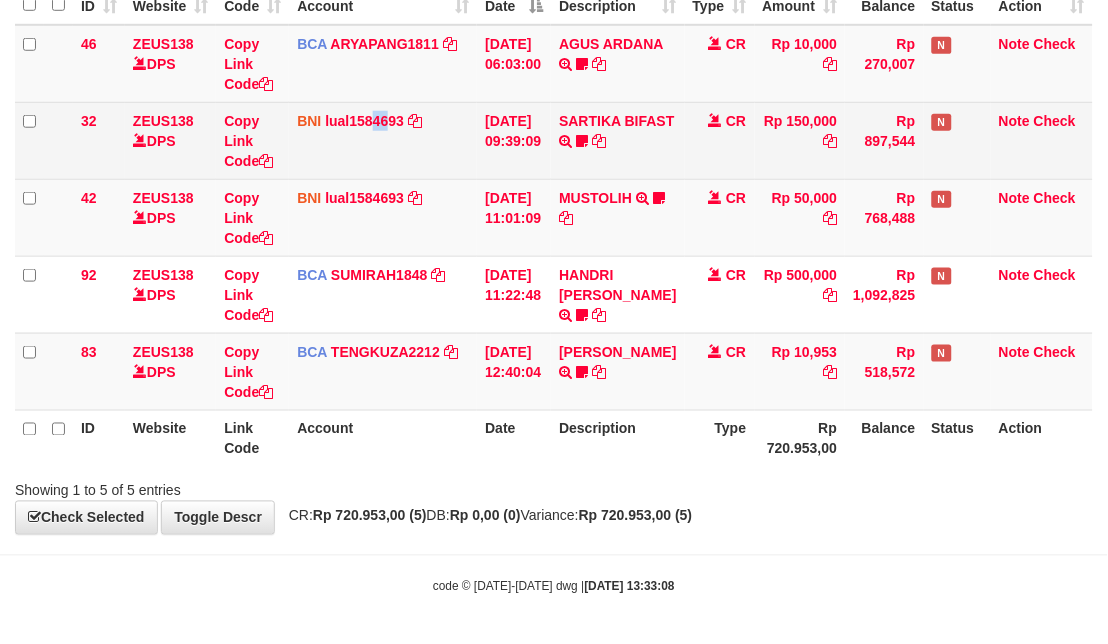 drag, startPoint x: 375, startPoint y: 147, endPoint x: 286, endPoint y: 157, distance: 89.560036 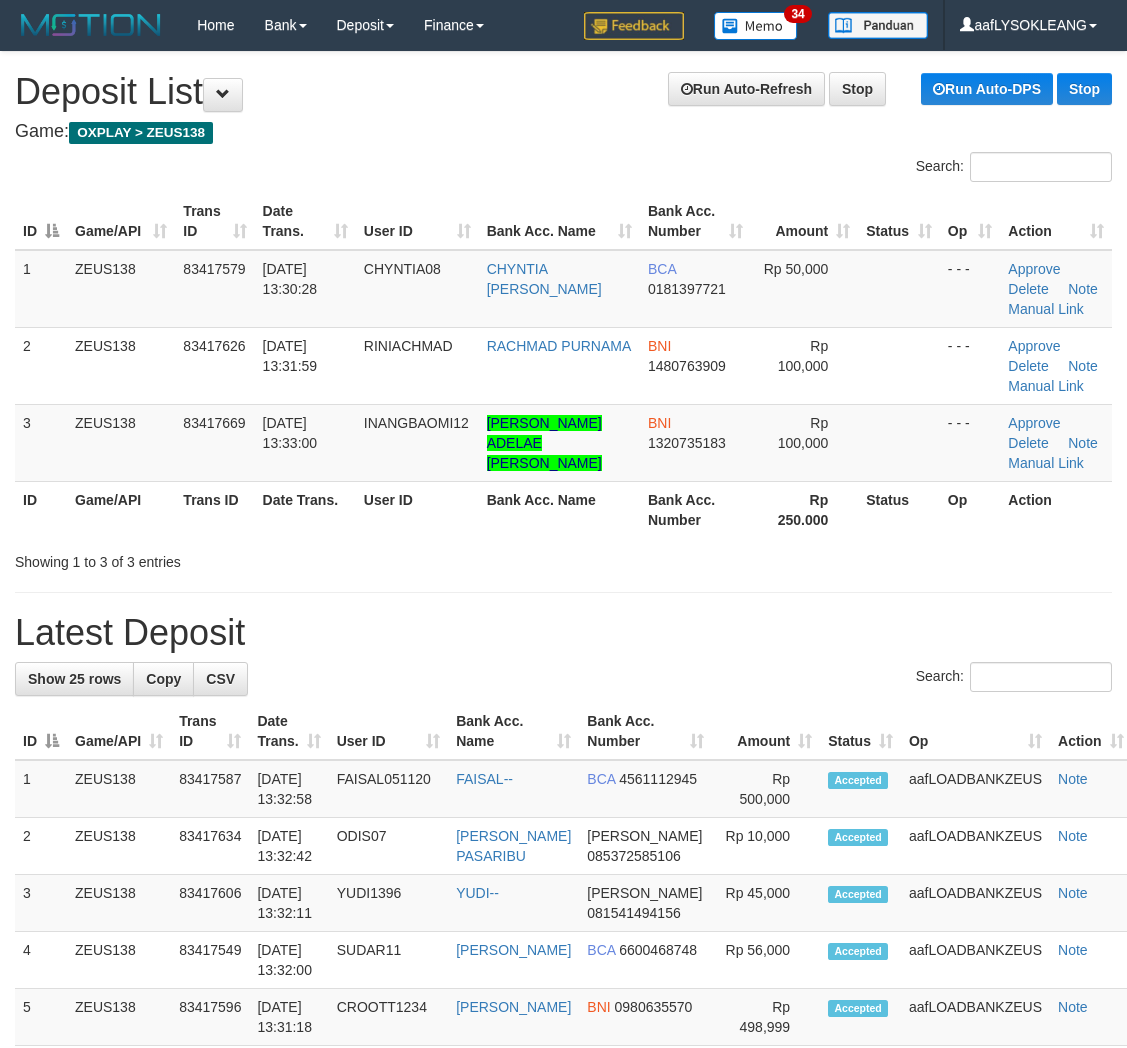 scroll, scrollTop: 0, scrollLeft: 0, axis: both 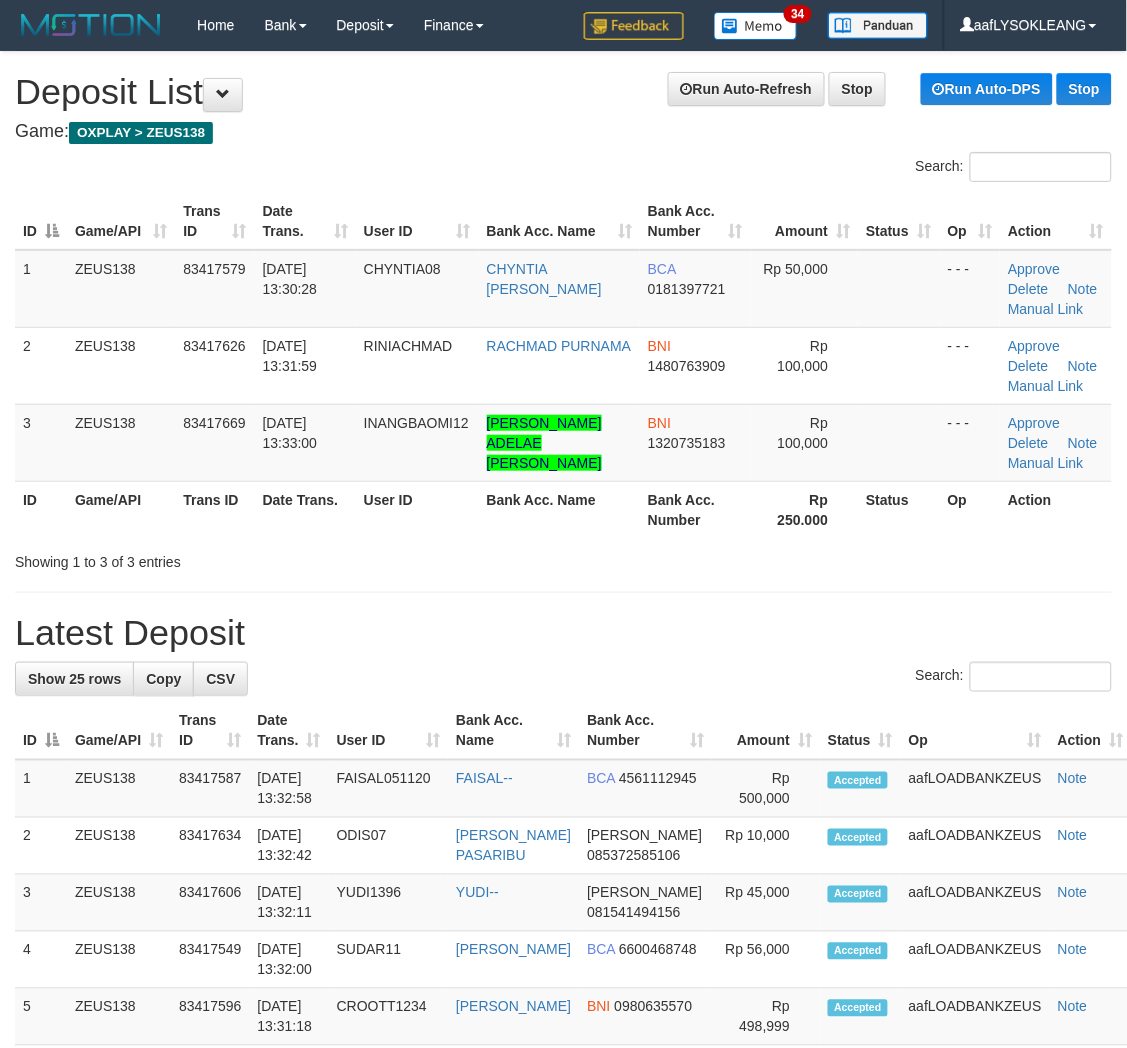 drag, startPoint x: 424, startPoint y: 497, endPoint x: 850, endPoint y: 515, distance: 426.38013 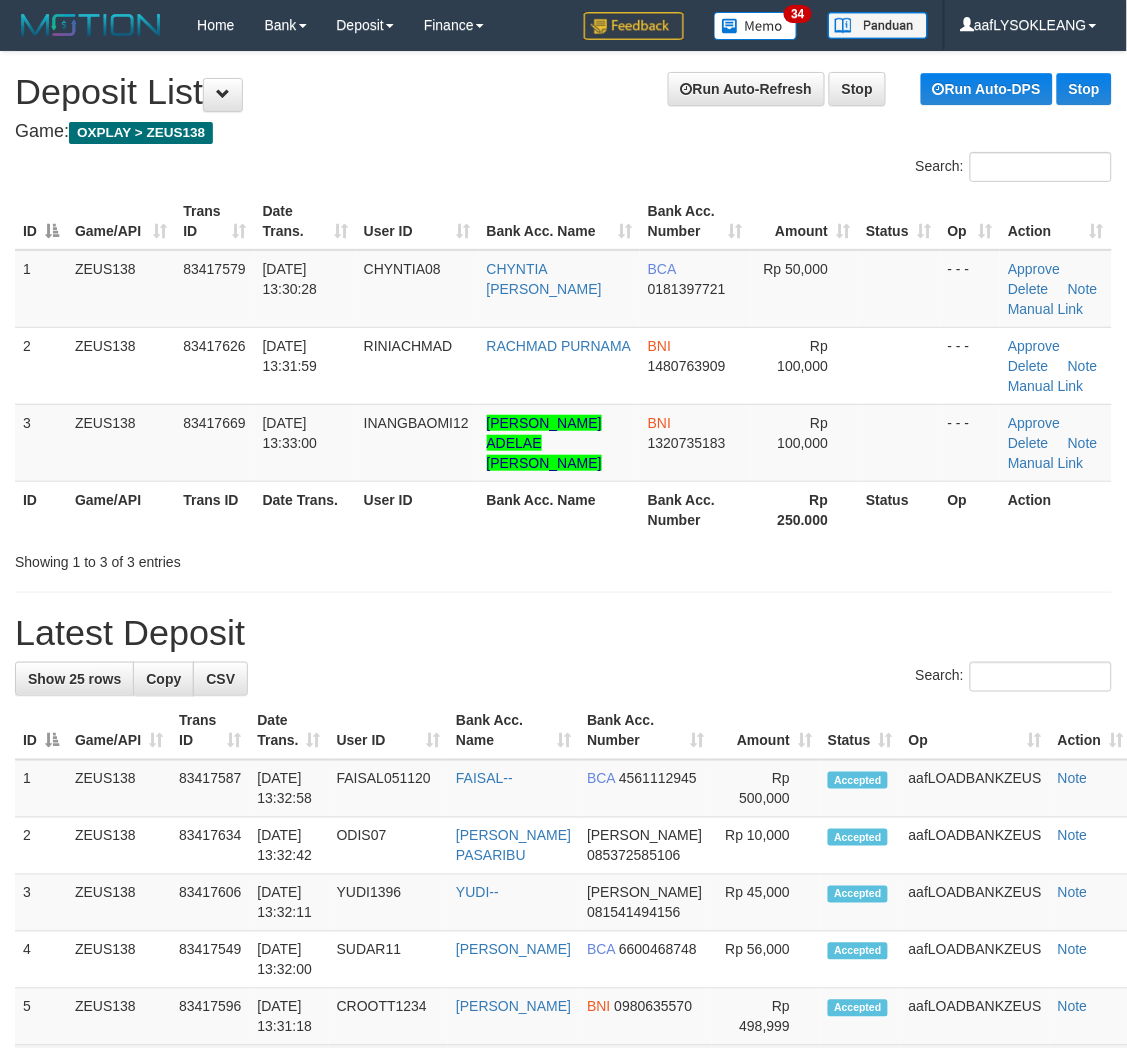 scroll, scrollTop: 592, scrollLeft: 0, axis: vertical 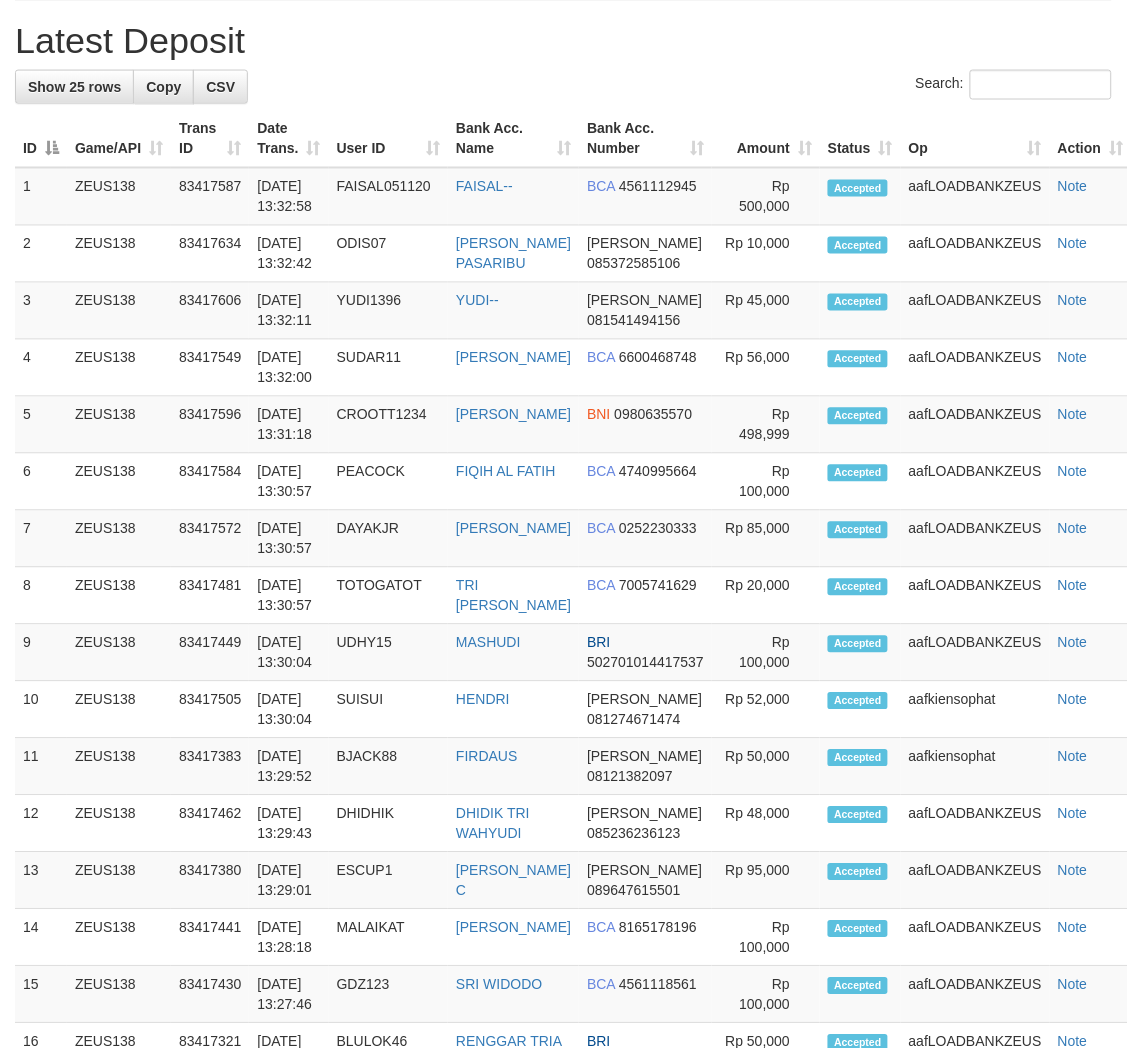 drag, startPoint x: 1018, startPoint y: 520, endPoint x: 1141, endPoint y: 543, distance: 125.13193 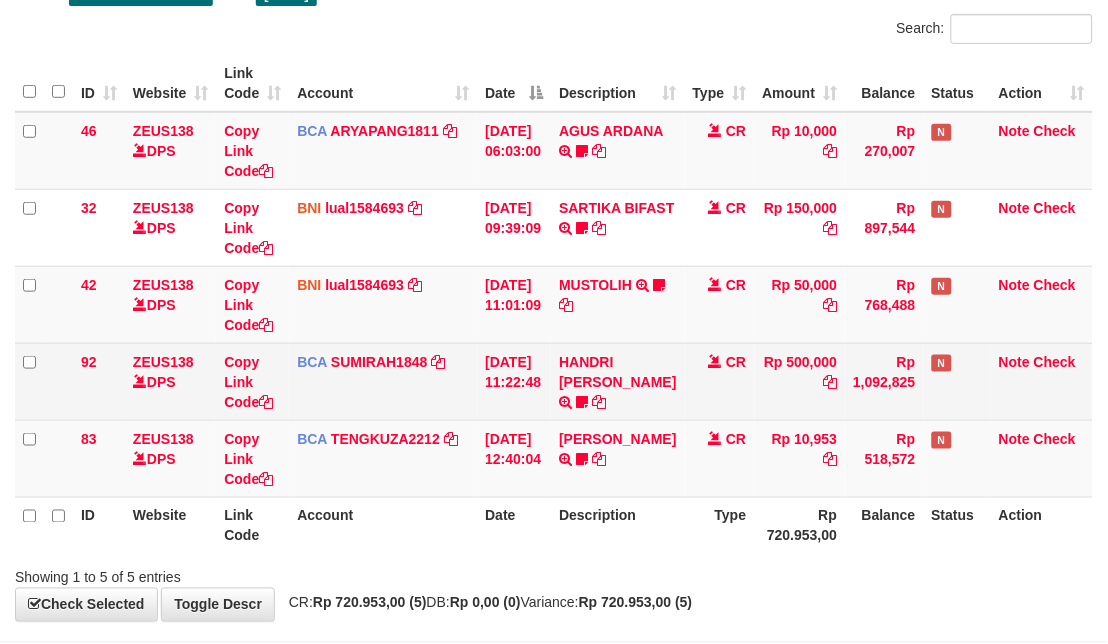 scroll, scrollTop: 225, scrollLeft: 0, axis: vertical 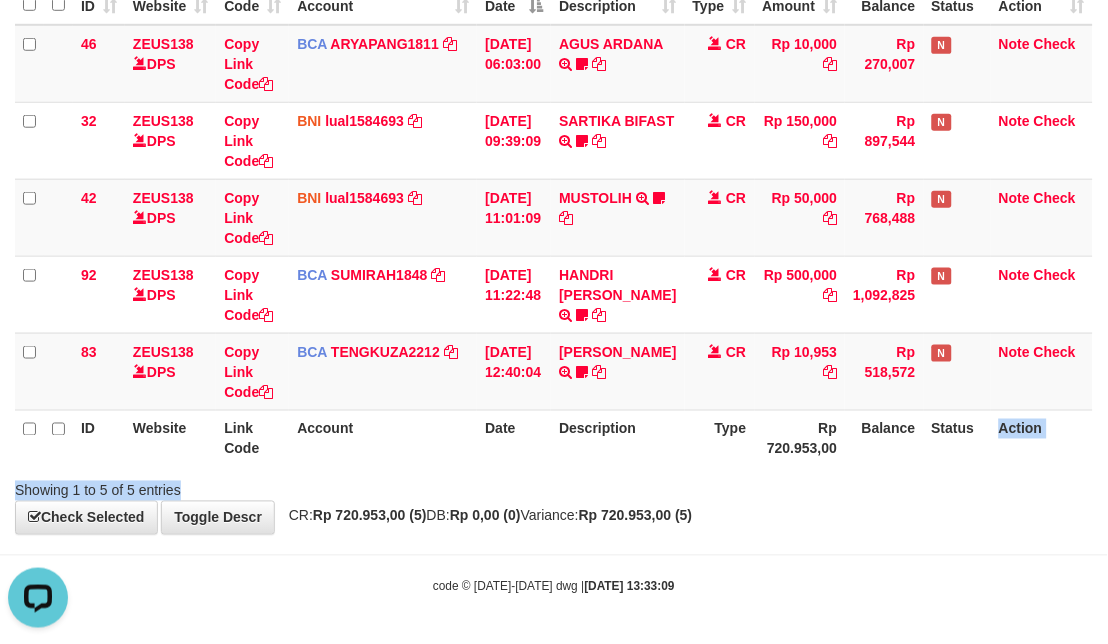 drag, startPoint x: 1065, startPoint y: 492, endPoint x: 947, endPoint y: 454, distance: 123.967735 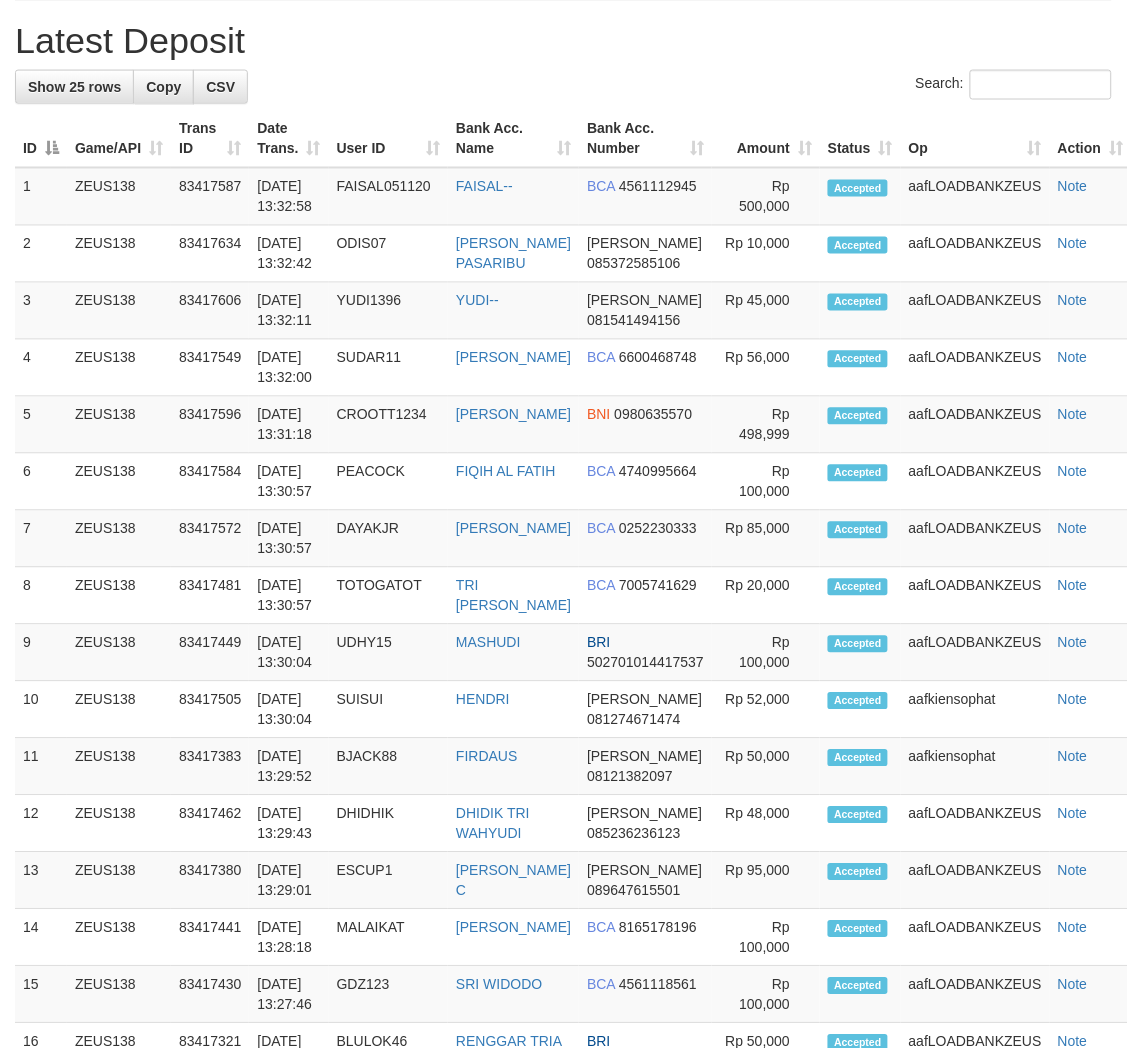 scroll, scrollTop: 0, scrollLeft: 0, axis: both 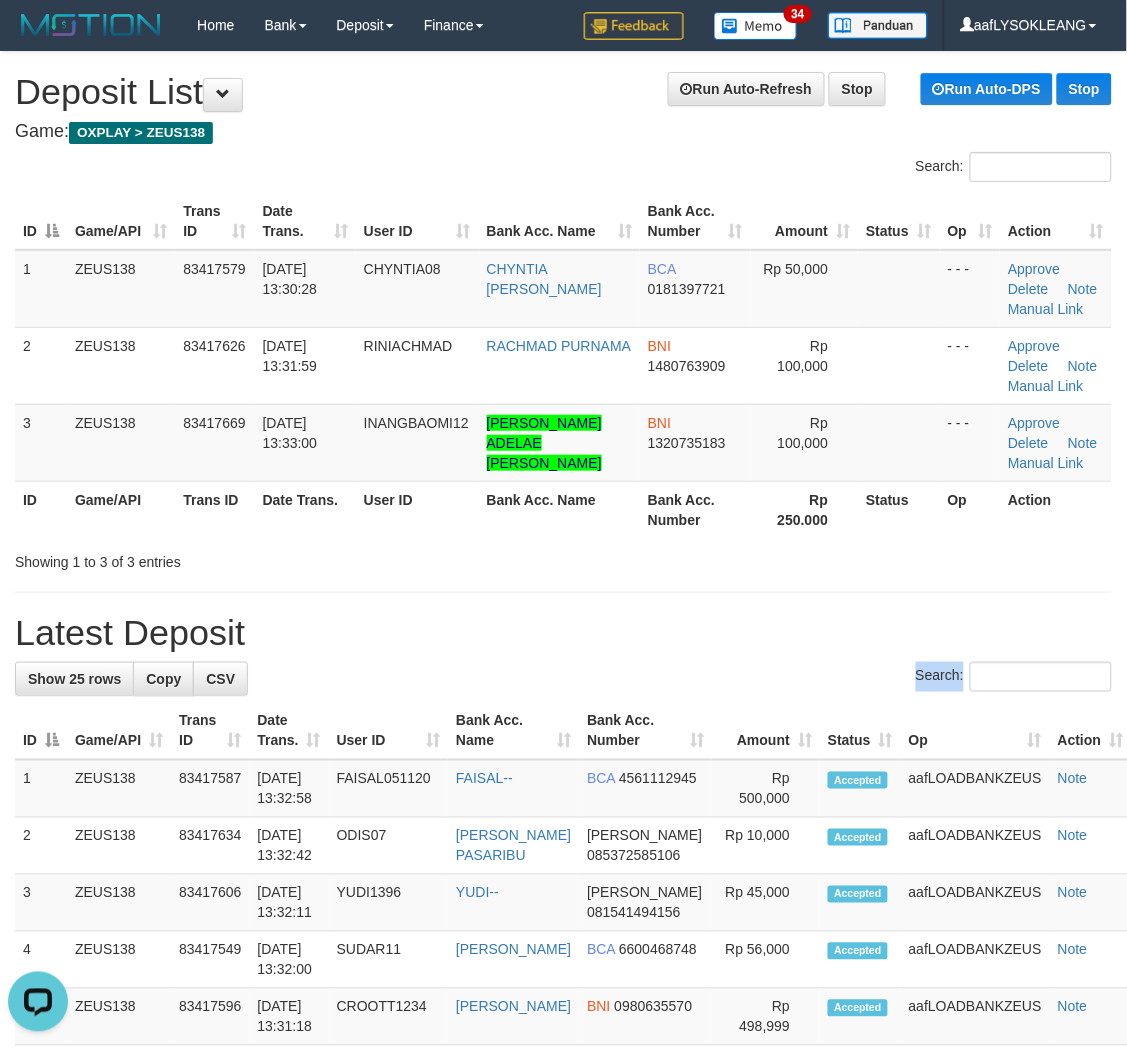 drag, startPoint x: 715, startPoint y: 692, endPoint x: 765, endPoint y: 694, distance: 50.039986 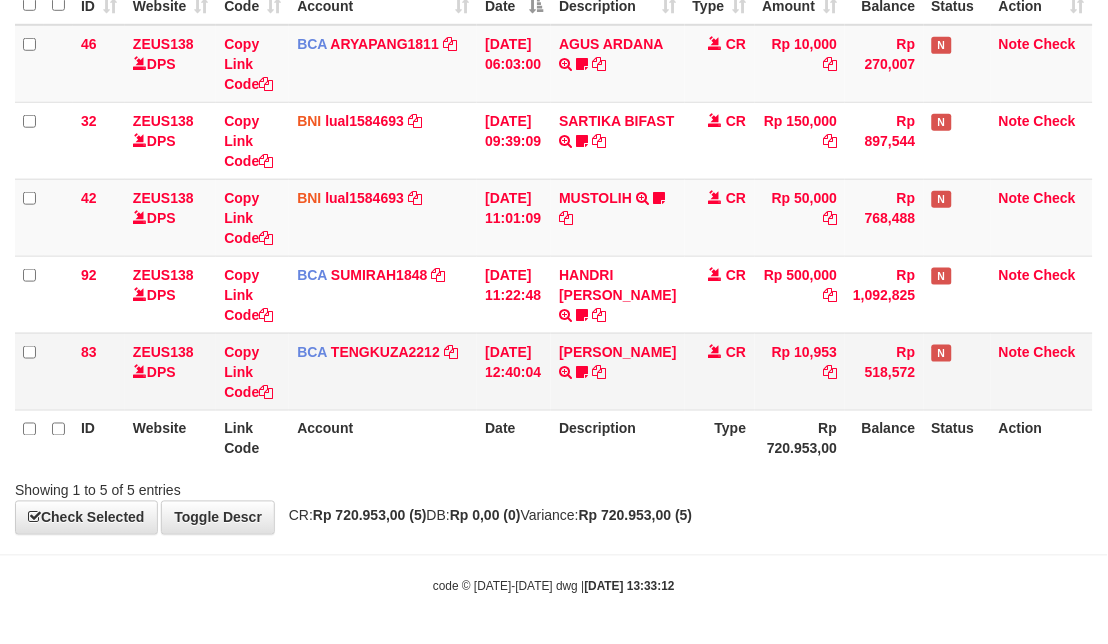 click on "Rp 10,953" at bounding box center [800, 371] 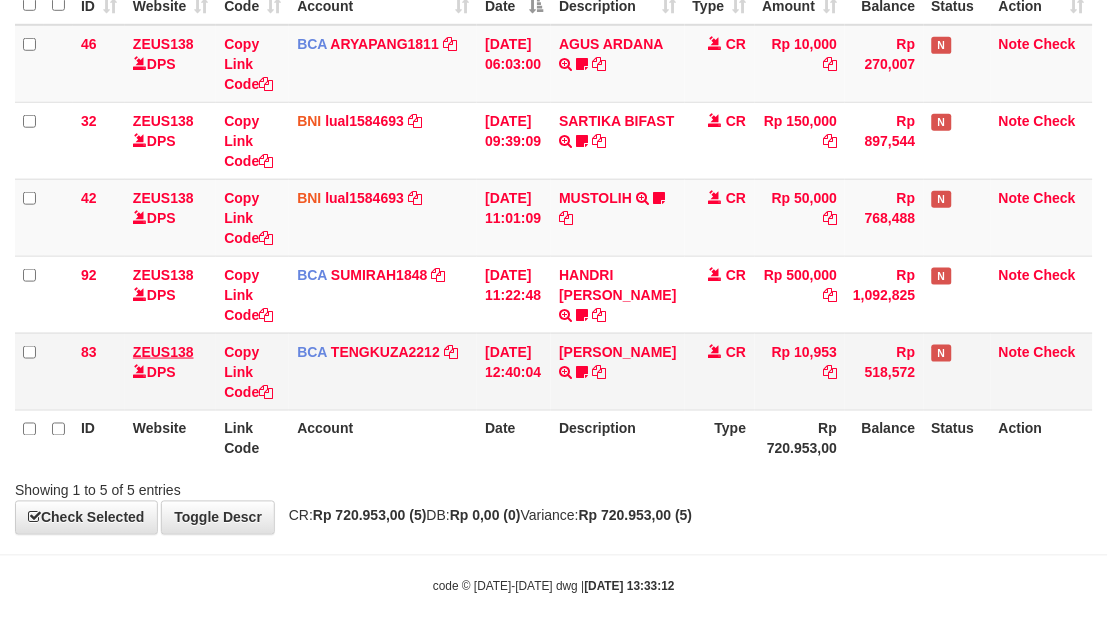 scroll, scrollTop: 225, scrollLeft: 0, axis: vertical 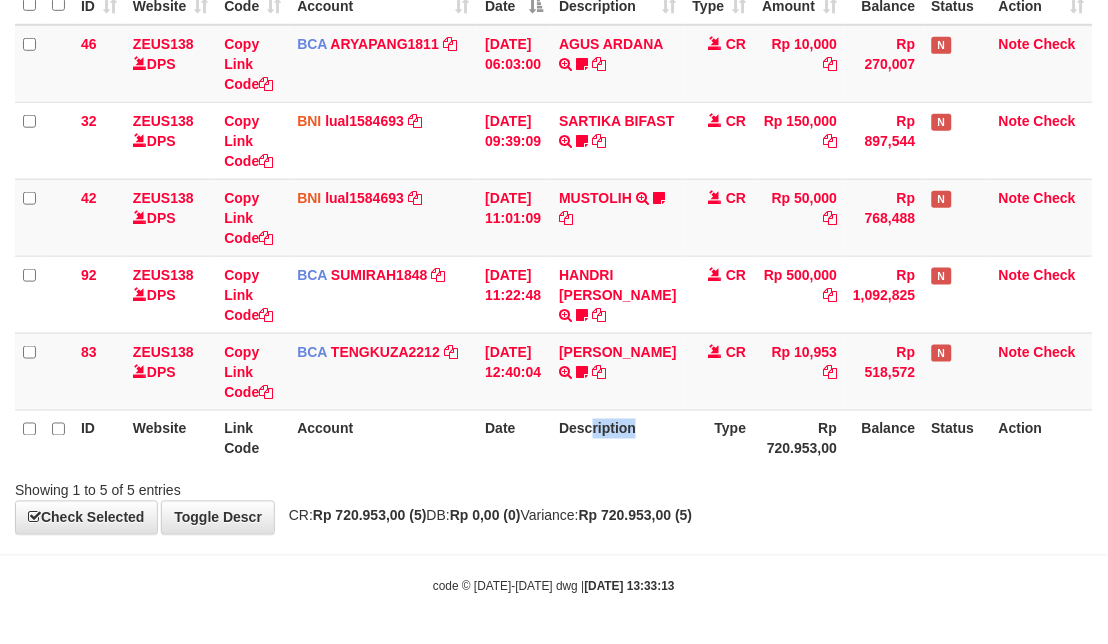 drag, startPoint x: 0, startPoint y: 0, endPoint x: 502, endPoint y: 420, distance: 654.52576 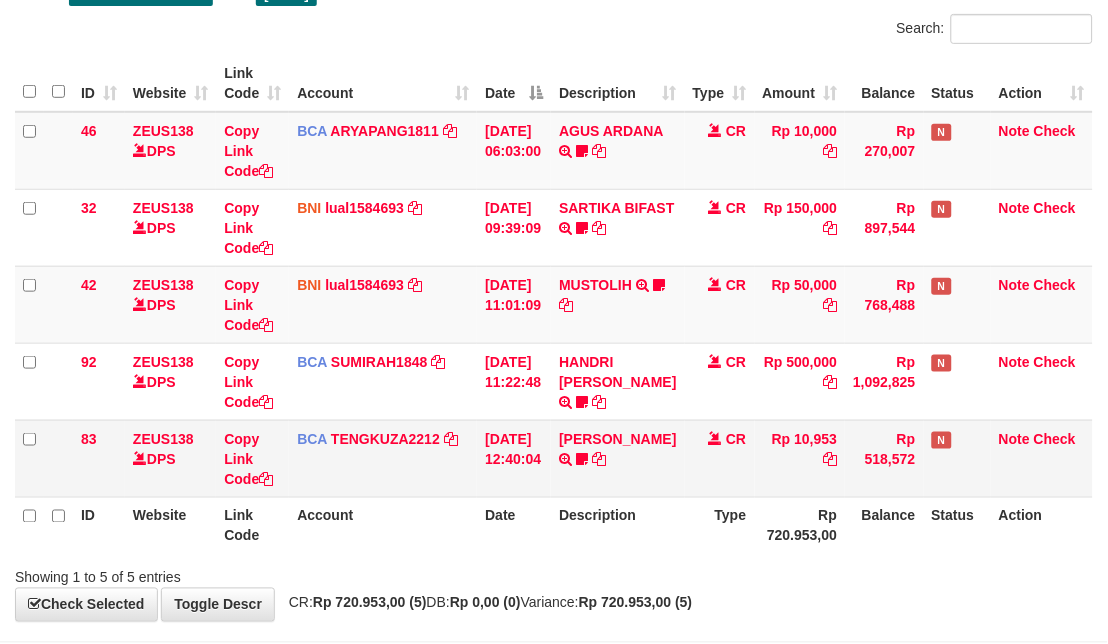 scroll, scrollTop: 225, scrollLeft: 0, axis: vertical 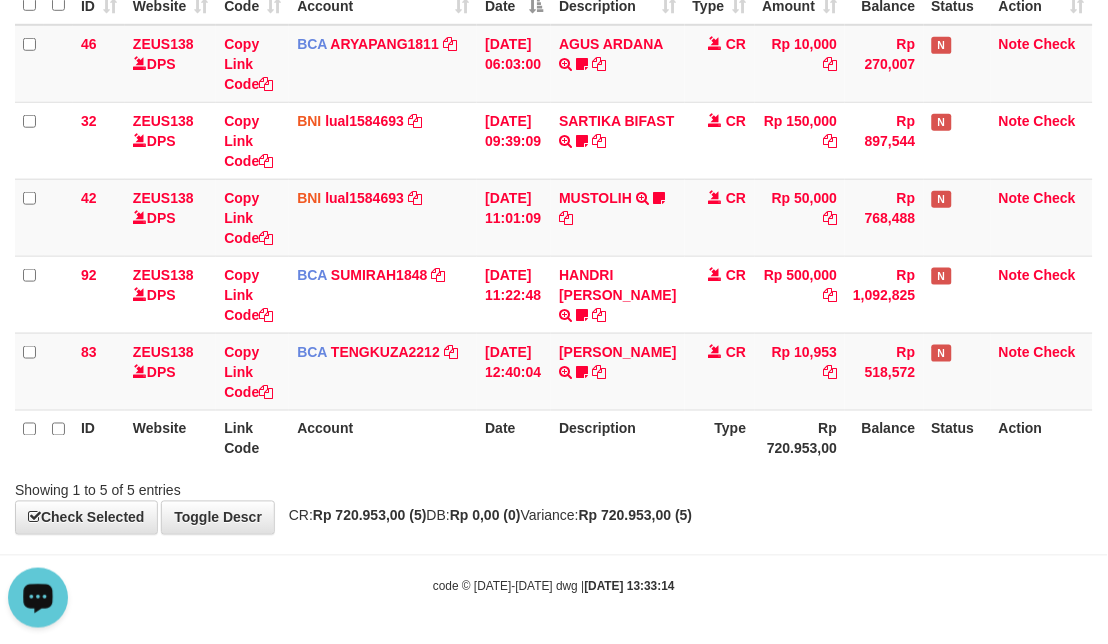 drag, startPoint x: 878, startPoint y: 485, endPoint x: 2, endPoint y: 118, distance: 949.771 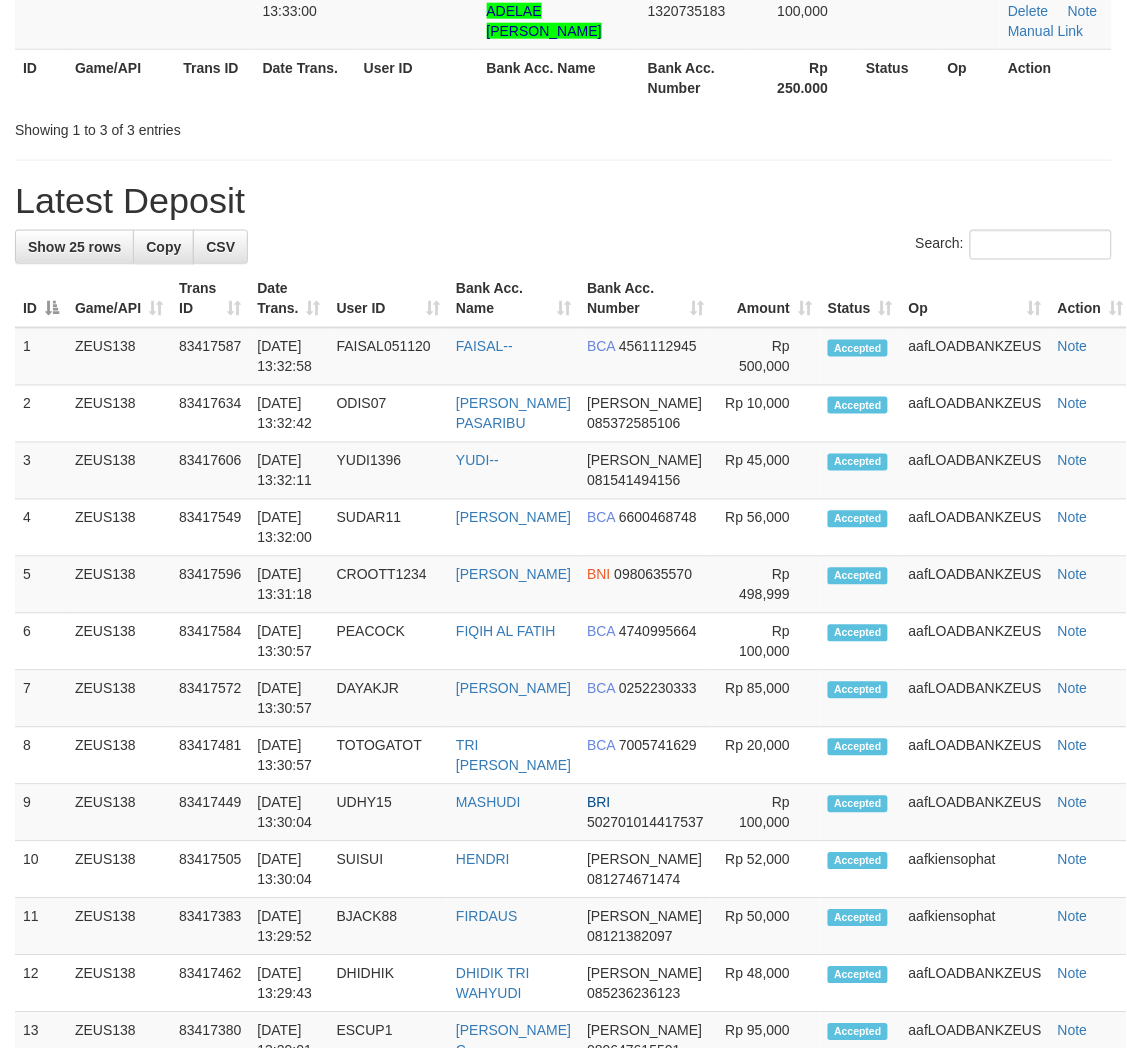 scroll, scrollTop: 296, scrollLeft: 0, axis: vertical 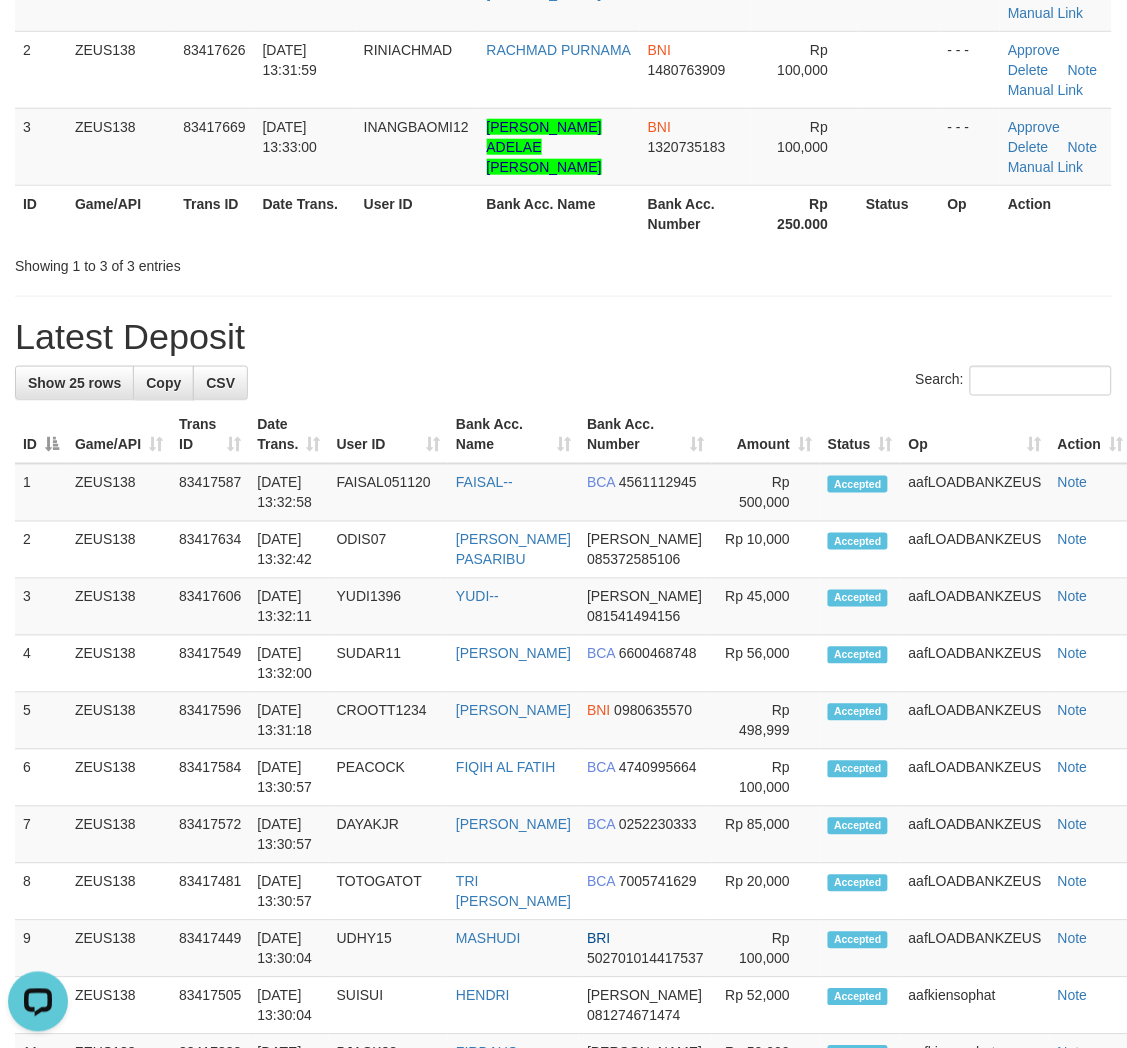 drag, startPoint x: 838, startPoint y: 337, endPoint x: 1101, endPoint y: 387, distance: 267.71066 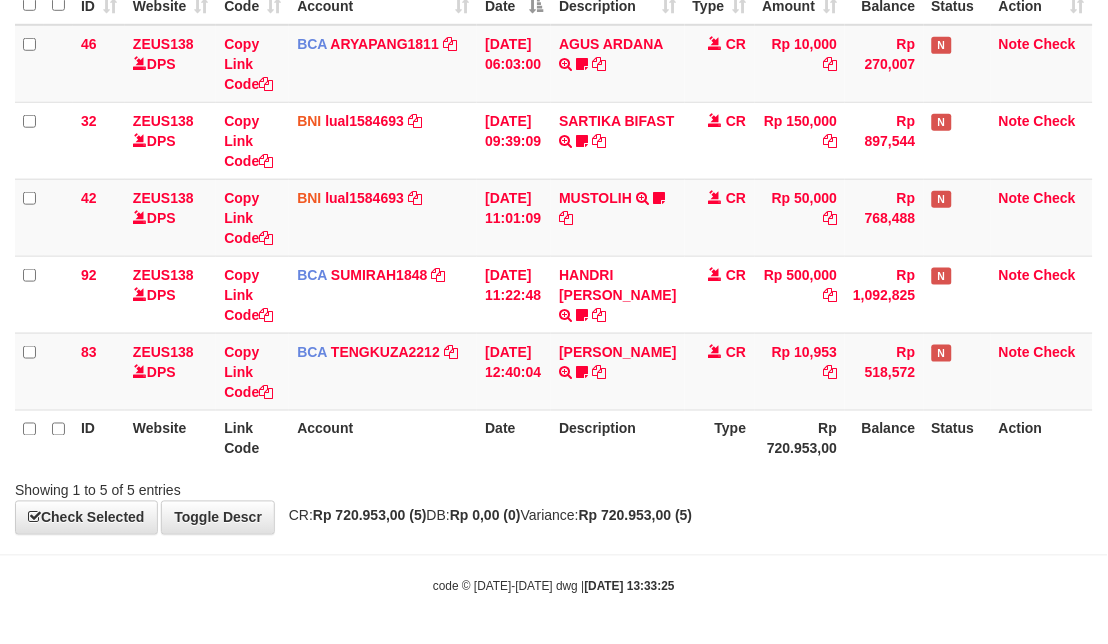 scroll, scrollTop: 225, scrollLeft: 0, axis: vertical 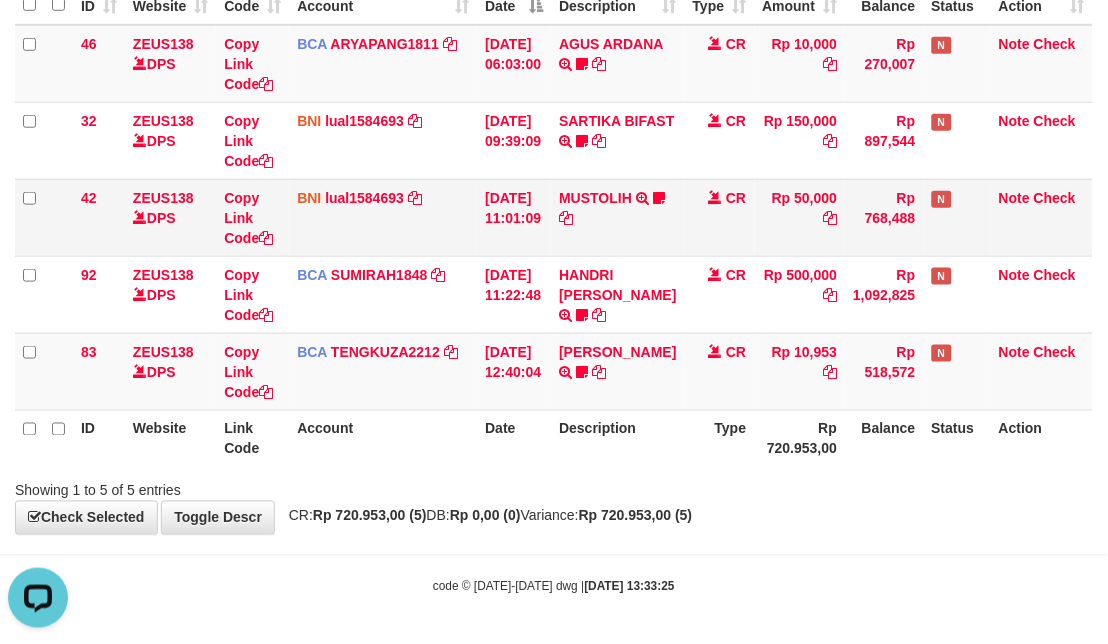 drag, startPoint x: 847, startPoint y: 476, endPoint x: 14, endPoint y: 186, distance: 882.03687 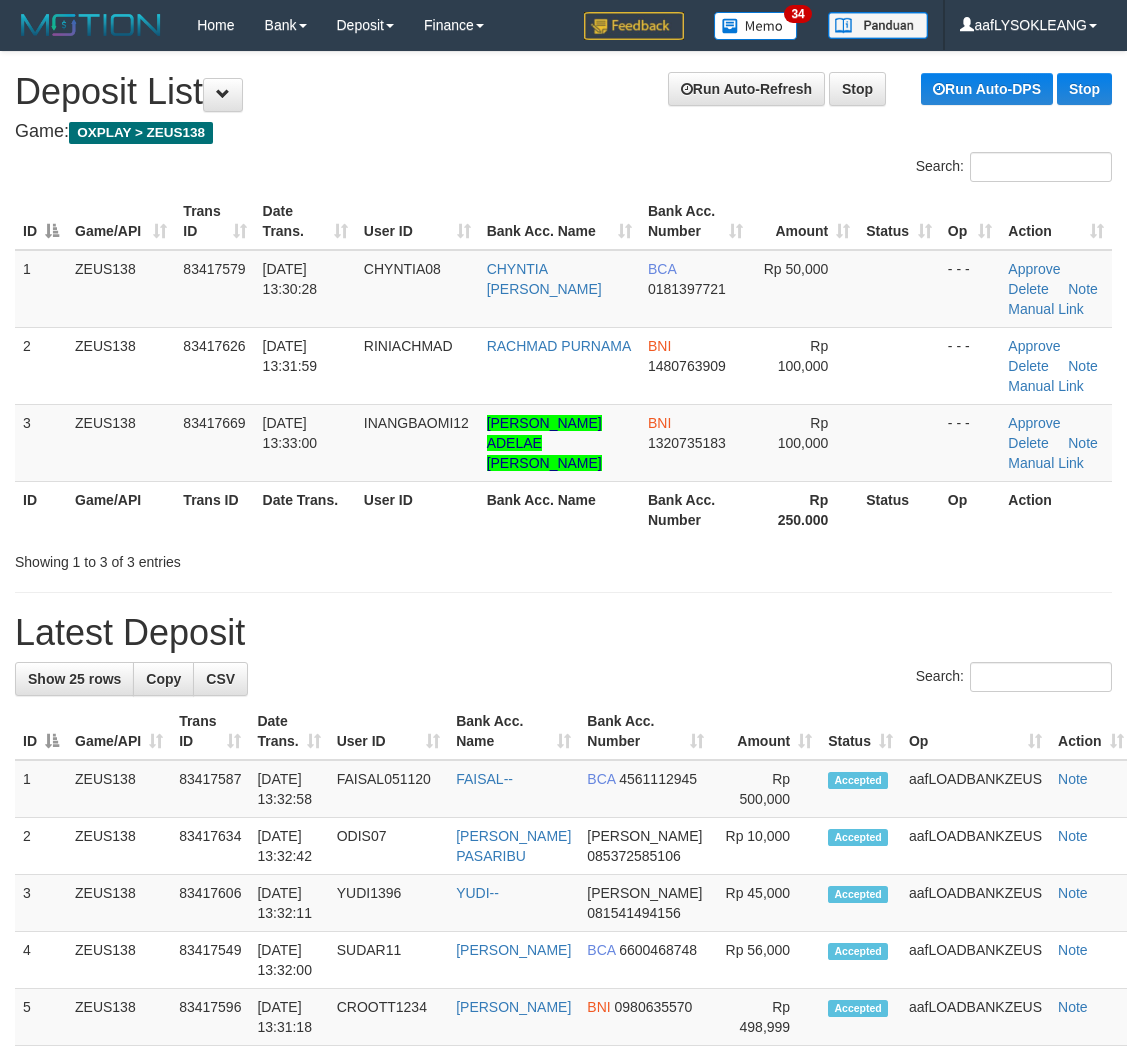 scroll, scrollTop: 432, scrollLeft: 0, axis: vertical 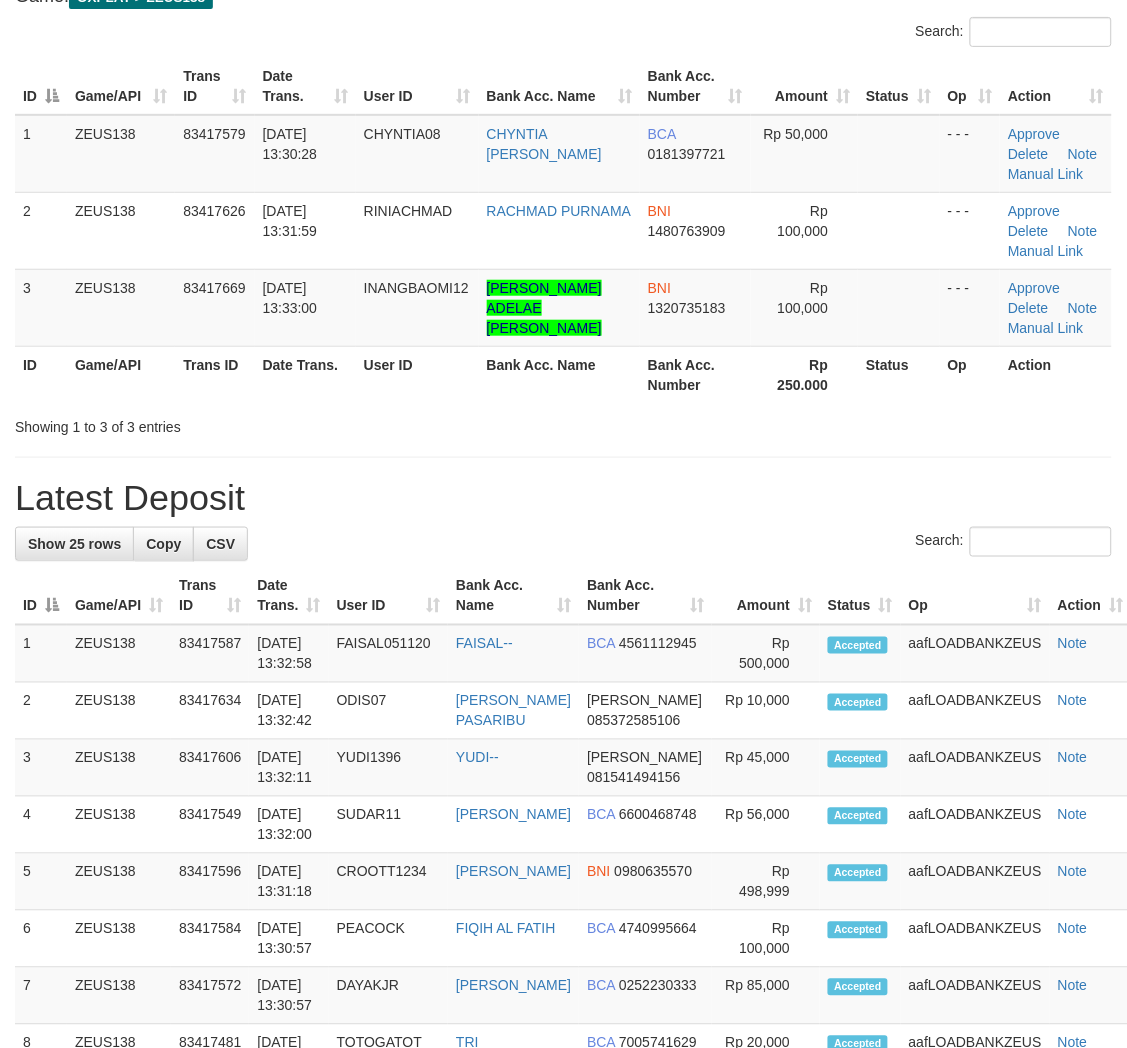 drag, startPoint x: 527, startPoint y: 360, endPoint x: 648, endPoint y: 415, distance: 132.91351 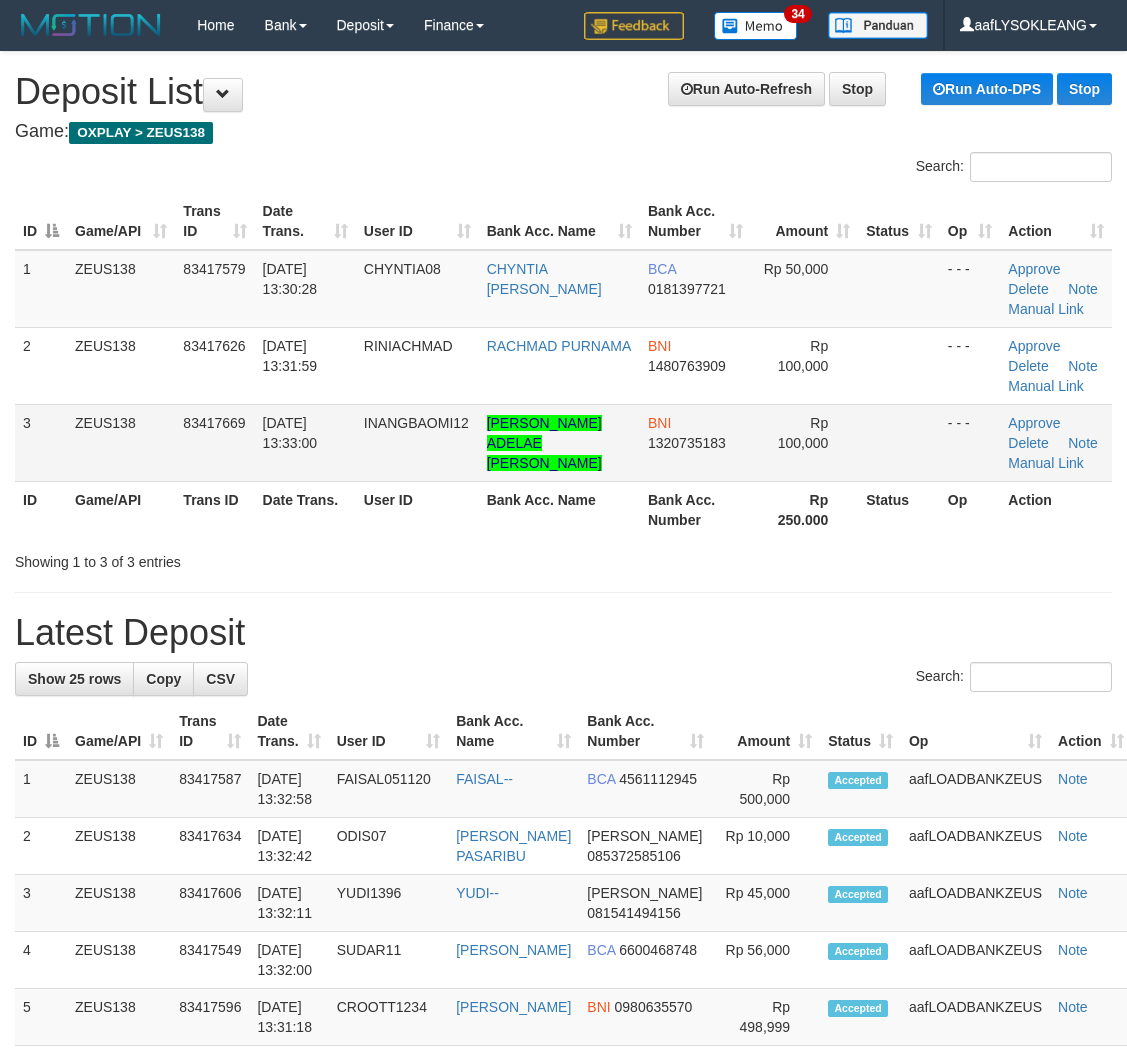 scroll, scrollTop: 136, scrollLeft: 0, axis: vertical 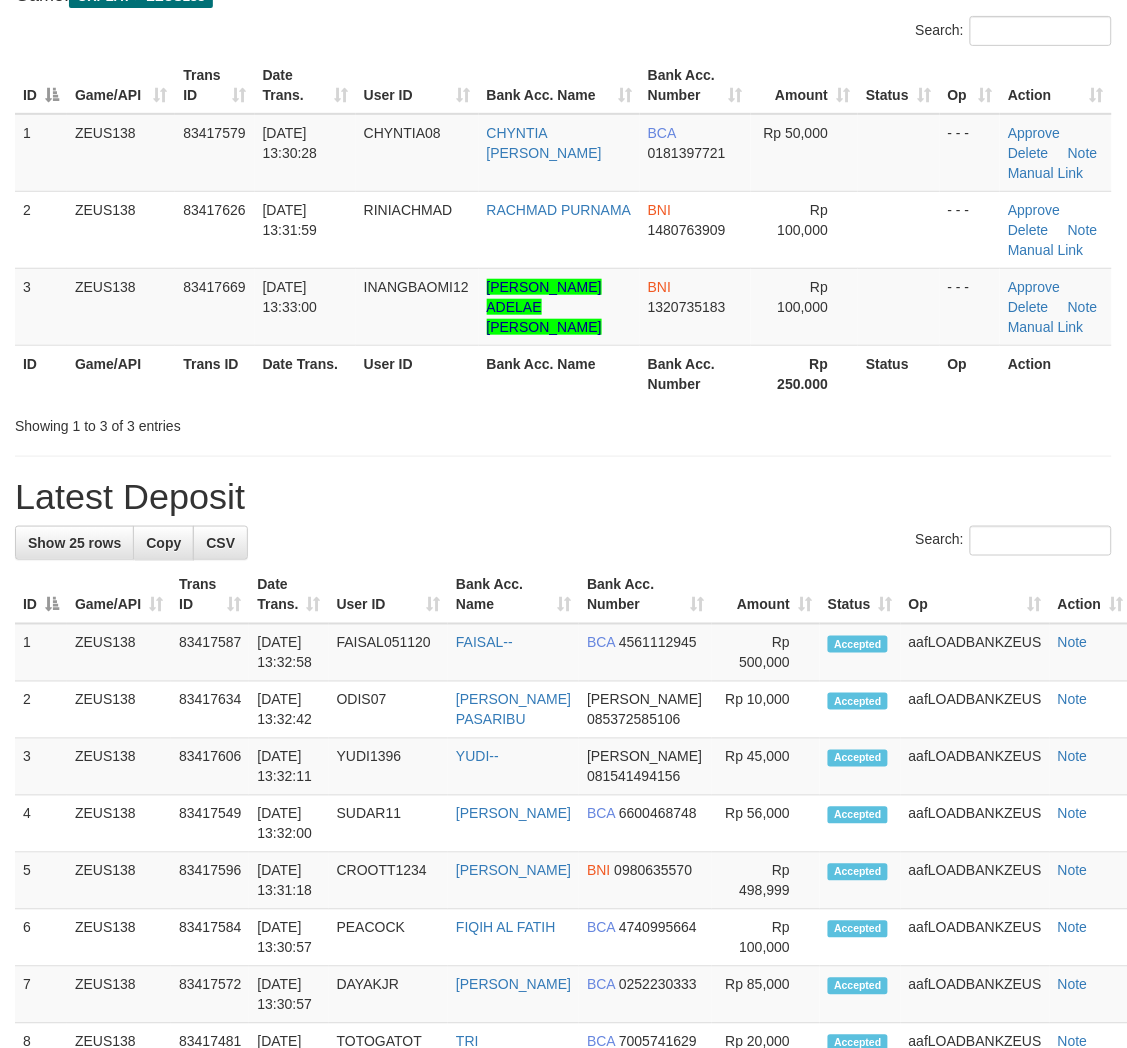 click at bounding box center (563, 456) 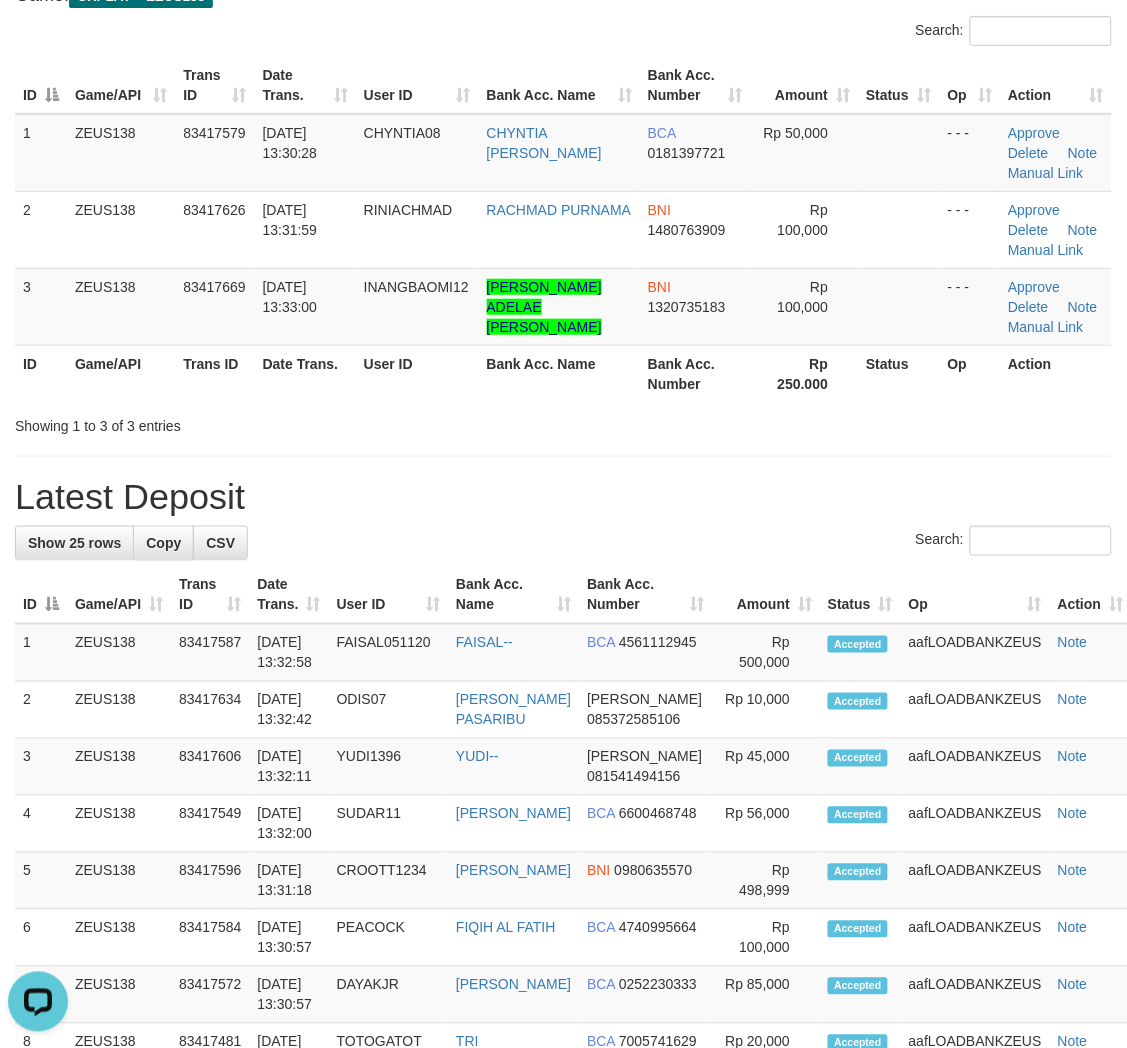 scroll, scrollTop: 0, scrollLeft: 0, axis: both 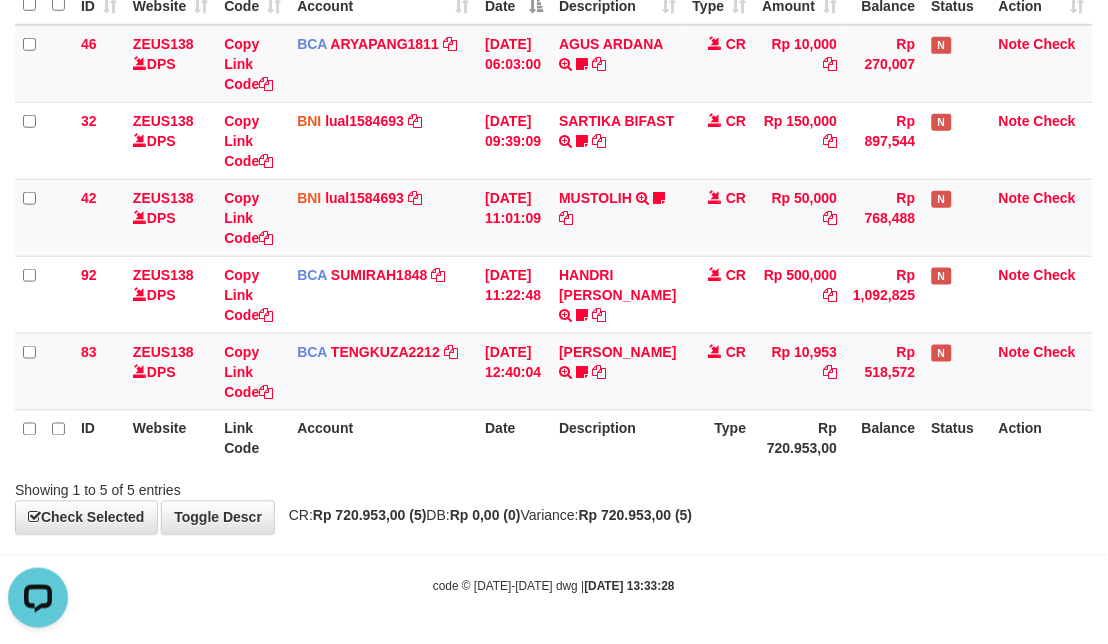 drag, startPoint x: 863, startPoint y: 561, endPoint x: 1, endPoint y: 351, distance: 887.21136 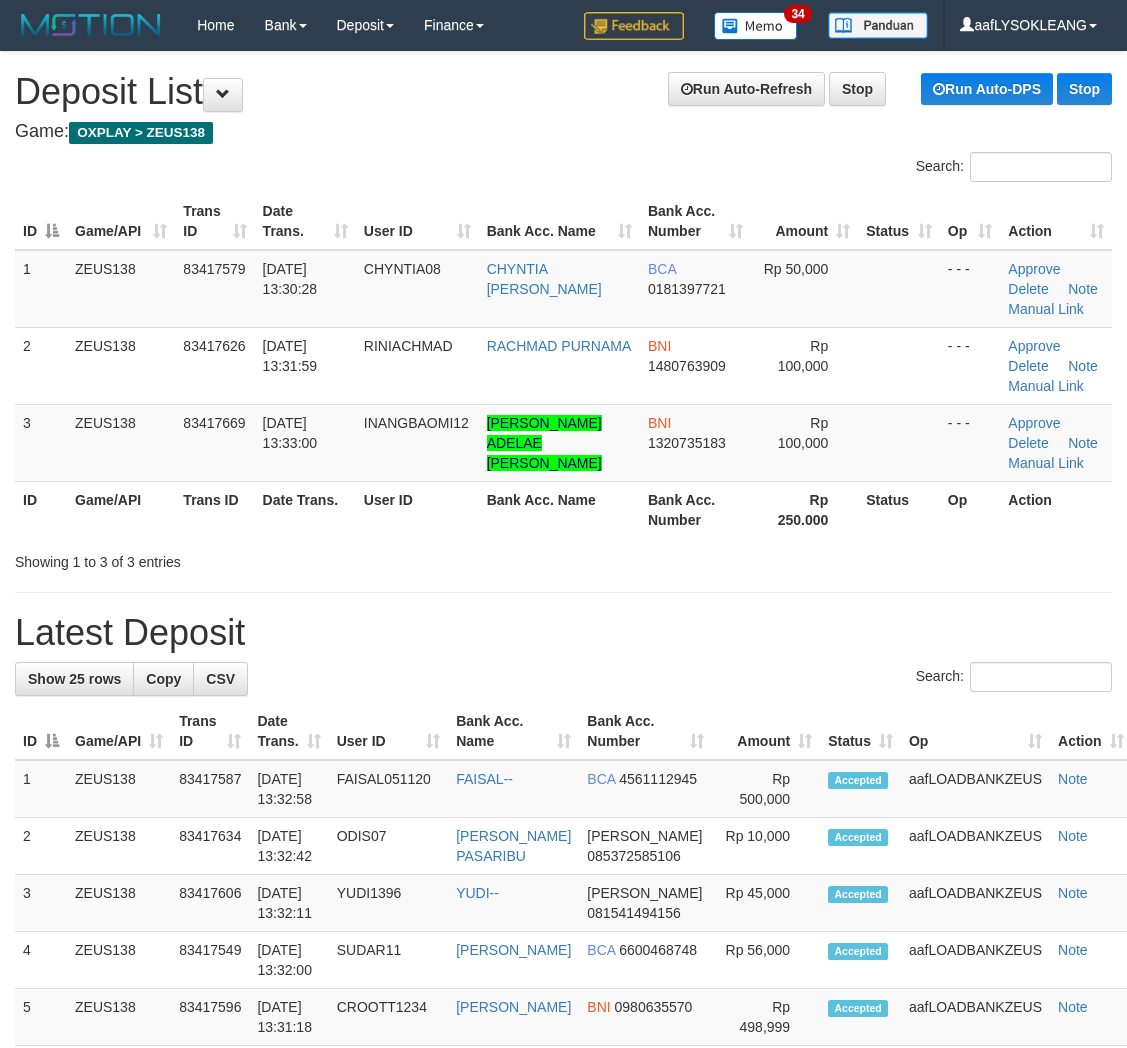 scroll, scrollTop: 137, scrollLeft: 0, axis: vertical 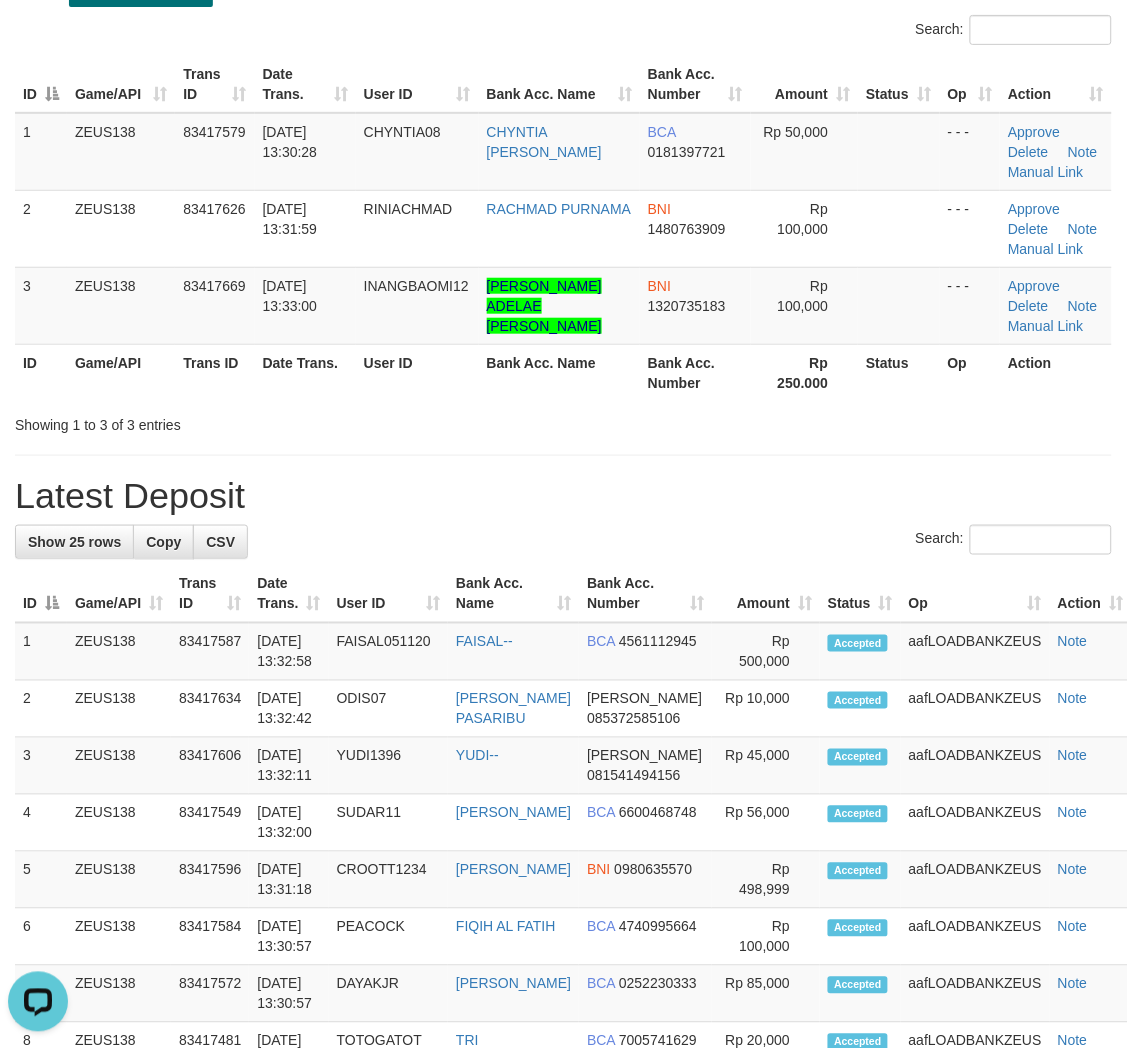click on "Latest Deposit" at bounding box center (563, 496) 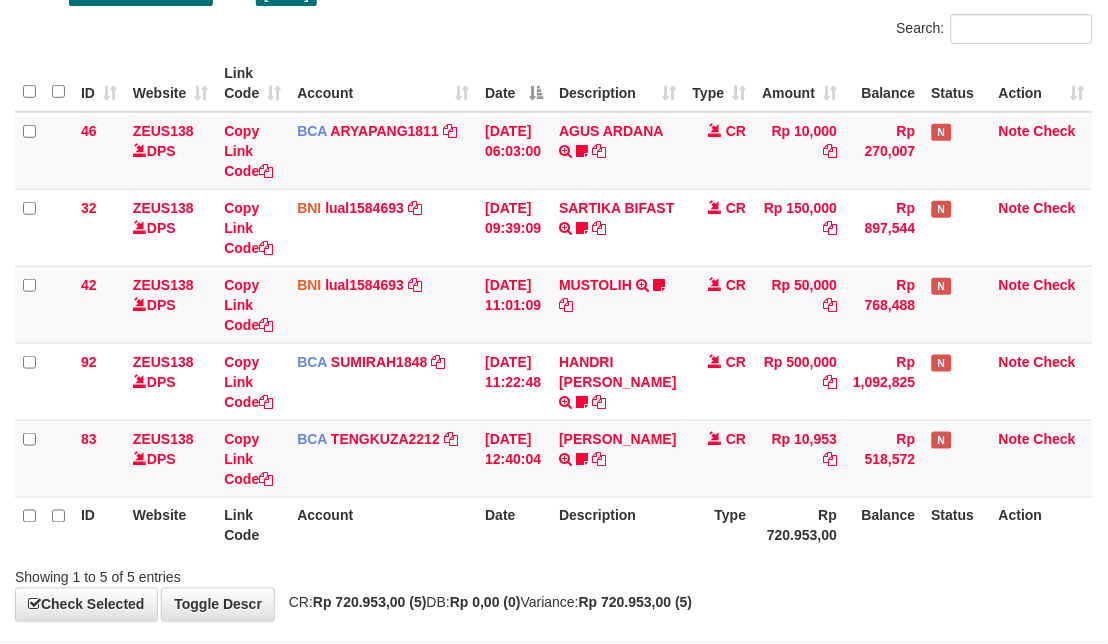 scroll, scrollTop: 225, scrollLeft: 0, axis: vertical 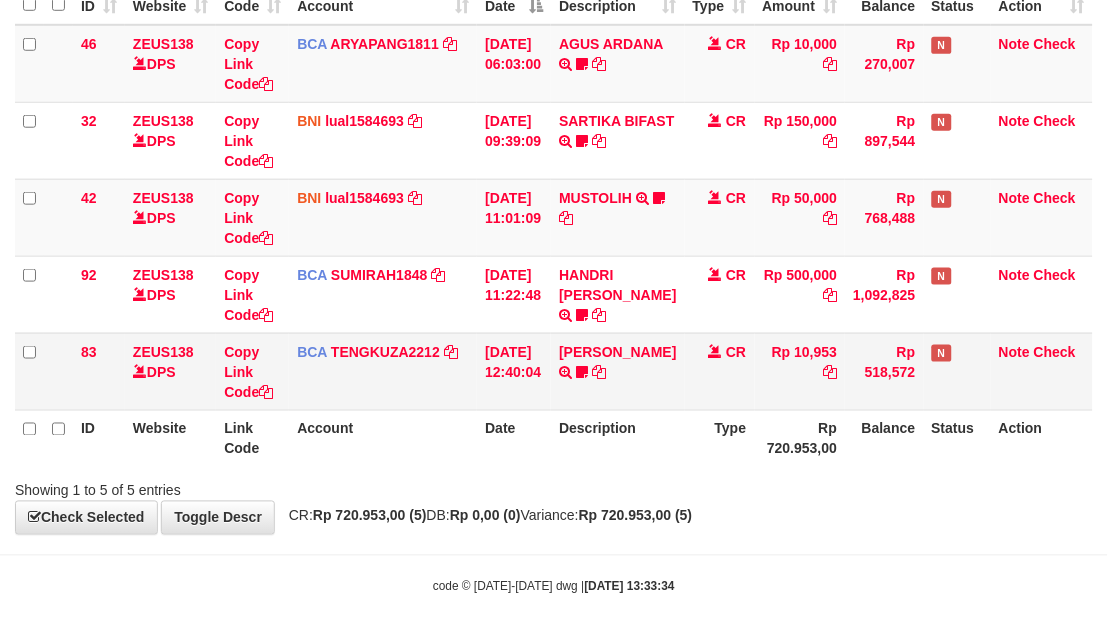 drag, startPoint x: 533, startPoint y: 443, endPoint x: 177, endPoint y: 368, distance: 363.8145 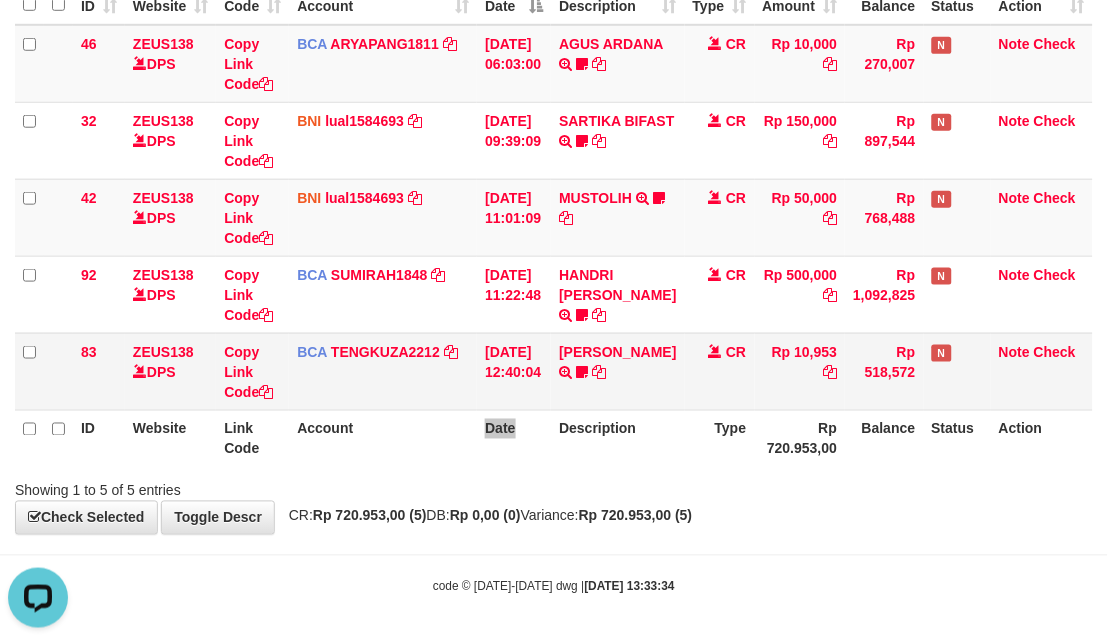 scroll, scrollTop: 0, scrollLeft: 0, axis: both 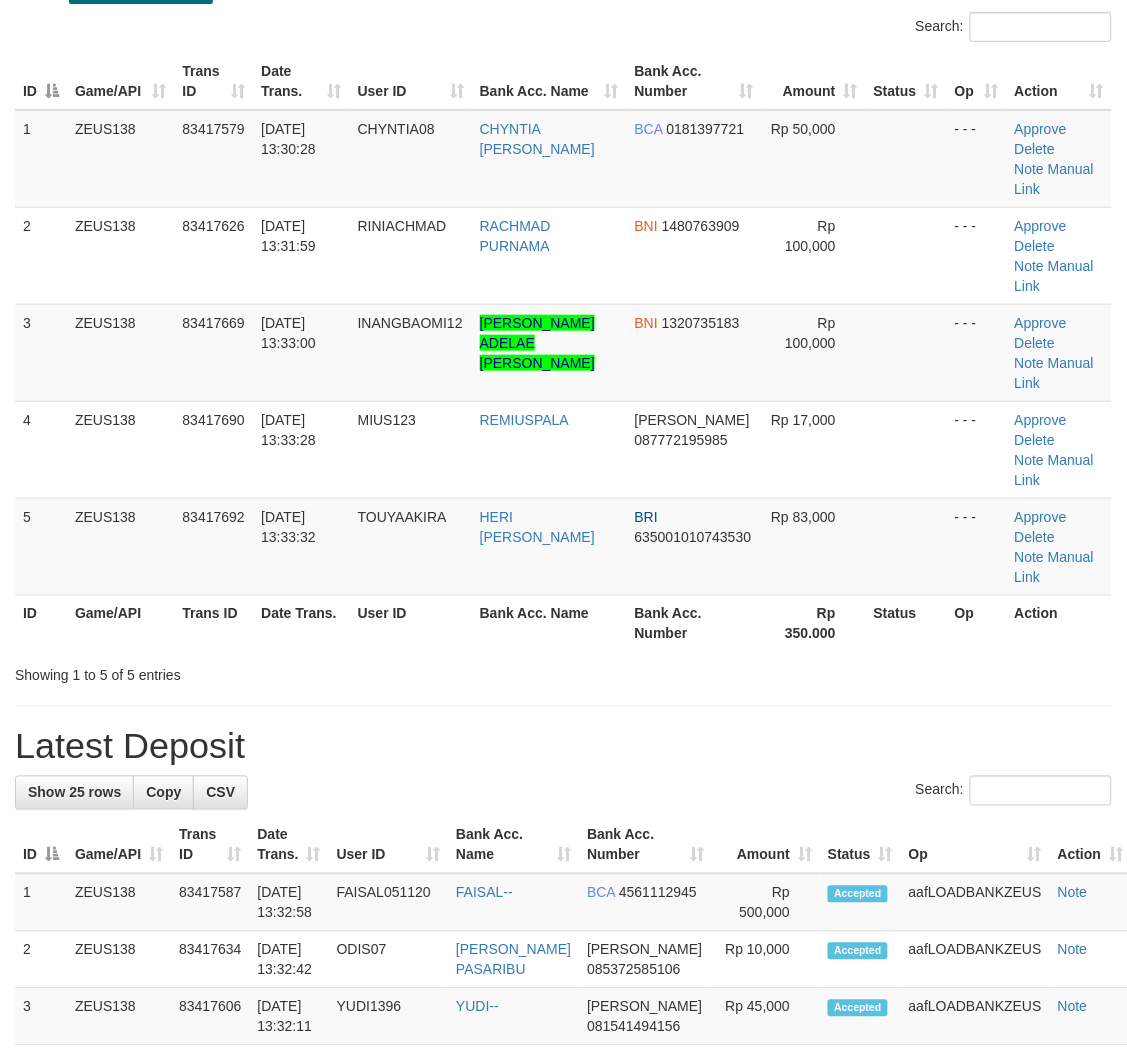 click on "ID Game/API Trans ID Date Trans. User ID Bank Acc. Name Bank Acc. Number Amount Status Op Action
1
ZEUS138
83417579
11/07/2025 13:30:28
CHYNTIA08
CHYNTIA INDRA DEWI
BCA
0181397721
Rp 50,000
- - -
Approve
Delete
Note
Manual Link
2
ZEUS138
83417626
11/07/2025 13:31:59
RINIACHMAD
RACHMAD PURNAMA
BNI
1480763909
Rp 100,000
Note" at bounding box center (563, 352) 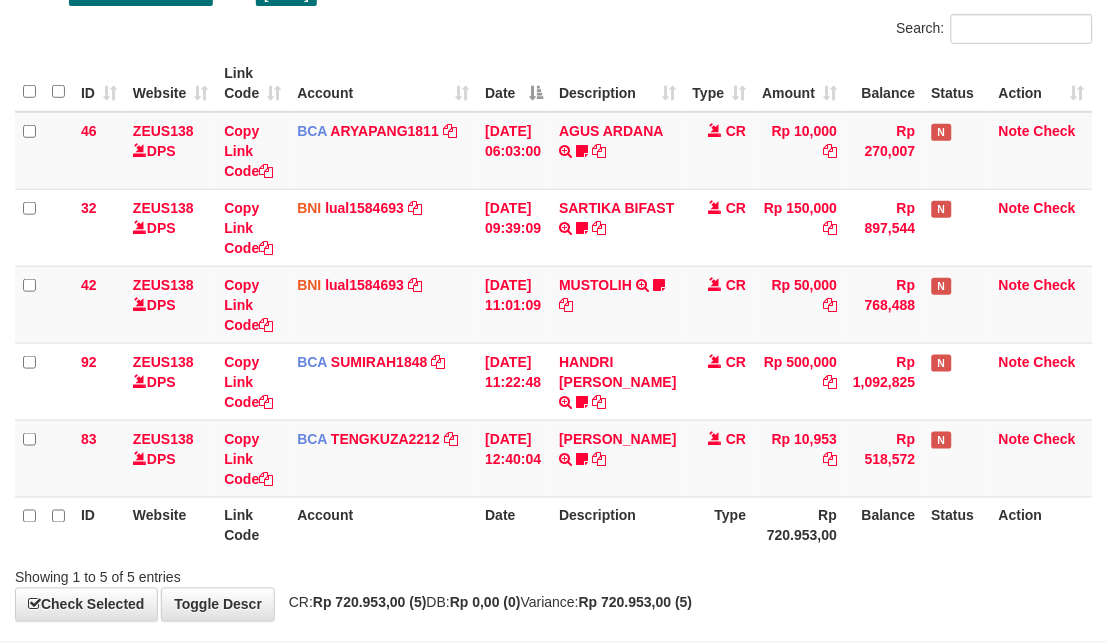 scroll, scrollTop: 225, scrollLeft: 0, axis: vertical 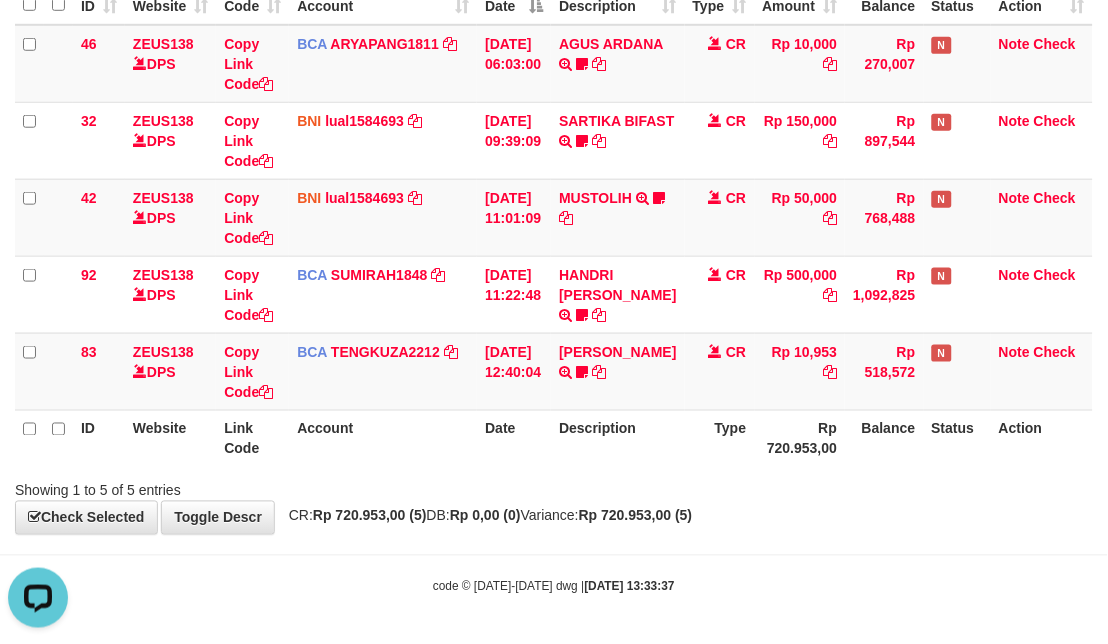 drag, startPoint x: 920, startPoint y: 568, endPoint x: 907, endPoint y: 562, distance: 14.3178215 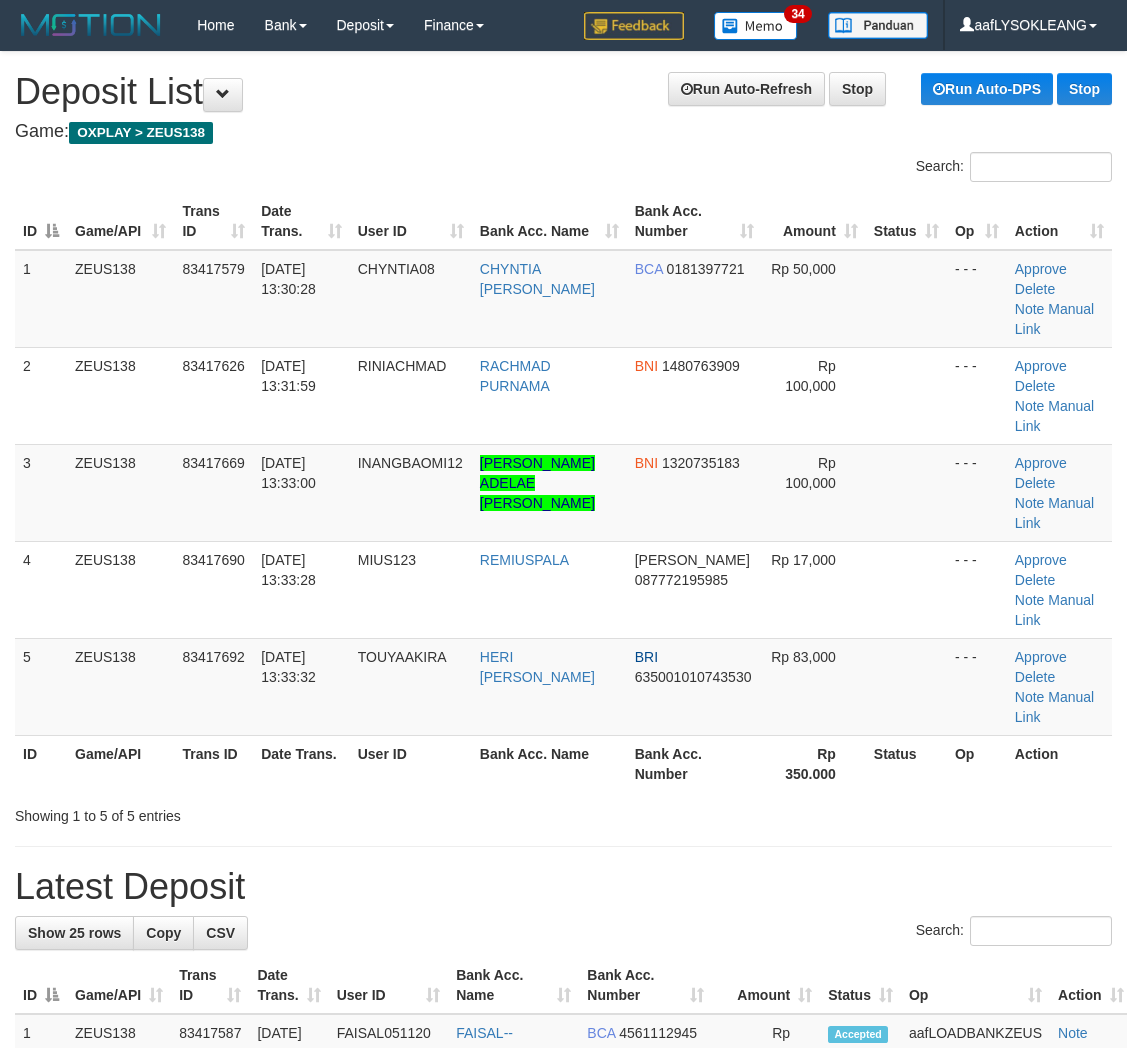scroll, scrollTop: 141, scrollLeft: 0, axis: vertical 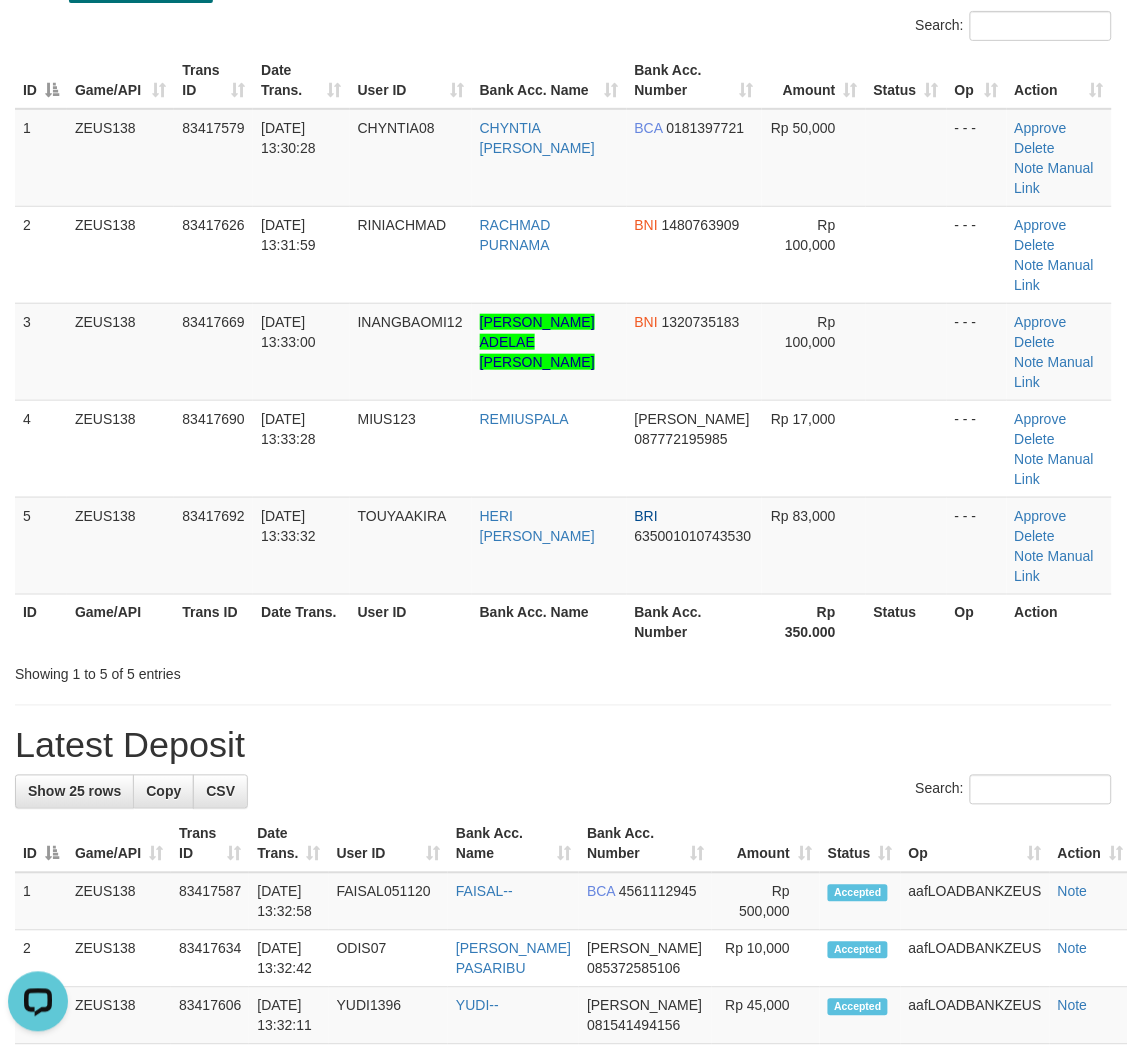 click on "**********" at bounding box center [563, 1171] 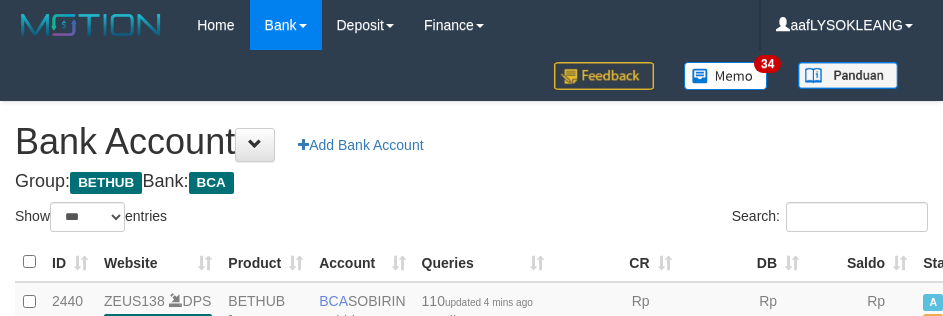select on "***" 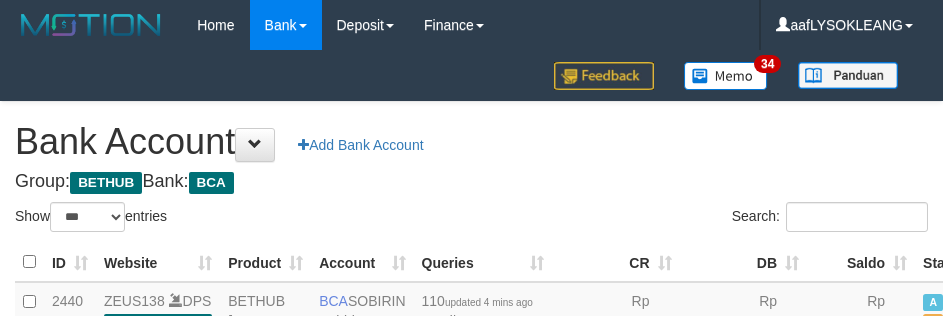 scroll, scrollTop: 191, scrollLeft: 0, axis: vertical 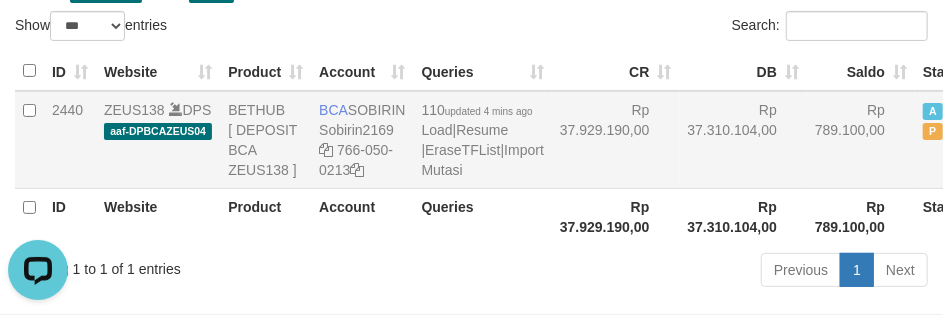 click on "Rp 789.100,00" at bounding box center (861, 140) 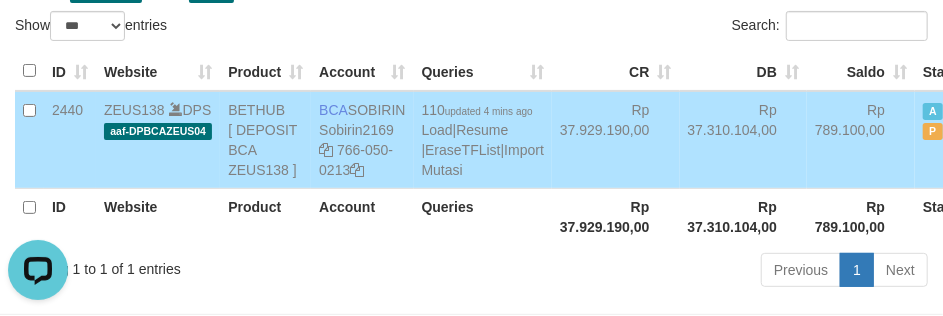 drag, startPoint x: 384, startPoint y: 43, endPoint x: 396, endPoint y: 56, distance: 17.691807 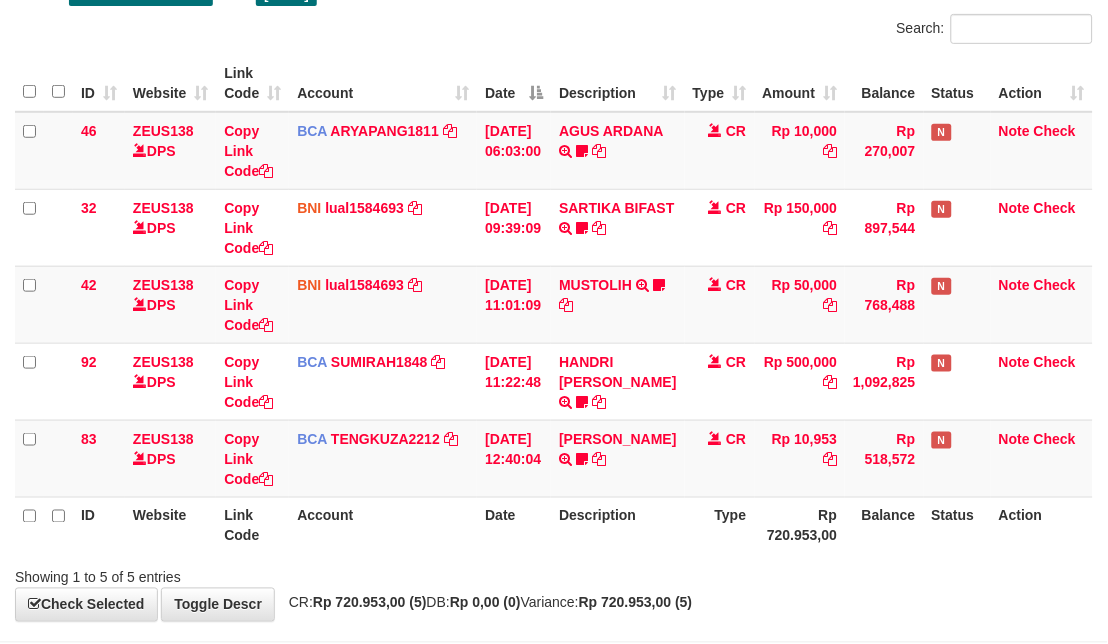 scroll, scrollTop: 225, scrollLeft: 0, axis: vertical 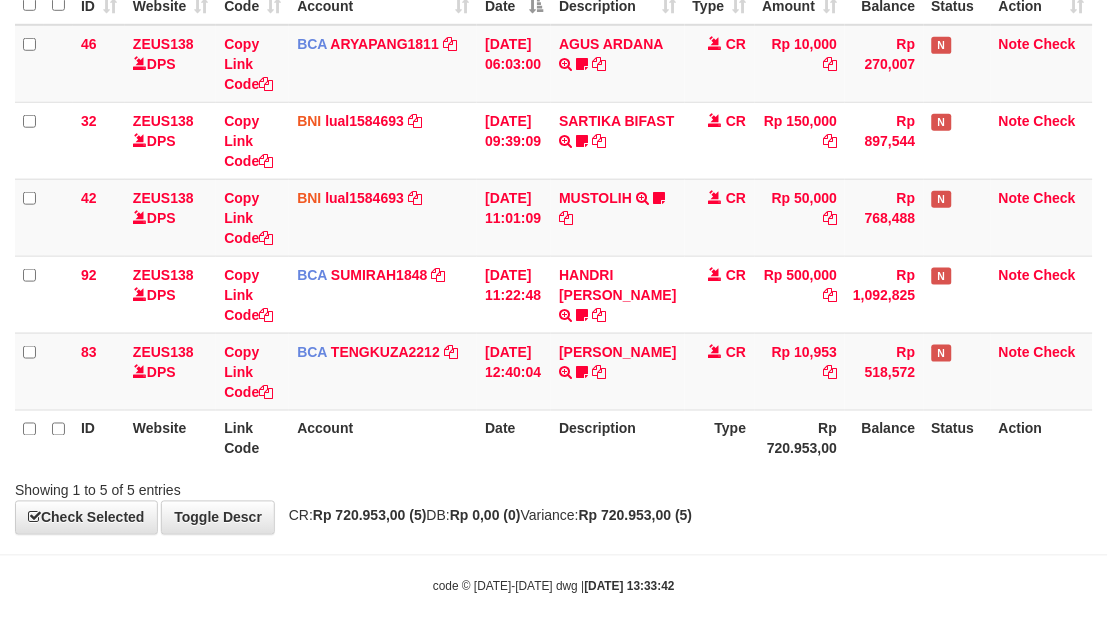 drag, startPoint x: 863, startPoint y: 550, endPoint x: 5, endPoint y: 362, distance: 878.3553 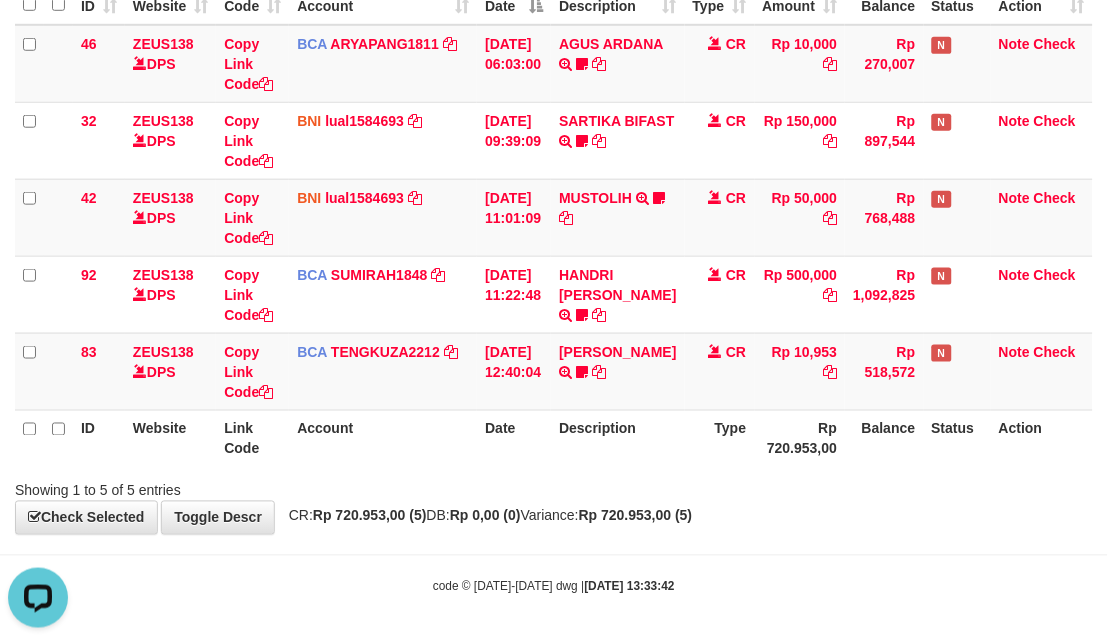 scroll, scrollTop: 0, scrollLeft: 0, axis: both 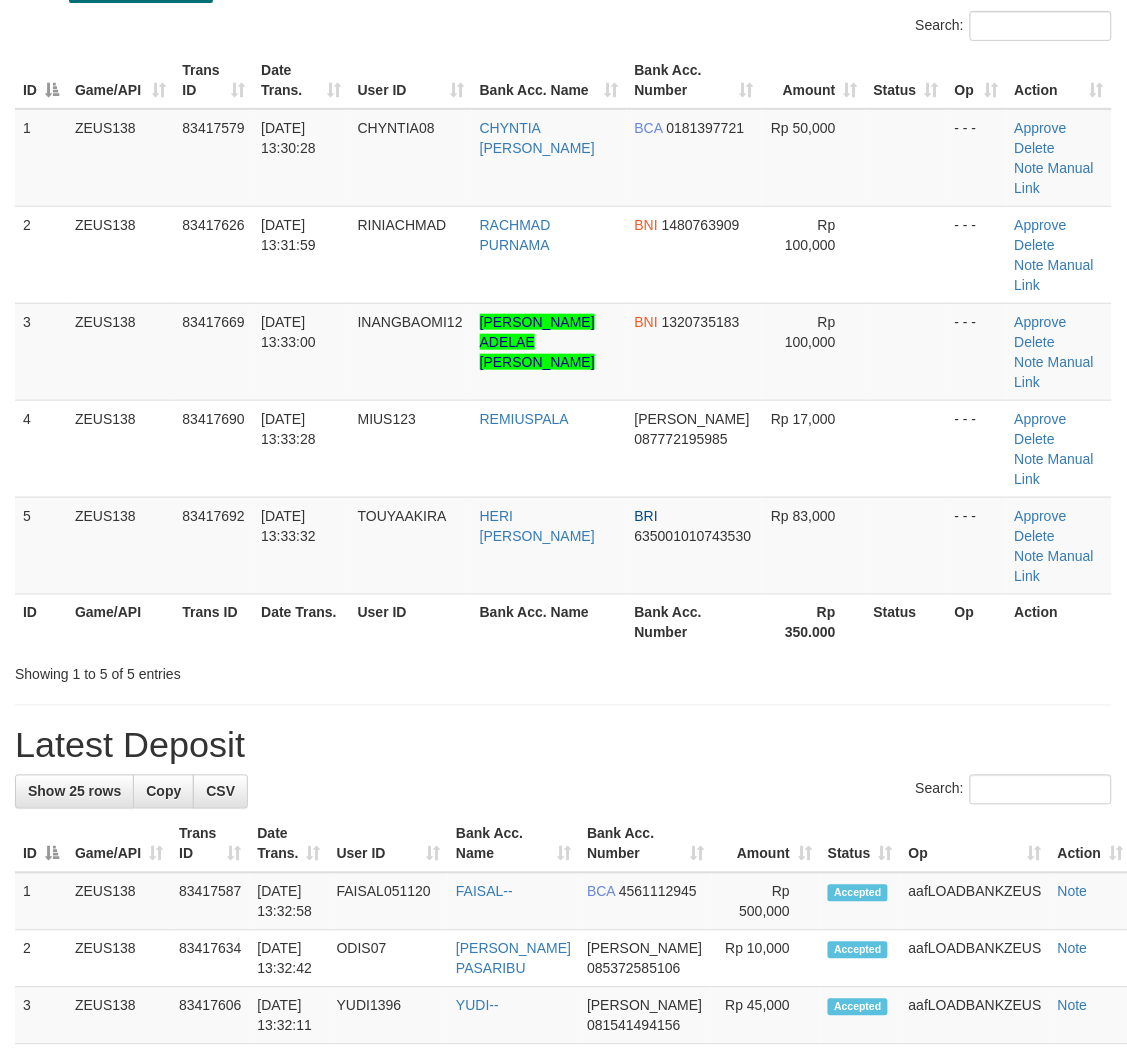 click on "User ID" at bounding box center (411, 622) 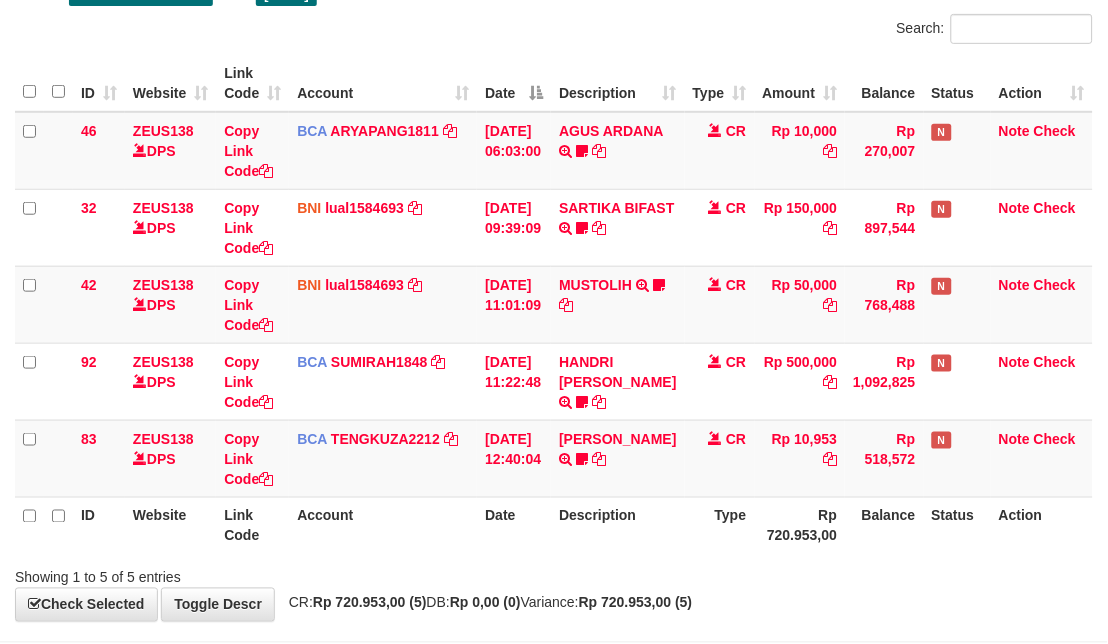 scroll, scrollTop: 225, scrollLeft: 0, axis: vertical 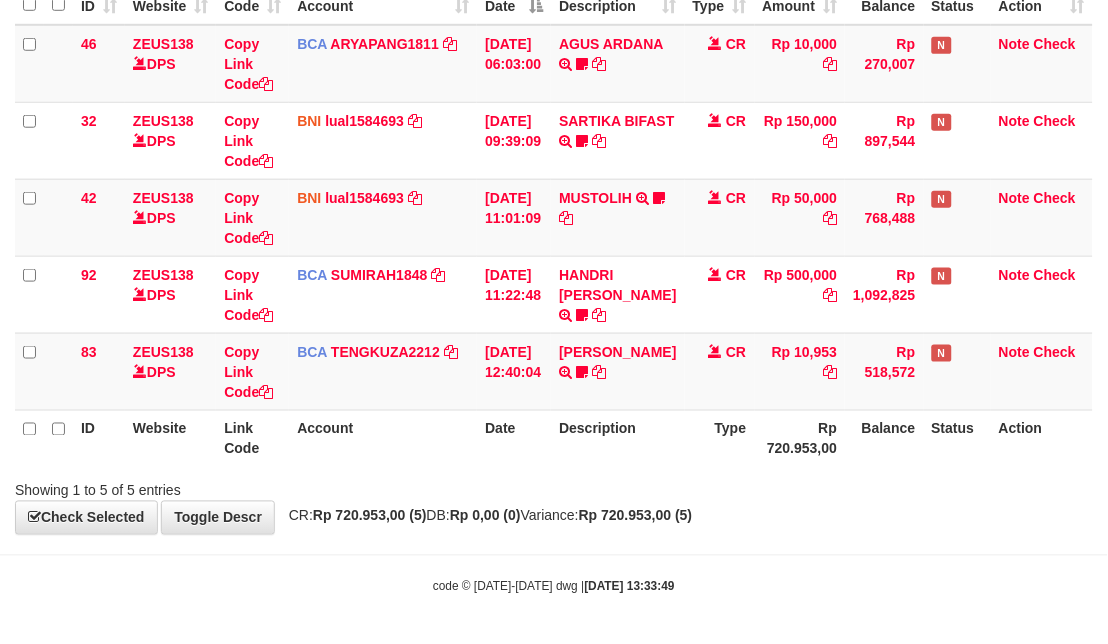 drag, startPoint x: 825, startPoint y: 515, endPoint x: 2, endPoint y: 328, distance: 843.9775 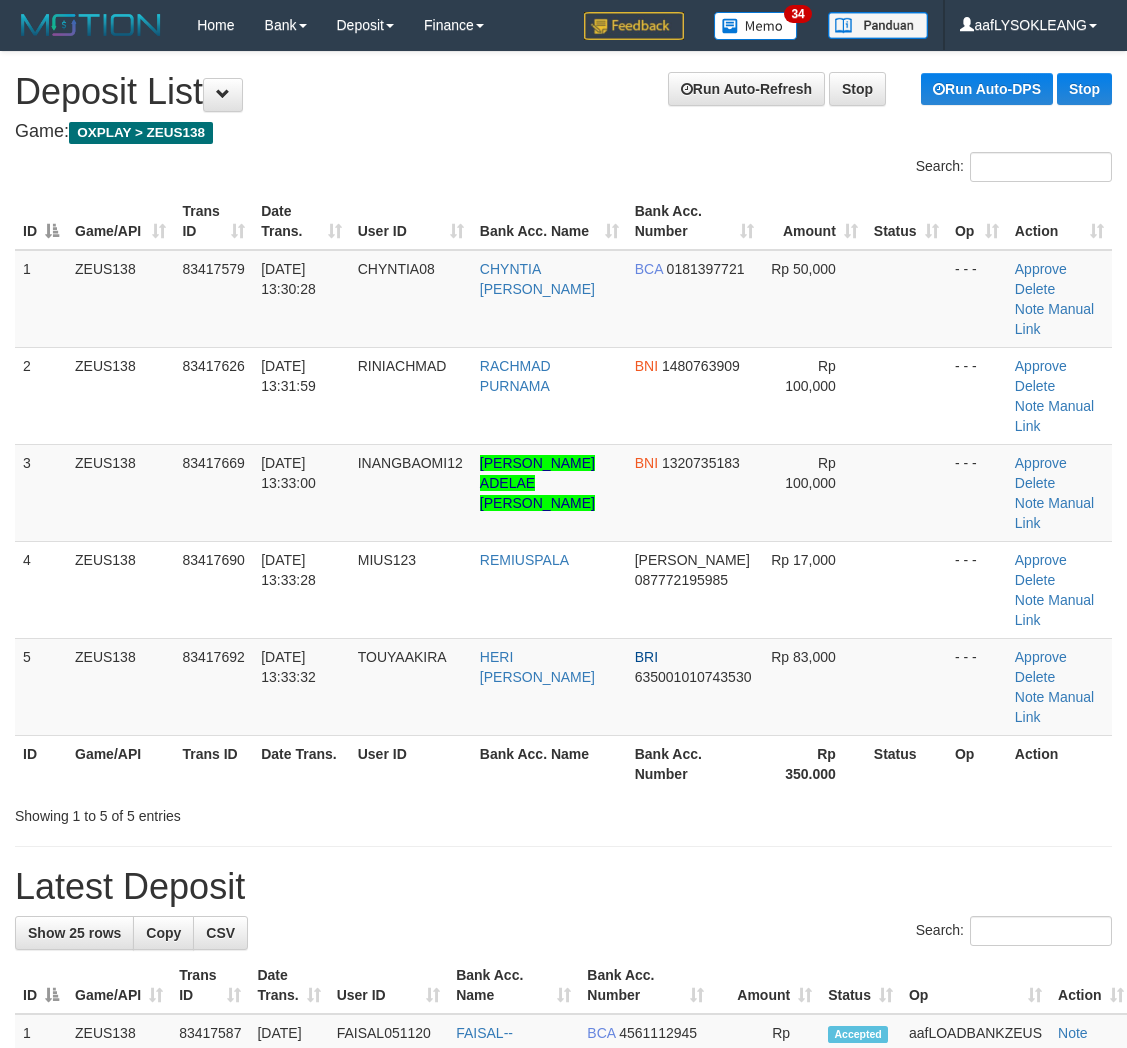 scroll, scrollTop: 141, scrollLeft: 0, axis: vertical 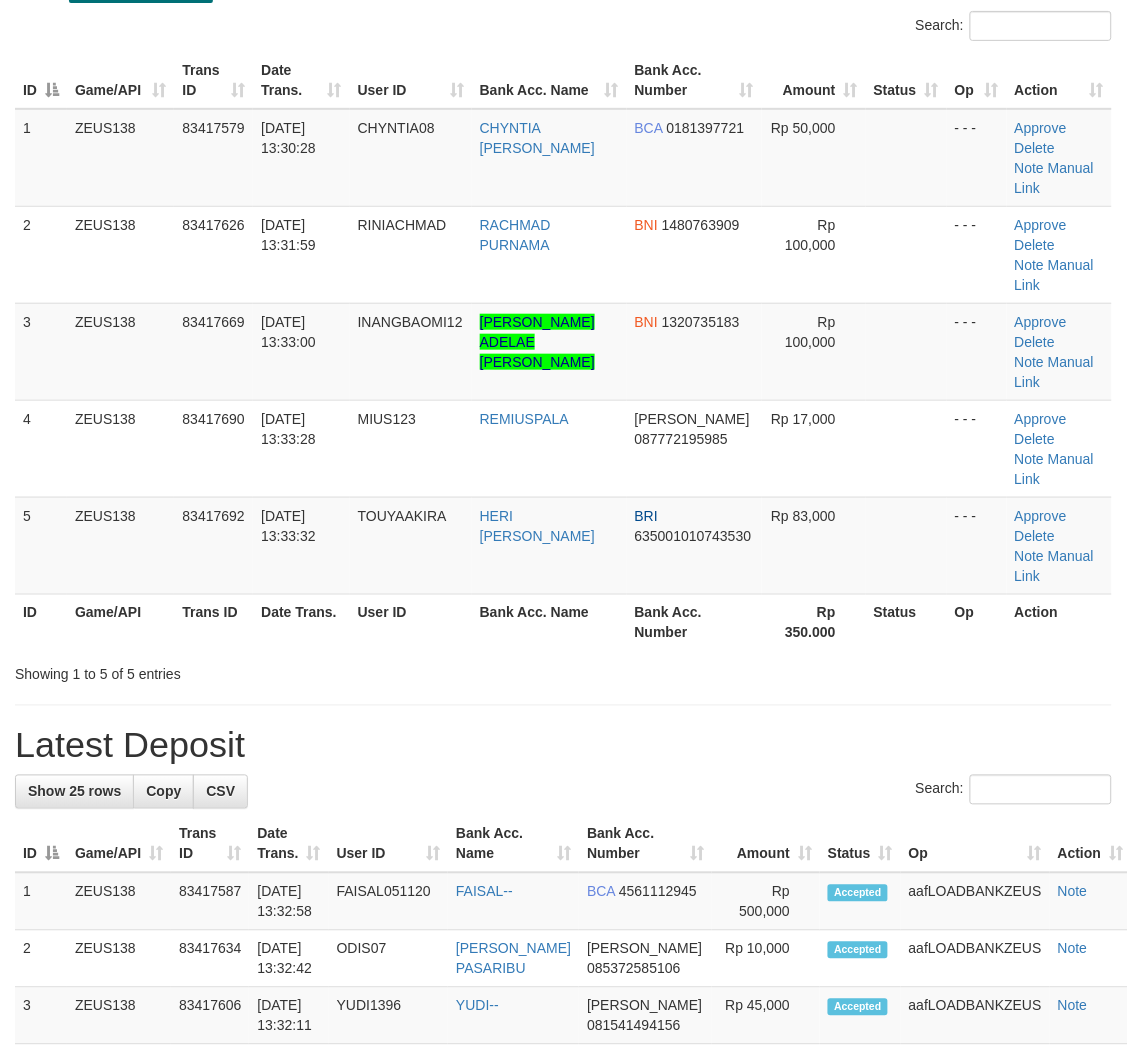 click on "Bank Acc. Number" at bounding box center (694, 622) 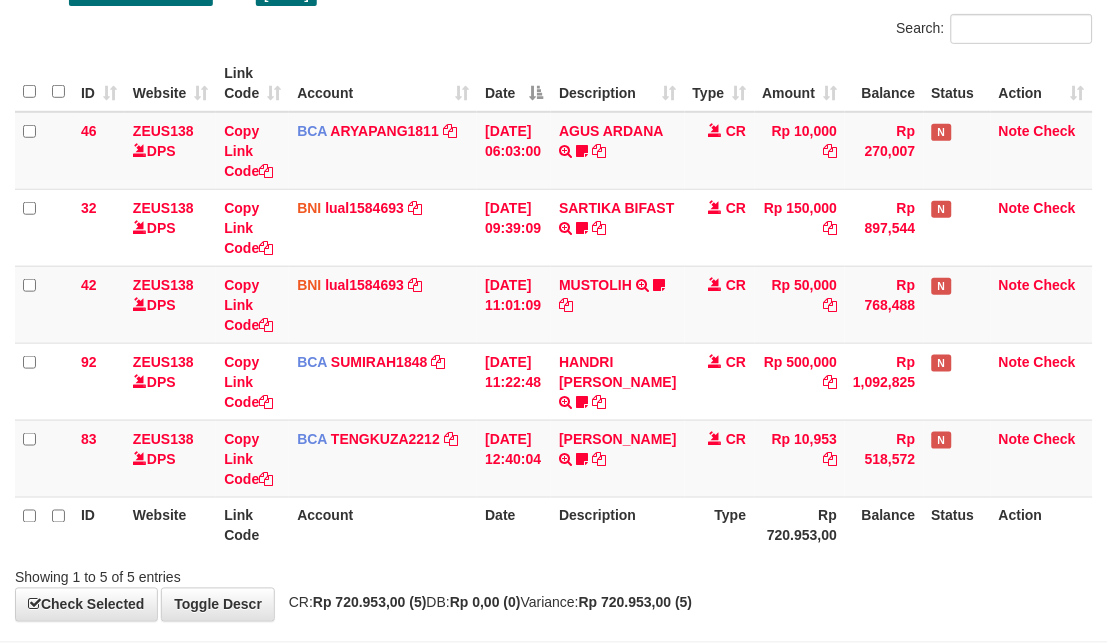 scroll, scrollTop: 225, scrollLeft: 0, axis: vertical 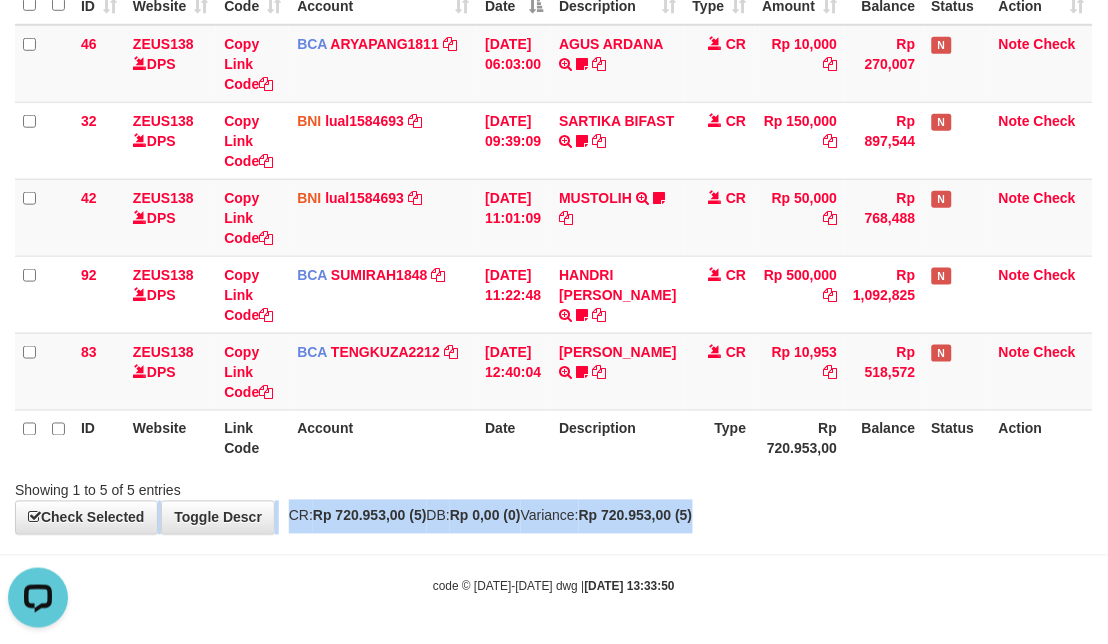 drag, startPoint x: 960, startPoint y: 492, endPoint x: 1025, endPoint y: 492, distance: 65 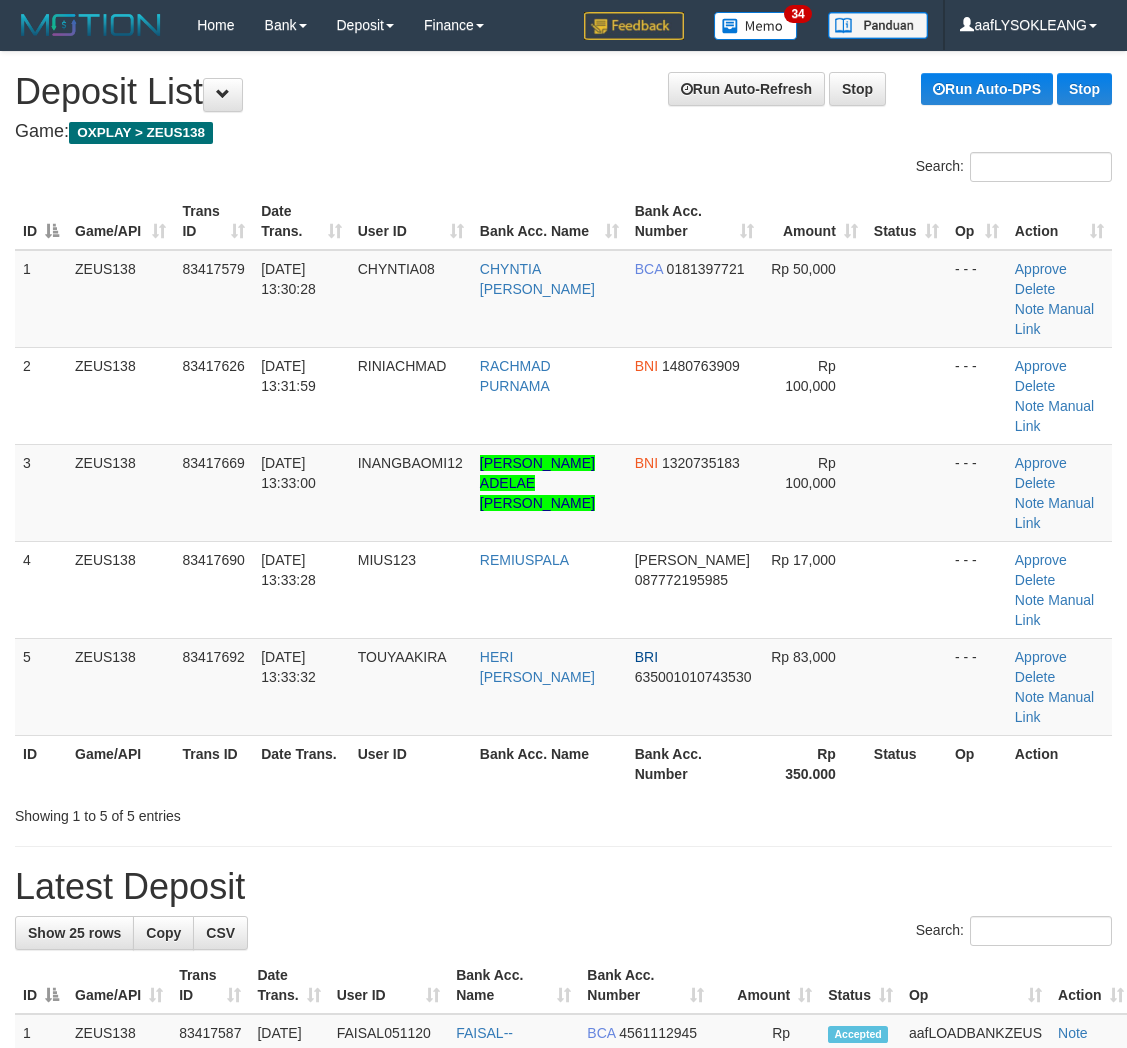 scroll, scrollTop: 141, scrollLeft: 0, axis: vertical 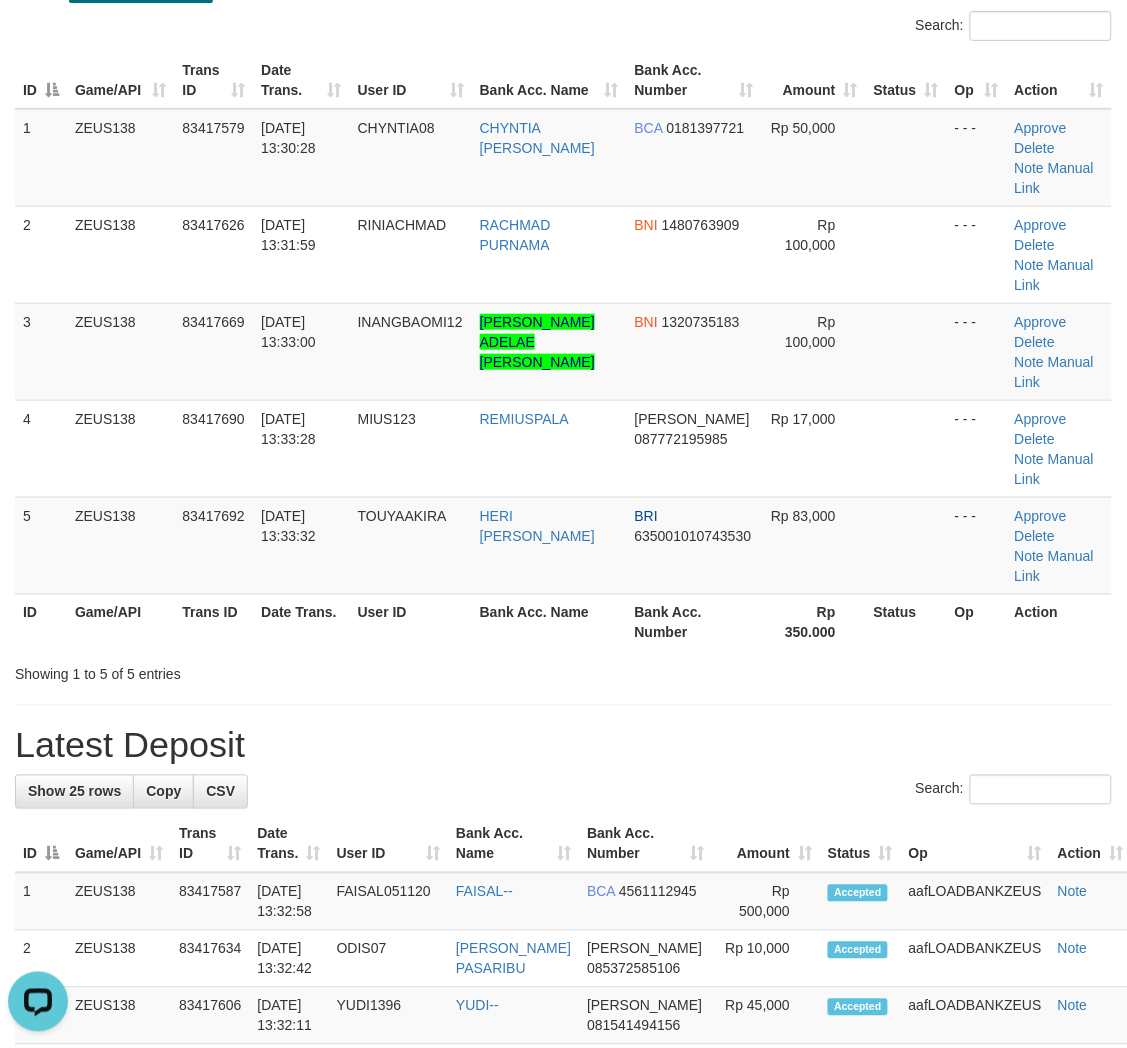 drag, startPoint x: 681, startPoint y: 584, endPoint x: 1132, endPoint y: 640, distance: 454.4634 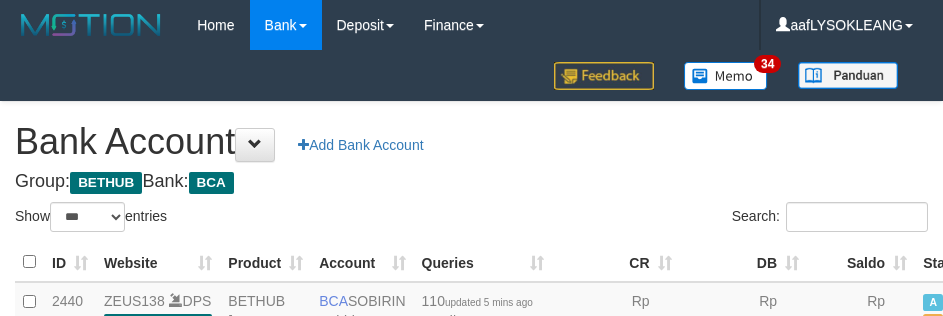 select on "***" 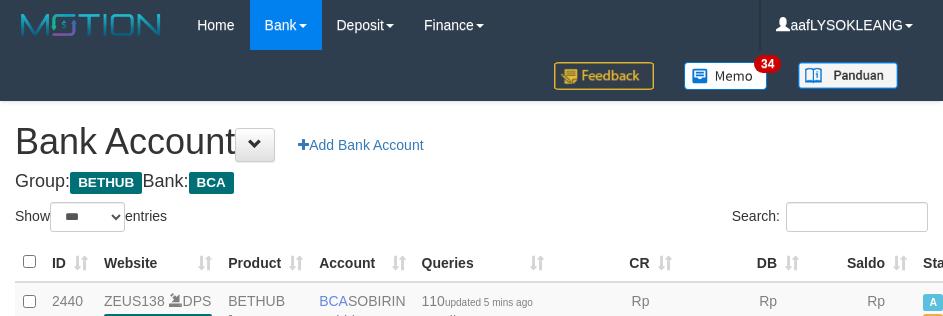 scroll, scrollTop: 191, scrollLeft: 0, axis: vertical 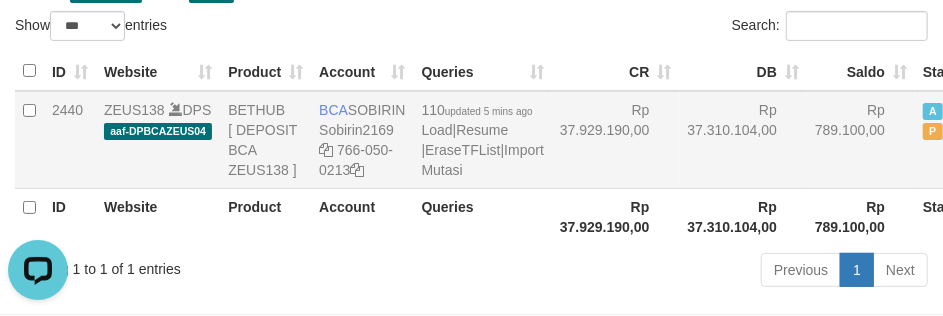 click on "Rp 37.929.190,00" at bounding box center (616, 140) 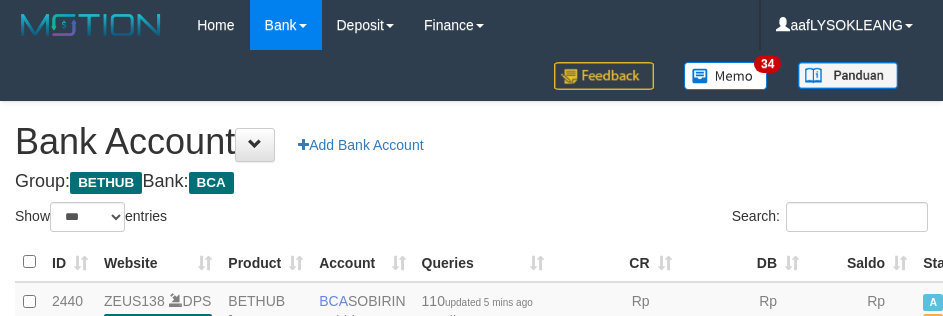 select on "***" 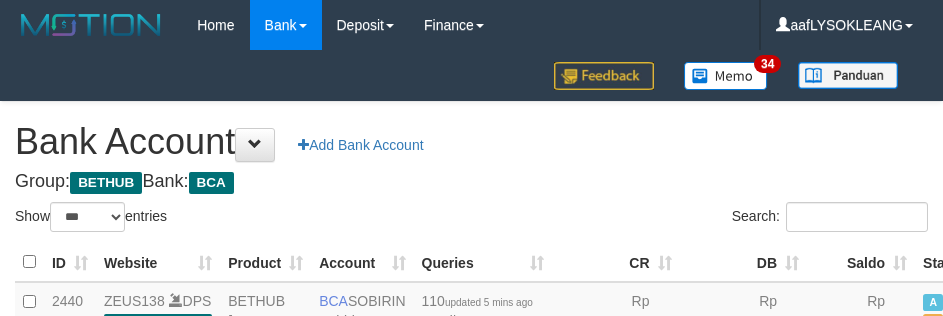 scroll, scrollTop: 191, scrollLeft: 0, axis: vertical 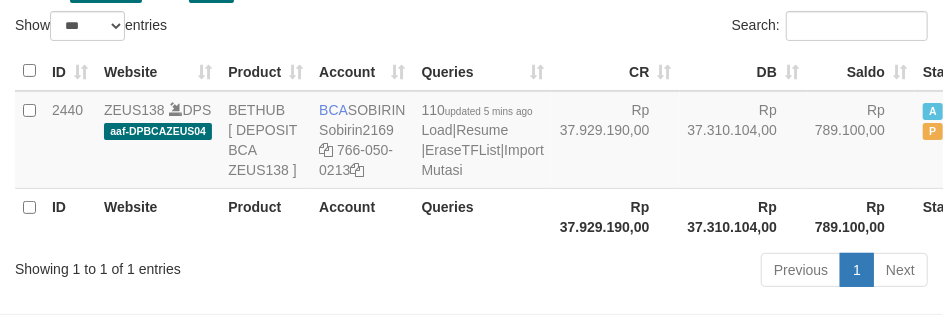 drag, startPoint x: 502, startPoint y: 21, endPoint x: 484, endPoint y: 32, distance: 21.095022 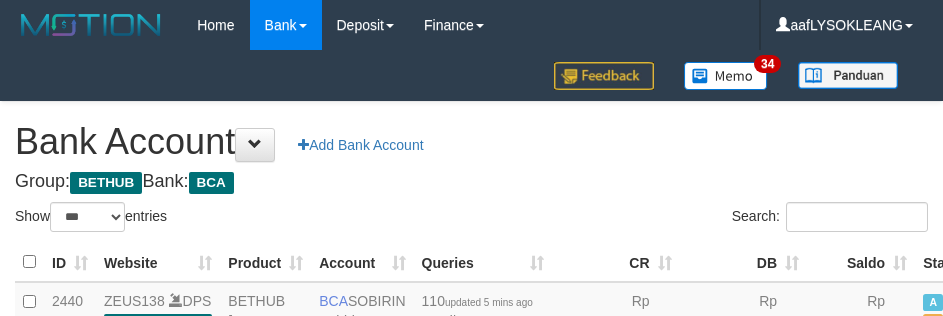 select on "***" 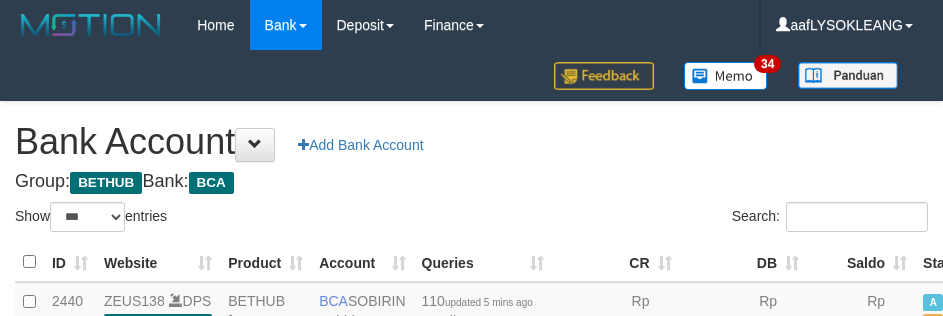scroll, scrollTop: 191, scrollLeft: 0, axis: vertical 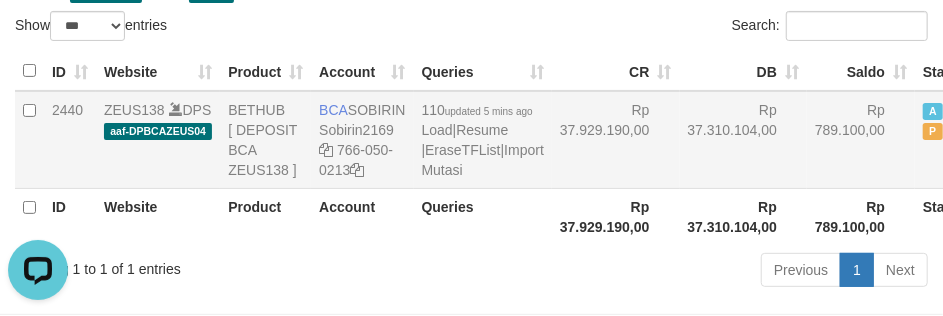 click on "Rp 37.929.190,00" at bounding box center (616, 140) 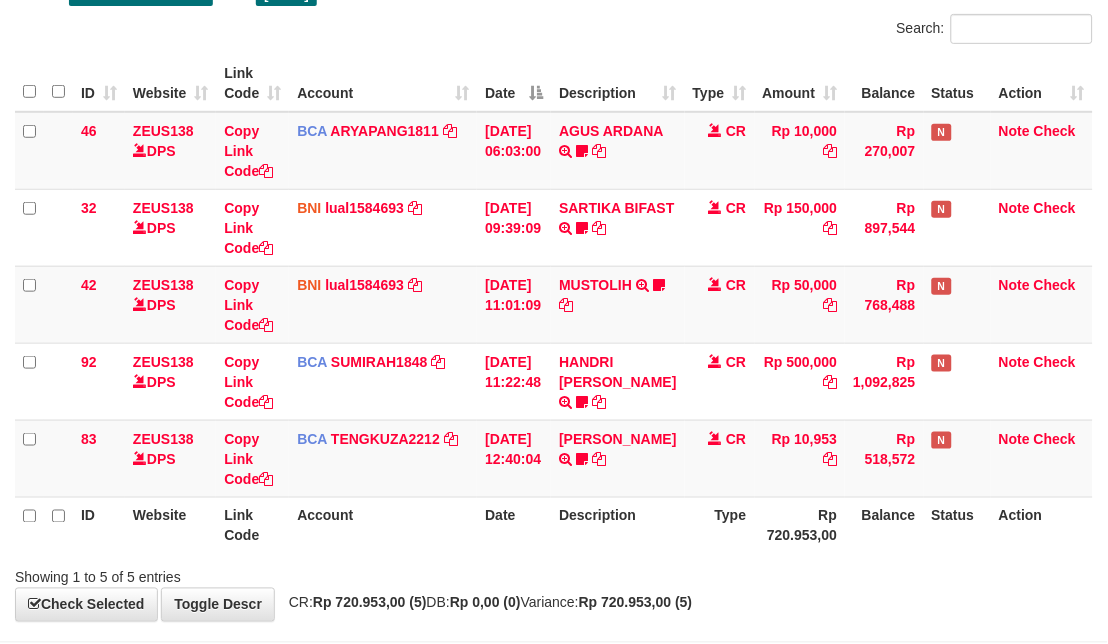 scroll, scrollTop: 225, scrollLeft: 0, axis: vertical 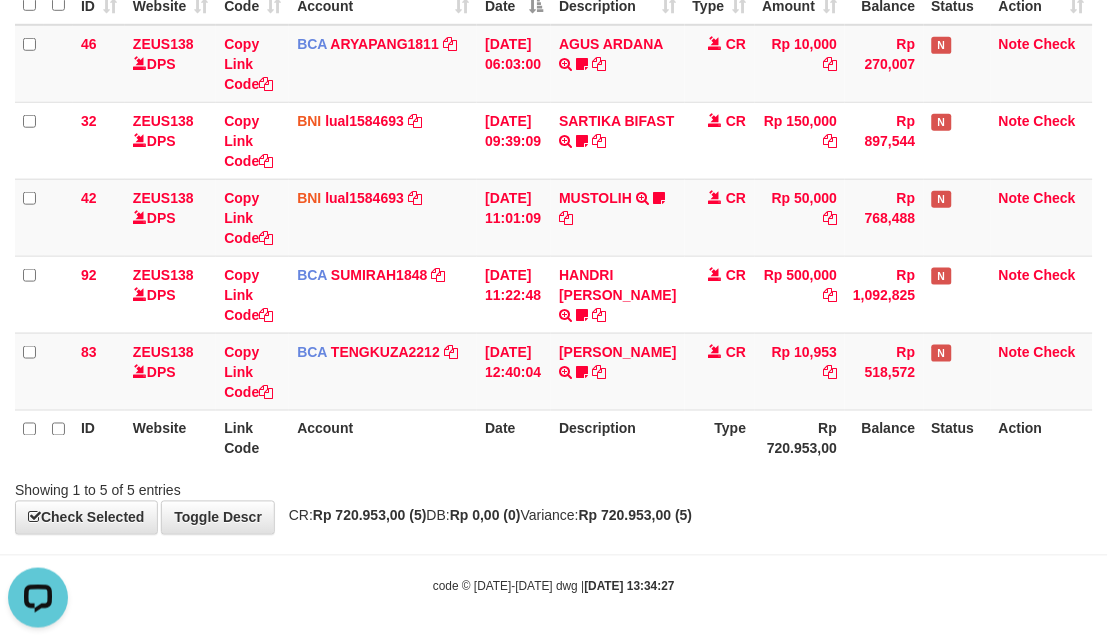 click on "Toggle navigation
Home
Bank
Account List
Load
By Website
Group
[OXPLAY]													ZEUS138
By Load Group (DPS)" at bounding box center (554, 210) 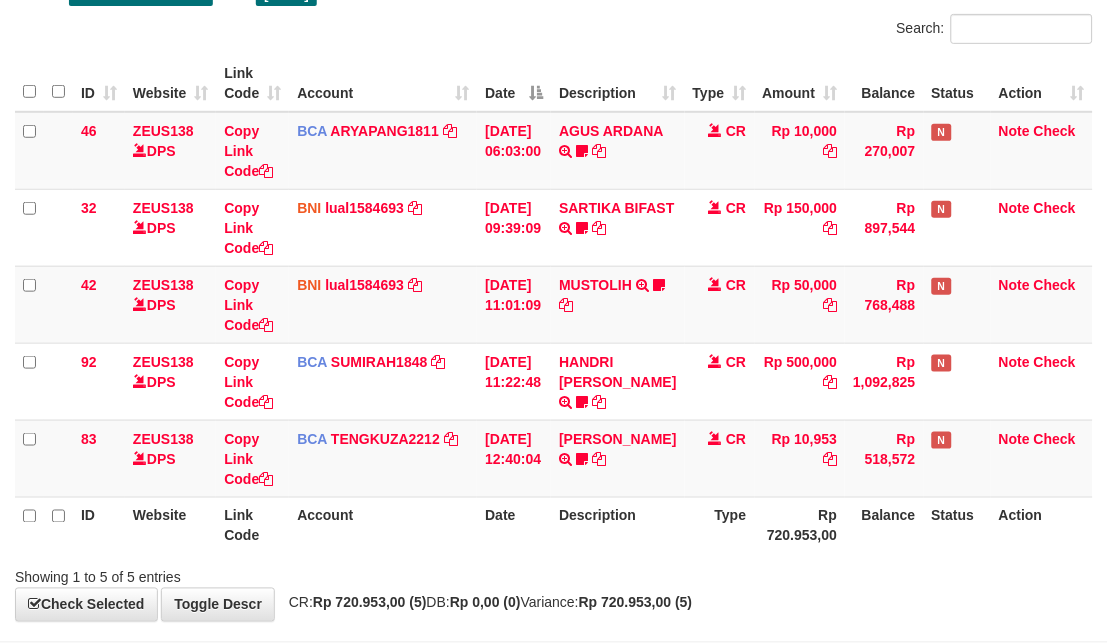 scroll, scrollTop: 225, scrollLeft: 0, axis: vertical 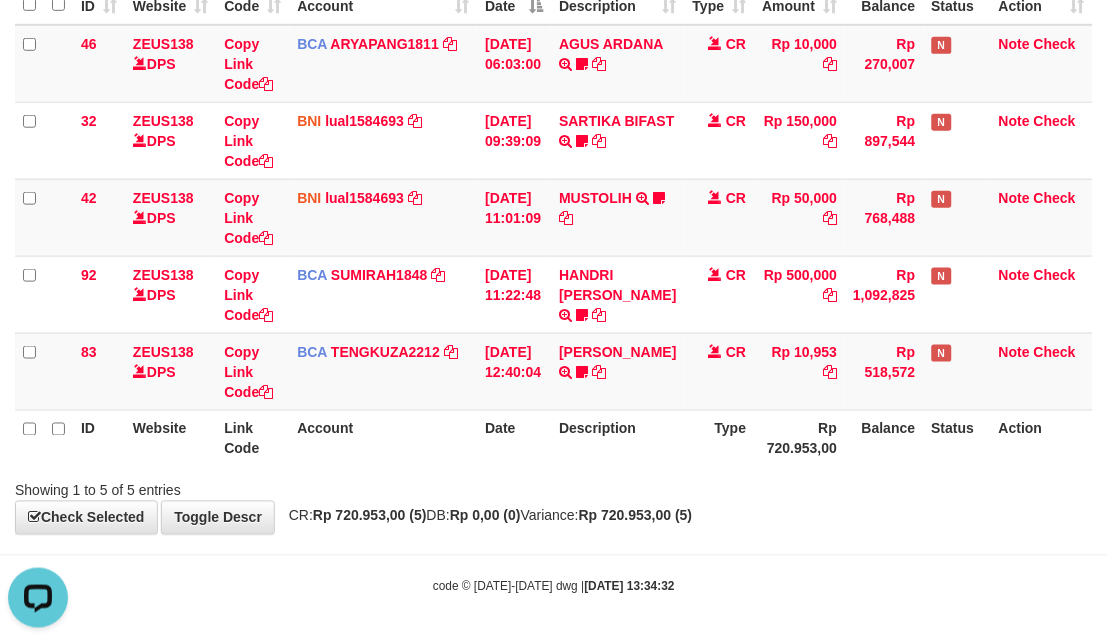 drag, startPoint x: 756, startPoint y: 428, endPoint x: 751, endPoint y: 440, distance: 13 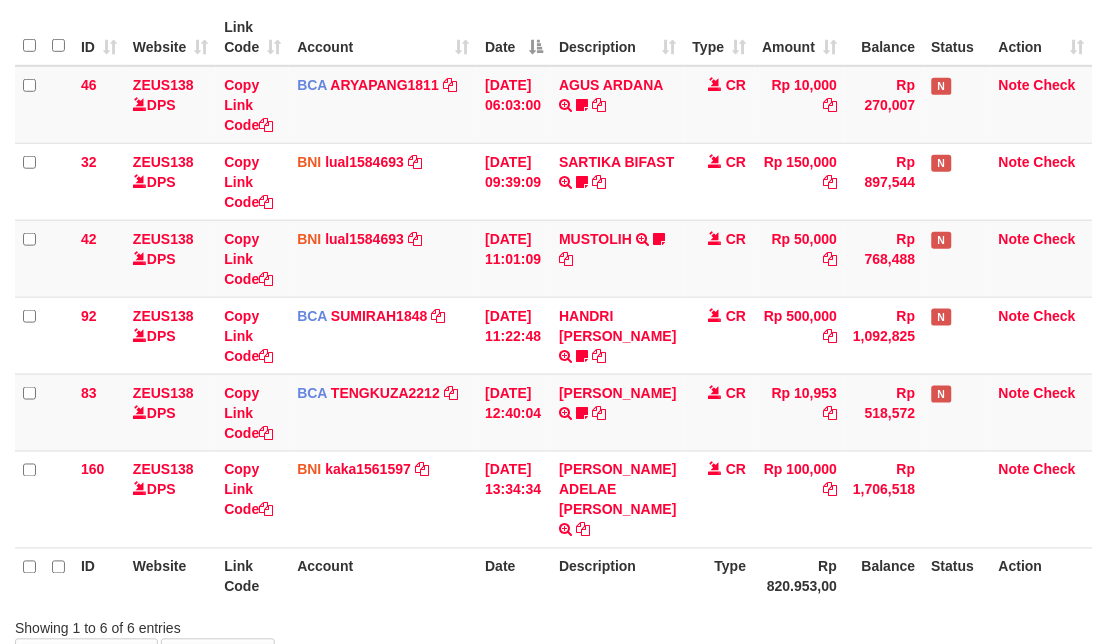 scroll, scrollTop: 225, scrollLeft: 0, axis: vertical 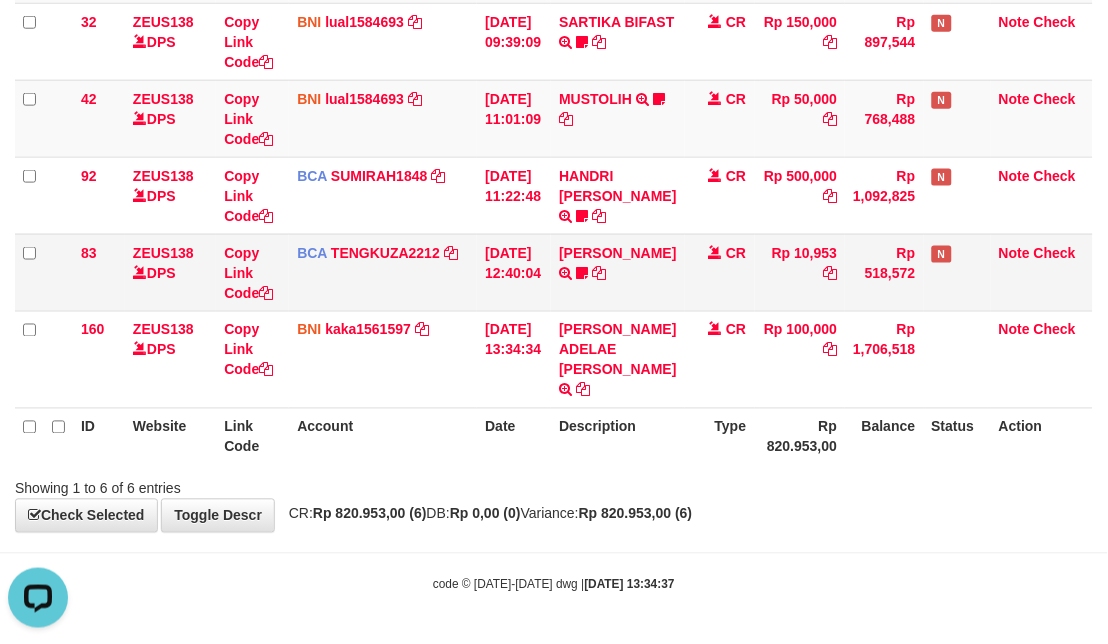 drag, startPoint x: 687, startPoint y: 255, endPoint x: 742, endPoint y: 257, distance: 55.03635 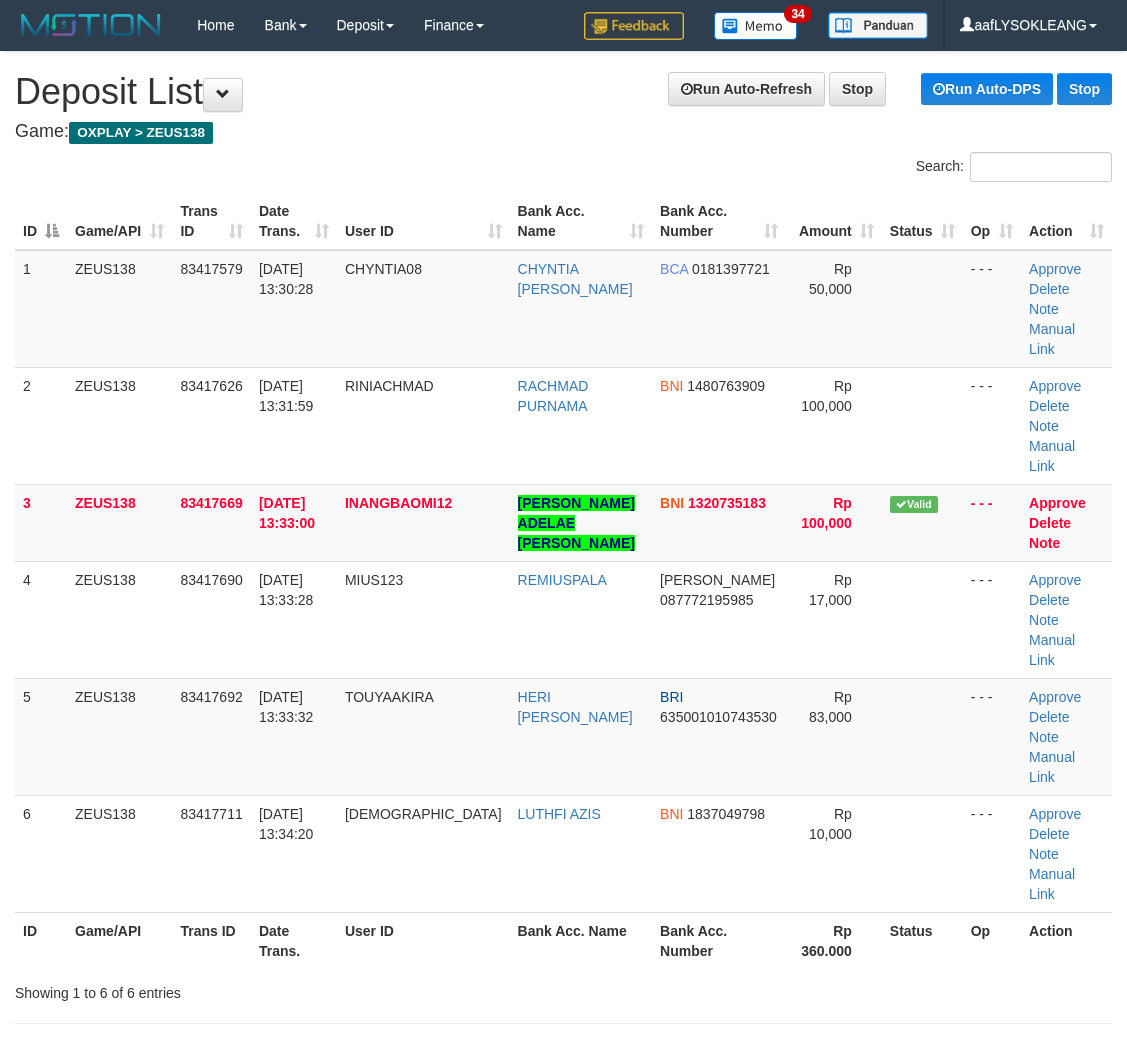 scroll, scrollTop: 141, scrollLeft: 0, axis: vertical 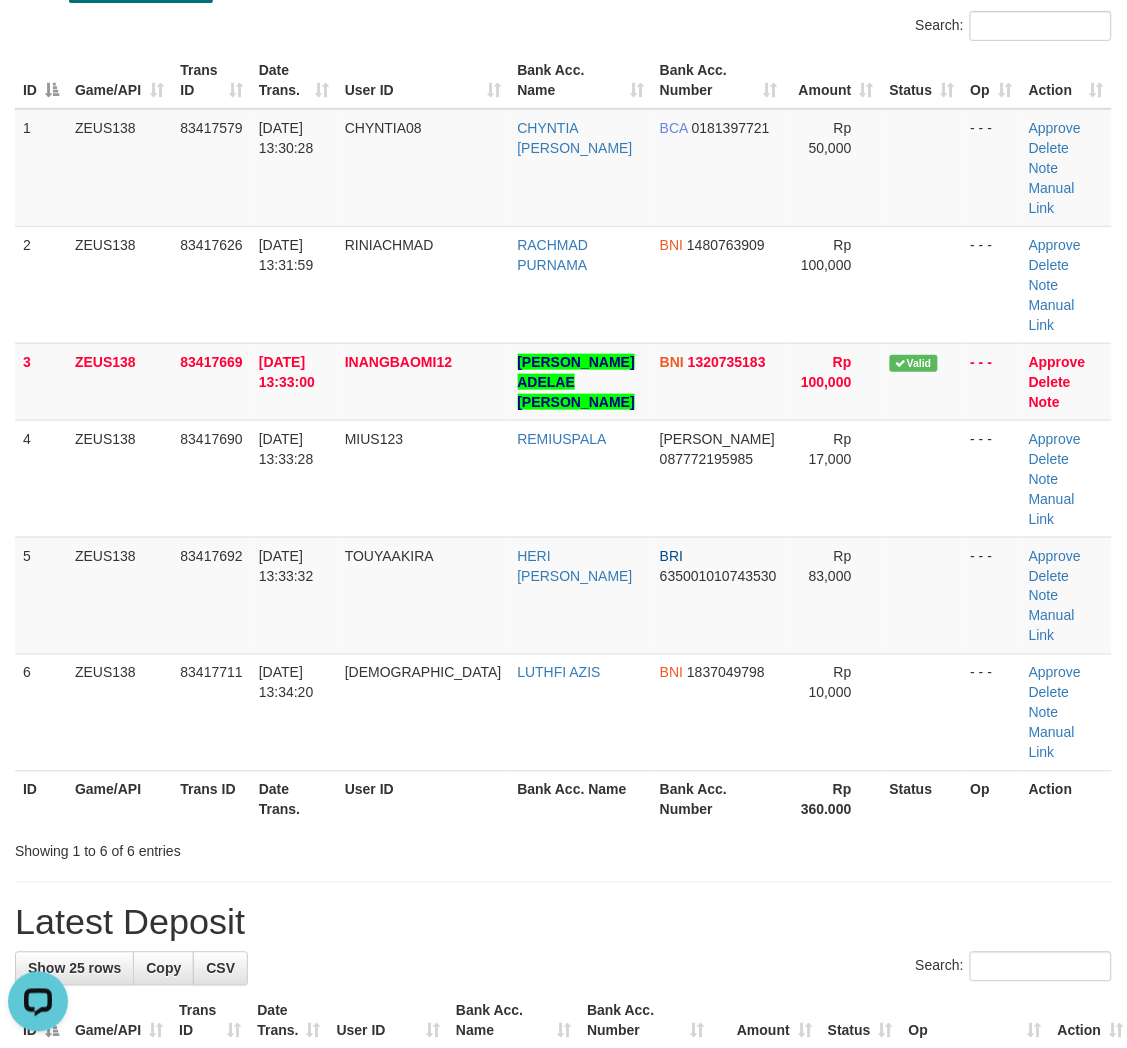 click on "Showing 1 to 6 of 6 entries" at bounding box center [563, 848] 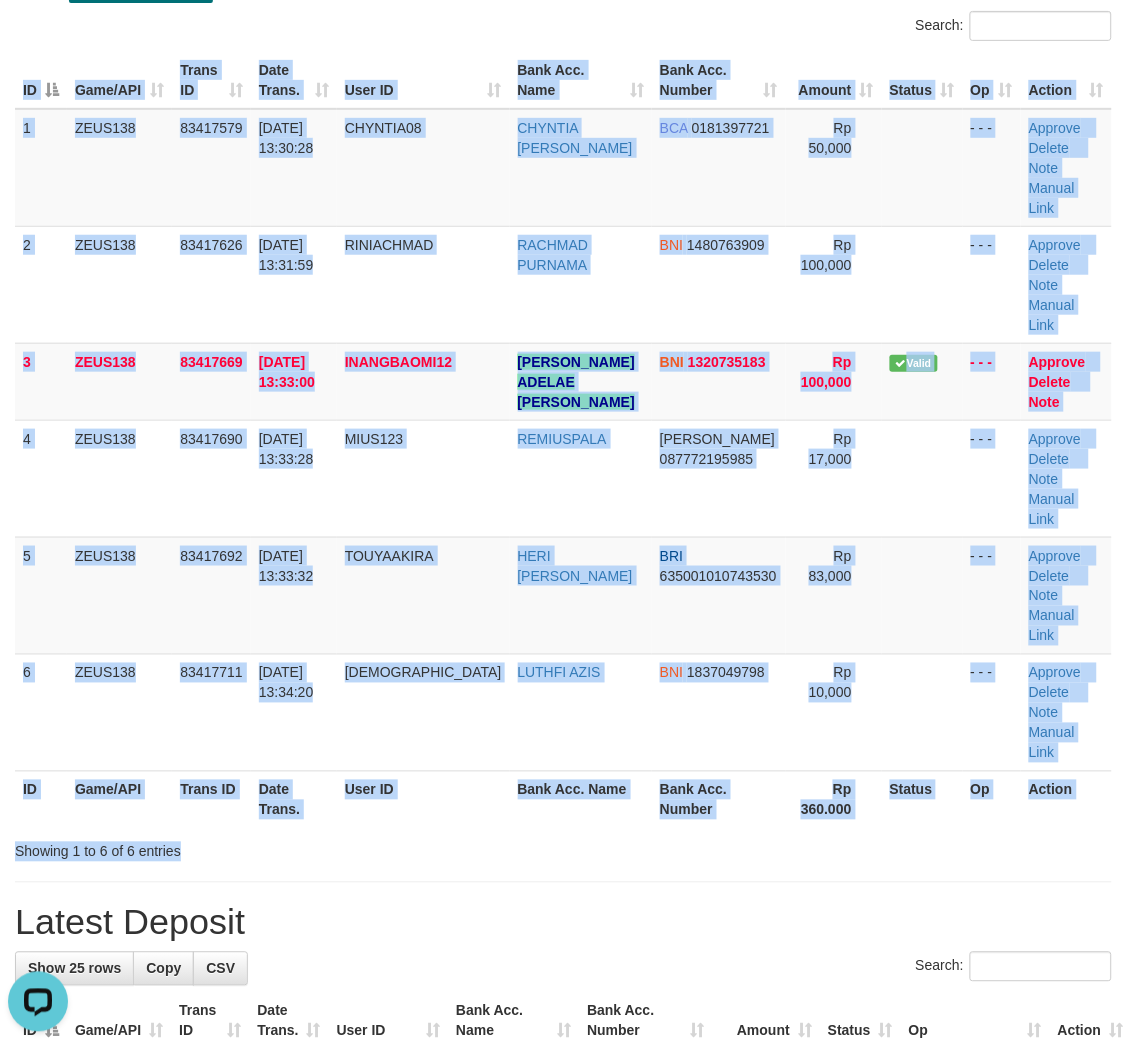 drag, startPoint x: 782, startPoint y: 630, endPoint x: 910, endPoint y: 618, distance: 128.56126 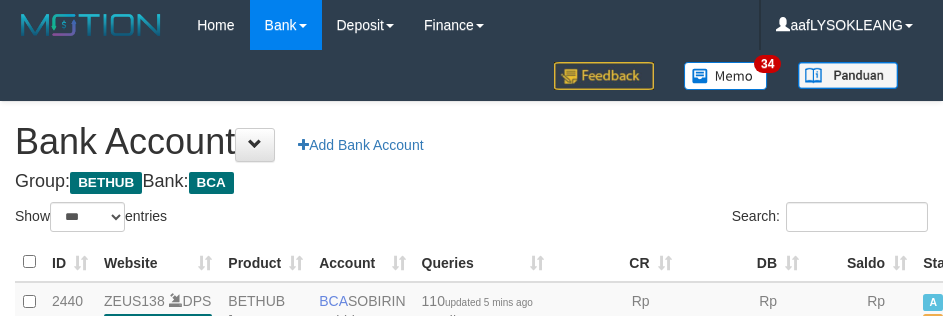 select on "***" 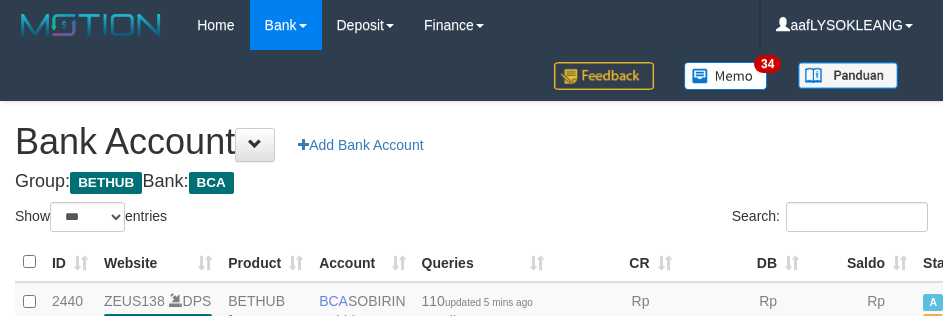 scroll, scrollTop: 191, scrollLeft: 0, axis: vertical 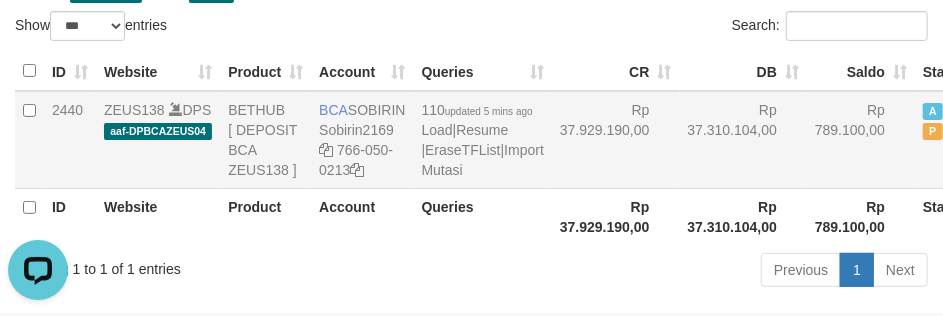 click on "Rp 37.310.104,00" at bounding box center [744, 140] 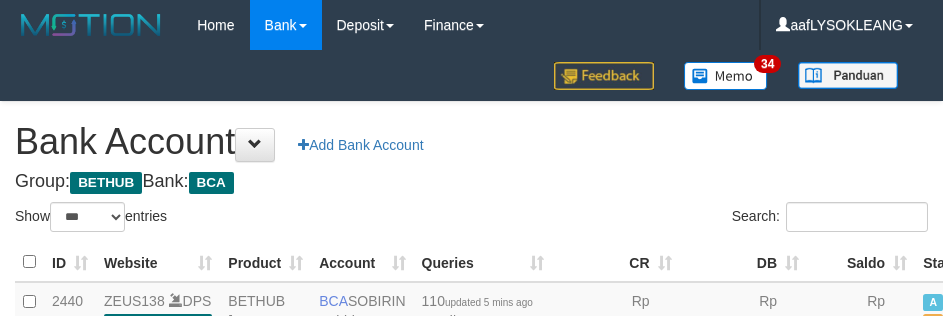 select on "***" 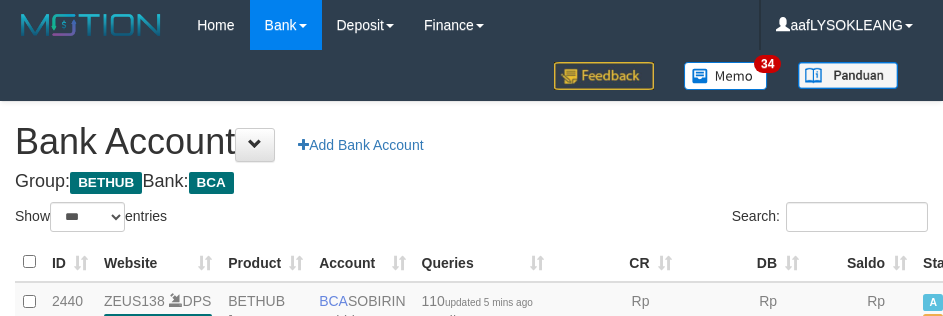 scroll, scrollTop: 191, scrollLeft: 0, axis: vertical 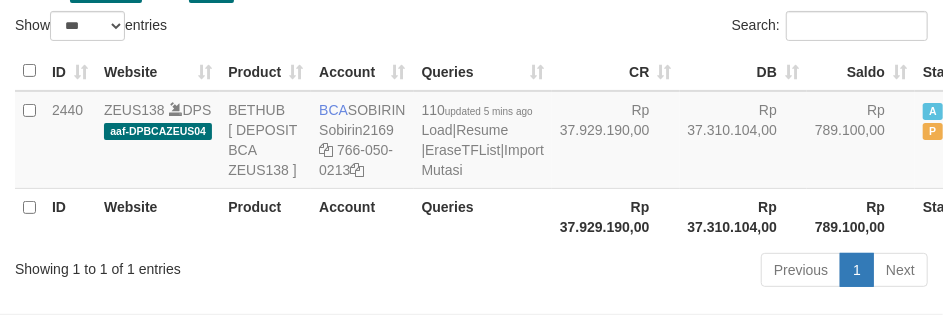 drag, startPoint x: 0, startPoint y: 0, endPoint x: 698, endPoint y: 248, distance: 740.7483 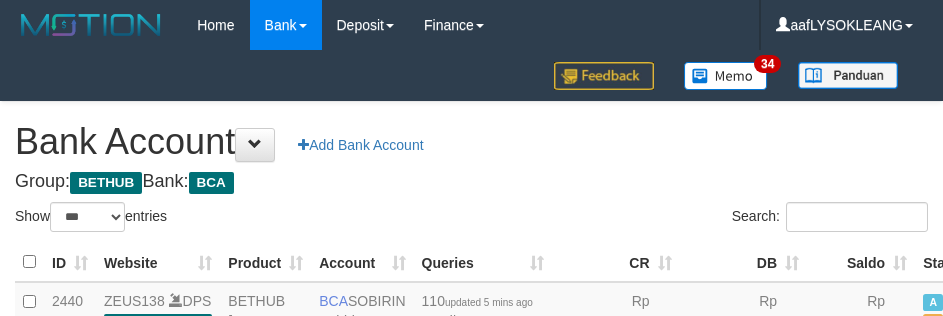 select on "***" 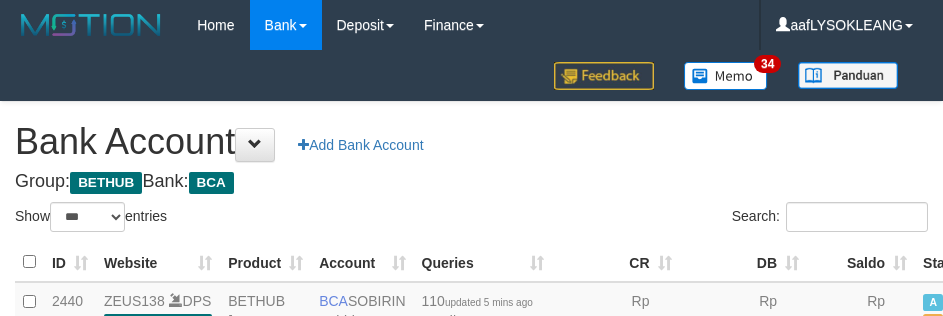 scroll, scrollTop: 191, scrollLeft: 0, axis: vertical 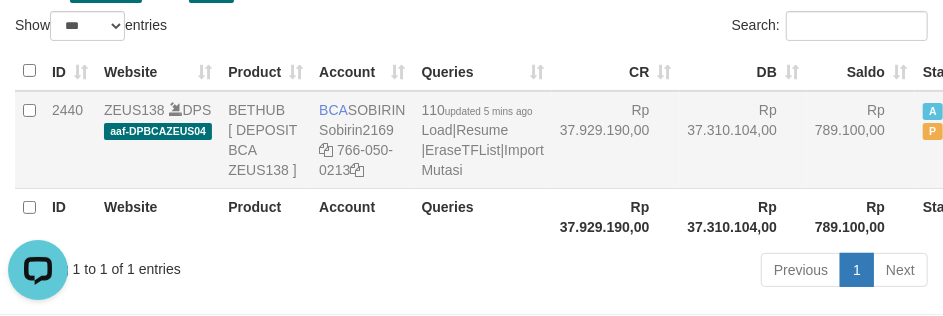 click on "Rp 37.929.190,00" at bounding box center (616, 140) 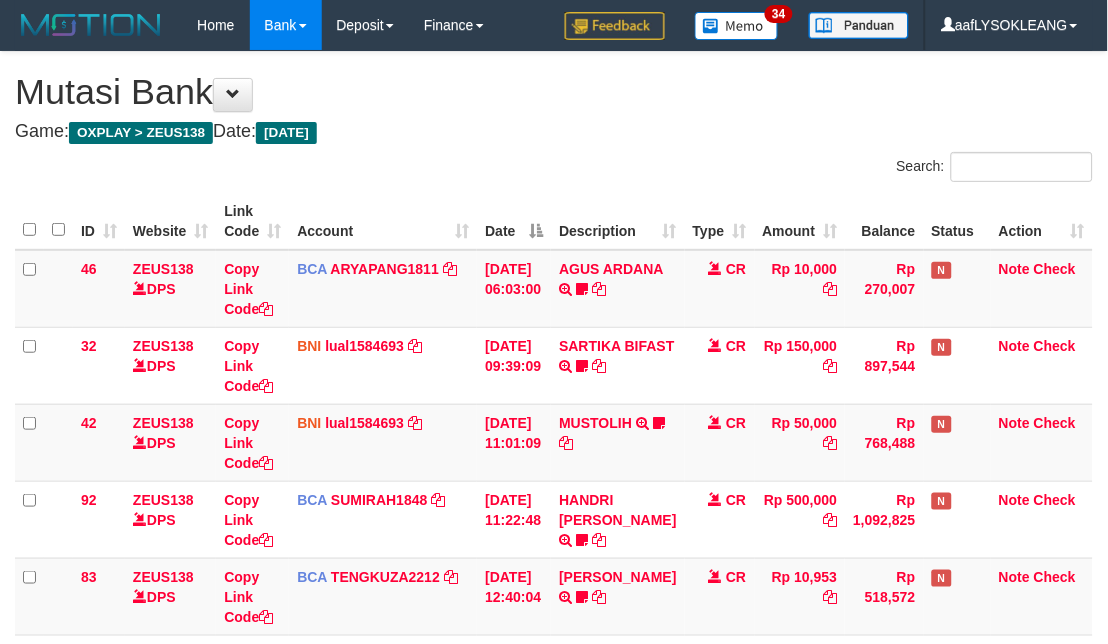 scroll, scrollTop: 225, scrollLeft: 0, axis: vertical 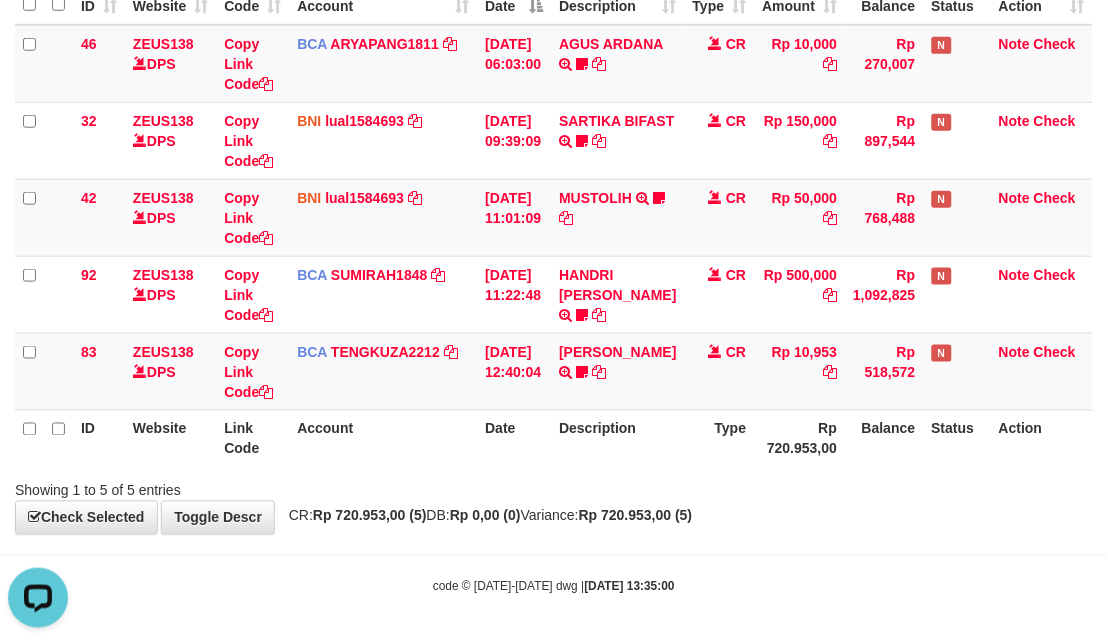 drag, startPoint x: 795, startPoint y: 501, endPoint x: 351, endPoint y: 460, distance: 445.889 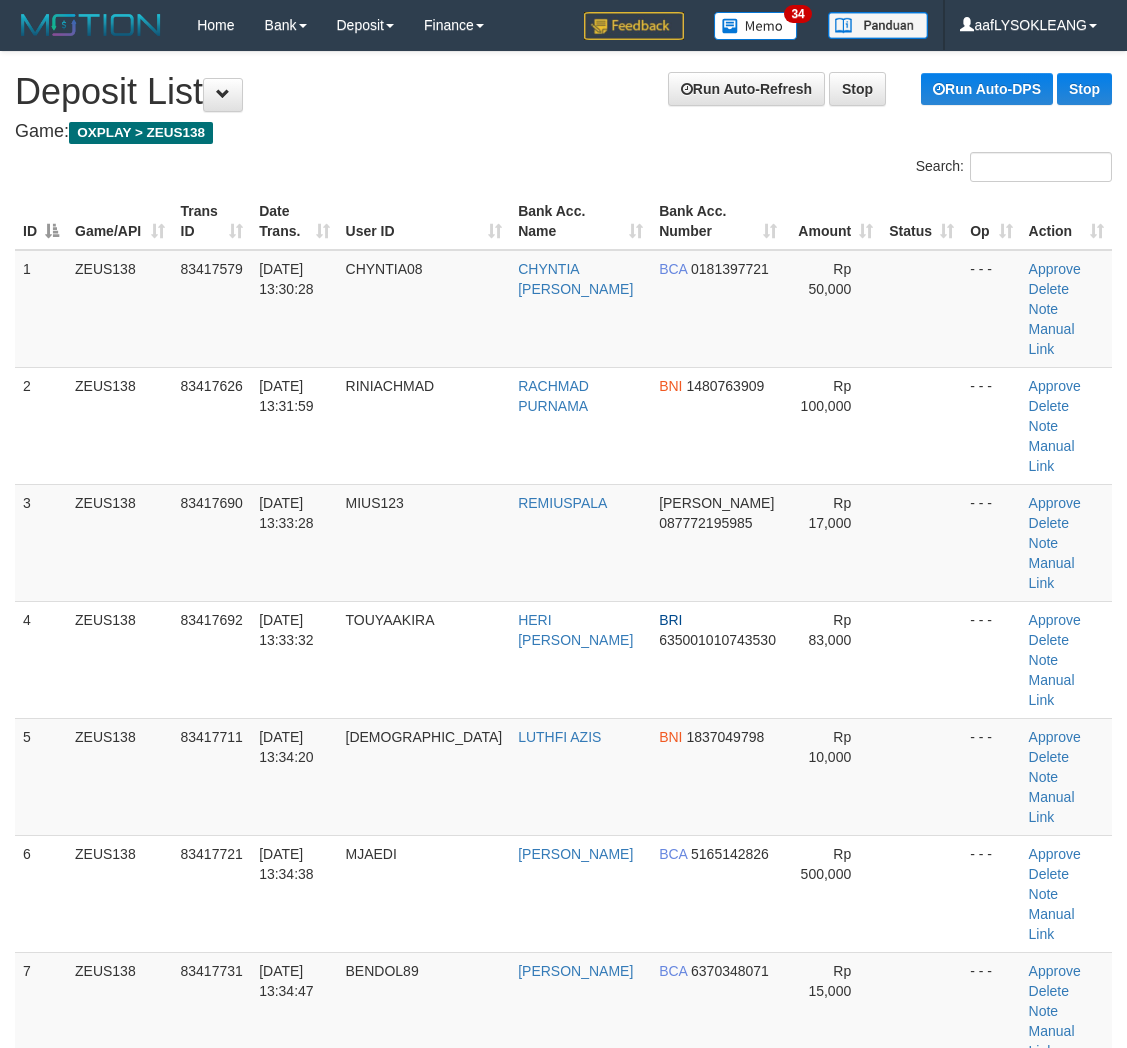 scroll, scrollTop: 141, scrollLeft: 0, axis: vertical 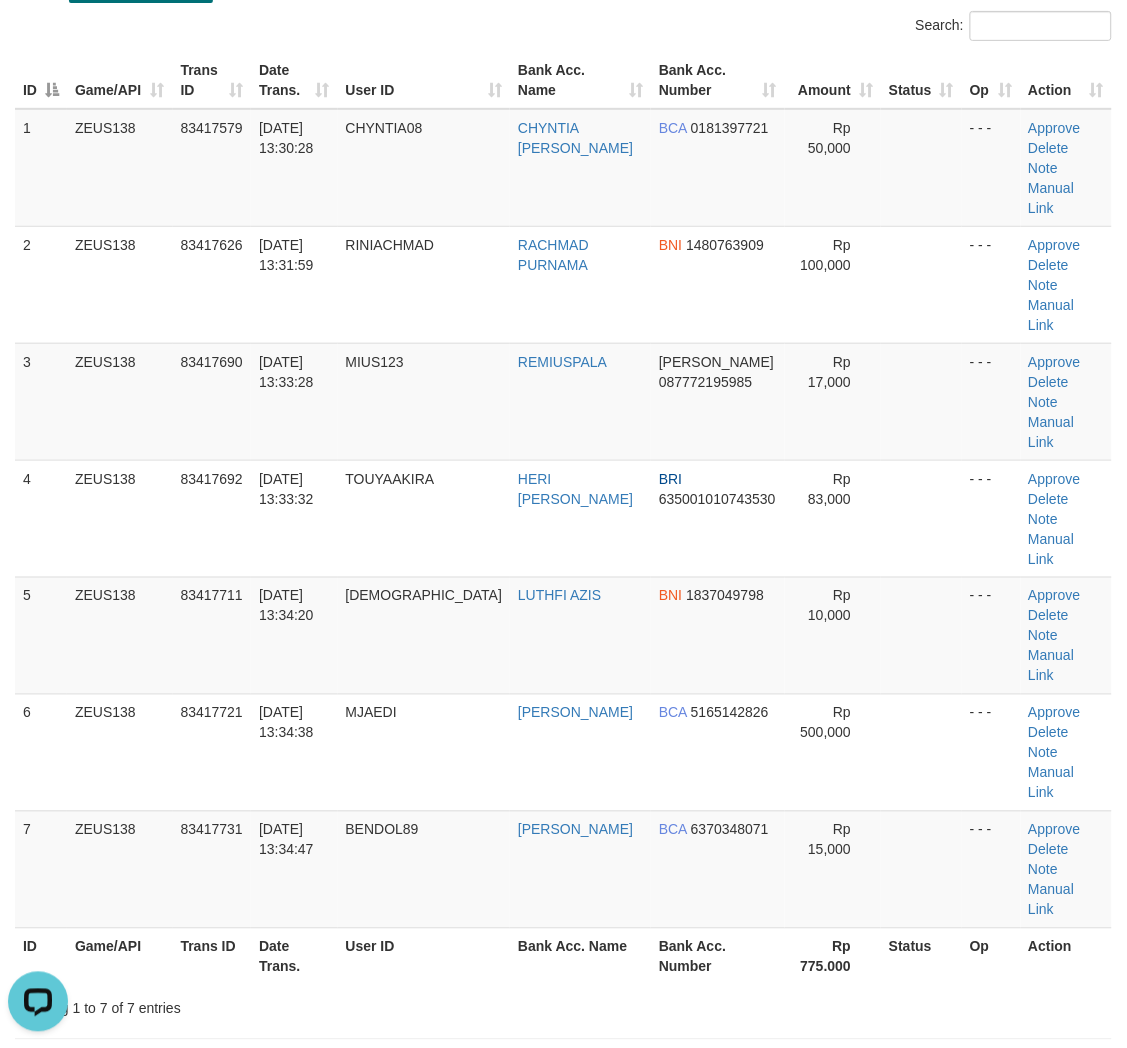 click on "ID Game/API Trans ID Date Trans. User ID Bank Acc. Name Bank Acc. Number Amount Status Op Action
1
ZEUS138
83417579
11/07/2025 13:30:28
CHYNTIA08
CHYNTIA INDRA DEWI
BCA
0181397721
Rp 50,000
- - -
Approve
Delete
Note
Manual Link
2
ZEUS138
83417626
11/07/2025 13:31:59
RINIACHMAD
RACHMAD PURNAMA
BNI
1480763909
Rp 100,000" at bounding box center (563, 518) 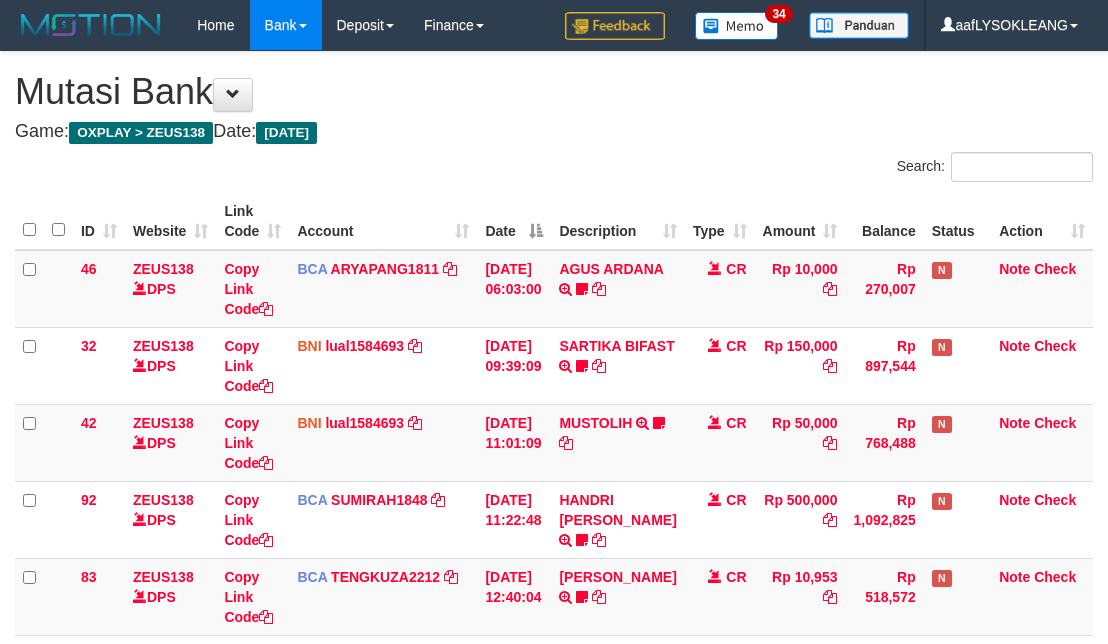 scroll, scrollTop: 225, scrollLeft: 0, axis: vertical 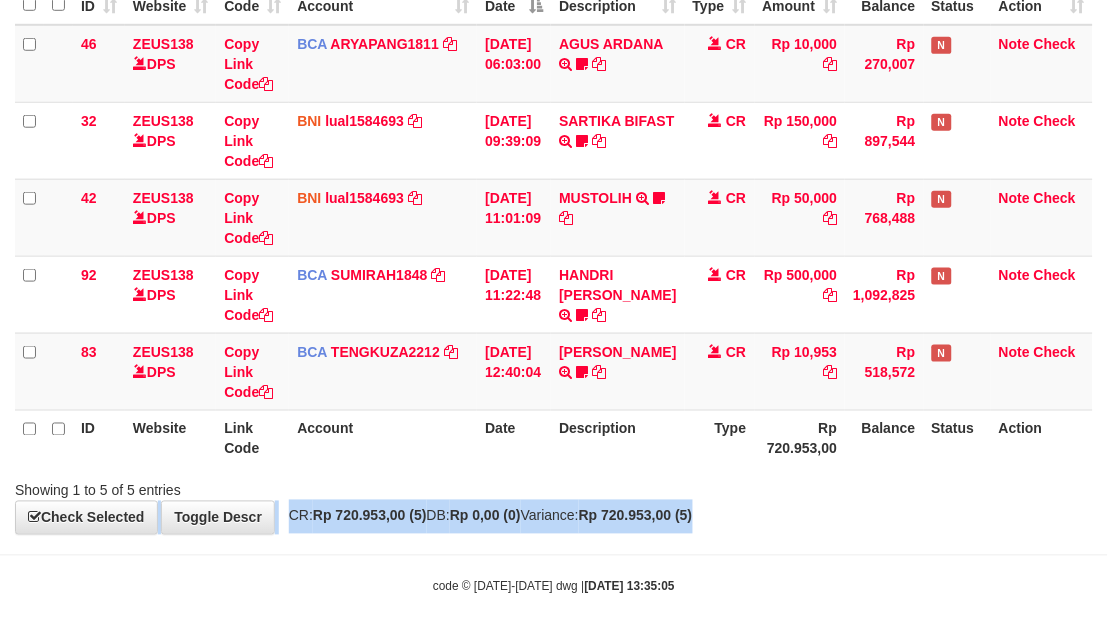 click on "**********" at bounding box center [554, 180] 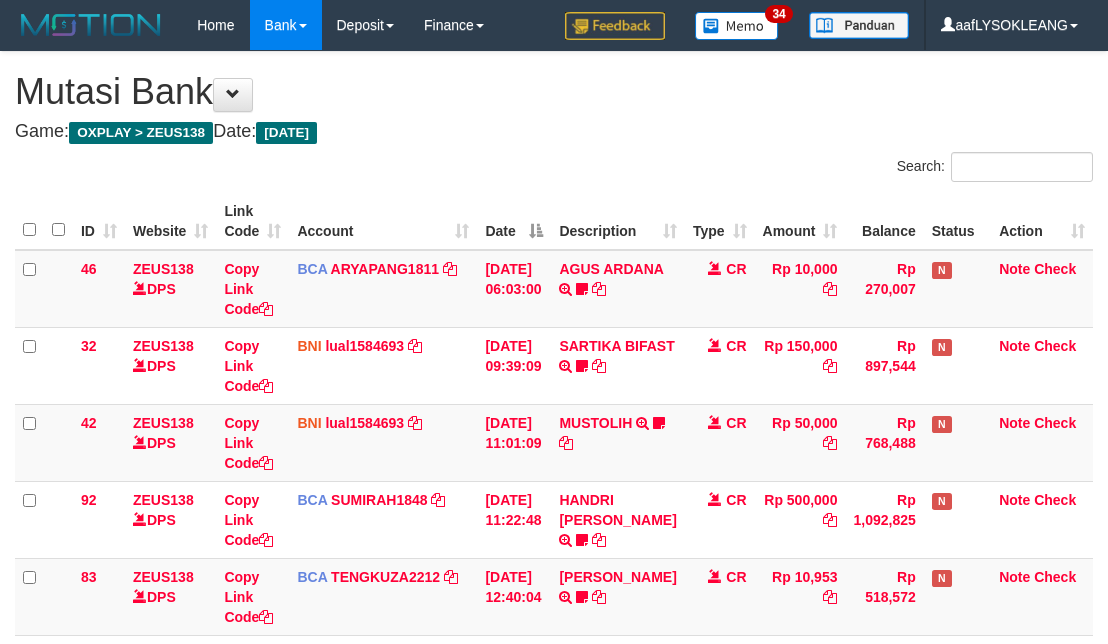 scroll, scrollTop: 225, scrollLeft: 0, axis: vertical 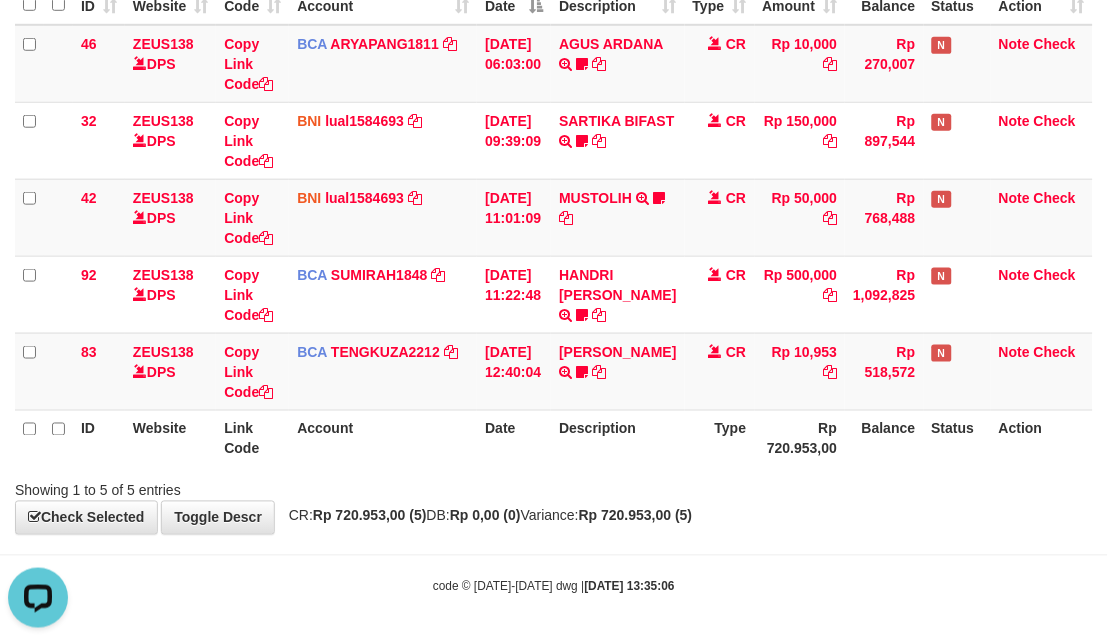 click on "code © [DATE]-[DATE] dwg |  [DATE] 13:35:06" at bounding box center [554, 586] 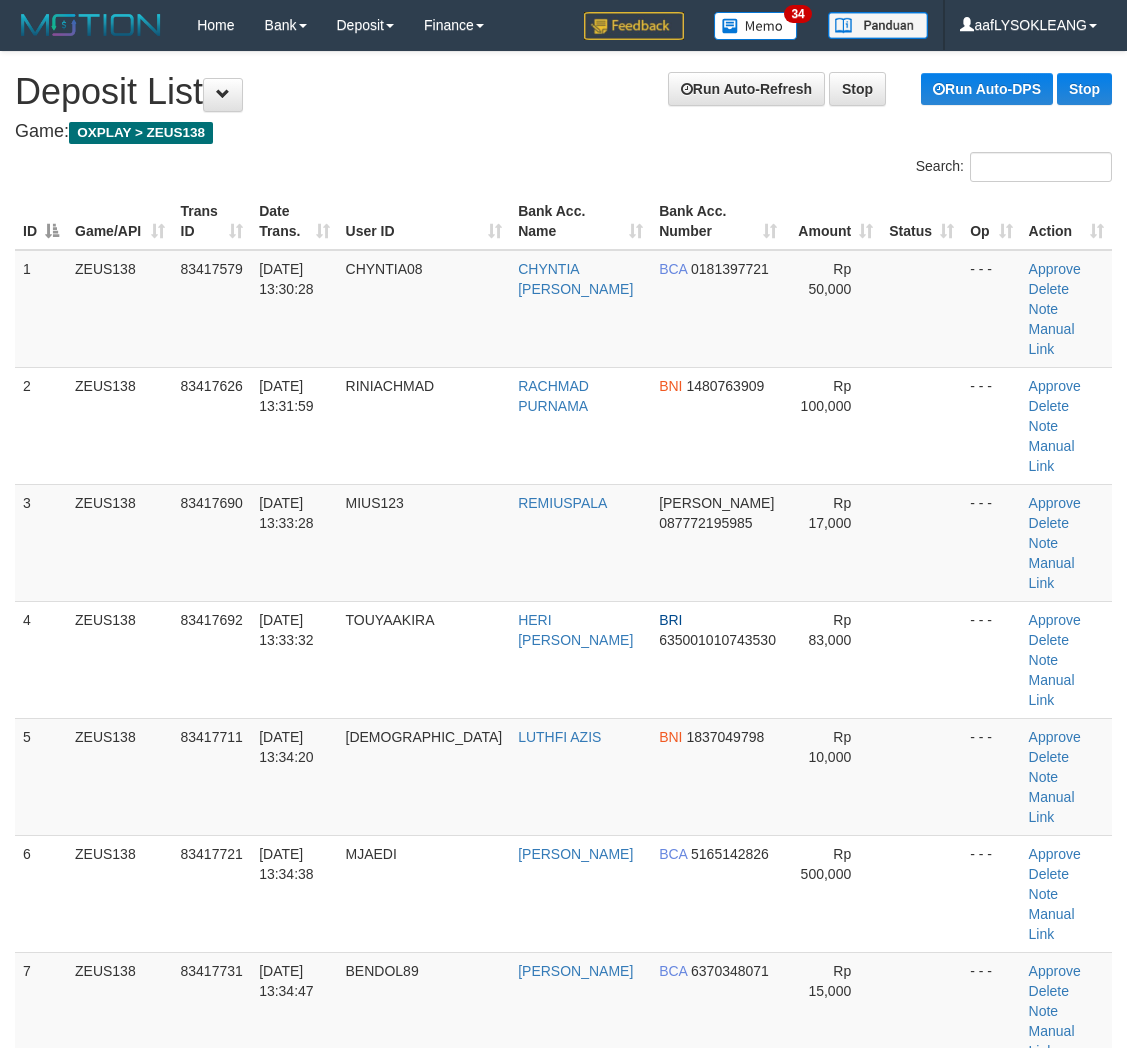 scroll, scrollTop: 437, scrollLeft: 0, axis: vertical 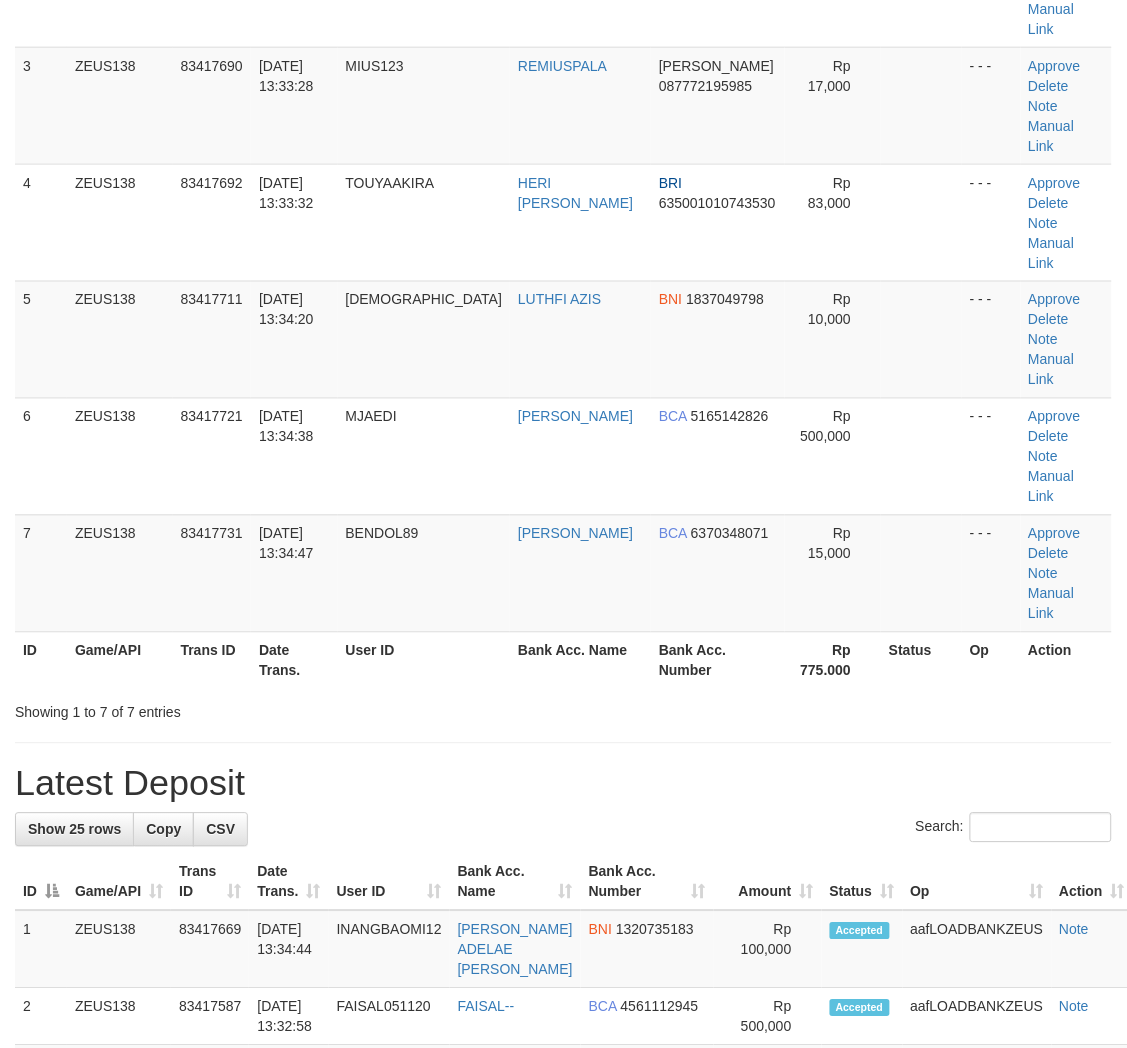 click on "**********" at bounding box center (563, 1052) 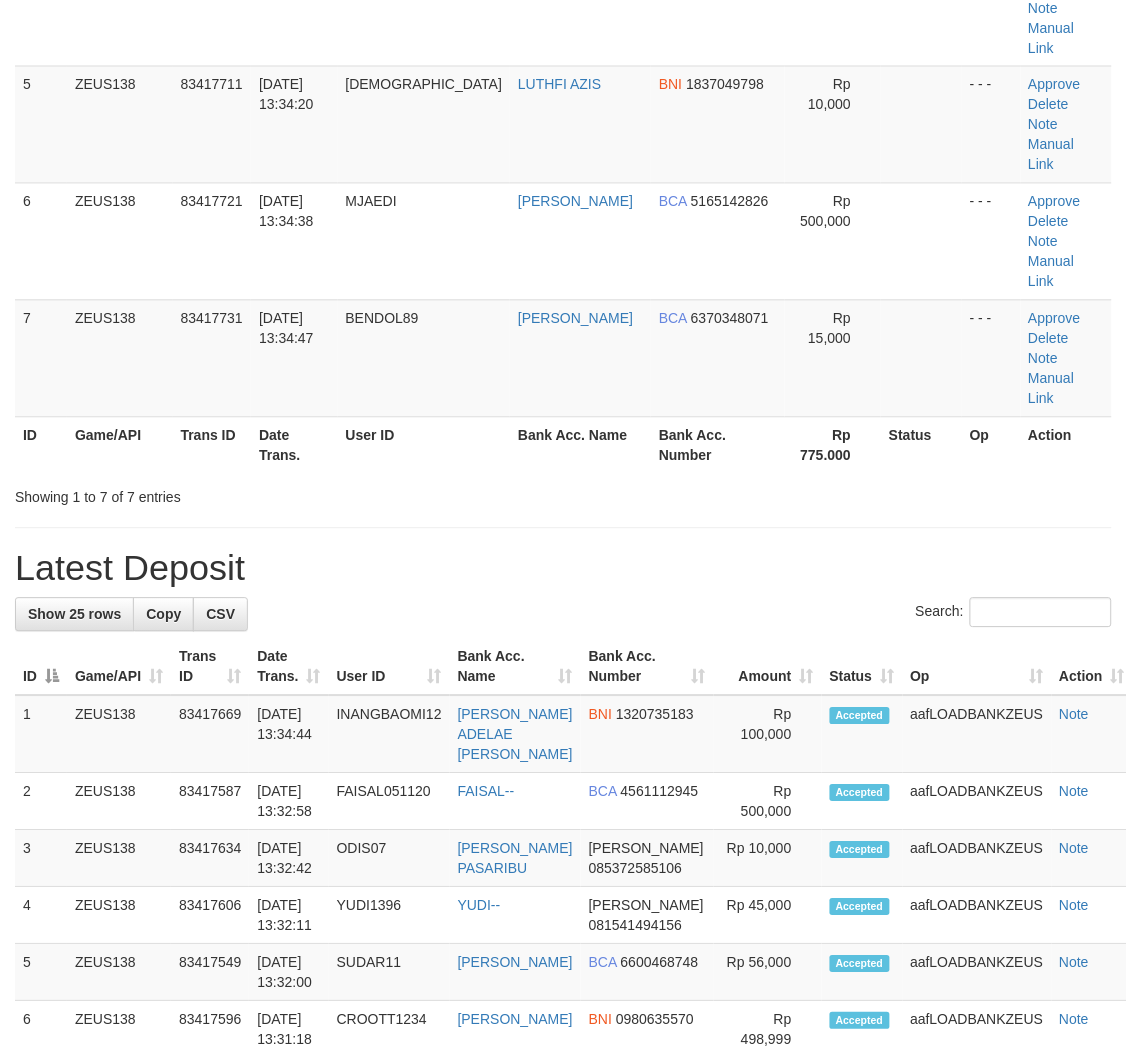 scroll, scrollTop: 437, scrollLeft: 0, axis: vertical 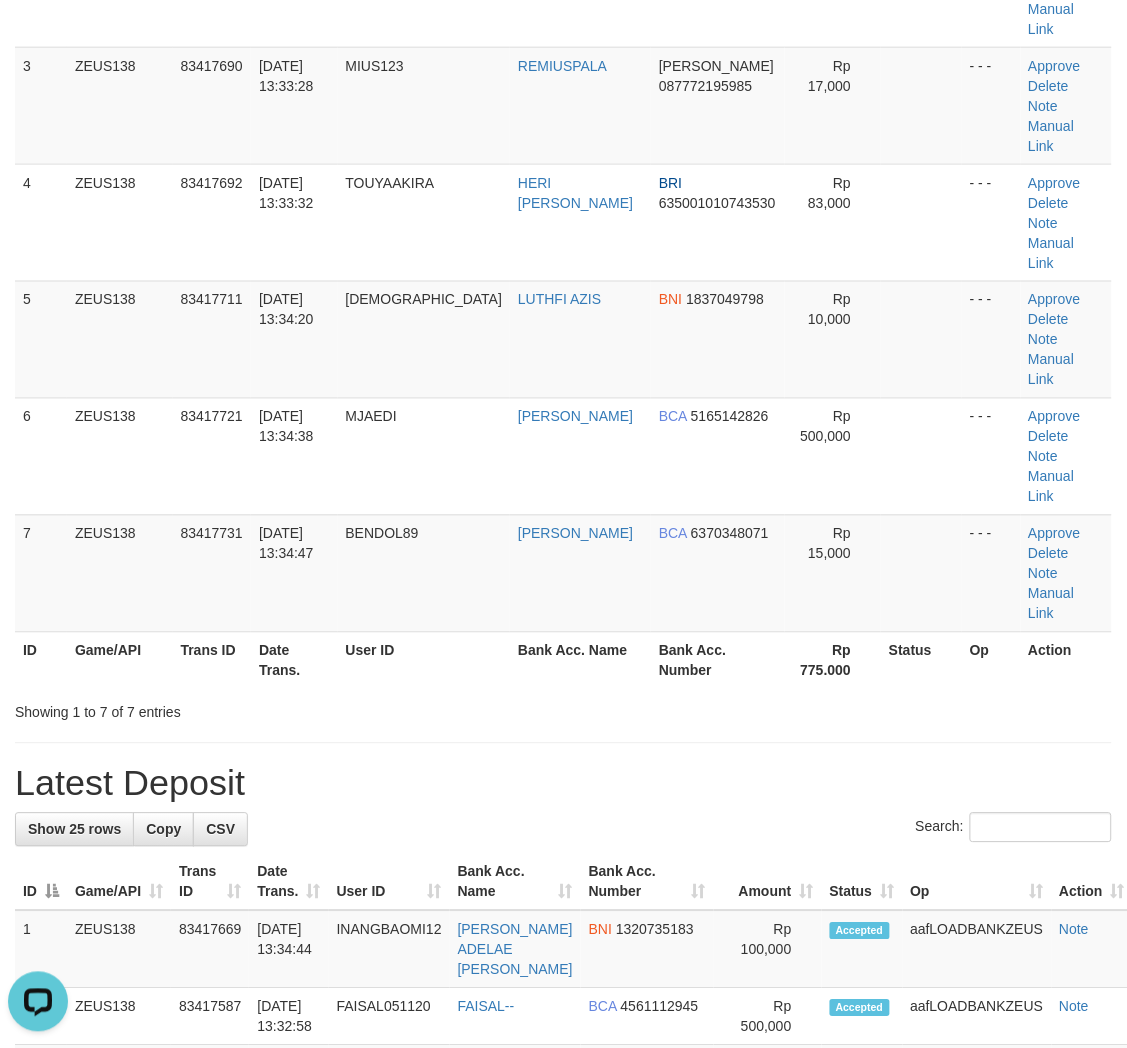 drag, startPoint x: 401, startPoint y: 596, endPoint x: 3, endPoint y: 605, distance: 398.10175 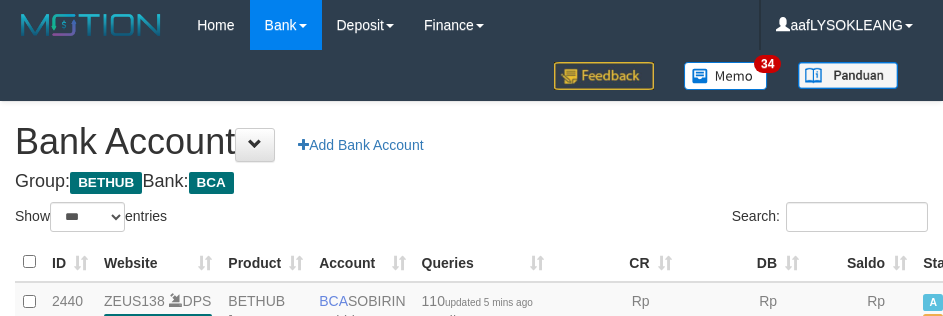 select on "***" 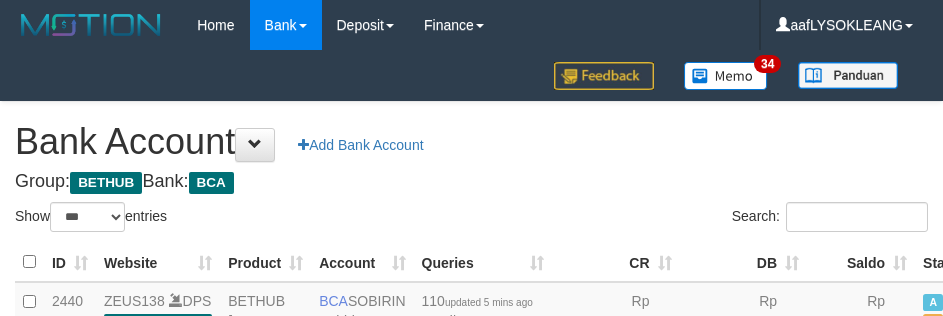 scroll, scrollTop: 191, scrollLeft: 0, axis: vertical 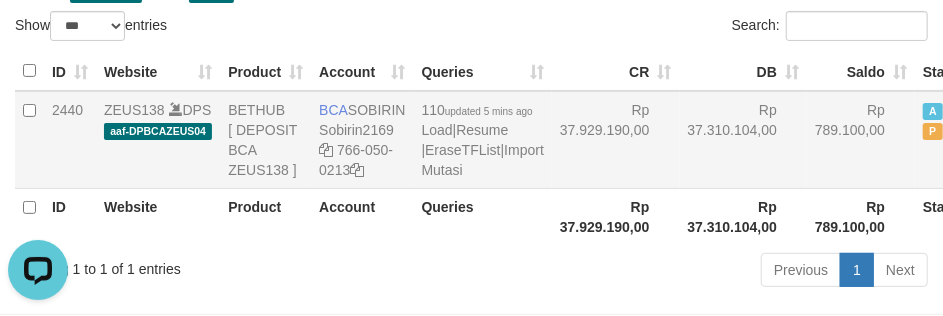drag, startPoint x: 585, startPoint y: 186, endPoint x: 601, endPoint y: 185, distance: 16.03122 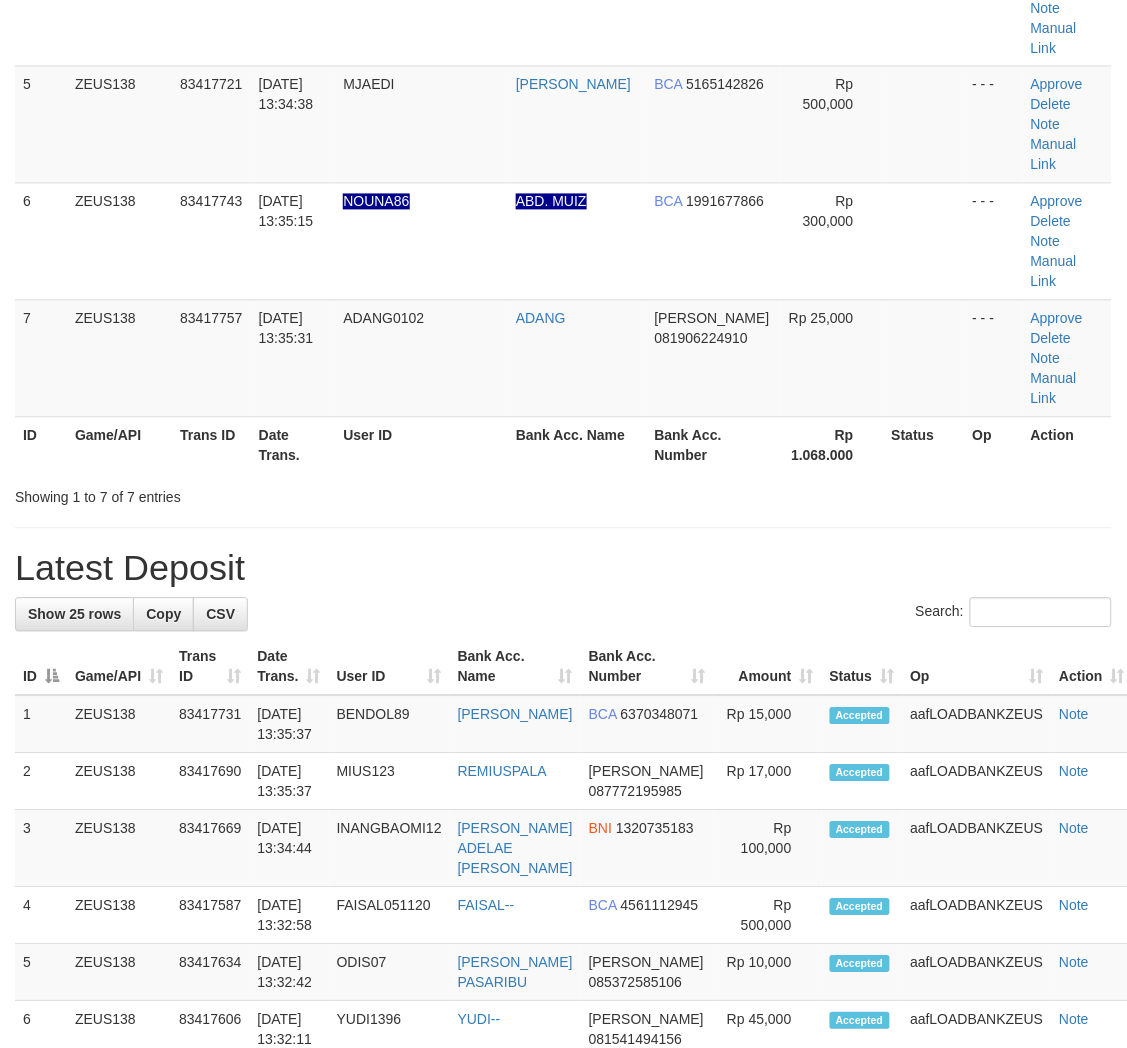 scroll, scrollTop: 437, scrollLeft: 0, axis: vertical 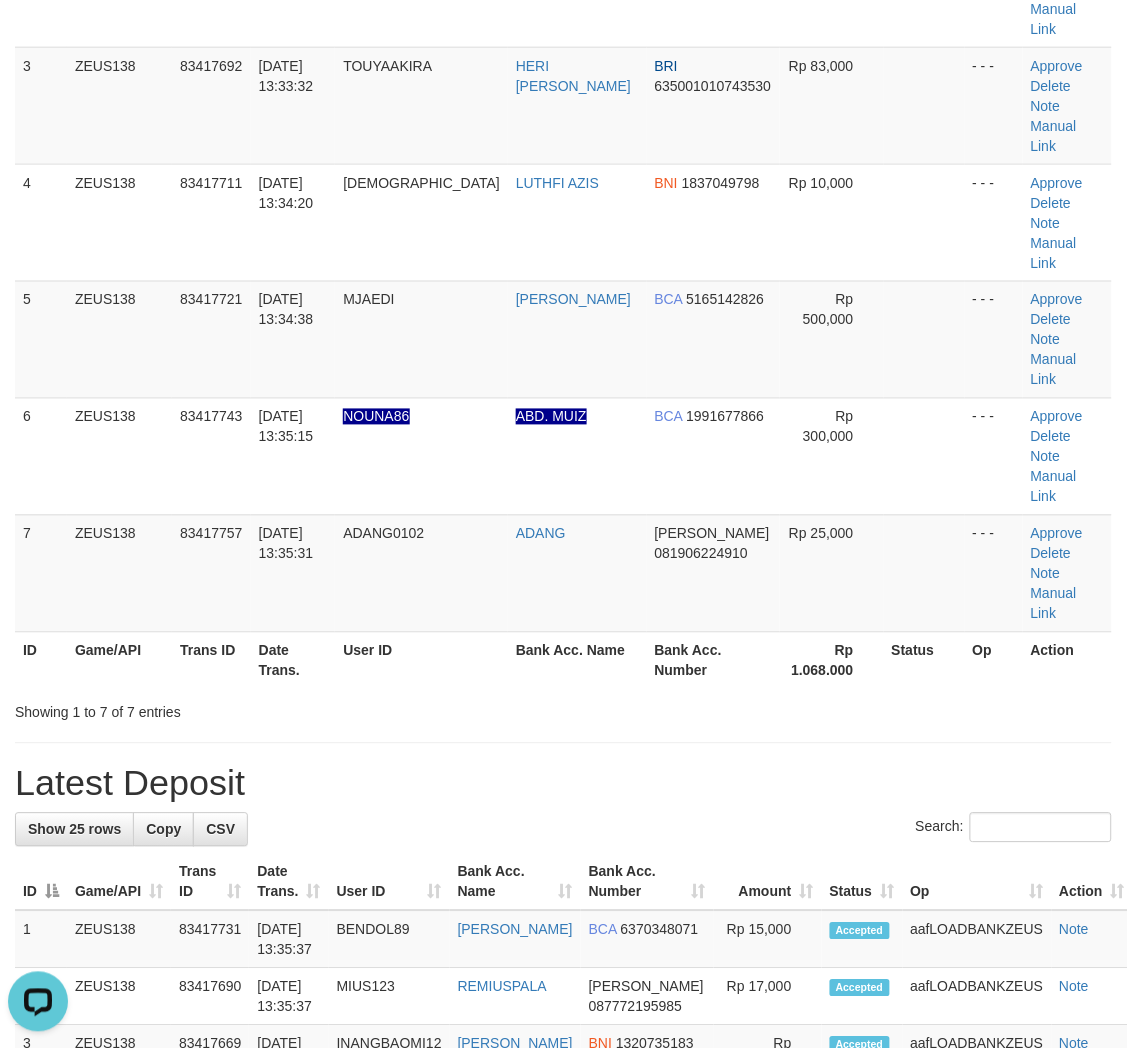 drag, startPoint x: 743, startPoint y: 488, endPoint x: 1137, endPoint y: 566, distance: 401.6466 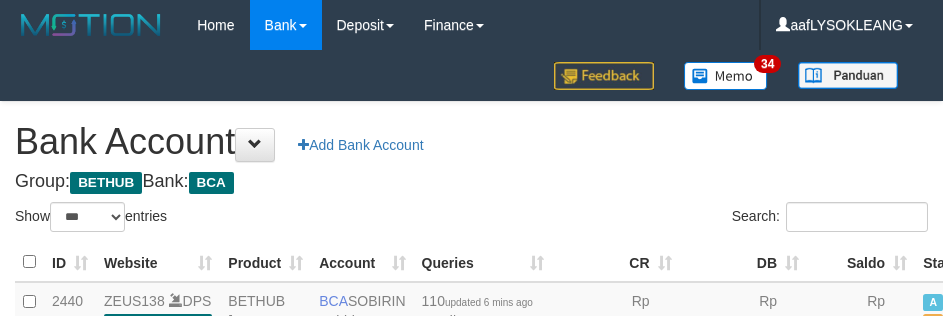 select on "***" 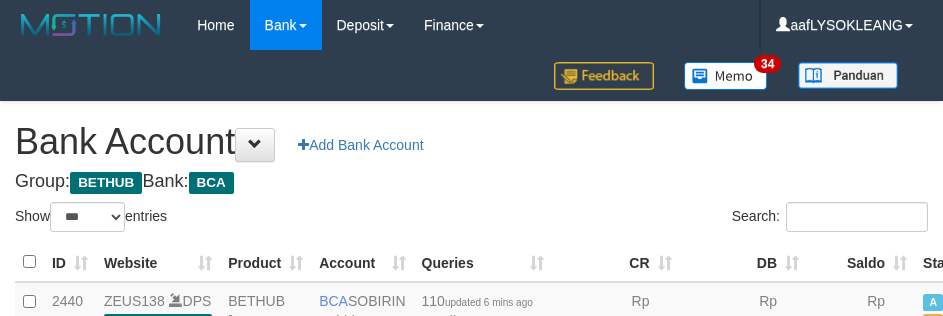 scroll, scrollTop: 191, scrollLeft: 0, axis: vertical 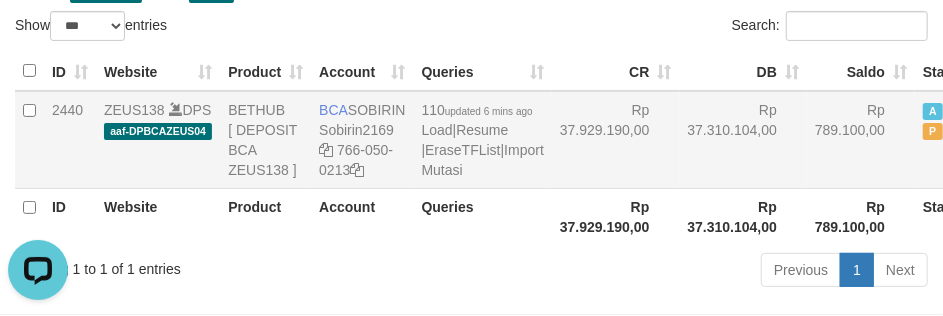 drag, startPoint x: 597, startPoint y: 187, endPoint x: 608, endPoint y: 183, distance: 11.7046995 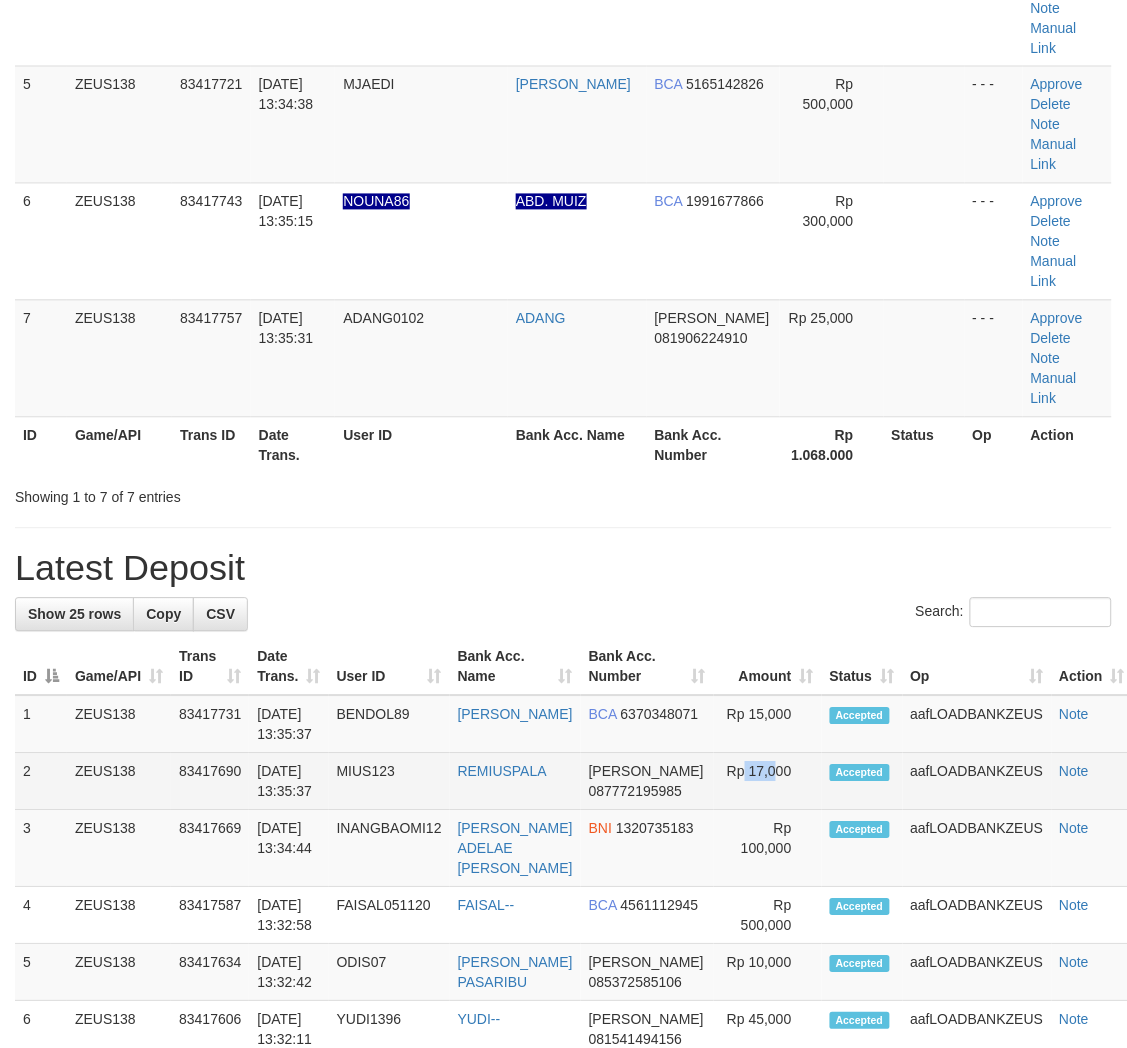 click on "Rp 17,000" at bounding box center (768, 782) 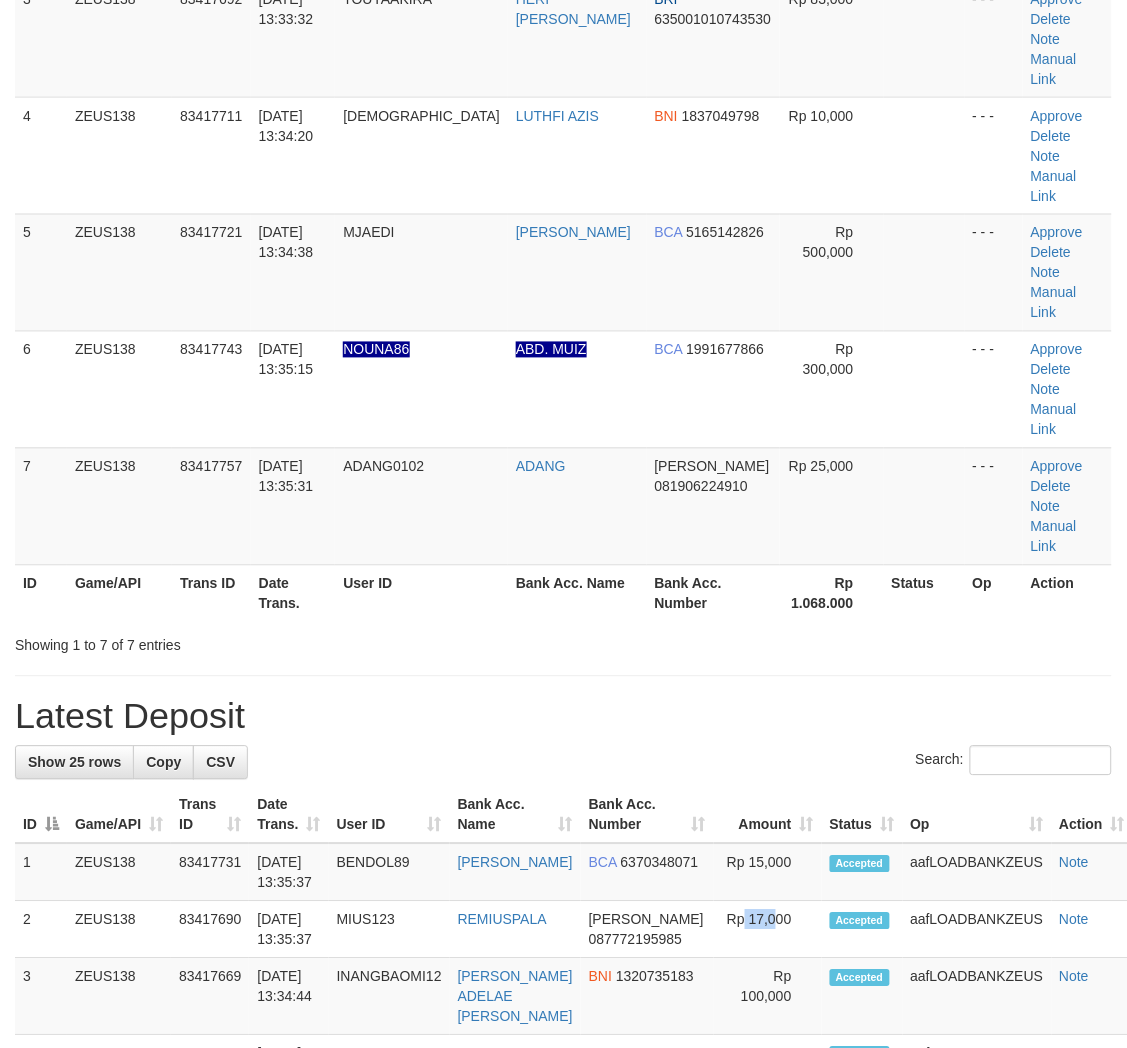 scroll, scrollTop: 60, scrollLeft: 0, axis: vertical 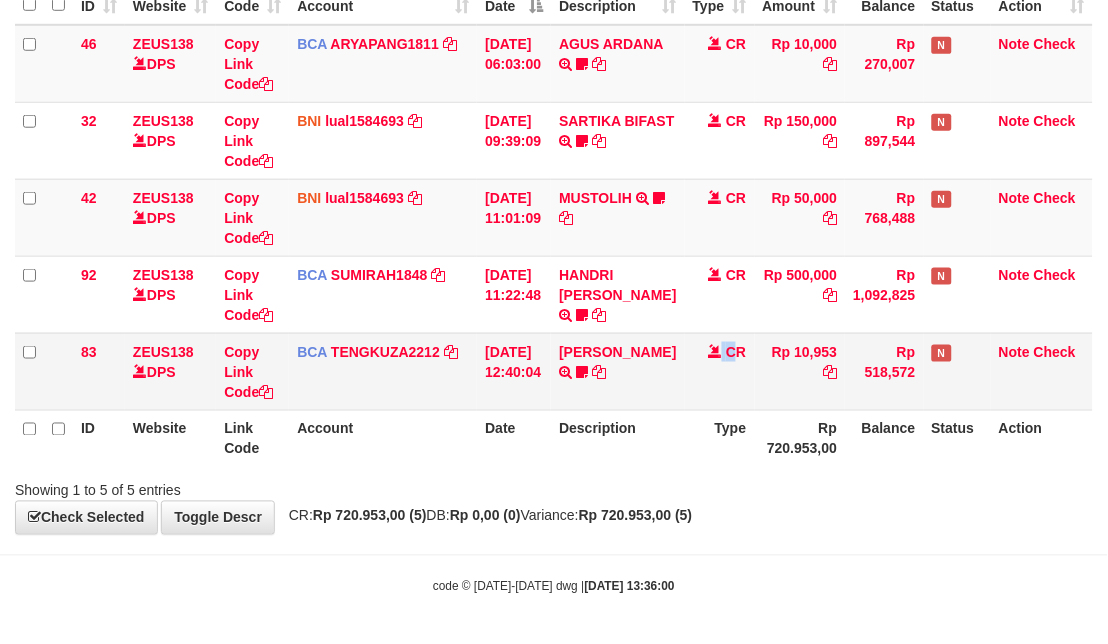 drag, startPoint x: 712, startPoint y: 397, endPoint x: 698, endPoint y: 392, distance: 14.866069 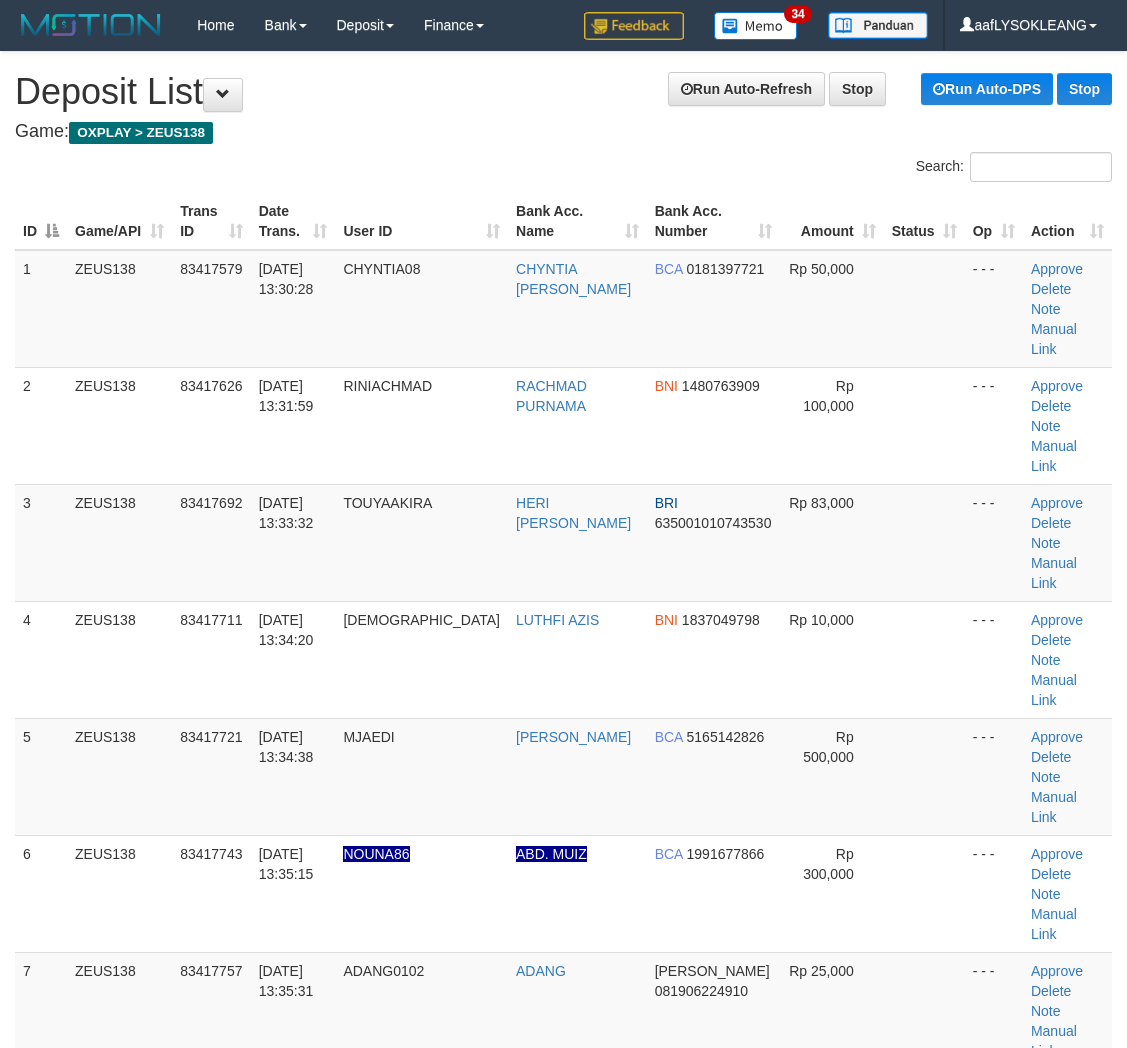 scroll, scrollTop: 0, scrollLeft: 0, axis: both 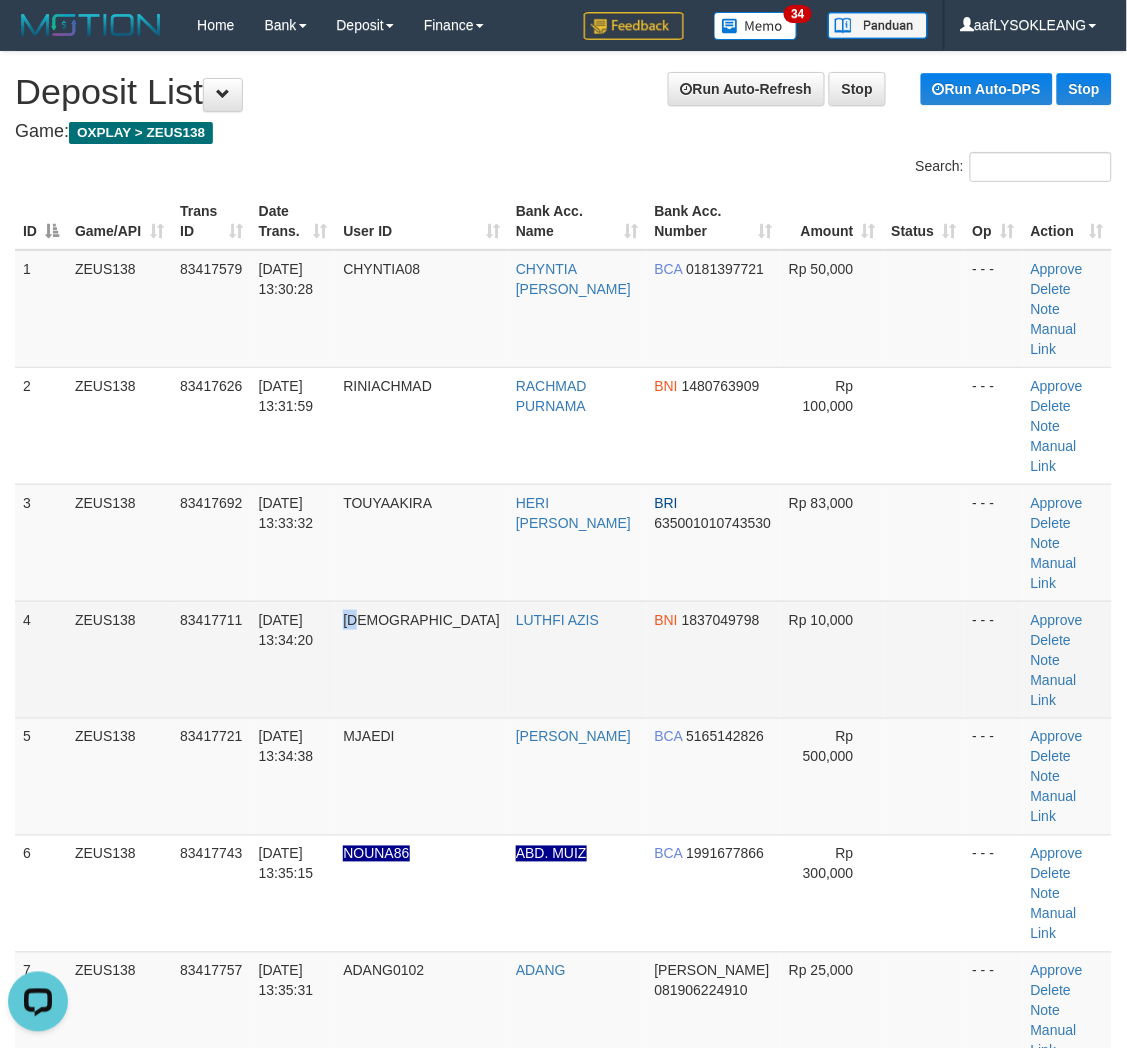 drag, startPoint x: 371, startPoint y: 536, endPoint x: 390, endPoint y: 545, distance: 21.023796 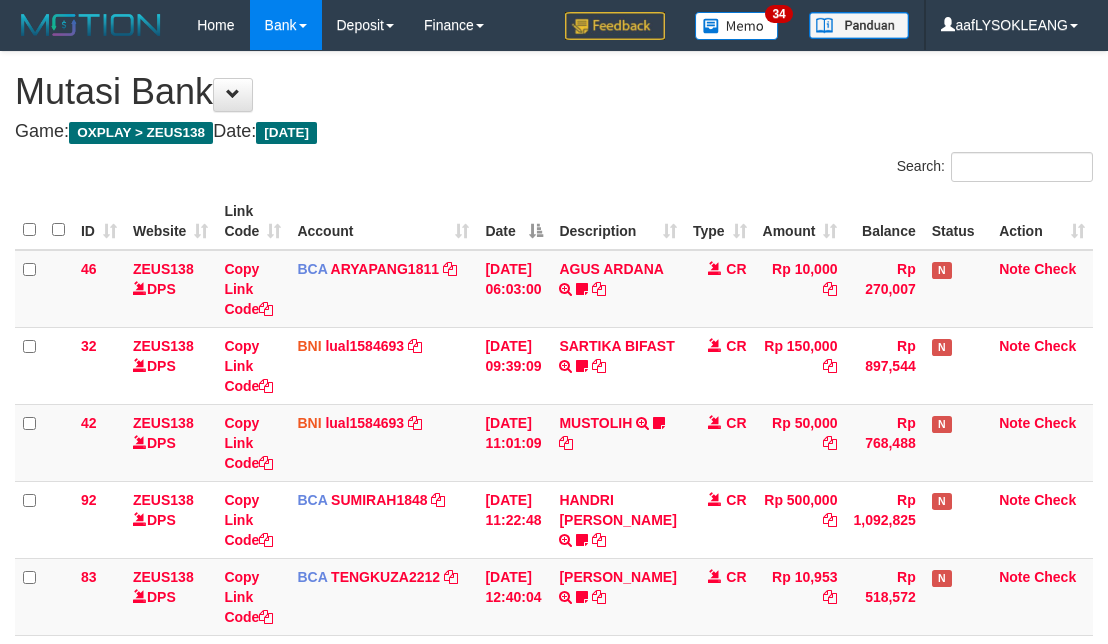 scroll, scrollTop: 225, scrollLeft: 0, axis: vertical 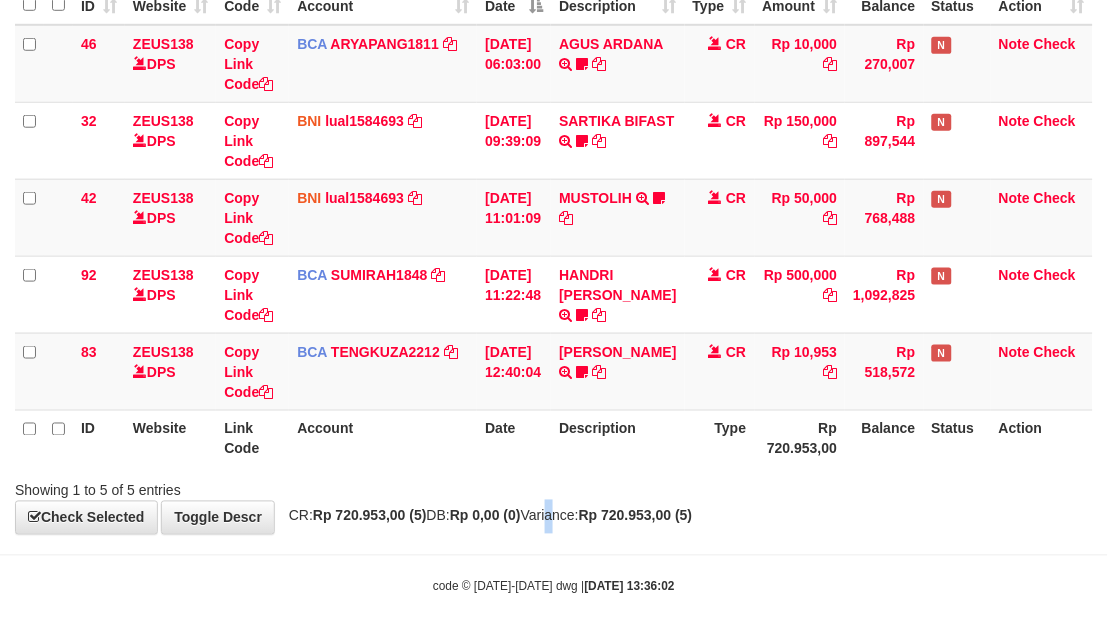 drag, startPoint x: 568, startPoint y: 526, endPoint x: 163, endPoint y: 477, distance: 407.95343 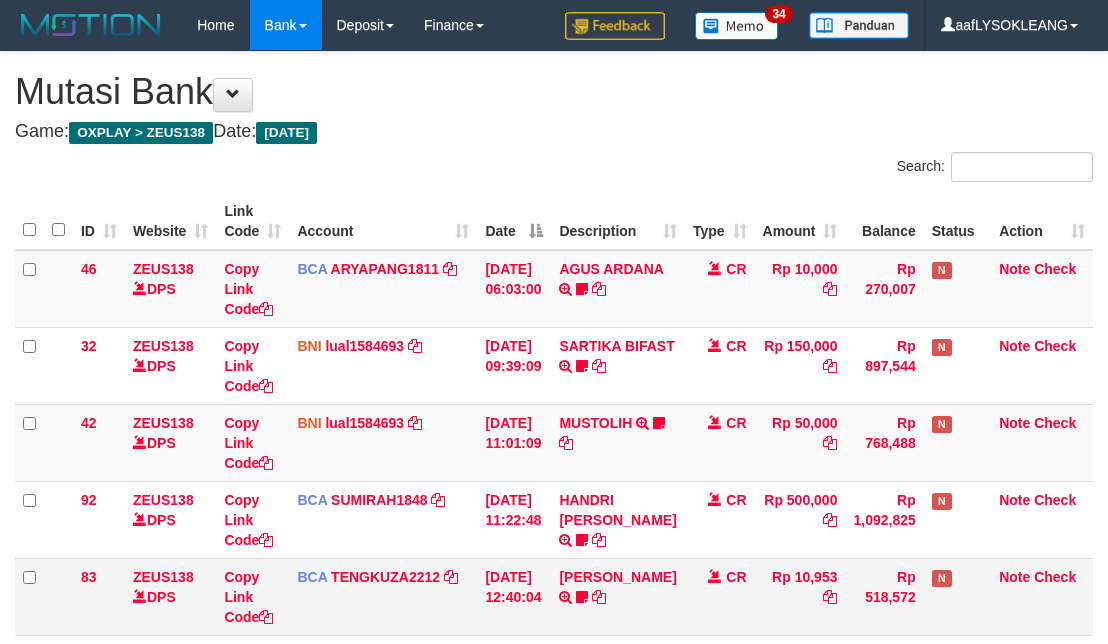 scroll, scrollTop: 225, scrollLeft: 0, axis: vertical 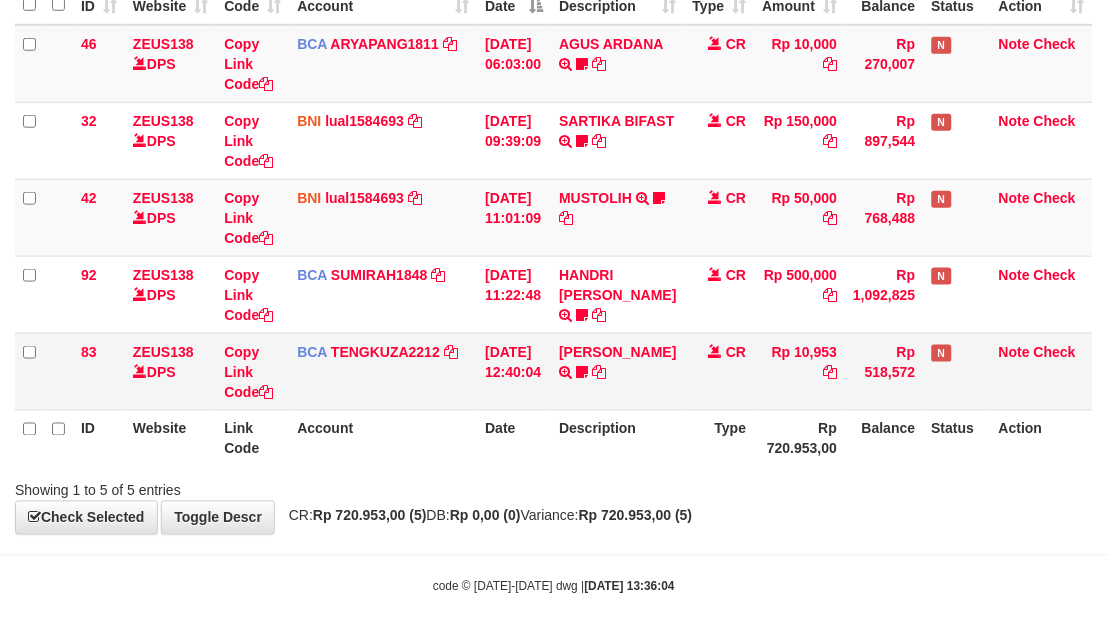 drag, startPoint x: 443, startPoint y: 405, endPoint x: 436, endPoint y: 374, distance: 31.780497 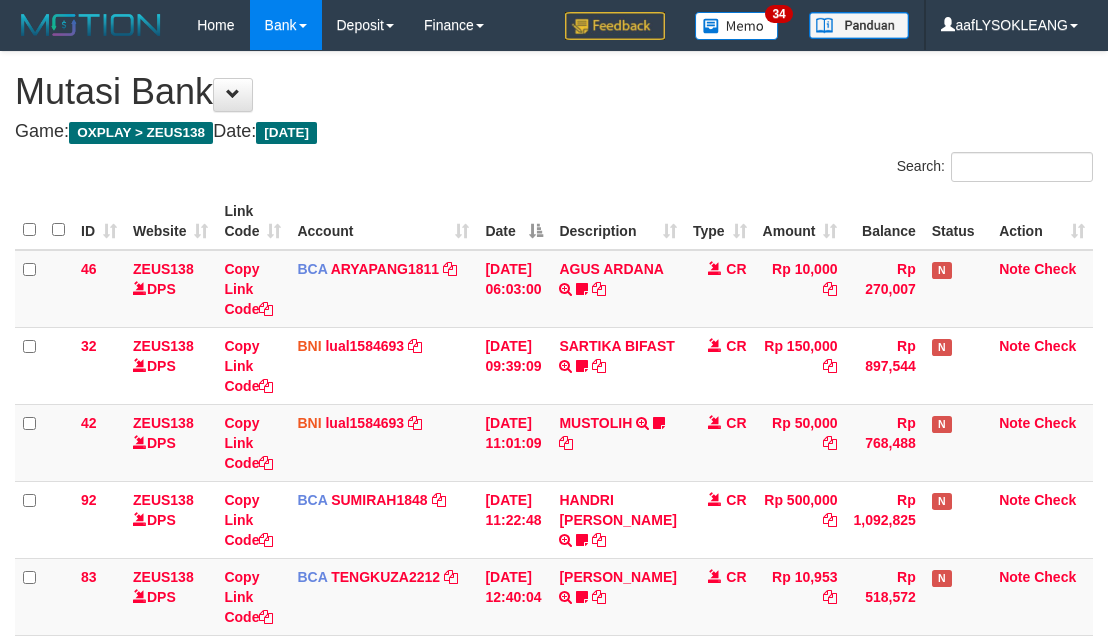 scroll, scrollTop: 225, scrollLeft: 0, axis: vertical 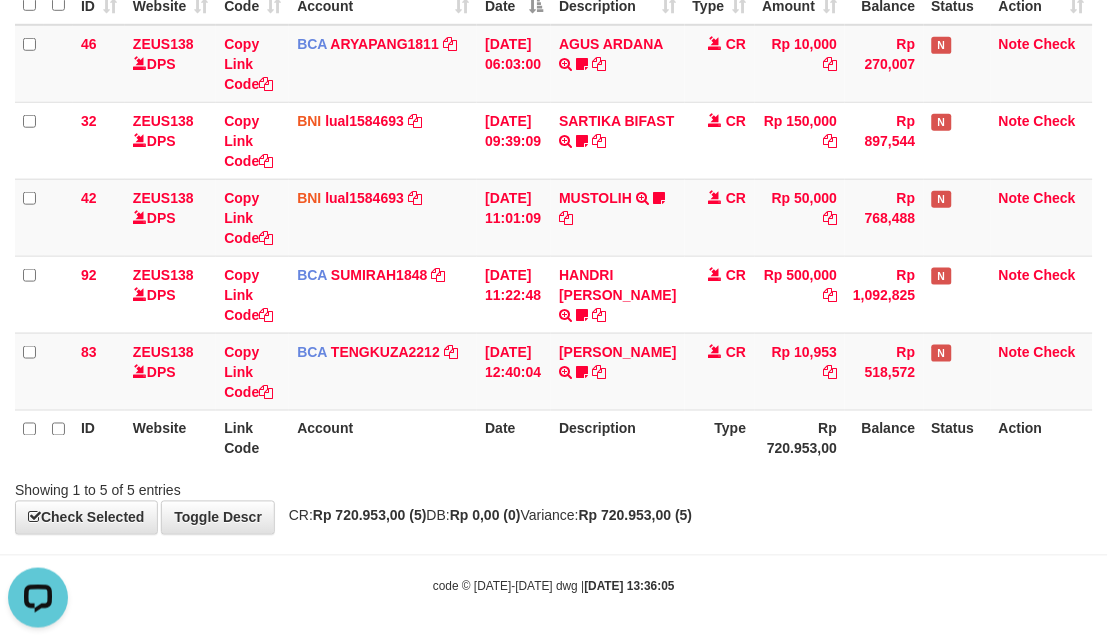 drag, startPoint x: 886, startPoint y: 542, endPoint x: 836, endPoint y: 532, distance: 50.990196 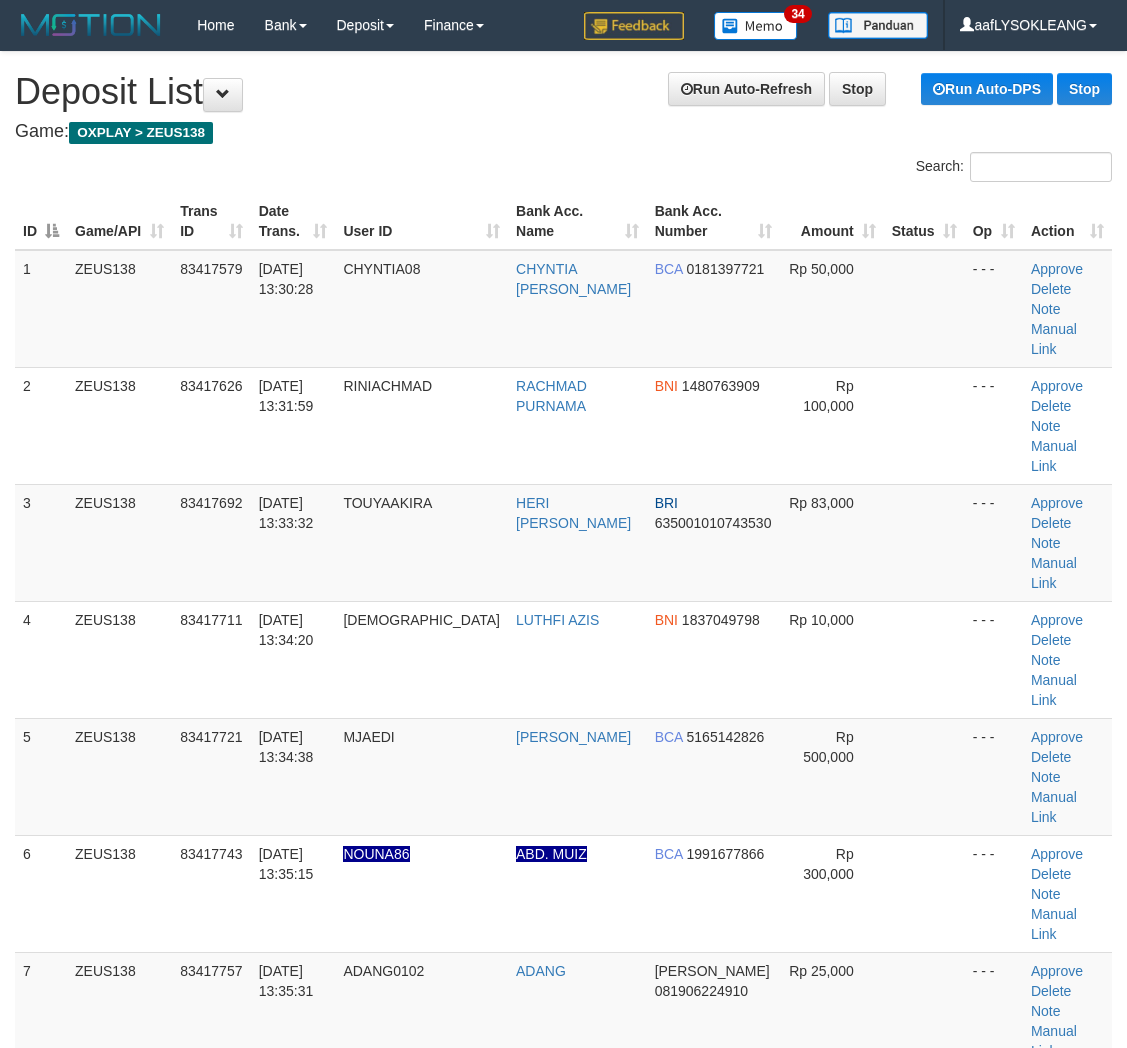 scroll, scrollTop: 0, scrollLeft: 0, axis: both 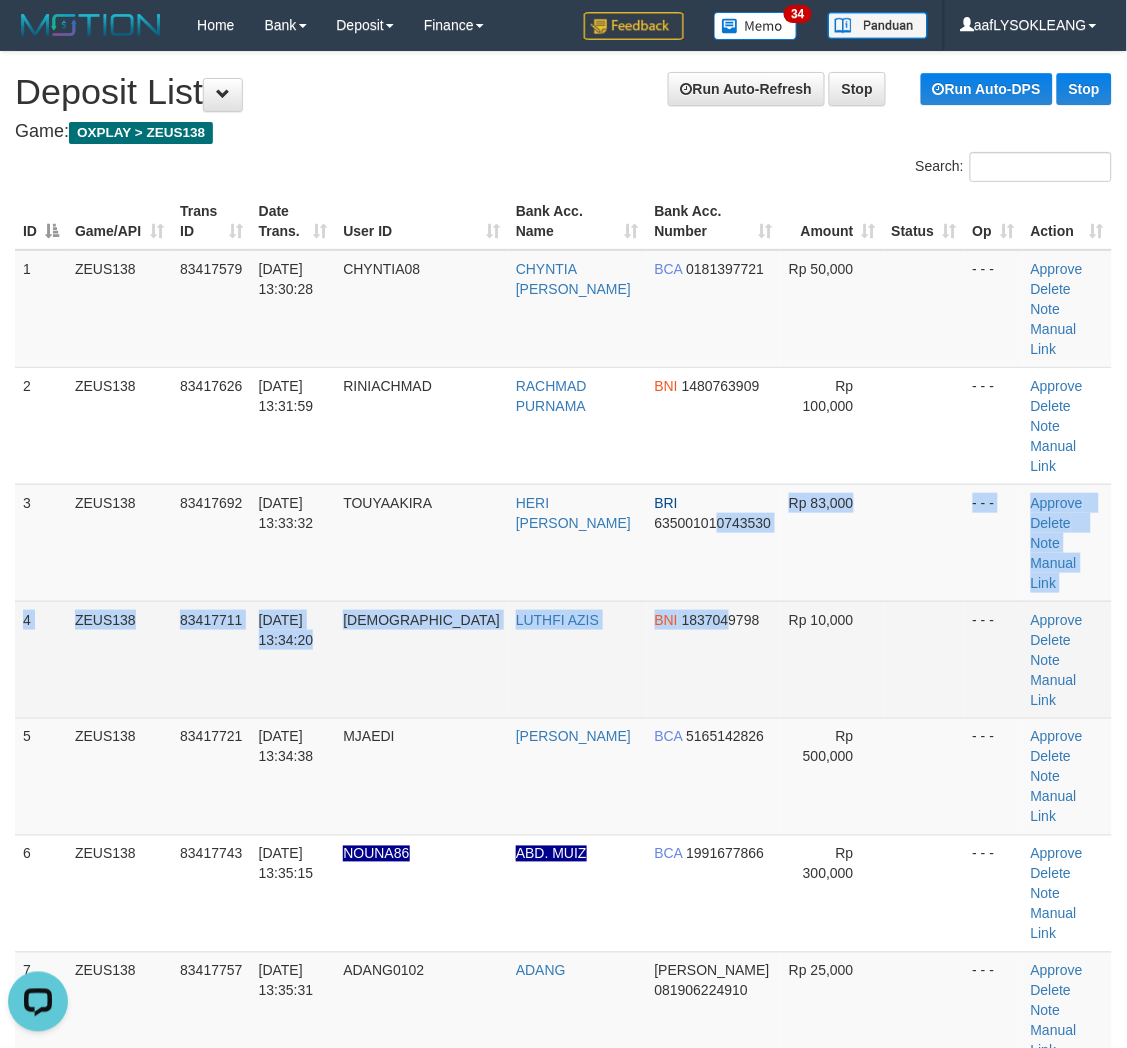 drag, startPoint x: 677, startPoint y: 476, endPoint x: 690, endPoint y: 483, distance: 14.764823 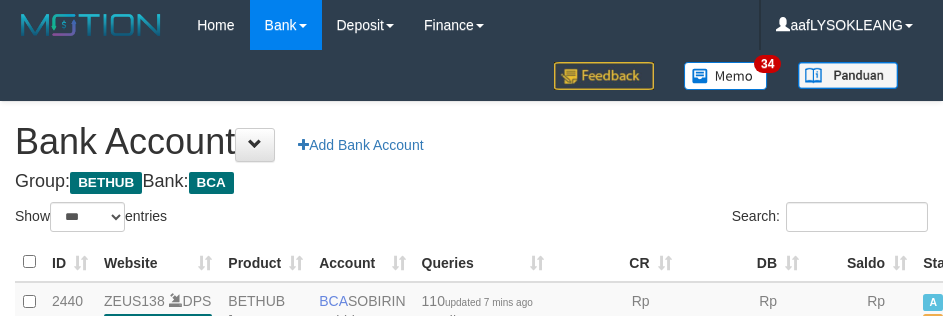 select on "***" 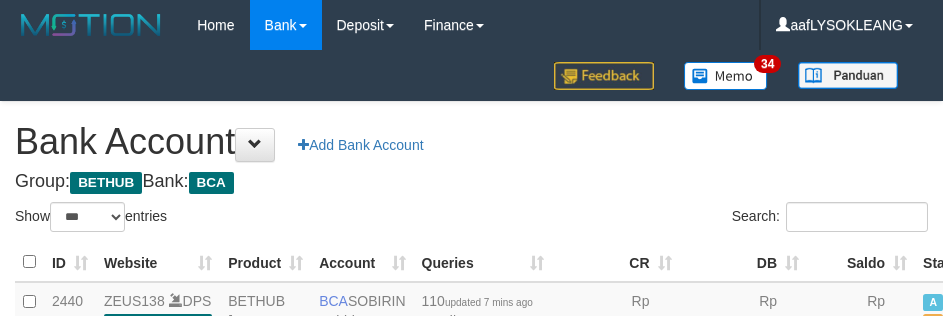 scroll, scrollTop: 191, scrollLeft: 0, axis: vertical 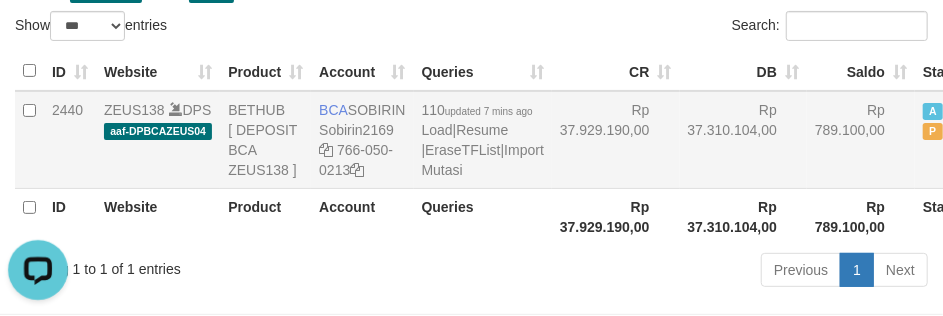 click on "Rp 37.929.190,00" at bounding box center [616, 140] 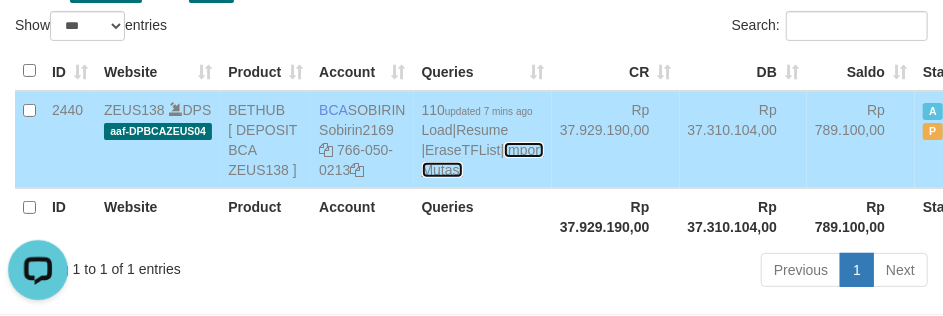 click on "Import Mutasi" at bounding box center (483, 160) 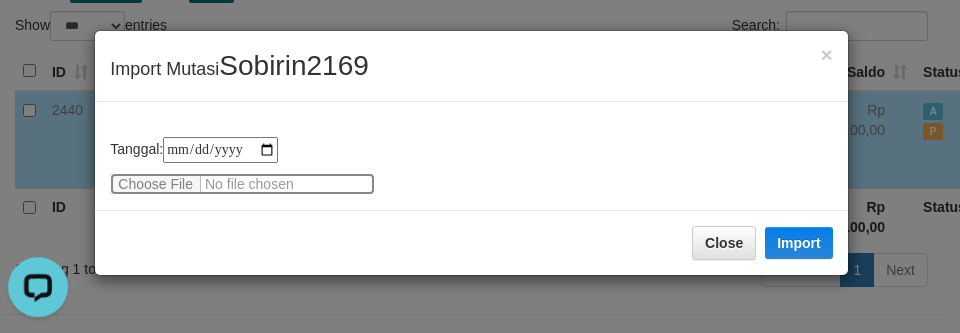 click at bounding box center (242, 184) 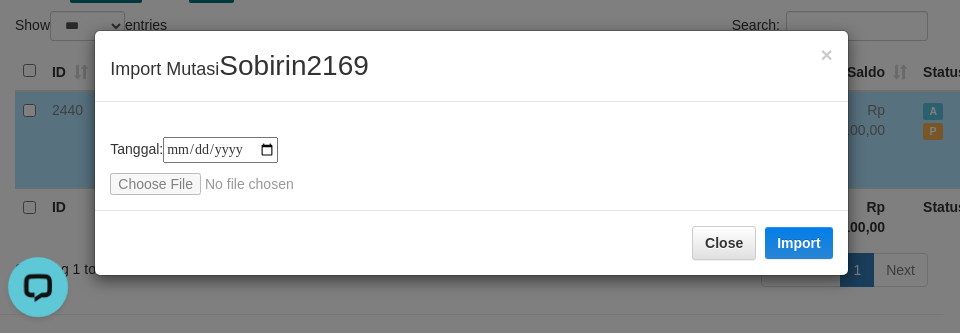 click on "Sobirin2169" at bounding box center (293, 65) 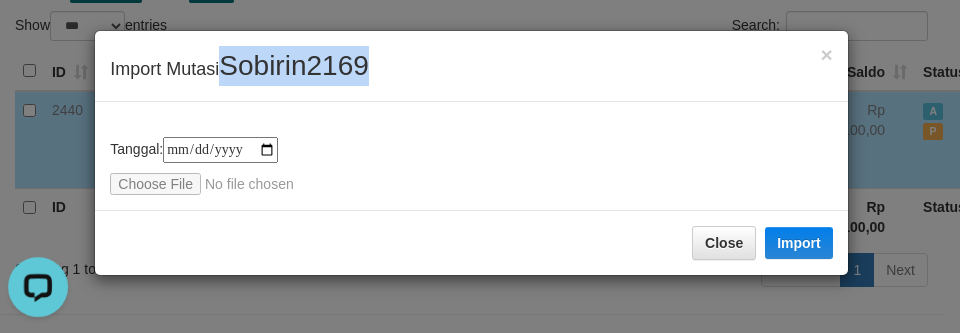 click on "Sobirin2169" at bounding box center [293, 65] 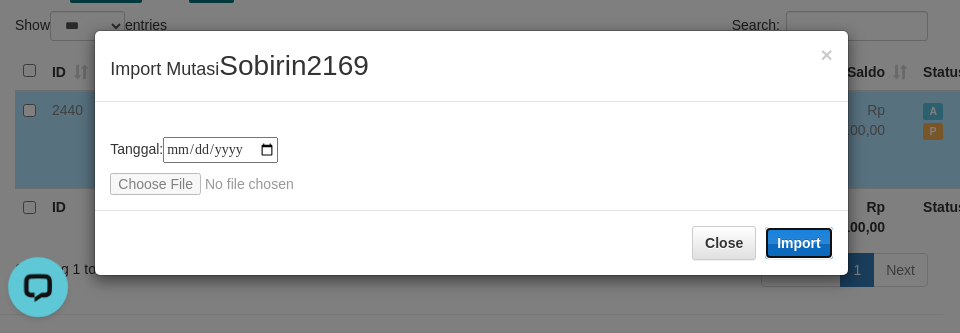 click on "Import" at bounding box center (799, 243) 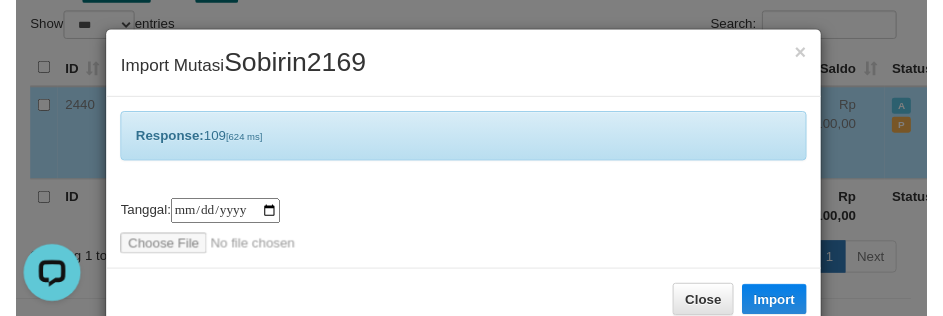 scroll, scrollTop: 42, scrollLeft: 0, axis: vertical 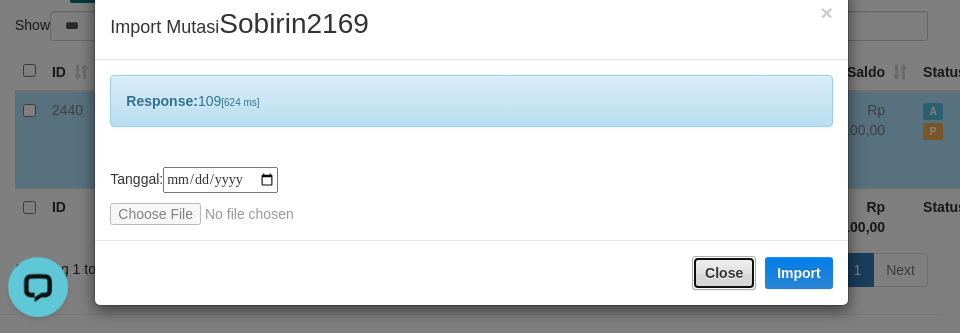 click on "Close" at bounding box center [724, 273] 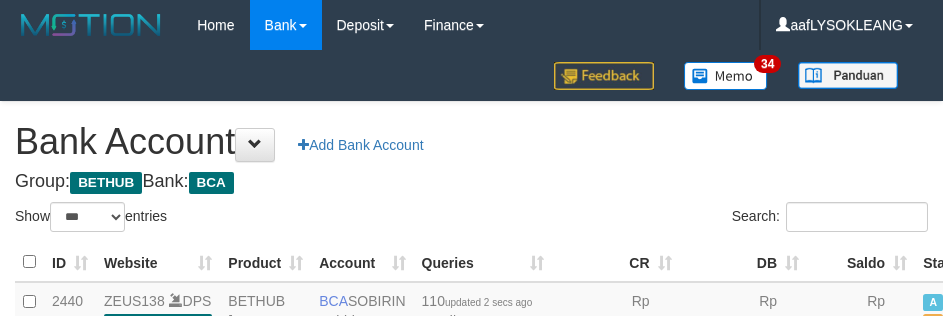 select on "***" 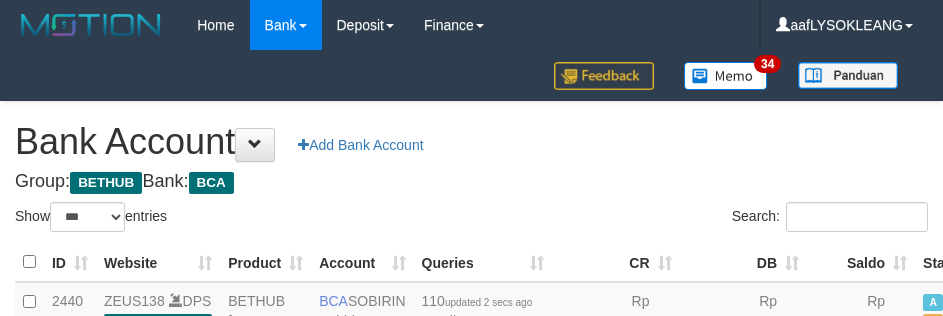 scroll, scrollTop: 191, scrollLeft: 0, axis: vertical 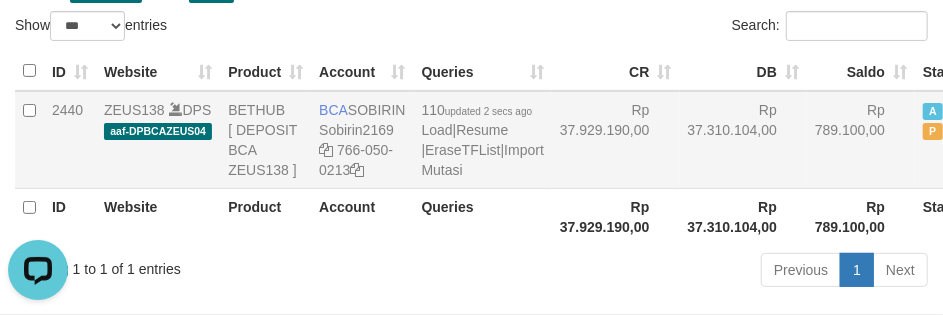 copy on "BCA
SOBIRIN" 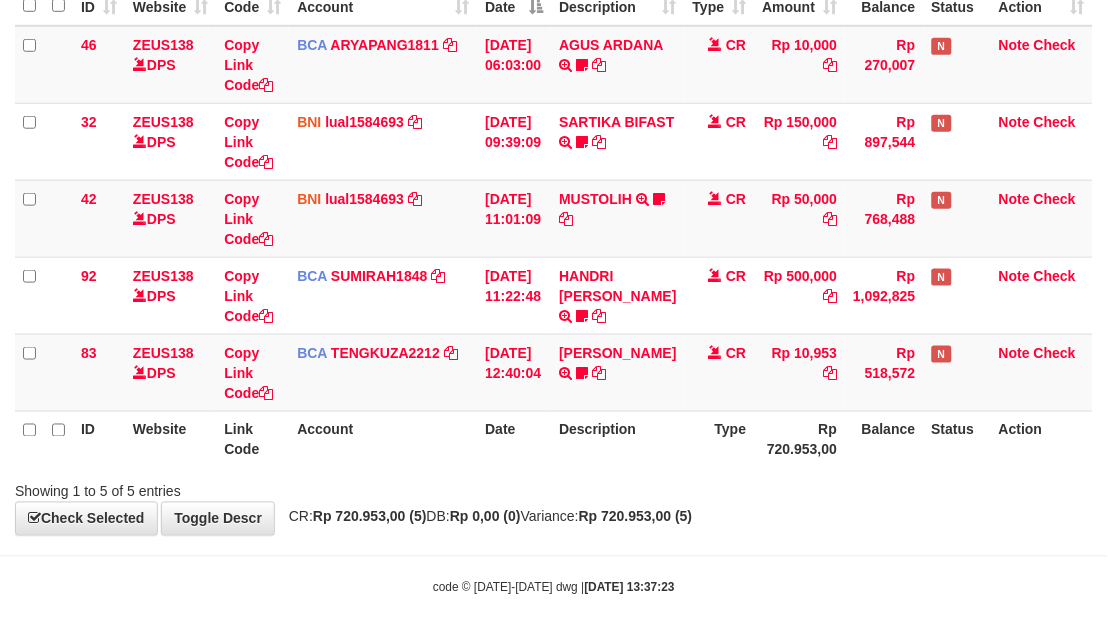 scroll, scrollTop: 225, scrollLeft: 0, axis: vertical 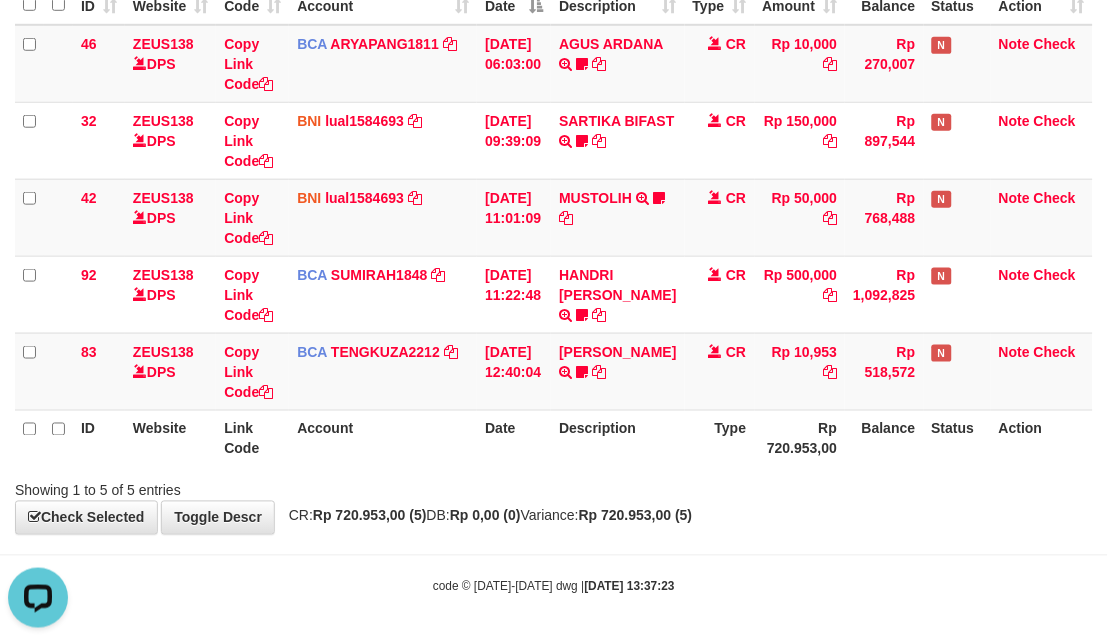 drag, startPoint x: 717, startPoint y: 563, endPoint x: 744, endPoint y: 554, distance: 28.460499 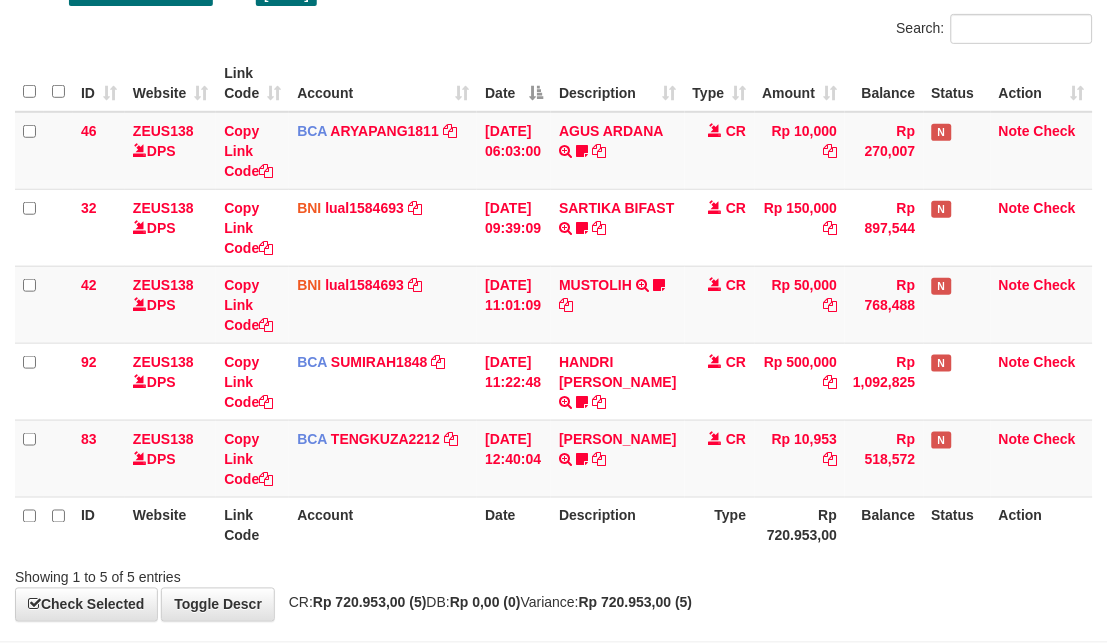 scroll, scrollTop: 225, scrollLeft: 0, axis: vertical 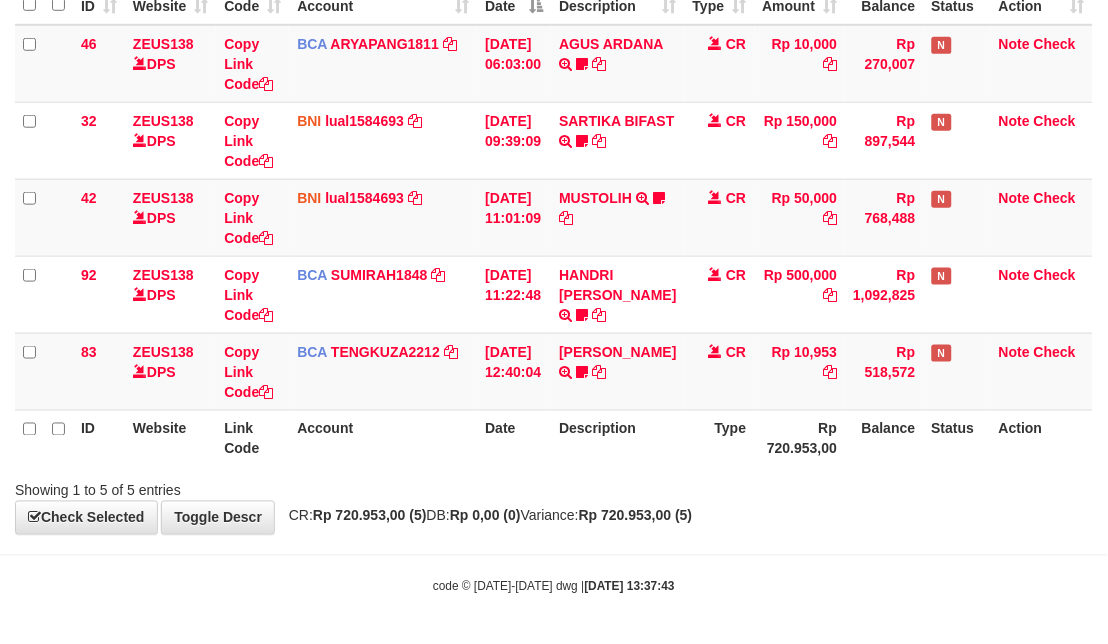 click on "Description" at bounding box center [617, 438] 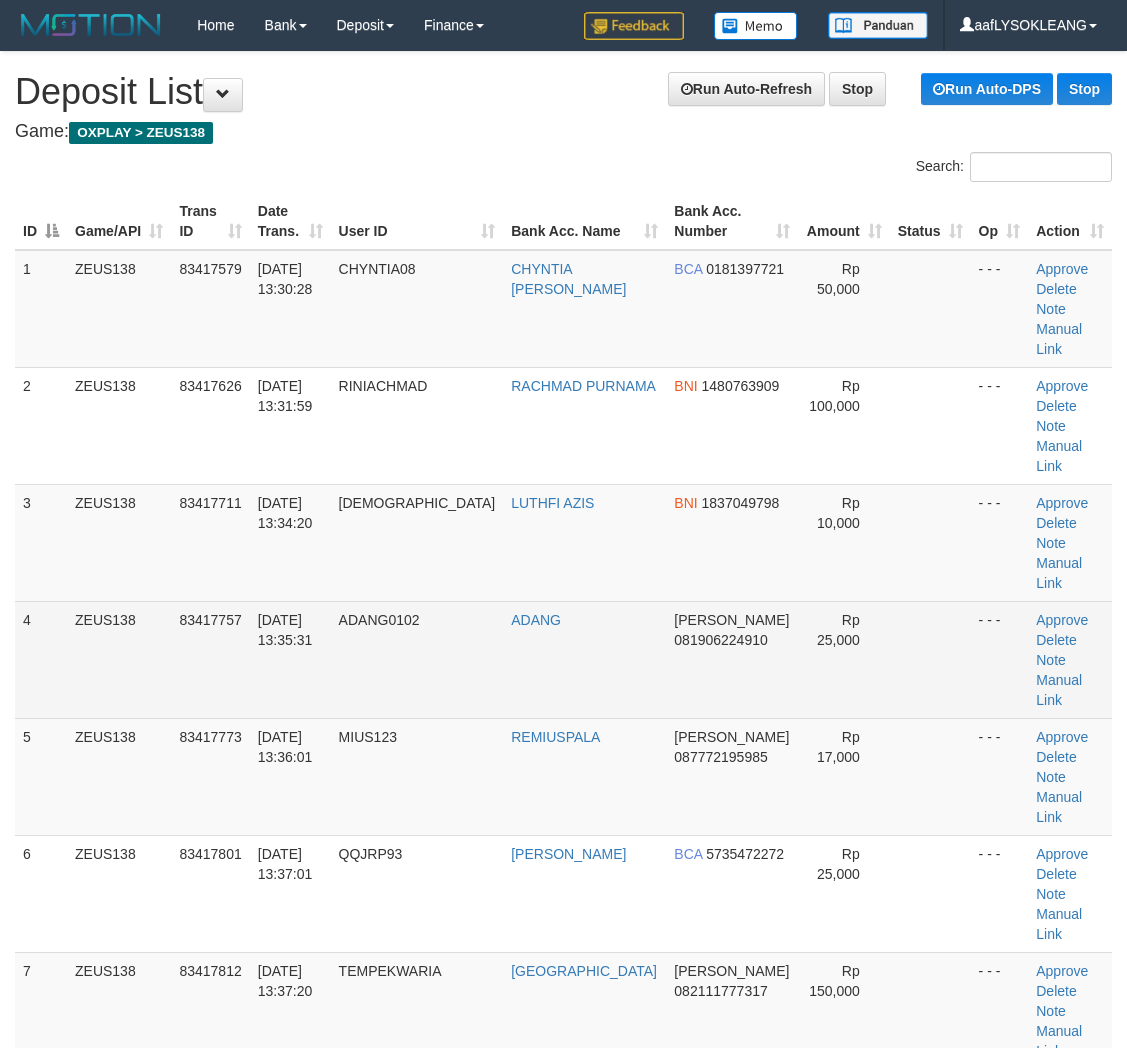 scroll, scrollTop: 0, scrollLeft: 0, axis: both 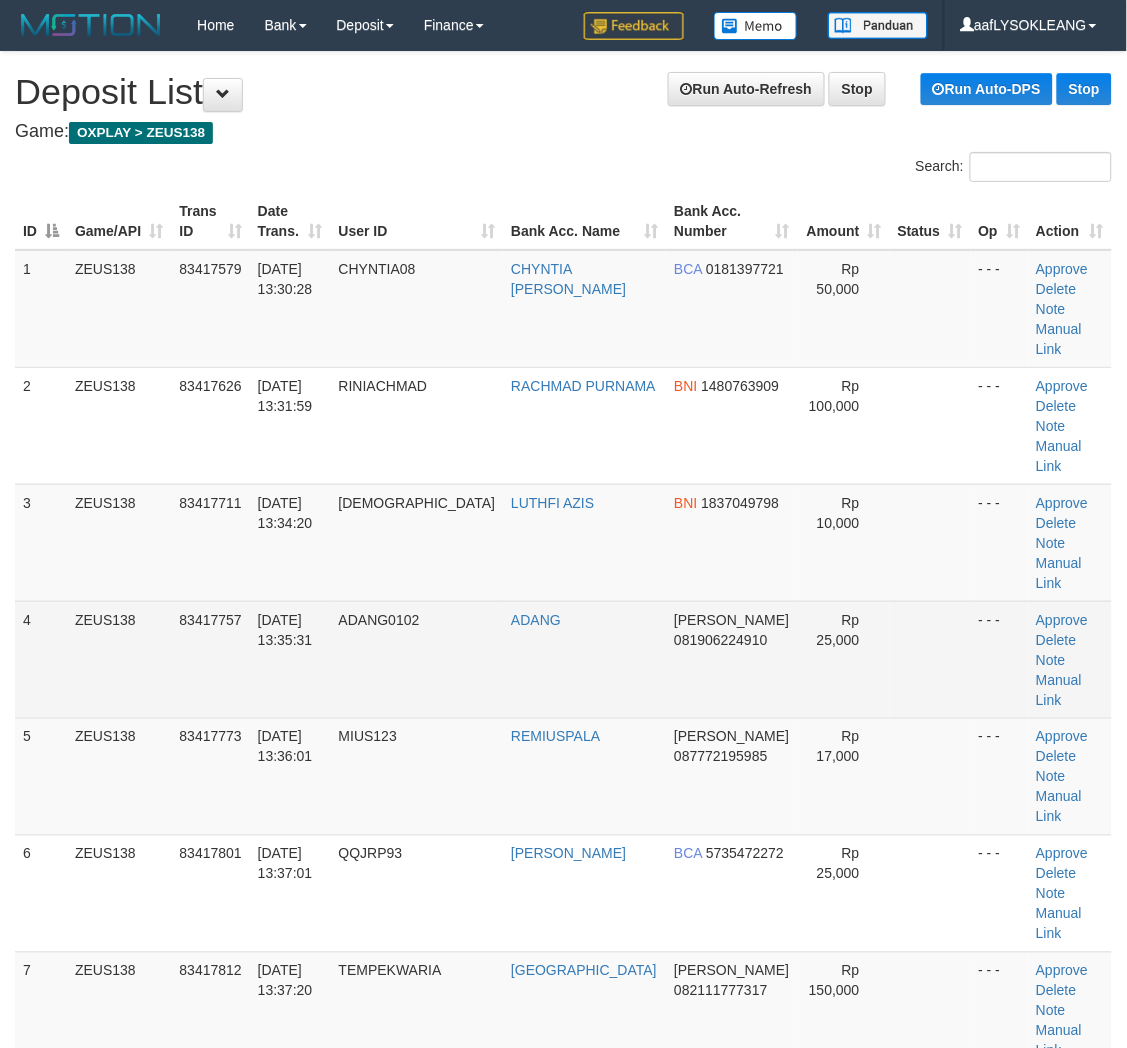 click on "DANA
081906224910" at bounding box center (731, 659) 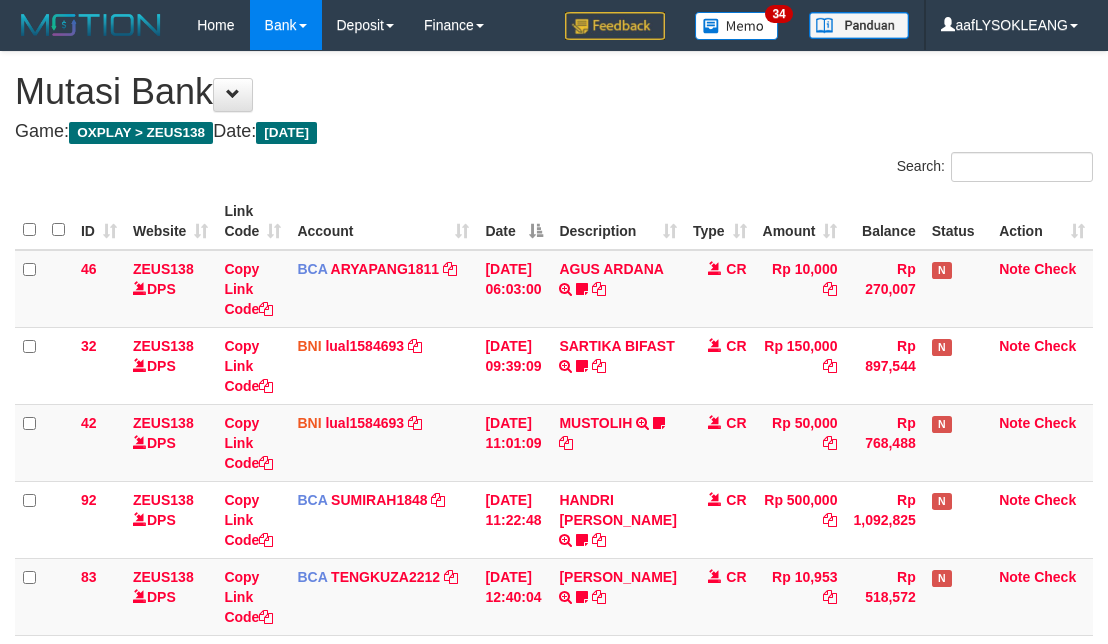 scroll, scrollTop: 225, scrollLeft: 0, axis: vertical 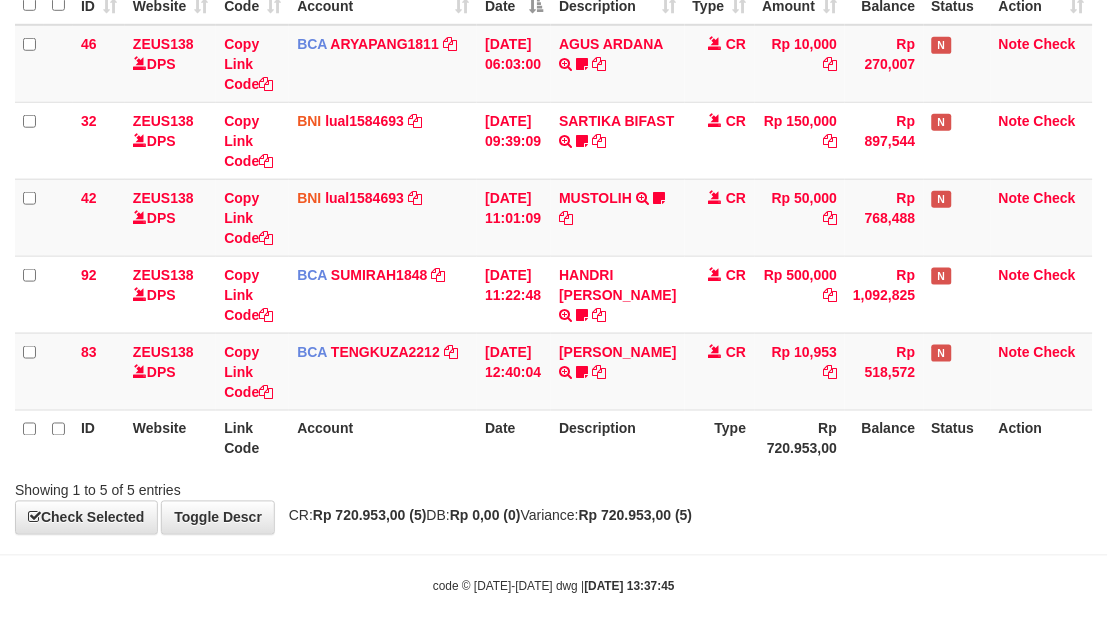 drag, startPoint x: 776, startPoint y: 512, endPoint x: 1, endPoint y: 320, distance: 798.4291 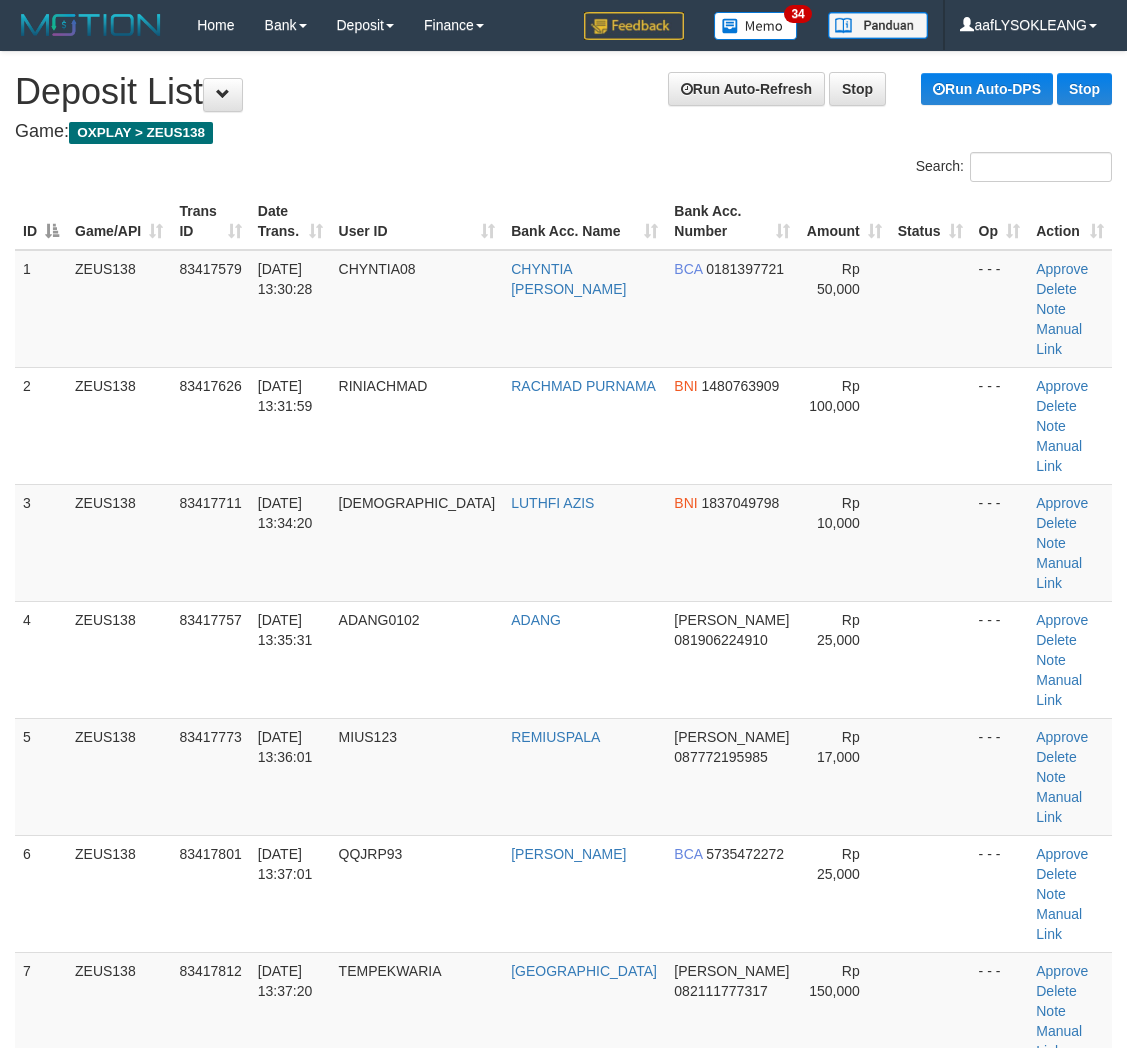 click on "[PERSON_NAME]
081906224910" at bounding box center (731, 659) 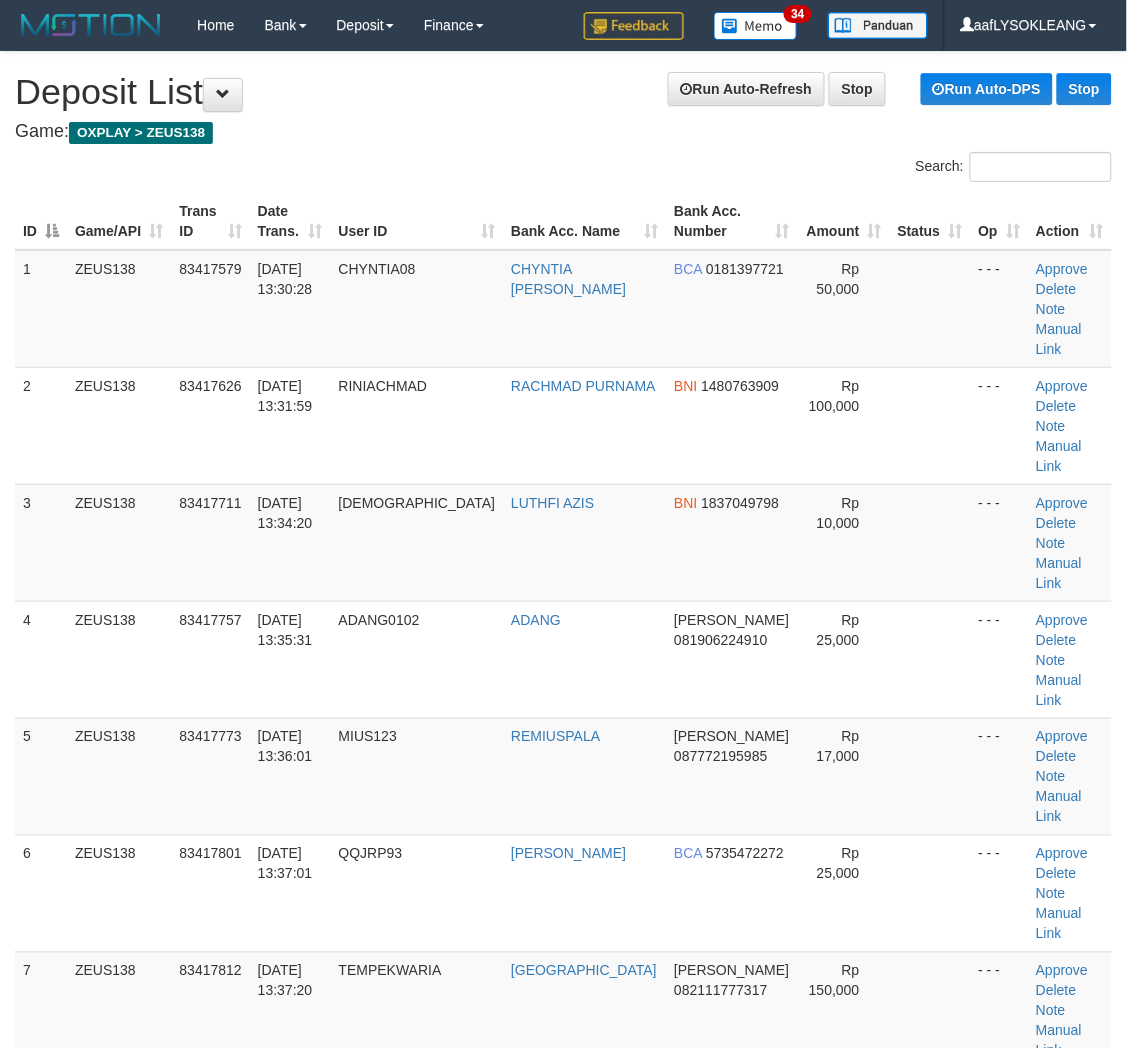 scroll, scrollTop: 147, scrollLeft: 0, axis: vertical 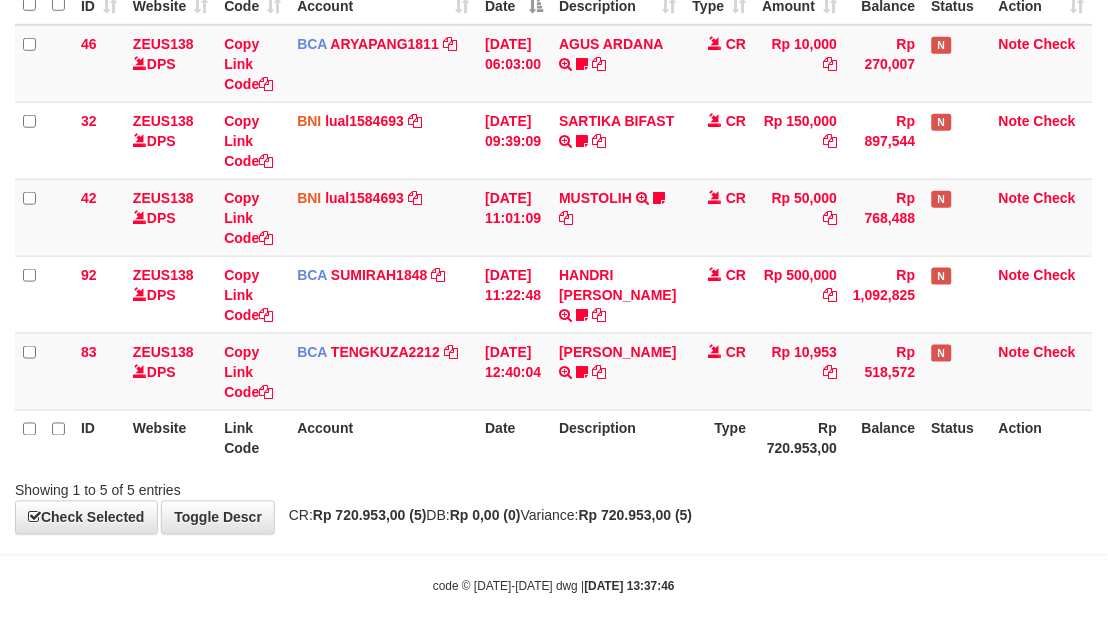 drag, startPoint x: 586, startPoint y: 543, endPoint x: 576, endPoint y: 516, distance: 28.79236 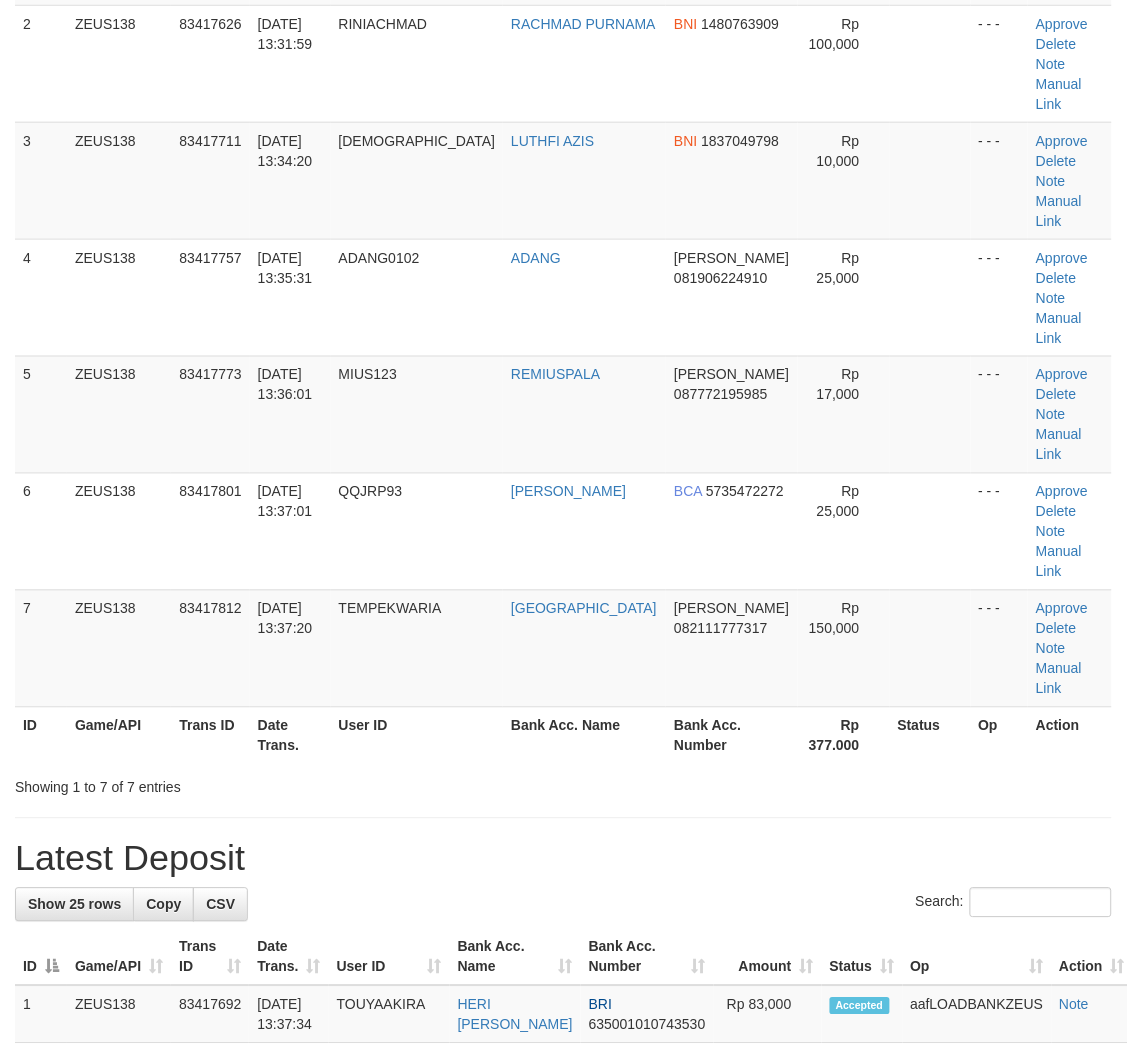scroll, scrollTop: 147, scrollLeft: 0, axis: vertical 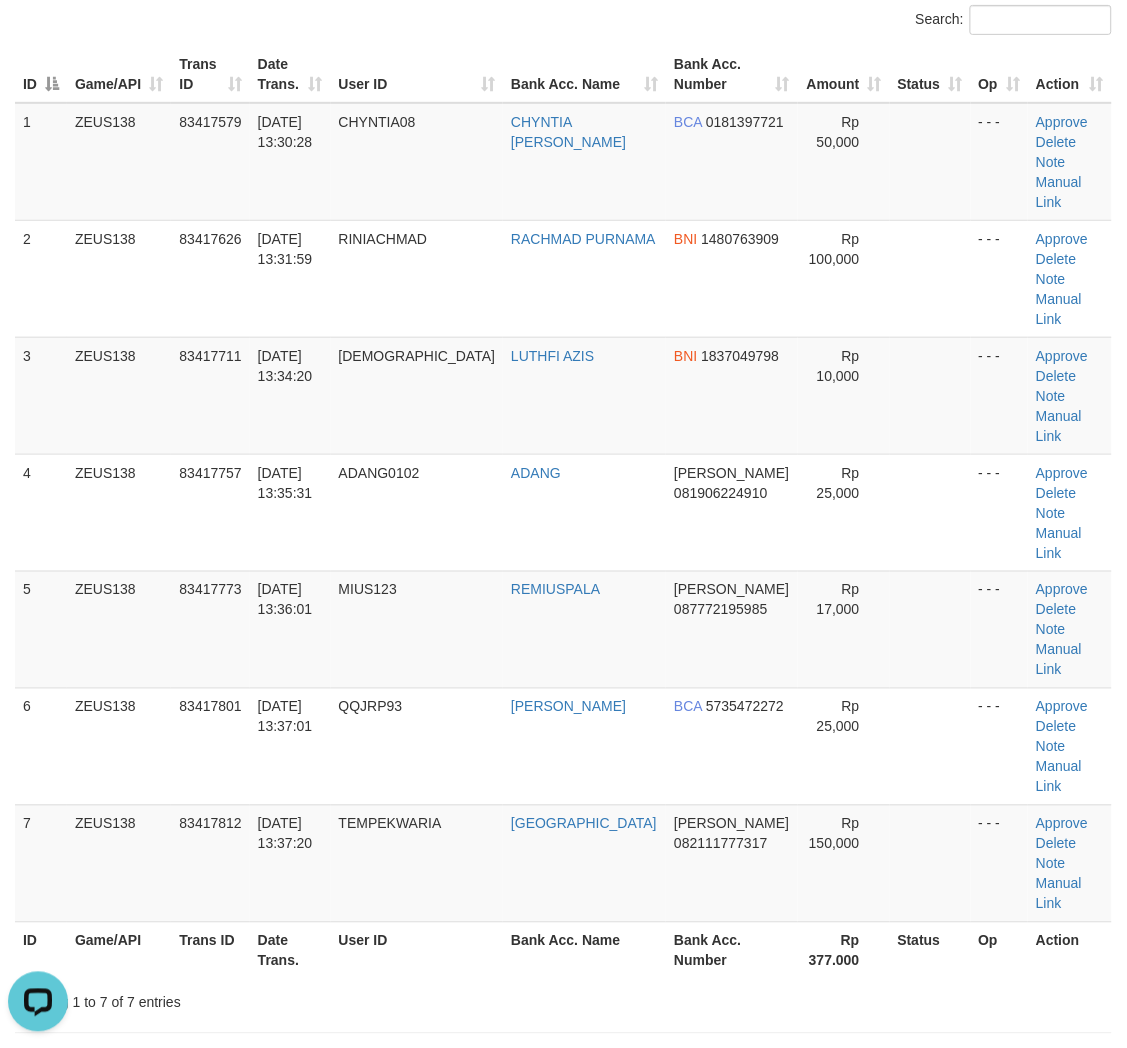 click on "Showing 1 to 7 of 7 entries" at bounding box center [563, 999] 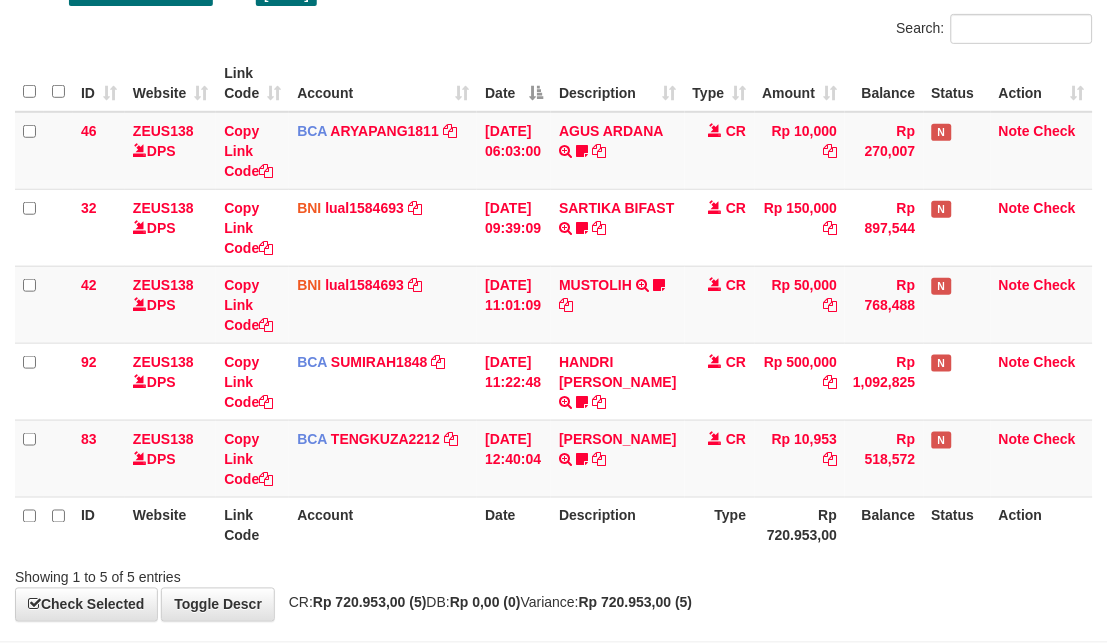 scroll, scrollTop: 225, scrollLeft: 0, axis: vertical 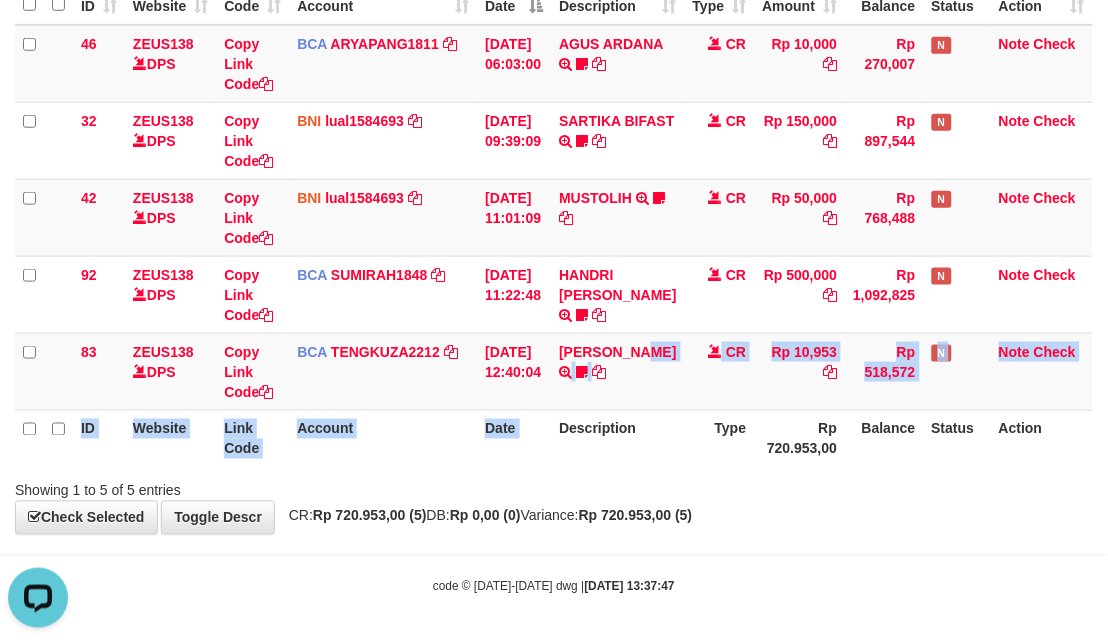 drag, startPoint x: 578, startPoint y: 406, endPoint x: 565, endPoint y: 410, distance: 13.601471 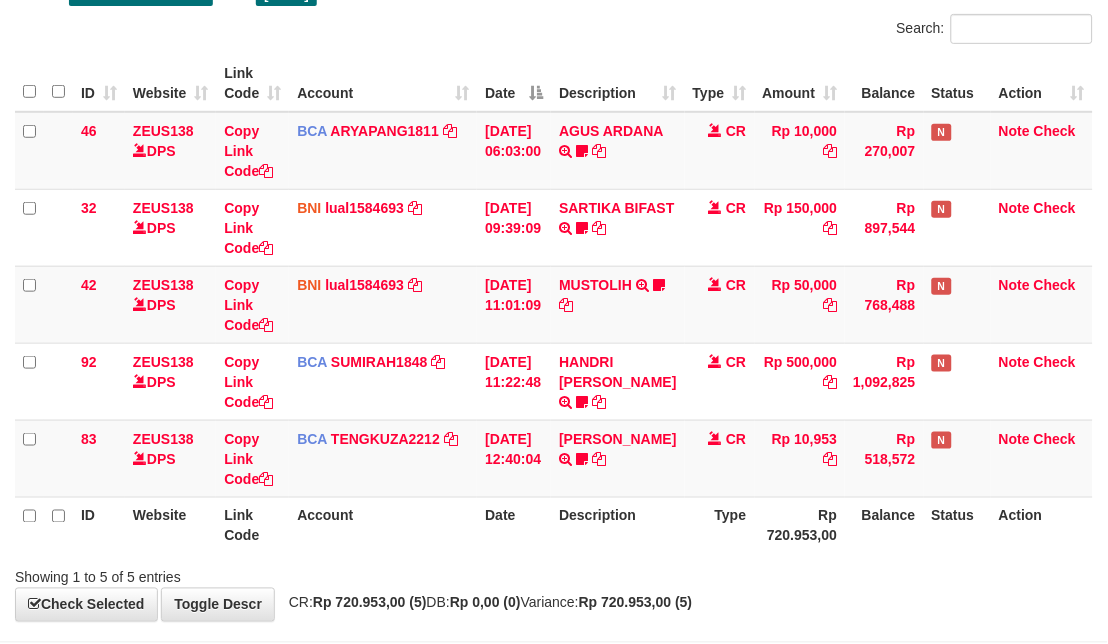 scroll, scrollTop: 225, scrollLeft: 0, axis: vertical 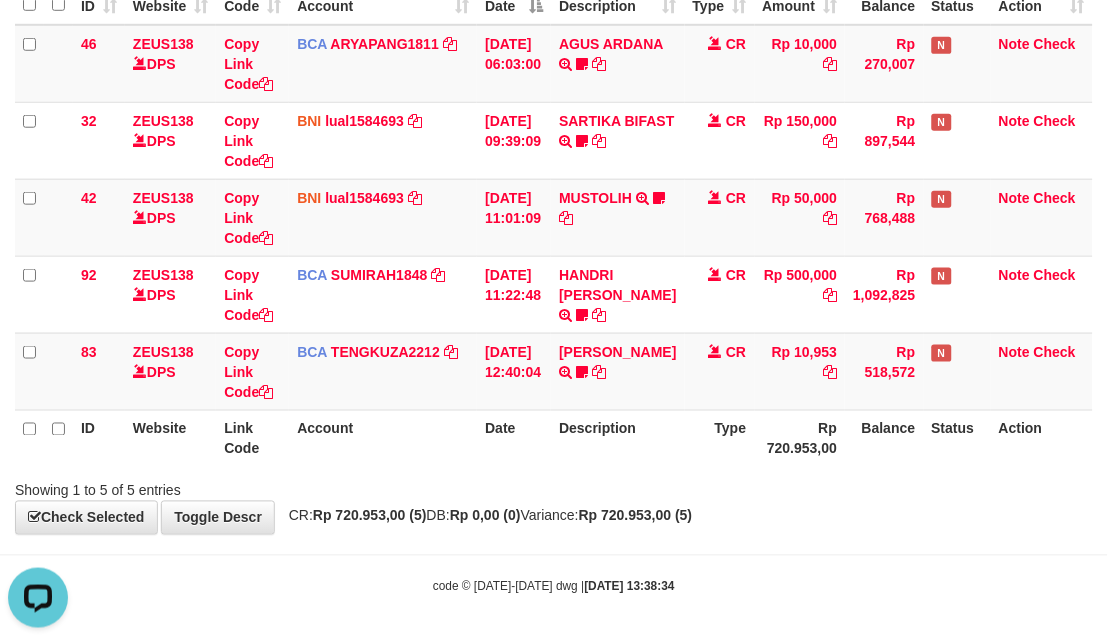 drag, startPoint x: 870, startPoint y: 491, endPoint x: 4, endPoint y: 385, distance: 872.4632 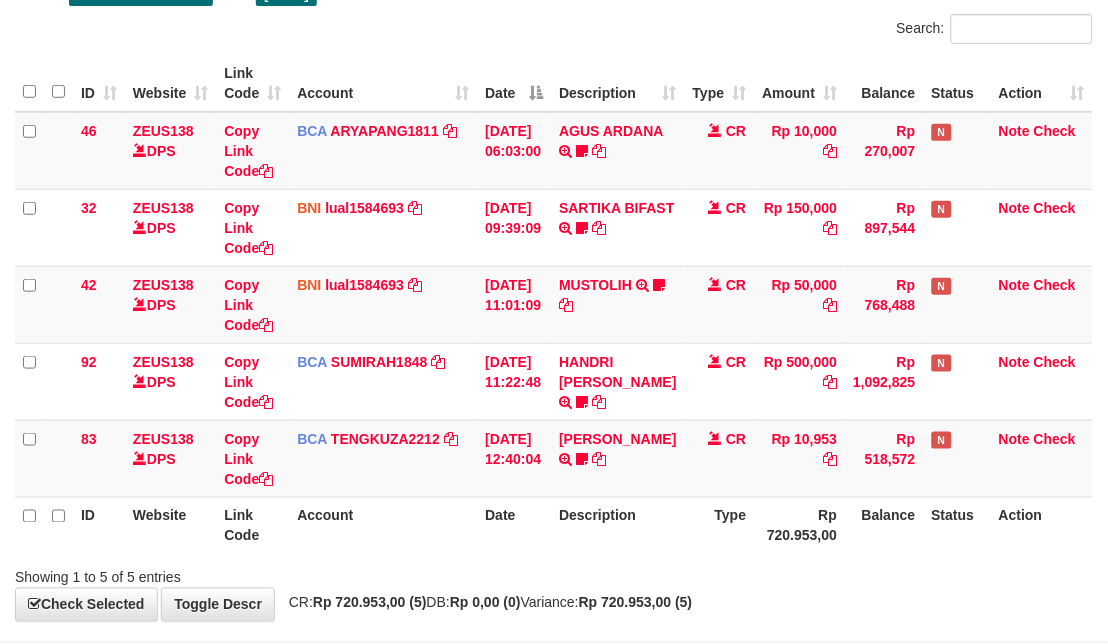 click on "Description" at bounding box center (617, 525) 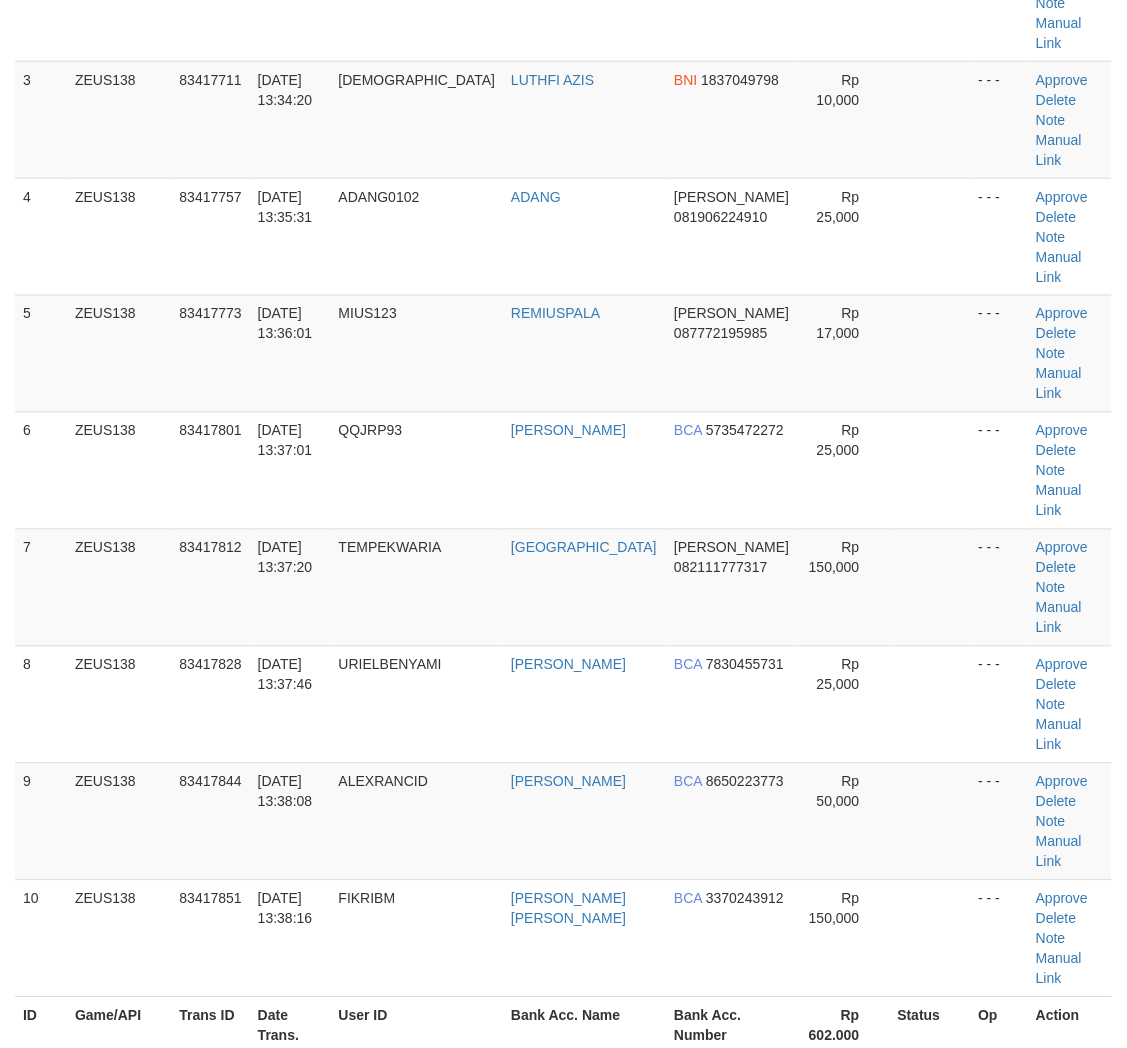 scroll, scrollTop: 147, scrollLeft: 0, axis: vertical 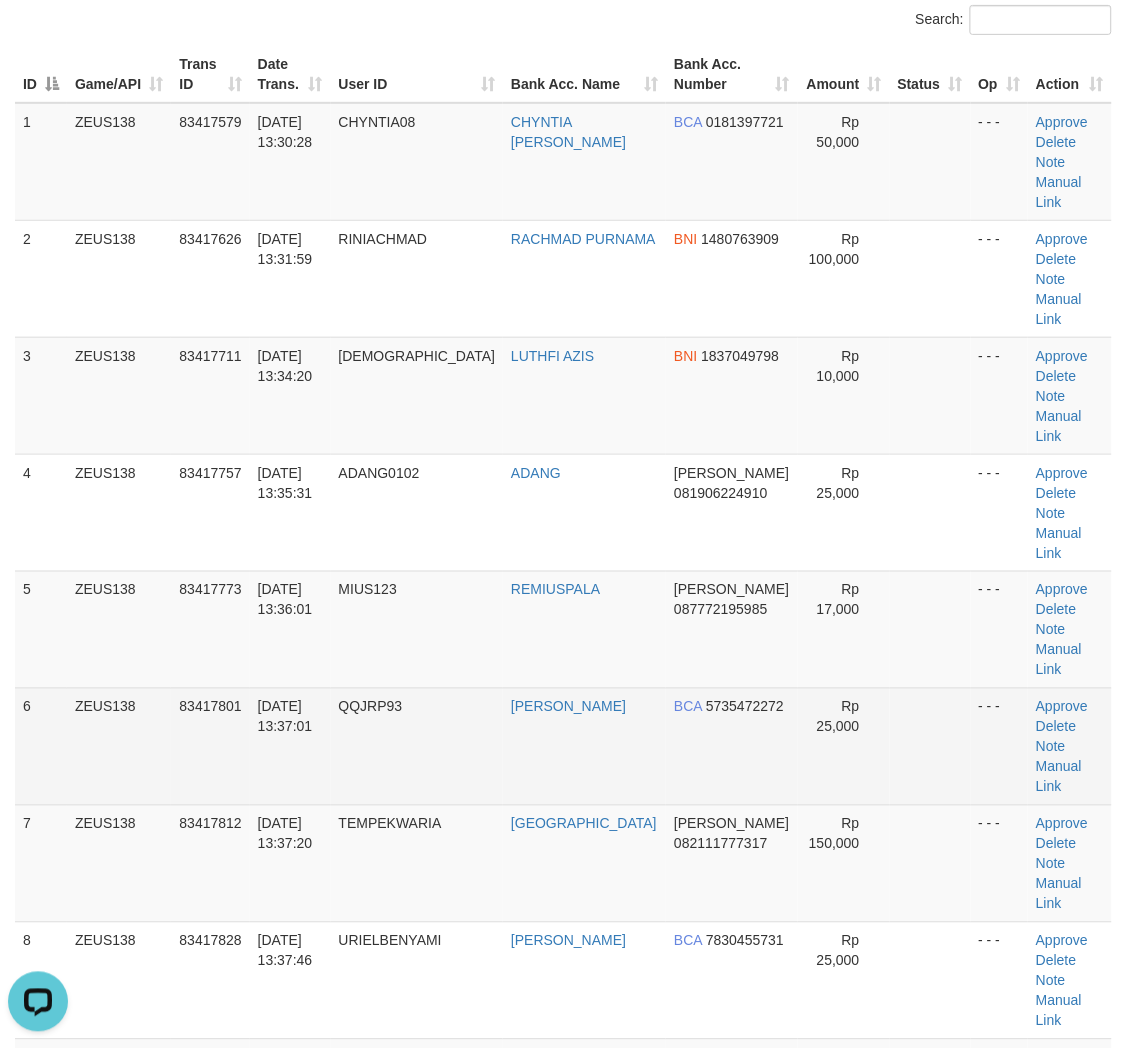 drag, startPoint x: 571, startPoint y: 525, endPoint x: 598, endPoint y: 518, distance: 27.89265 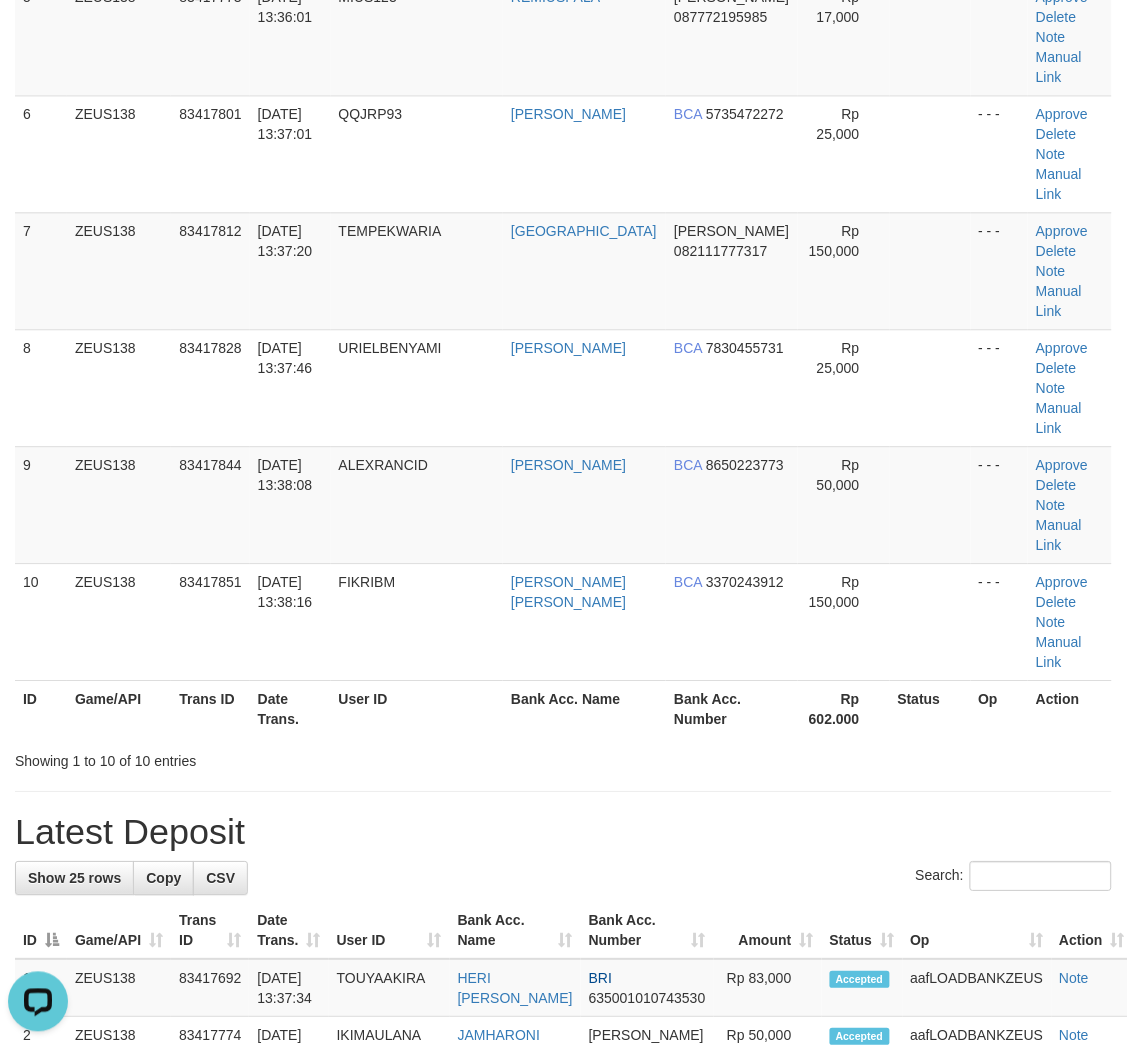 scroll, scrollTop: 888, scrollLeft: 0, axis: vertical 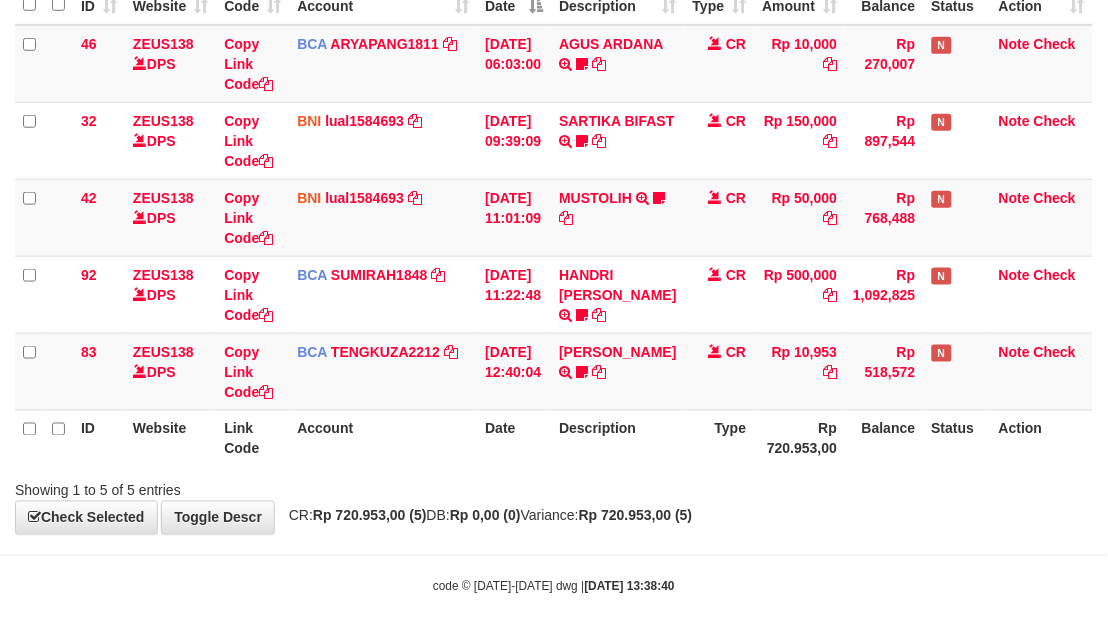 click on "Showing 1 to 5 of 5 entries" at bounding box center [554, 487] 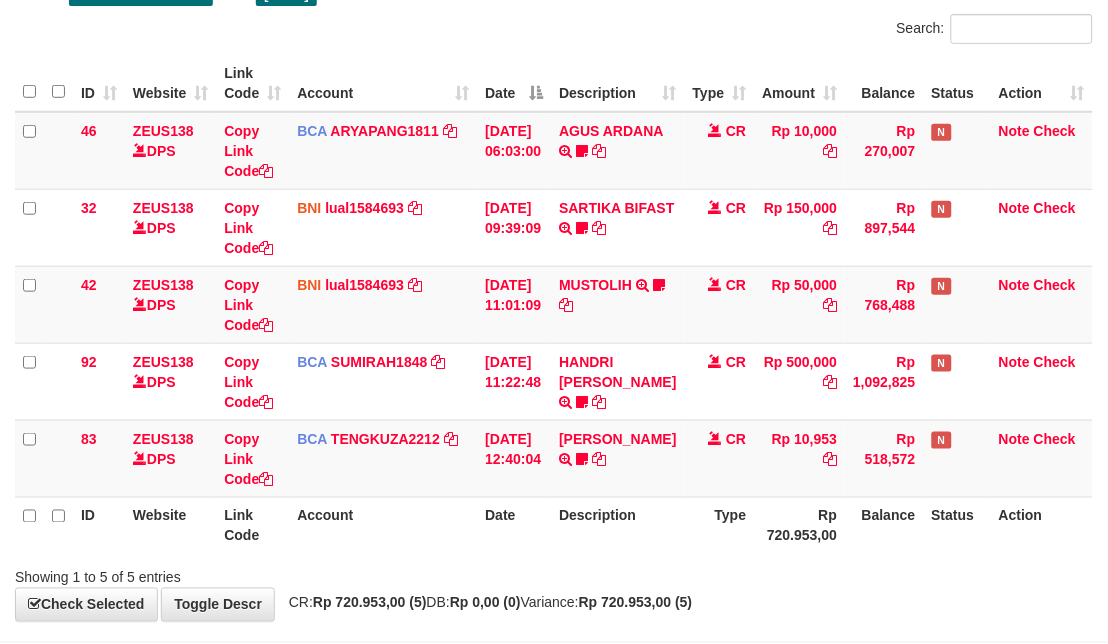 scroll, scrollTop: 225, scrollLeft: 0, axis: vertical 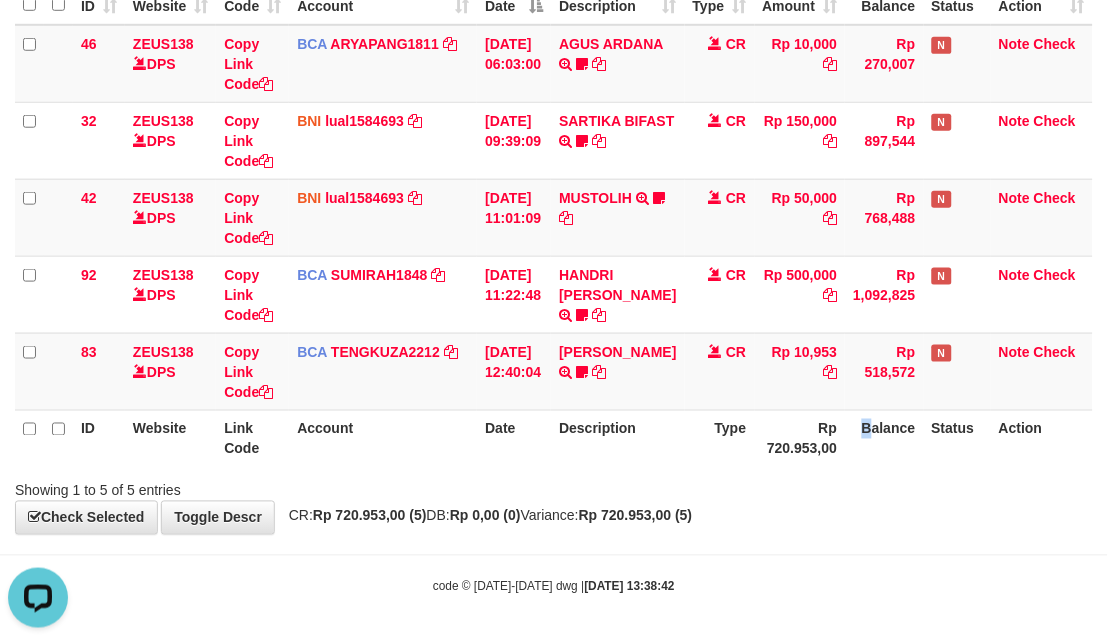 click on "Balance" at bounding box center (884, 438) 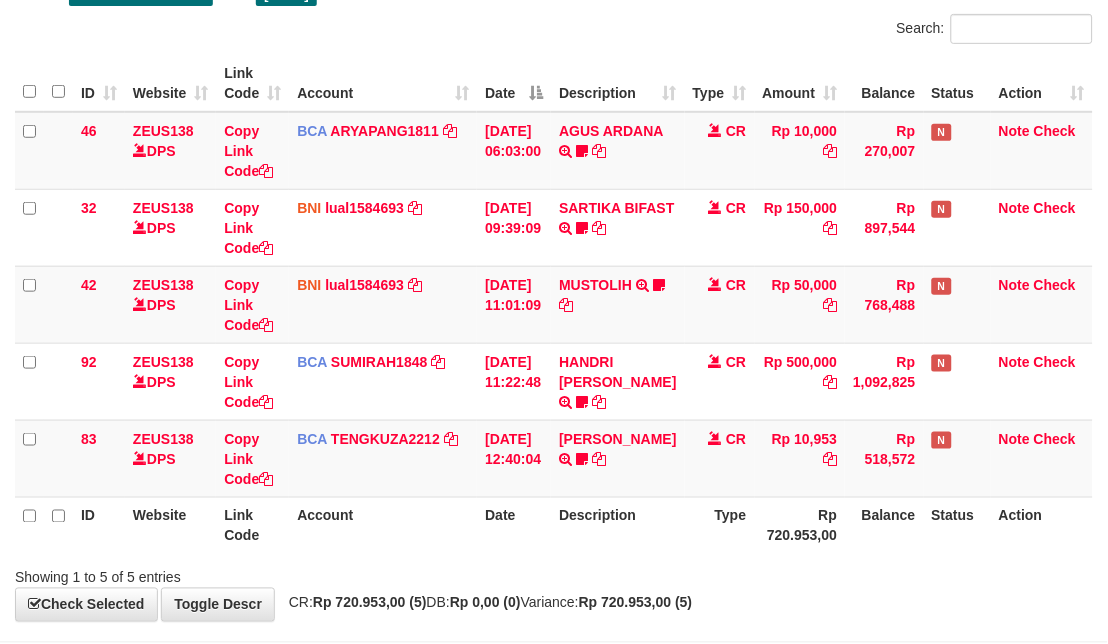 scroll, scrollTop: 225, scrollLeft: 0, axis: vertical 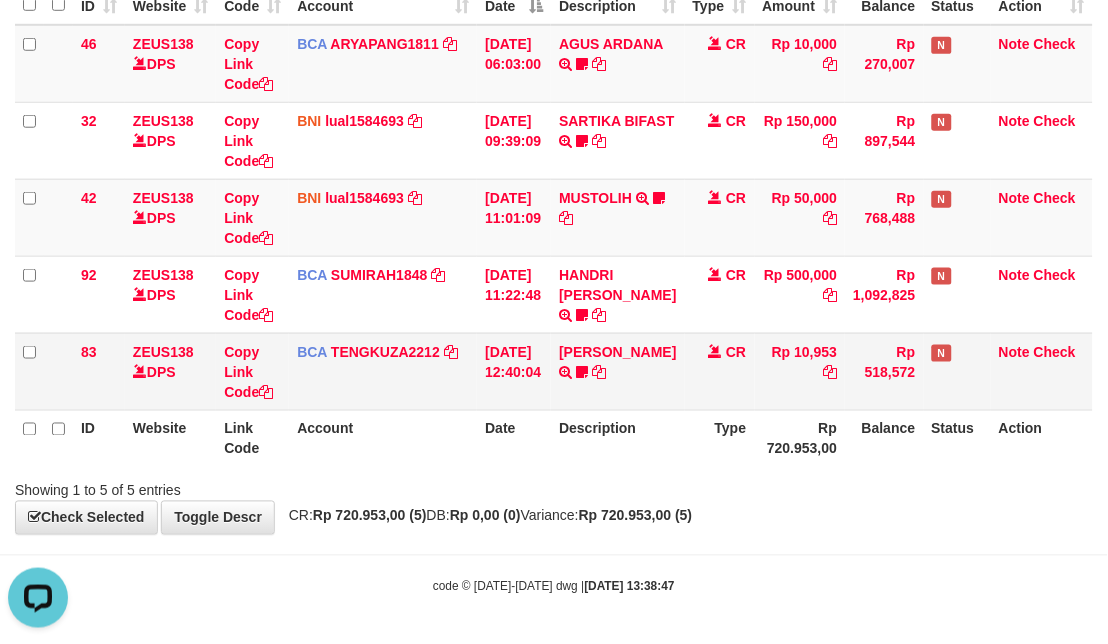 drag, startPoint x: 885, startPoint y: 383, endPoint x: 771, endPoint y: 407, distance: 116.498924 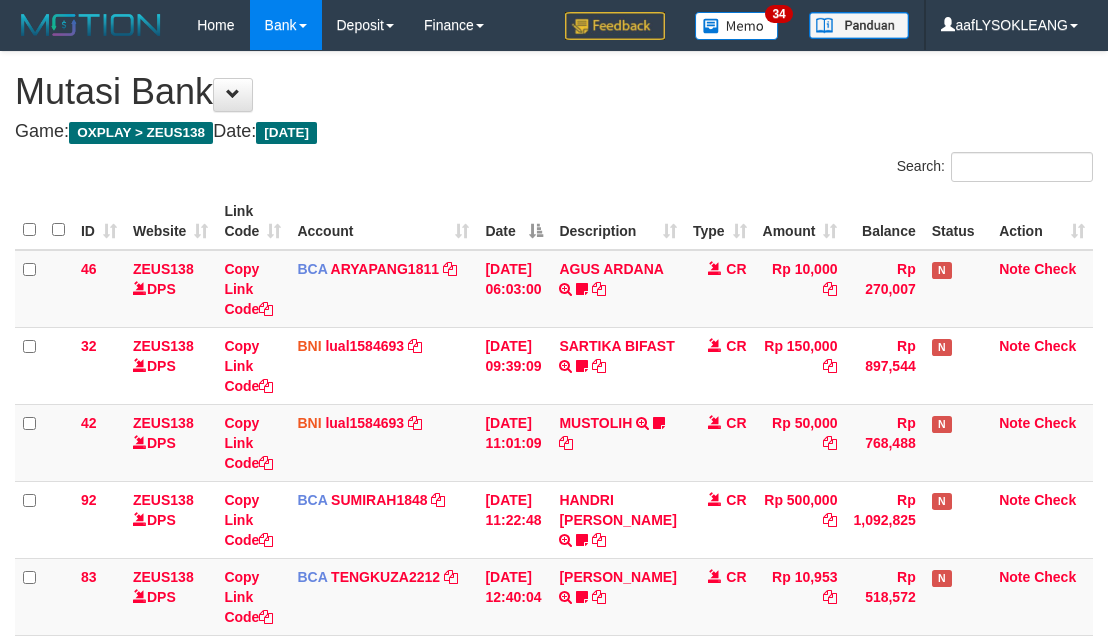 scroll, scrollTop: 225, scrollLeft: 0, axis: vertical 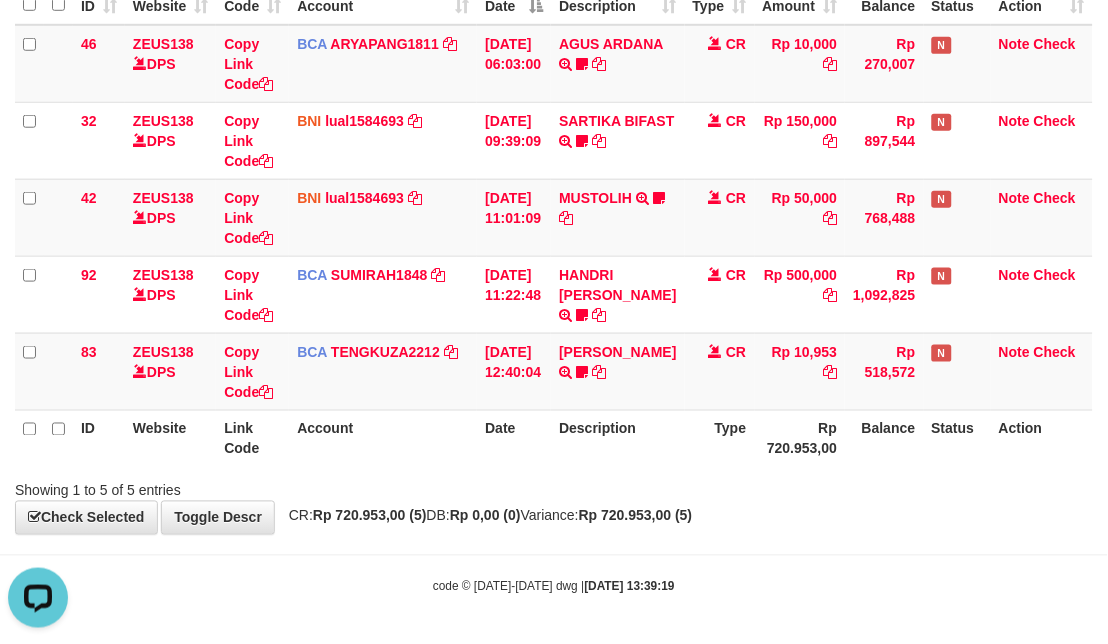 drag, startPoint x: 751, startPoint y: 428, endPoint x: 765, endPoint y: 422, distance: 15.231546 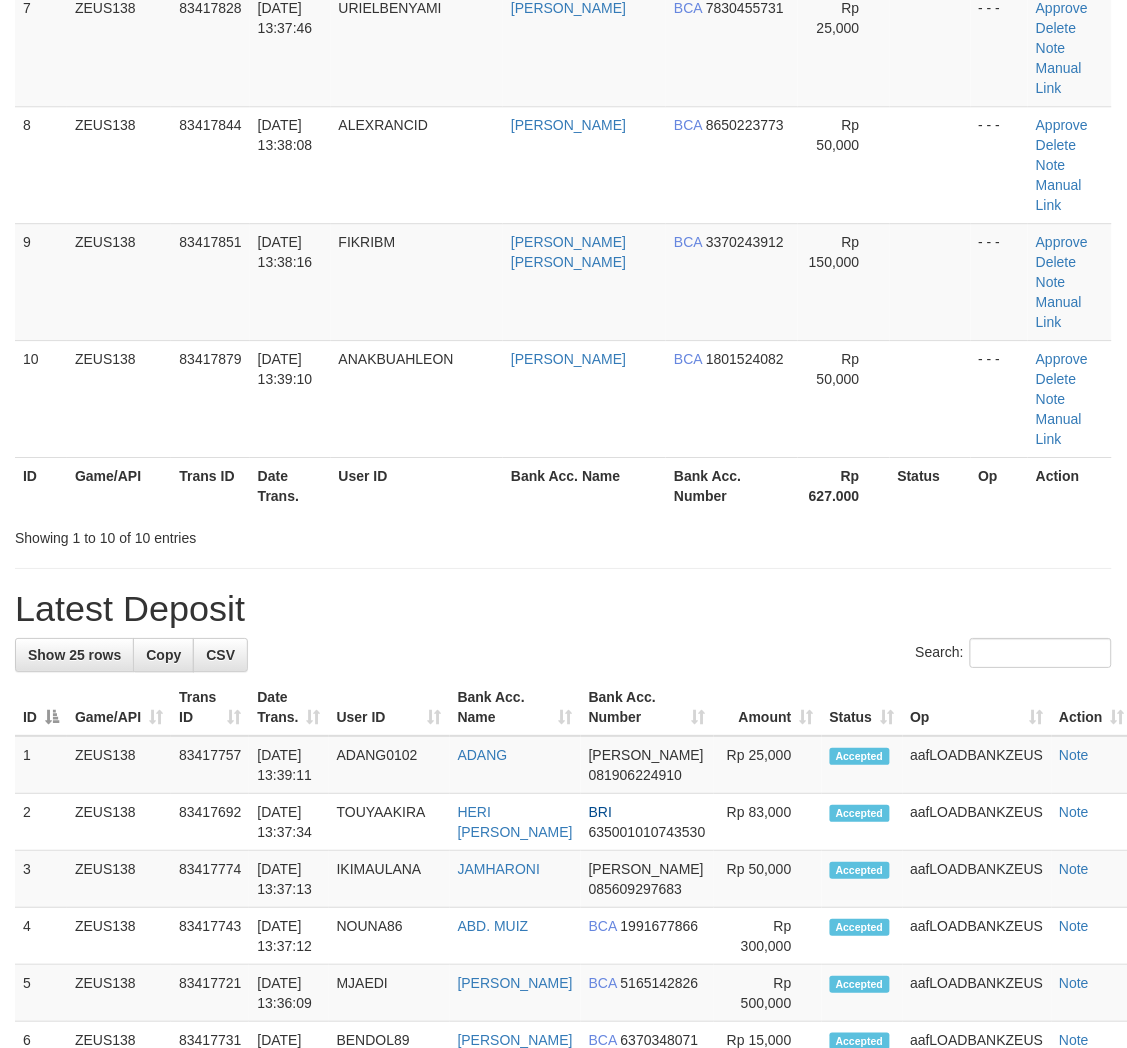 scroll, scrollTop: 888, scrollLeft: 0, axis: vertical 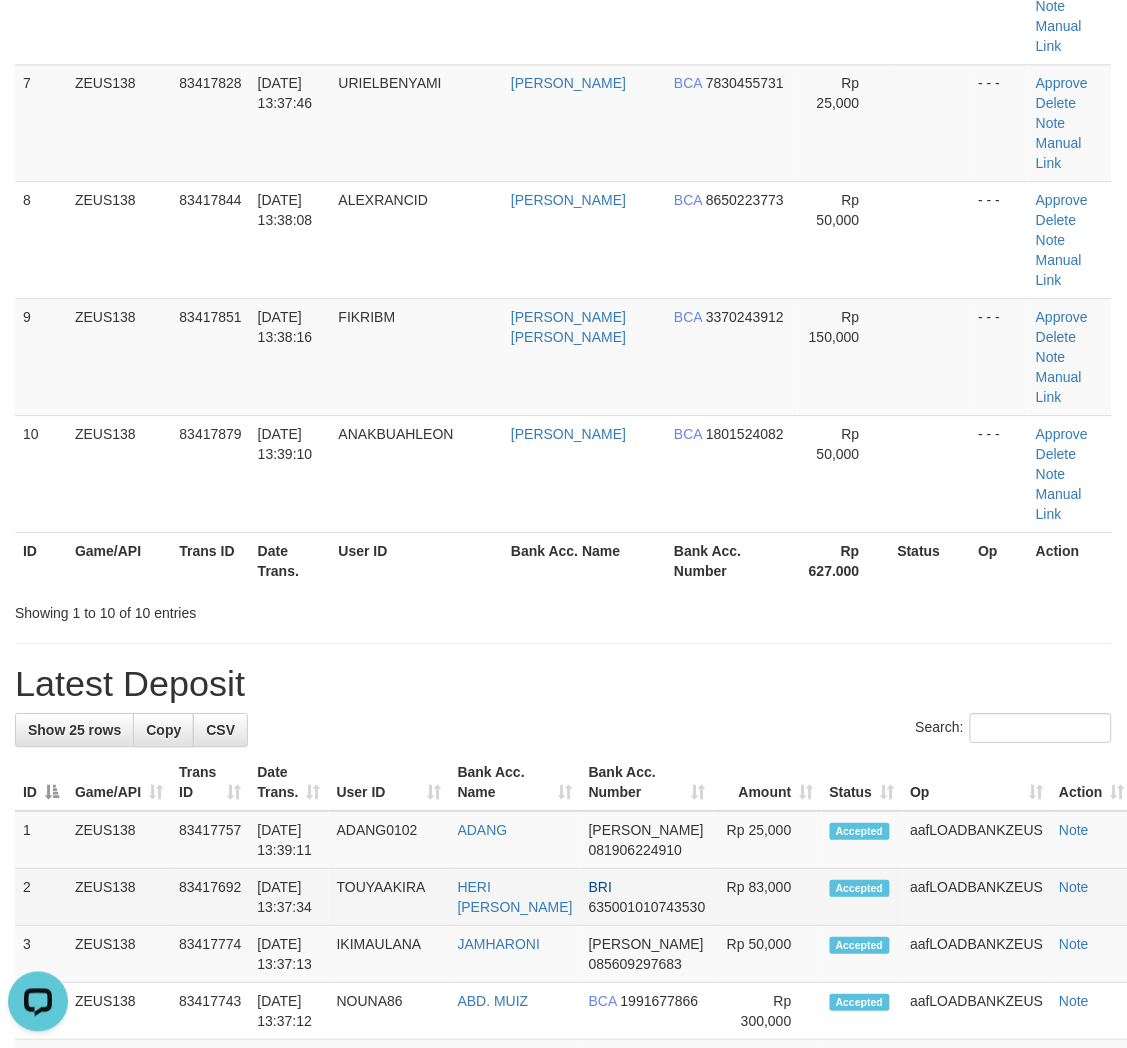 click on "Rp 83,000" at bounding box center (768, 897) 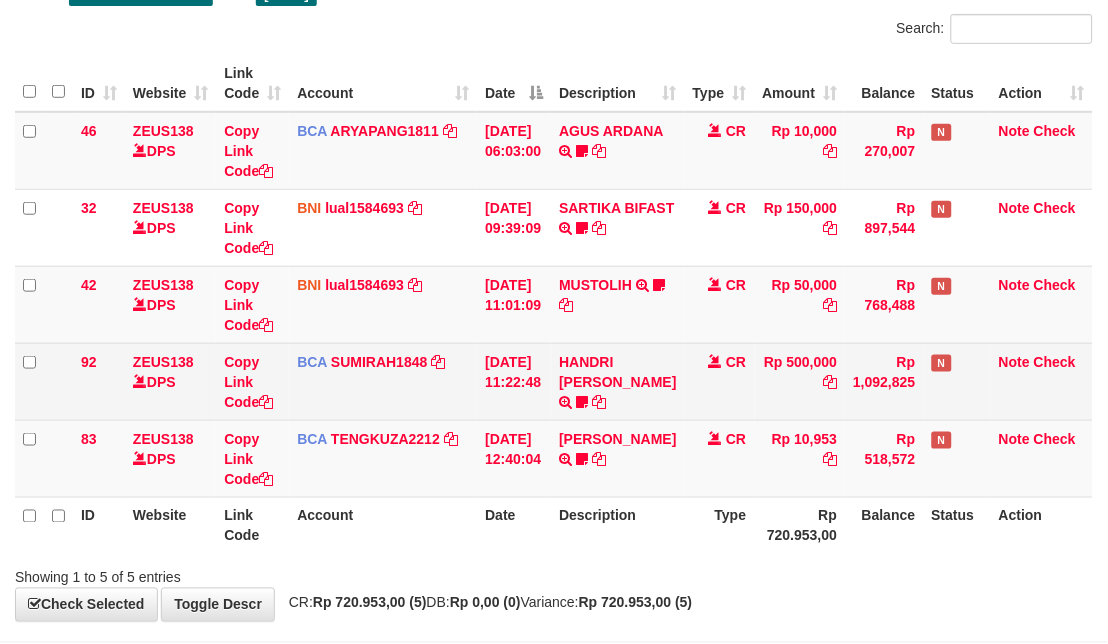 click at bounding box center [715, 361] 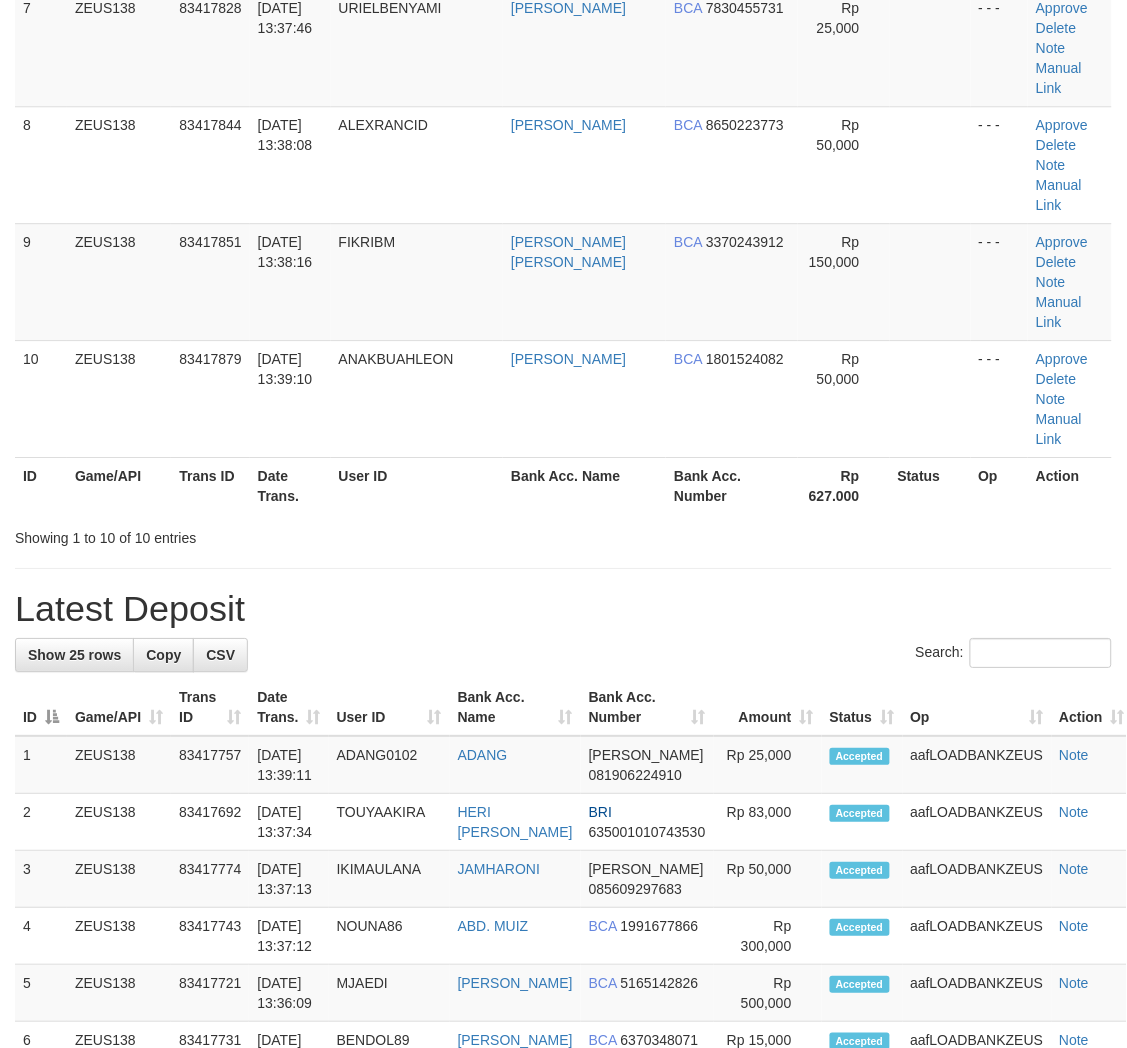 scroll, scrollTop: 888, scrollLeft: 0, axis: vertical 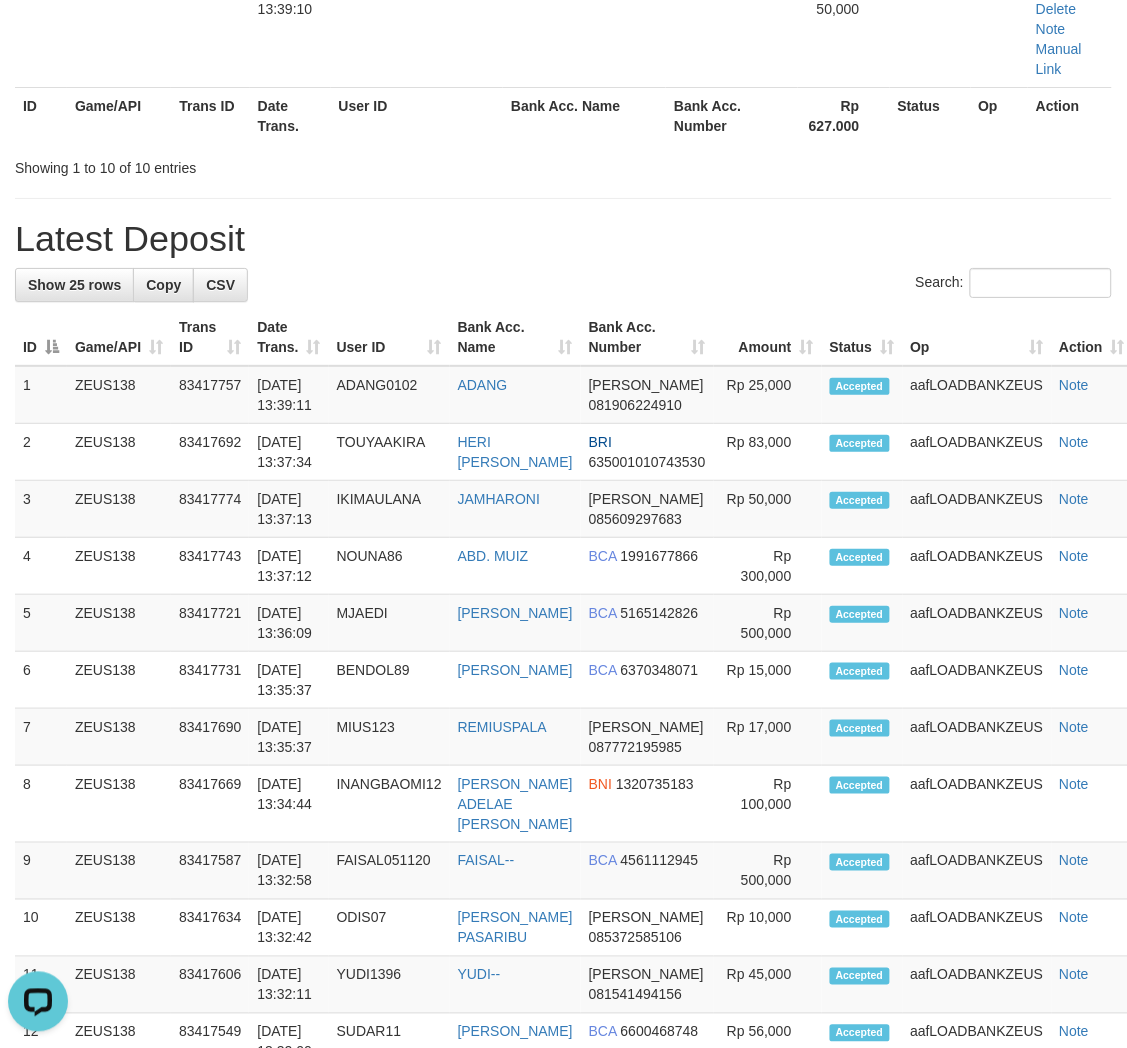 drag, startPoint x: 758, startPoint y: 830, endPoint x: 822, endPoint y: 831, distance: 64.00781 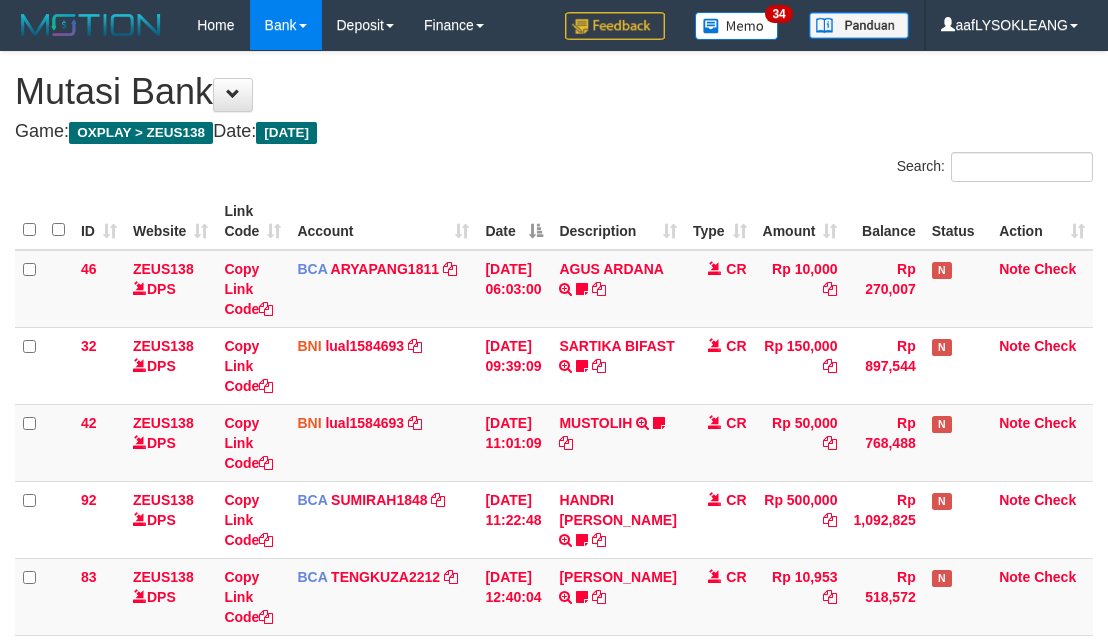 scroll, scrollTop: 138, scrollLeft: 0, axis: vertical 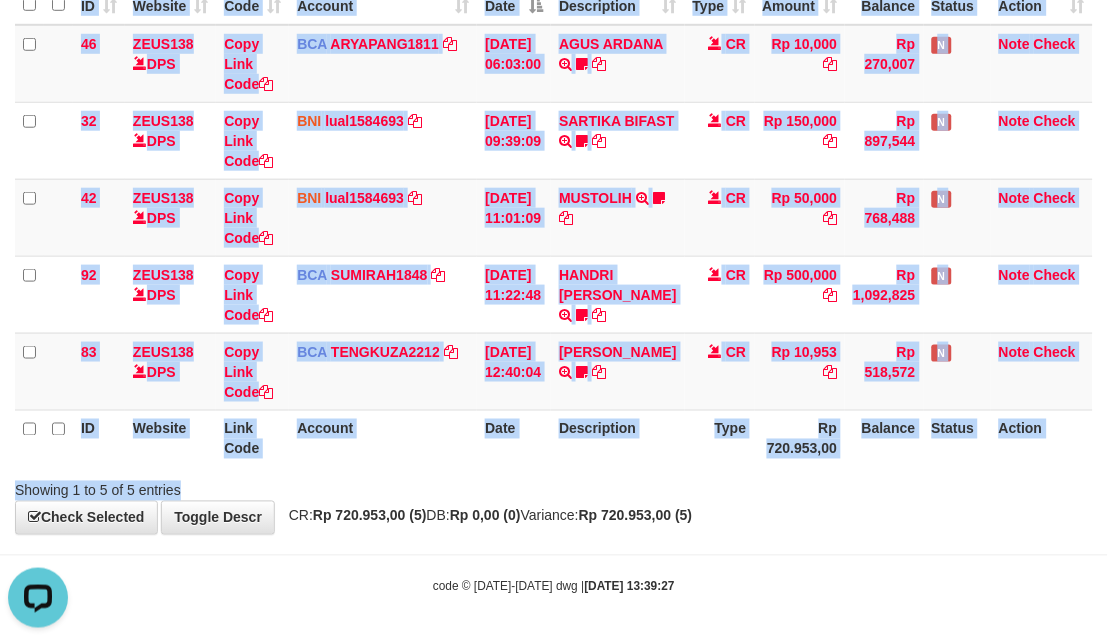drag, startPoint x: 760, startPoint y: 464, endPoint x: 741, endPoint y: 465, distance: 19.026299 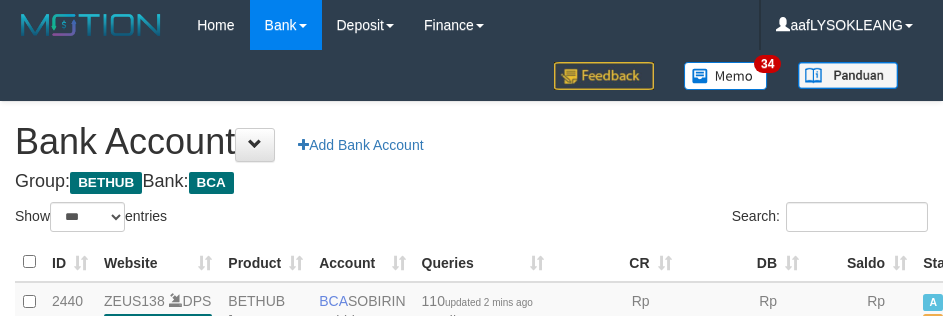 select on "***" 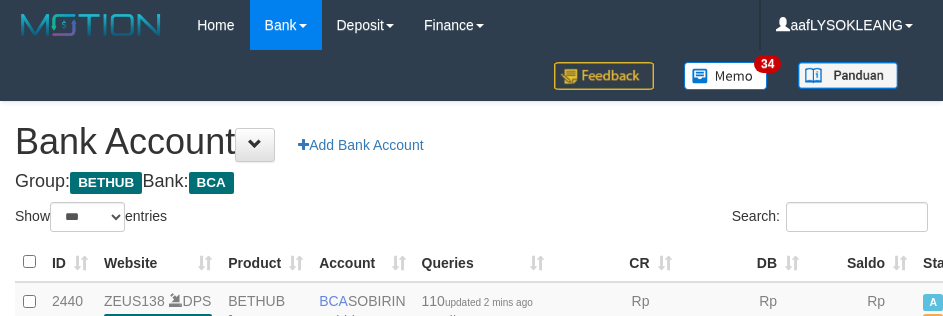 scroll, scrollTop: 191, scrollLeft: 0, axis: vertical 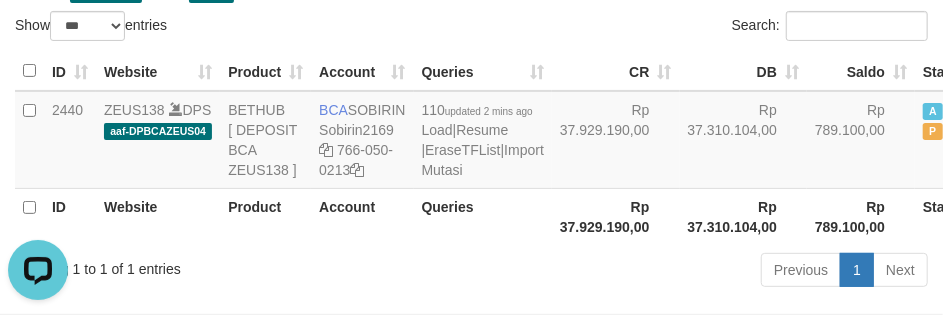 drag, startPoint x: 616, startPoint y: 180, endPoint x: 703, endPoint y: 330, distance: 173.40416 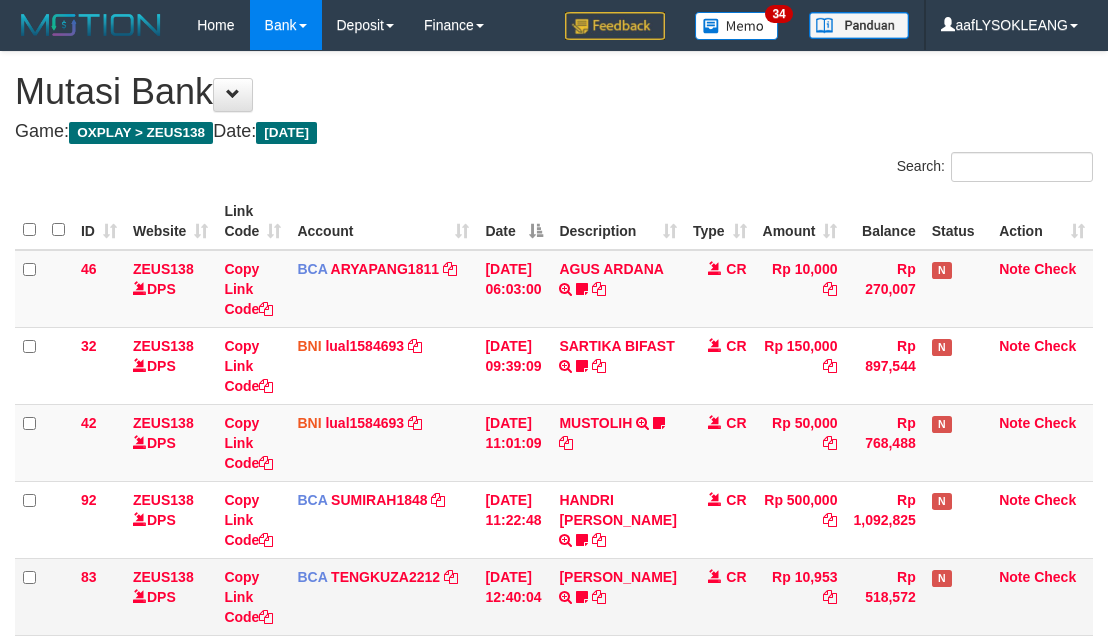 scroll, scrollTop: 225, scrollLeft: 0, axis: vertical 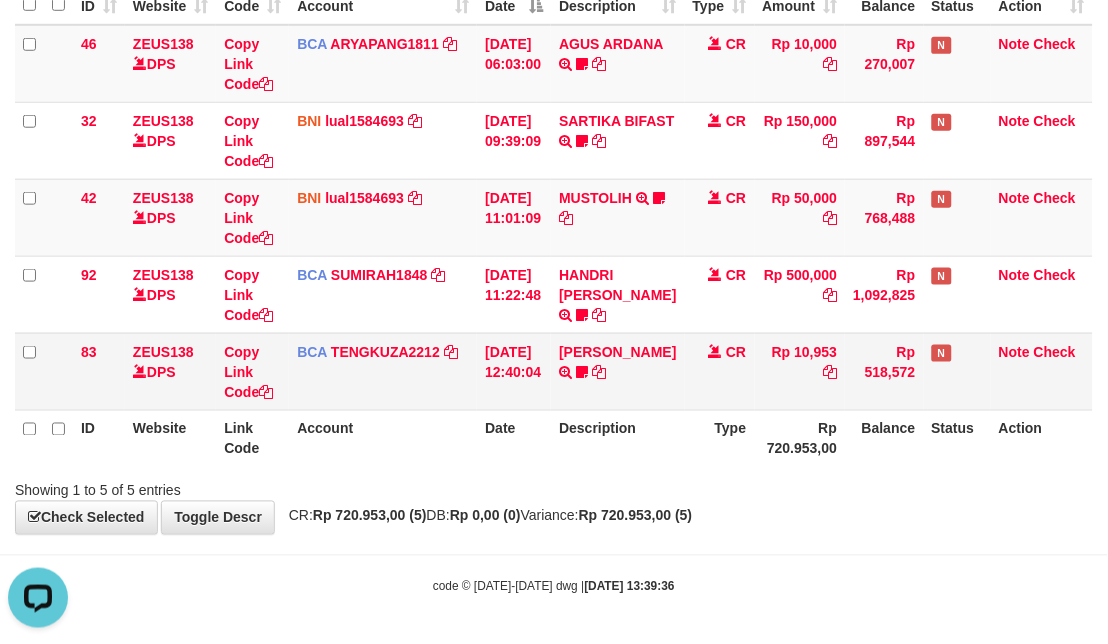 drag, startPoint x: 514, startPoint y: 390, endPoint x: 434, endPoint y: 385, distance: 80.1561 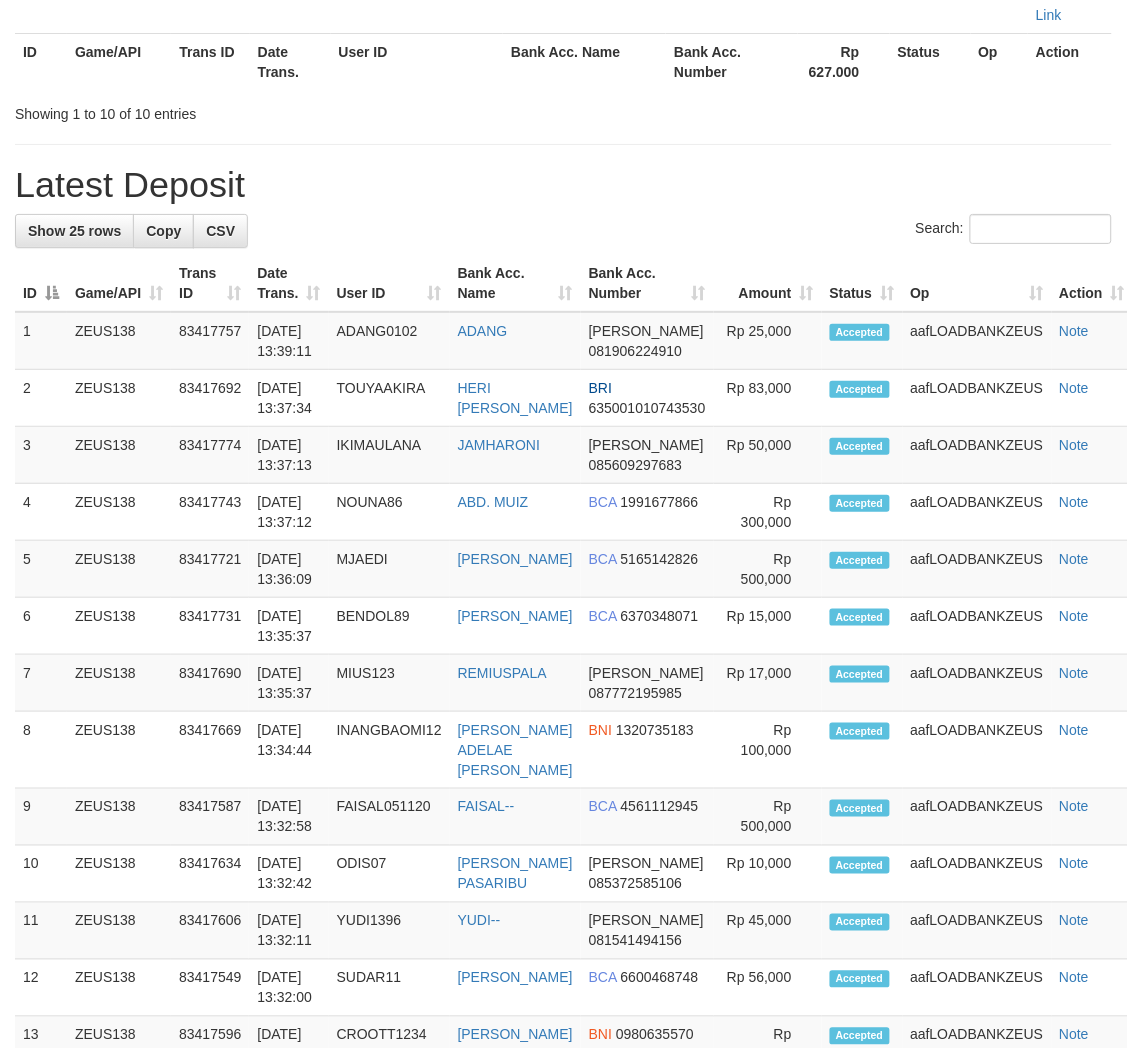 scroll, scrollTop: 1333, scrollLeft: 0, axis: vertical 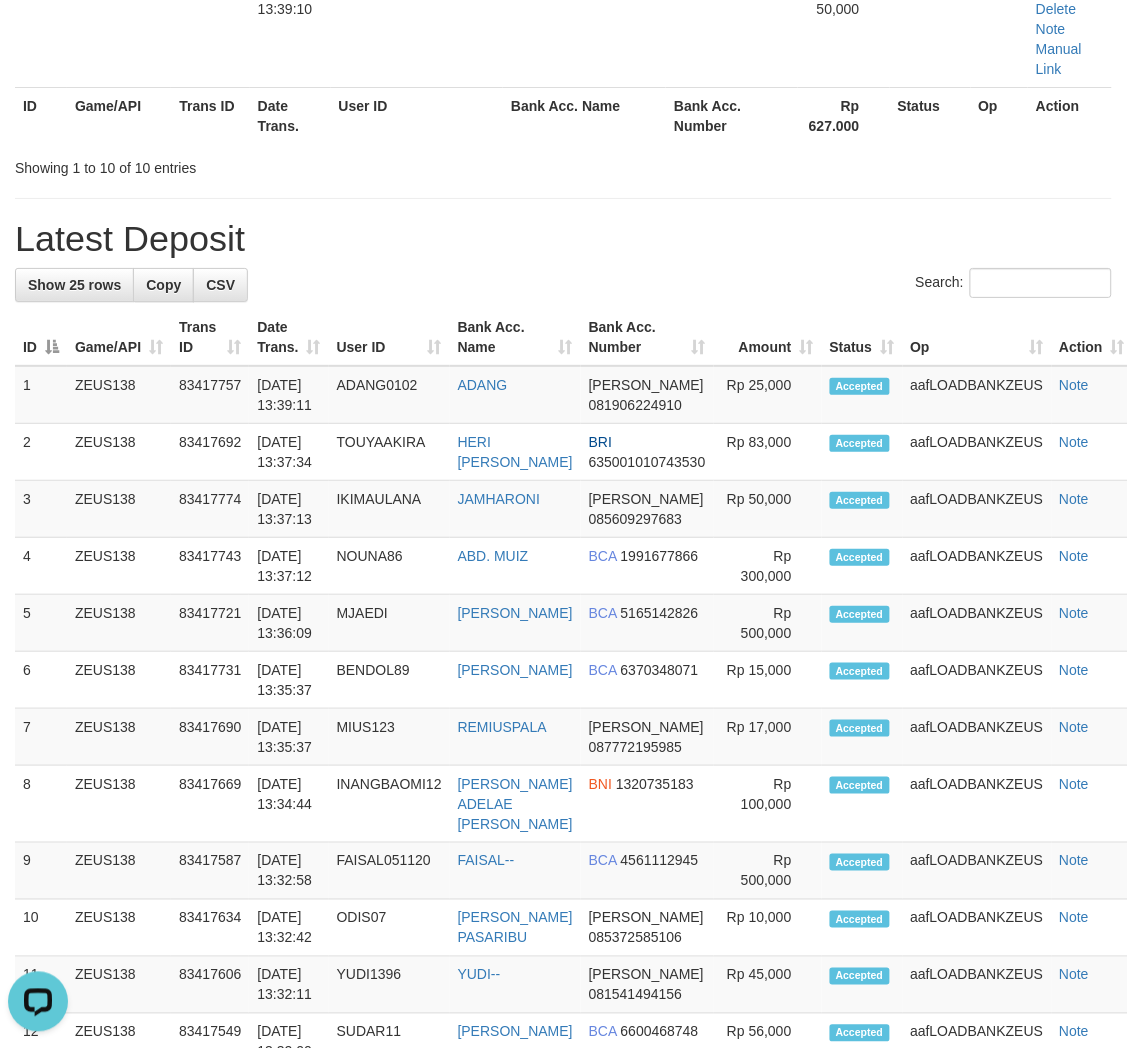 drag, startPoint x: 936, startPoint y: 713, endPoint x: 911, endPoint y: 713, distance: 25 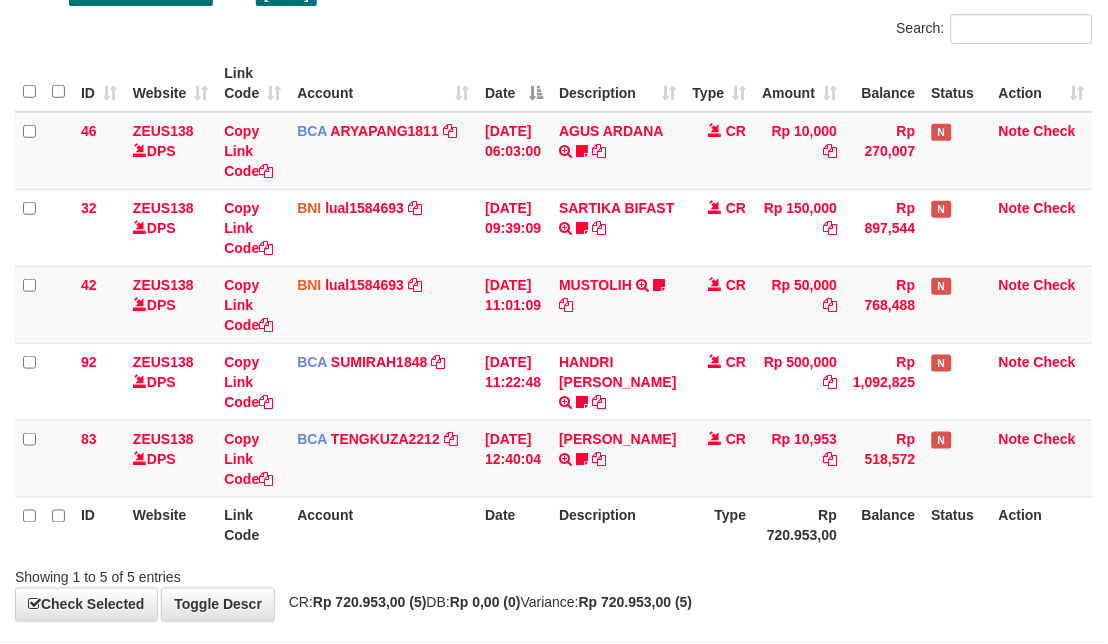 scroll, scrollTop: 225, scrollLeft: 0, axis: vertical 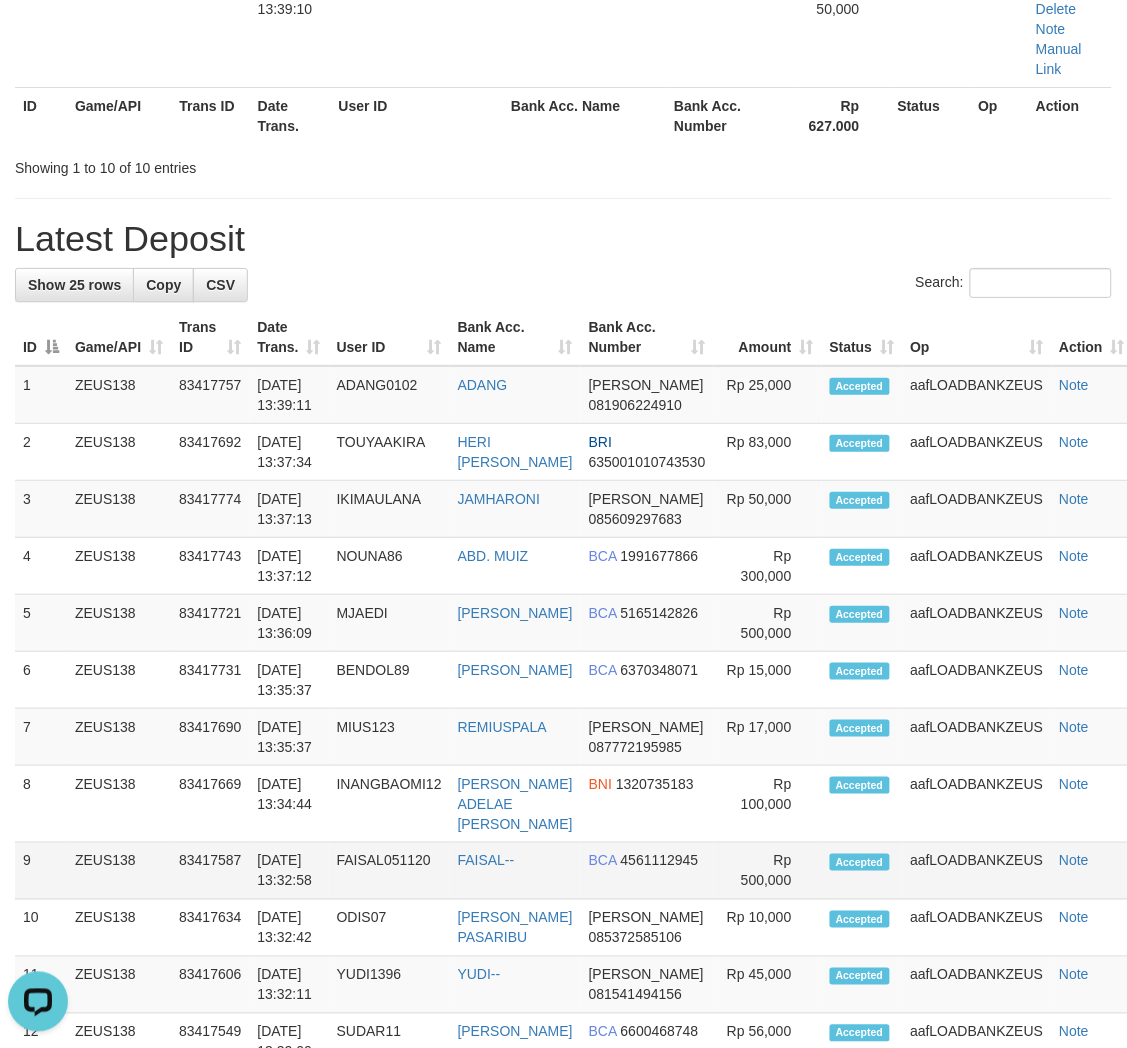 click on "4561112945" at bounding box center (660, 861) 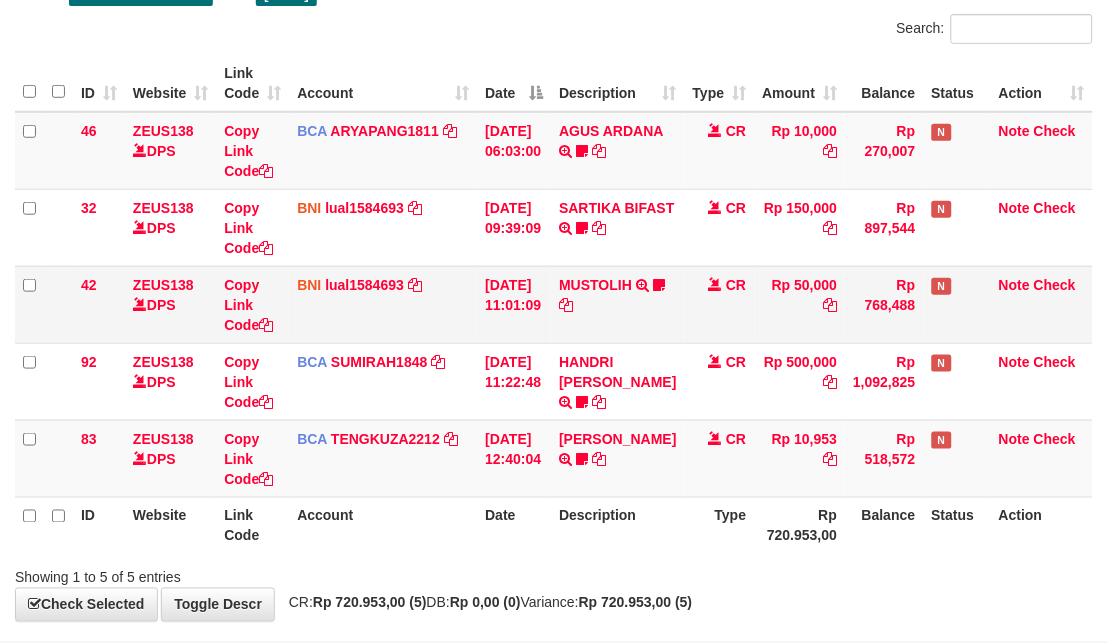 scroll, scrollTop: 225, scrollLeft: 0, axis: vertical 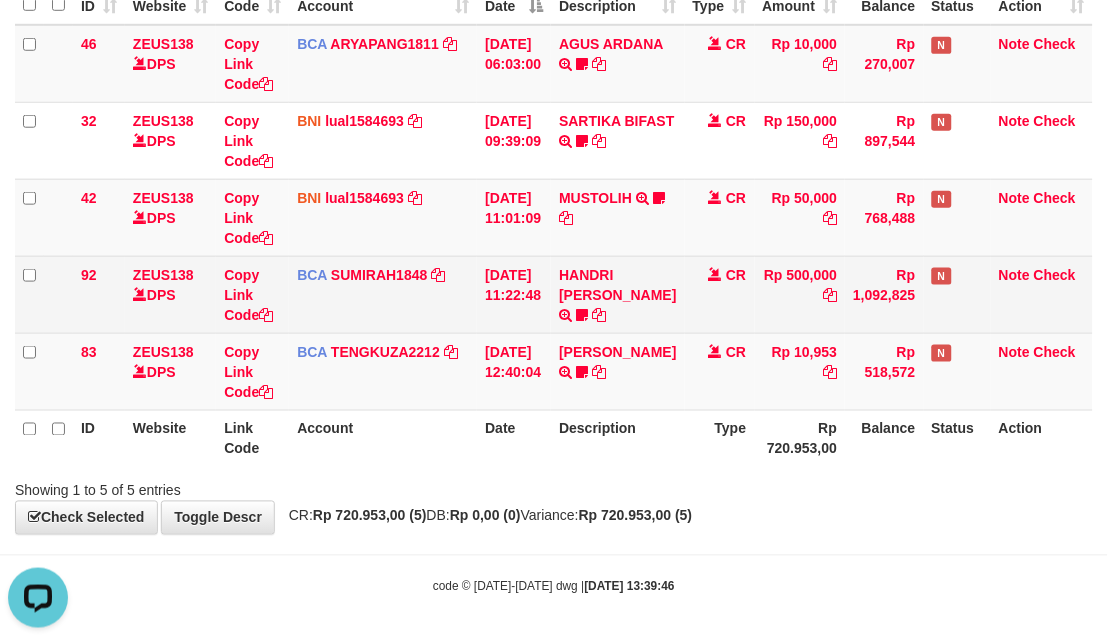 drag, startPoint x: 460, startPoint y: 270, endPoint x: 433, endPoint y: 263, distance: 27.89265 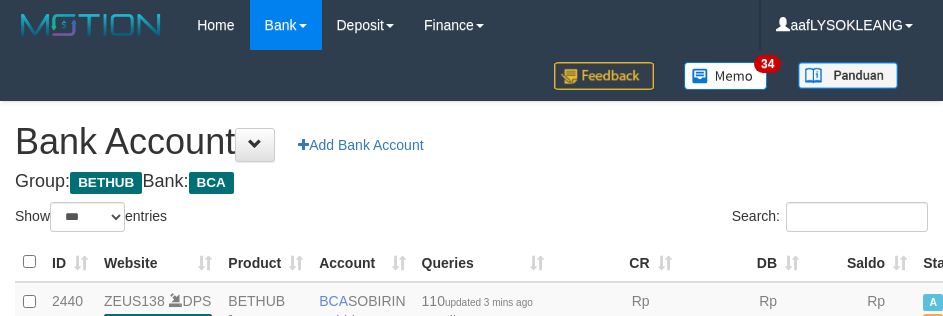 select on "***" 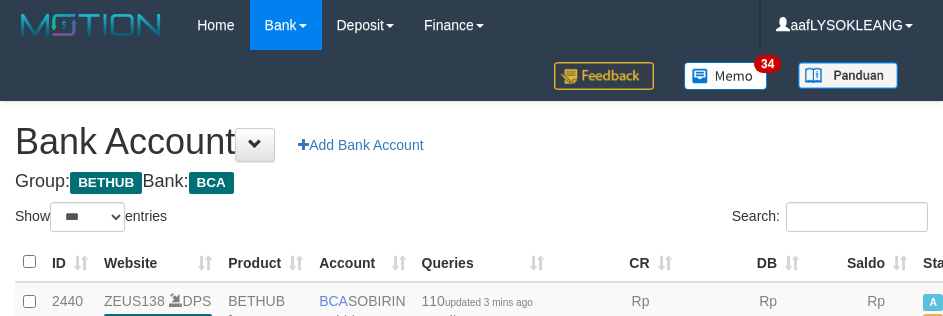 scroll, scrollTop: 191, scrollLeft: 0, axis: vertical 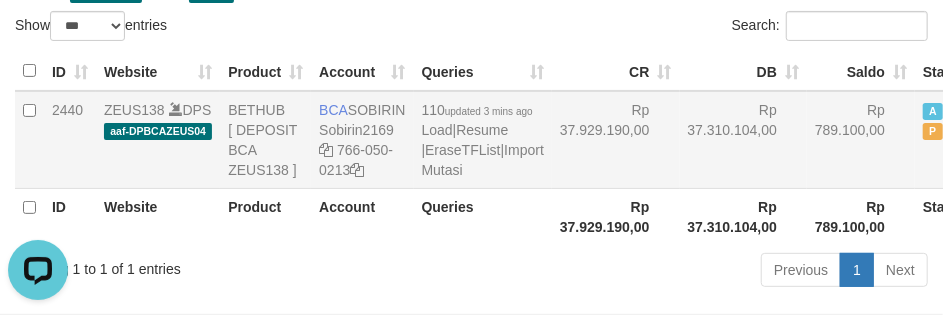 click on "Rp 37.310.104,00" at bounding box center (744, 140) 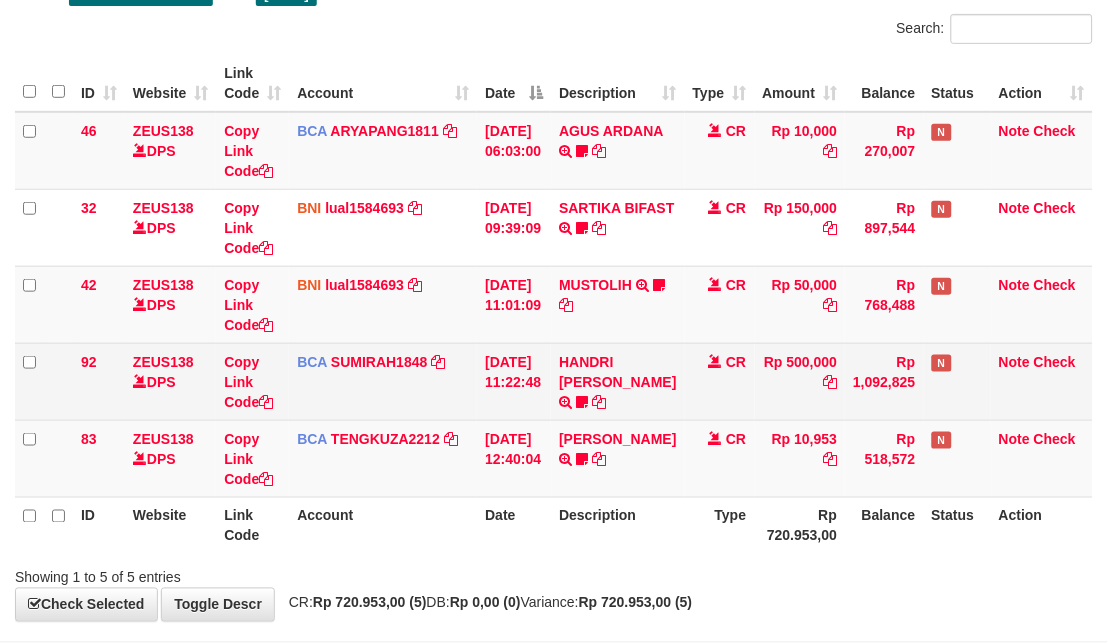 scroll, scrollTop: 225, scrollLeft: 0, axis: vertical 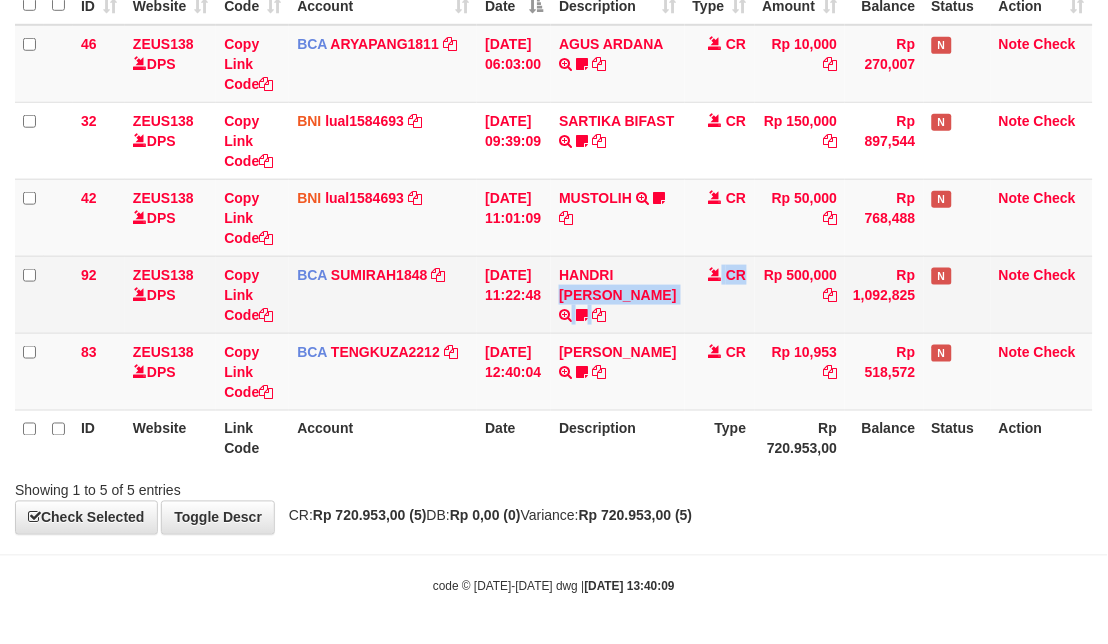 drag, startPoint x: 664, startPoint y: 282, endPoint x: 660, endPoint y: 271, distance: 11.7046995 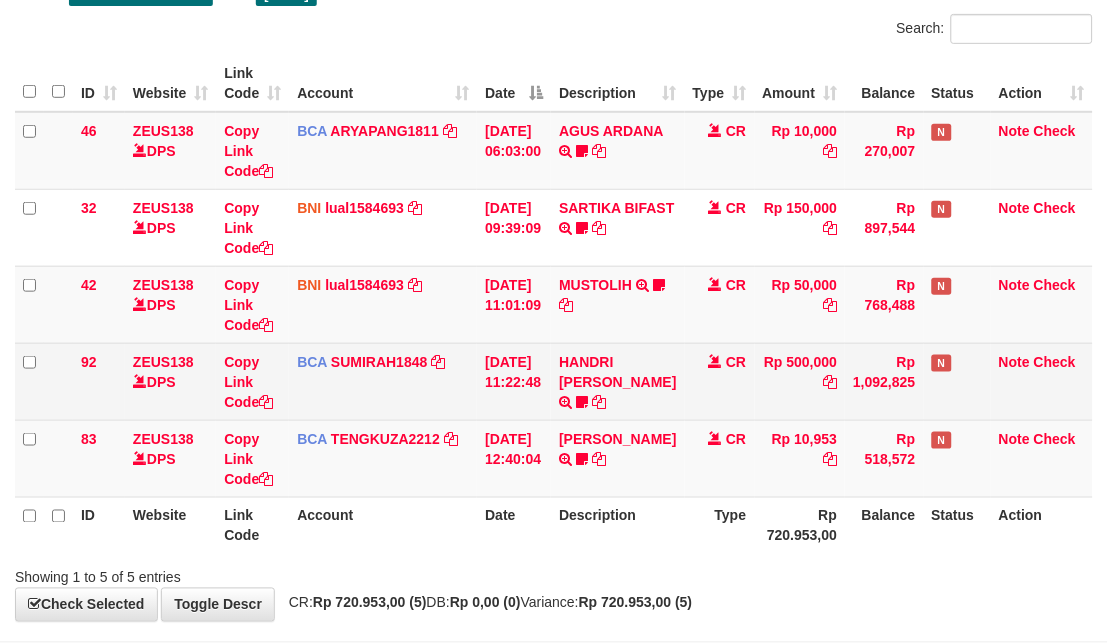 scroll, scrollTop: 225, scrollLeft: 0, axis: vertical 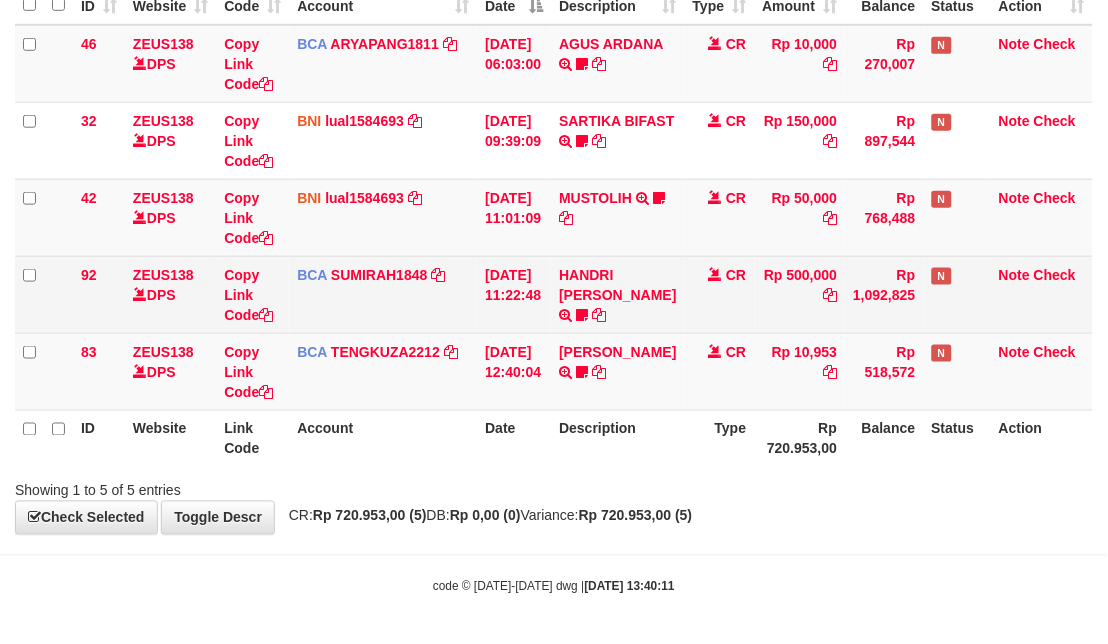 drag, startPoint x: 491, startPoint y: 286, endPoint x: 795, endPoint y: 276, distance: 304.16443 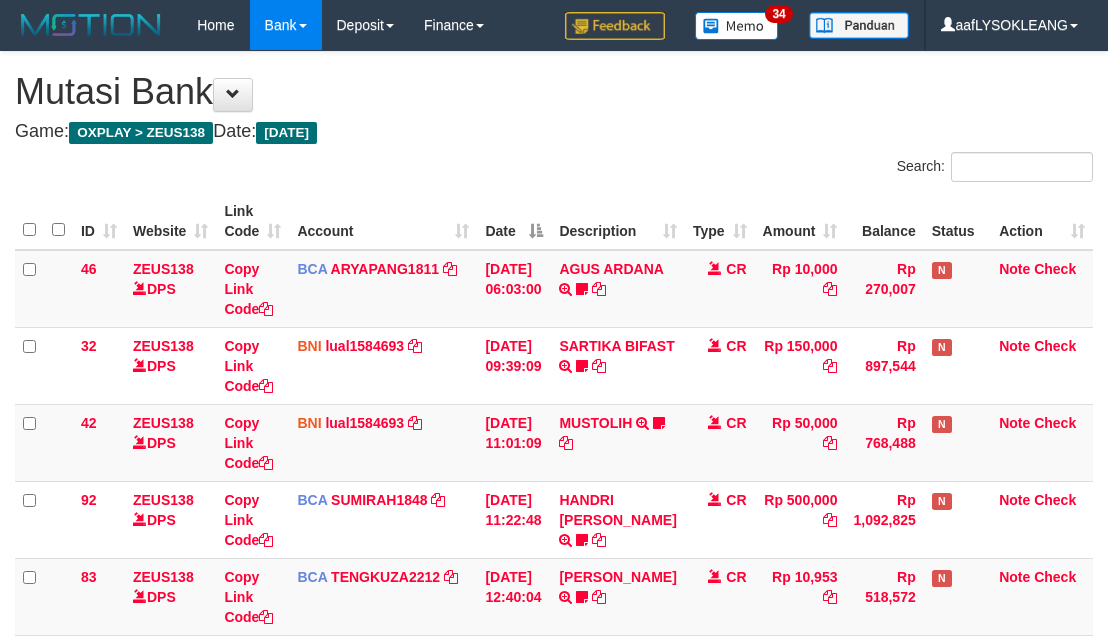scroll, scrollTop: 0, scrollLeft: 0, axis: both 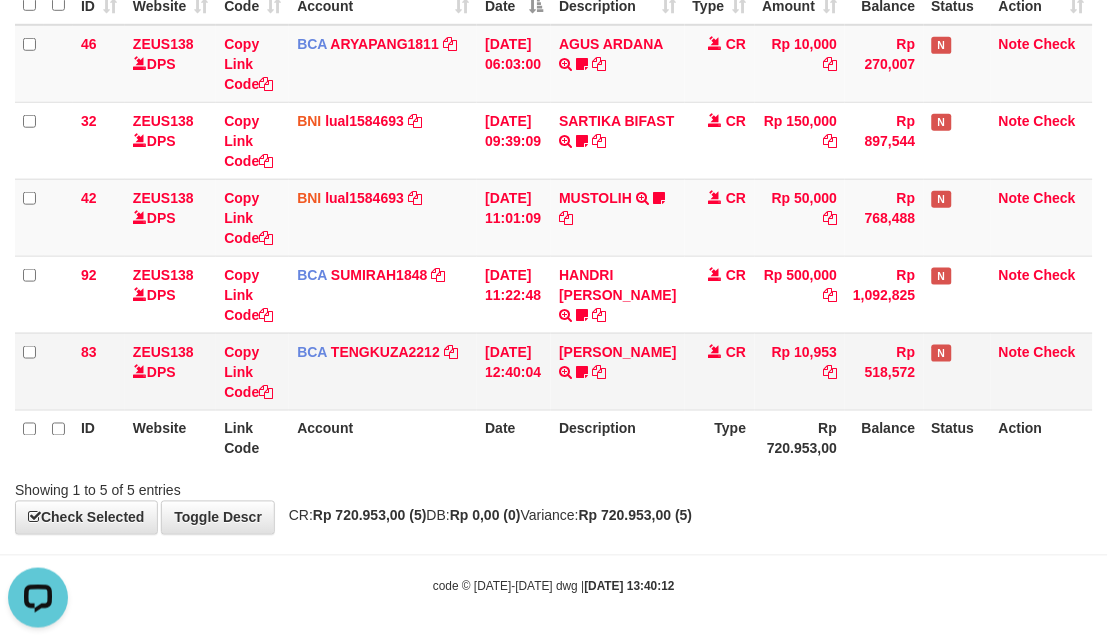 drag, startPoint x: 767, startPoint y: 414, endPoint x: 570, endPoint y: 386, distance: 198.9799 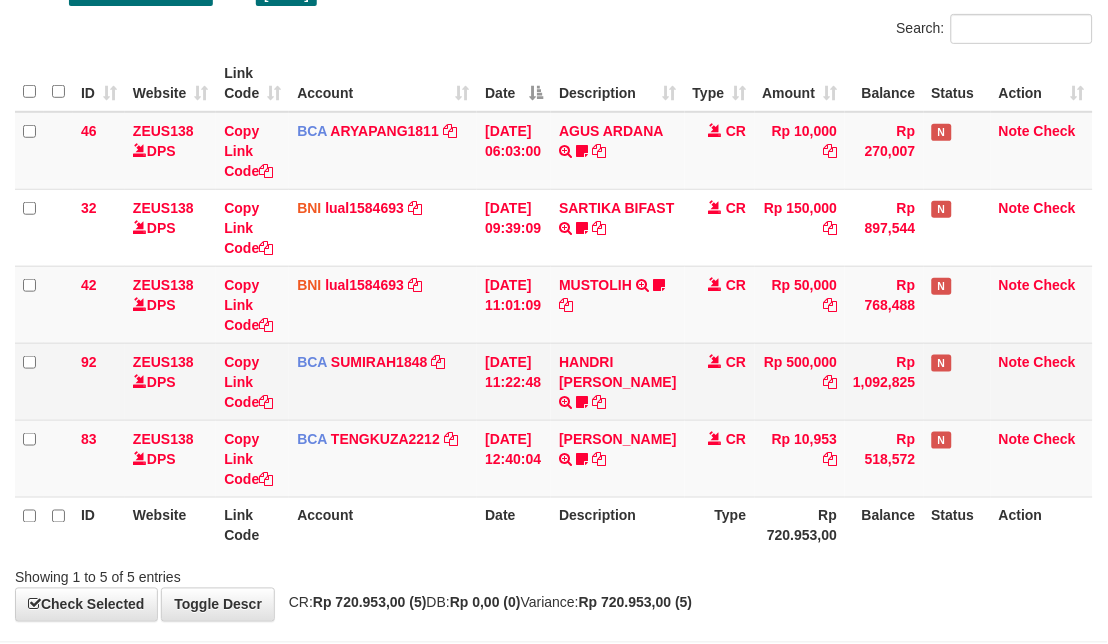 scroll, scrollTop: 225, scrollLeft: 0, axis: vertical 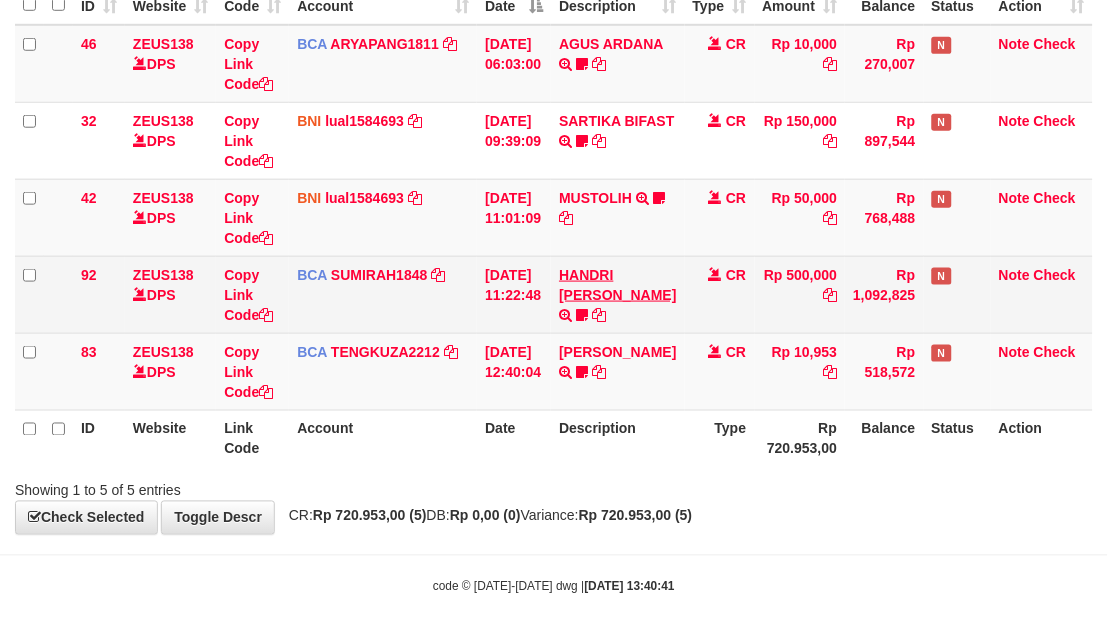 drag, startPoint x: 681, startPoint y: 301, endPoint x: 590, endPoint y: 268, distance: 96.79876 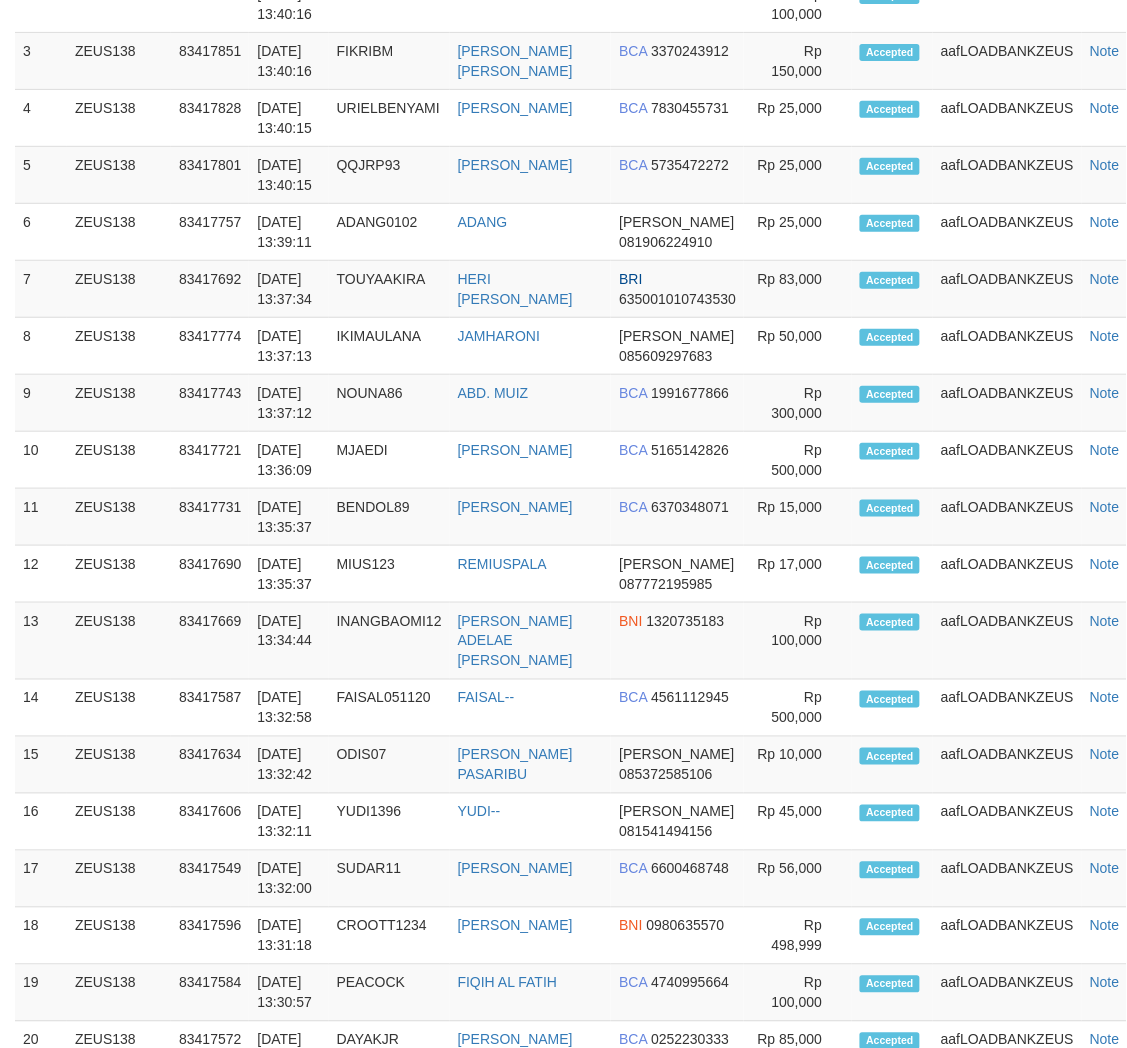 scroll, scrollTop: 1333, scrollLeft: 0, axis: vertical 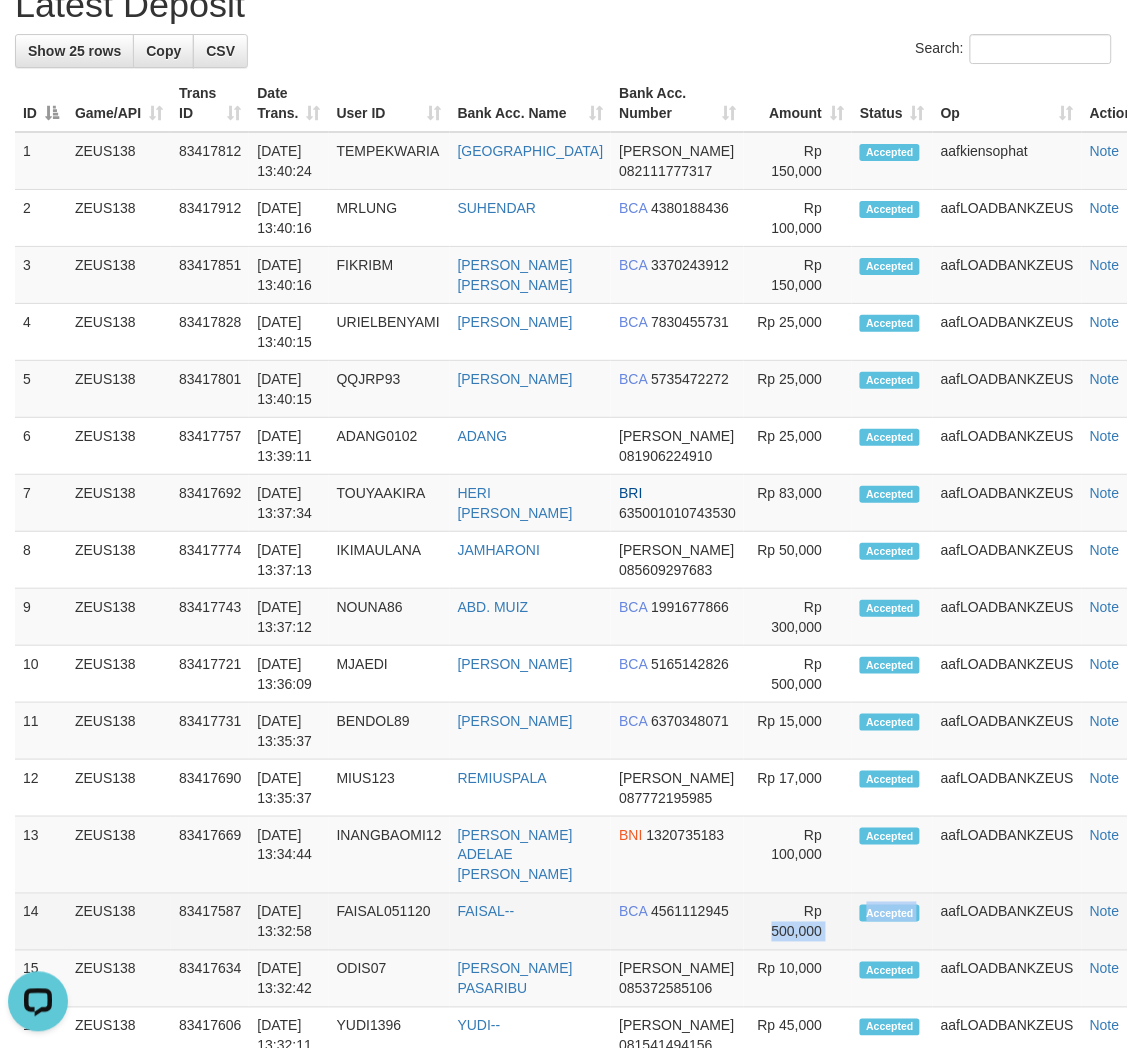 drag, startPoint x: 864, startPoint y: 644, endPoint x: 1143, endPoint y: 690, distance: 282.7667 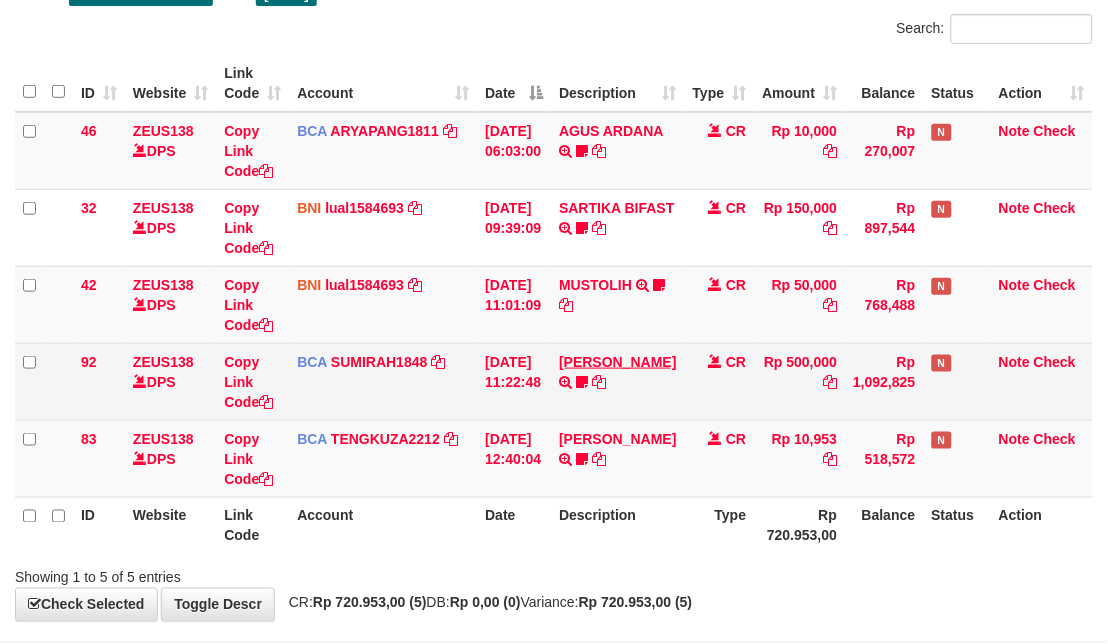 scroll, scrollTop: 225, scrollLeft: 0, axis: vertical 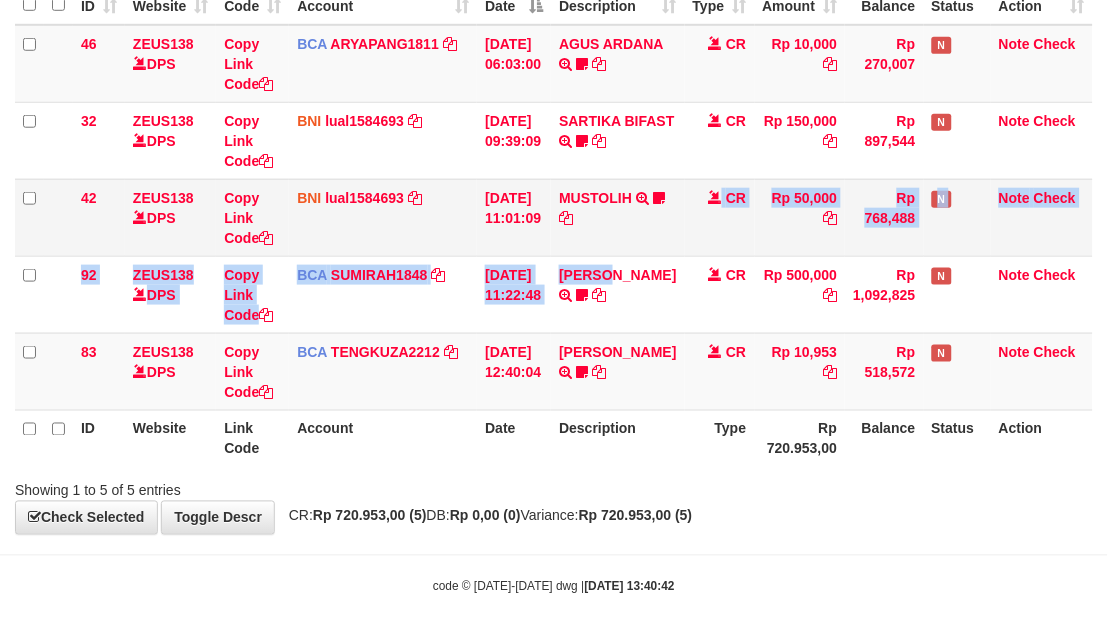 drag, startPoint x: 625, startPoint y: 277, endPoint x: 478, endPoint y: 186, distance: 172.88725 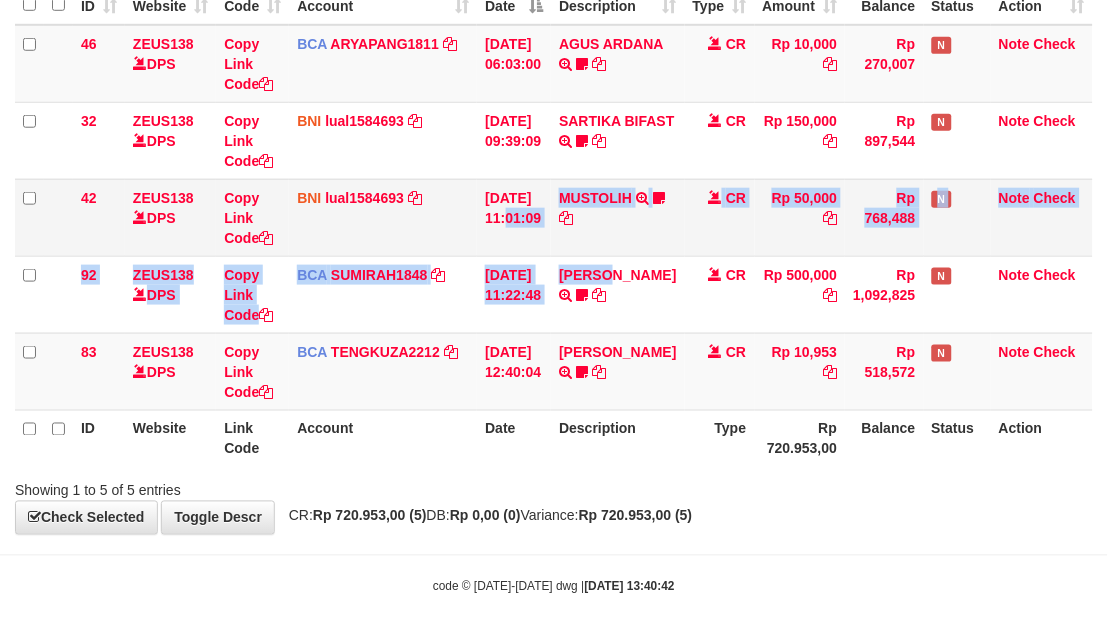 click on "46
ZEUS138    DPS
Copy Link Code
BCA
ARYAPANG1811
DPS
ARYA PANGESTU
mutasi_20250711_2620 | 46
mutasi_20250711_2620 | 46
11/07/2025 06:03:00
AGUS ARDANA            TRSF E-BANKING CR 1107/FTSCY/WS95051
10000.002025071158167087 TRFDN-AGUS ARDANA ESPAY DEBIT INDONE    Aguslike
tunggu bukti tranfer
CR
Rp 10,000
Rp 270,007
N
Note
Check
32
ZEUS138    DPS
Copy Link Code
BNI
lual1584693
DPS
LUCKY ALAMSYAH" at bounding box center (554, 218) 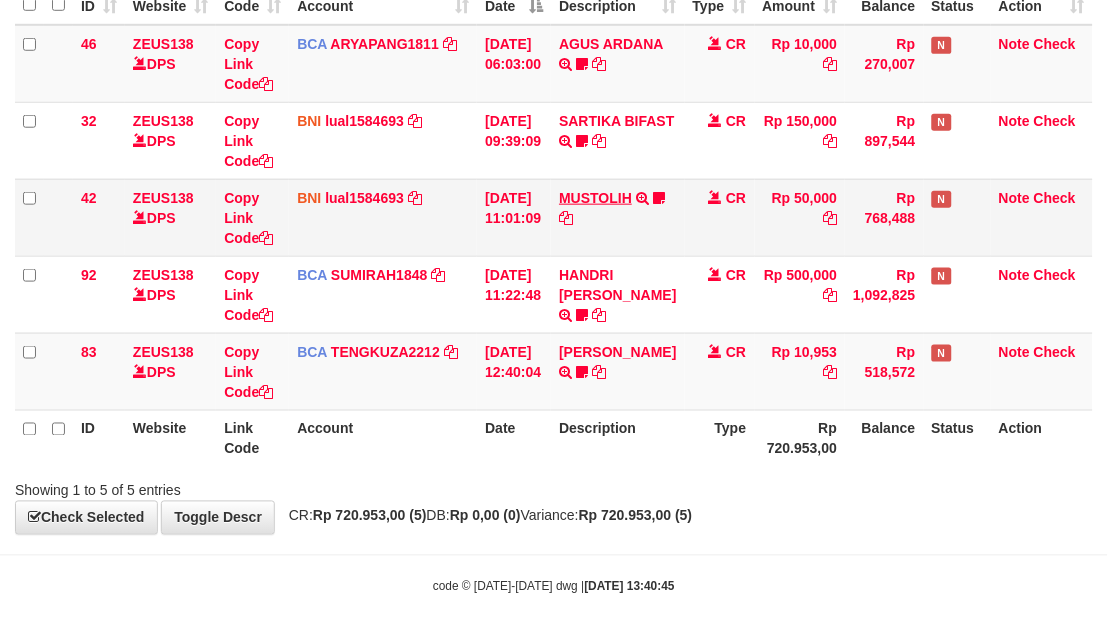 scroll, scrollTop: 225, scrollLeft: 0, axis: vertical 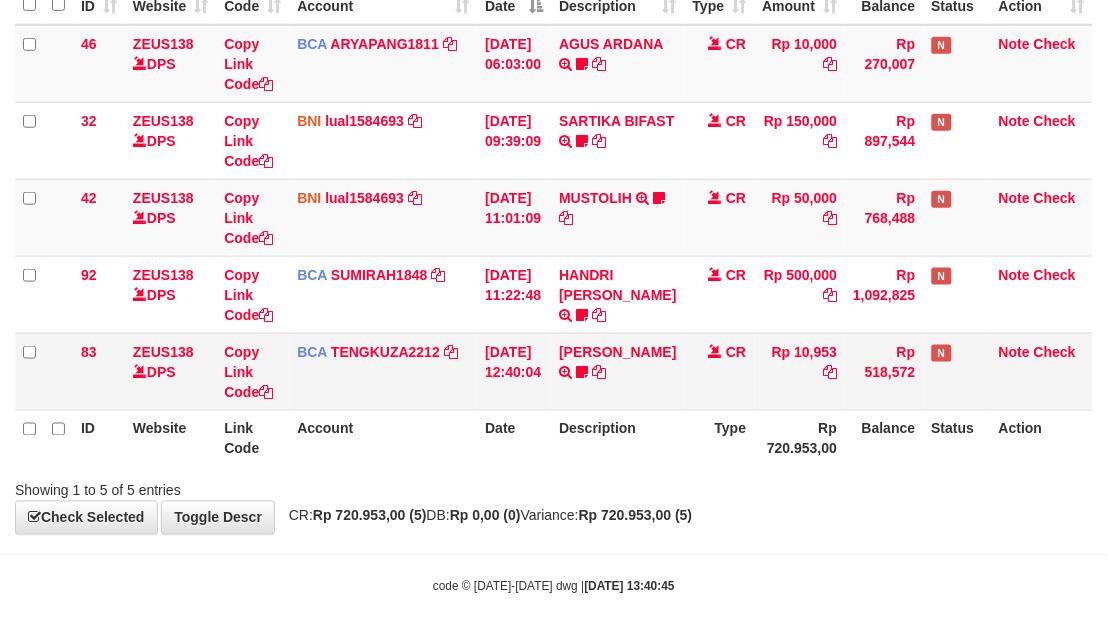 click on "TAWARDY NAHY            TRSF E-BANKING CR 1107/FTSCY/WS95051
10953.002025071158048212 TRFDN-TAWARDY NAHYESPAY DEBIT INDONE    Sickmode" at bounding box center (617, 371) 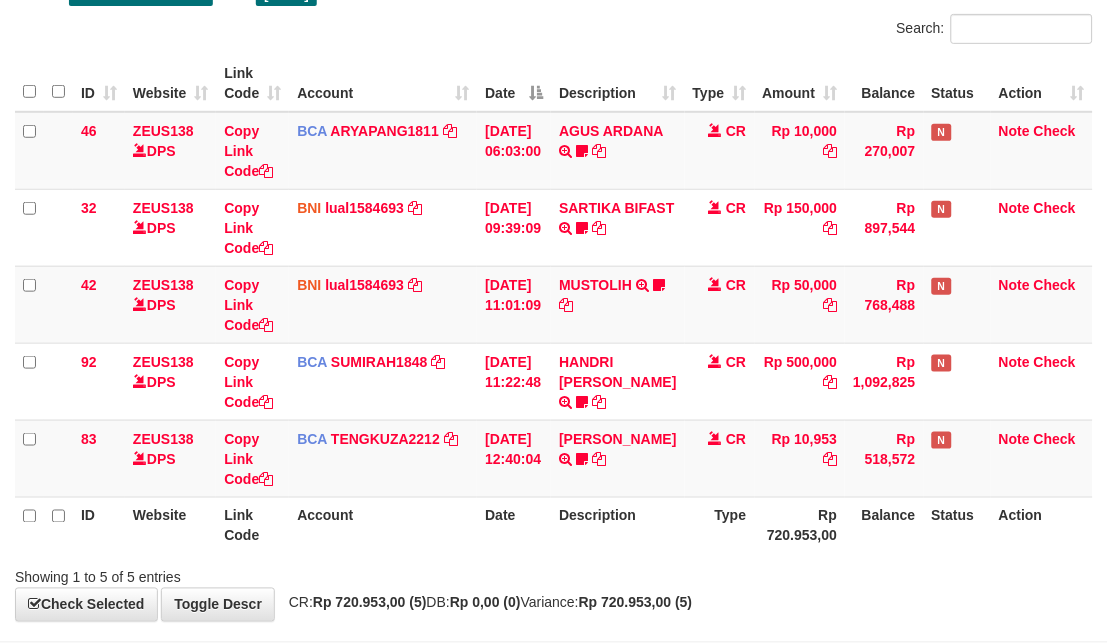 scroll, scrollTop: 225, scrollLeft: 0, axis: vertical 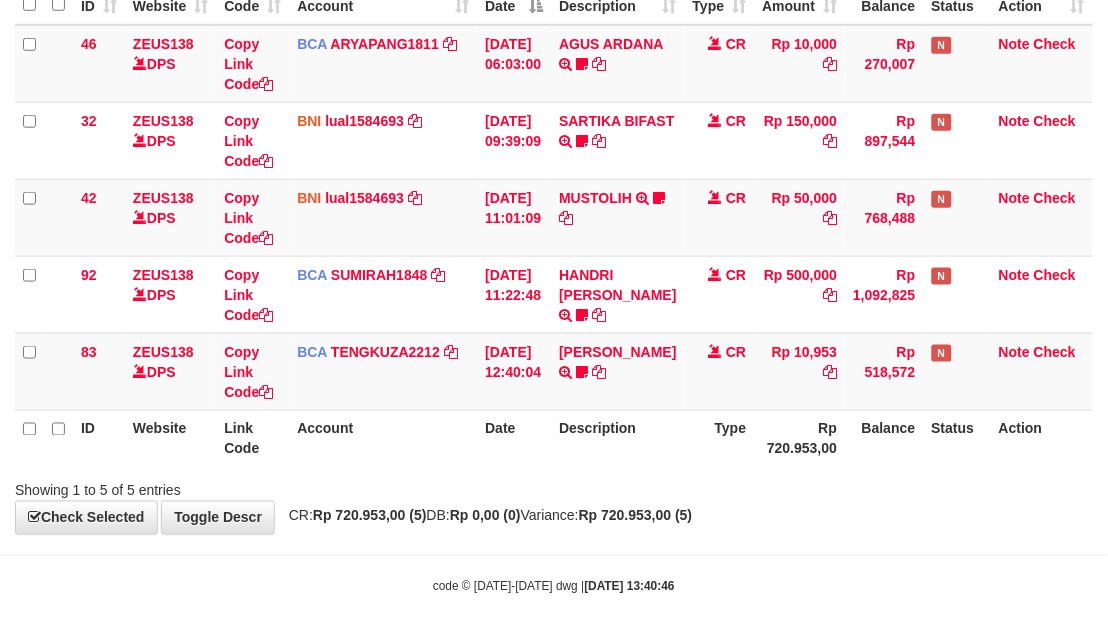 drag, startPoint x: 861, startPoint y: 516, endPoint x: 485, endPoint y: 486, distance: 377.19492 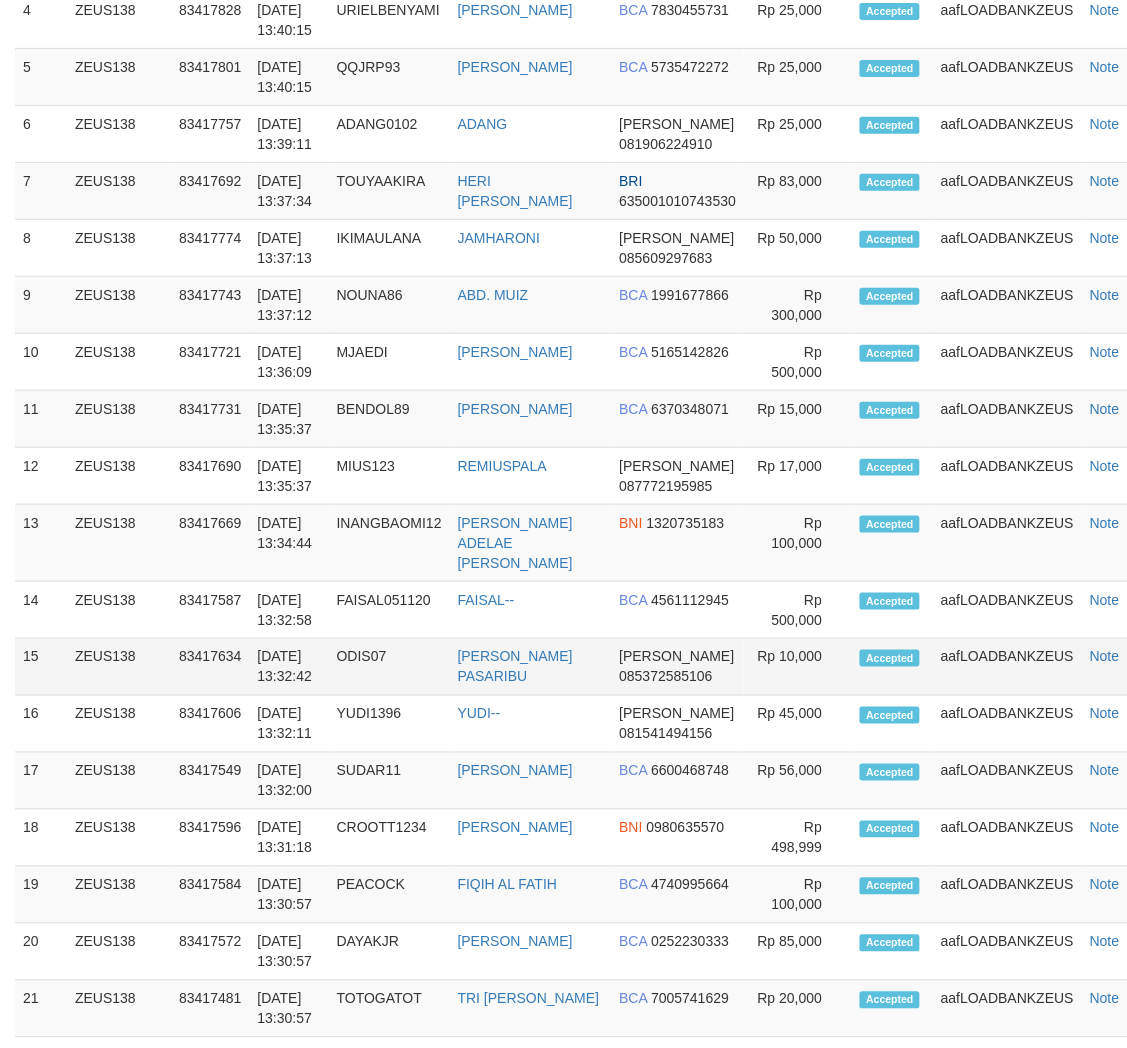 scroll, scrollTop: 1333, scrollLeft: 0, axis: vertical 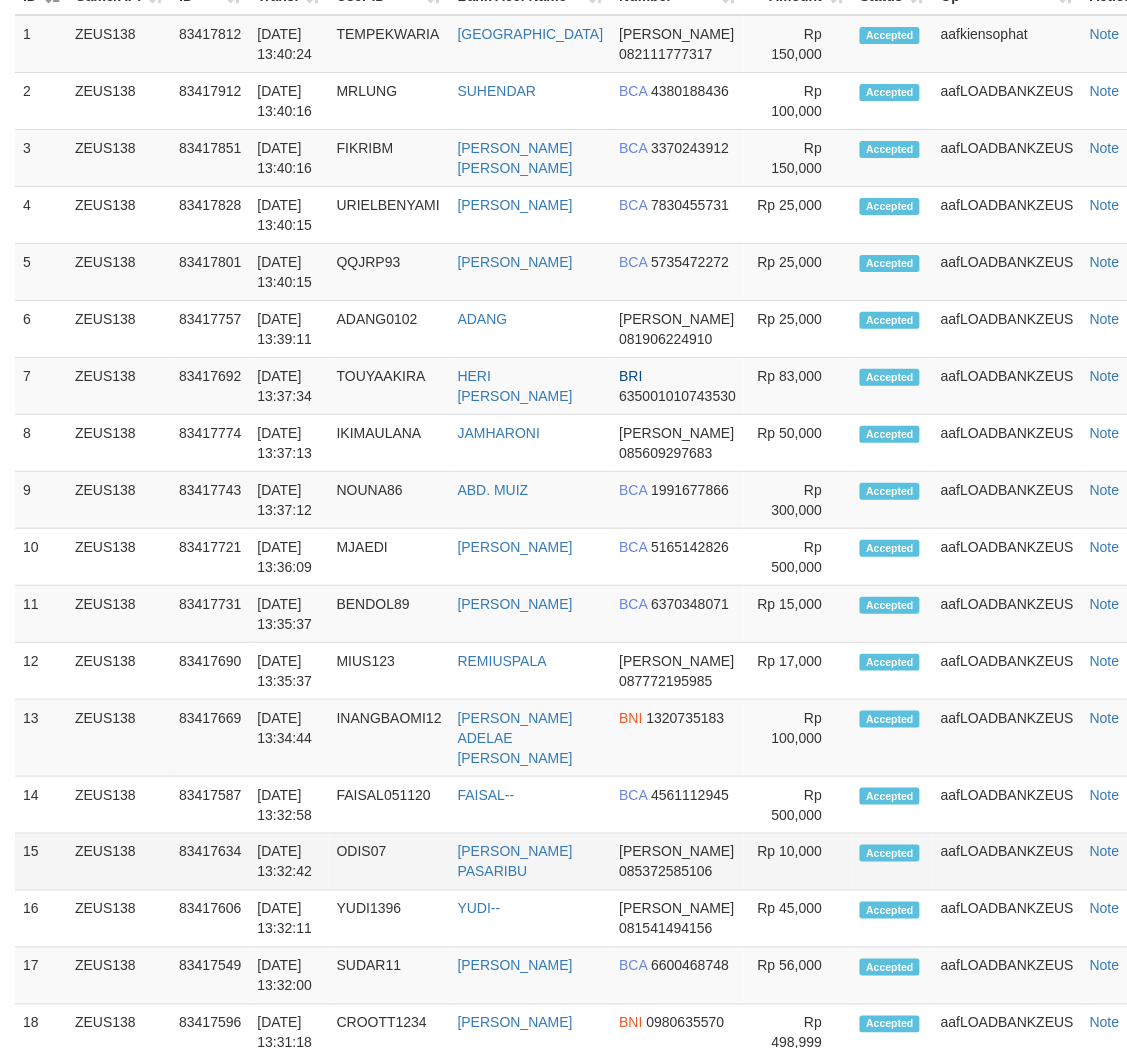 drag, startPoint x: 998, startPoint y: 638, endPoint x: 1012, endPoint y: 645, distance: 15.652476 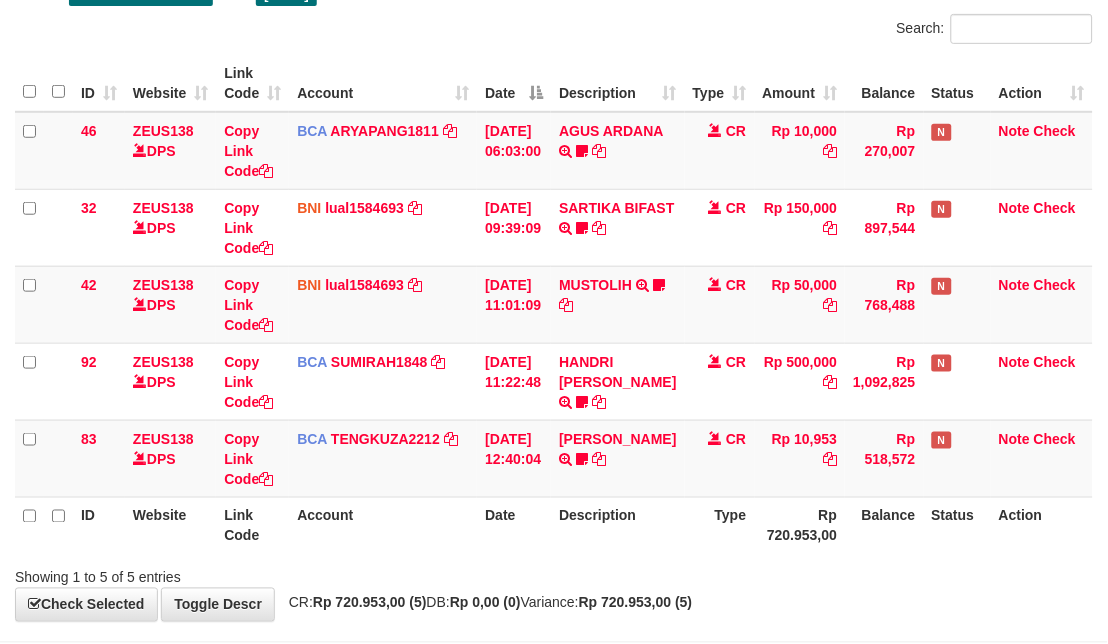 scroll, scrollTop: 225, scrollLeft: 0, axis: vertical 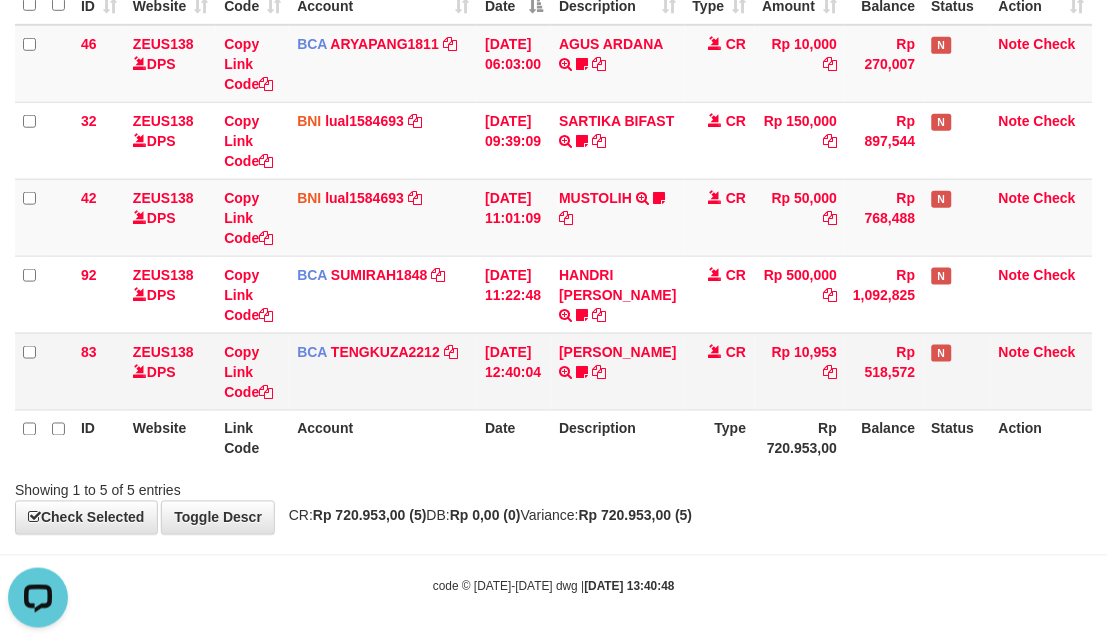 drag, startPoint x: 592, startPoint y: 376, endPoint x: 268, endPoint y: 344, distance: 325.57642 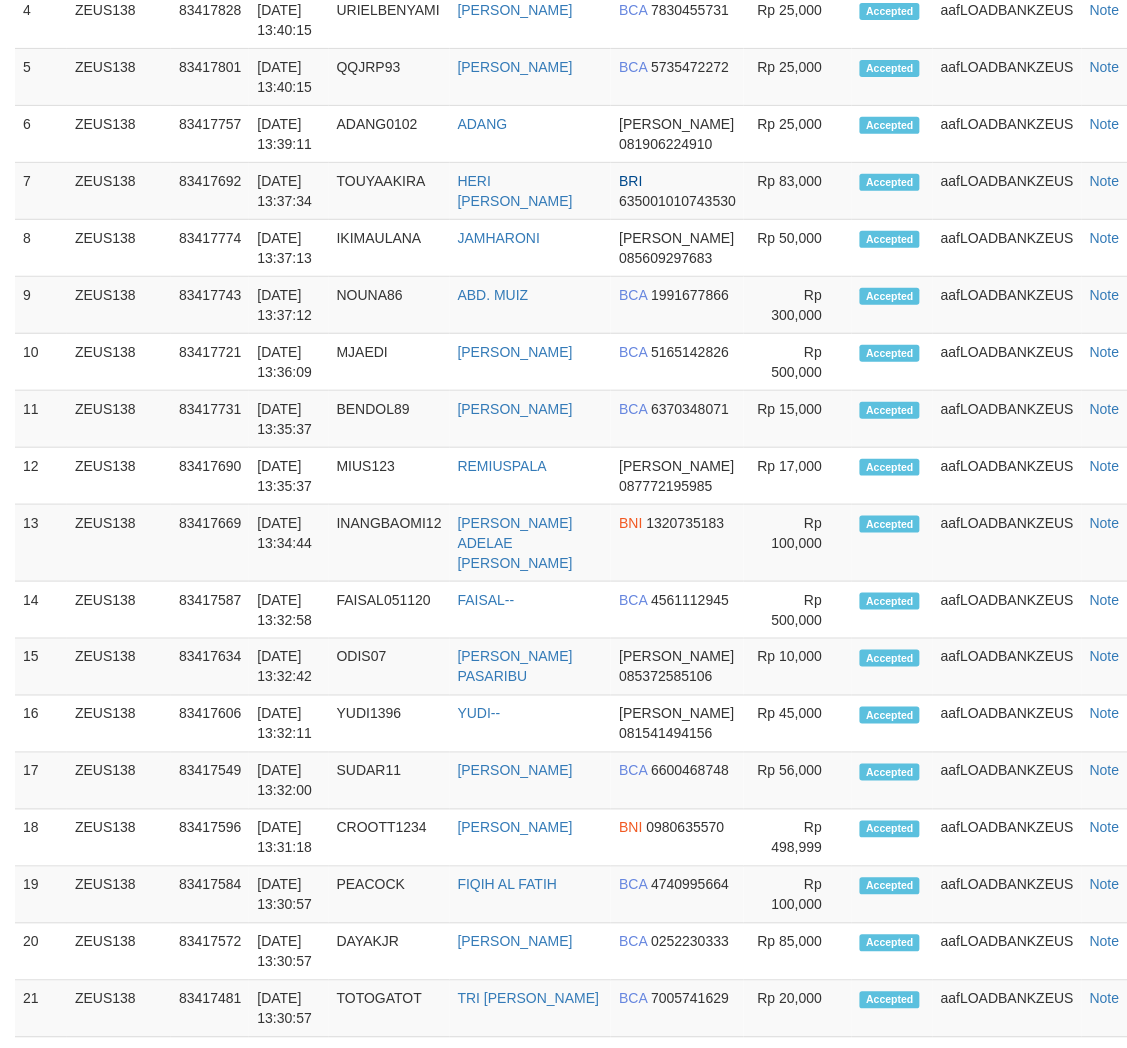 scroll, scrollTop: 1333, scrollLeft: 0, axis: vertical 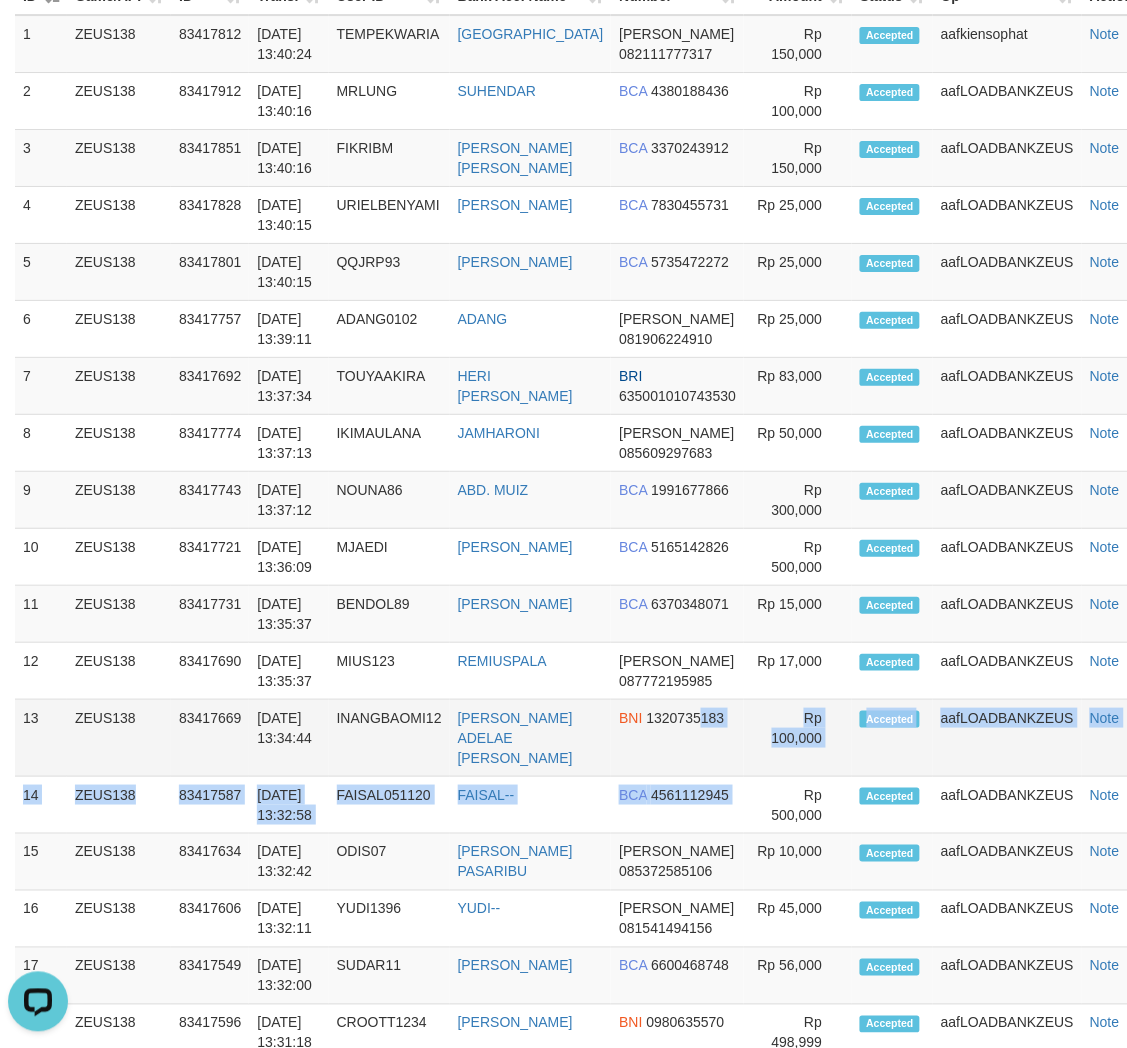 drag, startPoint x: 608, startPoint y: 552, endPoint x: 728, endPoint y: 538, distance: 120.8139 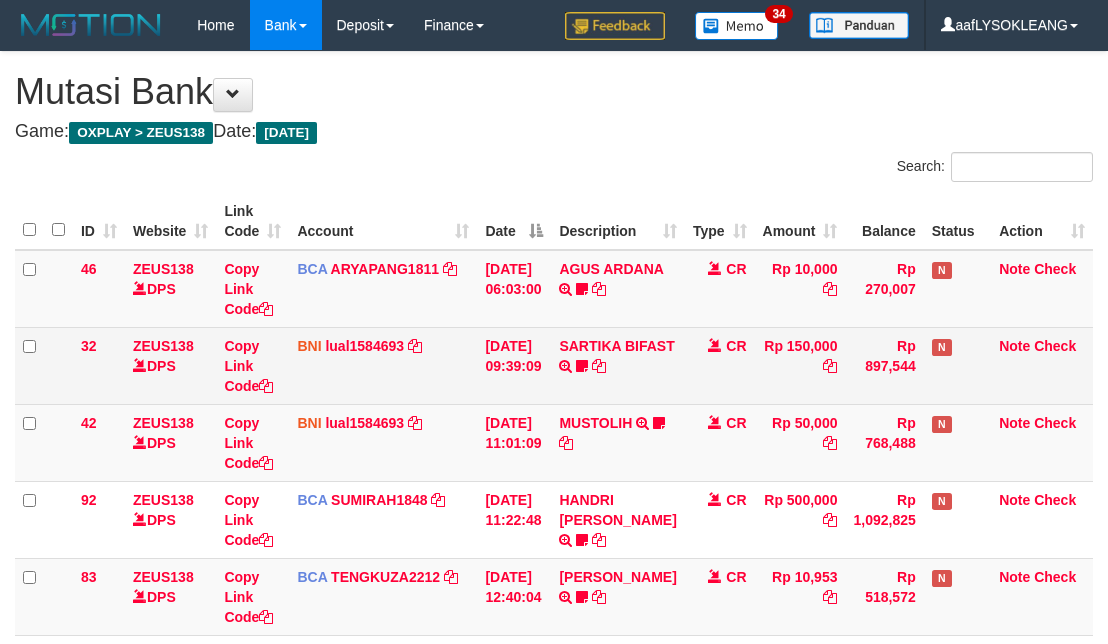 scroll, scrollTop: 138, scrollLeft: 0, axis: vertical 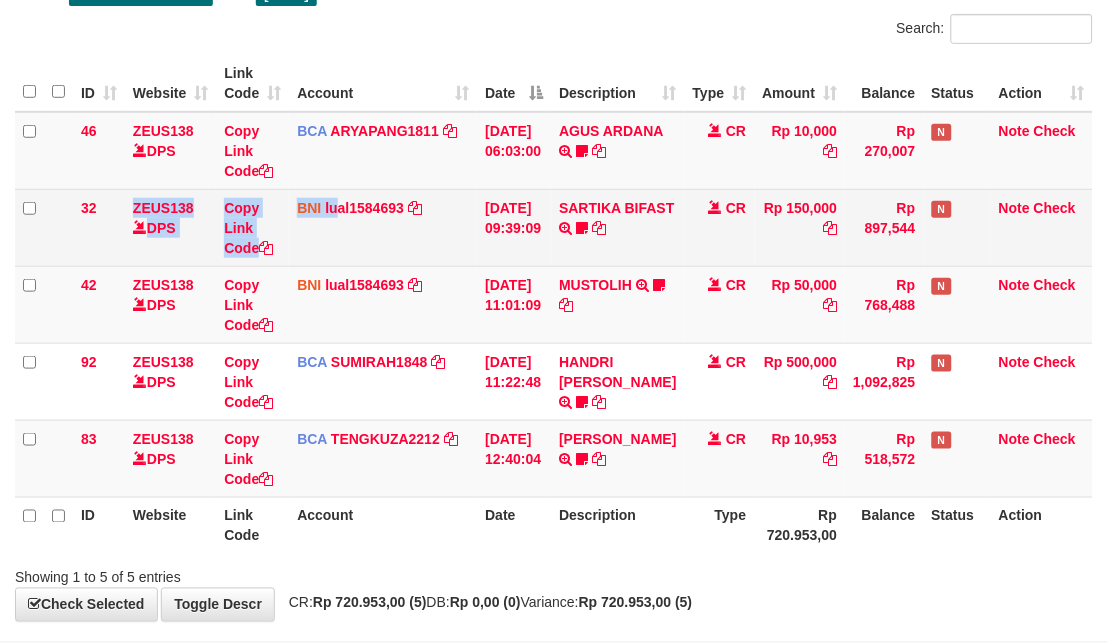 click on "32
ZEUS138    DPS
Copy Link Code
BNI
lual1584693
DPS
LUCKY ALAMSYAH
mutasi_20250711_2414 | 32
mutasi_20250711_2414 | 32
[DATE] 09:39:09
SARTIKA BIFAST            TRF/PAY/TOP-UP ECHANNEL SARTIKA BIFAST 49764882    0022285351
[URL][DOMAIN_NAME]
CR
Rp 150,000
Rp 897,544
N
Note
Check" at bounding box center (554, 227) 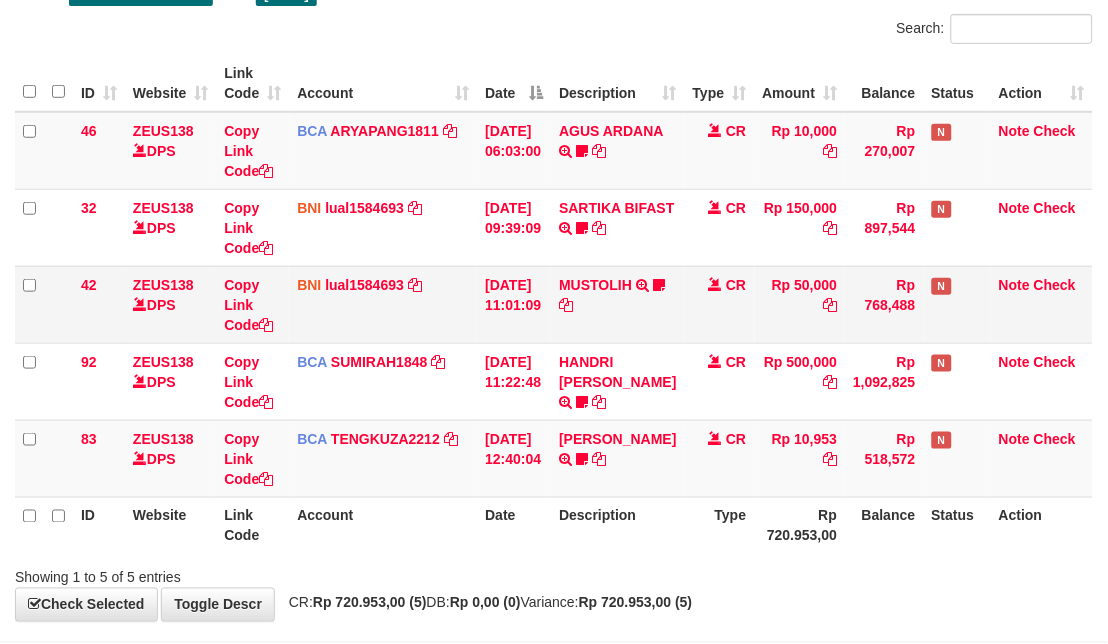 scroll, scrollTop: 0, scrollLeft: 0, axis: both 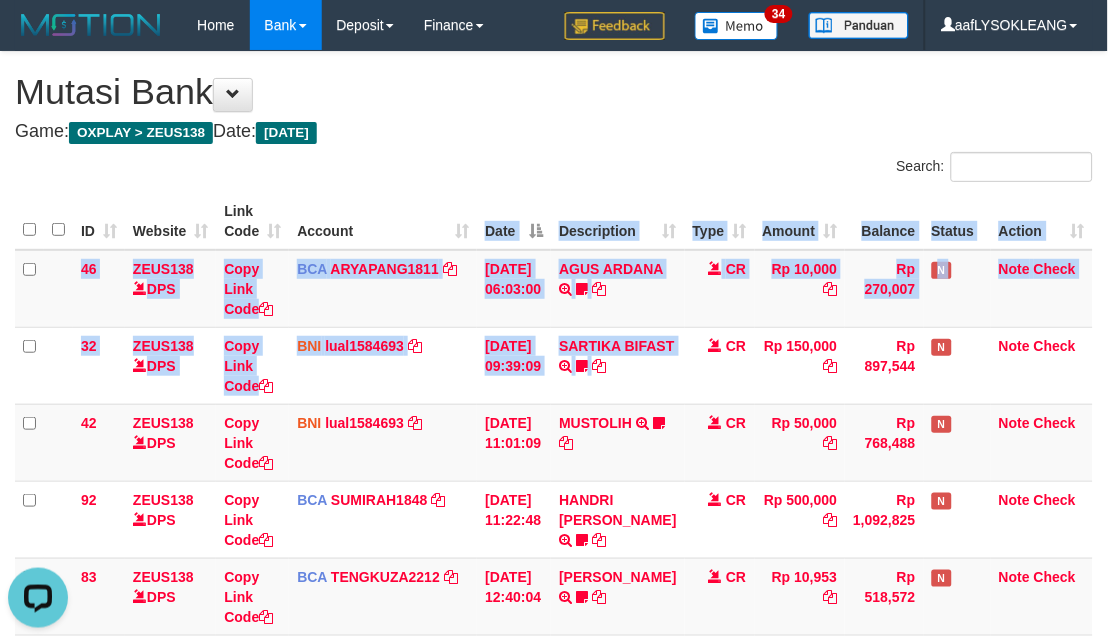 drag, startPoint x: 552, startPoint y: 297, endPoint x: 463, endPoint y: 224, distance: 115.10864 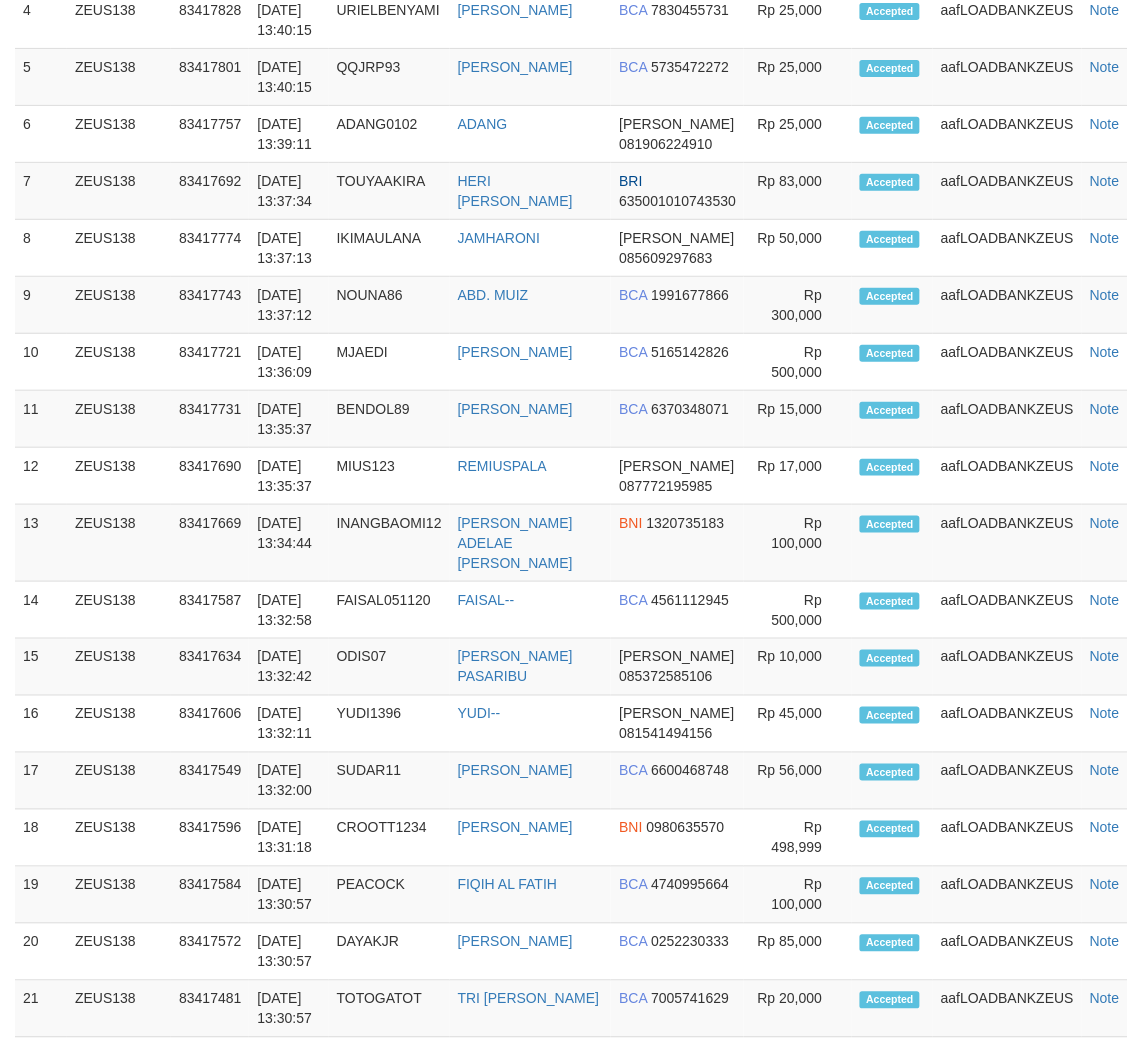 scroll, scrollTop: 1333, scrollLeft: 0, axis: vertical 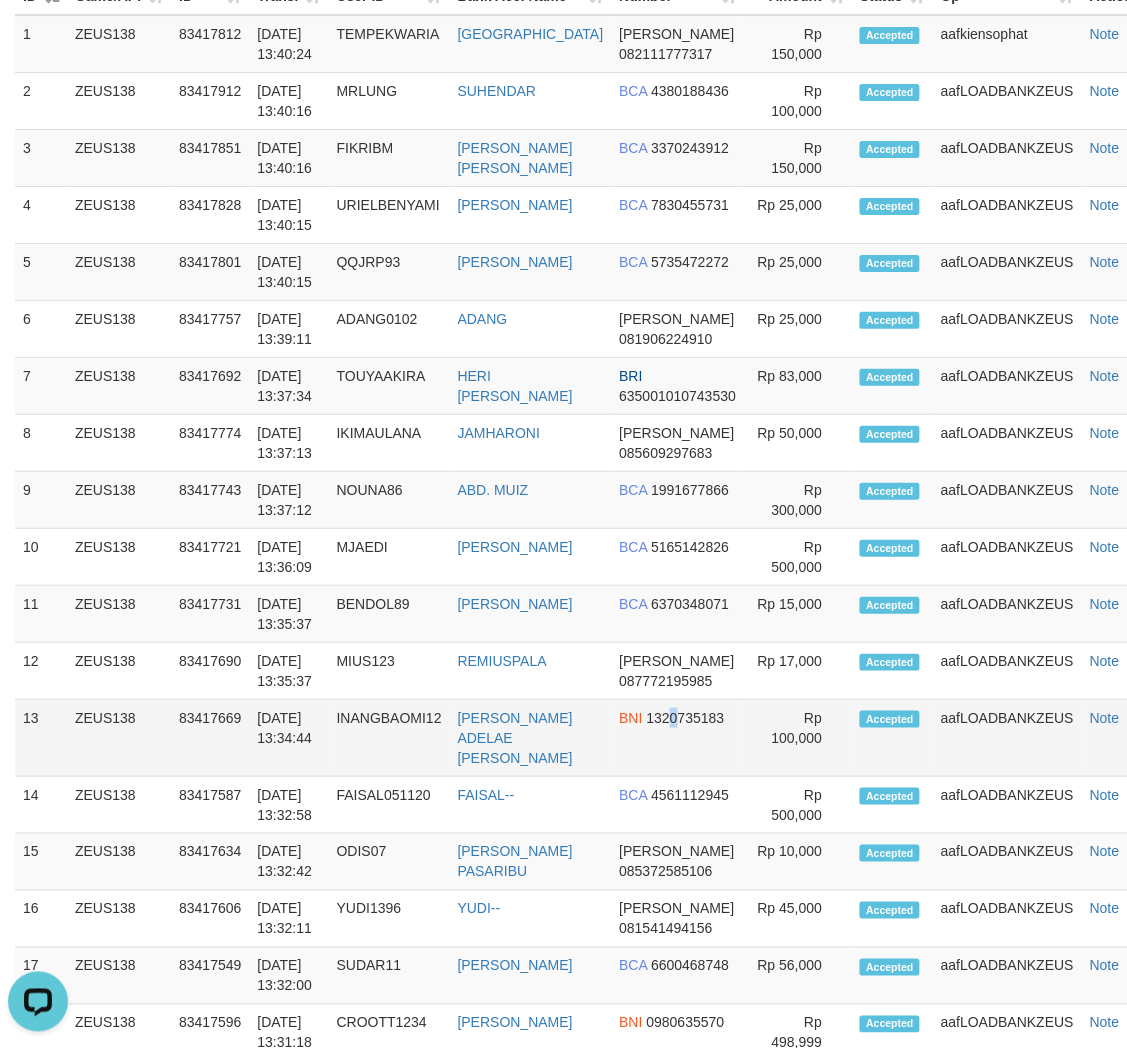 click on "BNI
1320735183" at bounding box center (677, 738) 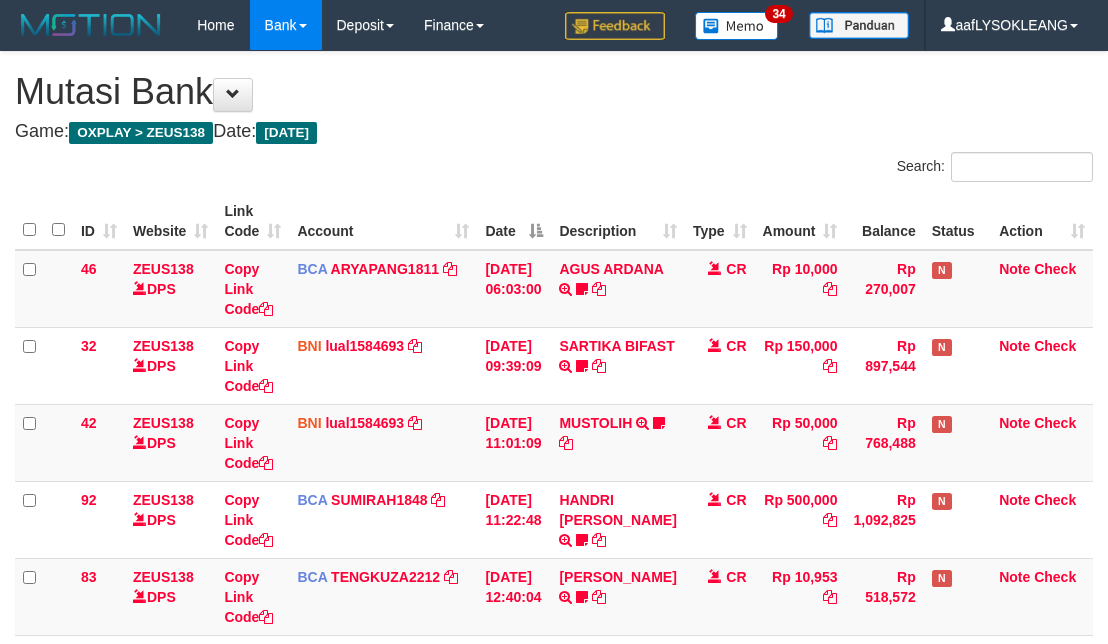 scroll, scrollTop: 0, scrollLeft: 0, axis: both 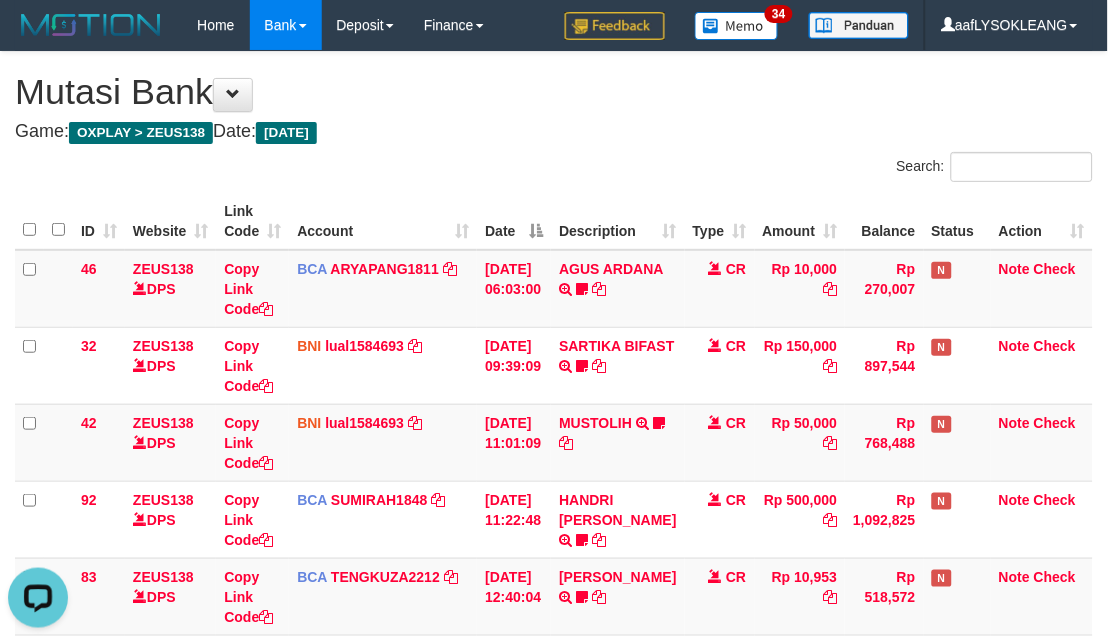click on "Description" at bounding box center [617, 221] 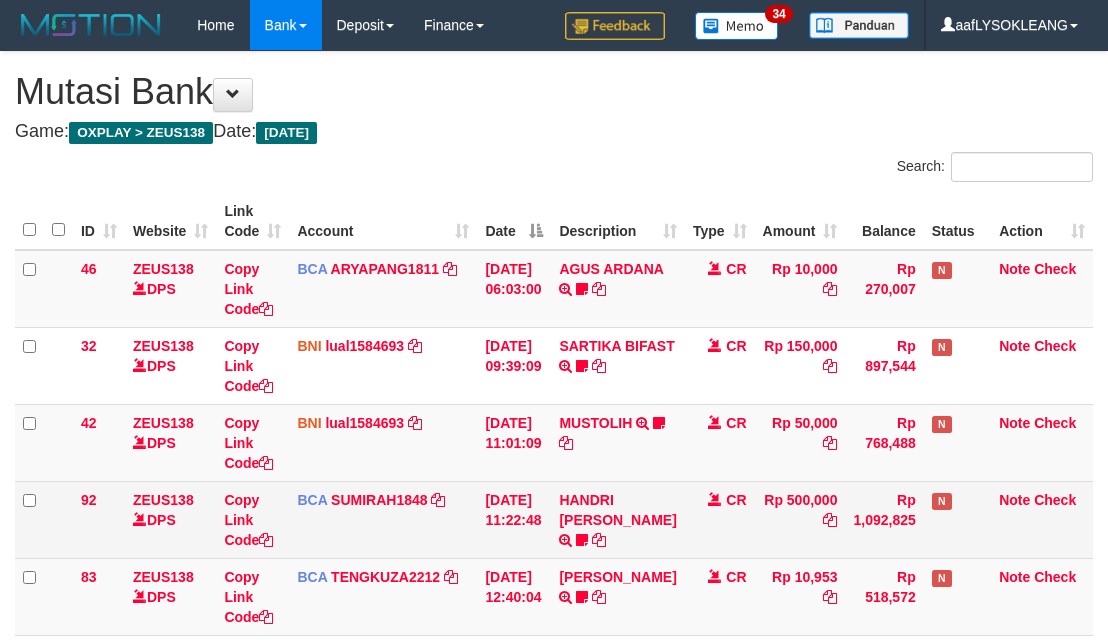 scroll, scrollTop: 225, scrollLeft: 0, axis: vertical 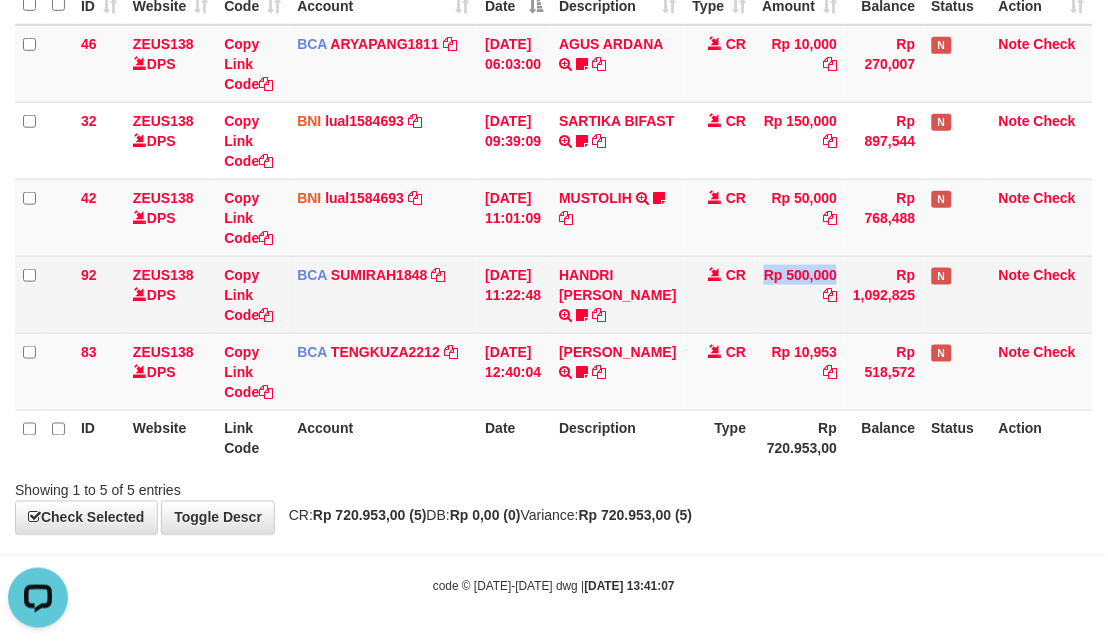 drag, startPoint x: 737, startPoint y: 266, endPoint x: 720, endPoint y: 308, distance: 45.310043 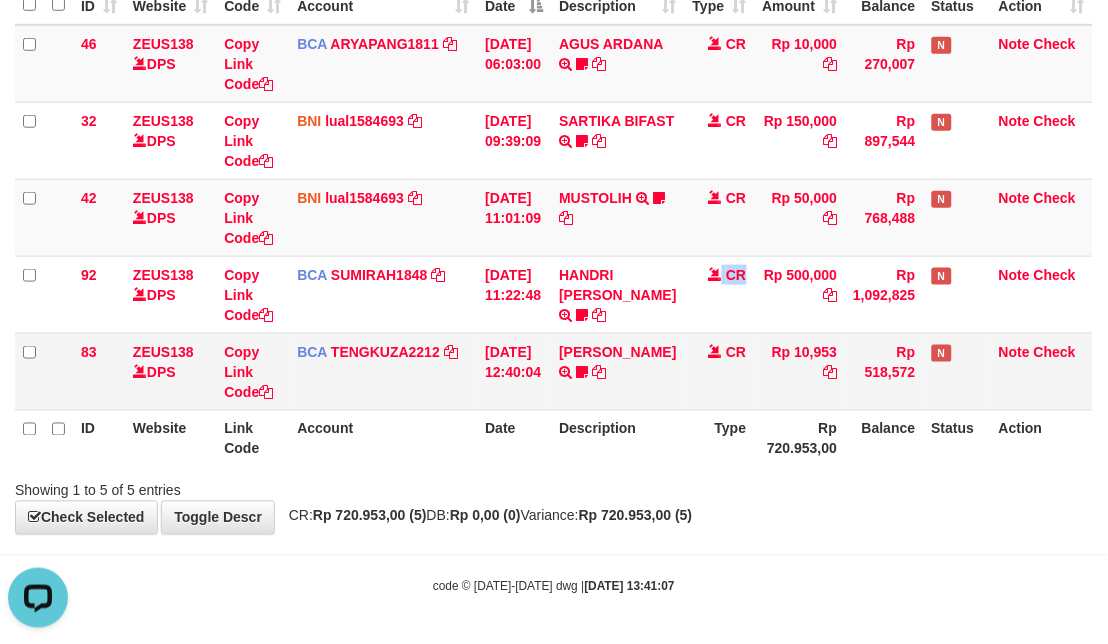 drag, startPoint x: 741, startPoint y: 317, endPoint x: 271, endPoint y: 352, distance: 471.3014 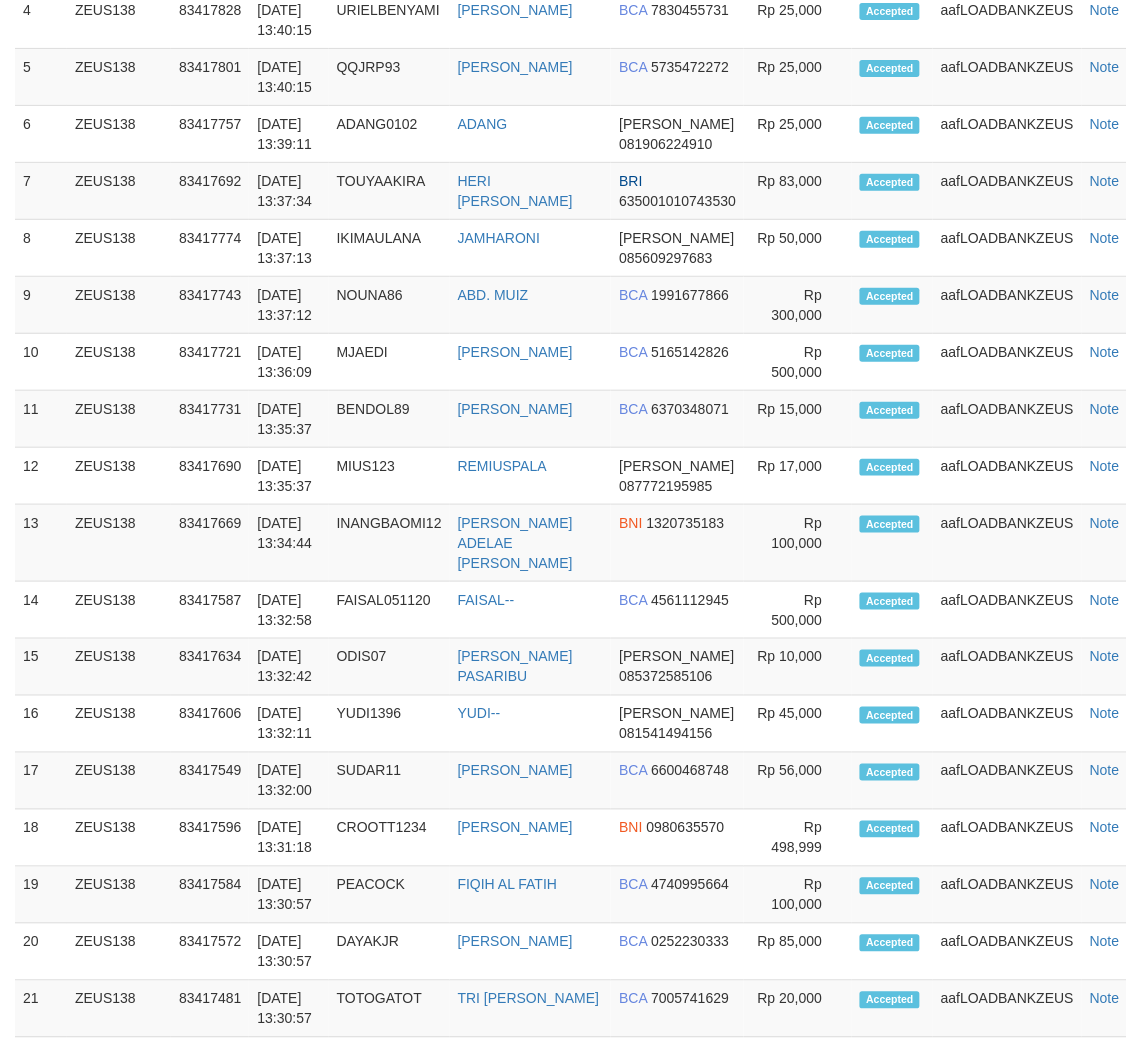scroll, scrollTop: 1333, scrollLeft: 0, axis: vertical 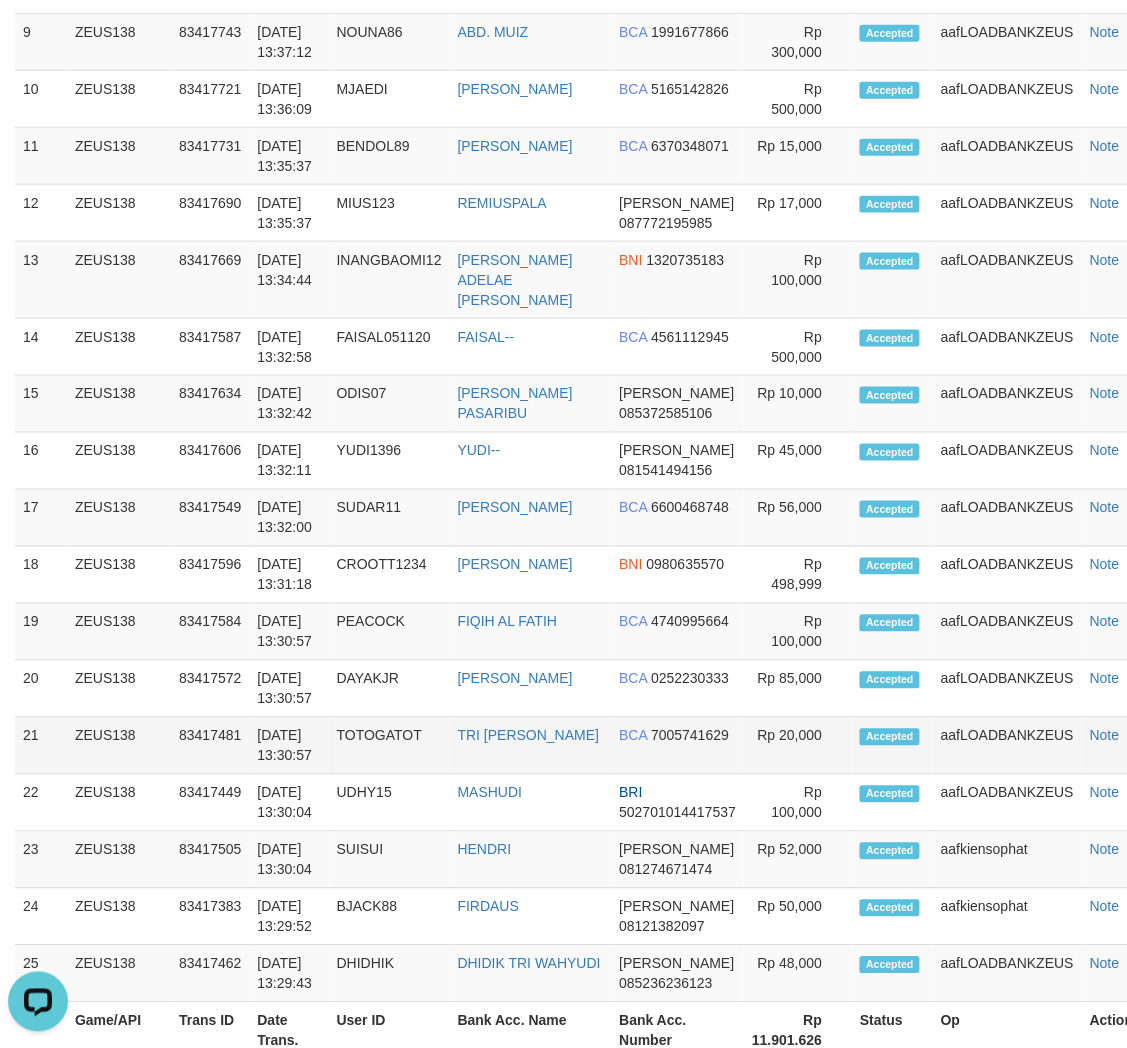 drag, startPoint x: 600, startPoint y: 435, endPoint x: 896, endPoint y: 523, distance: 308.80414 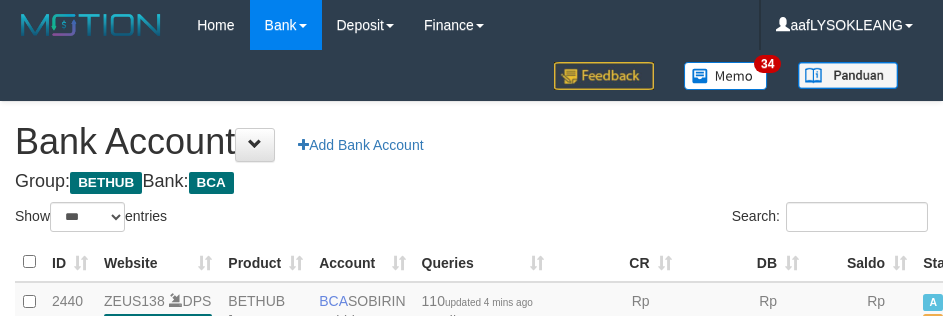 select on "***" 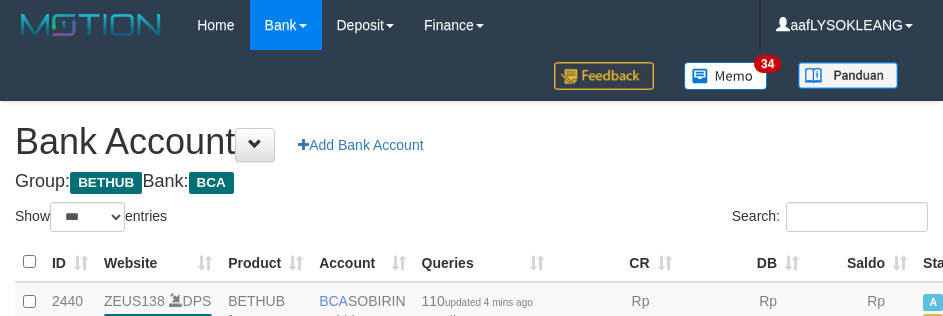 scroll, scrollTop: 191, scrollLeft: 0, axis: vertical 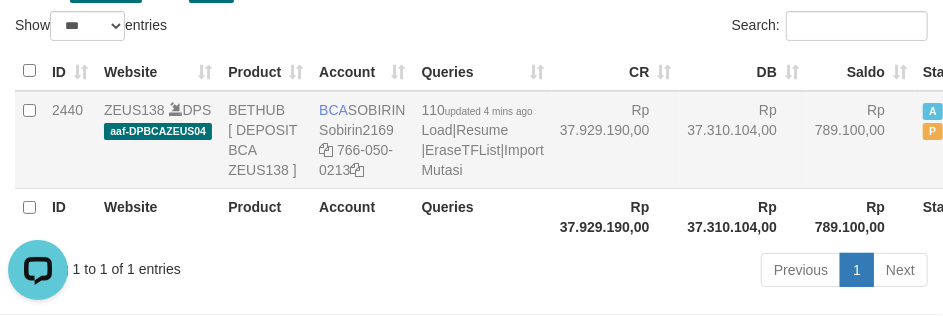 drag, startPoint x: 567, startPoint y: 153, endPoint x: 501, endPoint y: 226, distance: 98.4124 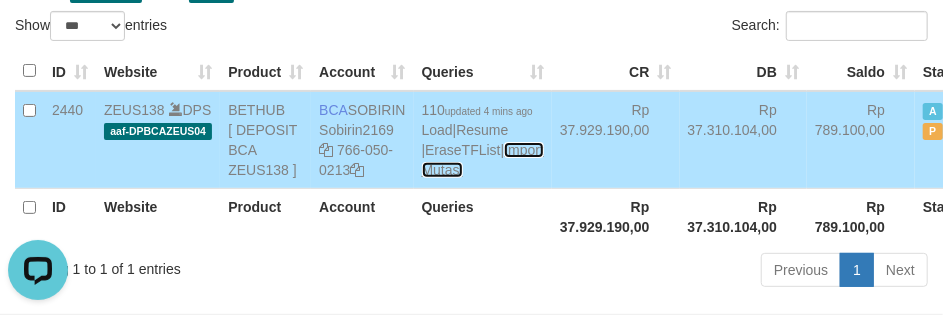 click on "Import Mutasi" at bounding box center (483, 160) 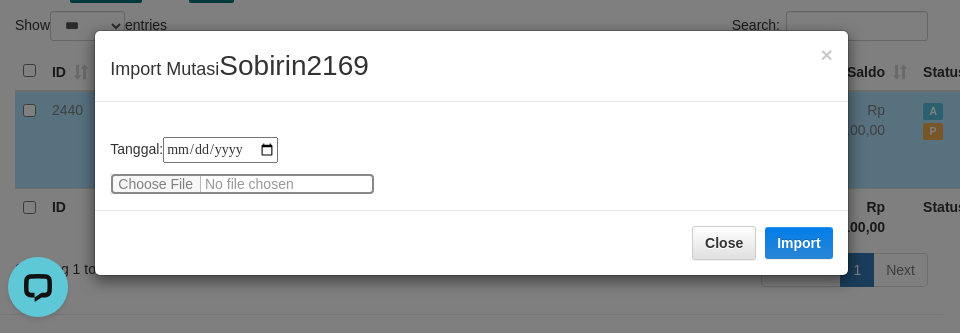 click at bounding box center [242, 184] 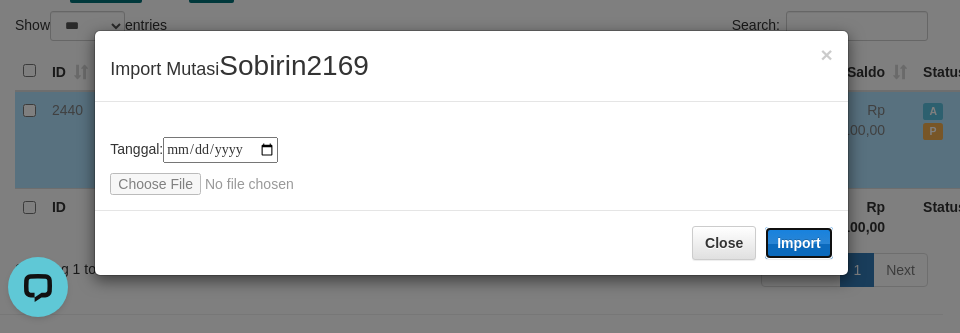 click on "Import" at bounding box center (799, 243) 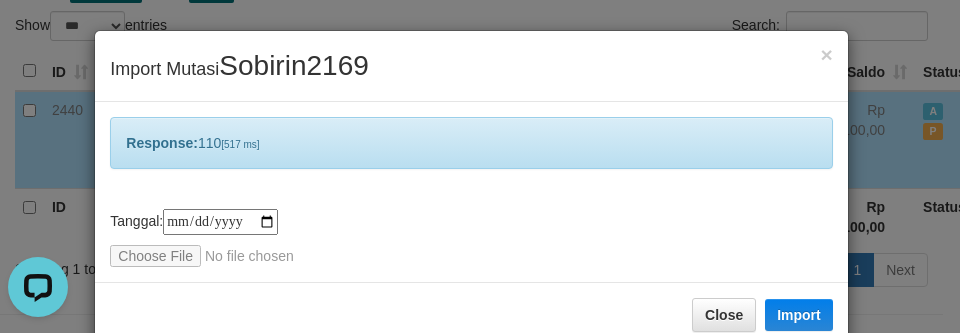 scroll, scrollTop: 42, scrollLeft: 0, axis: vertical 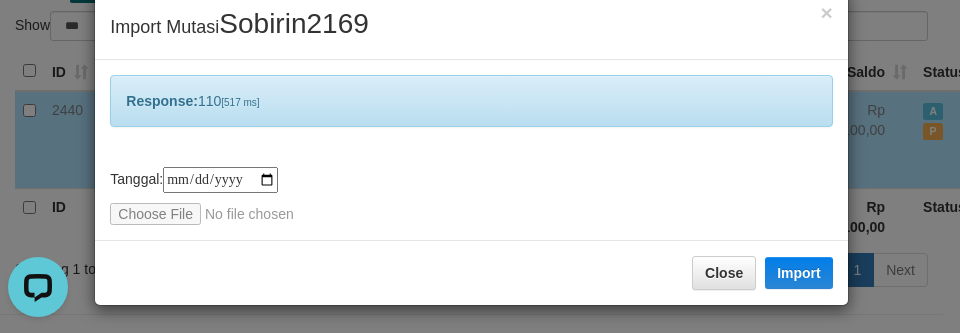 drag, startPoint x: 617, startPoint y: 162, endPoint x: 607, endPoint y: 163, distance: 10.049875 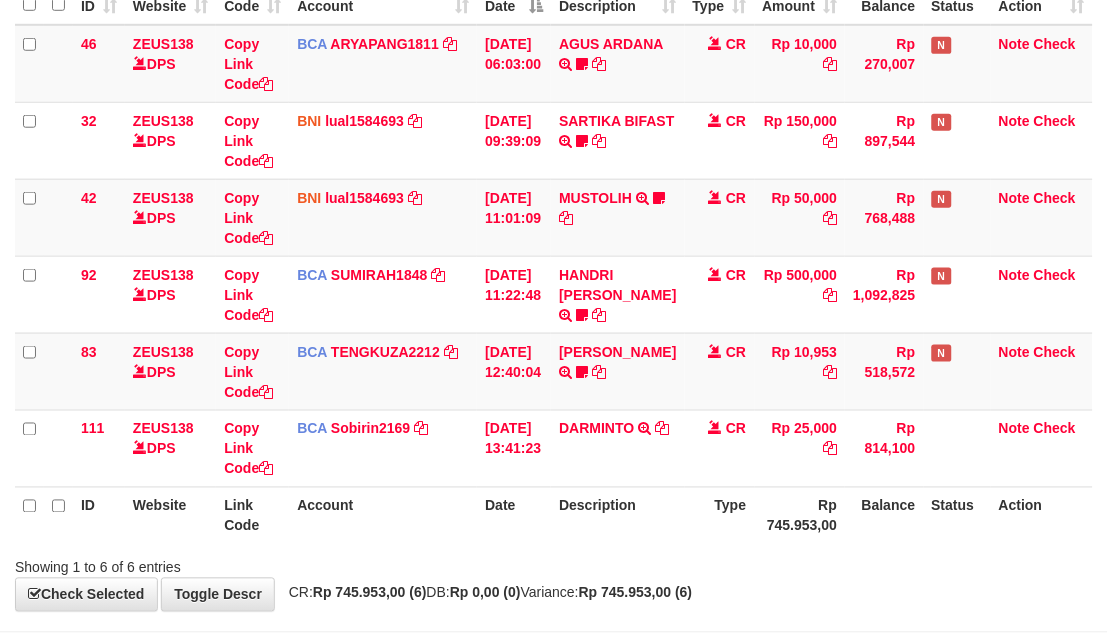 scroll, scrollTop: 303, scrollLeft: 0, axis: vertical 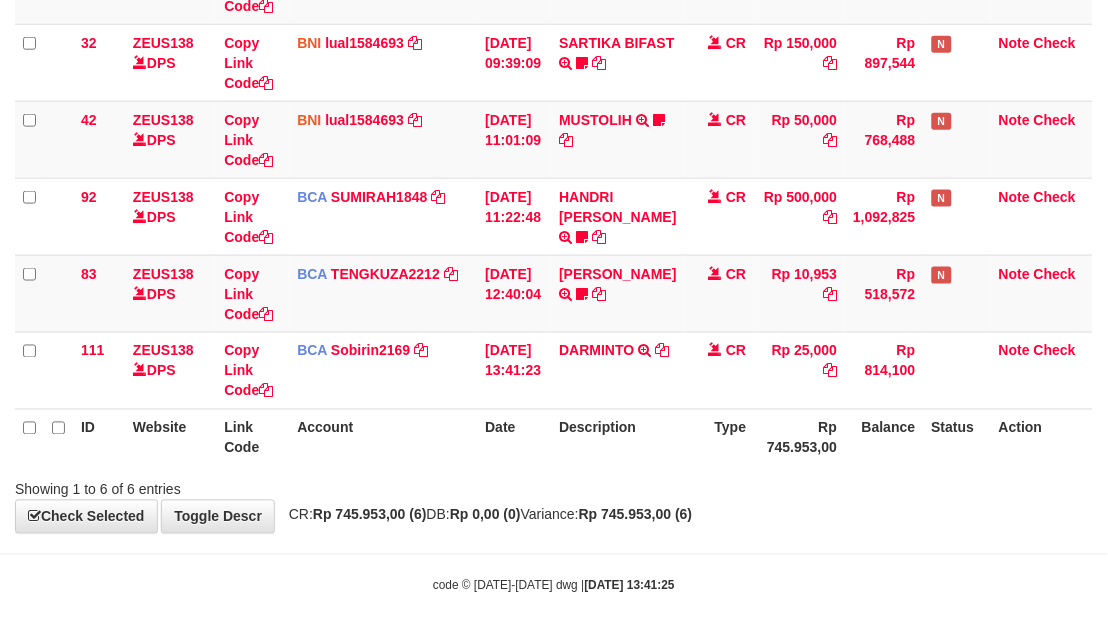 drag, startPoint x: 678, startPoint y: 554, endPoint x: 604, endPoint y: 468, distance: 113.454834 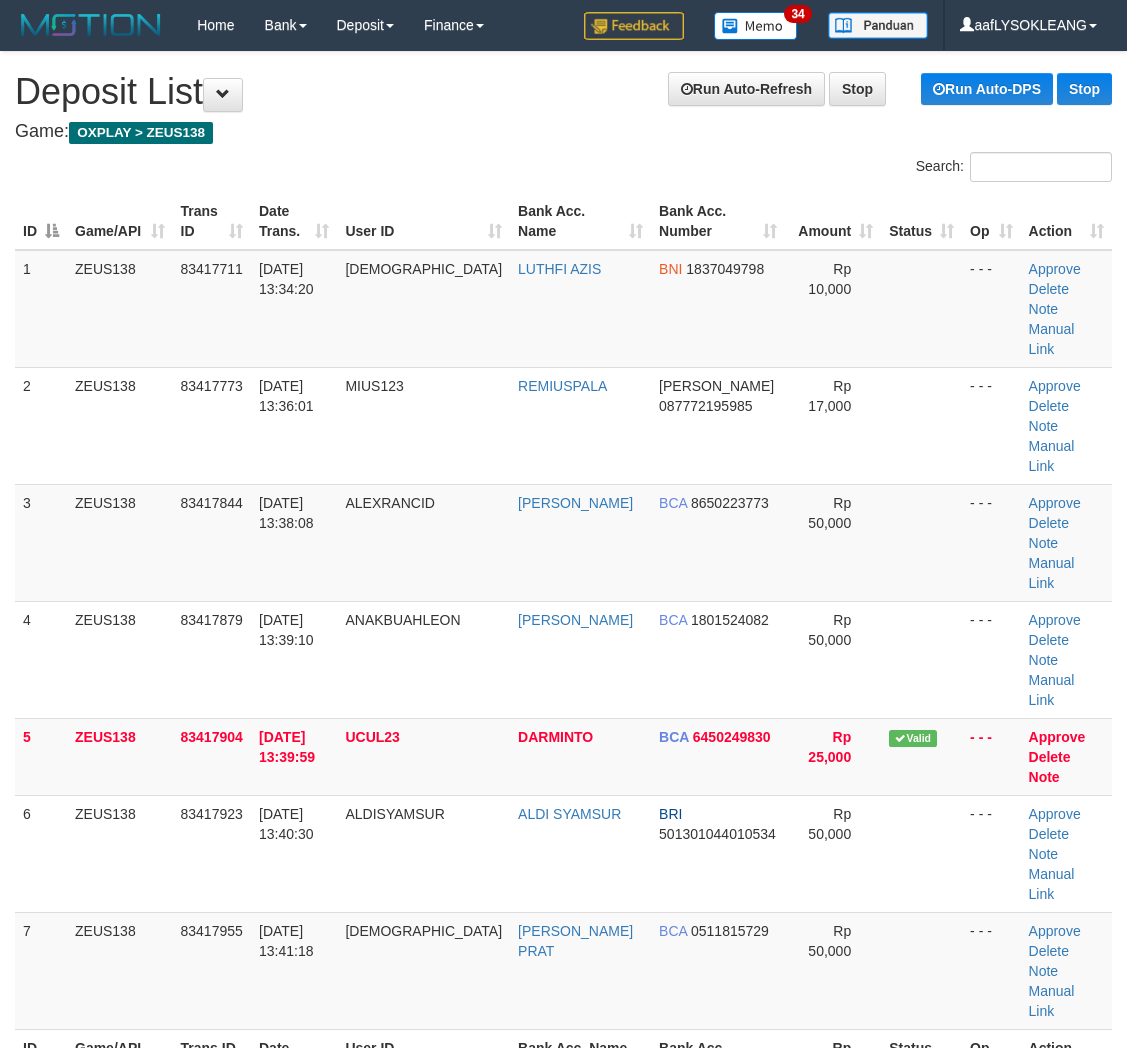 scroll, scrollTop: 1791, scrollLeft: 0, axis: vertical 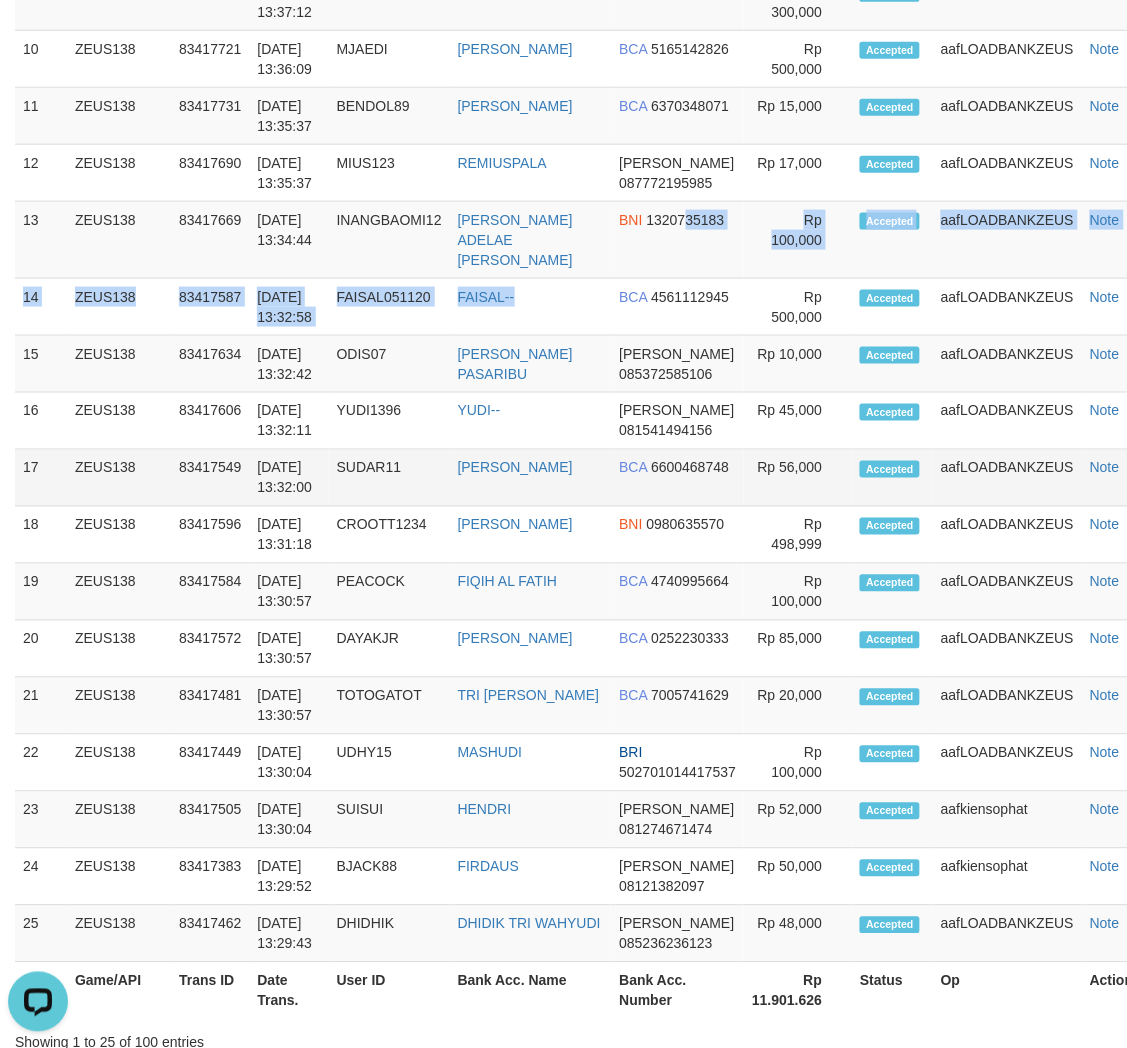 click on "1
ZEUS138
83417812
11/07/2025 13:40:24
TEMPEKWARIA
ILHAM BAYU ANDALAS
DANA
082111777317
Note" at bounding box center (589, 240) 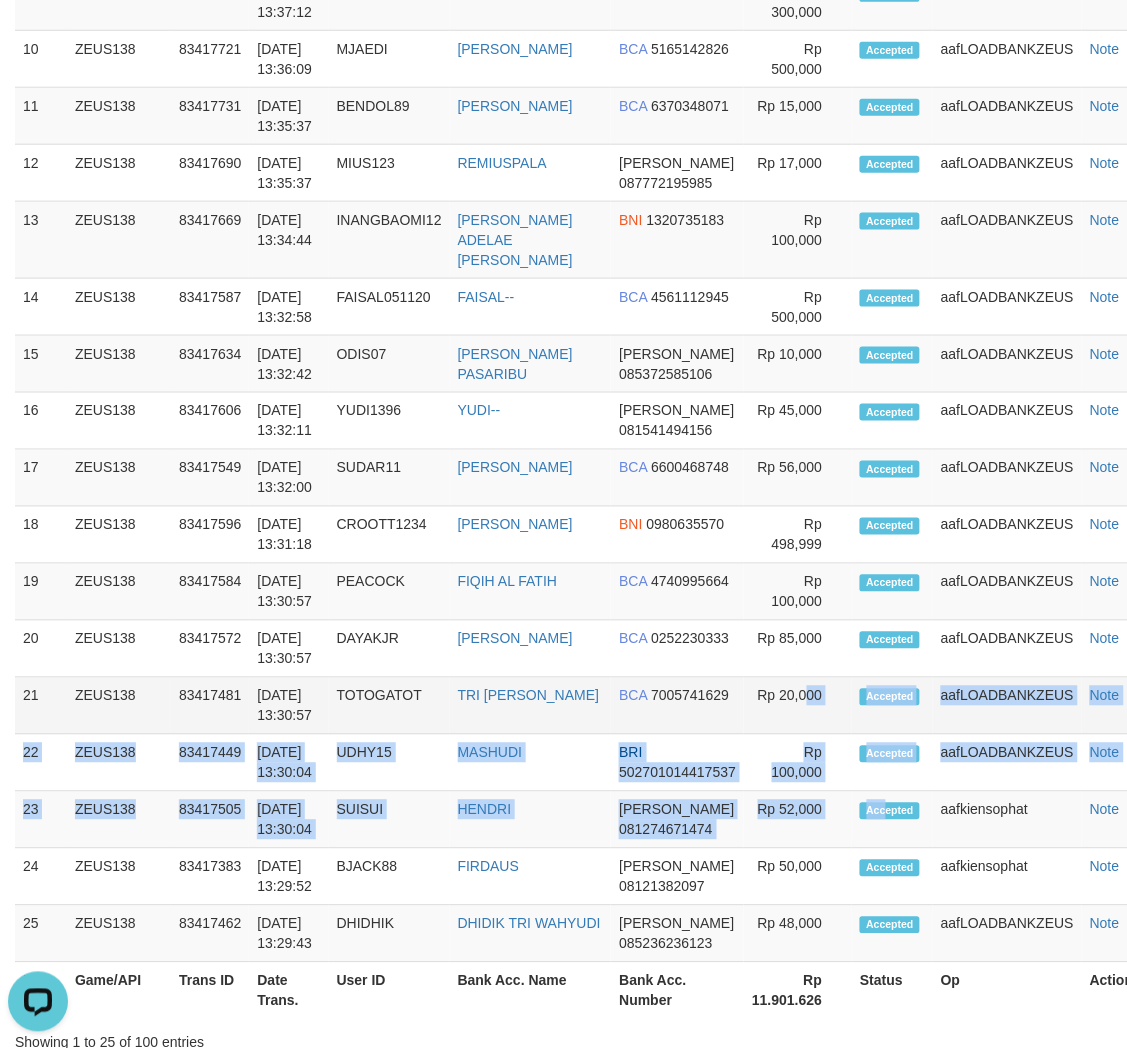 click on "1
ZEUS138
83417812
11/07/2025 13:40:24
TEMPEKWARIA
ILHAM BAYU ANDALAS
DANA
082111777317
Note" at bounding box center [589, 240] 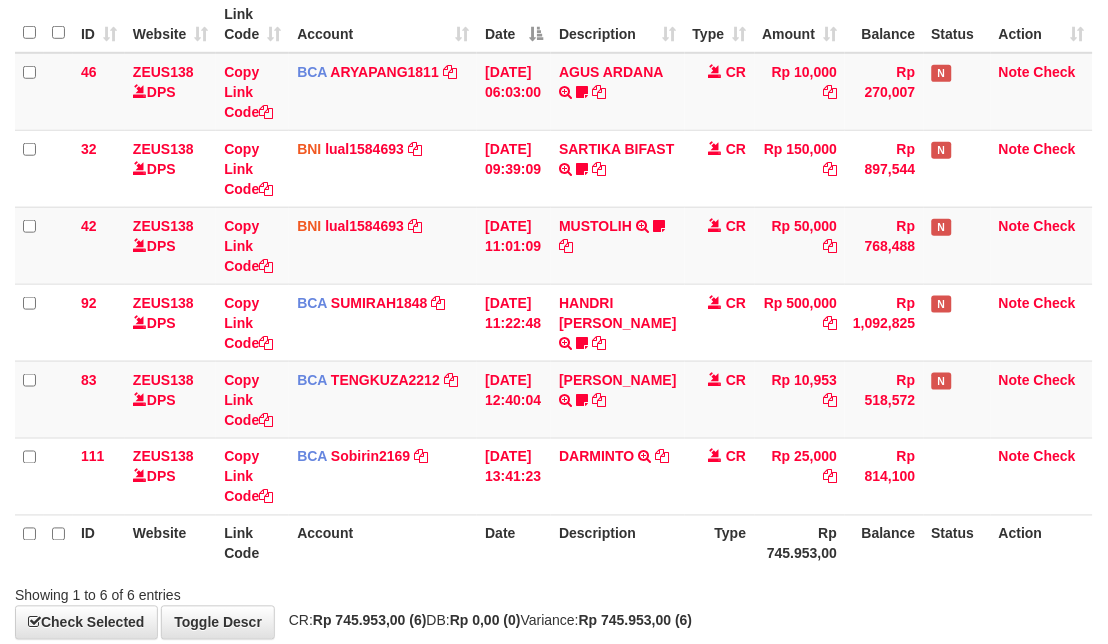 scroll, scrollTop: 303, scrollLeft: 0, axis: vertical 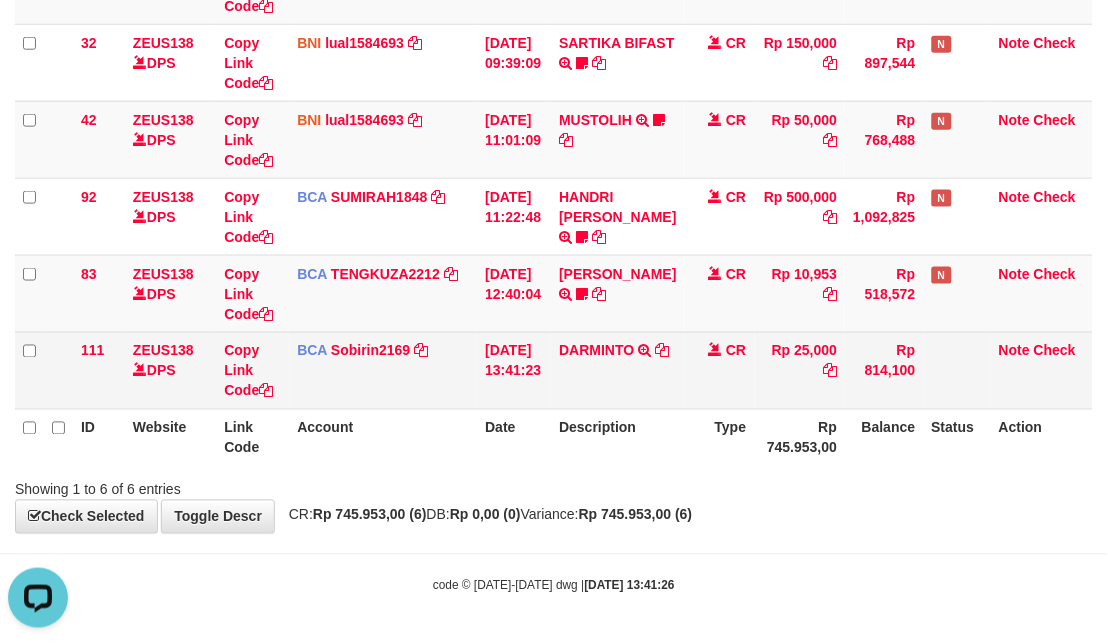 drag, startPoint x: 1051, startPoint y: 453, endPoint x: 332, endPoint y: 406, distance: 720.53455 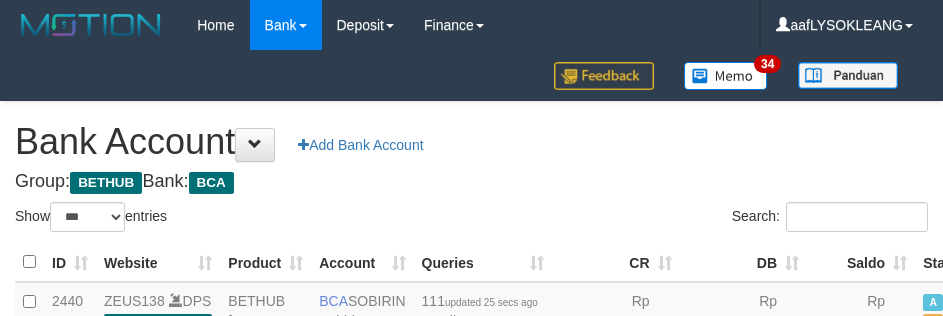 select on "***" 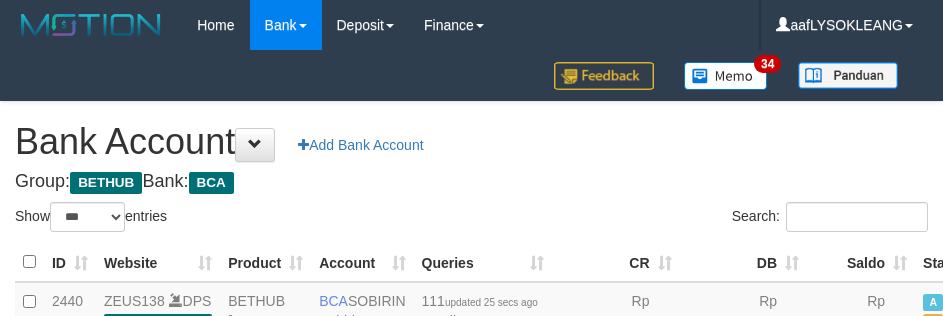 scroll, scrollTop: 191, scrollLeft: 0, axis: vertical 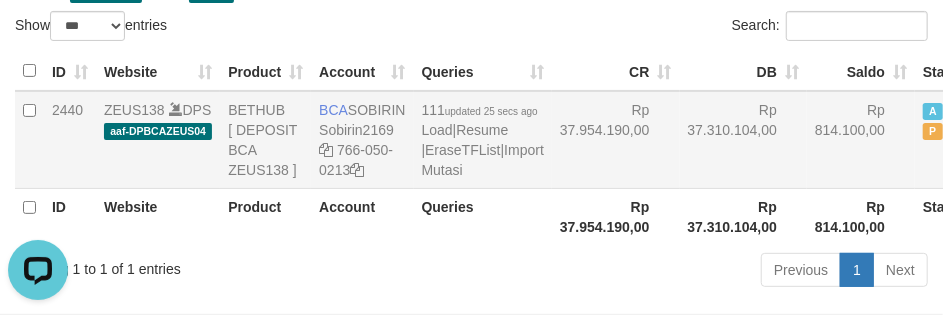 click on "Rp 37.310.104,00" at bounding box center [744, 140] 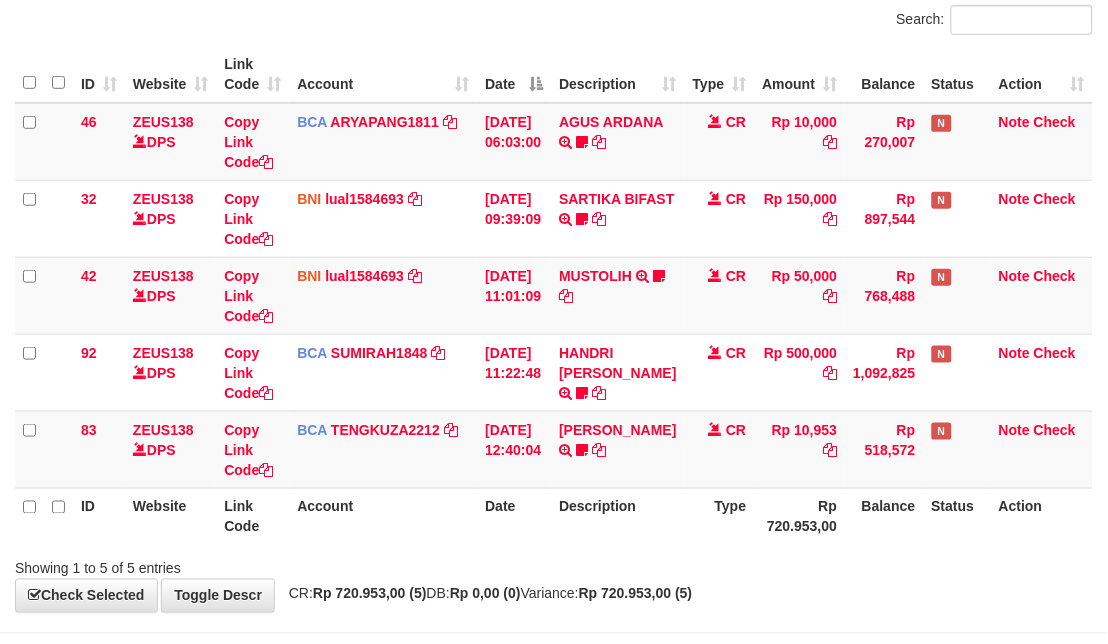 scroll, scrollTop: 225, scrollLeft: 0, axis: vertical 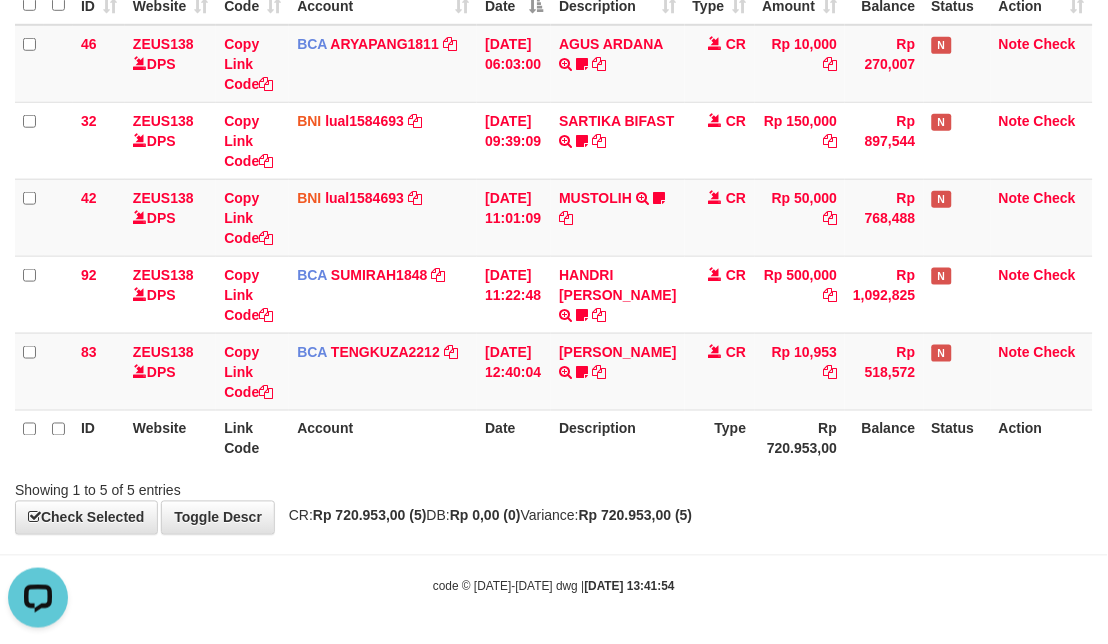 drag, startPoint x: 760, startPoint y: 534, endPoint x: 748, endPoint y: 522, distance: 16.970562 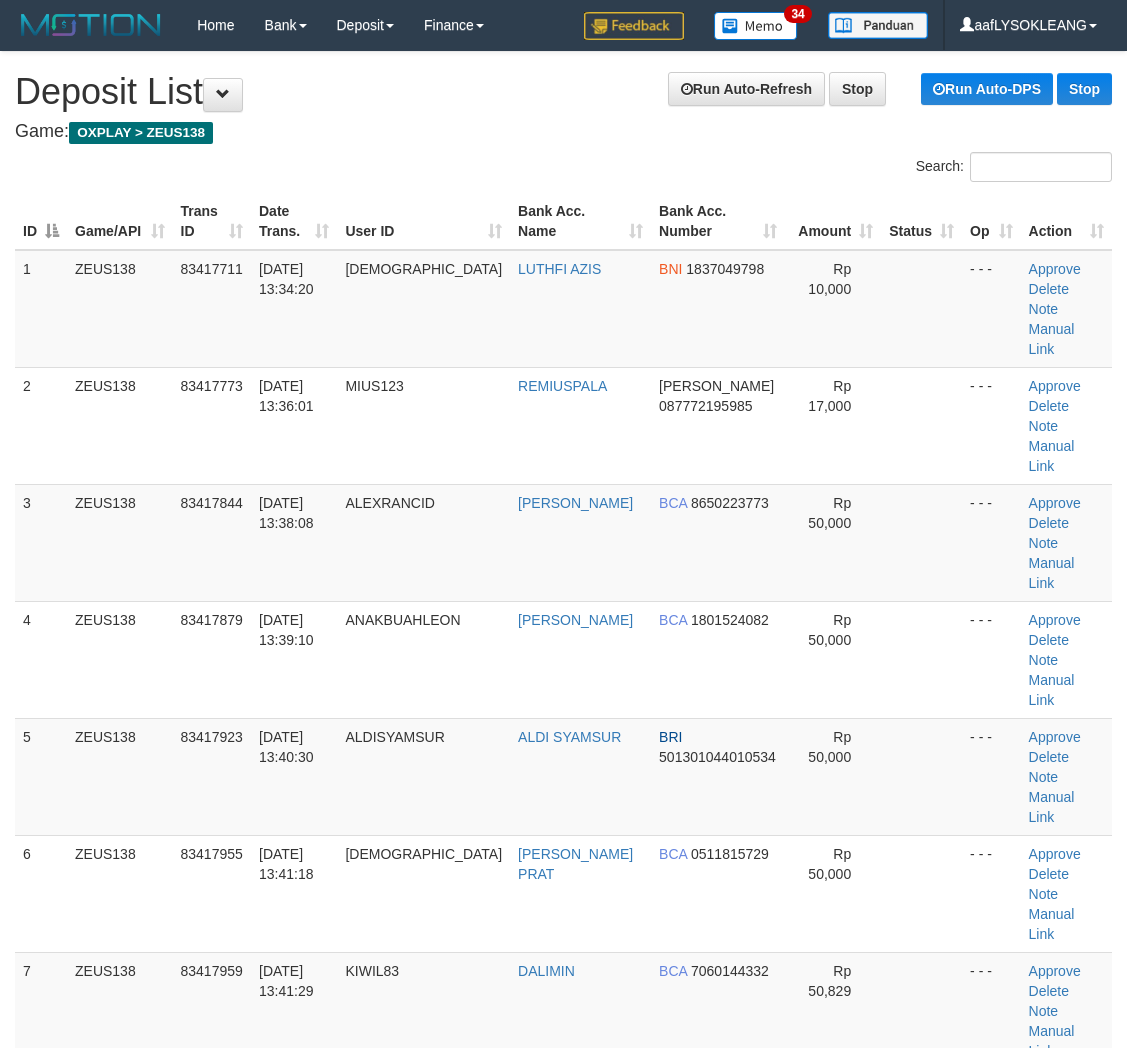 scroll, scrollTop: 1791, scrollLeft: 0, axis: vertical 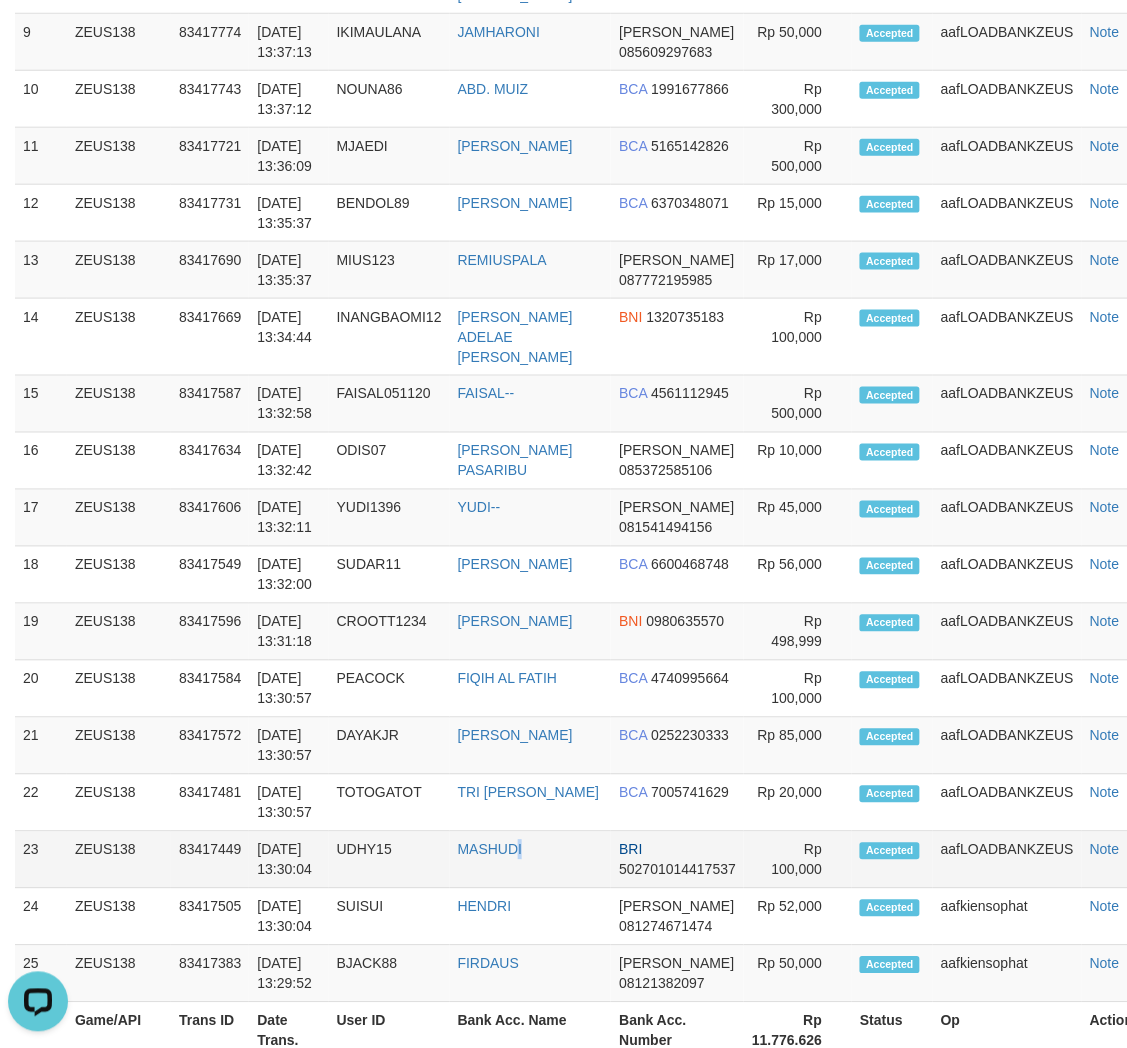 click on "MASHUDI" at bounding box center (531, 860) 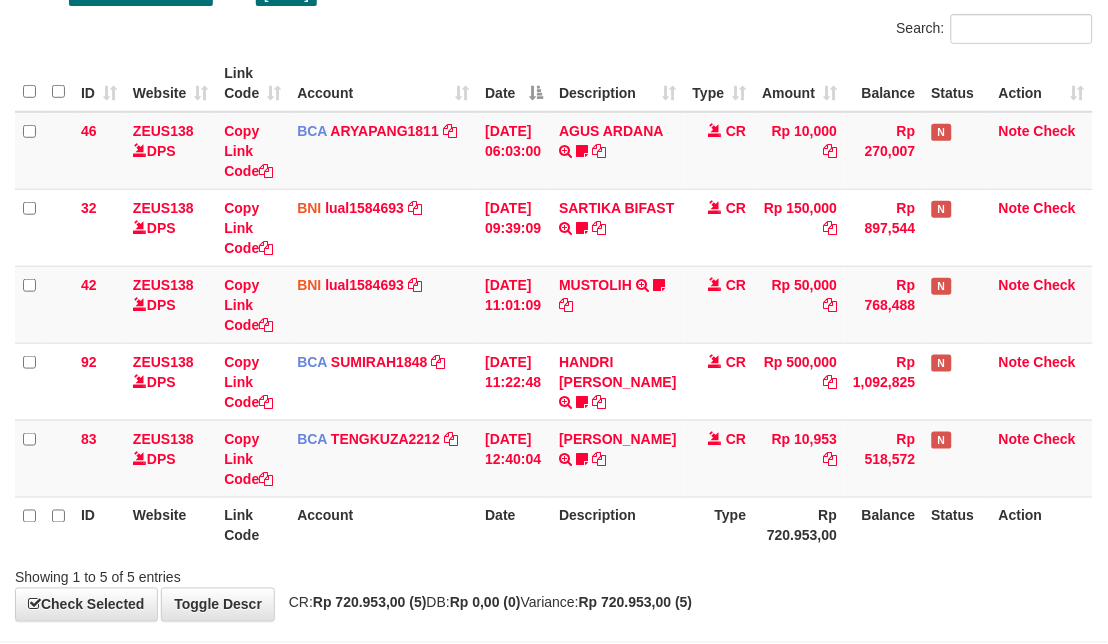 scroll, scrollTop: 225, scrollLeft: 0, axis: vertical 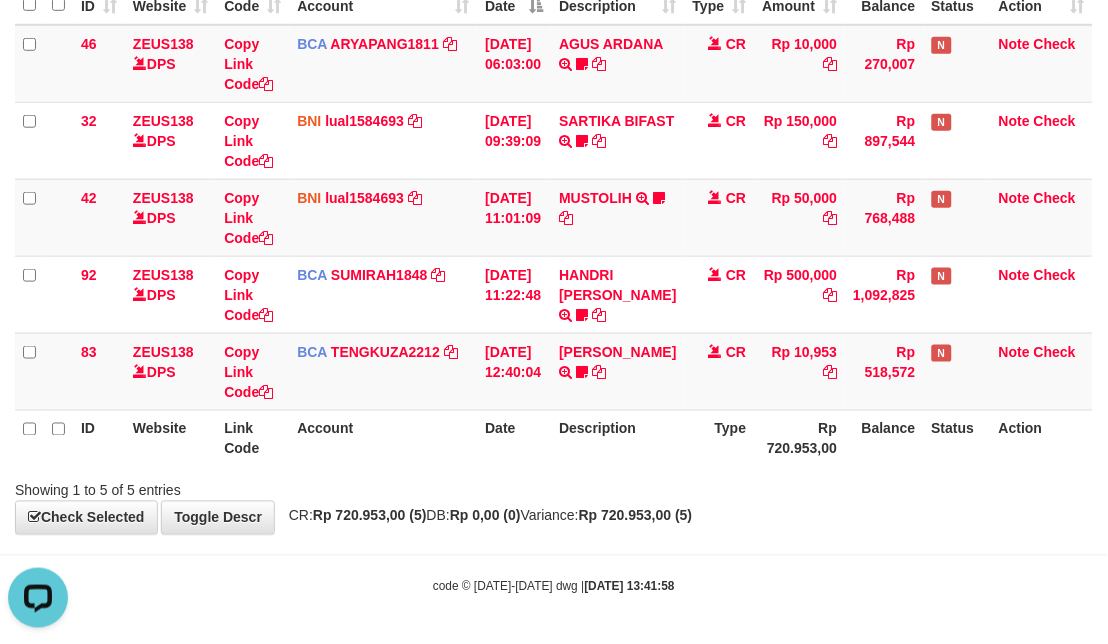 drag, startPoint x: 862, startPoint y: 494, endPoint x: 814, endPoint y: 422, distance: 86.53323 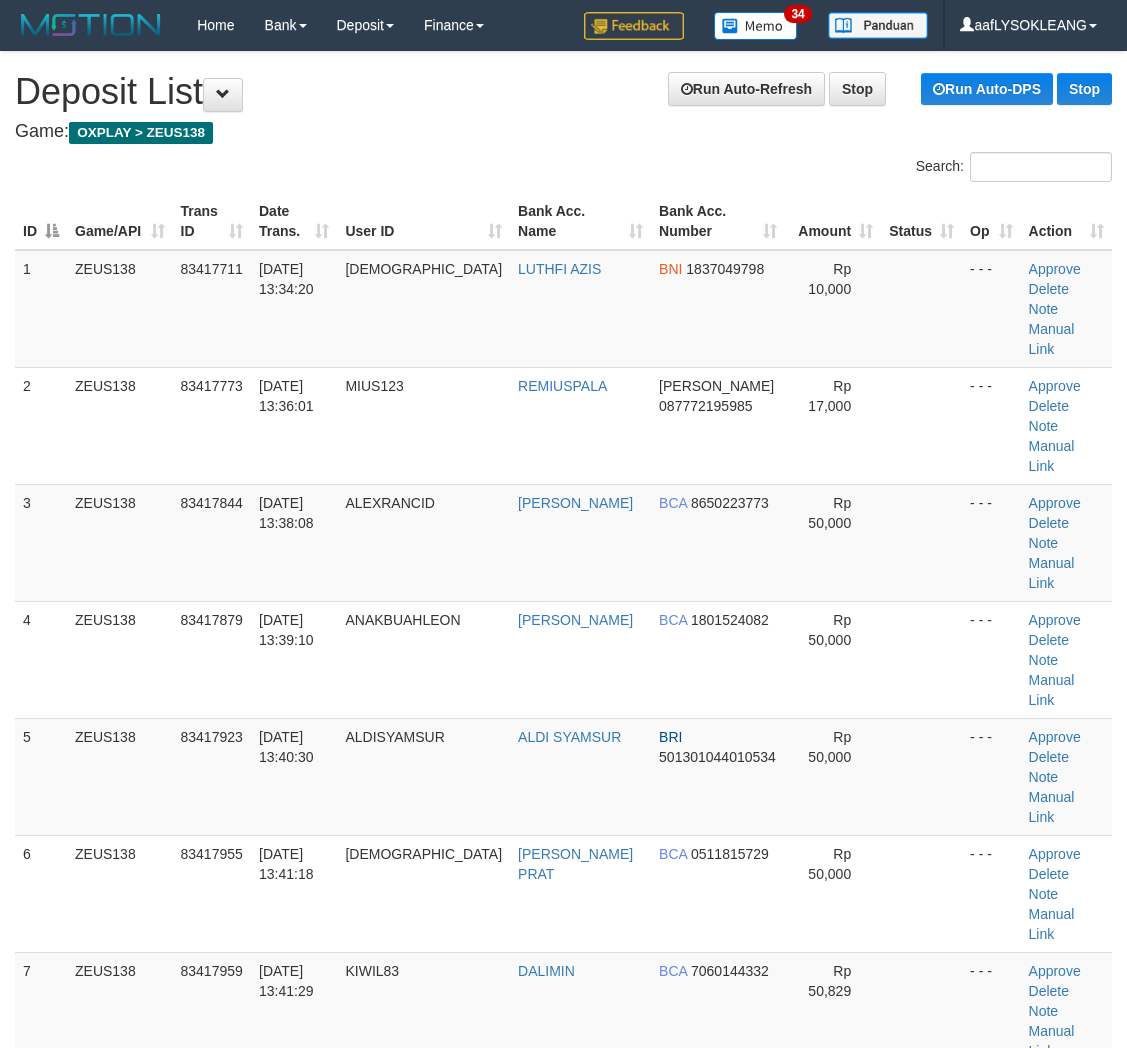 scroll, scrollTop: 1791, scrollLeft: 0, axis: vertical 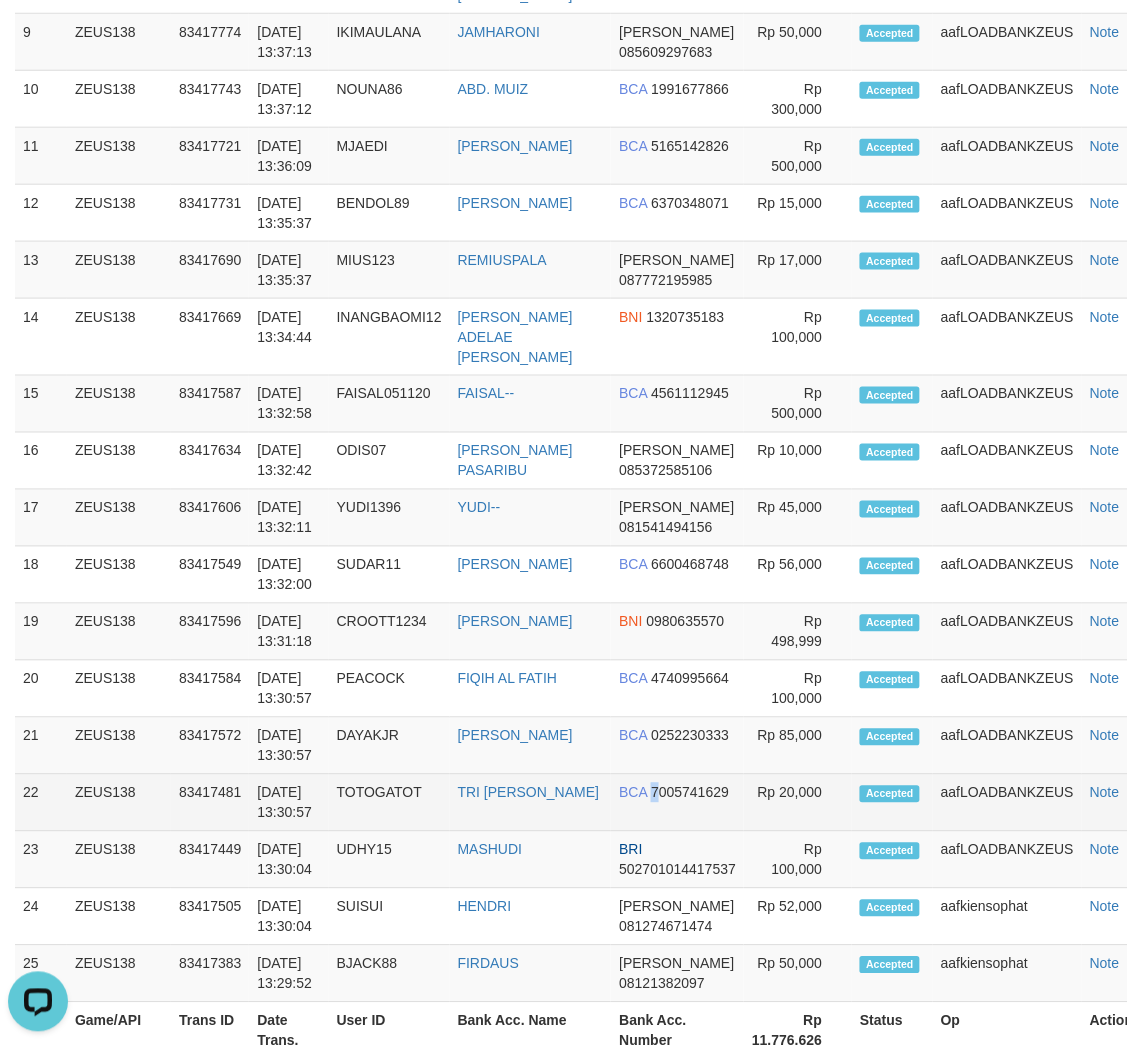 click on "7005741629" at bounding box center (690, 793) 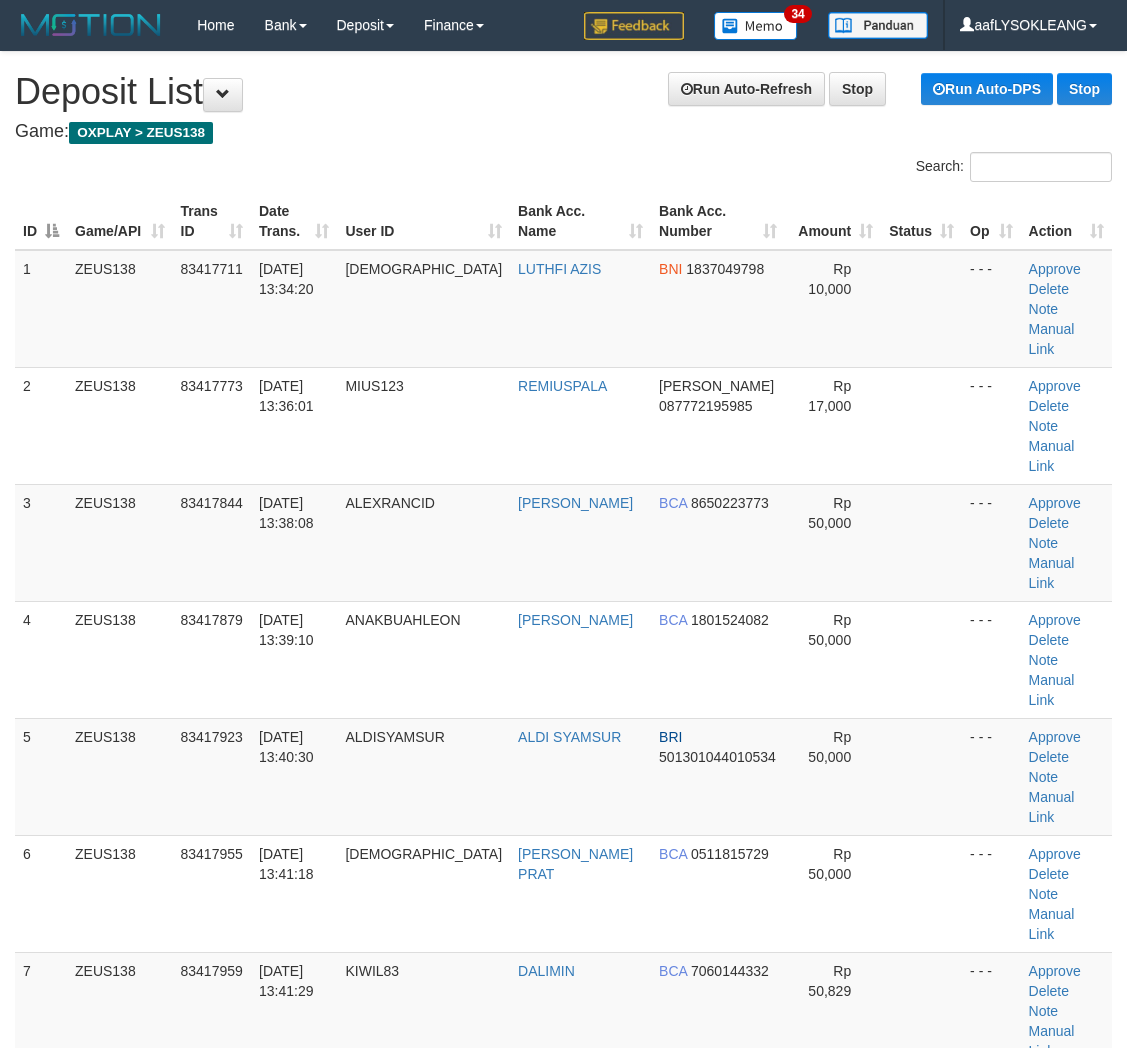 scroll, scrollTop: 1791, scrollLeft: 0, axis: vertical 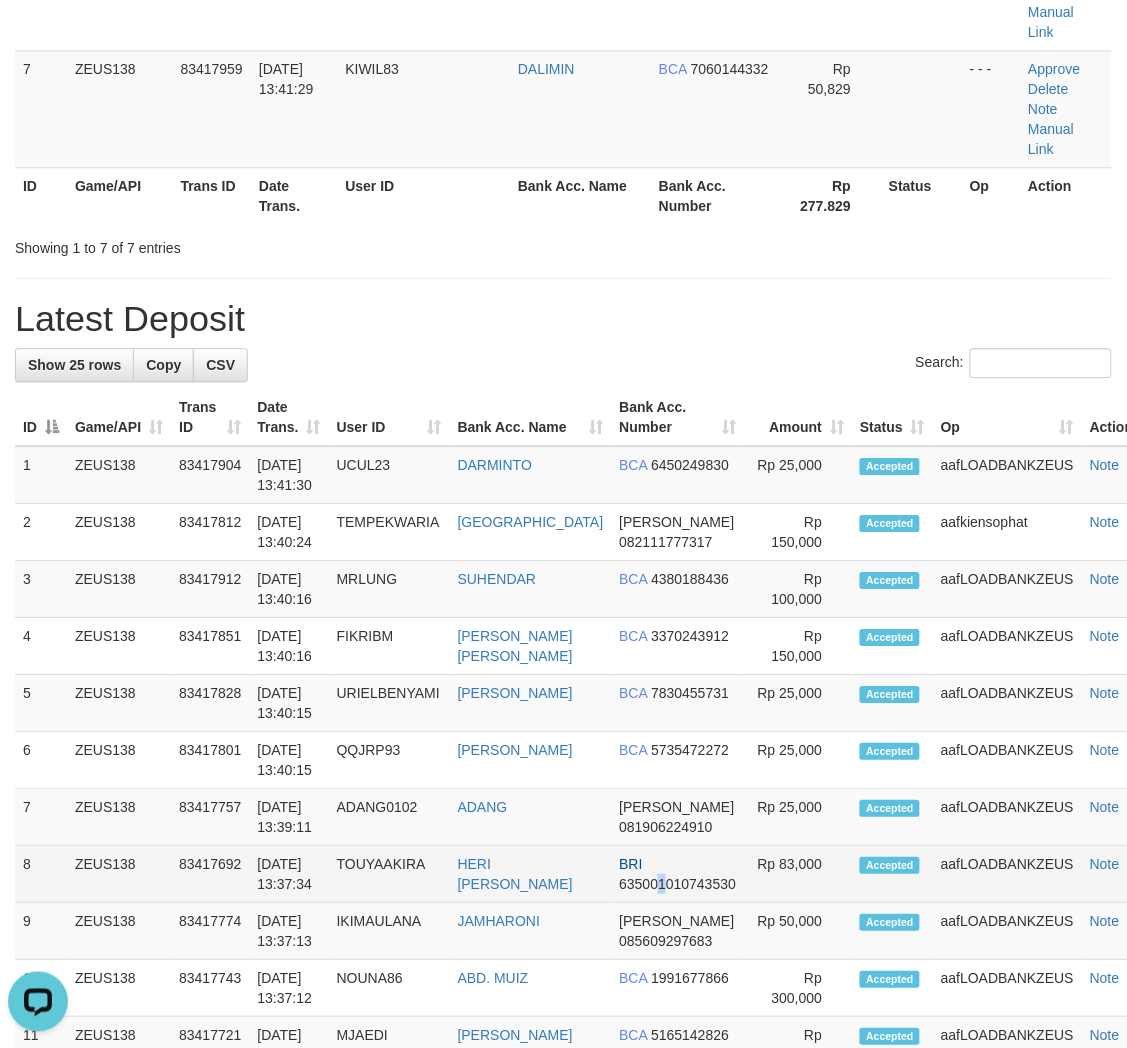 click on "635001010743530" at bounding box center (677, 884) 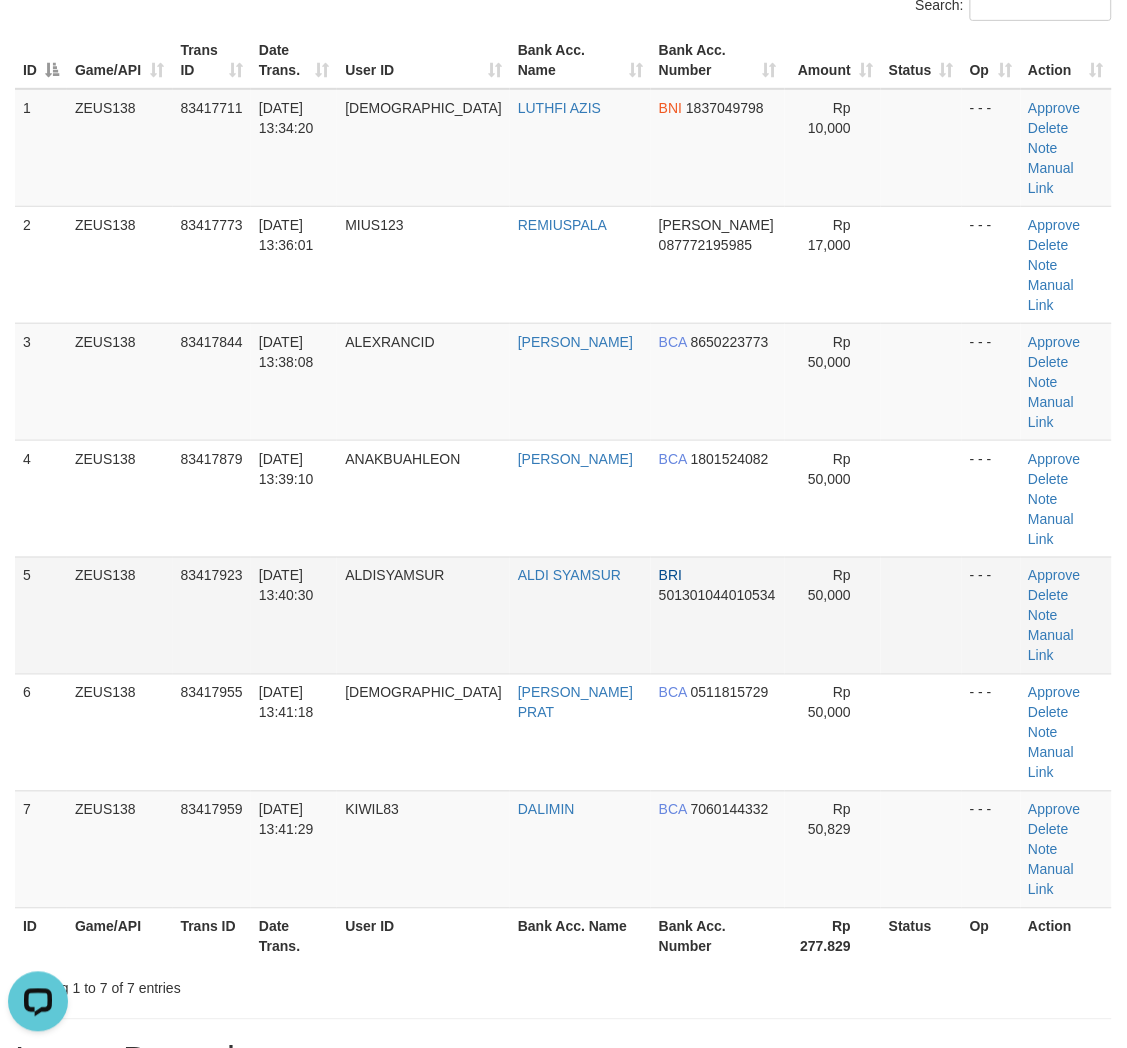 scroll, scrollTop: 0, scrollLeft: 0, axis: both 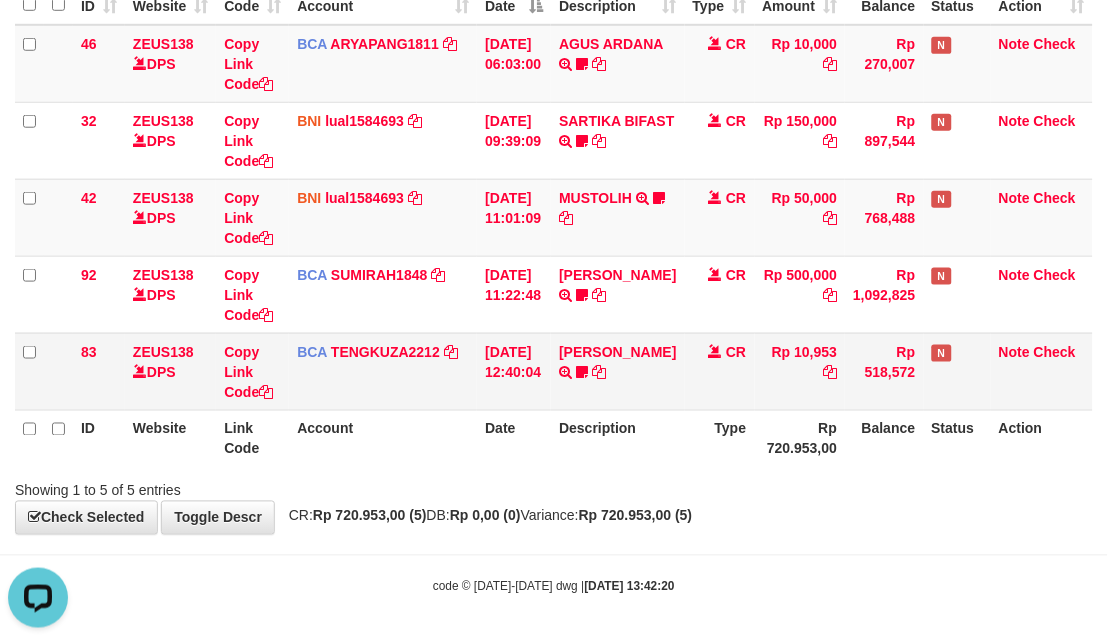 click on "83
ZEUS138    DPS
Copy Link Code
BCA
TENGKUZA2212
DPS
TENGKU ZAKI
mutasi_20250711_3353 | 83
mutasi_20250711_3353 | 83
11/07/2025 12:40:04
TAWARDY NAHY            TRSF E-BANKING CR 1107/FTSCY/WS95051
10953.002025071158048212 TRFDN-TAWARDY NAHYESPAY DEBIT INDONE    Sickmode
CR
Rp 10,953
Rp 518,572
N
Note
Check" at bounding box center [554, 371] 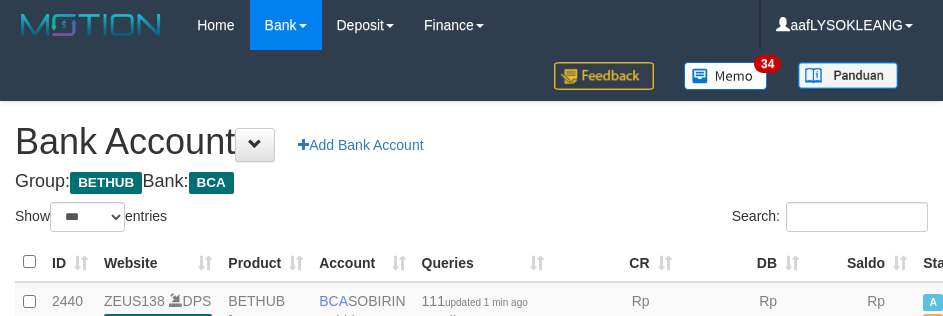select on "***" 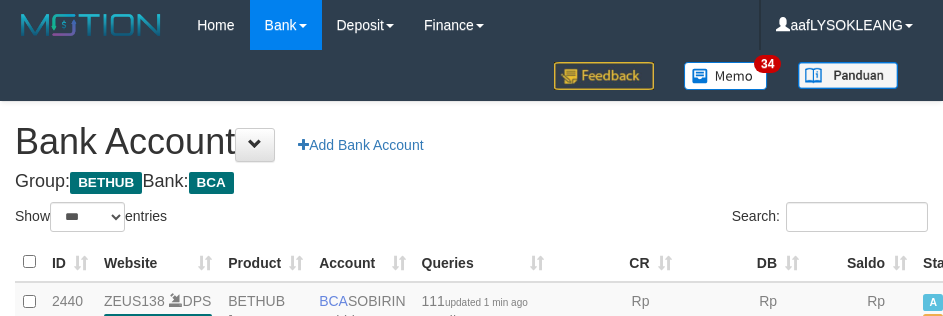 scroll, scrollTop: 191, scrollLeft: 0, axis: vertical 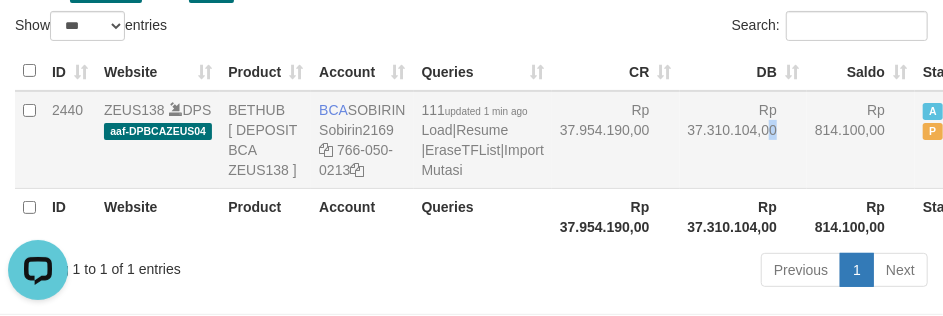 drag, startPoint x: 635, startPoint y: 176, endPoint x: 643, endPoint y: 183, distance: 10.630146 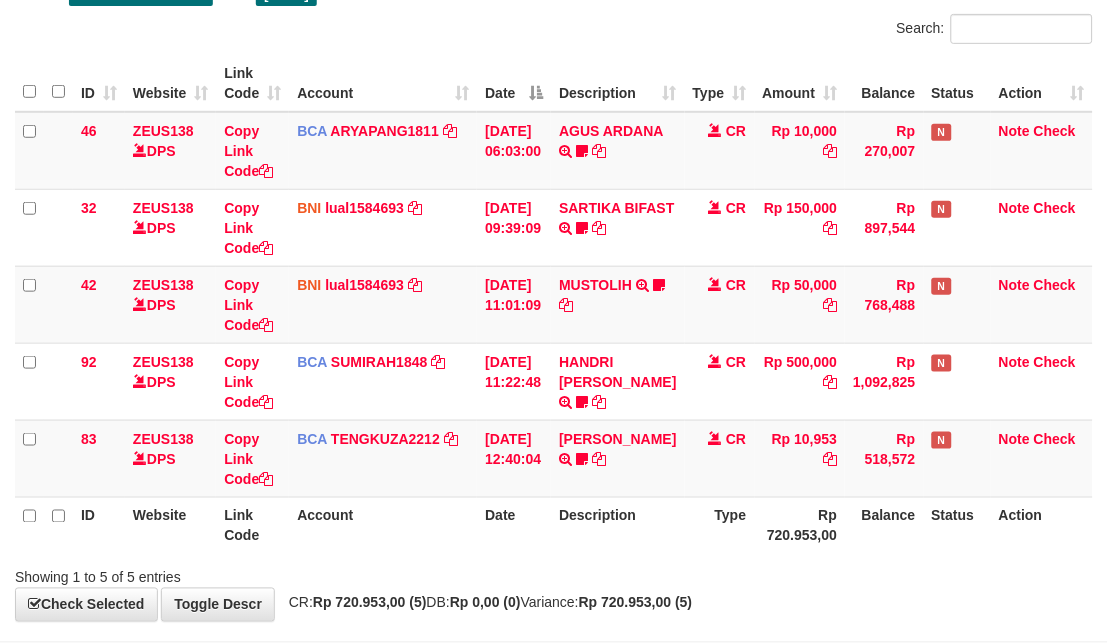 scroll, scrollTop: 225, scrollLeft: 0, axis: vertical 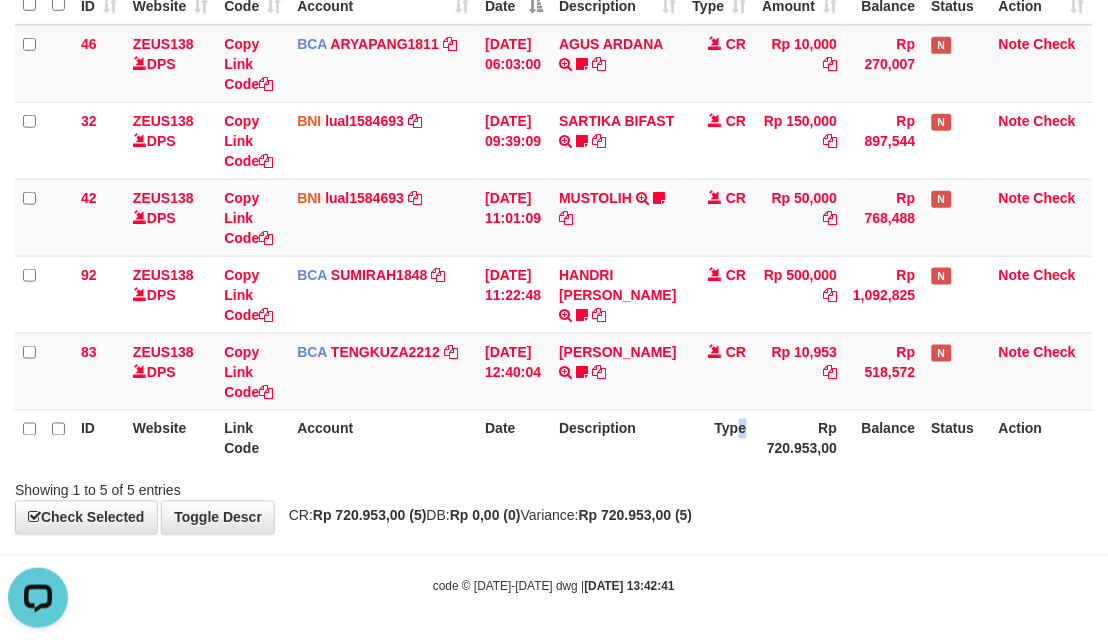 drag, startPoint x: 734, startPoint y: 437, endPoint x: 634, endPoint y: 427, distance: 100.49876 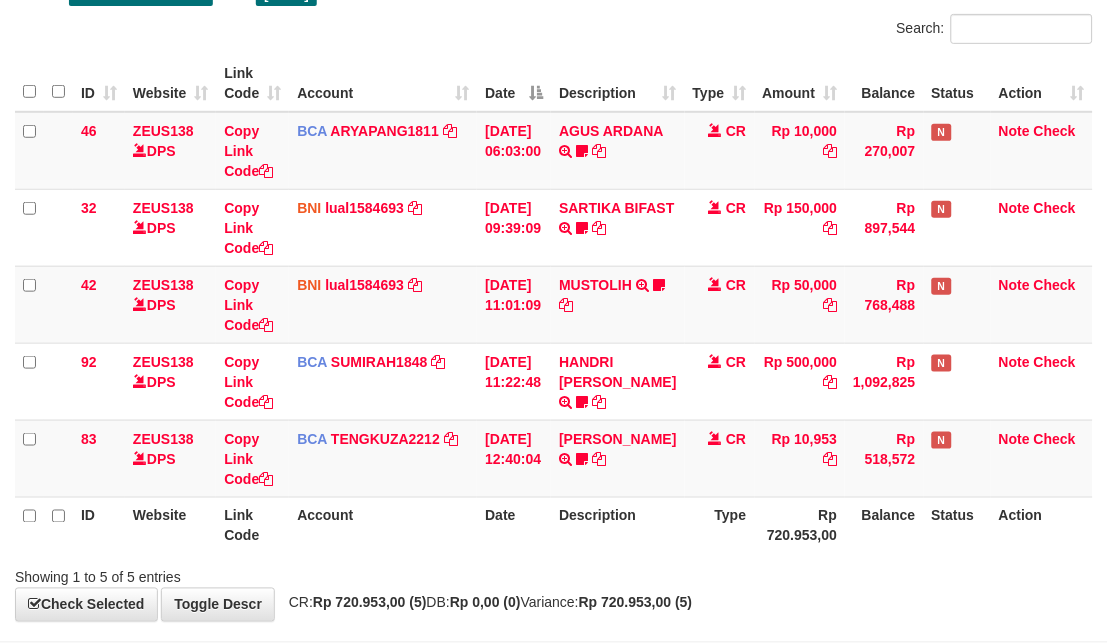 scroll, scrollTop: 225, scrollLeft: 0, axis: vertical 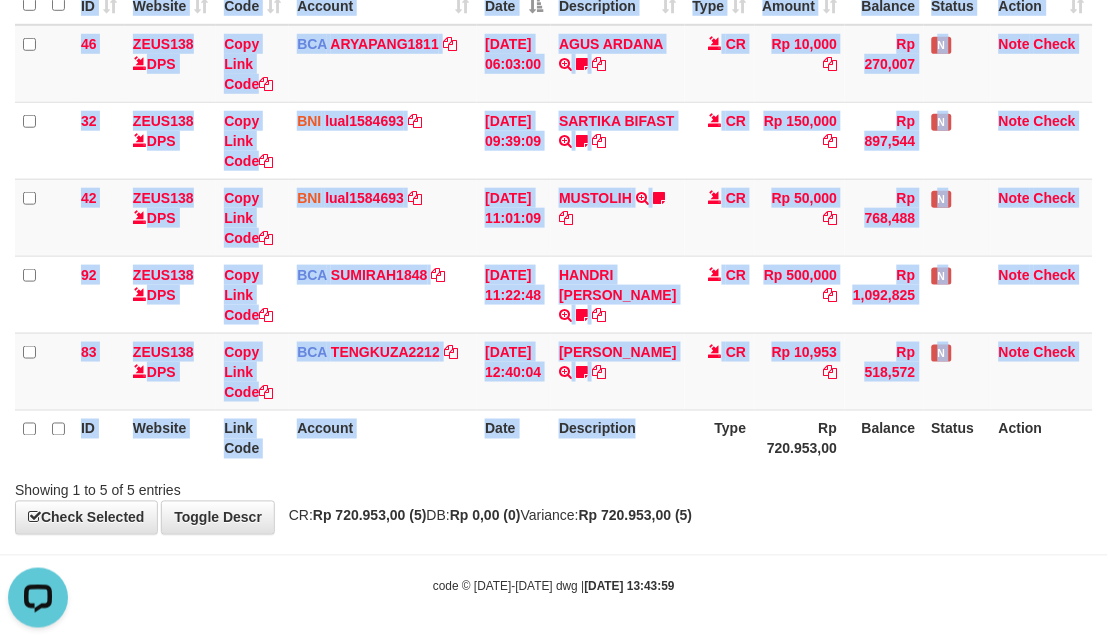 click on "ID Website Link Code Account Date Description Type Amount Balance Status Action
46
ZEUS138    DPS
Copy Link Code
BCA
ARYAPANG1811
DPS
ARYA PANGESTU
mutasi_20250711_2620 | 46
mutasi_20250711_2620 | 46
11/07/2025 06:03:00
AGUS ARDANA            TRSF E-BANKING CR 1107/FTSCY/WS95051
10000.002025071158167087 TRFDN-AGUS ARDANA ESPAY DEBIT INDONE    Aguslike
tunggu bukti tranfer
CR
Rp 10,000
Rp 270,007
N
Note
Check
32
ZEUS138    DPS
Copy Link Code
BNI" at bounding box center (554, 217) 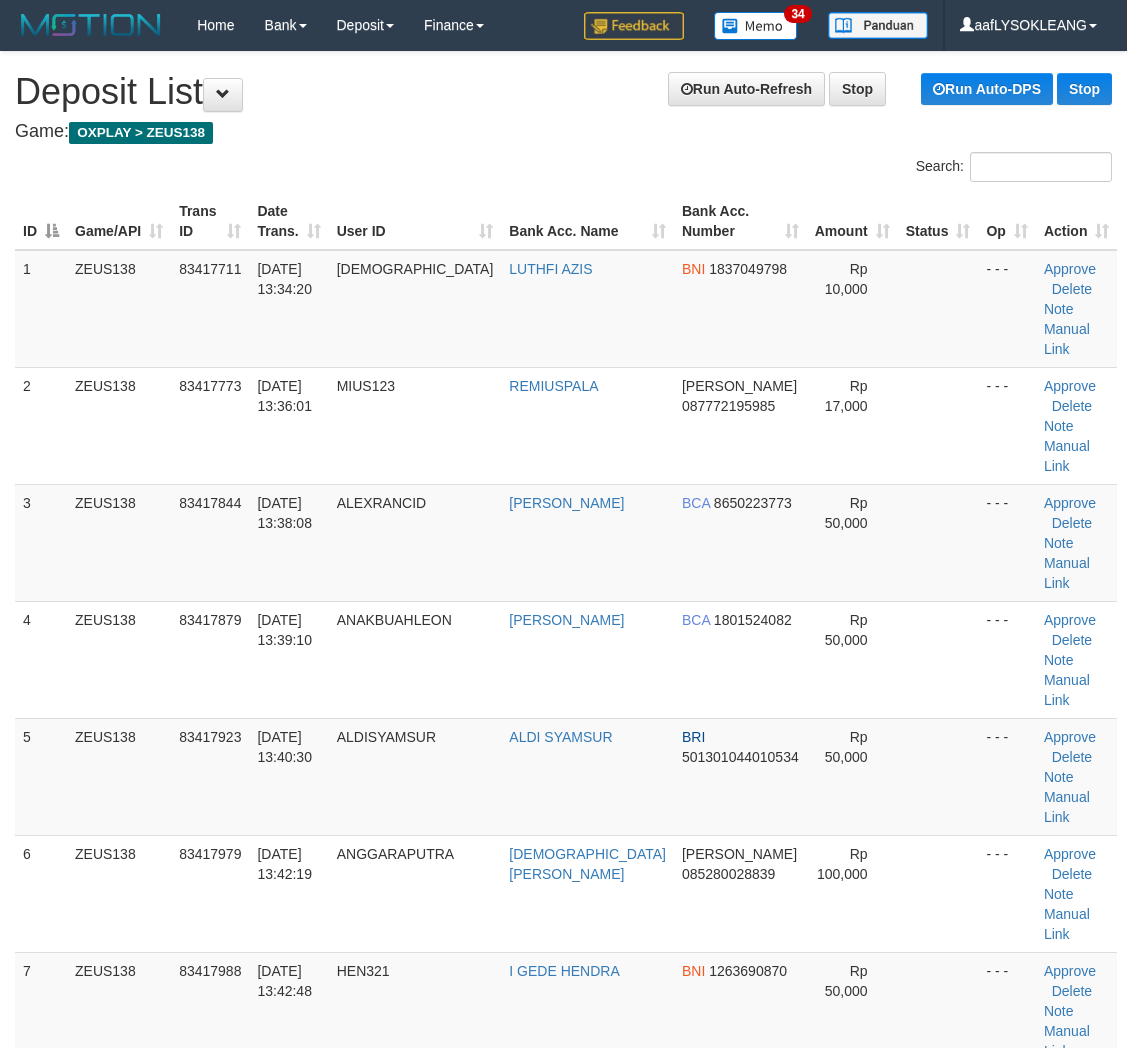 scroll, scrollTop: 0, scrollLeft: 0, axis: both 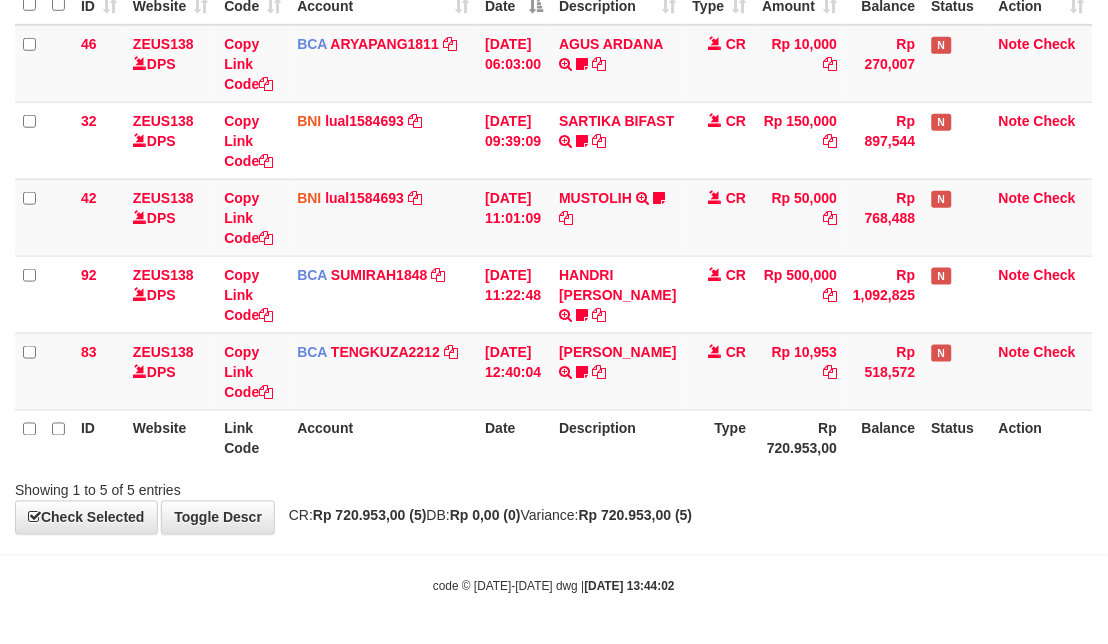 click on "Toggle navigation
Home
Bank
Account List
Load
By Website
Group
[OXPLAY]													ZEUS138
By Load Group (DPS)" at bounding box center [554, 210] 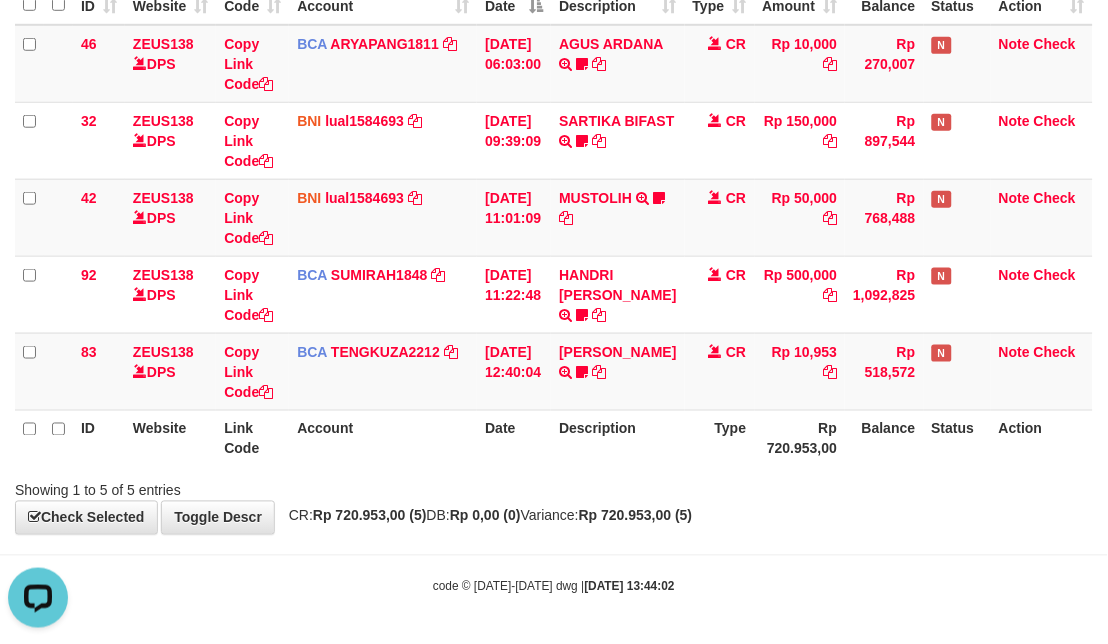 scroll, scrollTop: 0, scrollLeft: 0, axis: both 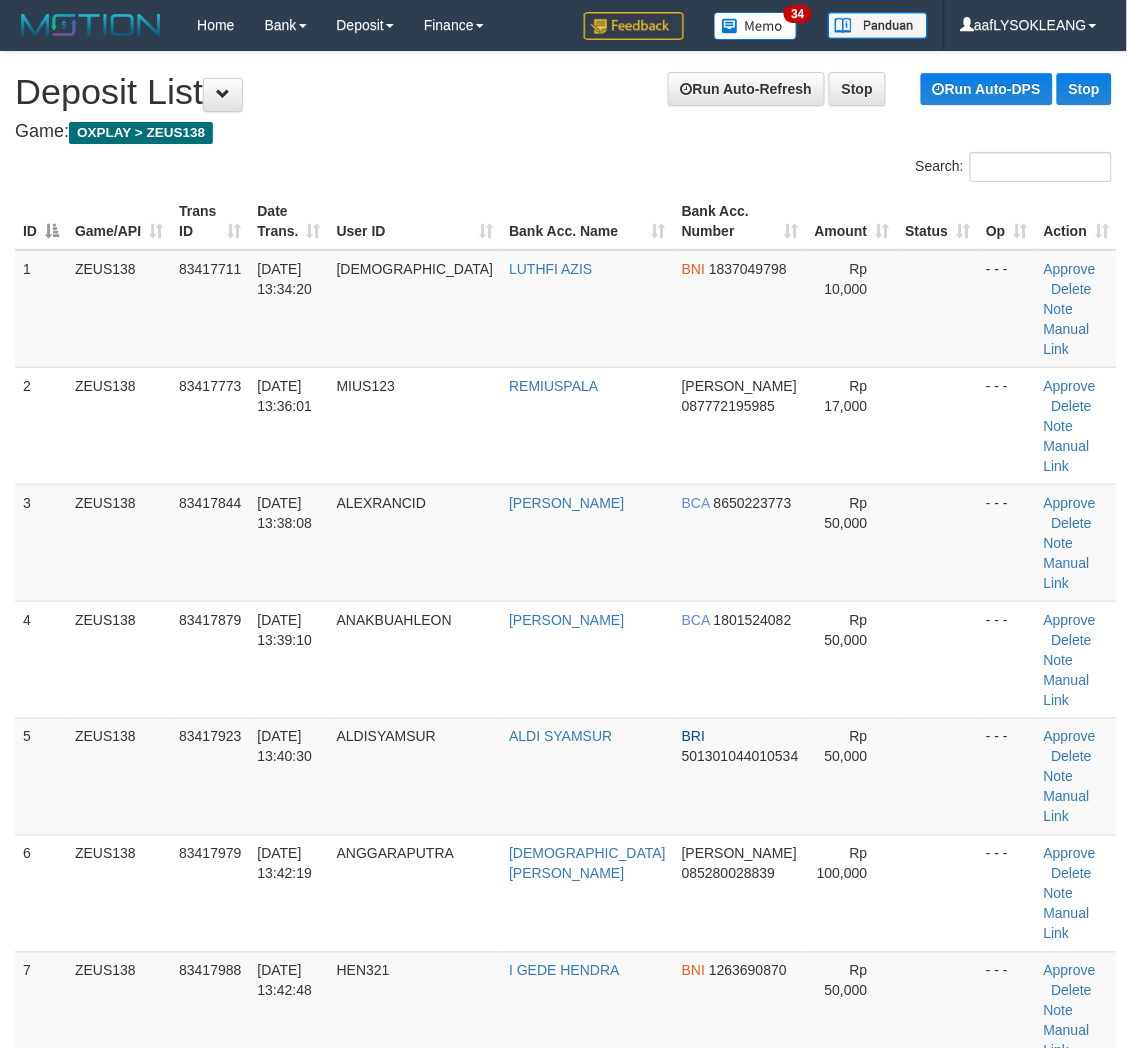 drag, startPoint x: 0, startPoint y: 0, endPoint x: 1137, endPoint y: 744, distance: 1358.7881 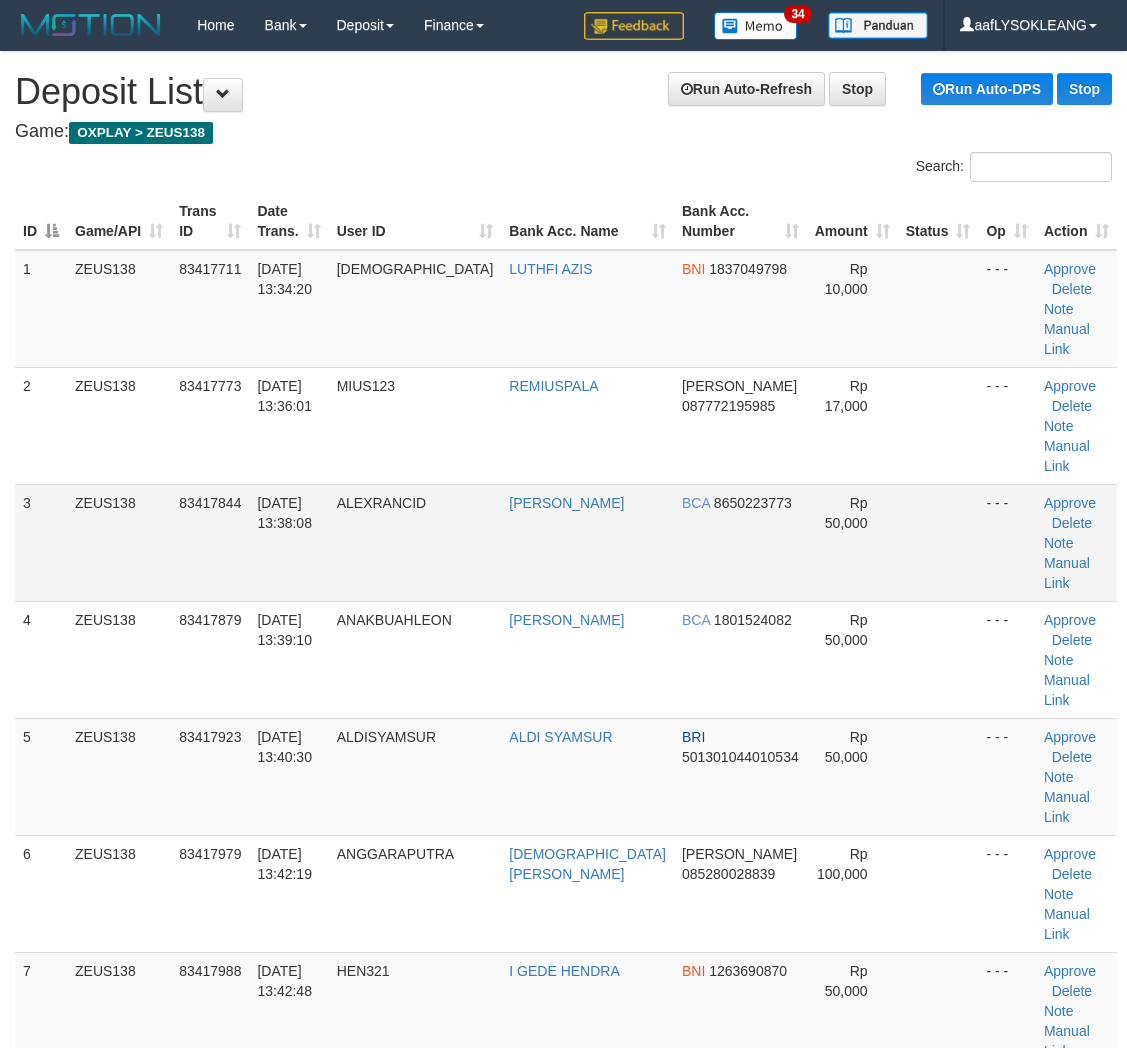 scroll, scrollTop: 0, scrollLeft: 0, axis: both 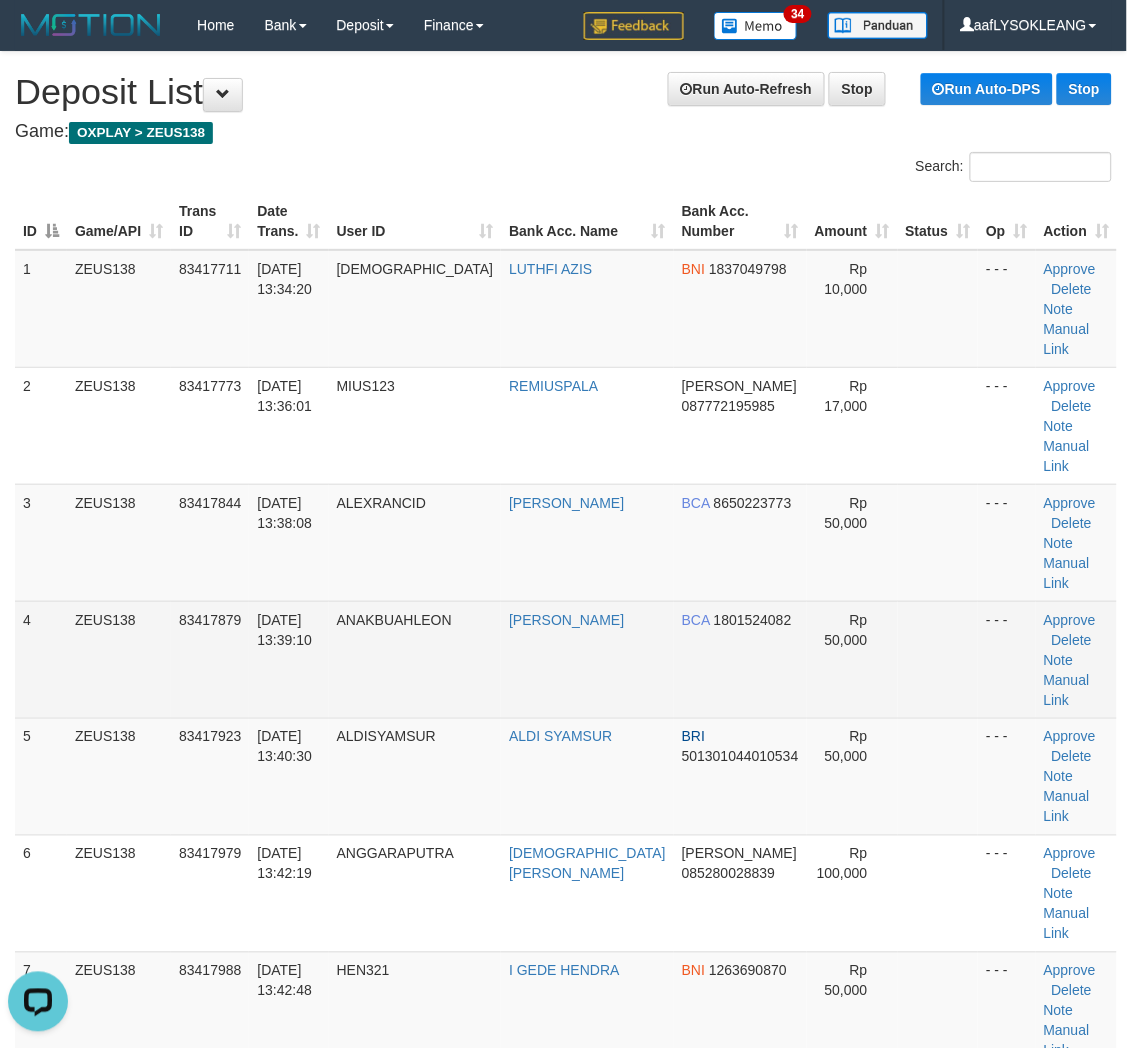 click at bounding box center (938, 659) 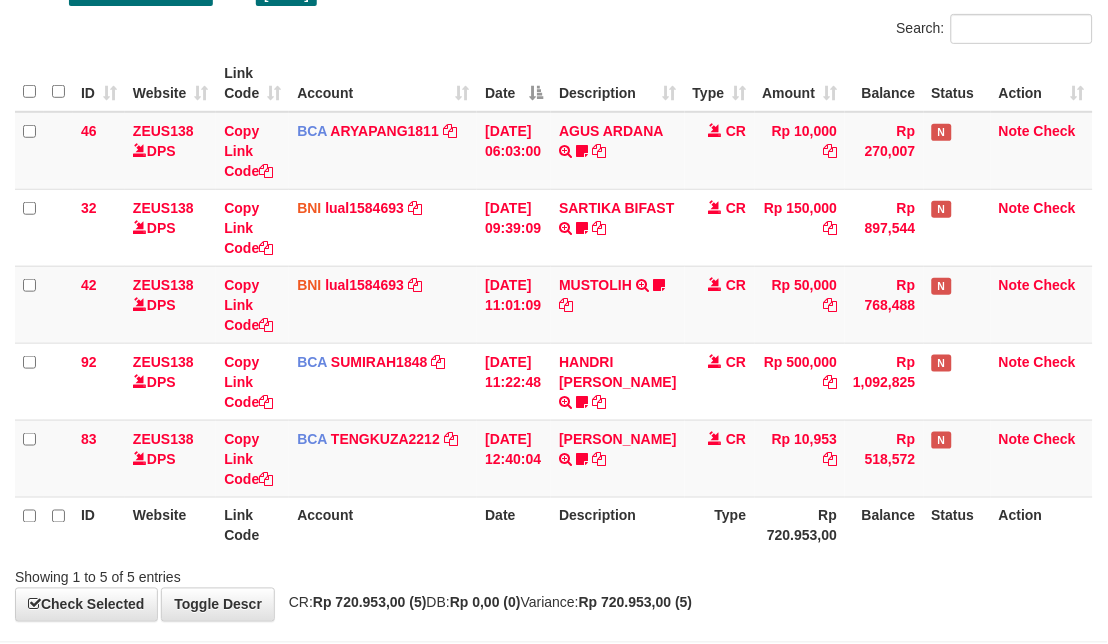 scroll, scrollTop: 225, scrollLeft: 0, axis: vertical 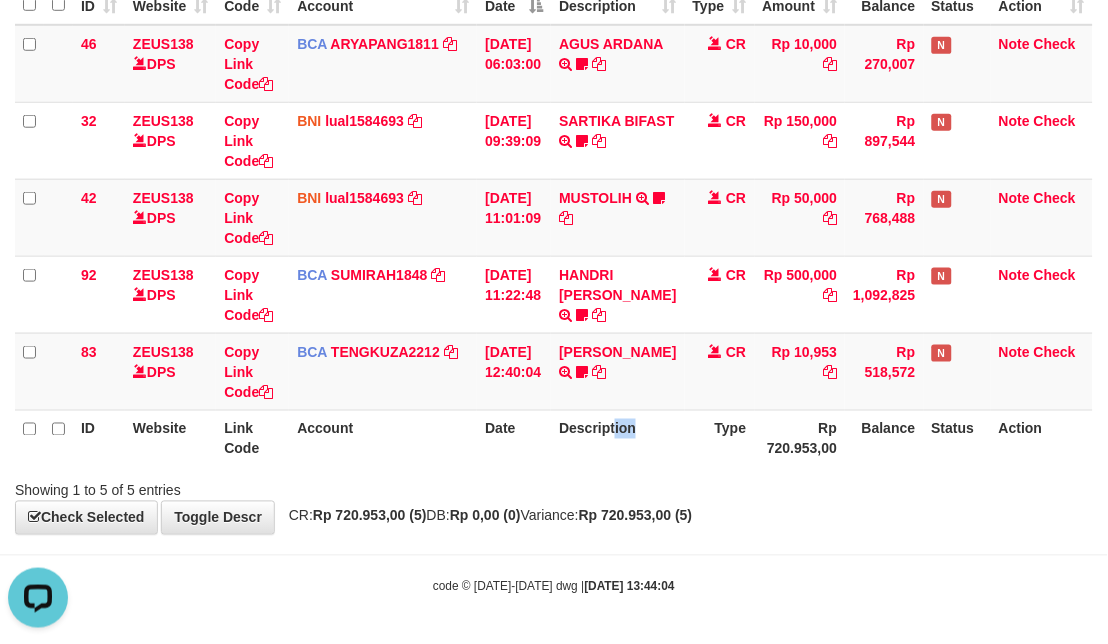 drag, startPoint x: 661, startPoint y: 450, endPoint x: 5, endPoint y: 372, distance: 660.6209 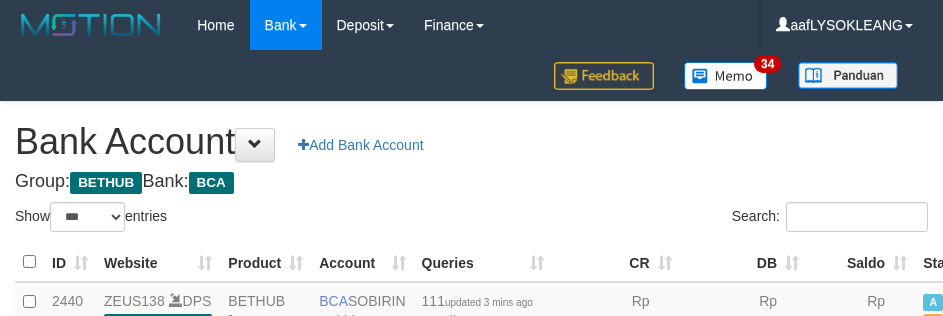 select on "***" 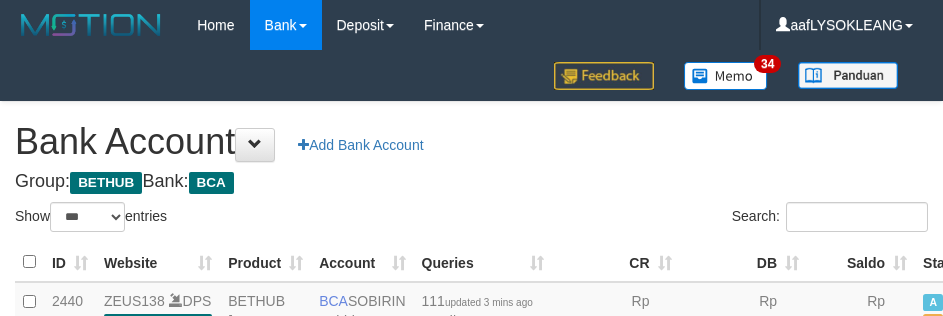 scroll, scrollTop: 191, scrollLeft: 0, axis: vertical 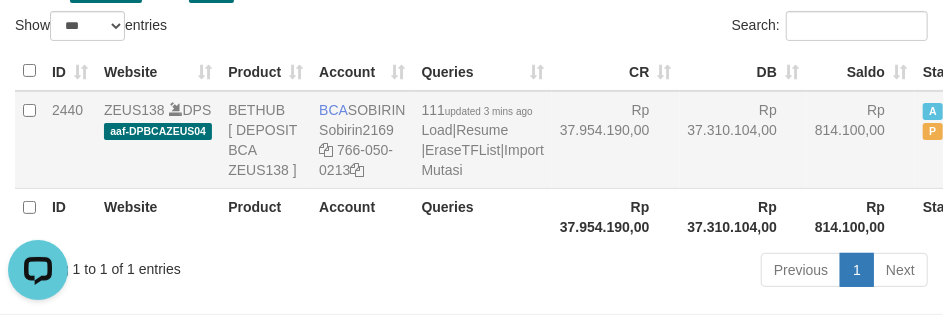 click on "Rp 37.310.104,00" at bounding box center [744, 140] 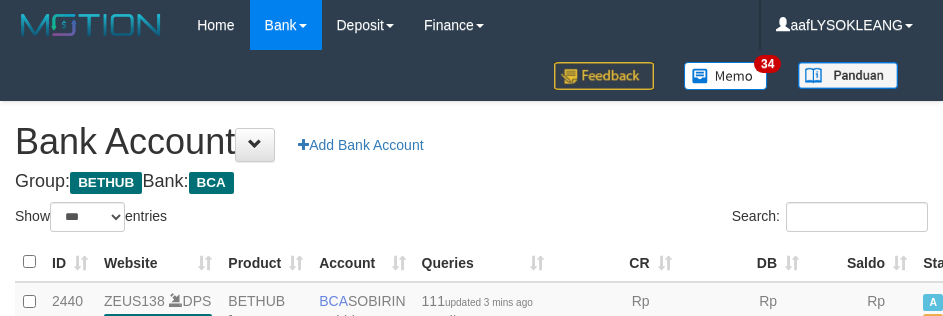 select on "***" 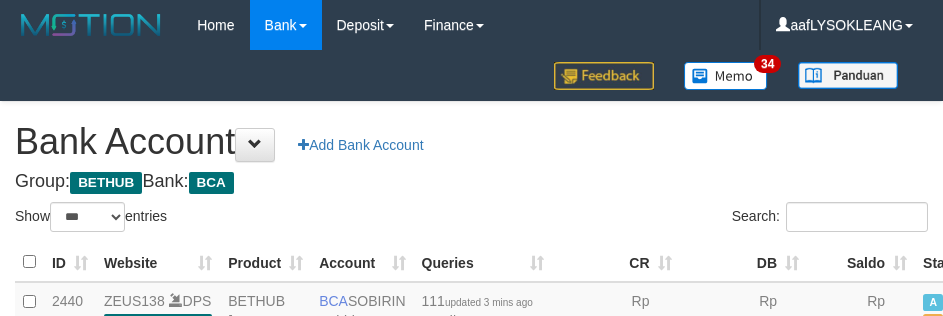 scroll, scrollTop: 191, scrollLeft: 0, axis: vertical 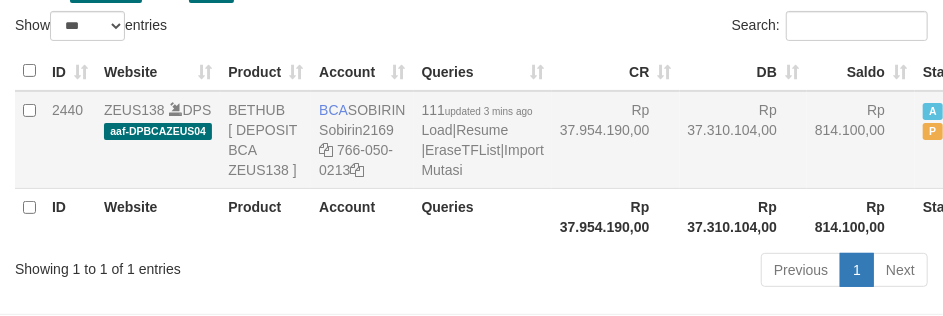 click on "Rp 37.310.104,00" at bounding box center [744, 140] 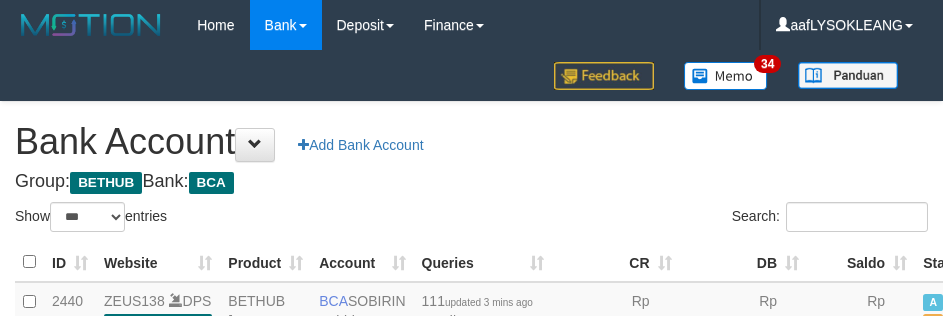 select on "***" 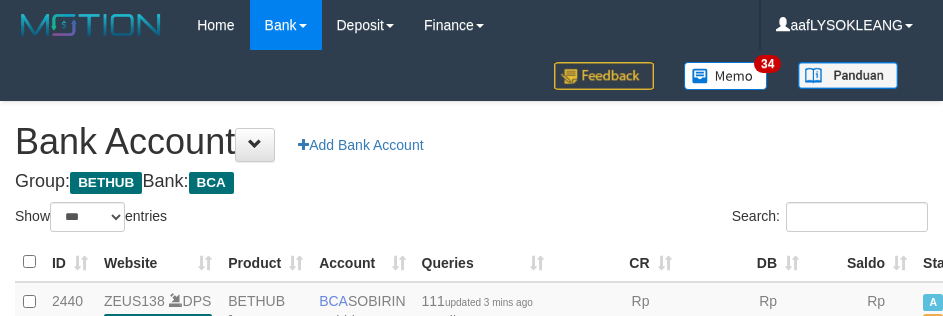 scroll, scrollTop: 191, scrollLeft: 0, axis: vertical 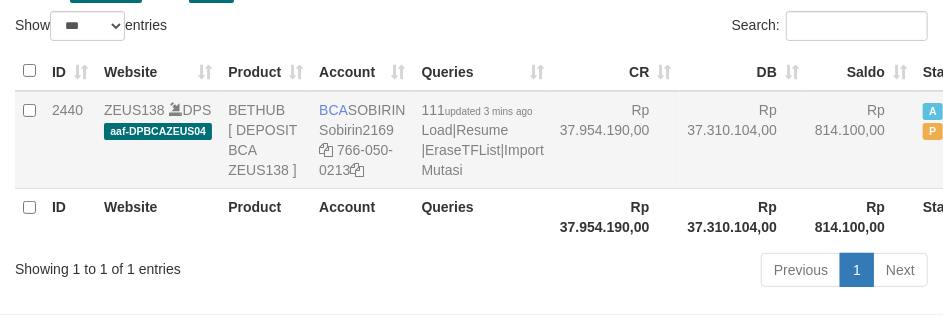 drag, startPoint x: 672, startPoint y: 210, endPoint x: 671, endPoint y: 228, distance: 18.027756 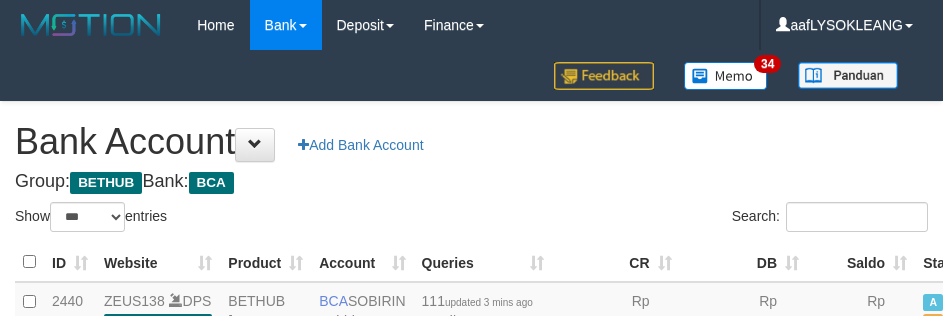 select on "***" 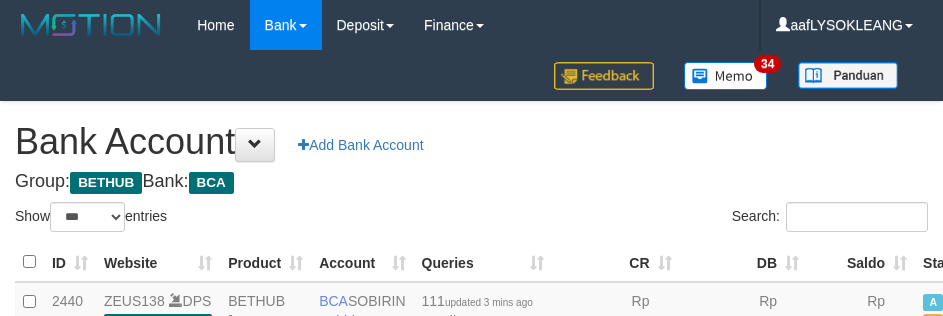 scroll, scrollTop: 191, scrollLeft: 0, axis: vertical 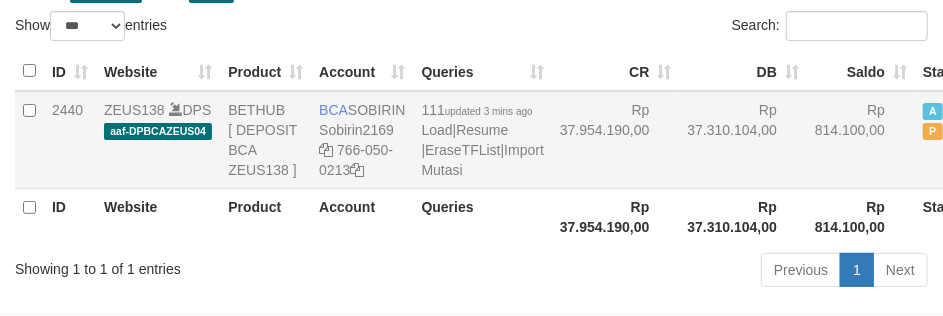 click on "Rp 37.954.190,00" at bounding box center (616, 140) 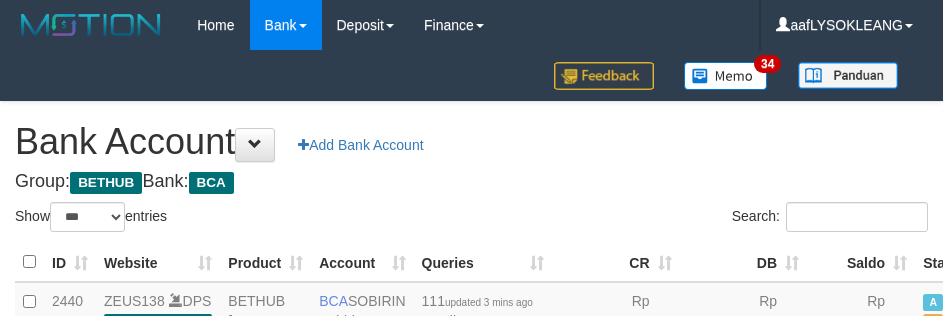 select on "***" 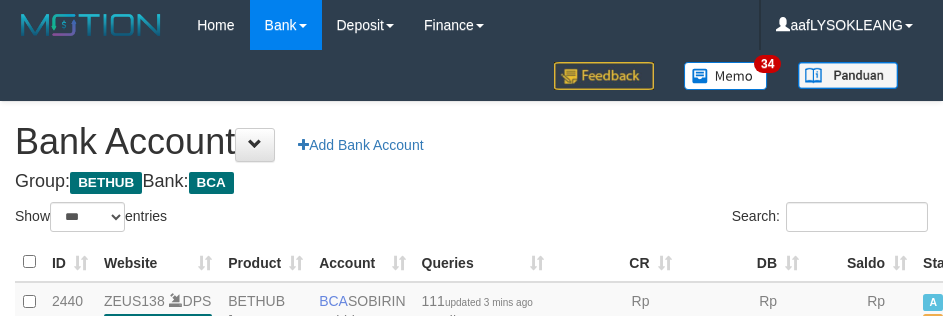 scroll, scrollTop: 191, scrollLeft: 0, axis: vertical 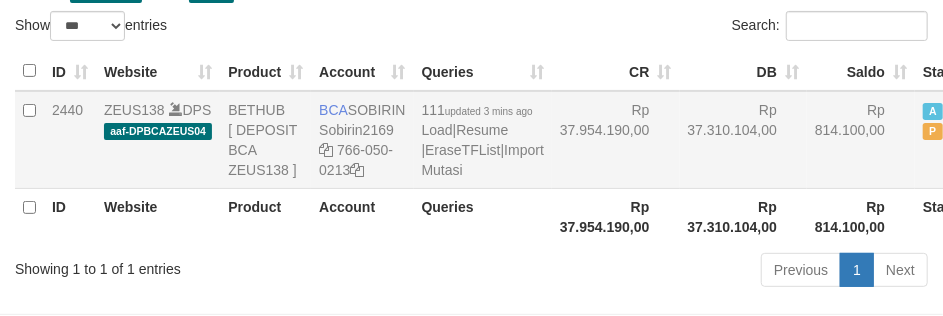 click on "Rp 37.954.190,00" at bounding box center [616, 140] 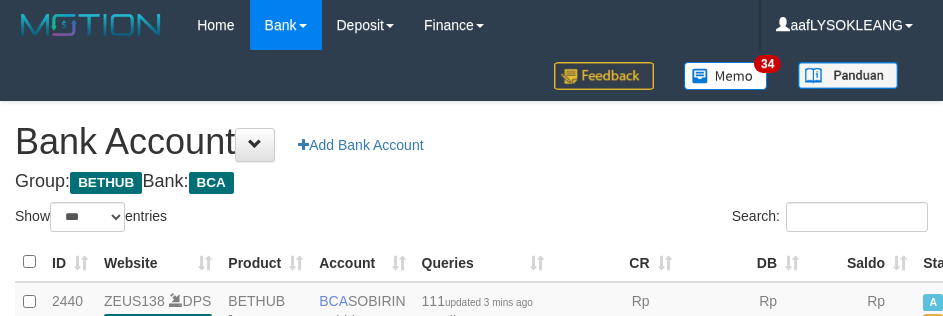 select on "***" 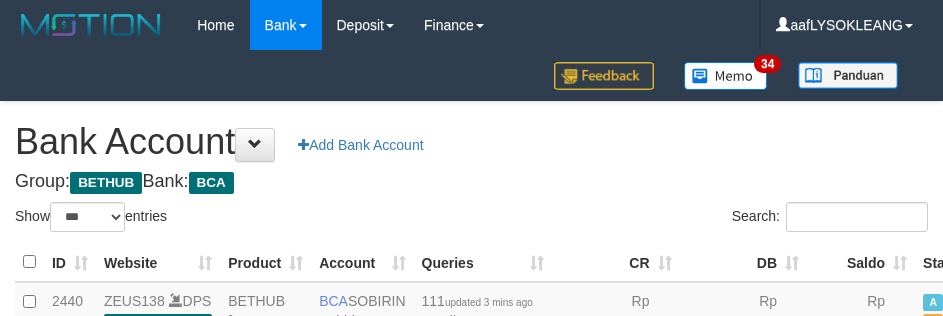 scroll, scrollTop: 191, scrollLeft: 0, axis: vertical 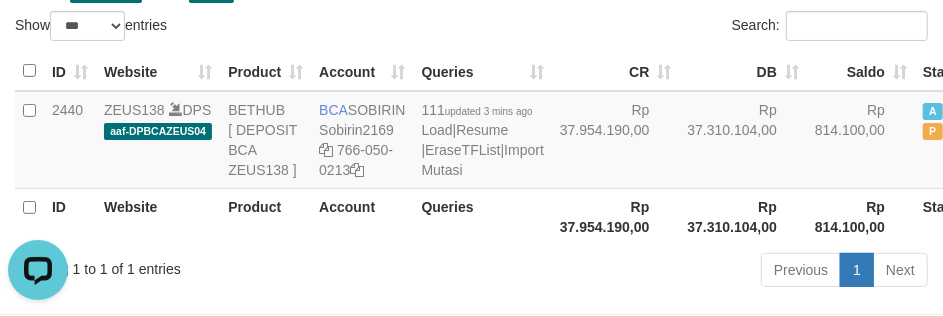 drag, startPoint x: 696, startPoint y: 197, endPoint x: 821, endPoint y: 331, distance: 183.25119 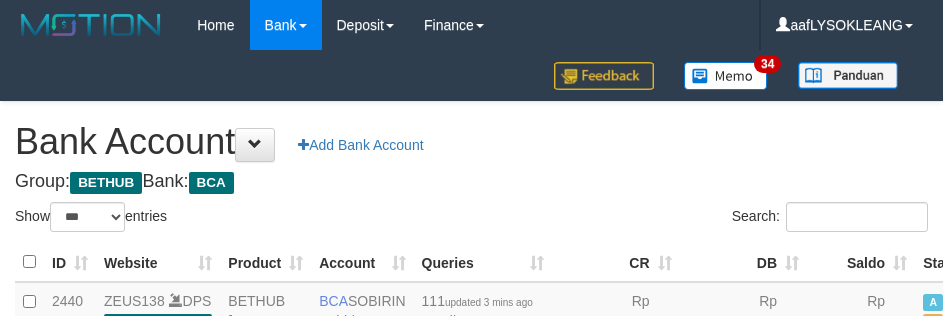 select on "***" 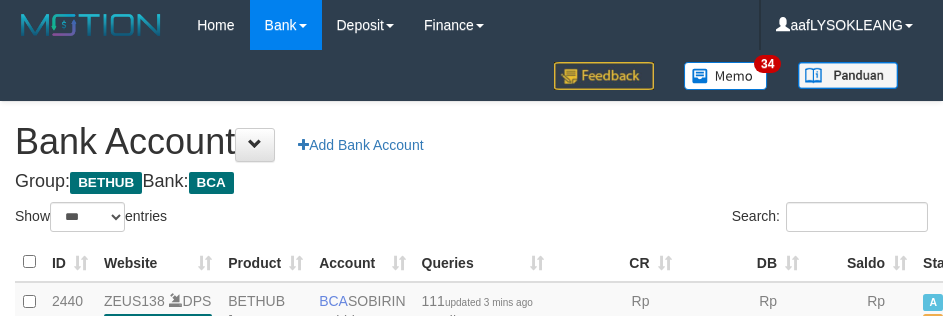 scroll, scrollTop: 191, scrollLeft: 0, axis: vertical 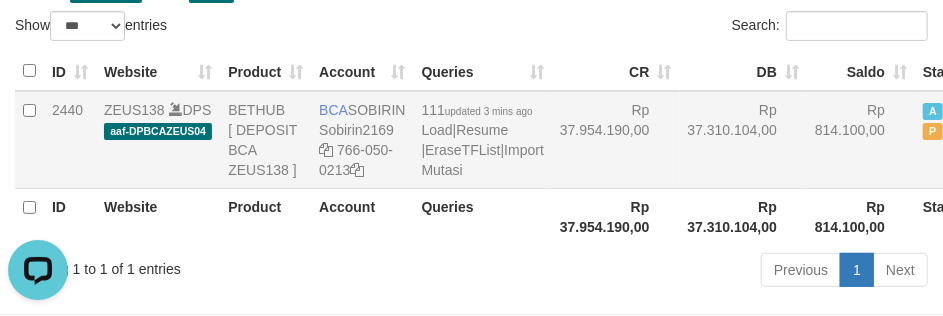 click on "Rp 37.310.104,00" at bounding box center (744, 140) 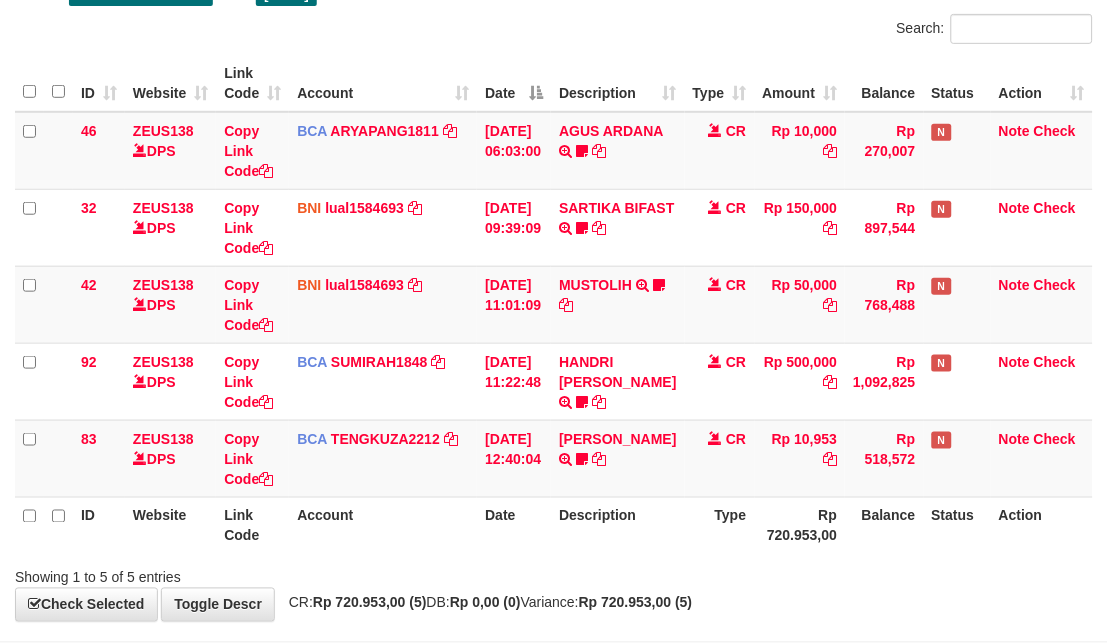 scroll, scrollTop: 225, scrollLeft: 0, axis: vertical 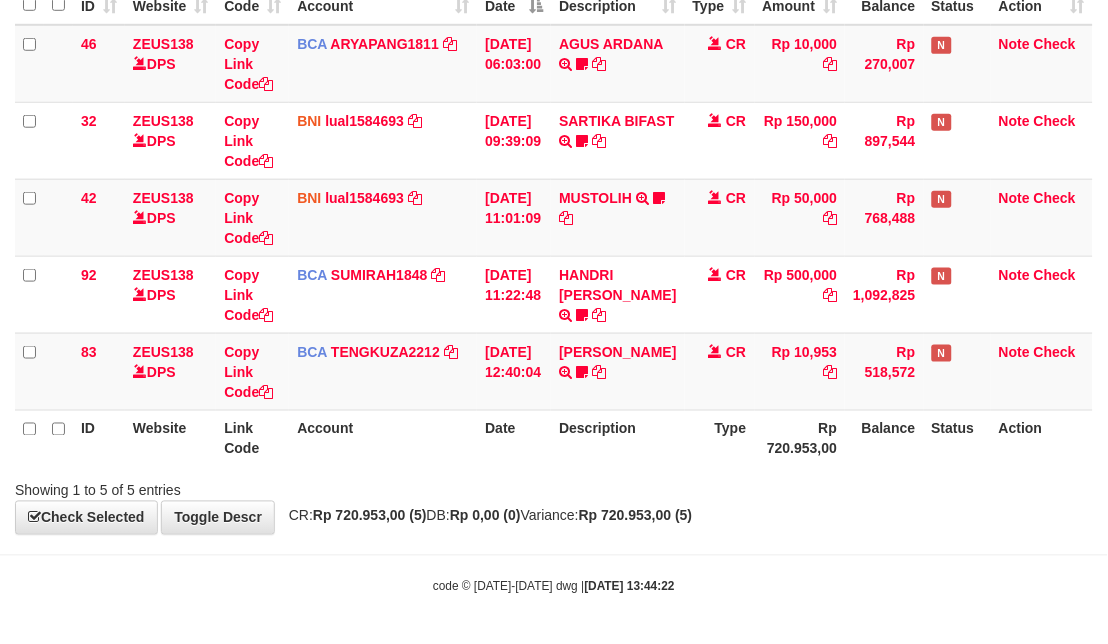 click on "Account" at bounding box center (383, 438) 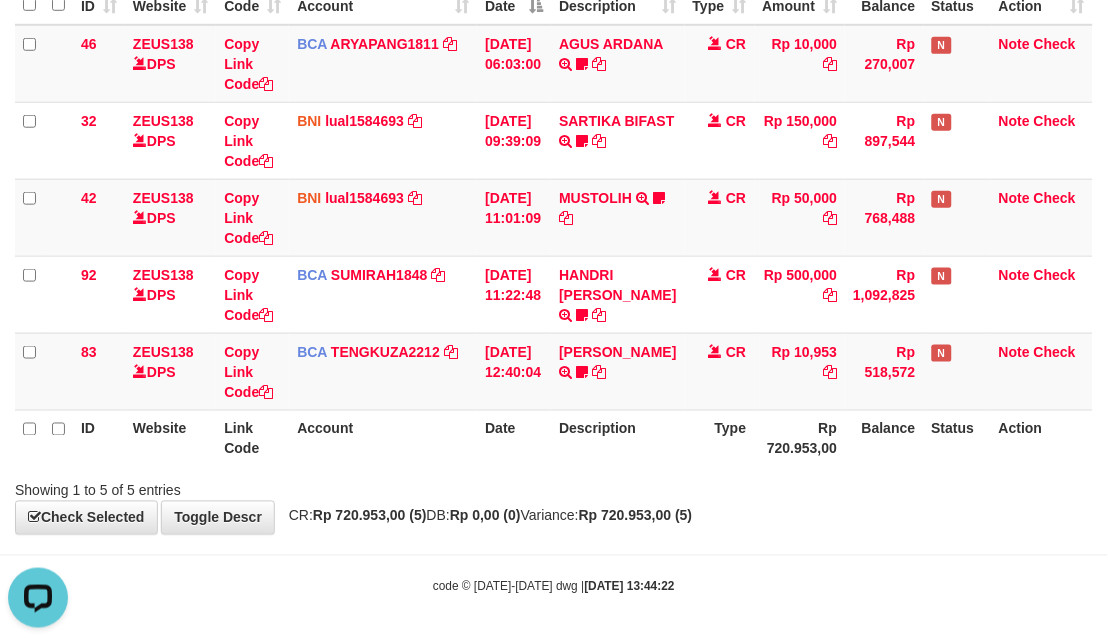 scroll, scrollTop: 0, scrollLeft: 0, axis: both 